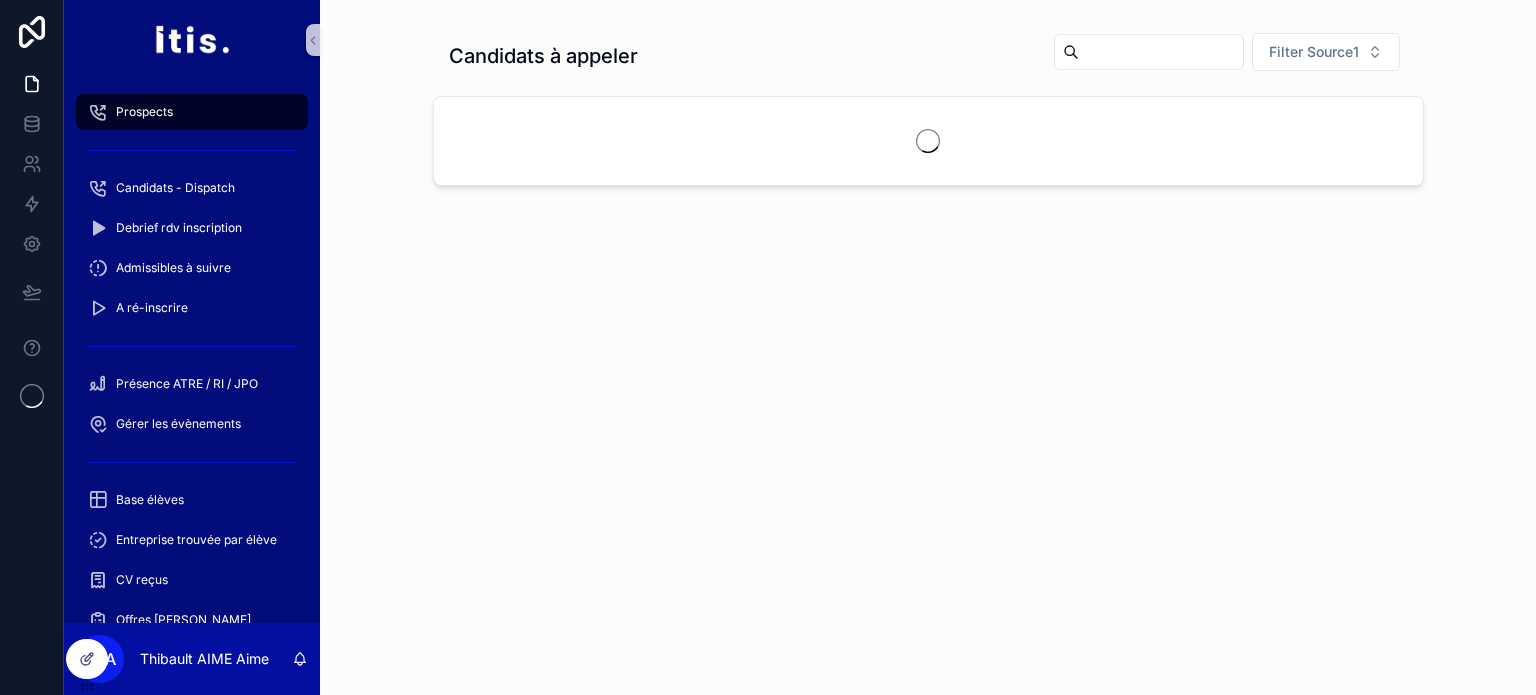 scroll, scrollTop: 0, scrollLeft: 0, axis: both 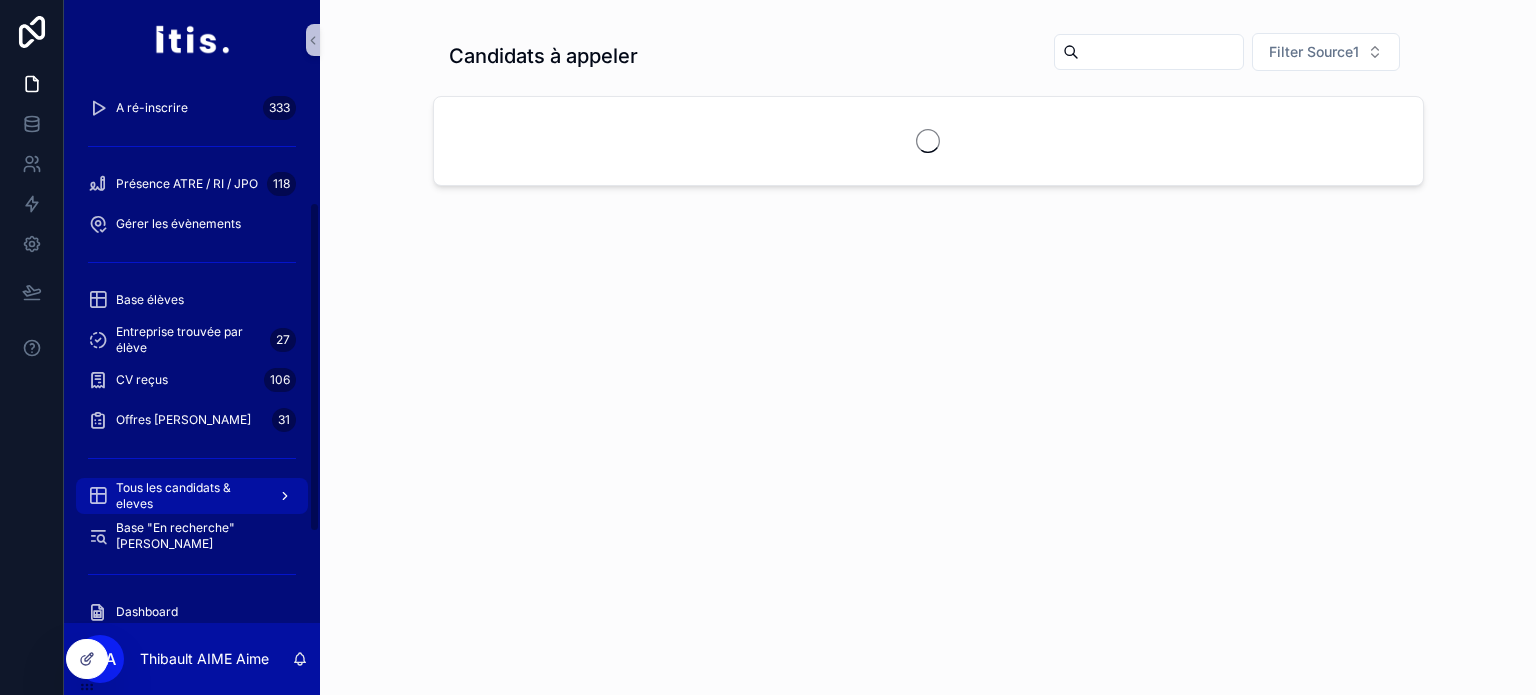 click on "Tous les candidats & eleves" at bounding box center (189, 496) 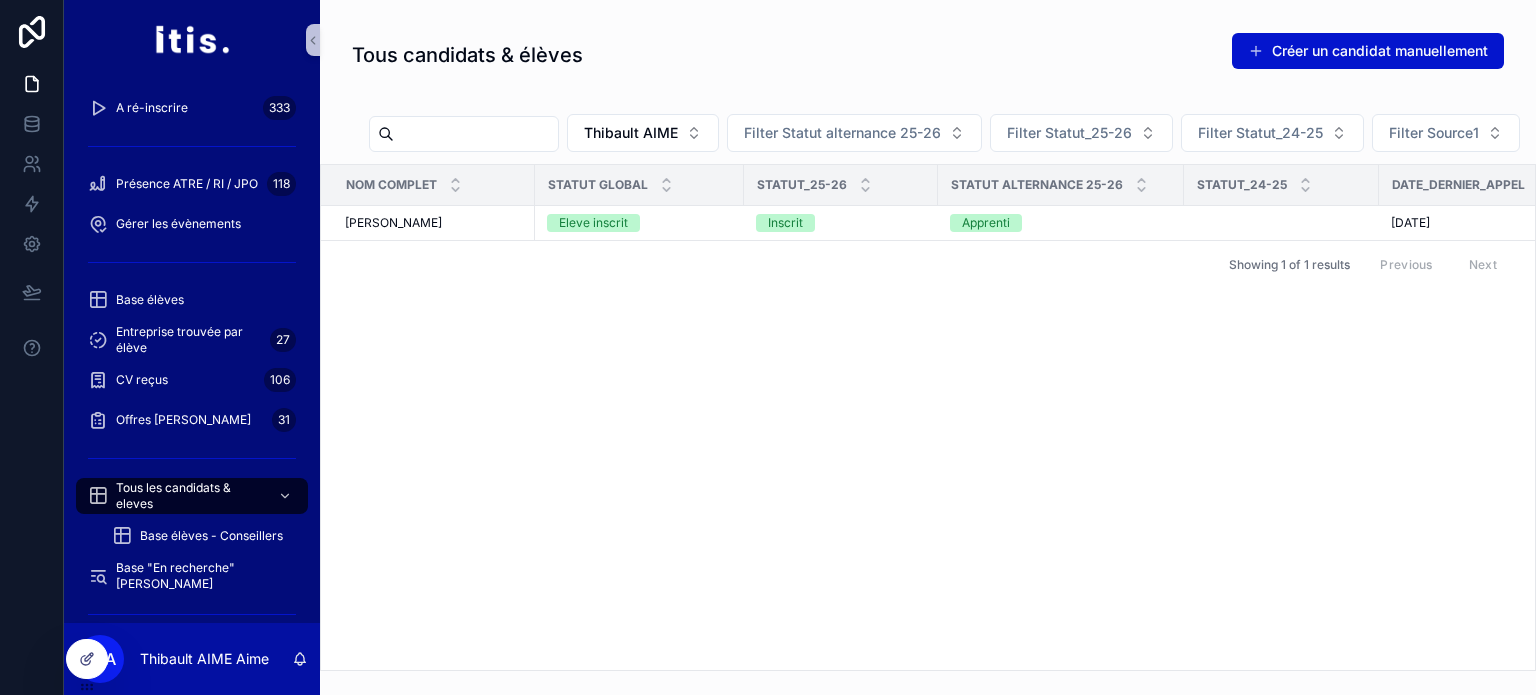 click at bounding box center [476, 134] 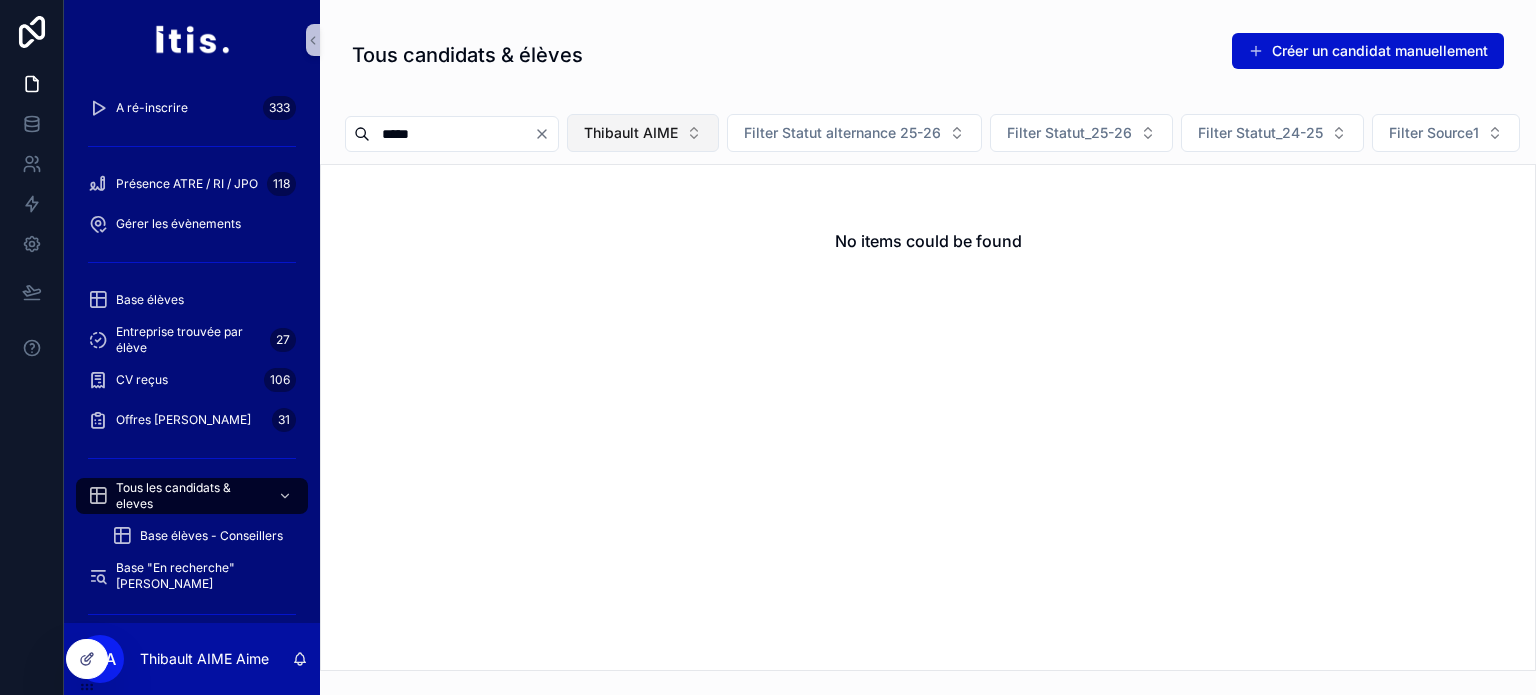 type on "*****" 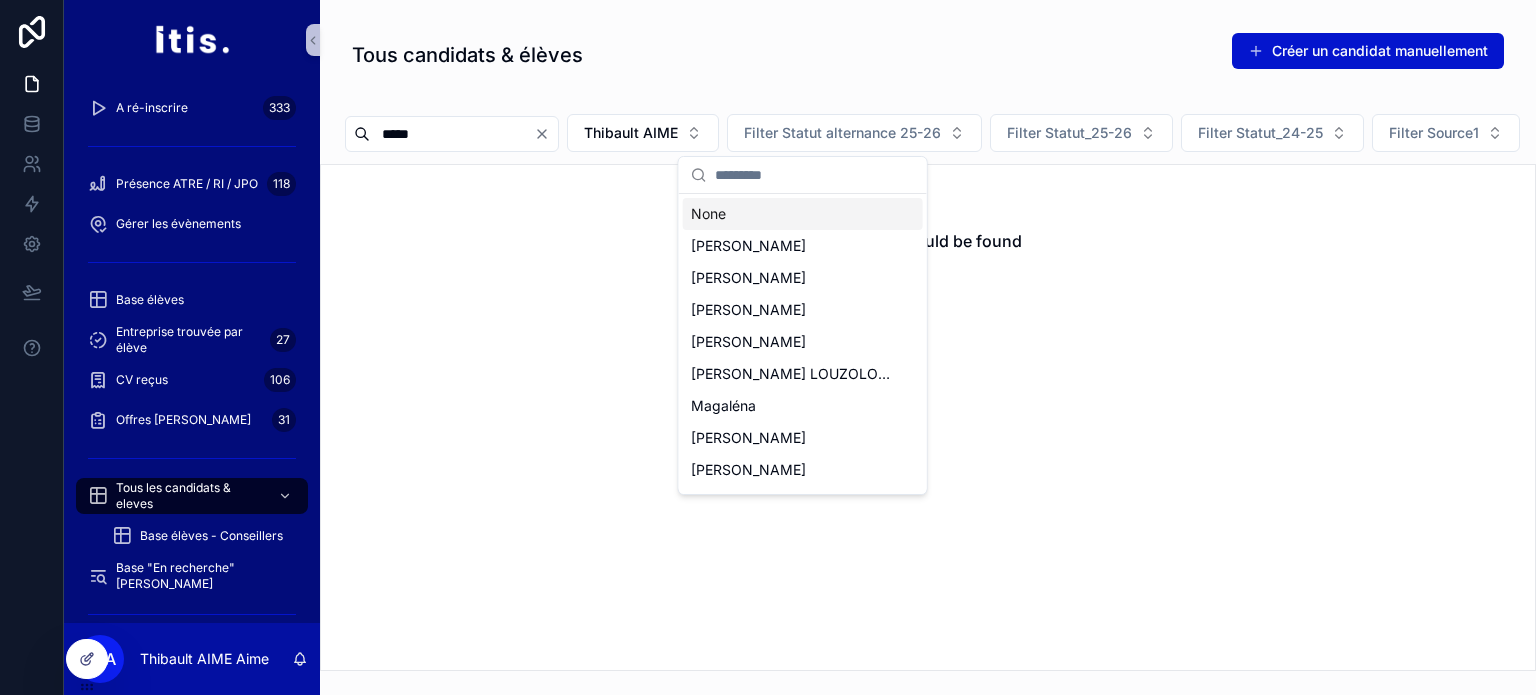 click on "None [PERSON_NAME] [PERSON_NAME] [PERSON_NAME] [PERSON_NAME] [PERSON_NAME] LOUZOLO BANZOUZI [PERSON_NAME] [PERSON_NAME] [PERSON_NAME] [PERSON_NAME] [PERSON_NAME] [PERSON_NAME] [PERSON_NAME] [PERSON_NAME] [PERSON_NAME] JELAIEL [PERSON_NAME] [PERSON_NAME] [PERSON_NAME] [PERSON_NAME] [PERSON_NAME] Ibtissam MACHKOUR [PERSON_NAME] [PERSON_NAME] [PERSON_NAME][PERSON_NAME] AIME [PERSON_NAME] [PERSON_NAME] Angélique [PERSON_NAME] SAISON [PERSON_NAME] [PERSON_NAME] [PERSON_NAME]" at bounding box center (803, 774) 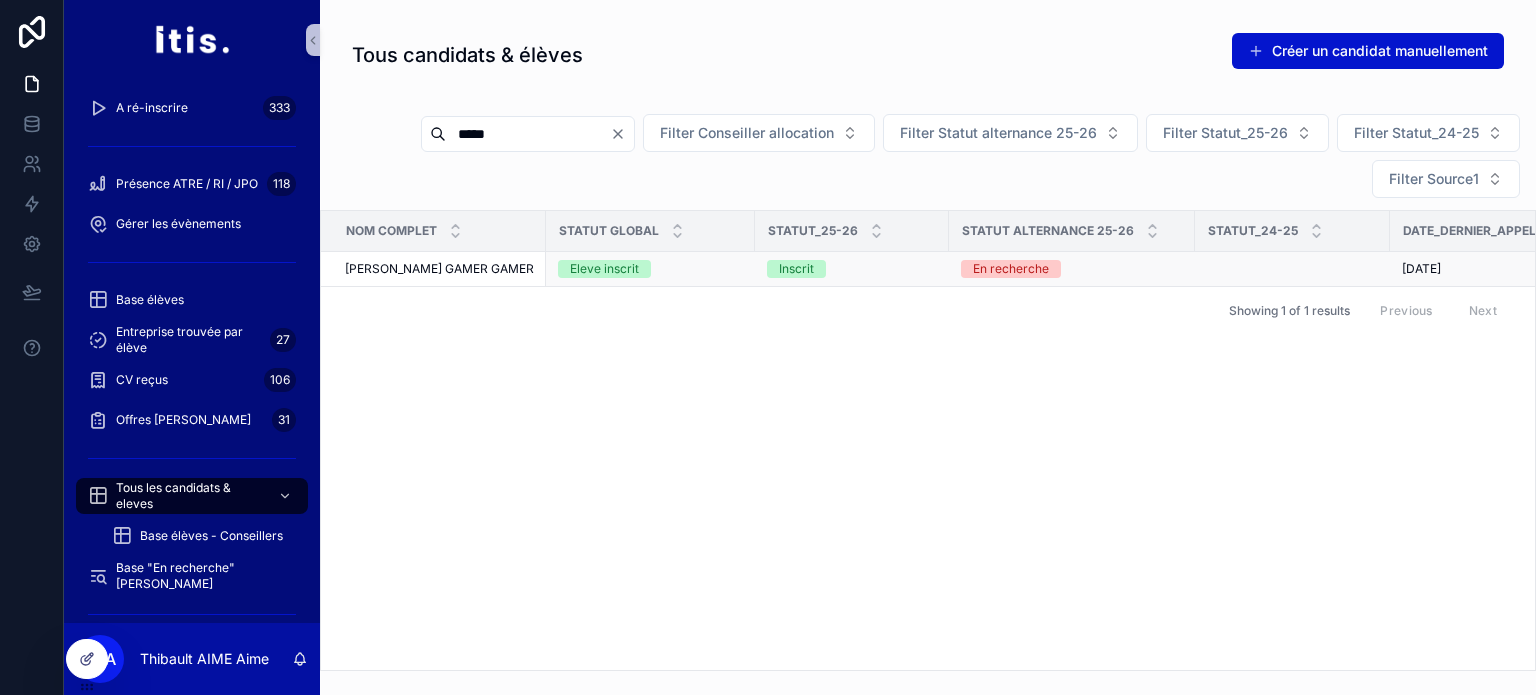 click on "Gwenaëlle GAMER GAMER" at bounding box center [439, 269] 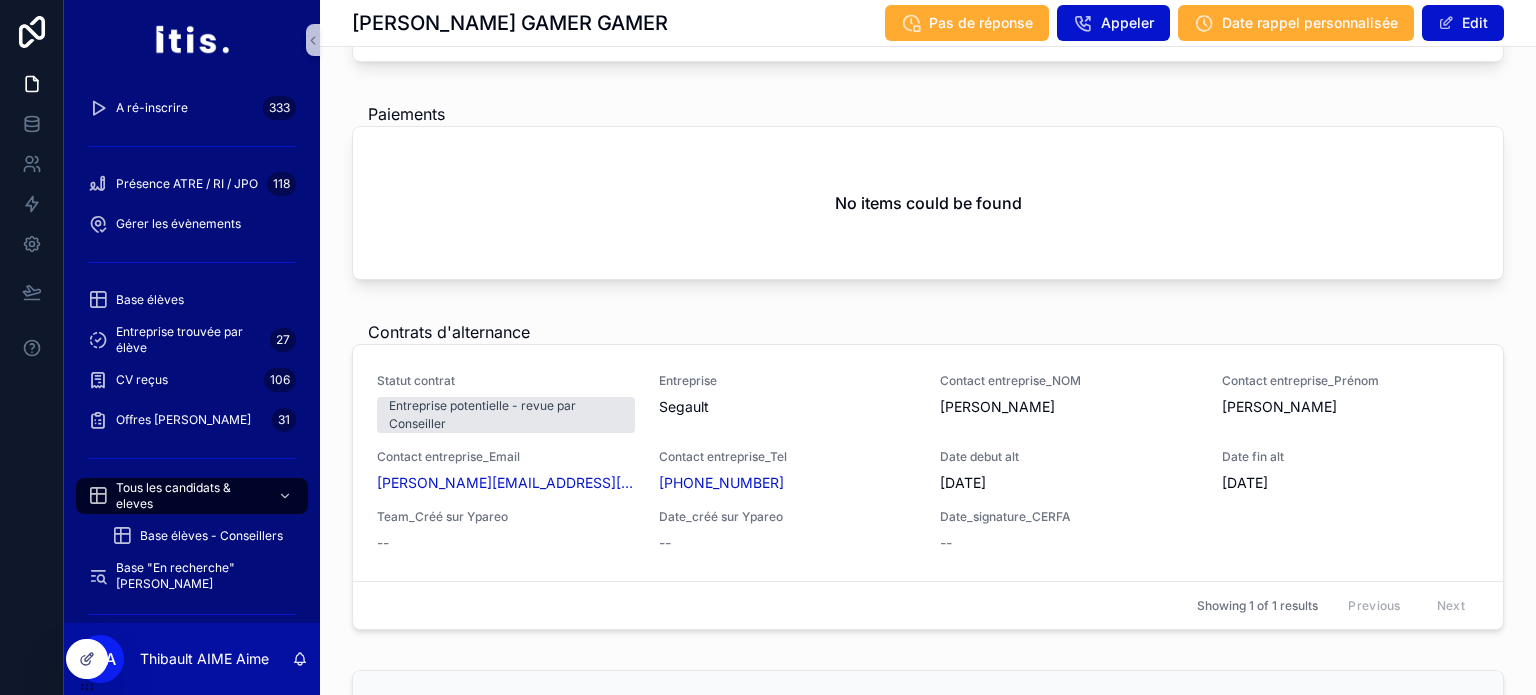 scroll, scrollTop: 1960, scrollLeft: 0, axis: vertical 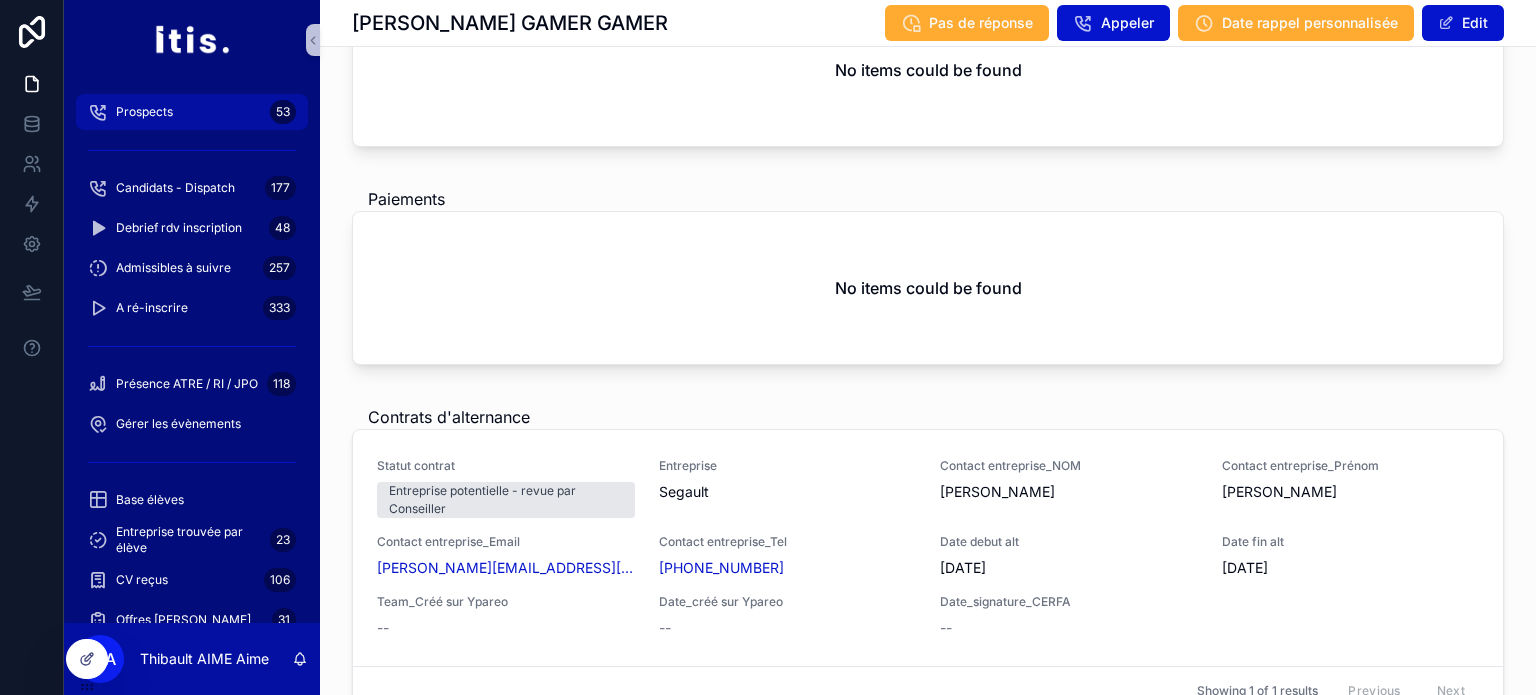click on "Prospects 53" at bounding box center [192, 112] 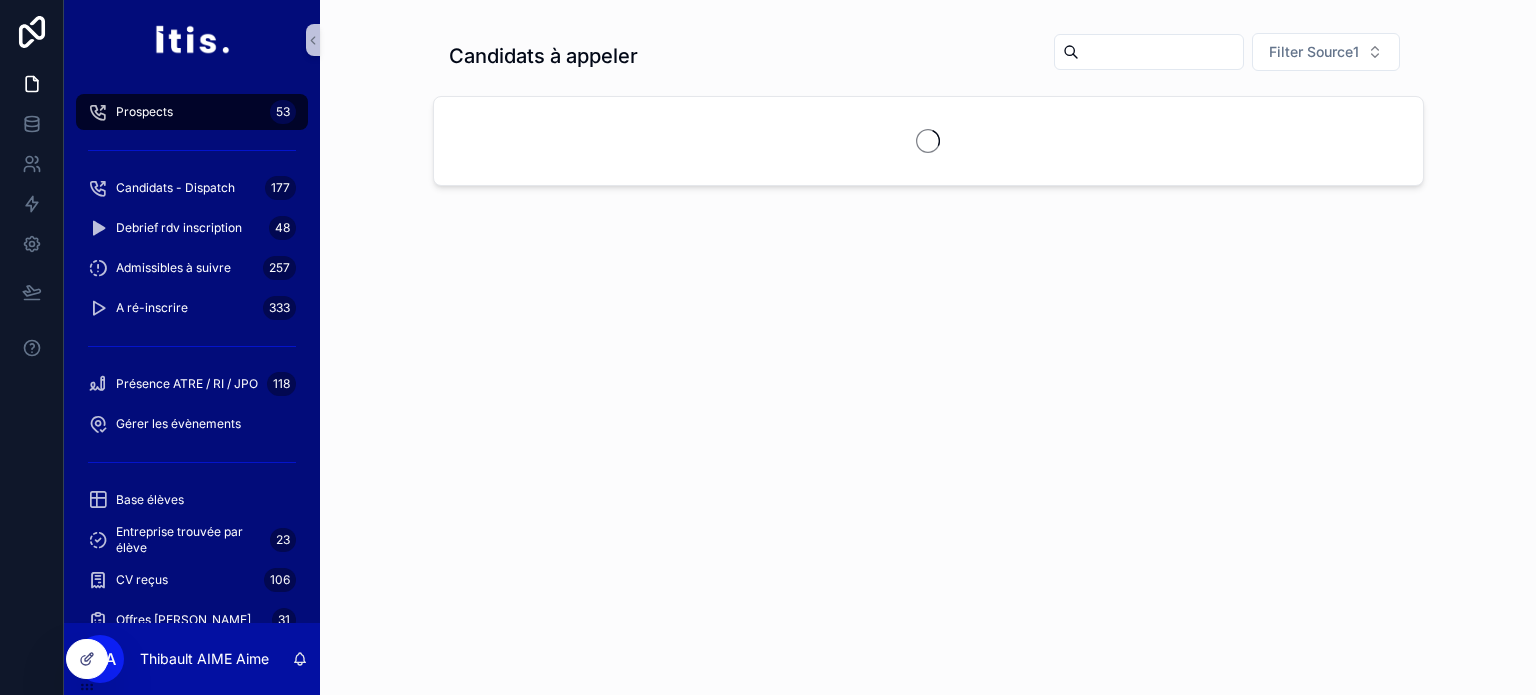scroll, scrollTop: 0, scrollLeft: 0, axis: both 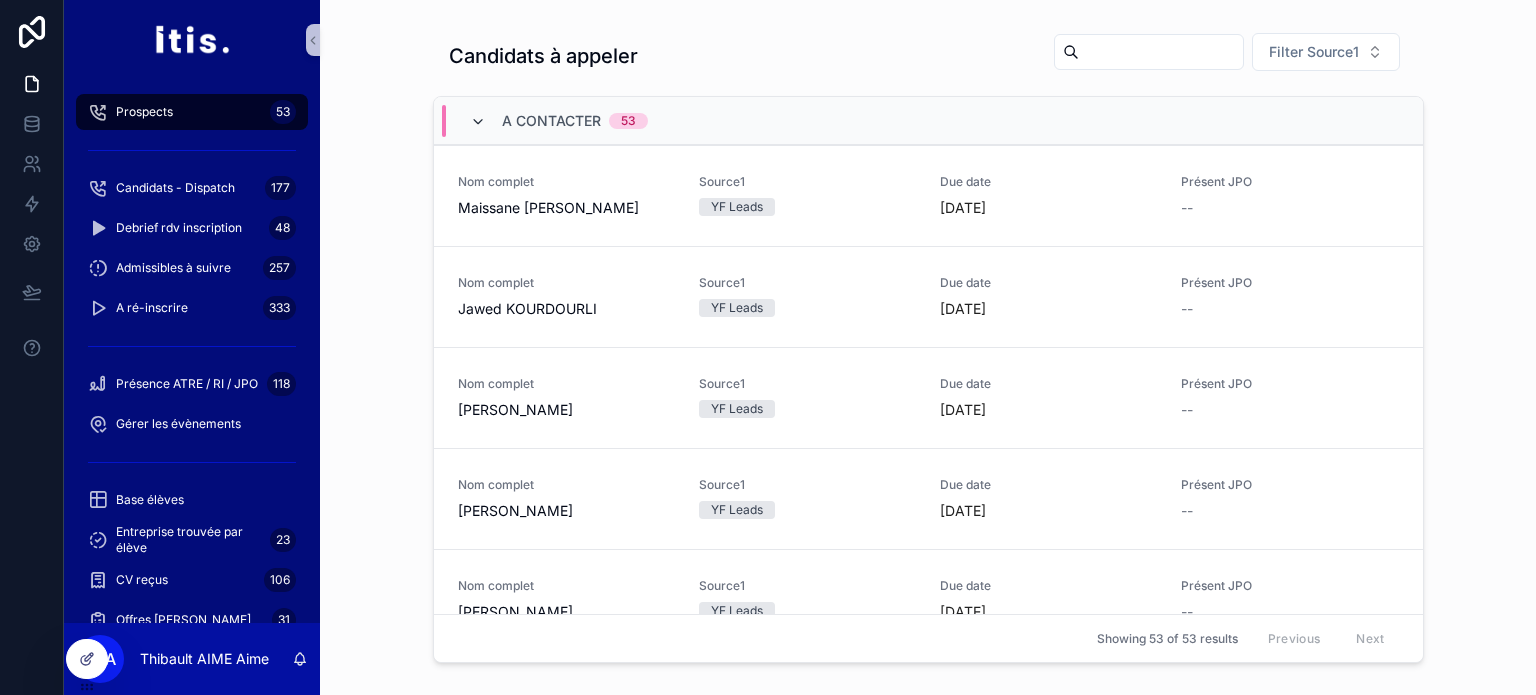 click at bounding box center (478, 122) 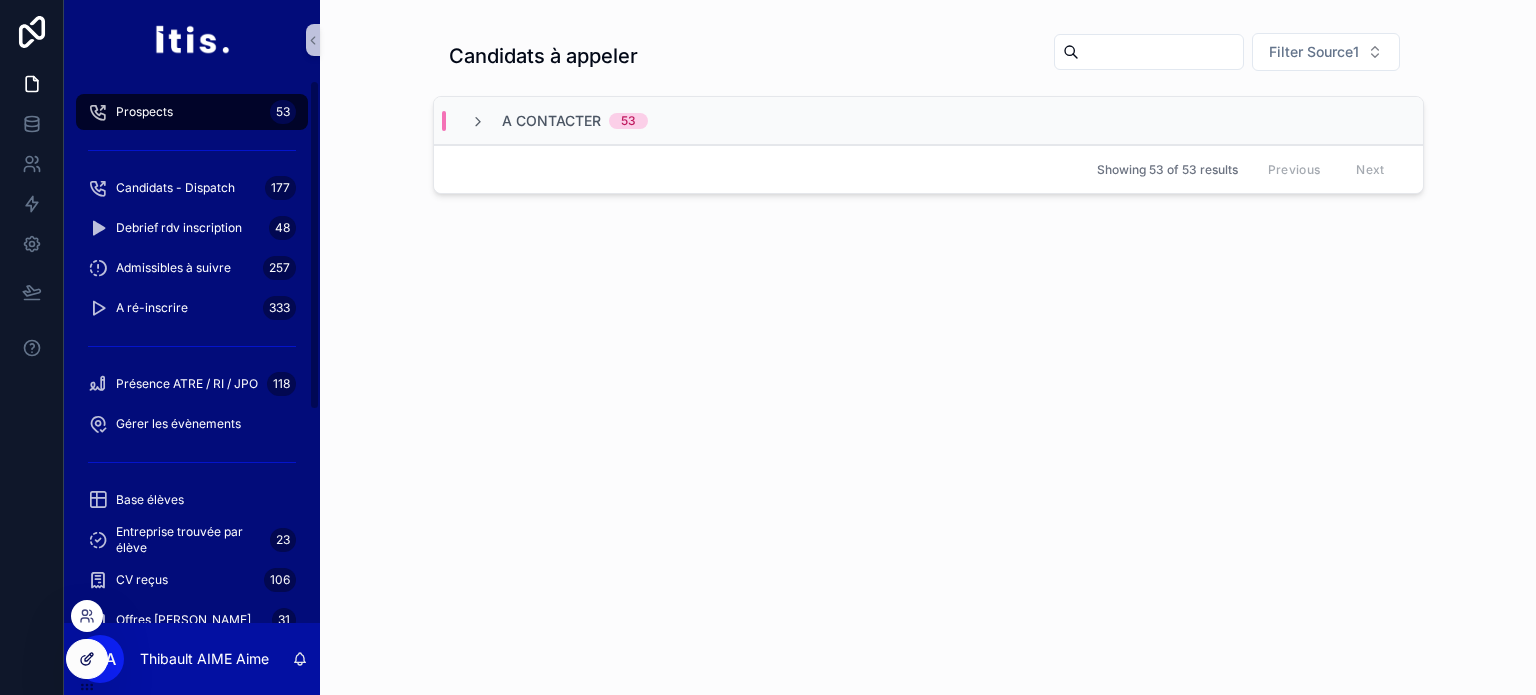 click at bounding box center (87, 659) 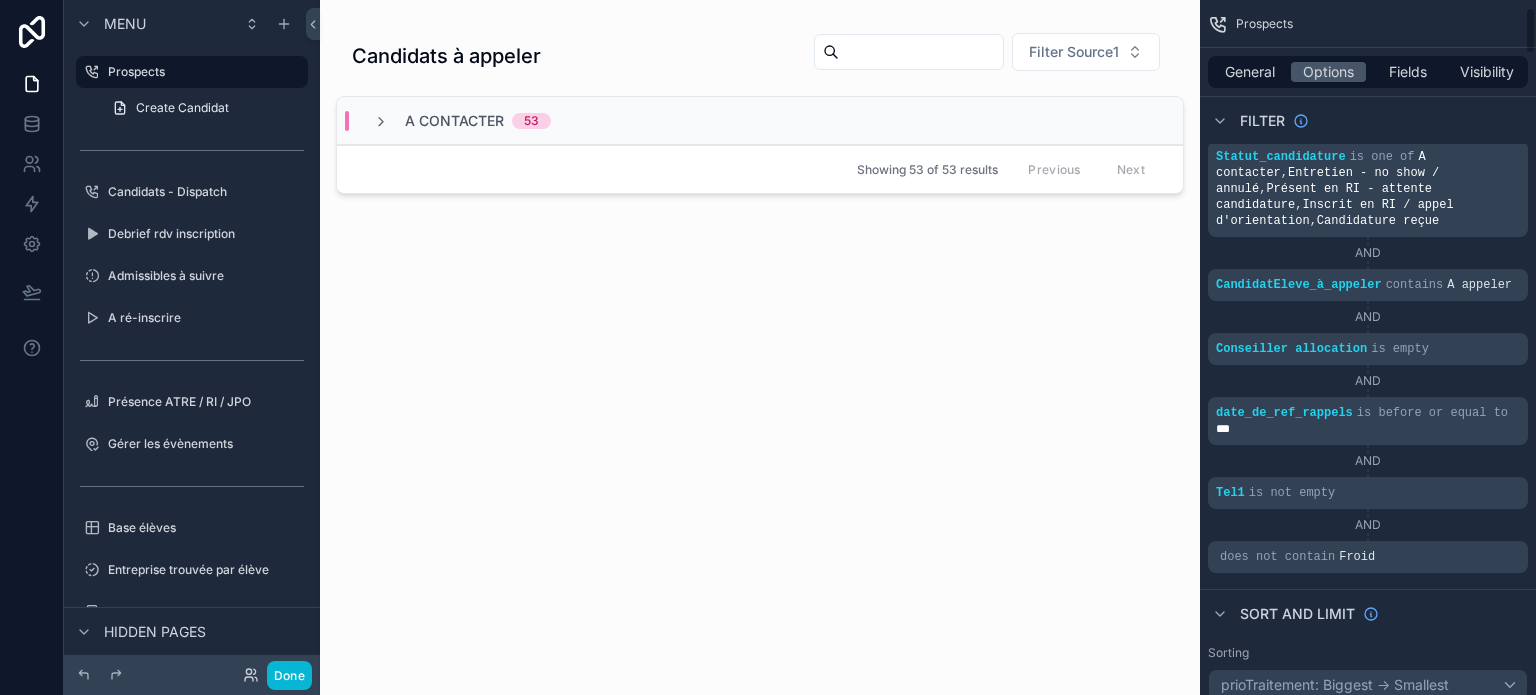 scroll, scrollTop: 0, scrollLeft: 0, axis: both 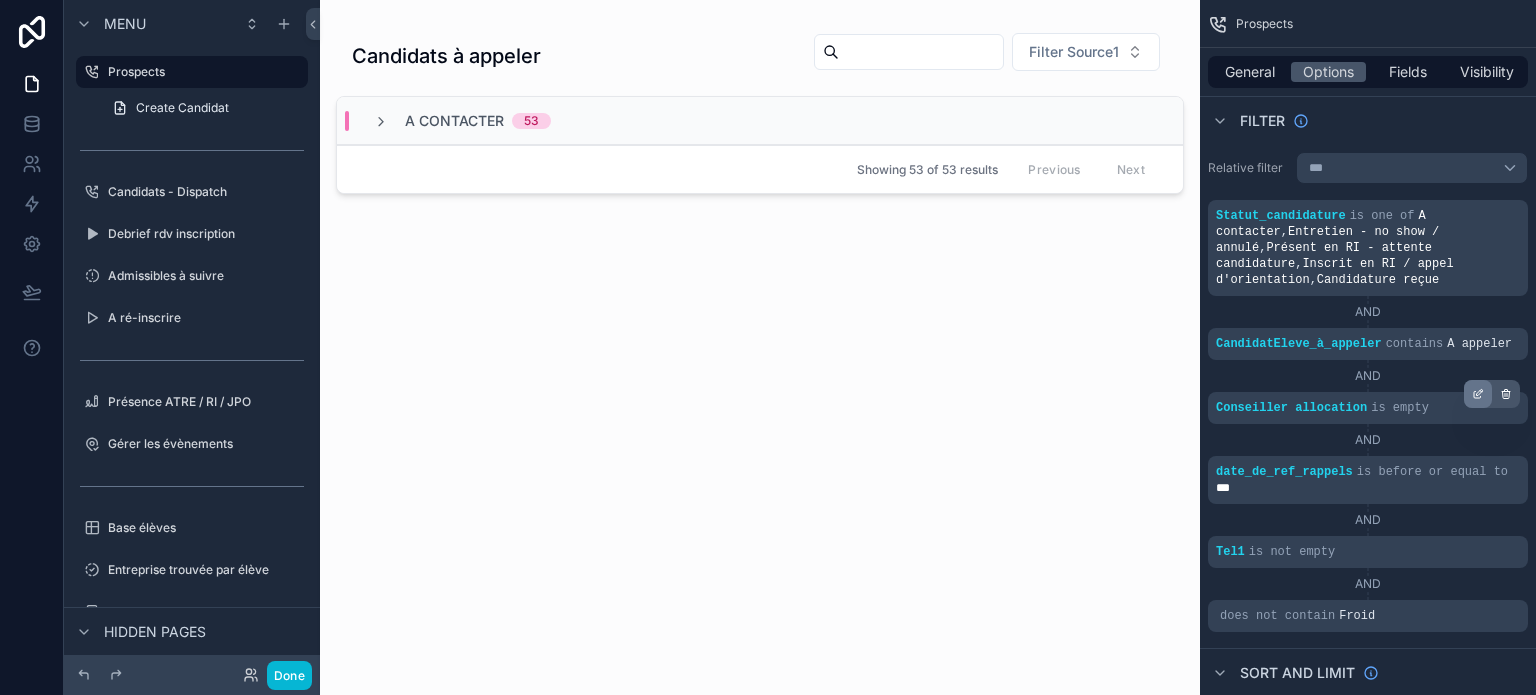 click 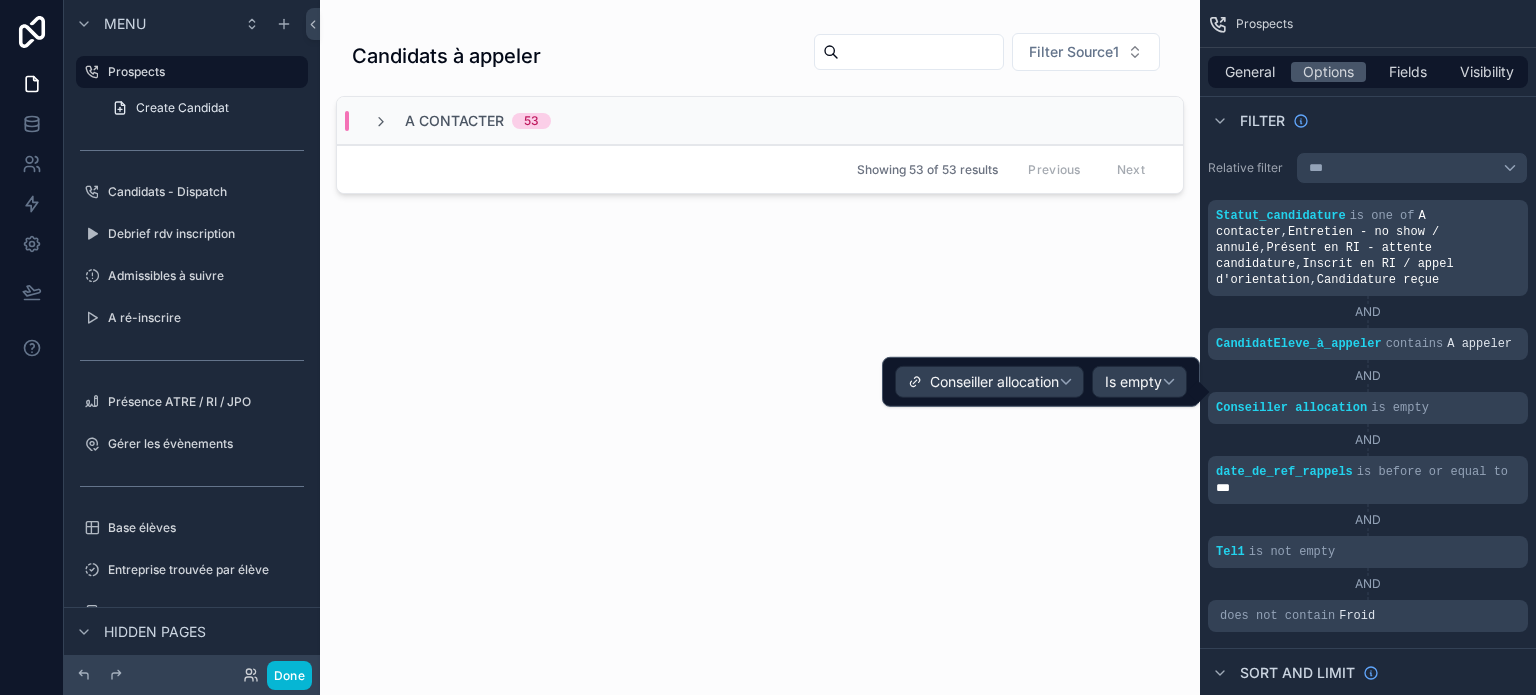 click on "AND" at bounding box center (1368, 376) 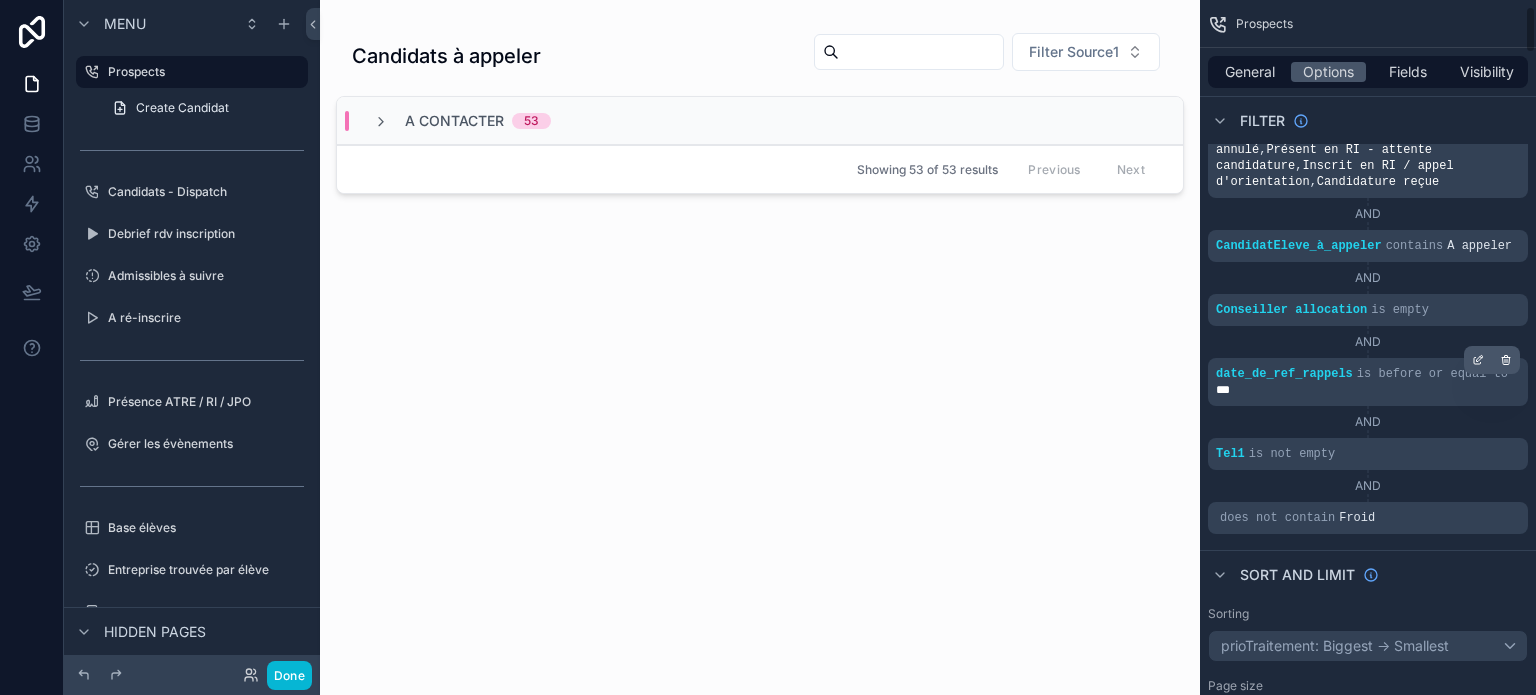 scroll, scrollTop: 100, scrollLeft: 0, axis: vertical 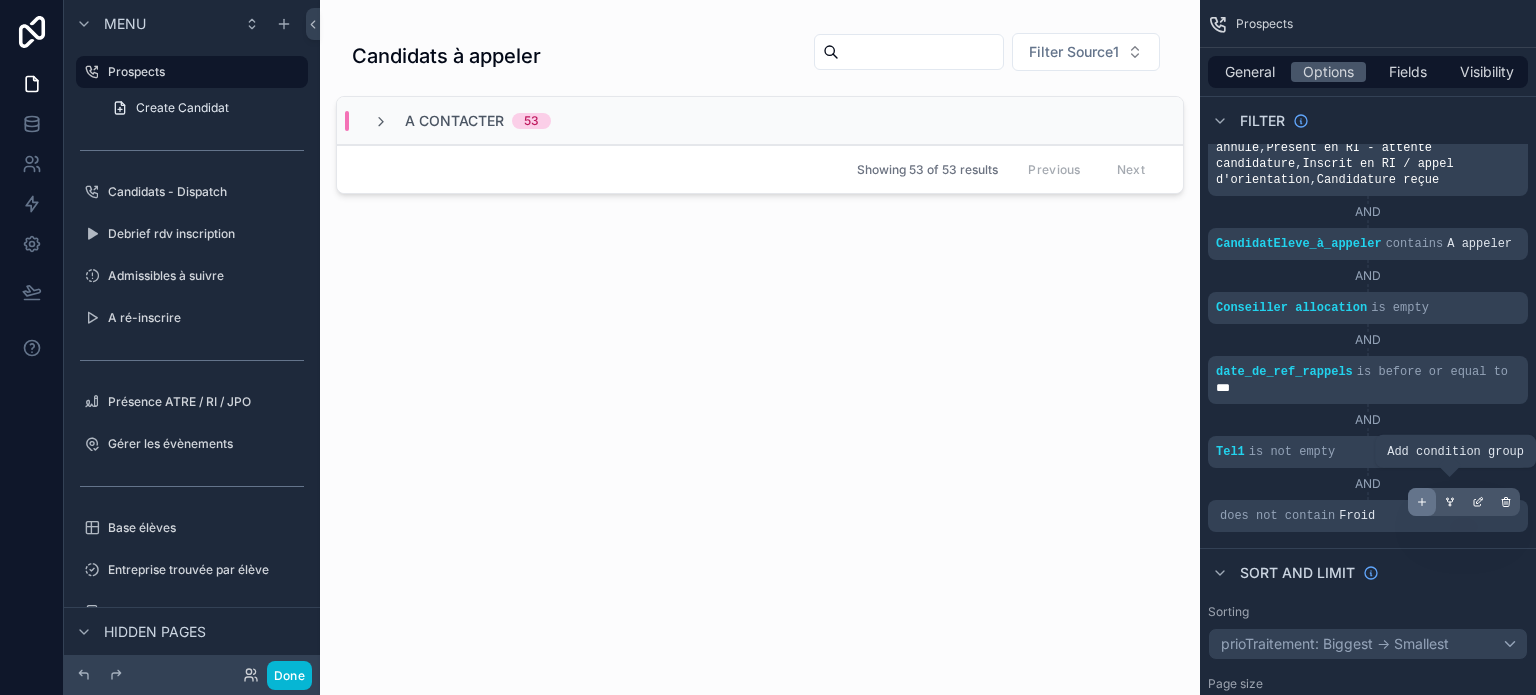 click 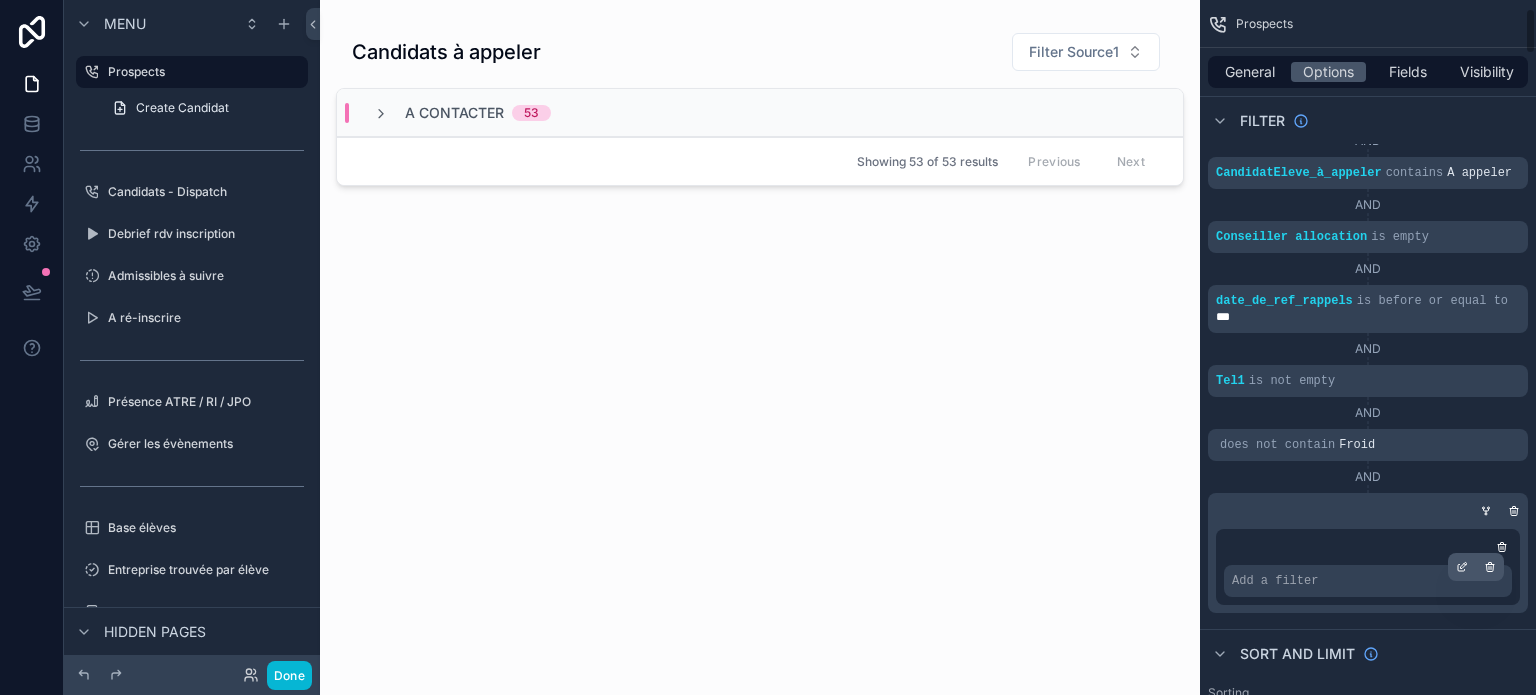 scroll, scrollTop: 200, scrollLeft: 0, axis: vertical 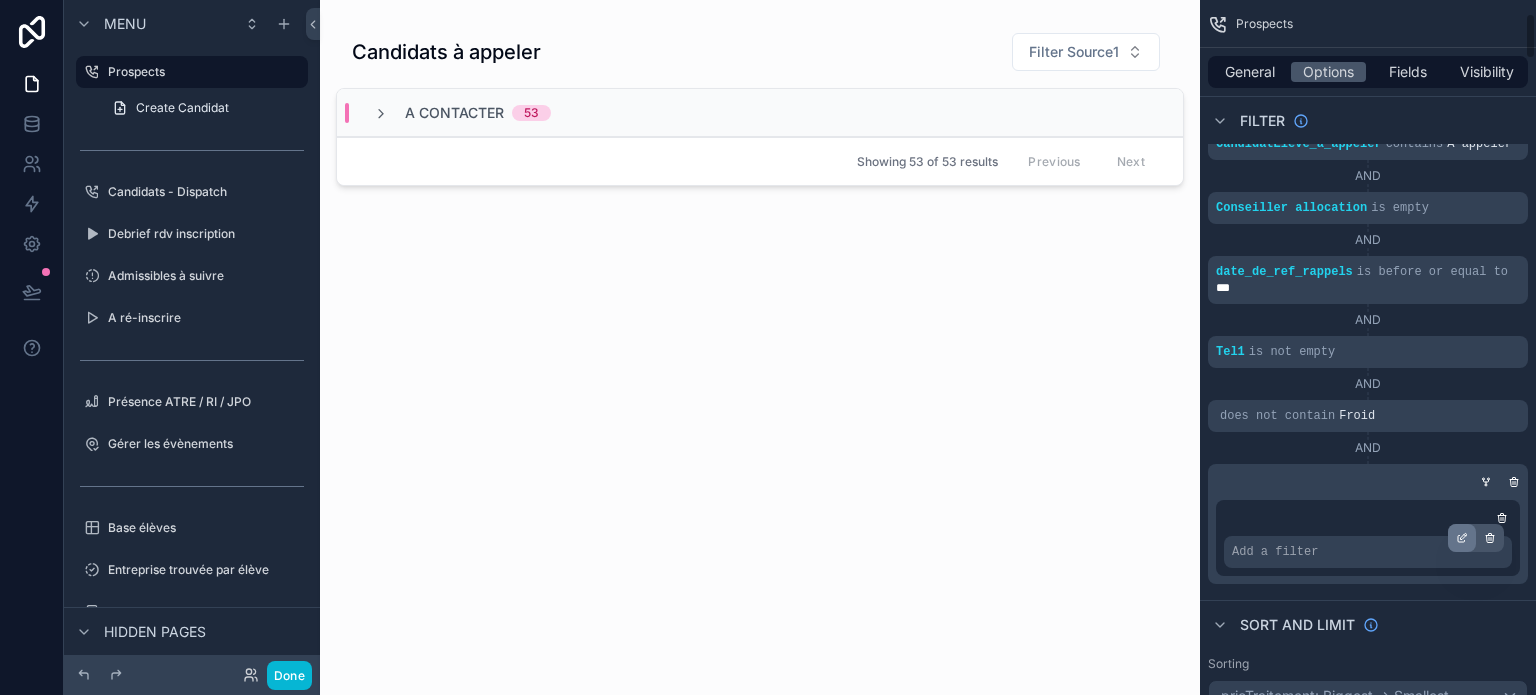 click at bounding box center (1462, 538) 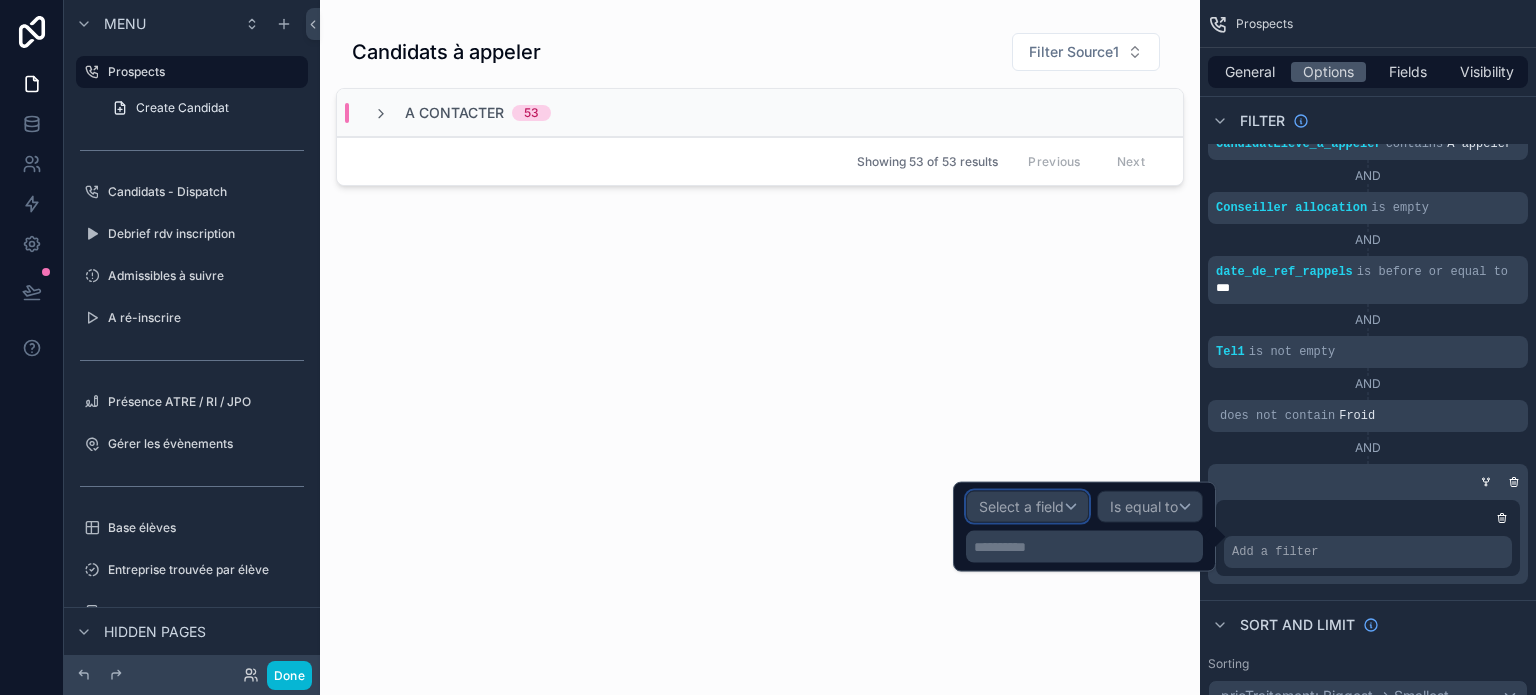 click on "Select a field" at bounding box center (1027, 507) 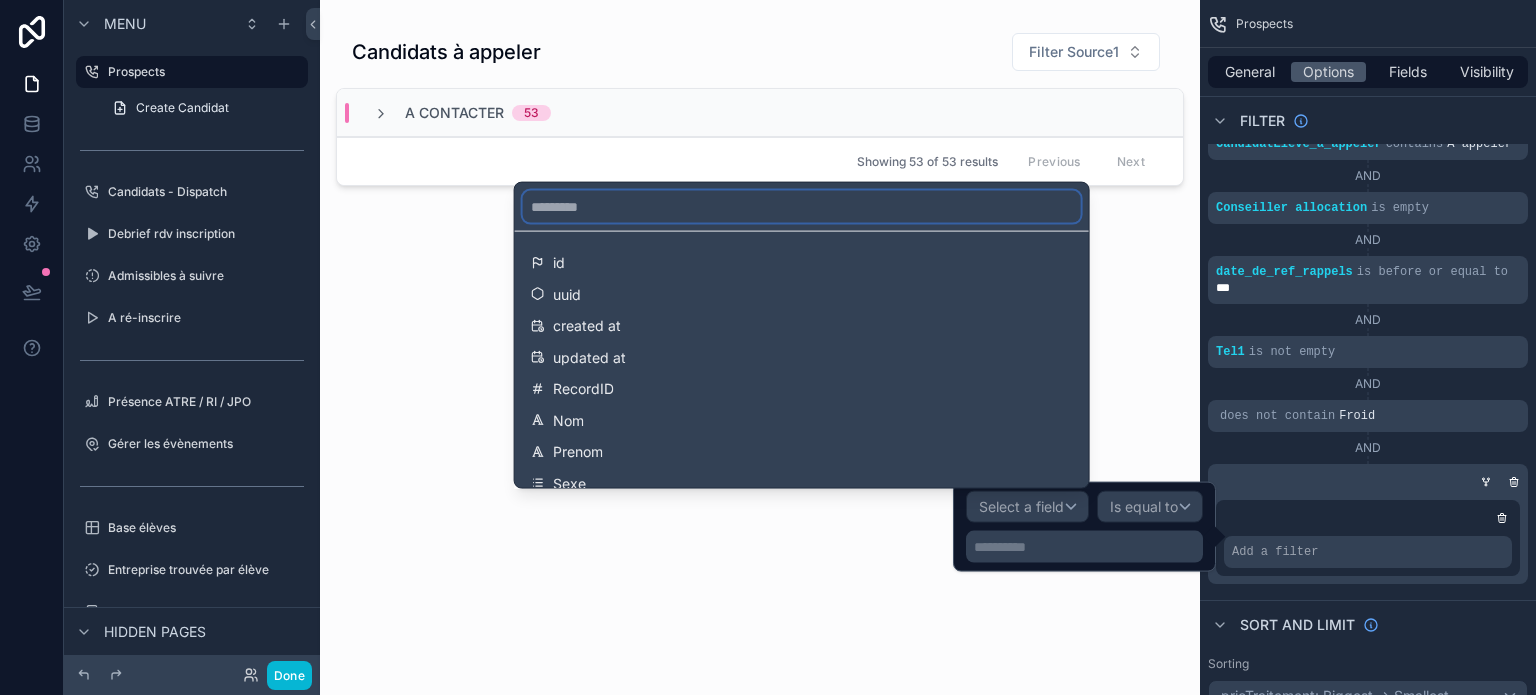 click at bounding box center [802, 207] 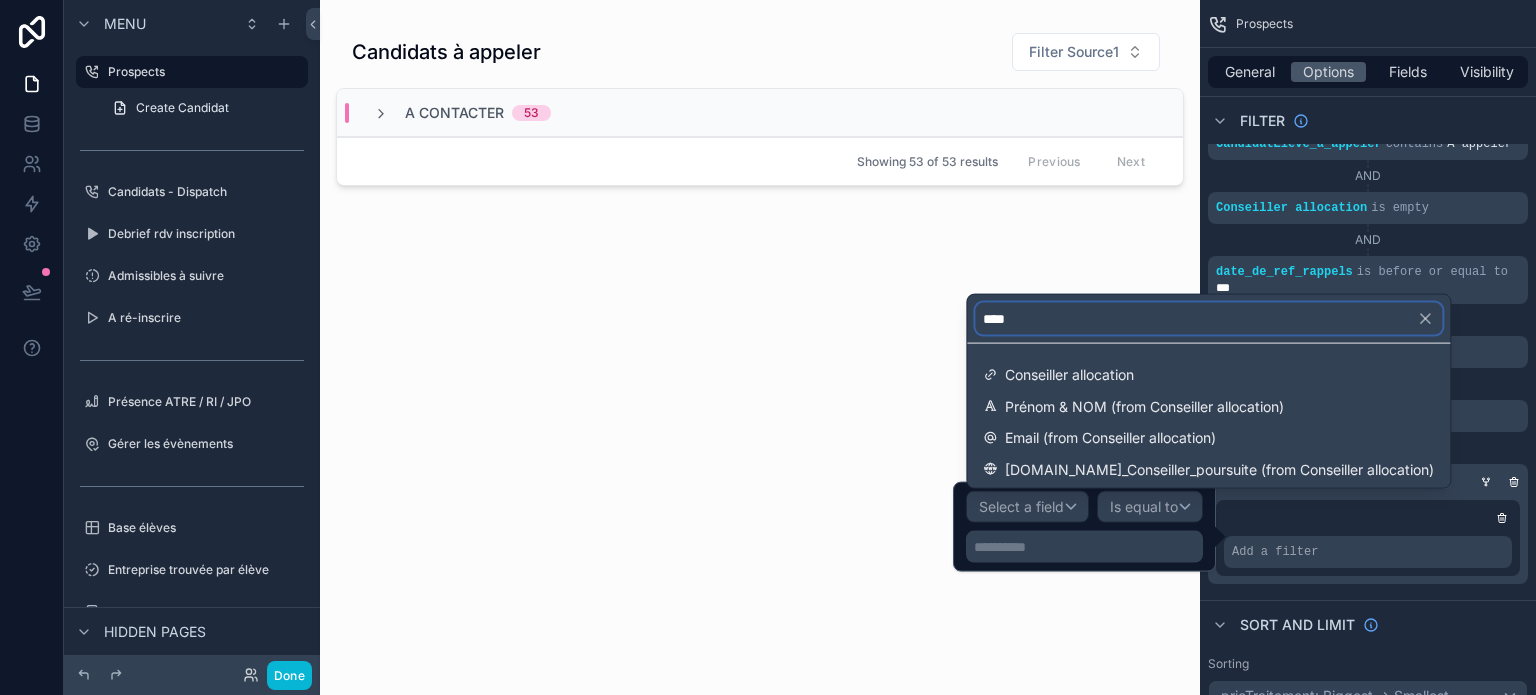 type on "*****" 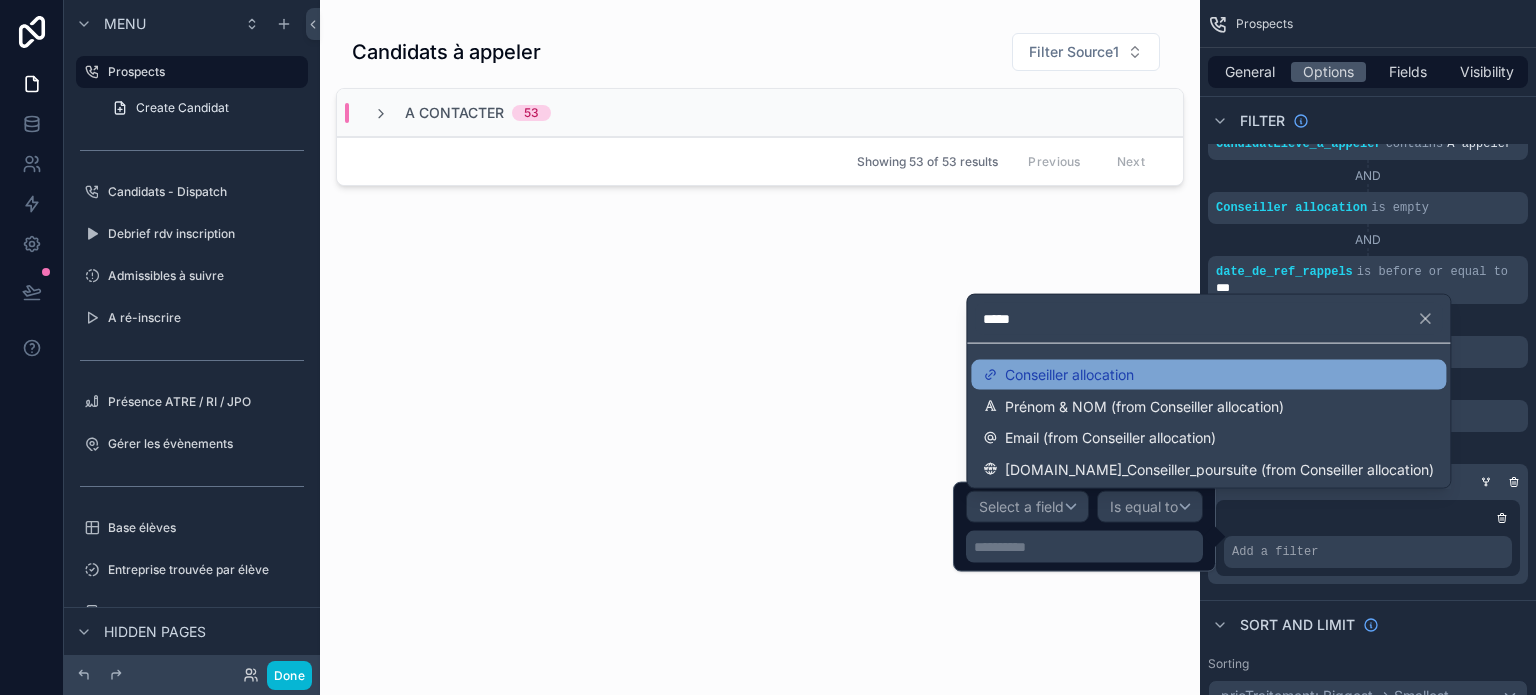 click on "Conseiller allocation" at bounding box center [1069, 375] 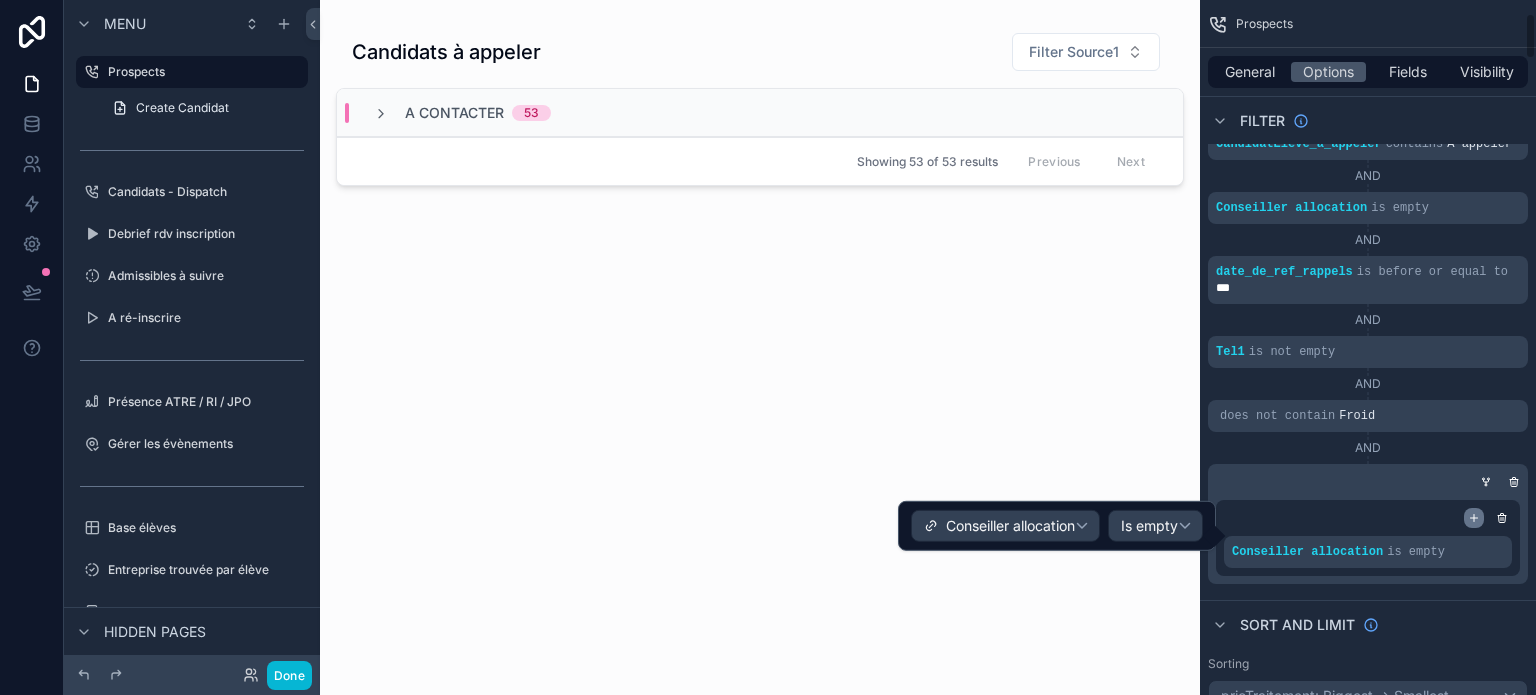 click 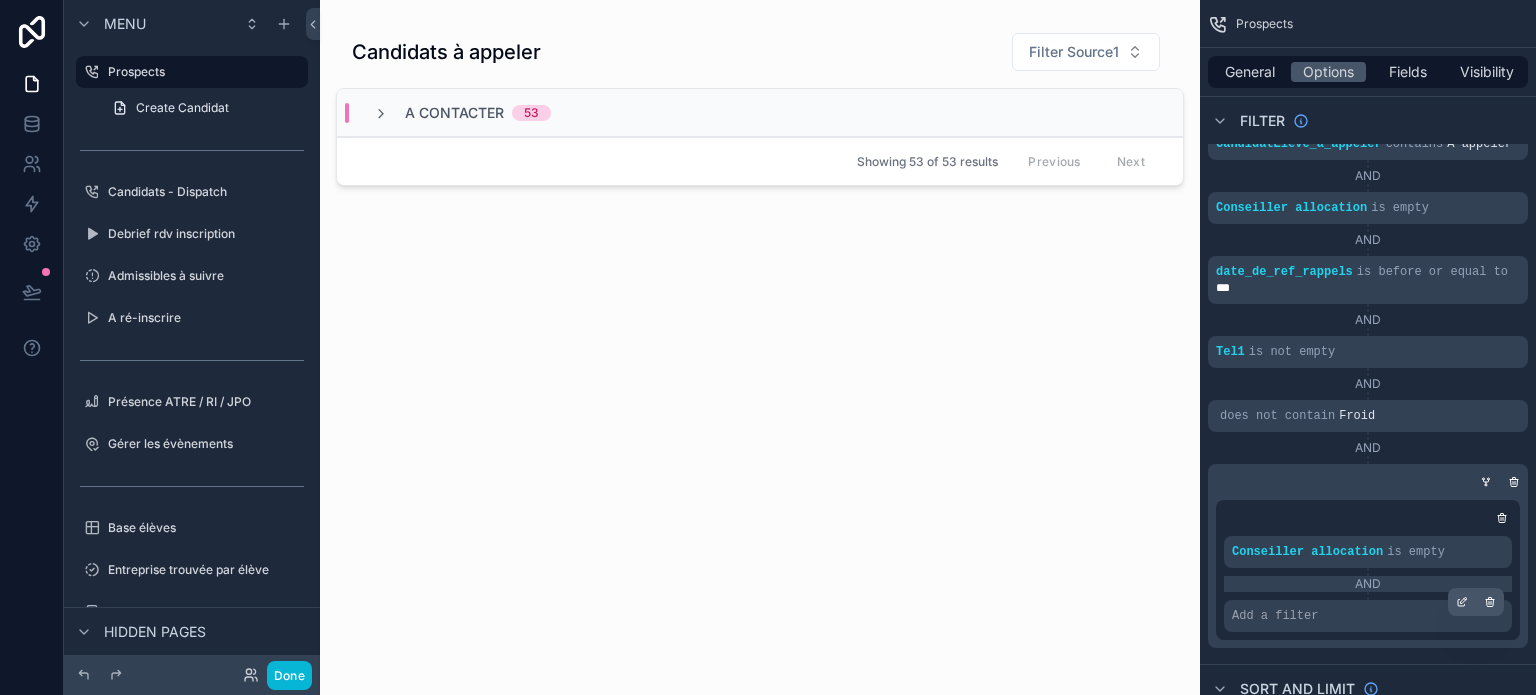 click on "Add a filter" at bounding box center [1368, 616] 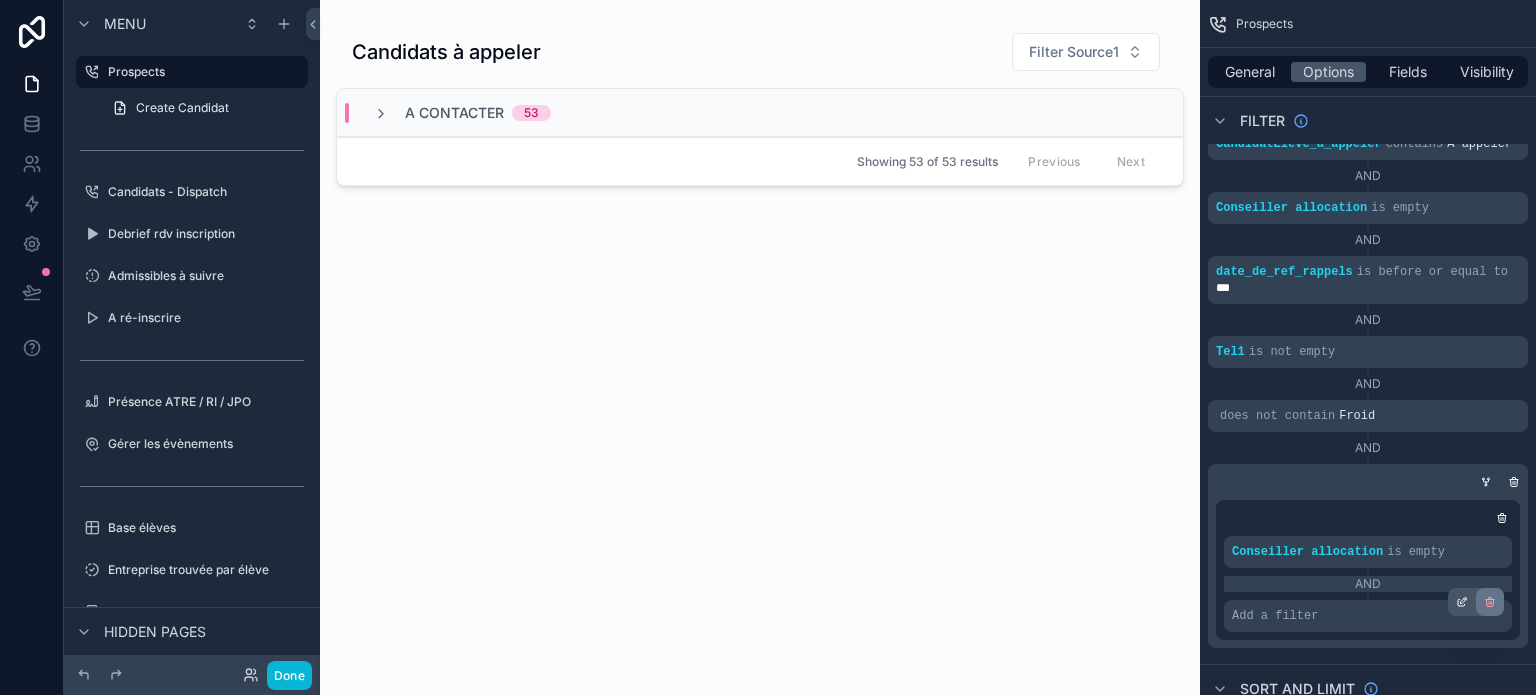click at bounding box center [1490, 602] 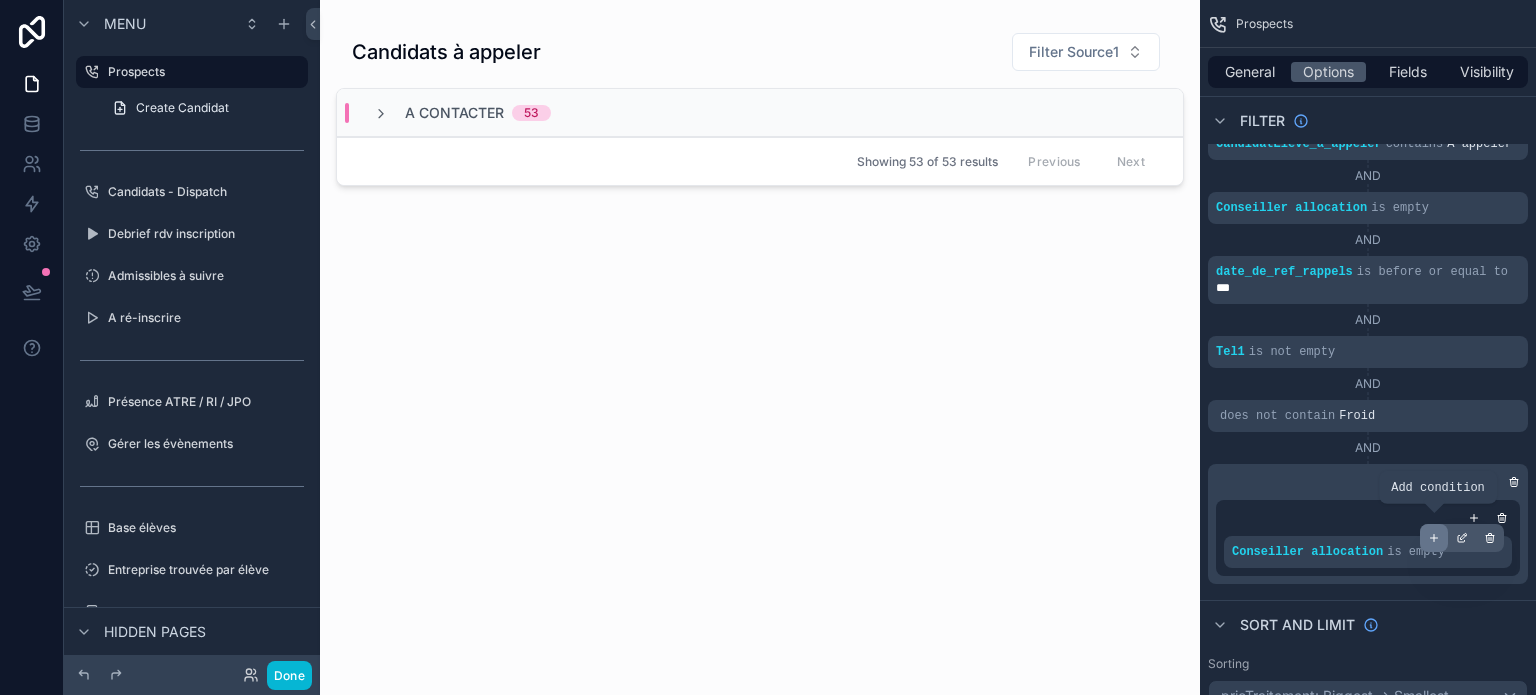 click at bounding box center (1434, 538) 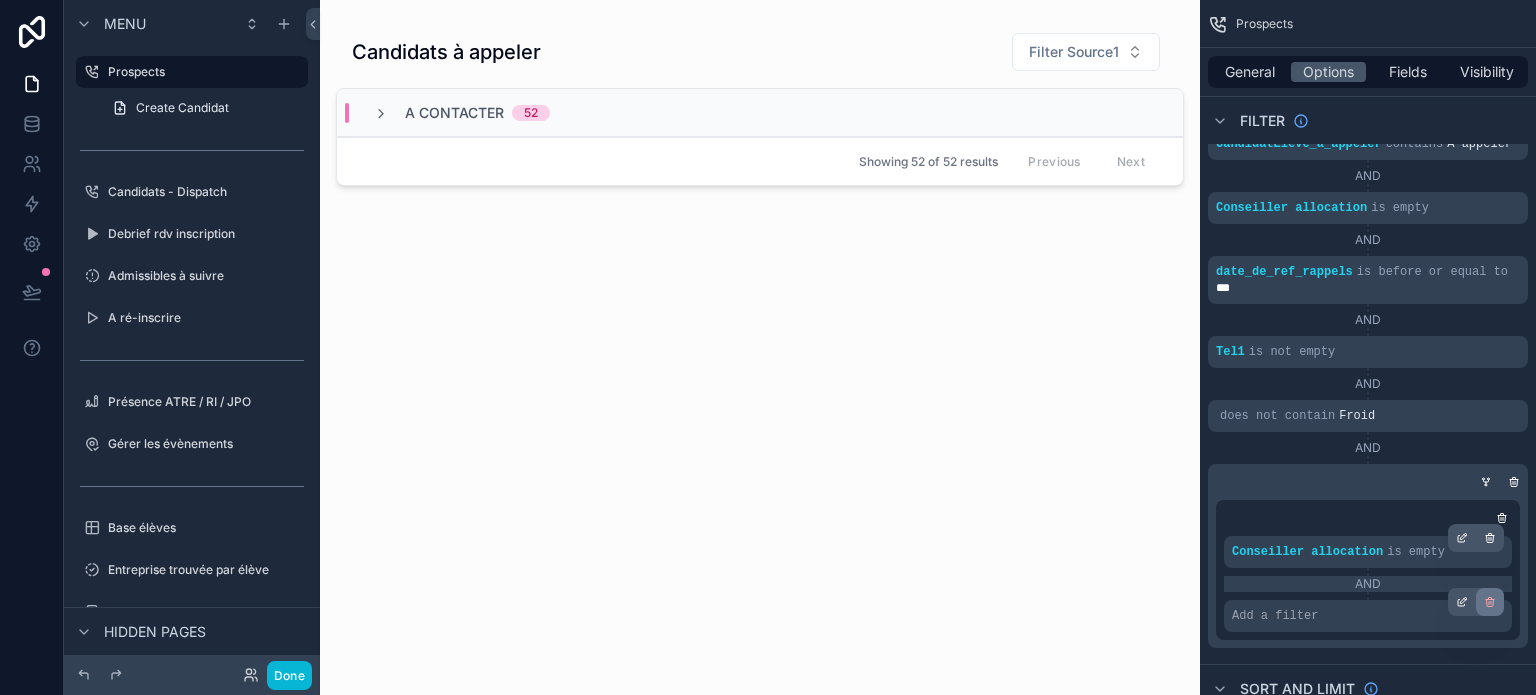 click at bounding box center [1490, 602] 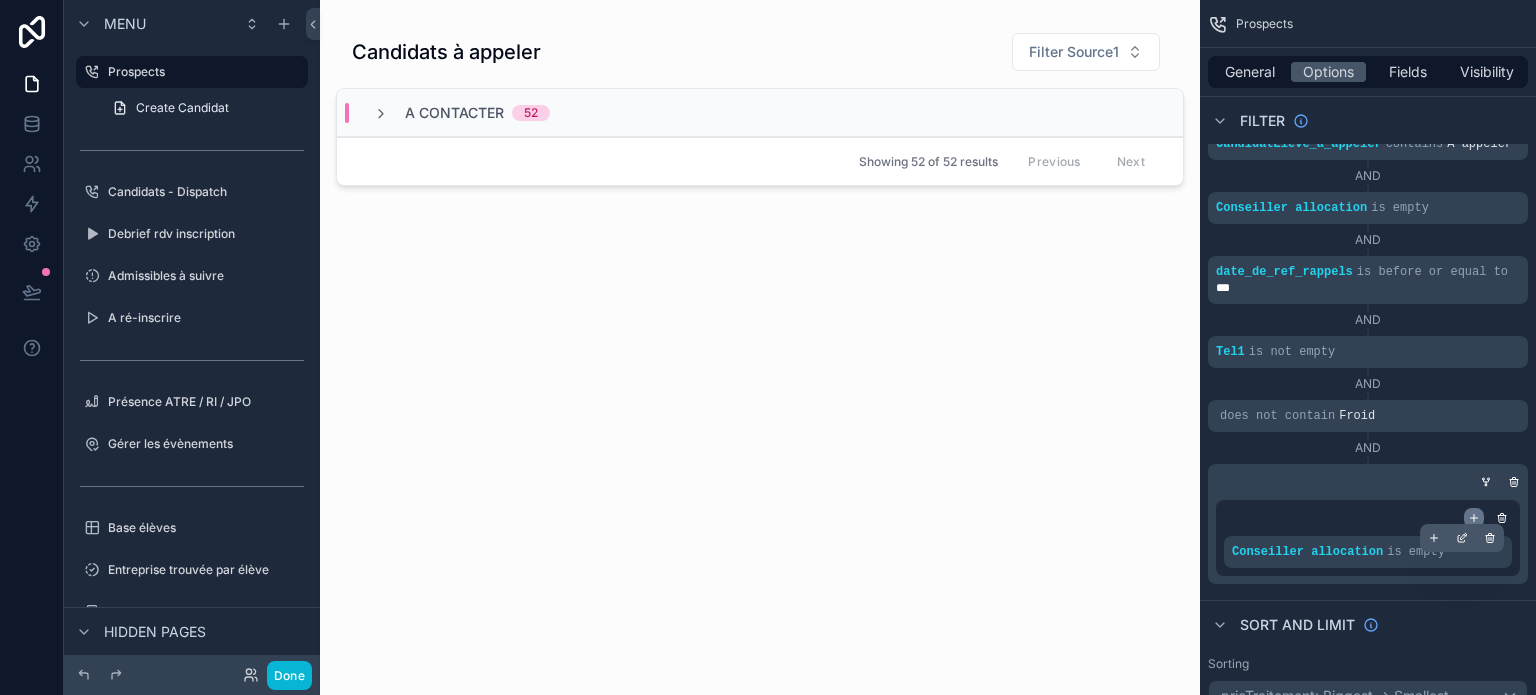 click 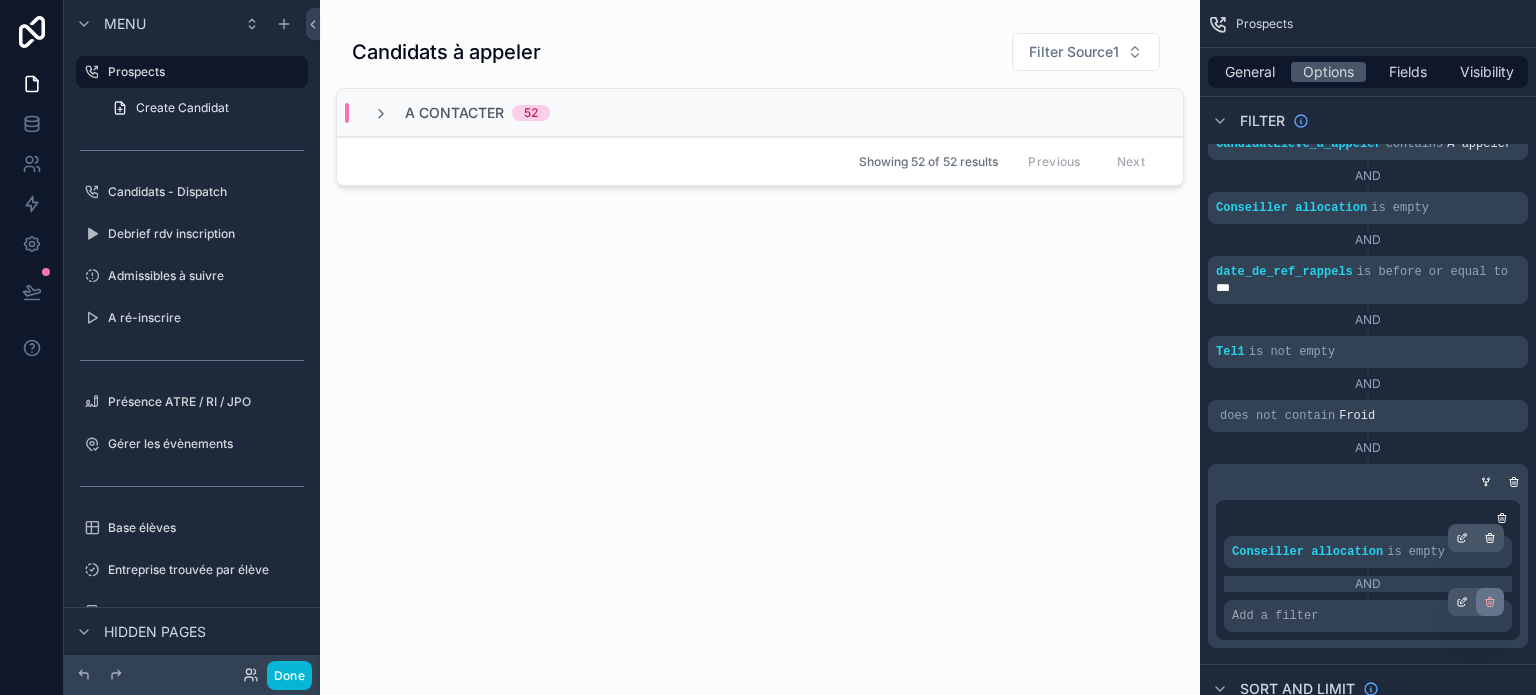 click 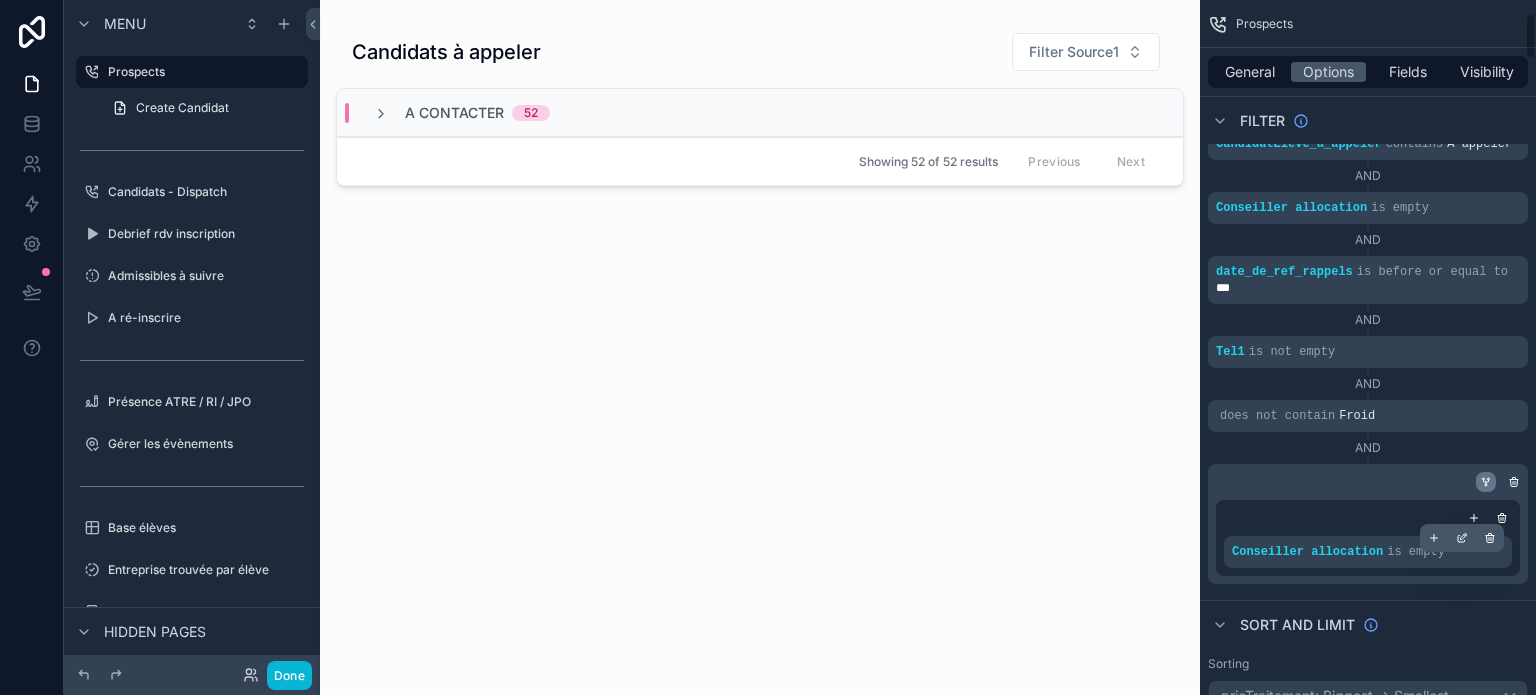 click 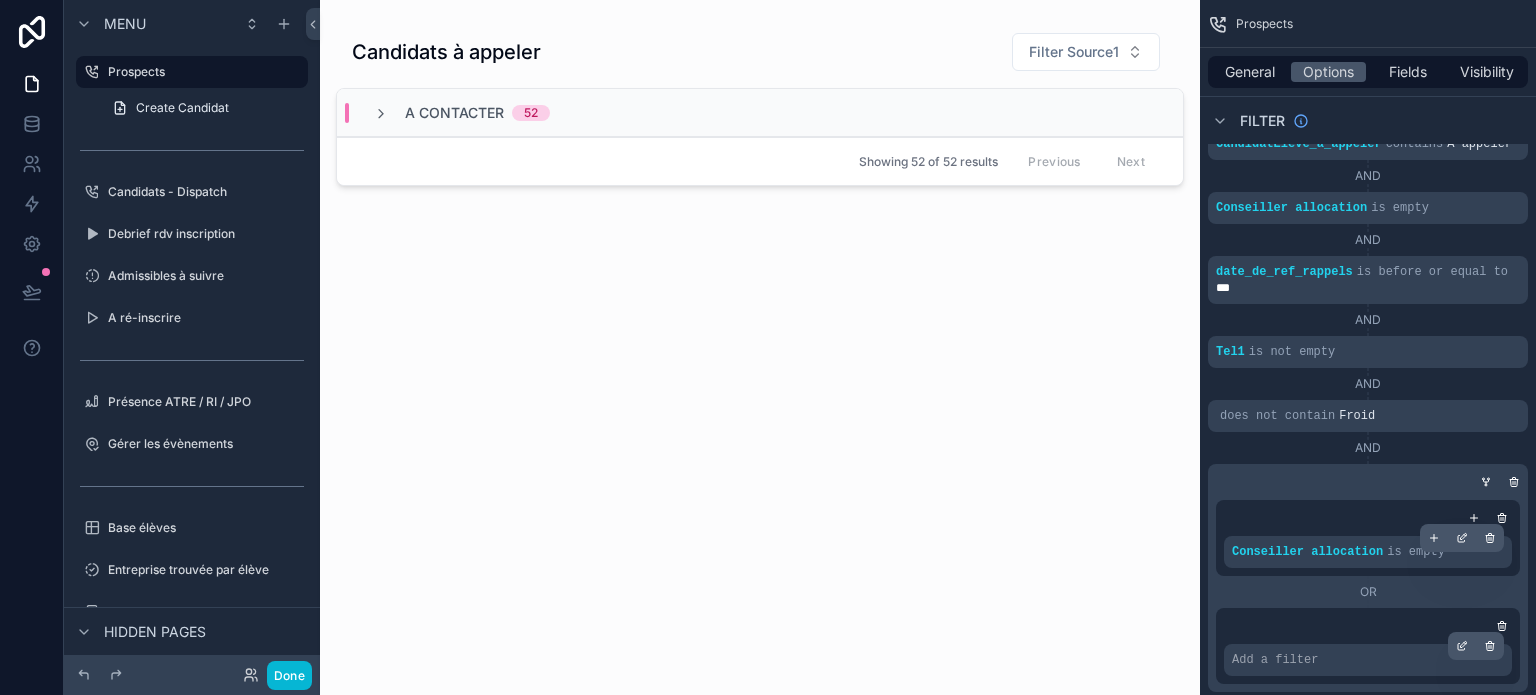 click on "Add a filter" at bounding box center [1368, 660] 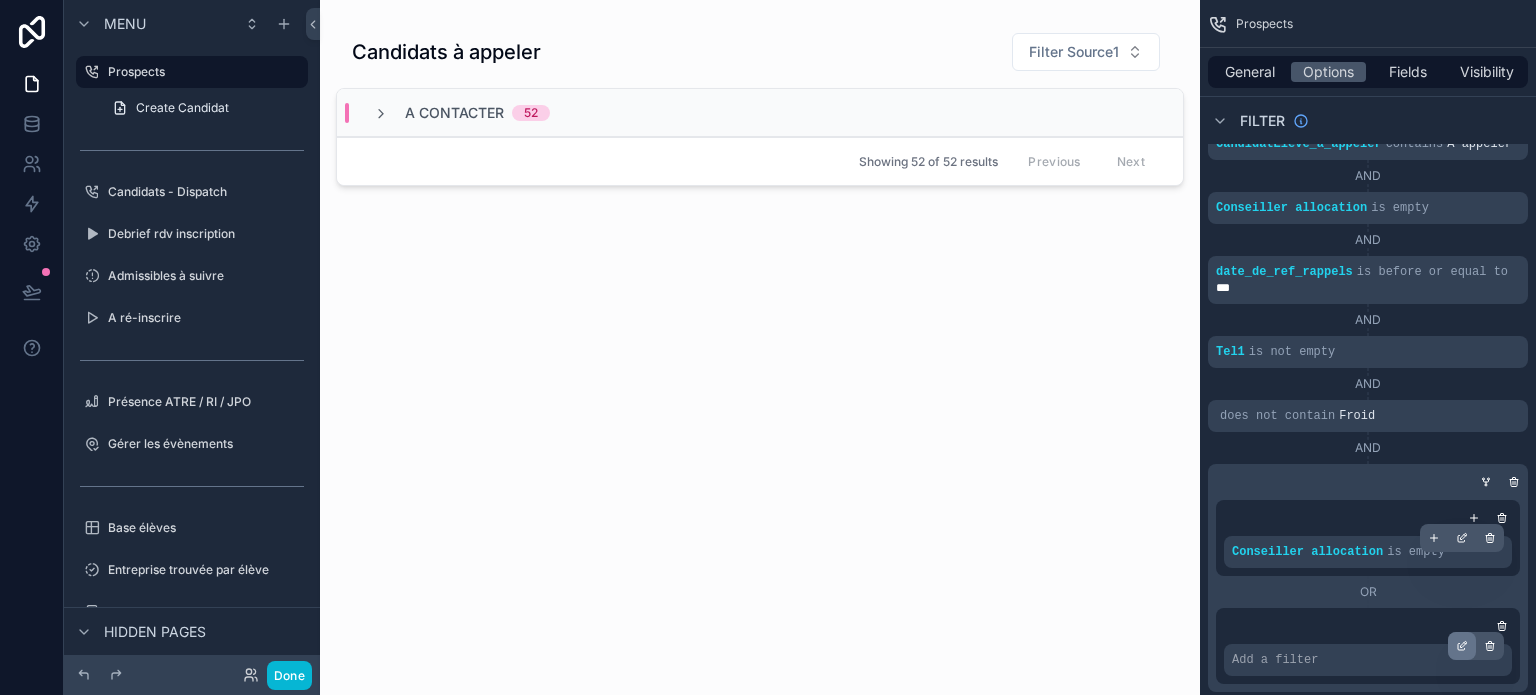 click 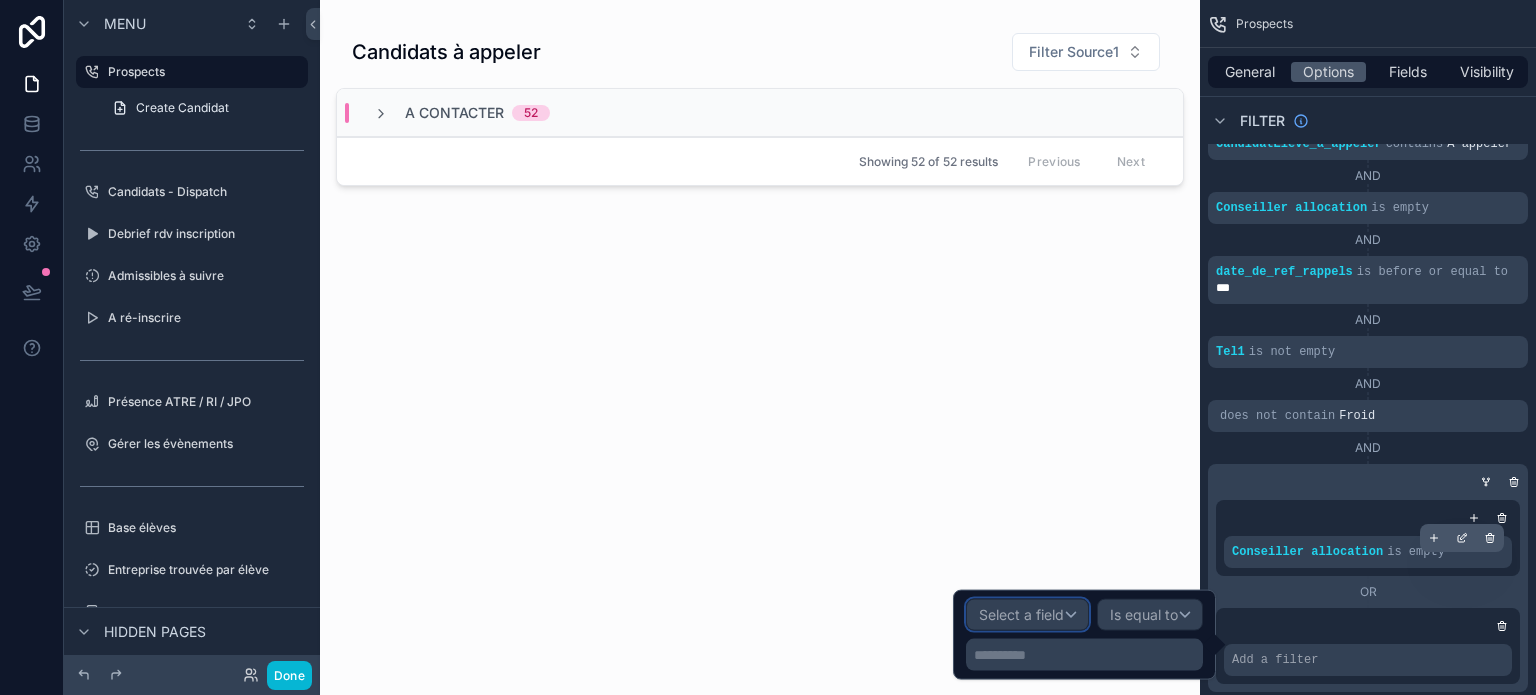 click on "Select a field" at bounding box center [1021, 614] 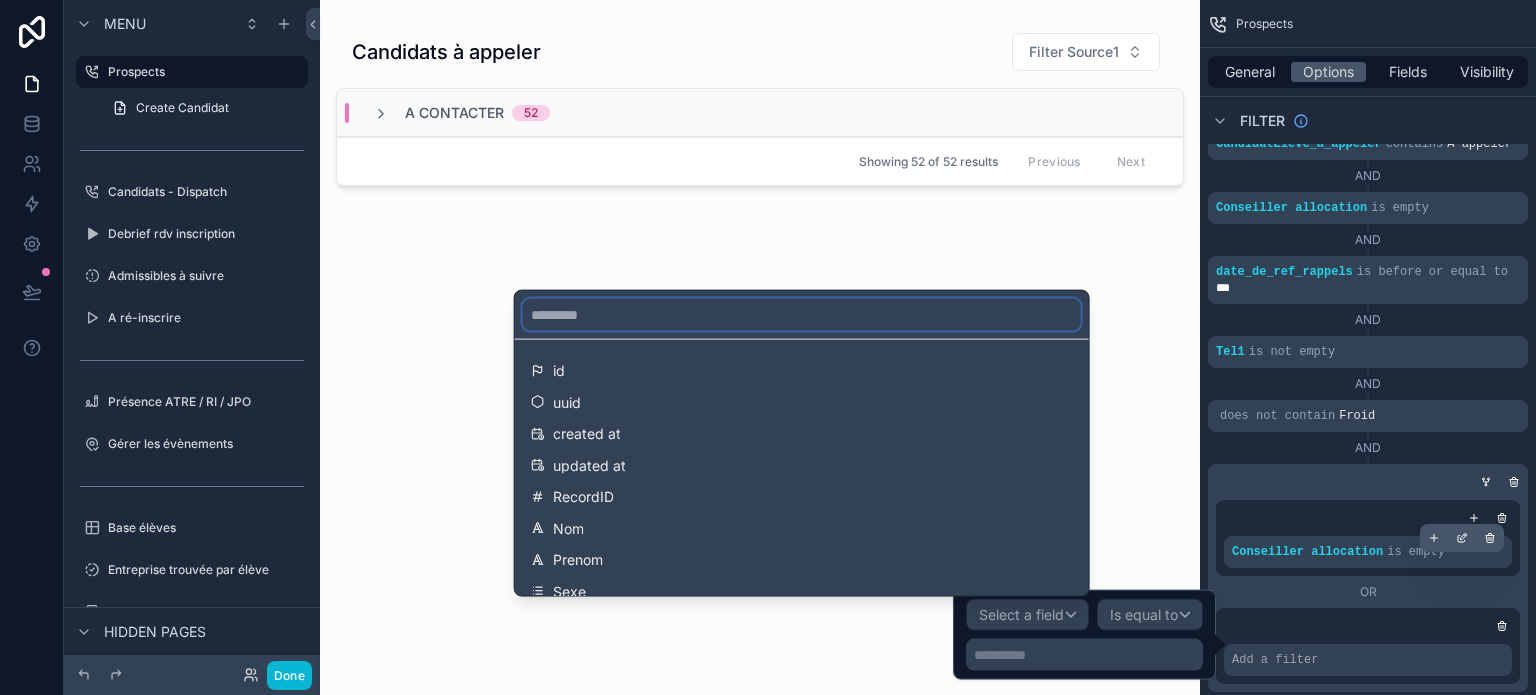 click at bounding box center (802, 315) 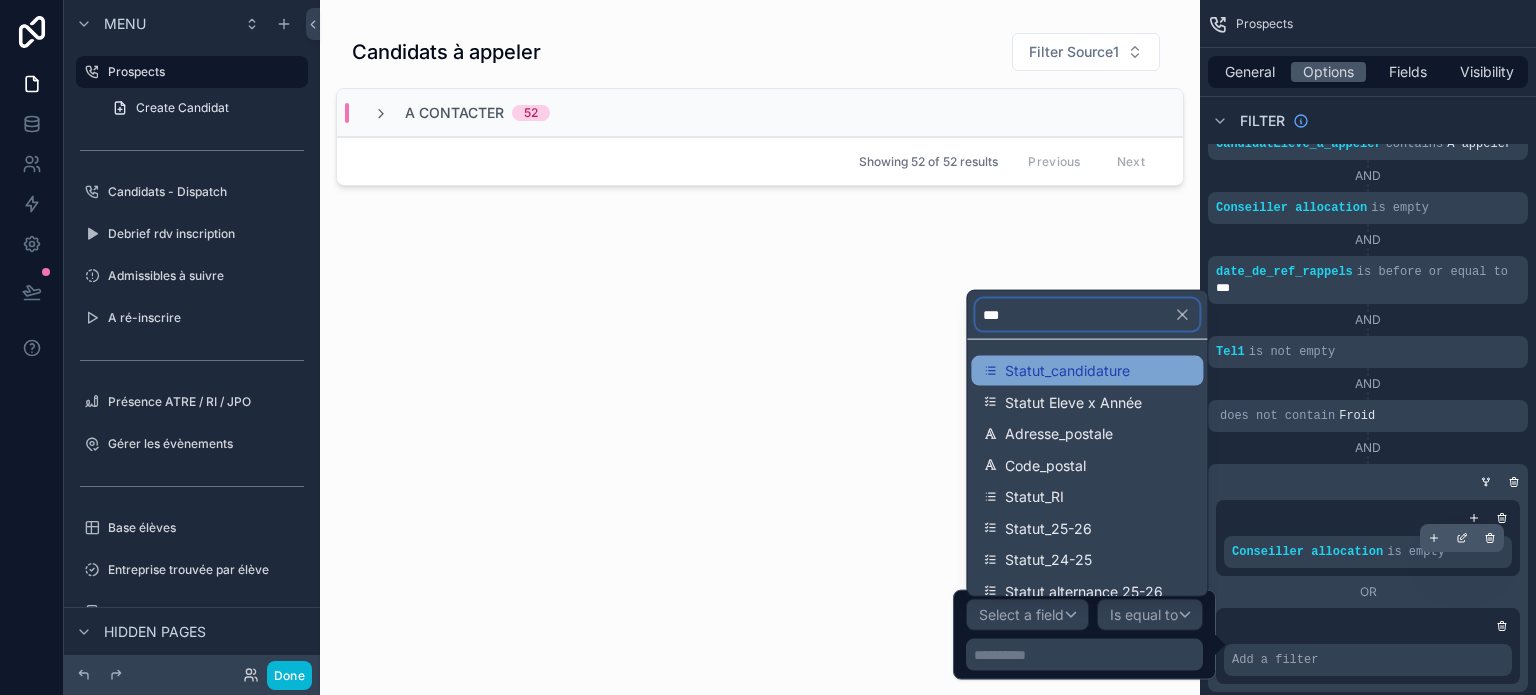 type on "***" 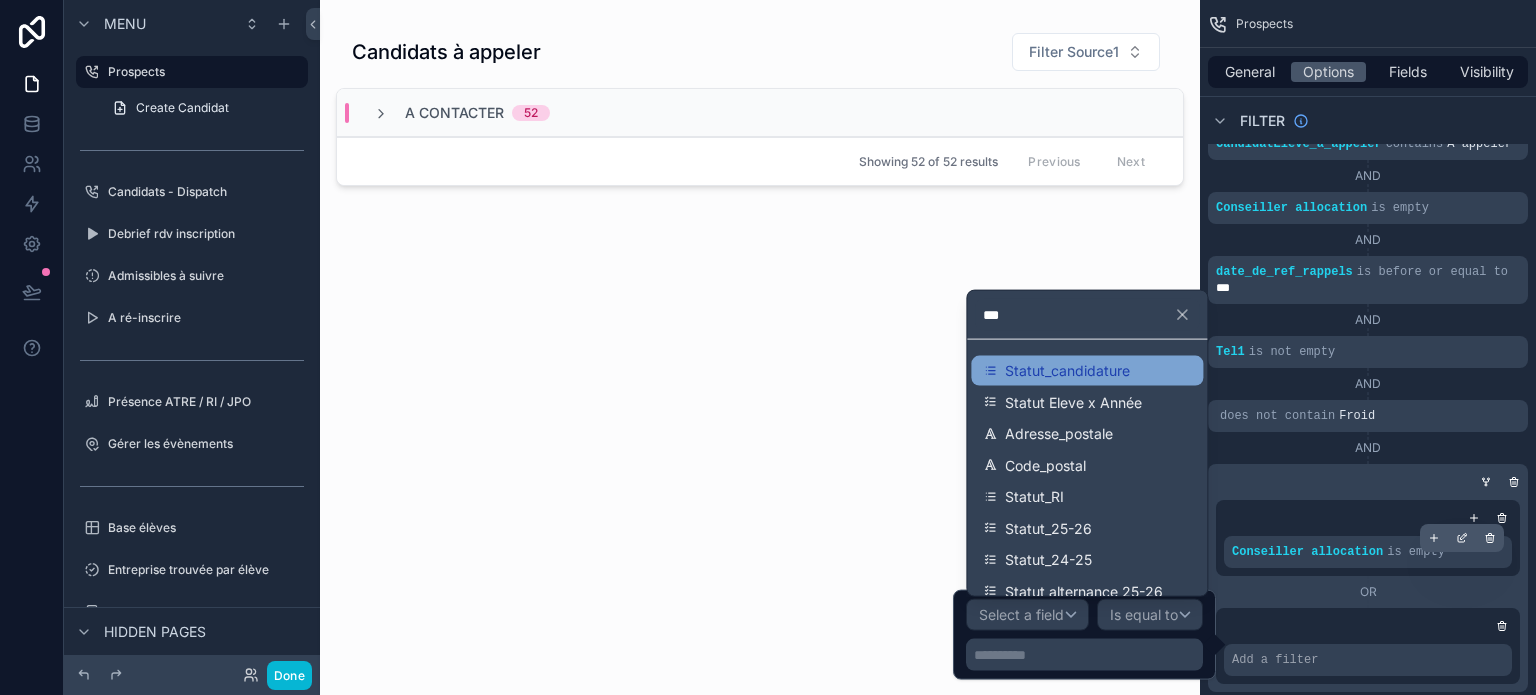 click on "Statut_candidature" at bounding box center [1067, 371] 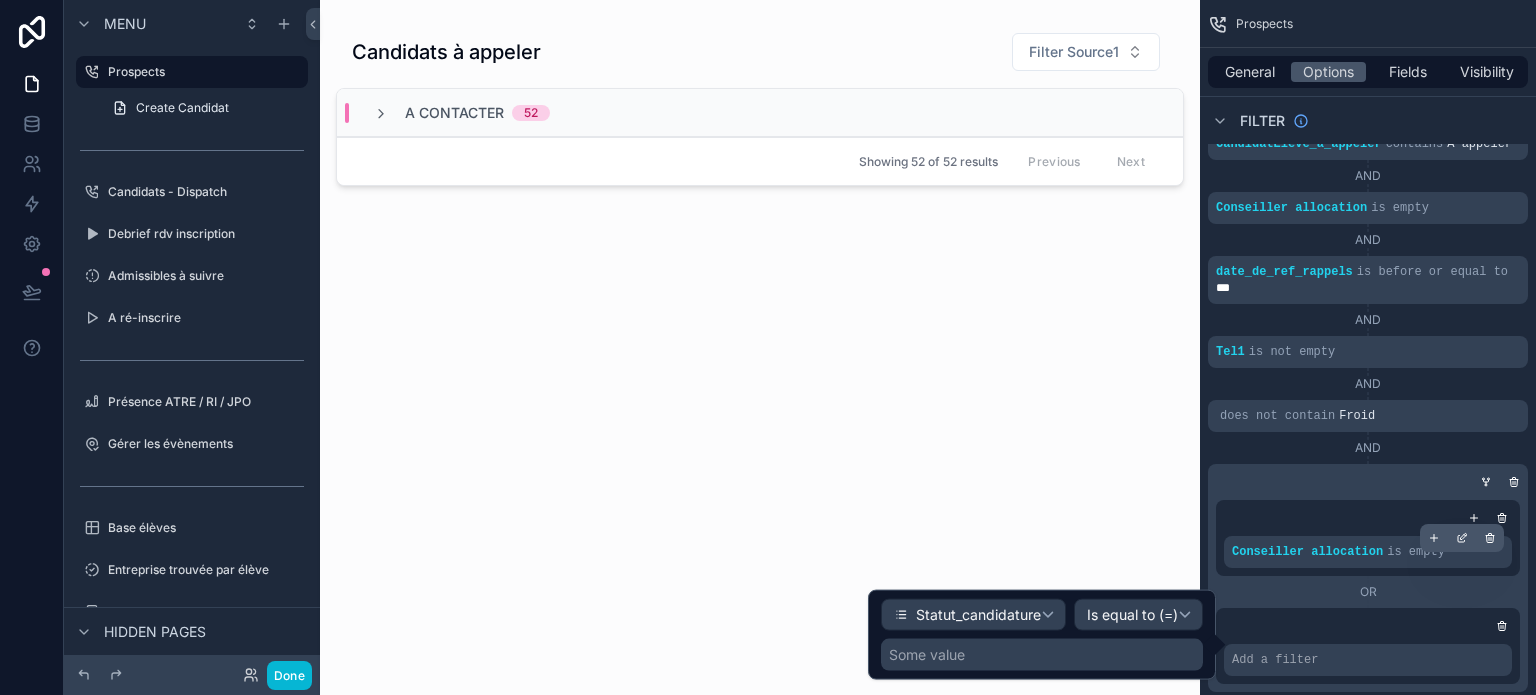click on "Some value" at bounding box center (1042, 655) 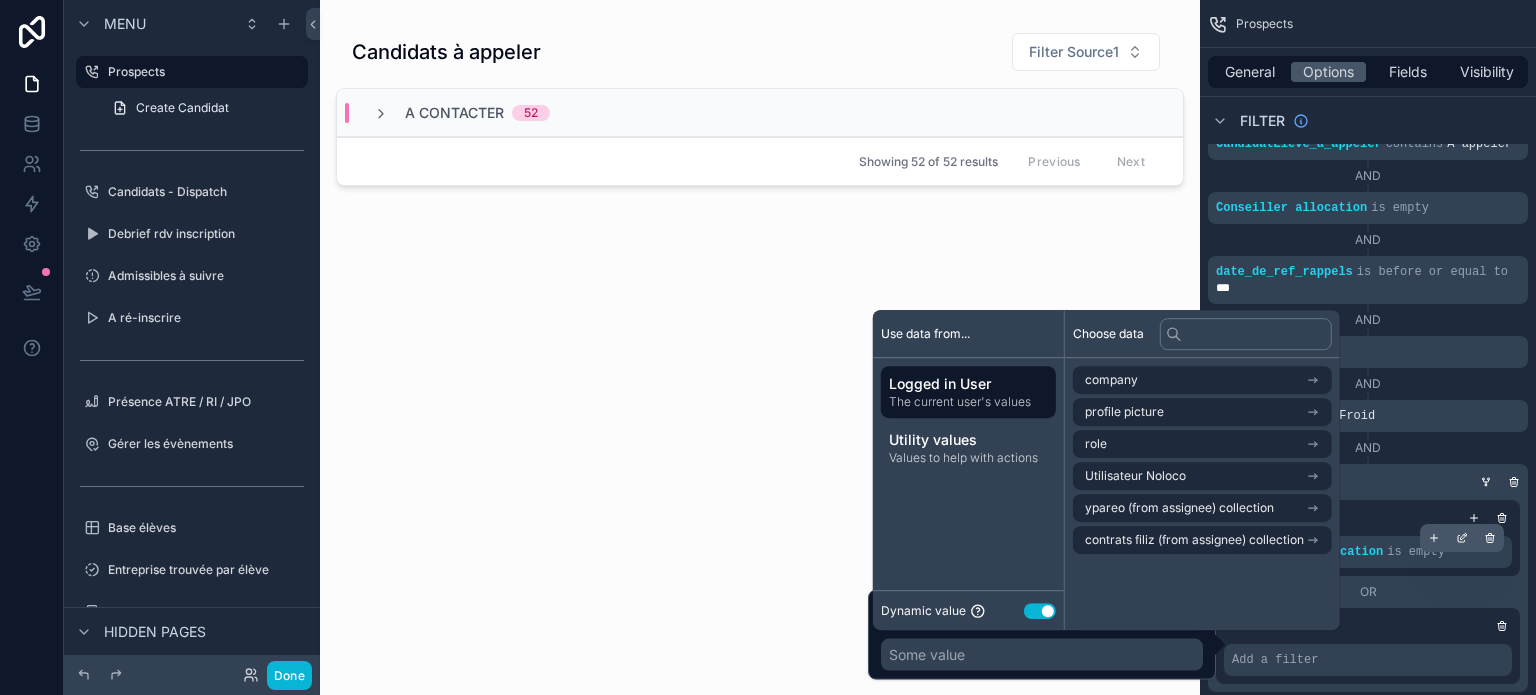 click on "Use setting" at bounding box center (1040, 611) 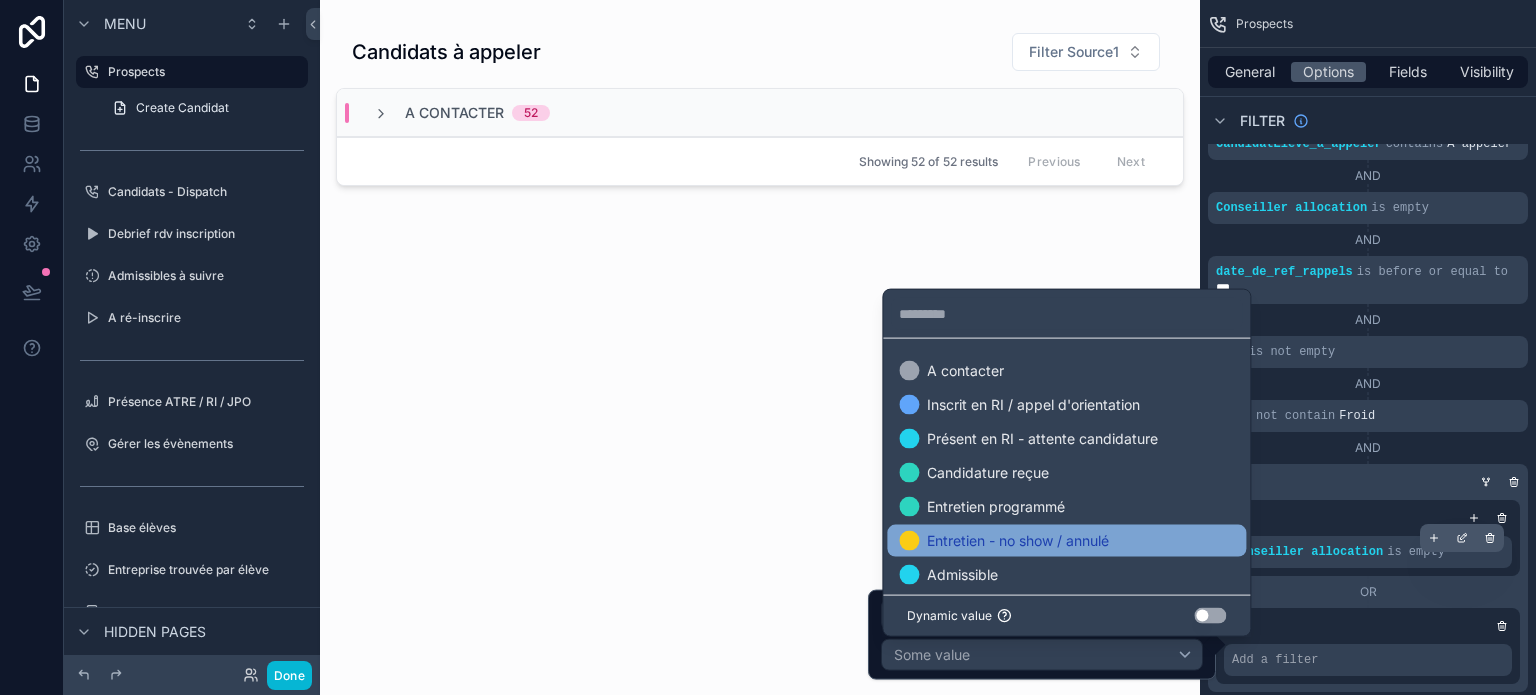 click on "Entretien - no show / annulé" at bounding box center (1004, 541) 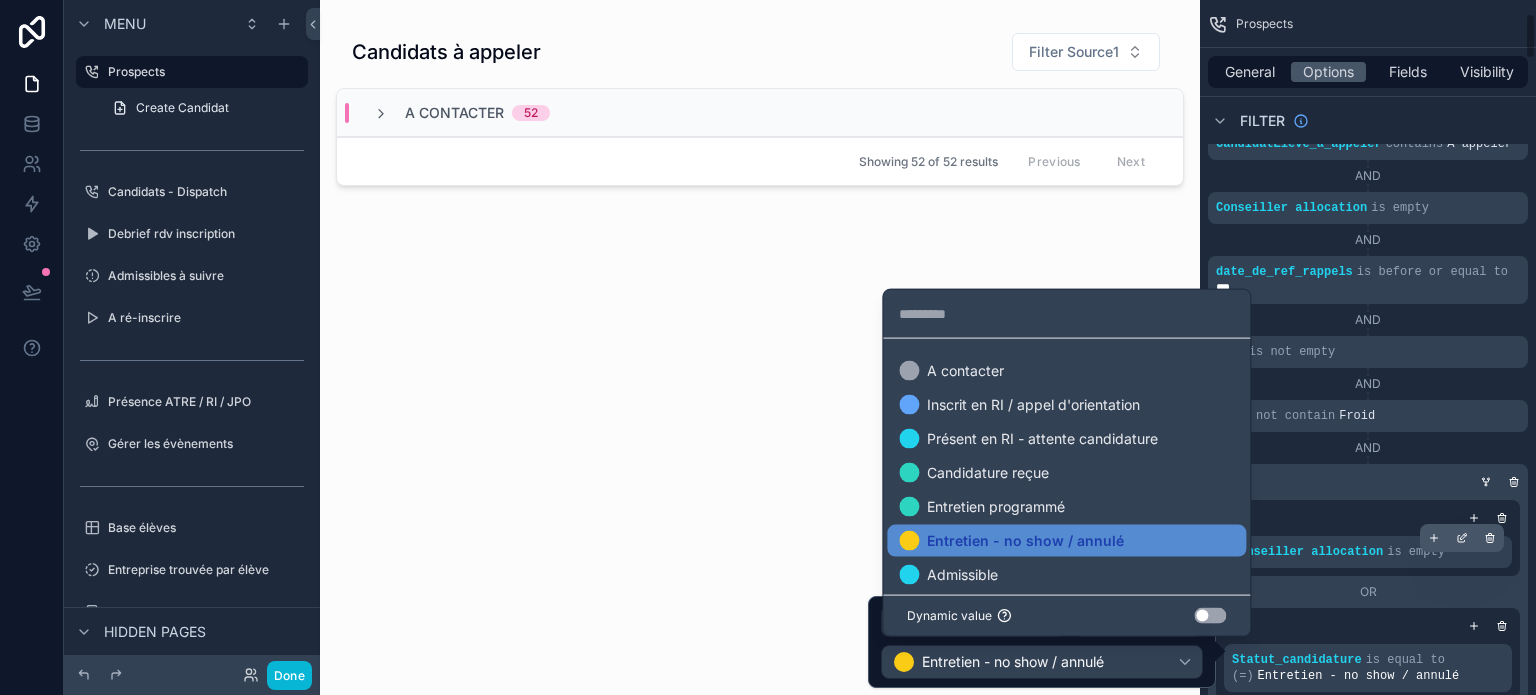 click at bounding box center [1368, 518] 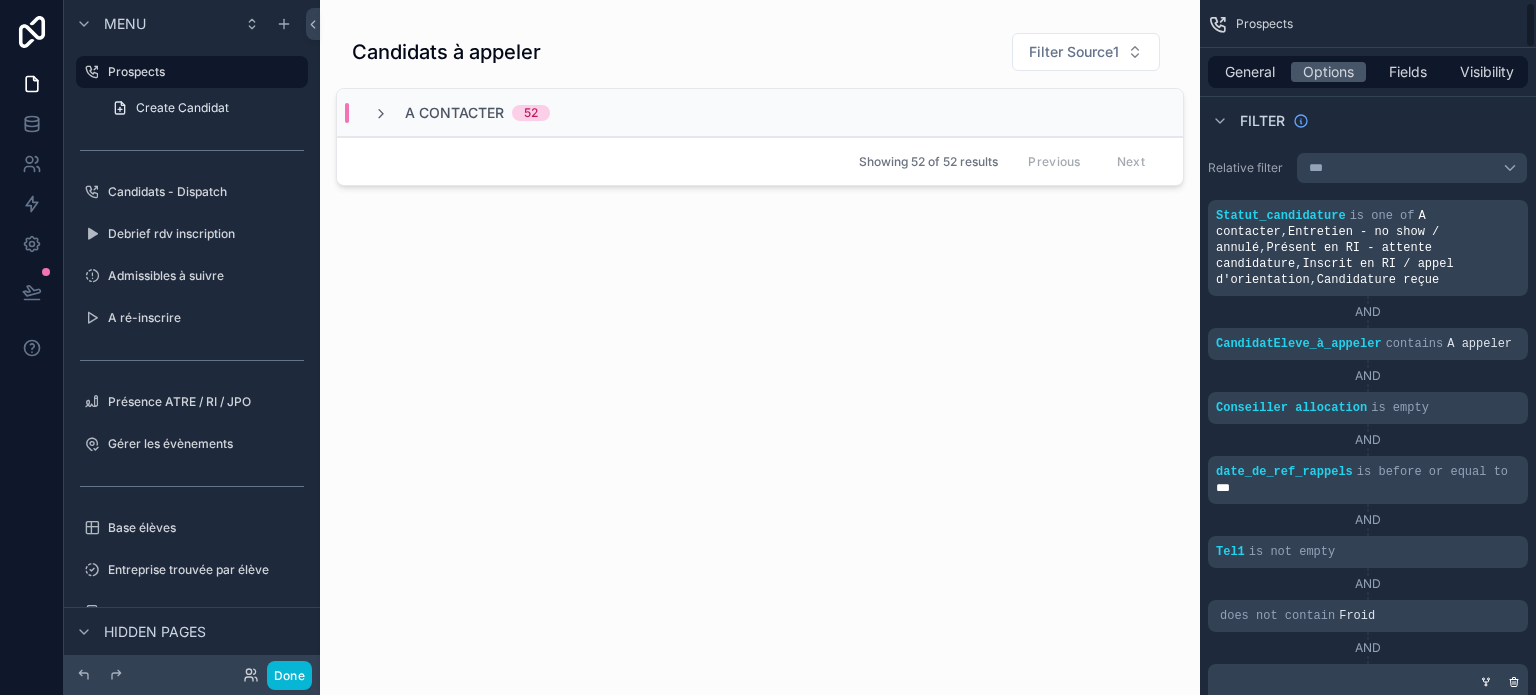 scroll, scrollTop: 0, scrollLeft: 0, axis: both 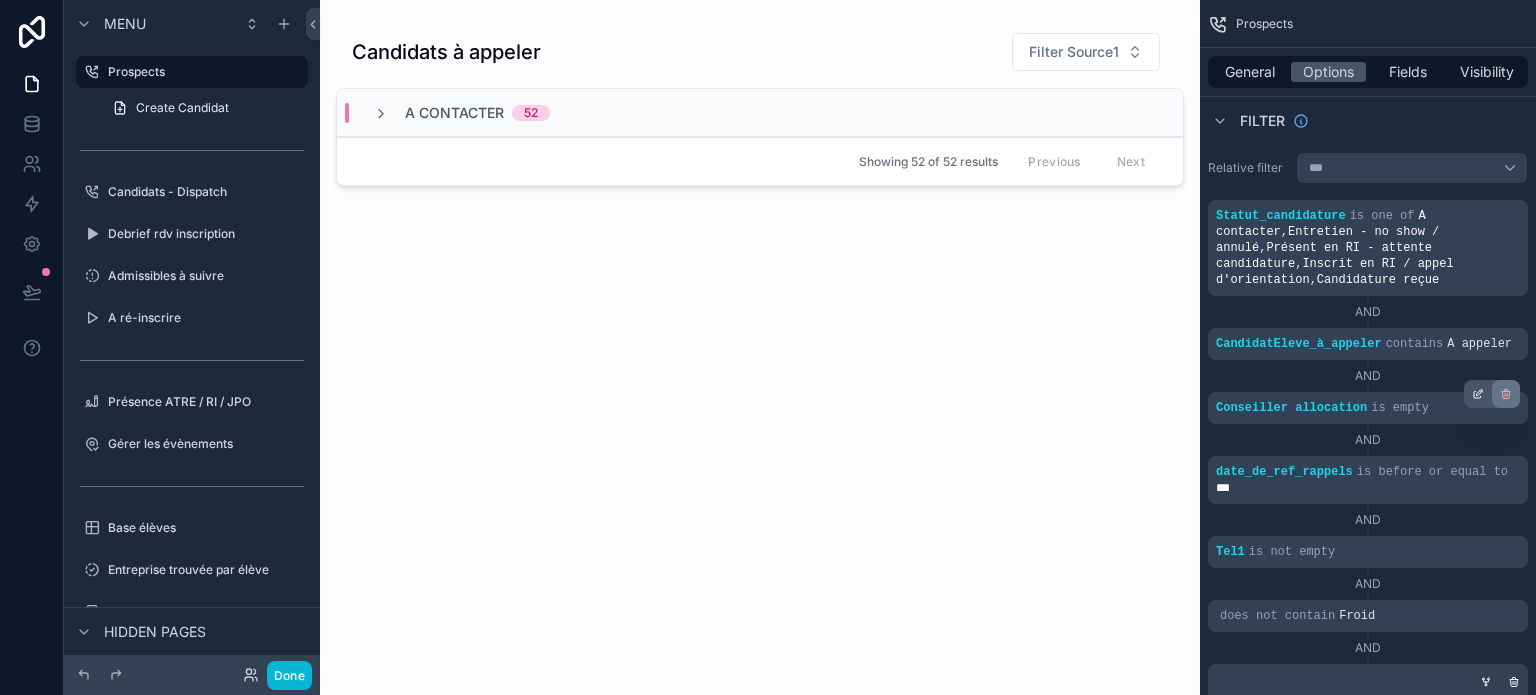 click 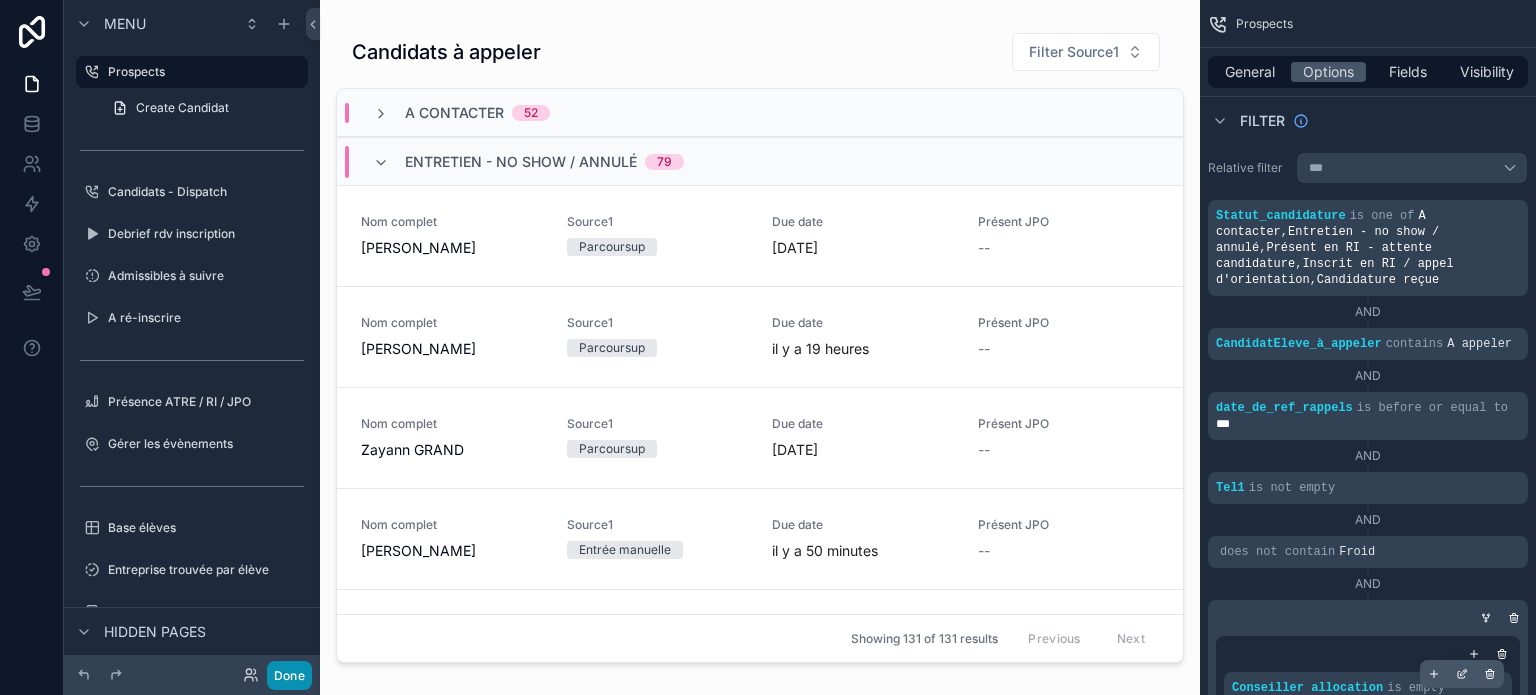click on "Done" at bounding box center [289, 675] 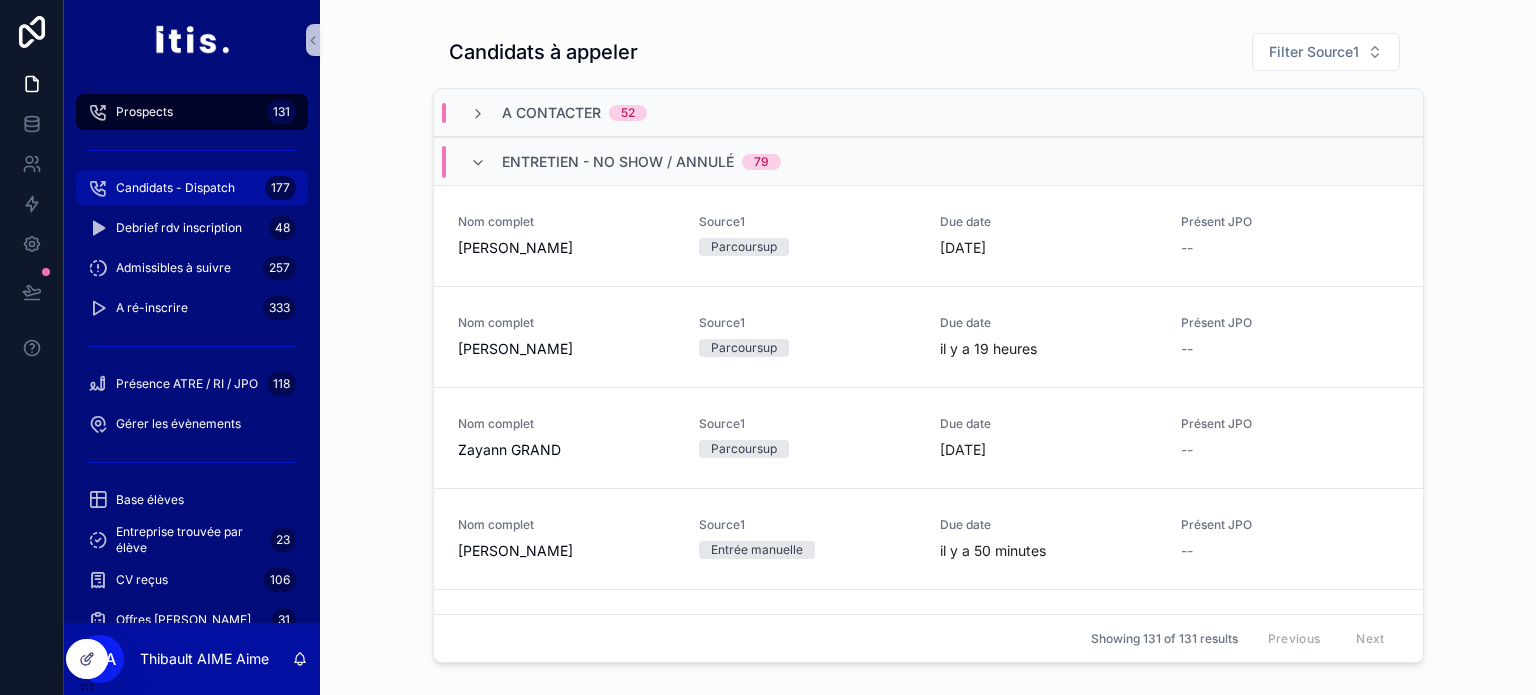 click on "Candidats - Dispatch" at bounding box center (175, 188) 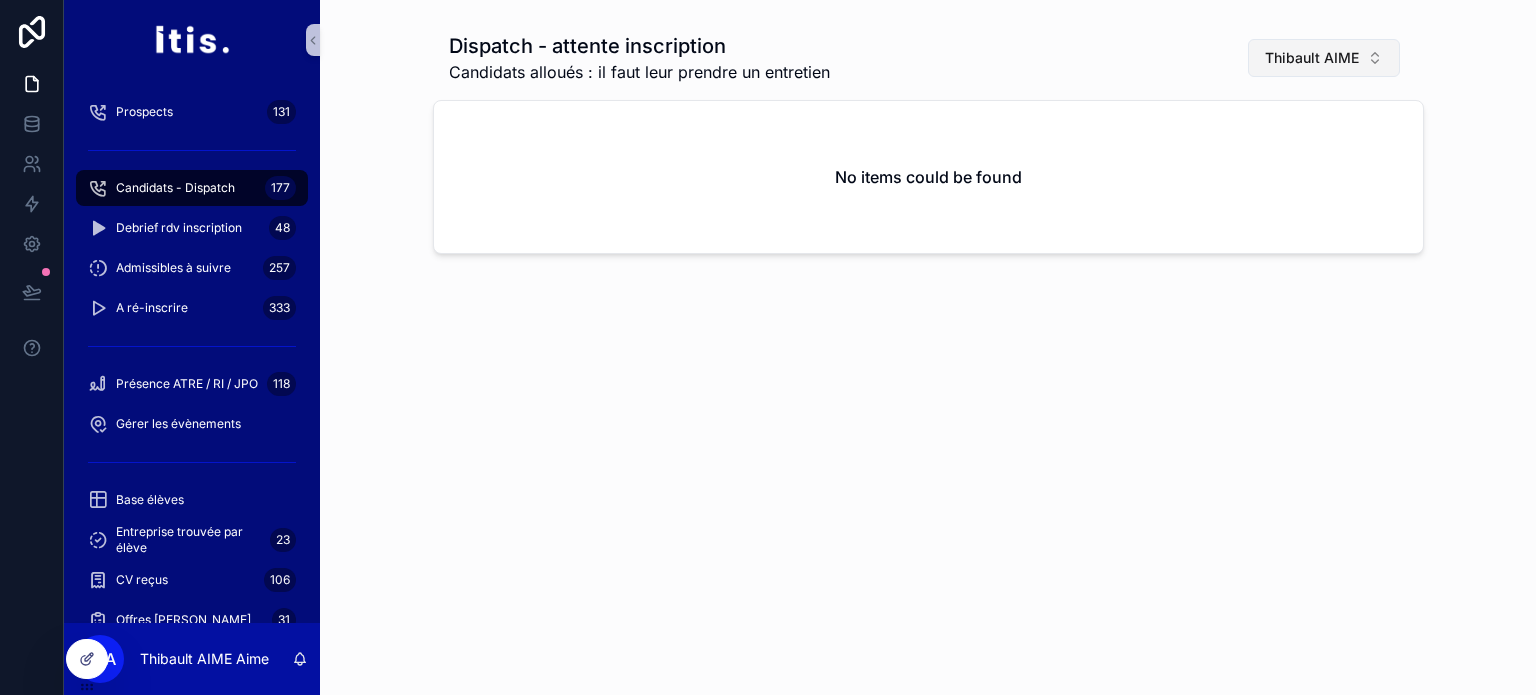 click on "Thibault AIME" at bounding box center [1312, 58] 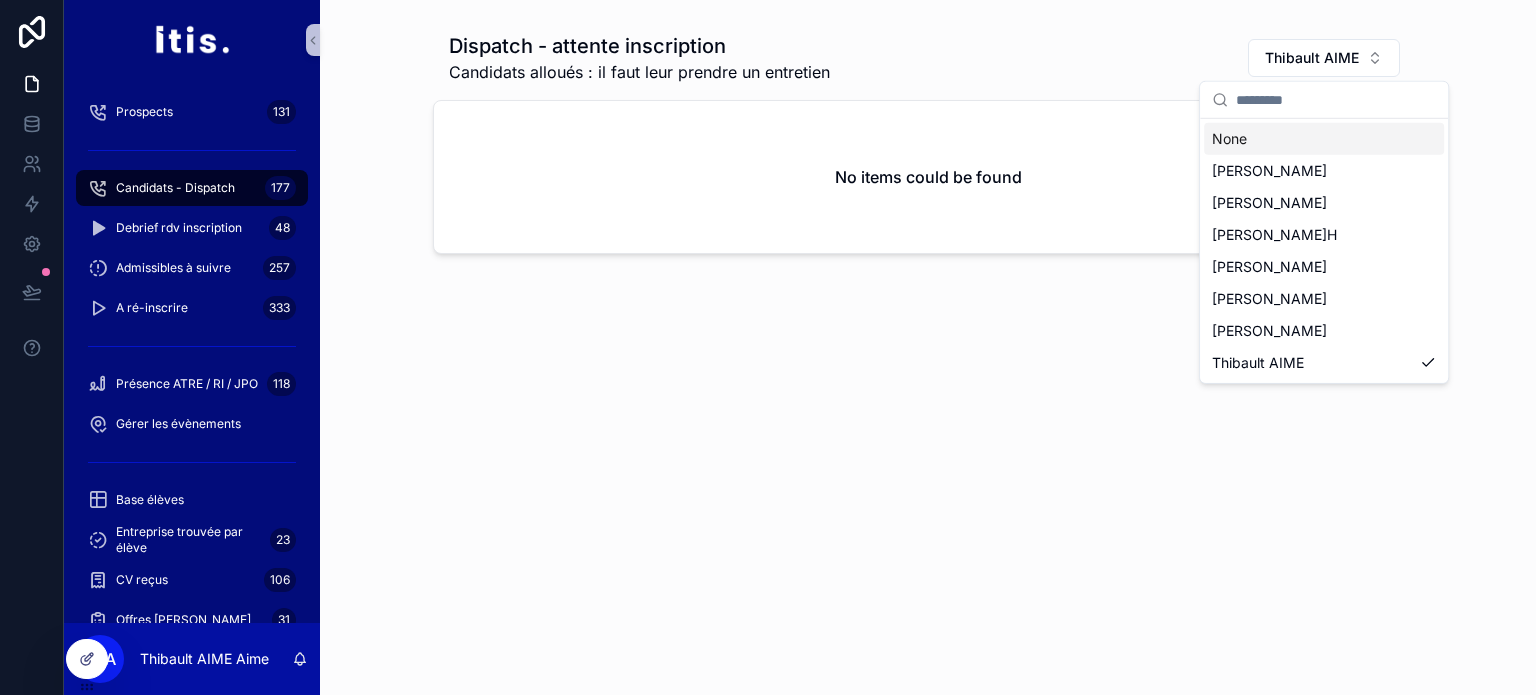 click on "None" at bounding box center [1324, 139] 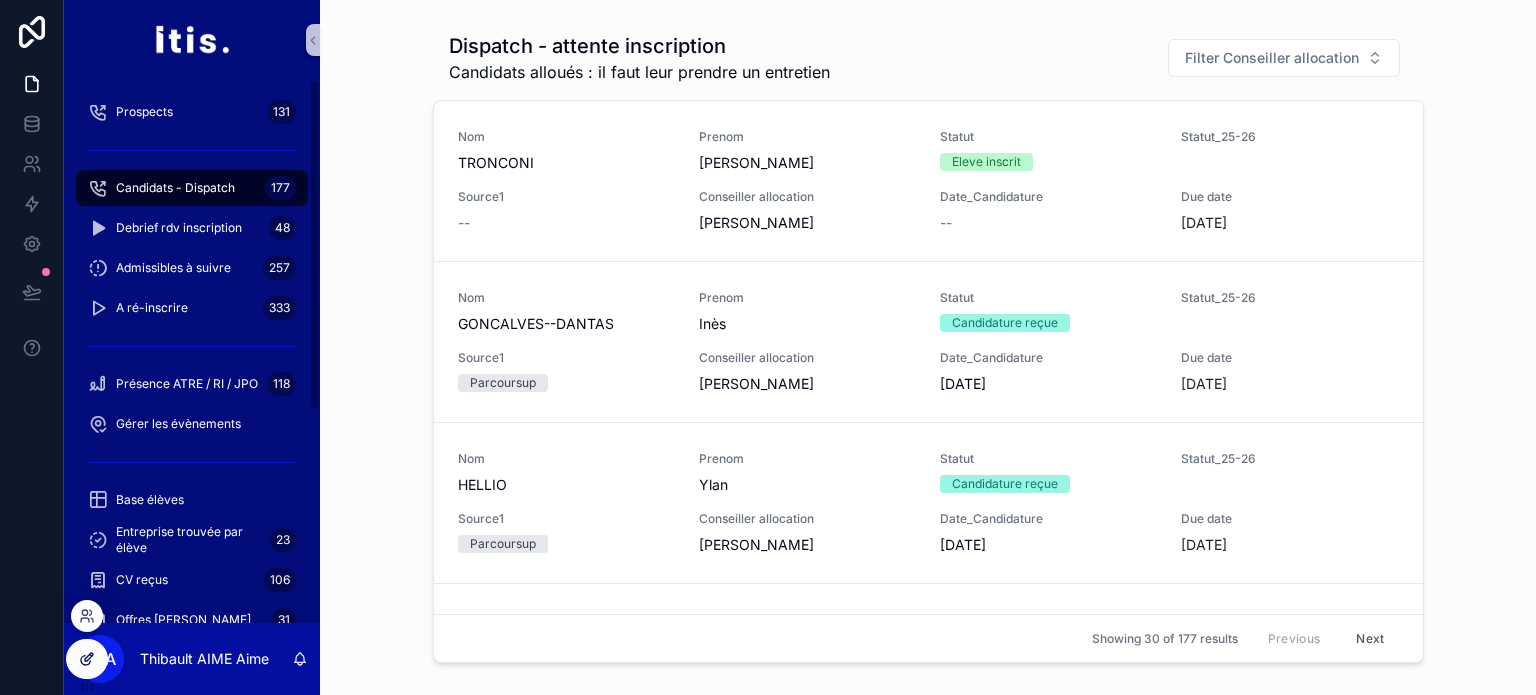 click 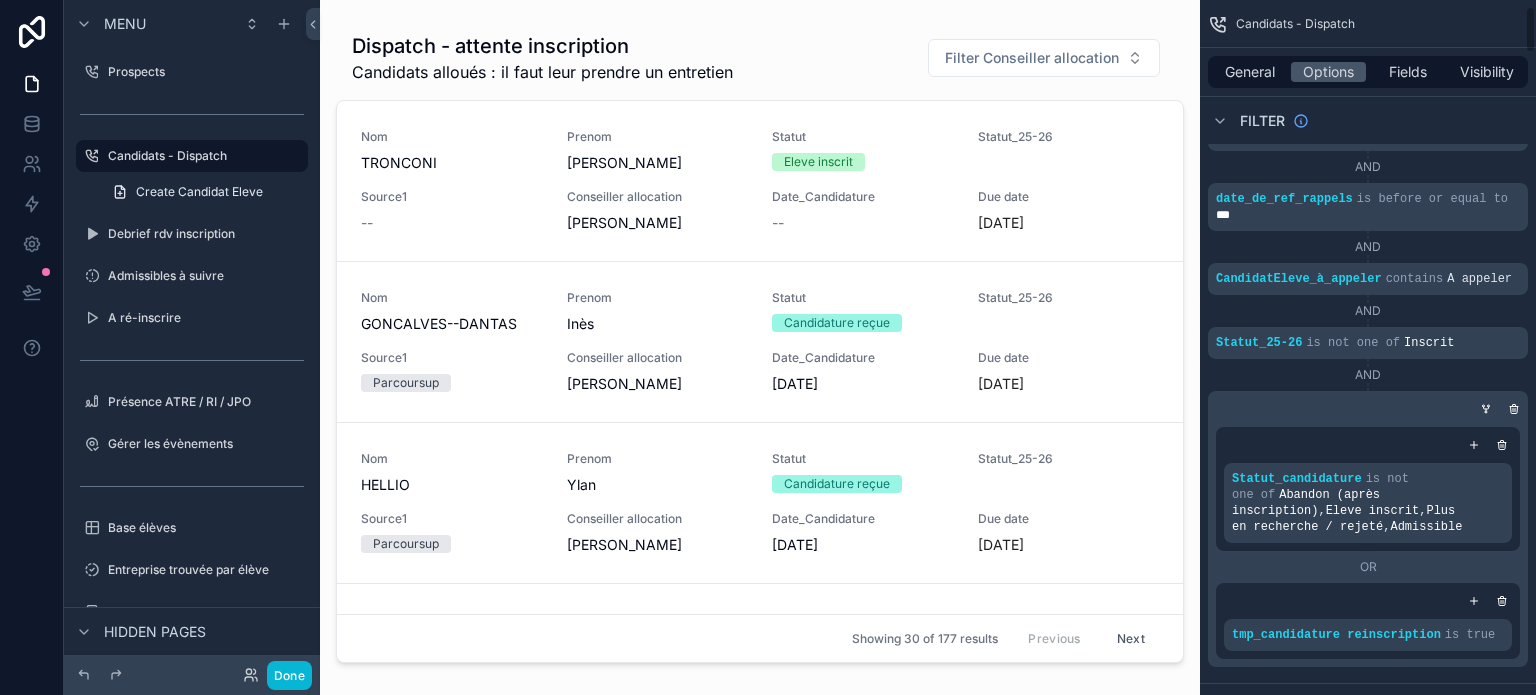 scroll, scrollTop: 100, scrollLeft: 0, axis: vertical 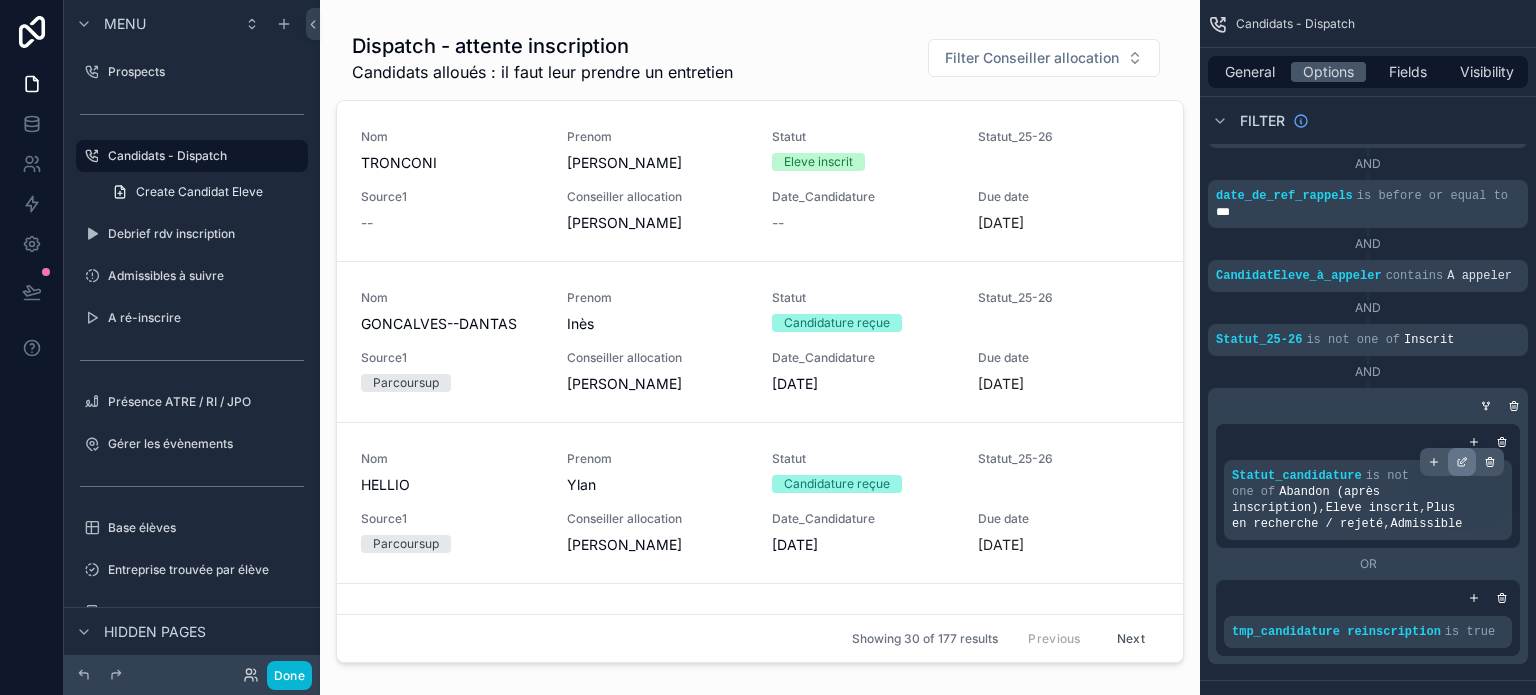 click 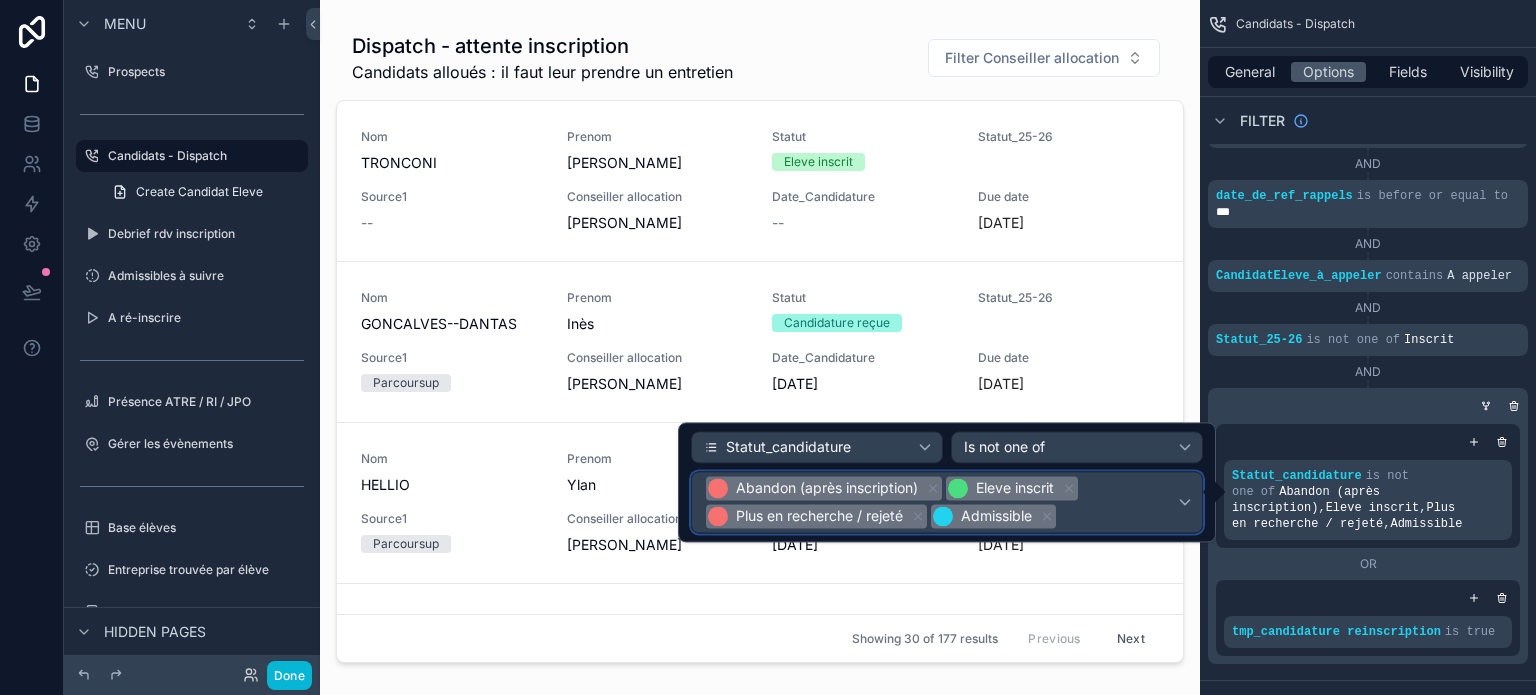 click on "Abandon (après inscription) Eleve inscrit Plus en recherche / rejeté Admissible" at bounding box center (941, 502) 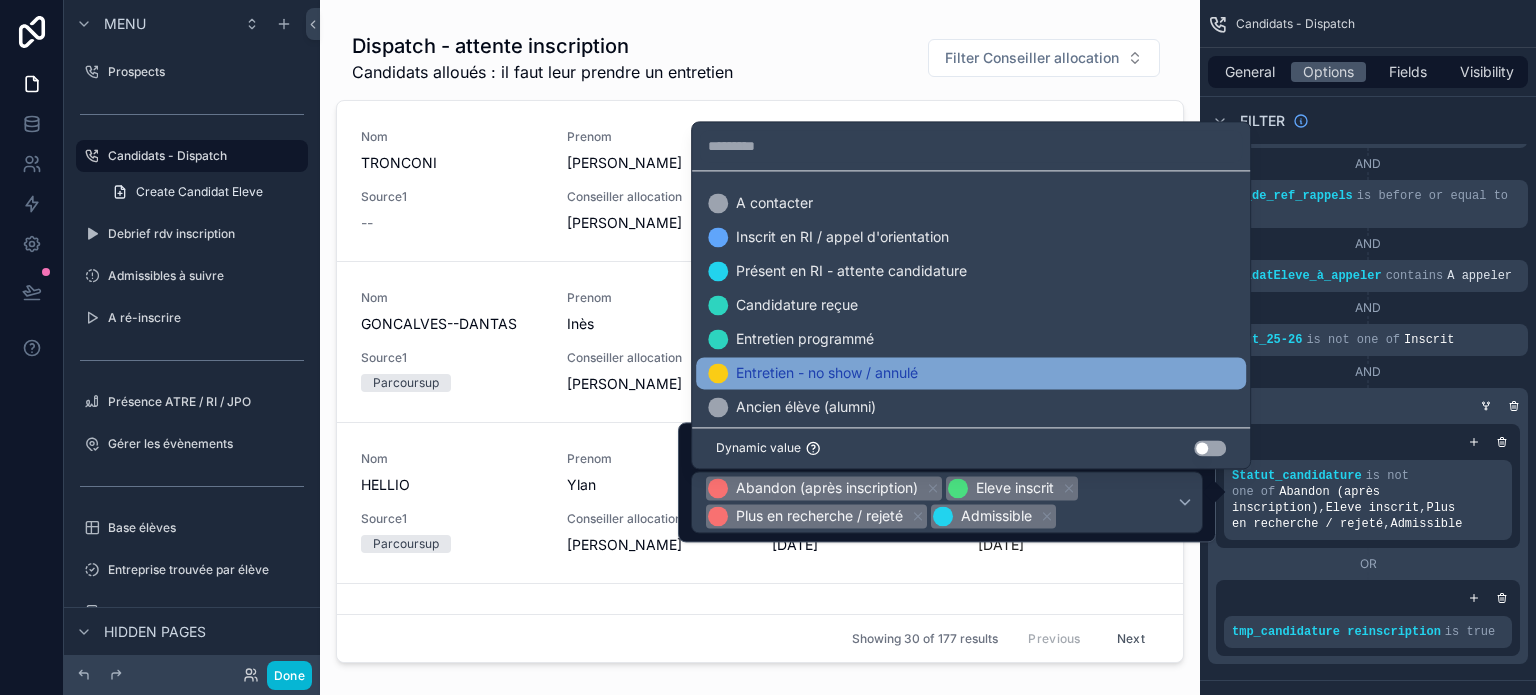 click on "Entretien - no show / annulé" at bounding box center [971, 373] 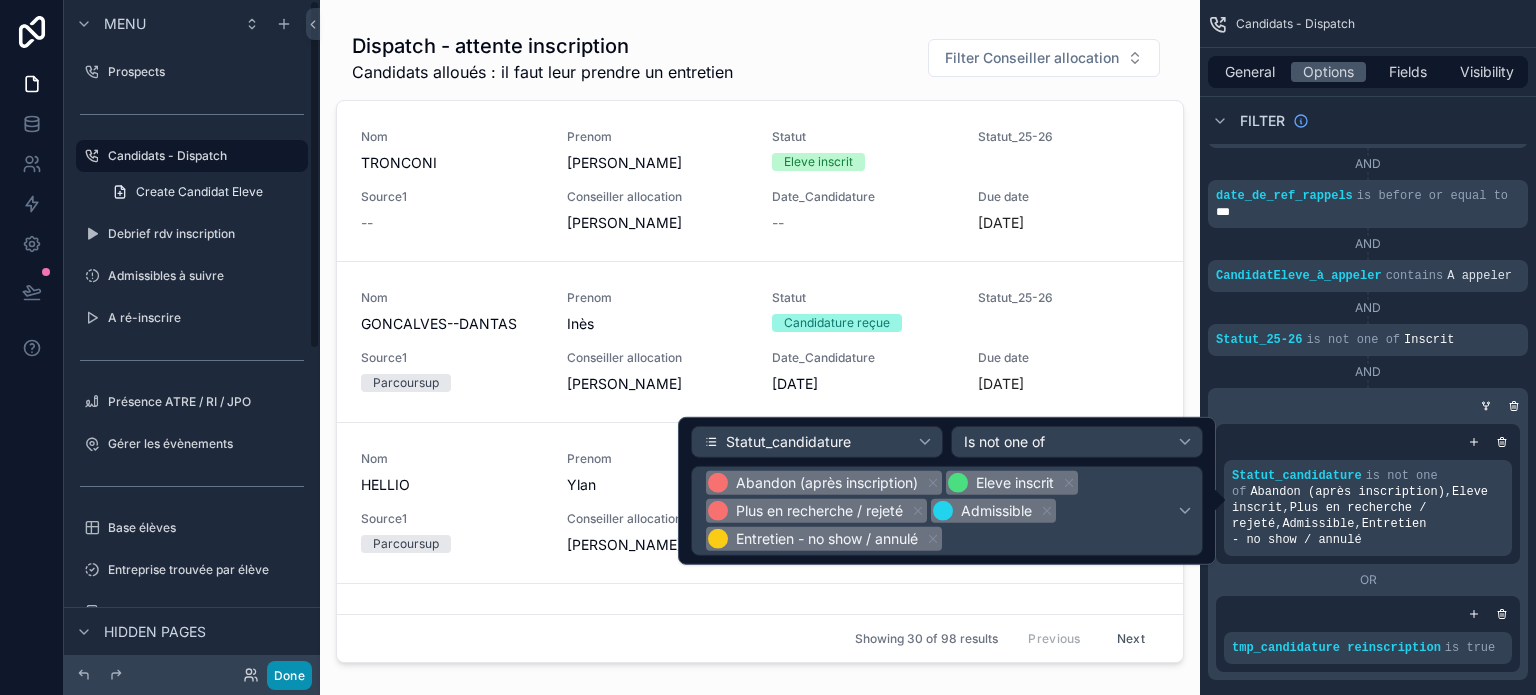 click on "Done" at bounding box center (289, 675) 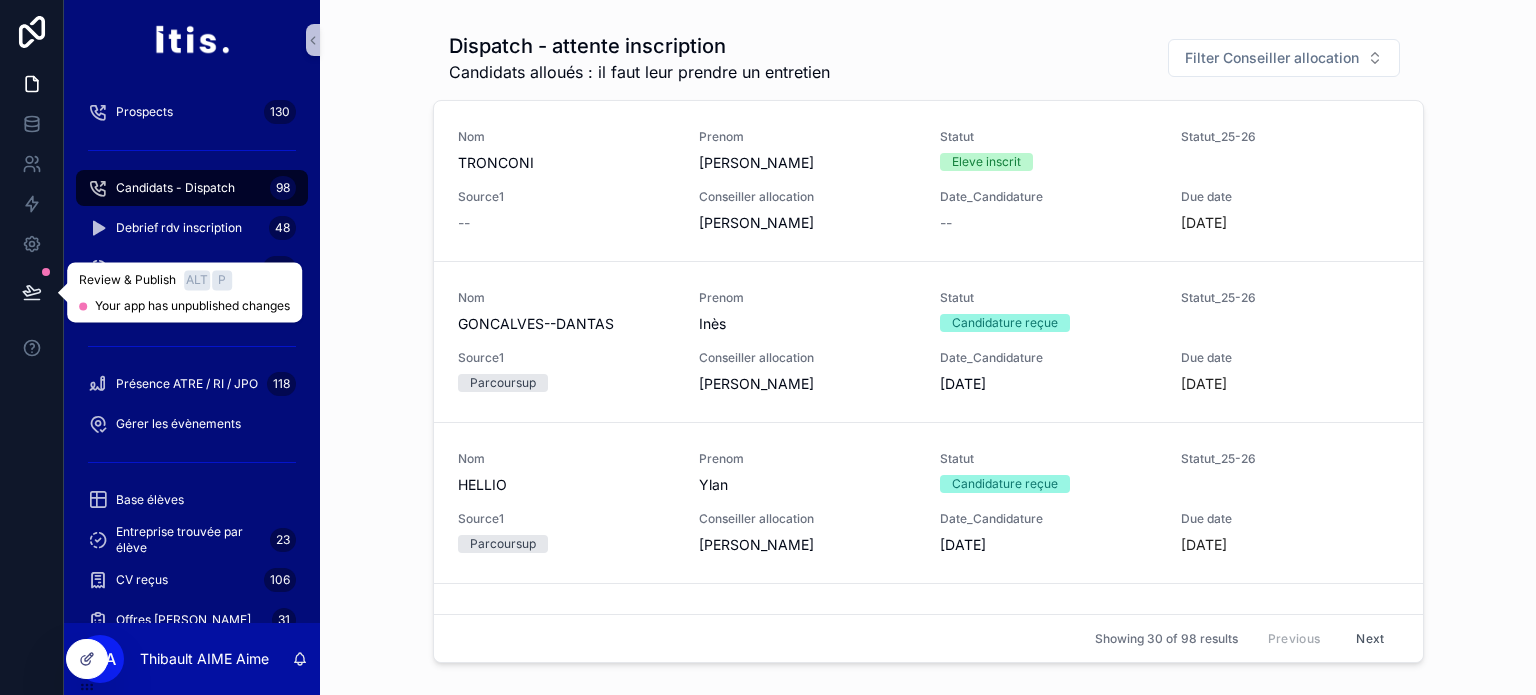 click 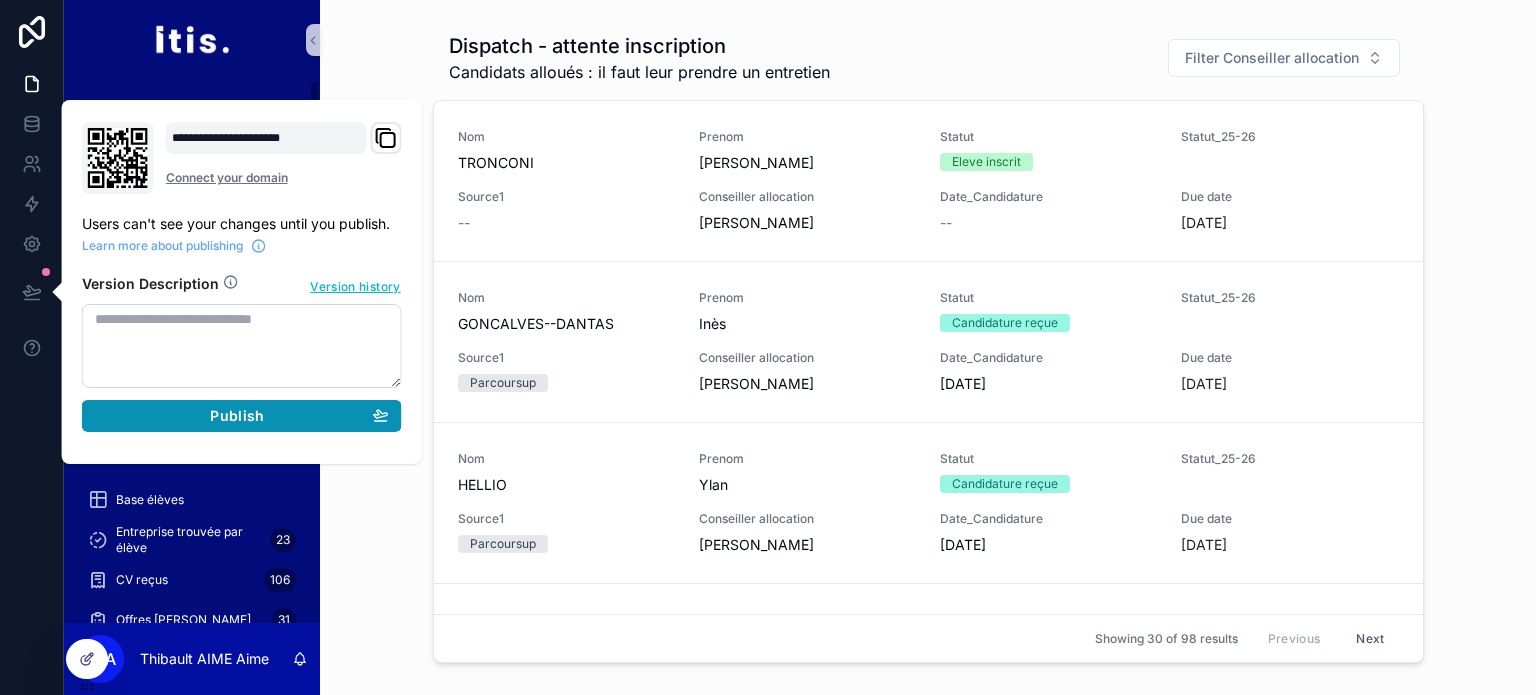click on "Publish" at bounding box center [237, 416] 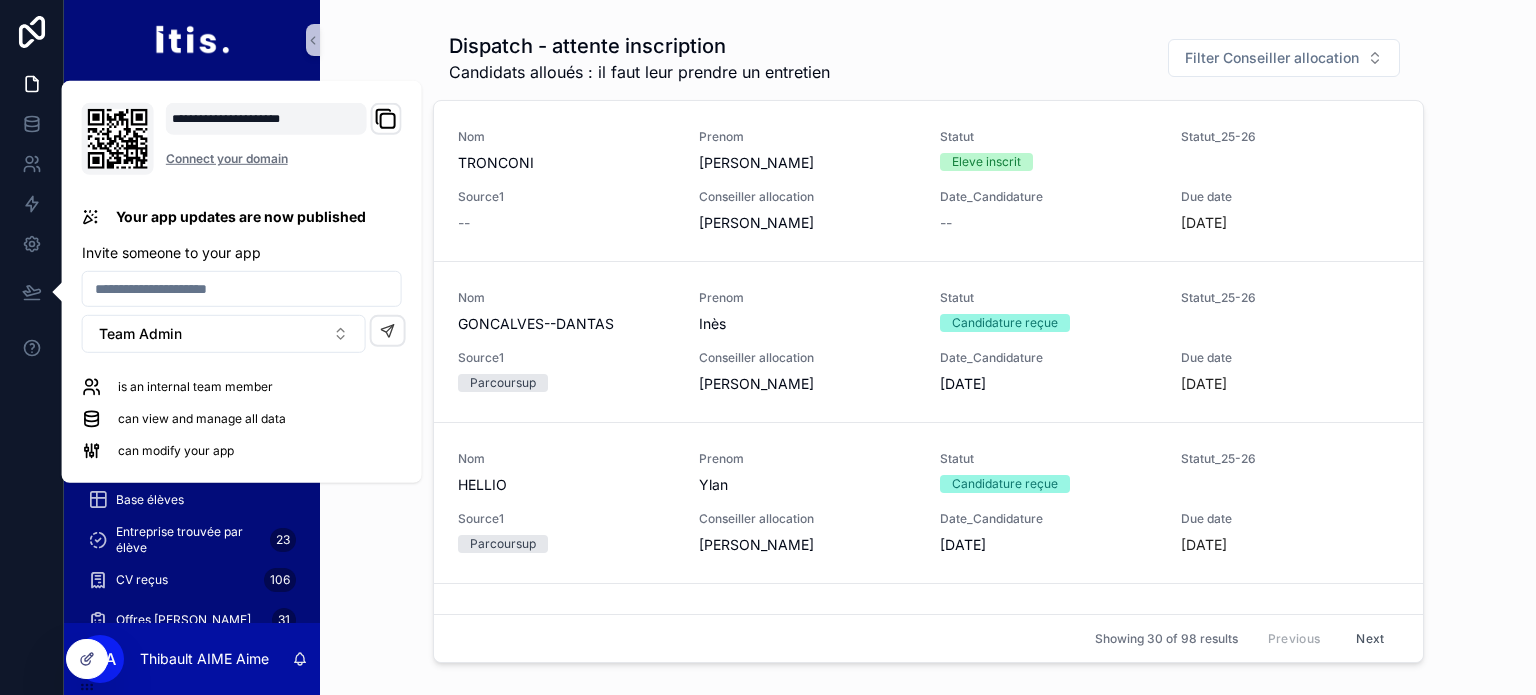 click on "Dispatch - attente inscription Candidats alloués : il faut leur prendre un entretien Filter Conseiller allocation Nom TRONCONI Prenom Emma Statut Eleve inscrit Statut_25-26 Source1 -- Conseiller allocation Célia CHALABI Date_Candidature -- Due date il y a 2 mois Pas de réponse Appeler Nom GONCALVES--DANTAS Prenom Inès Statut Candidature reçue Statut_25-26 Source1 Parcoursup Conseiller allocation Célia CHALABI Date_Candidature 09/04/2025 Due date il y a 2 mois Pas de réponse Appeler Nom HELLIO Prenom Ylan Statut Candidature reçue Statut_25-26 Source1 Parcoursup Conseiller allocation Célia CHALABI Date_Candidature 10/04/2025 Due date il y a 2 mois Pas de réponse Appeler Nom BASSAFOULA KIMBEMBE Prenom Joel Statut Candidature reçue Statut_25-26 Source1 Parcoursup Conseiller allocation Céline LEMASSON Date_Candidature 20/04/2025 Due date il y a 1 mois Pas de réponse Appeler Nom GRANDSERRE Prenom Jullian Statut Candidature reçue Statut_25-26 Source1 Parcoursup Conseiller allocation Murielle MORNAL Nom" at bounding box center [928, 347] 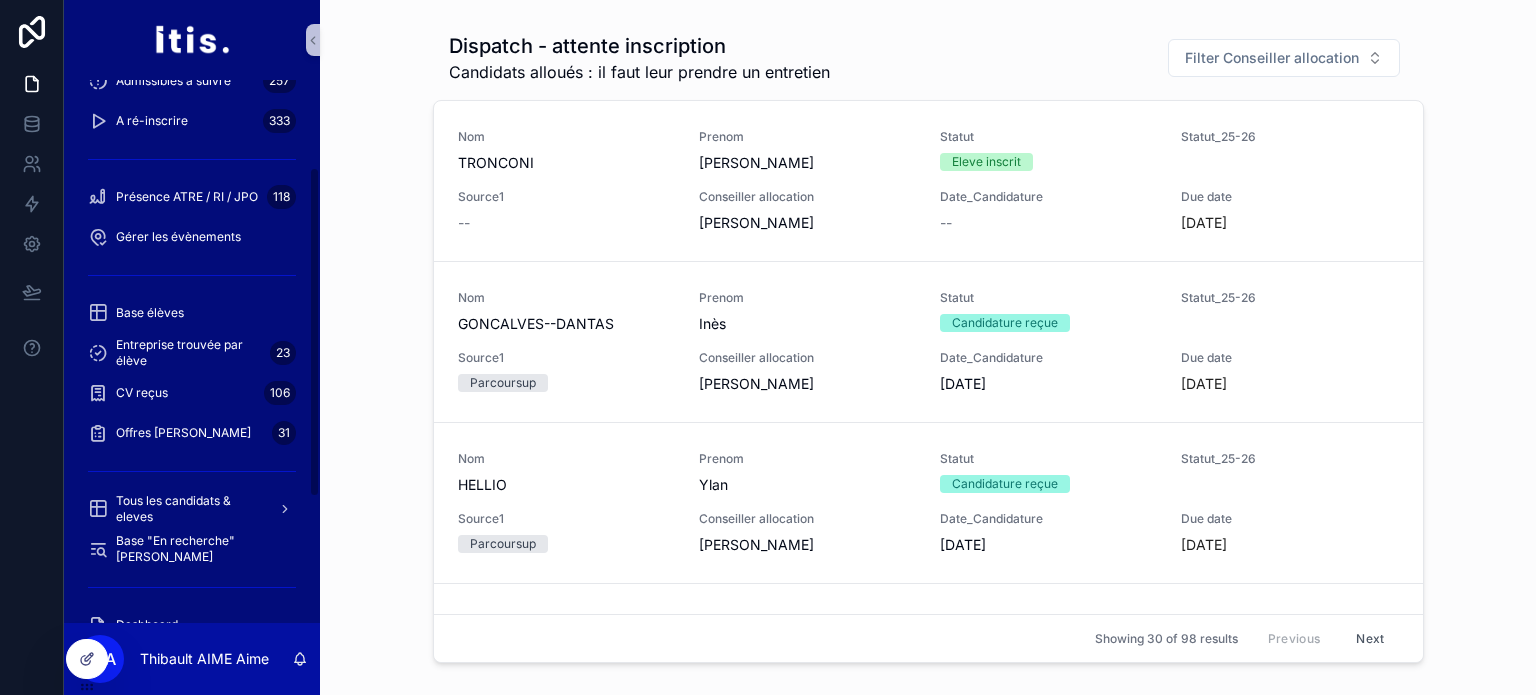 scroll, scrollTop: 200, scrollLeft: 0, axis: vertical 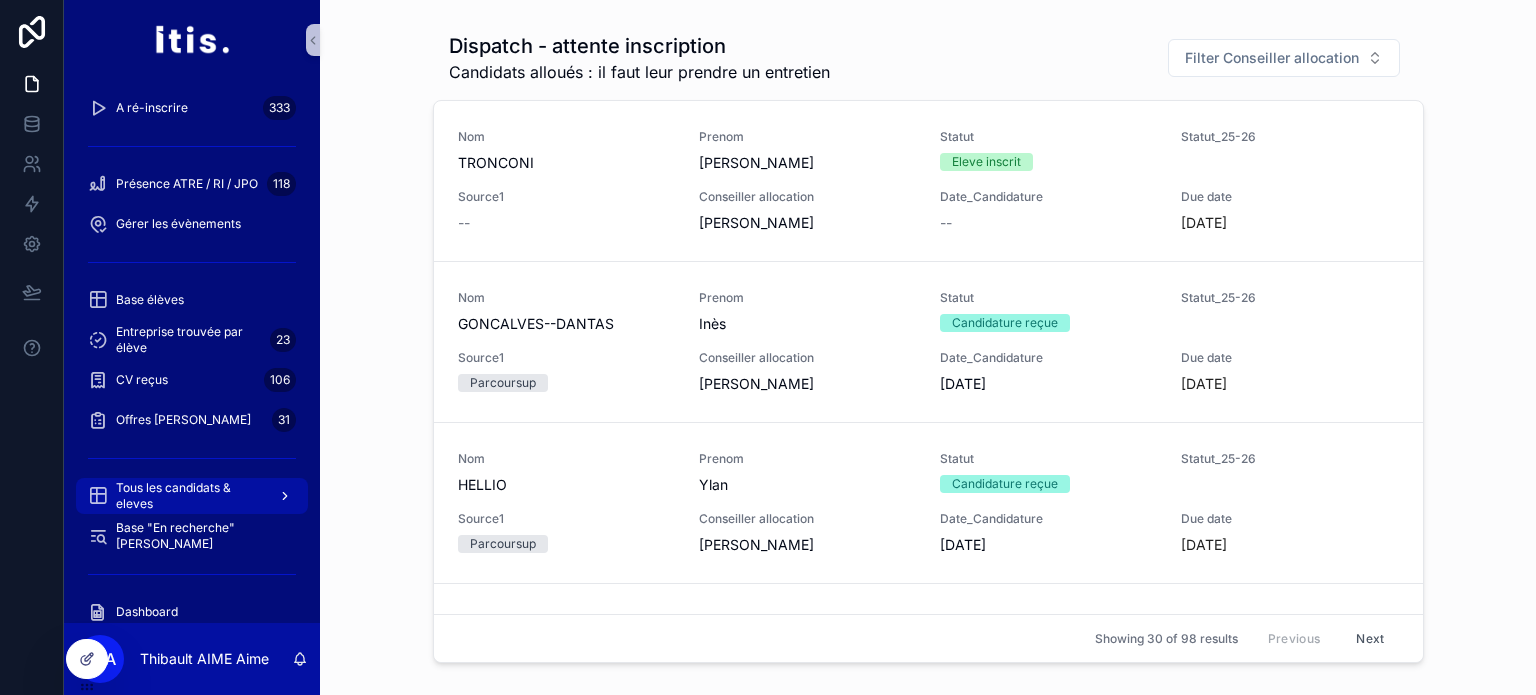 click on "Tous les candidats & eleves" at bounding box center (189, 496) 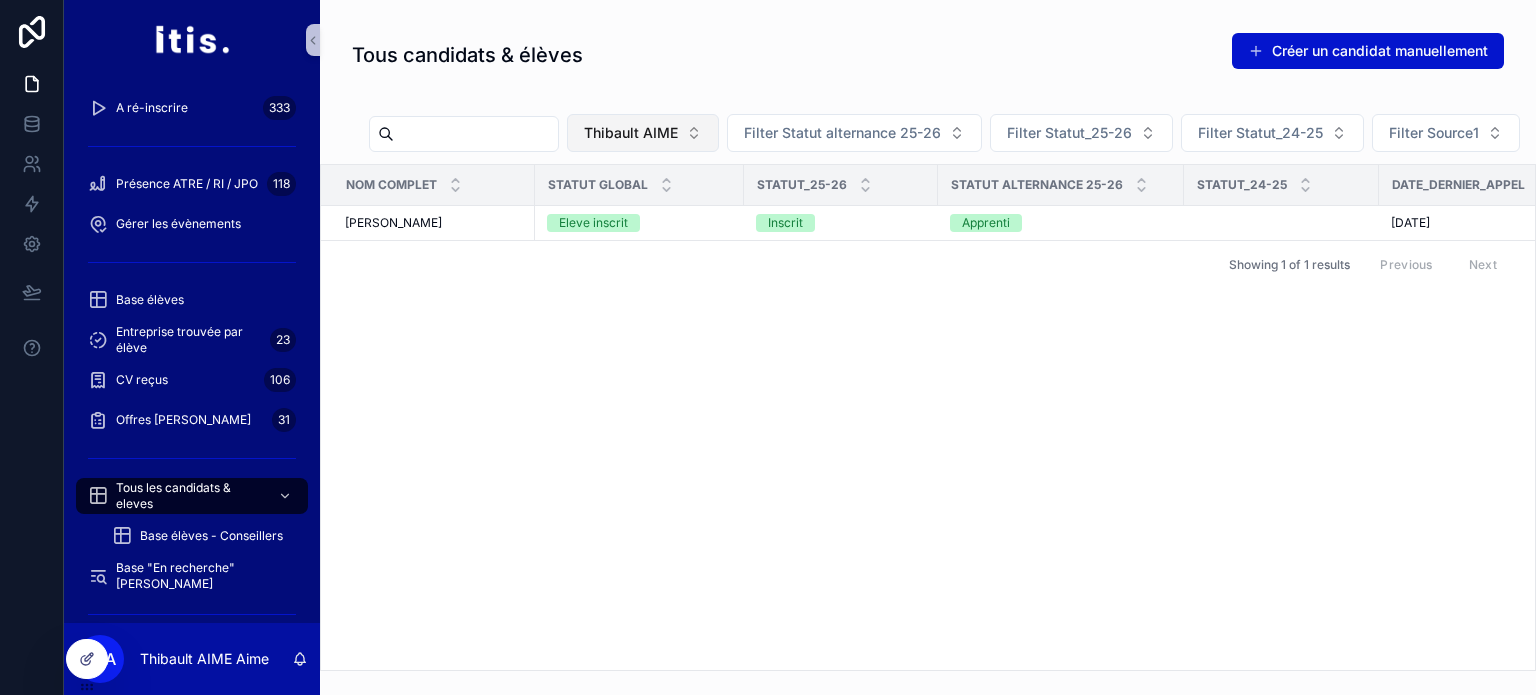 click on "Thibault AIME" at bounding box center (643, 133) 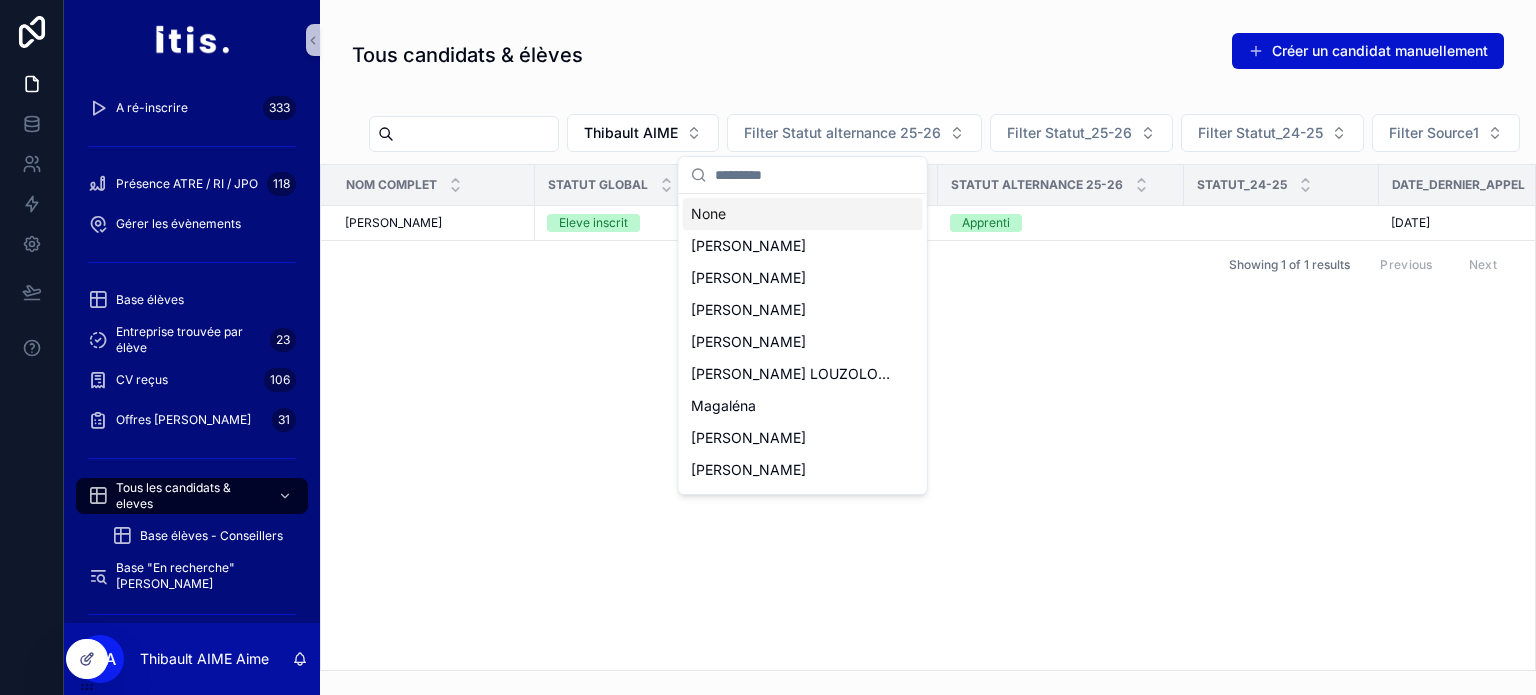 click on "None" at bounding box center (803, 214) 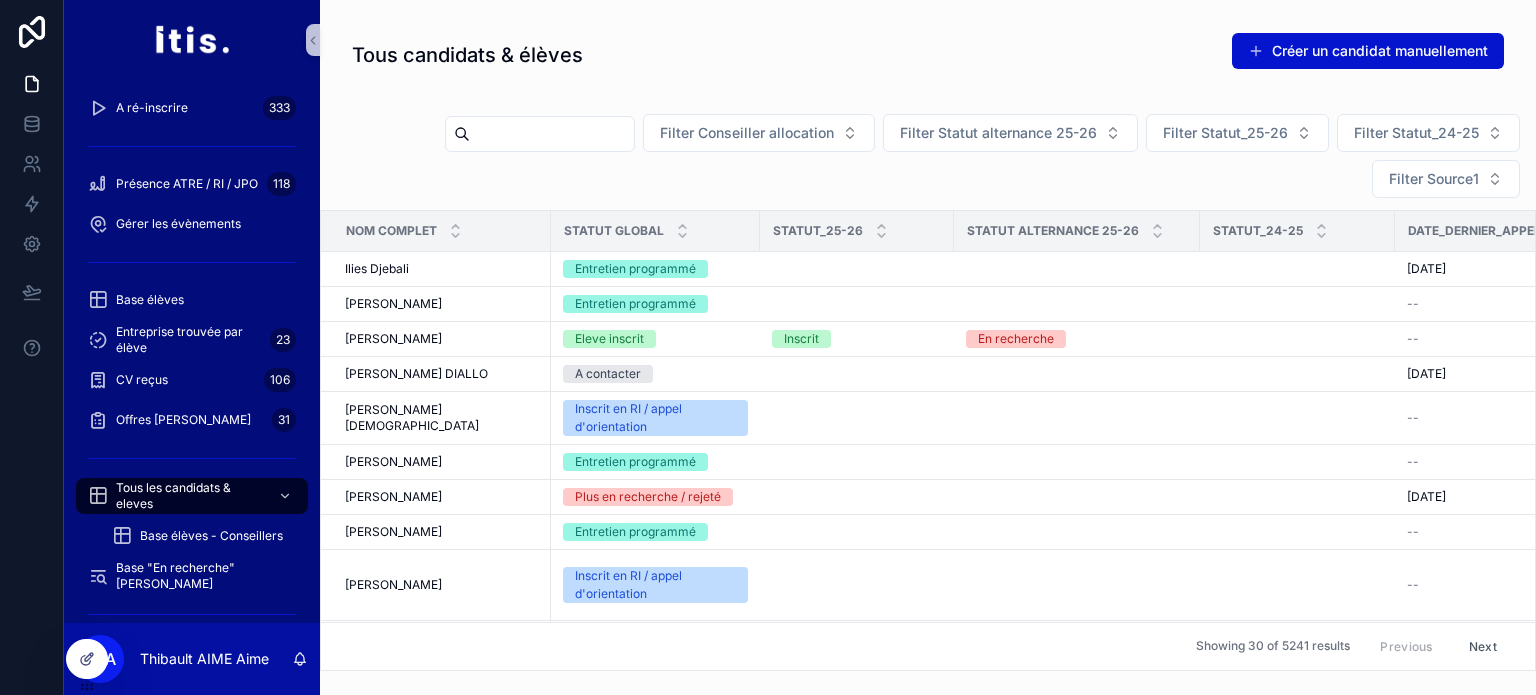 click at bounding box center (552, 134) 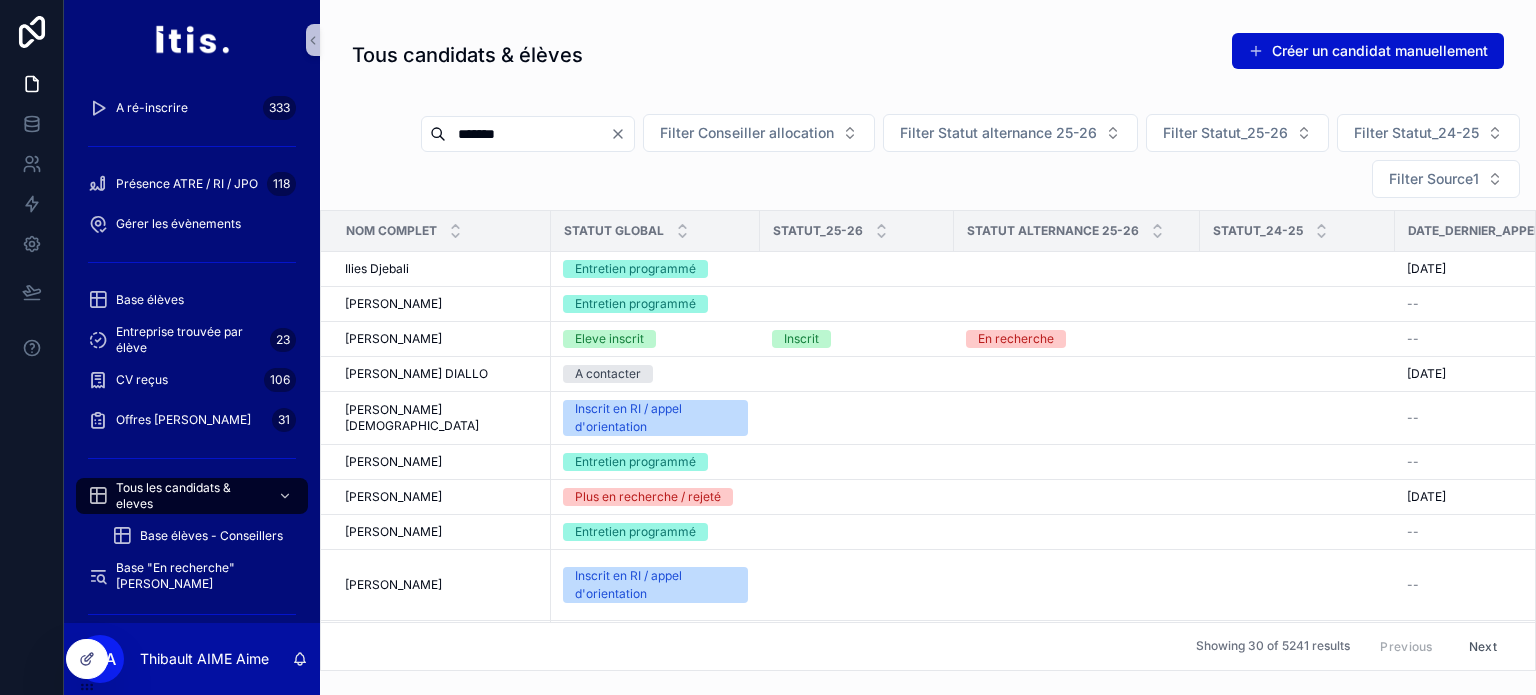 type on "*******" 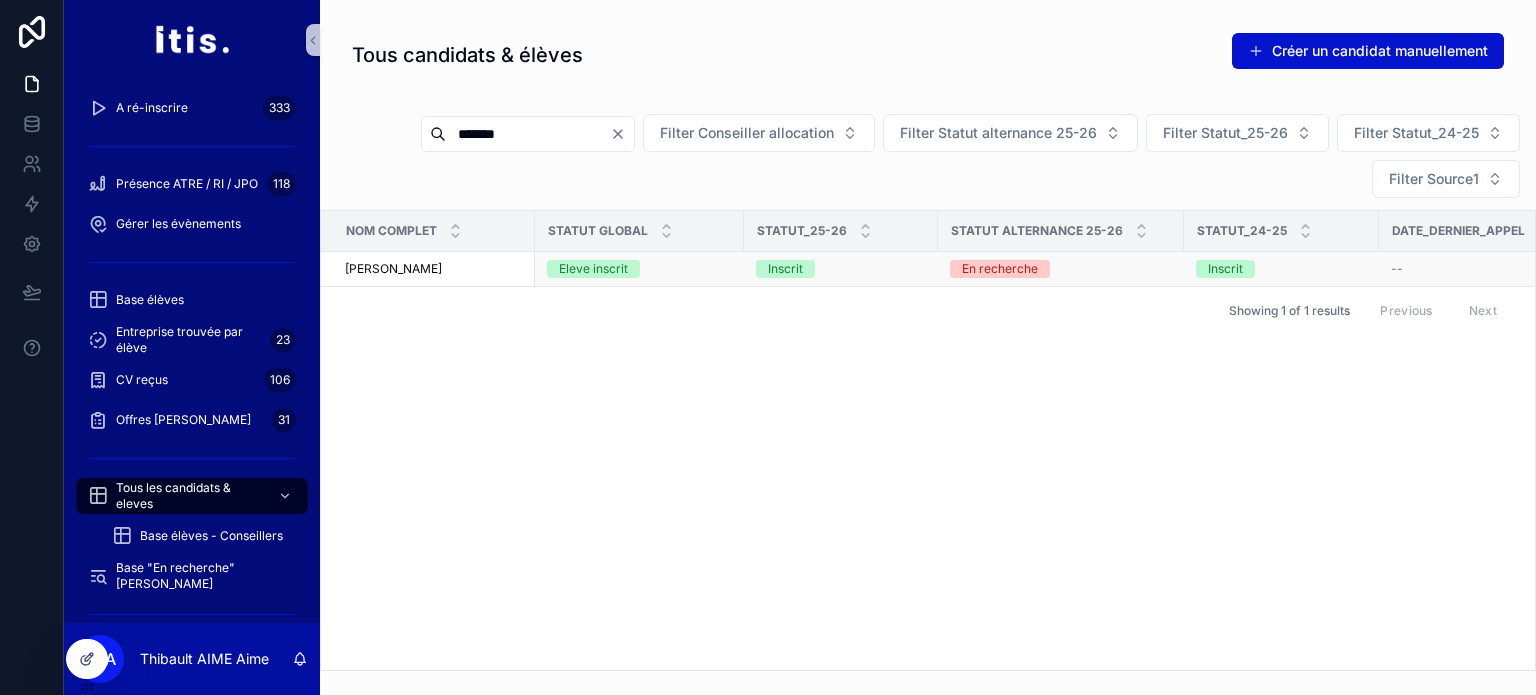 click on "Alexis LEMAIRE Alexis LEMAIRE" at bounding box center [434, 269] 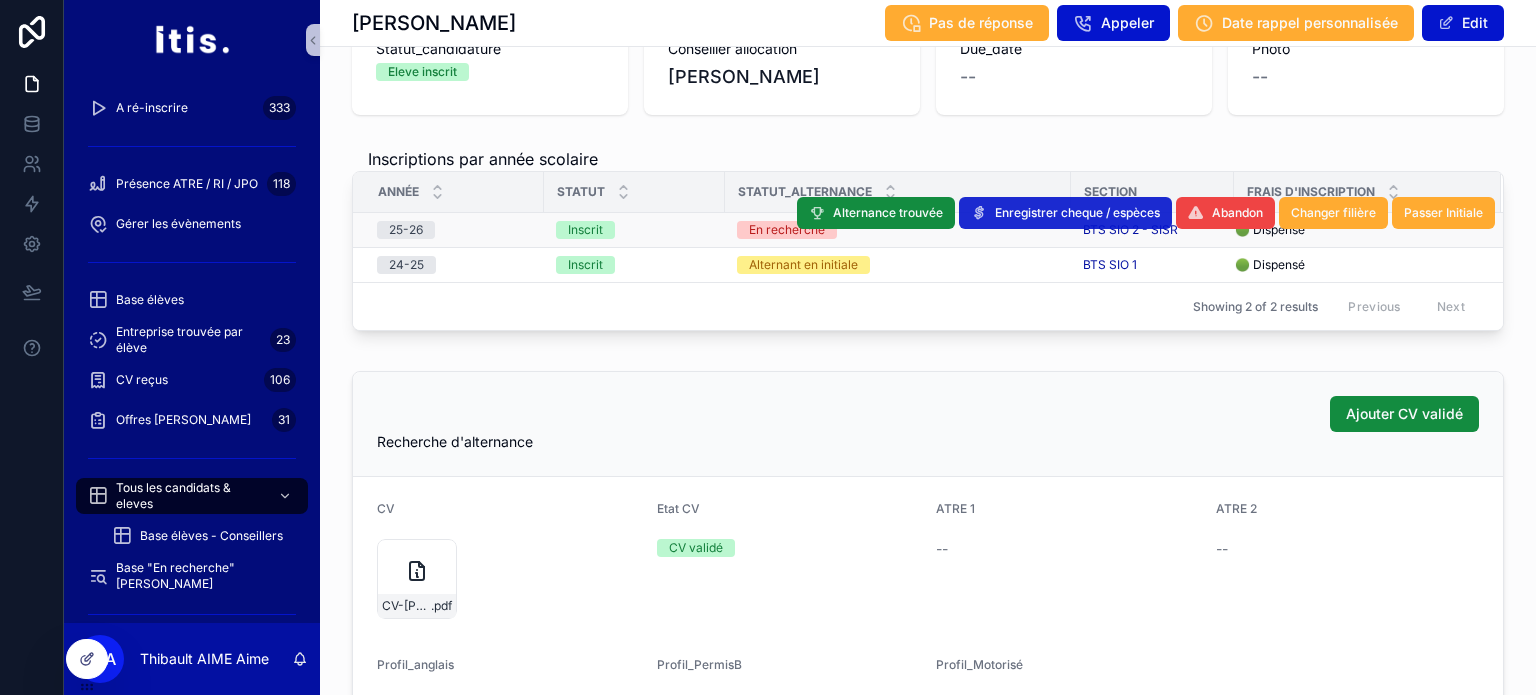 scroll, scrollTop: 0, scrollLeft: 0, axis: both 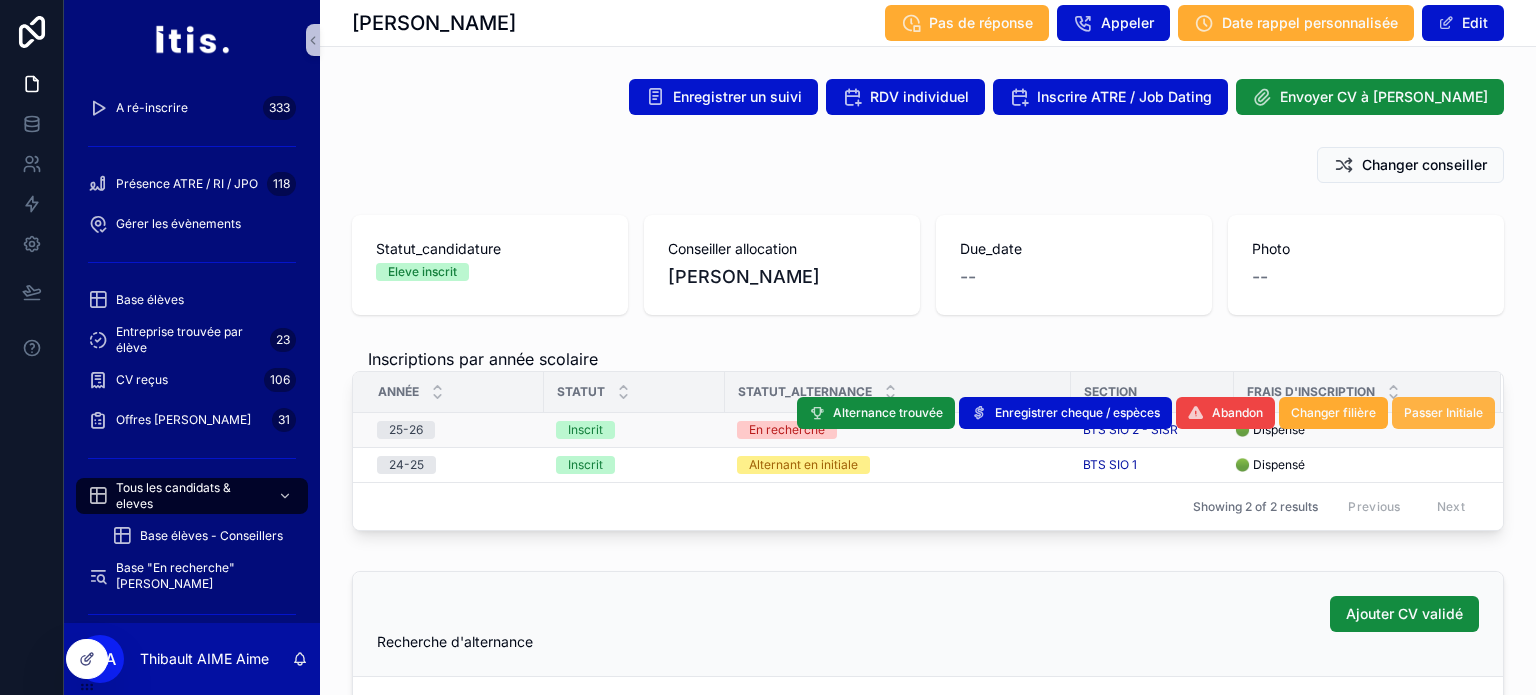 click on "Passer Initiale" at bounding box center (1443, 413) 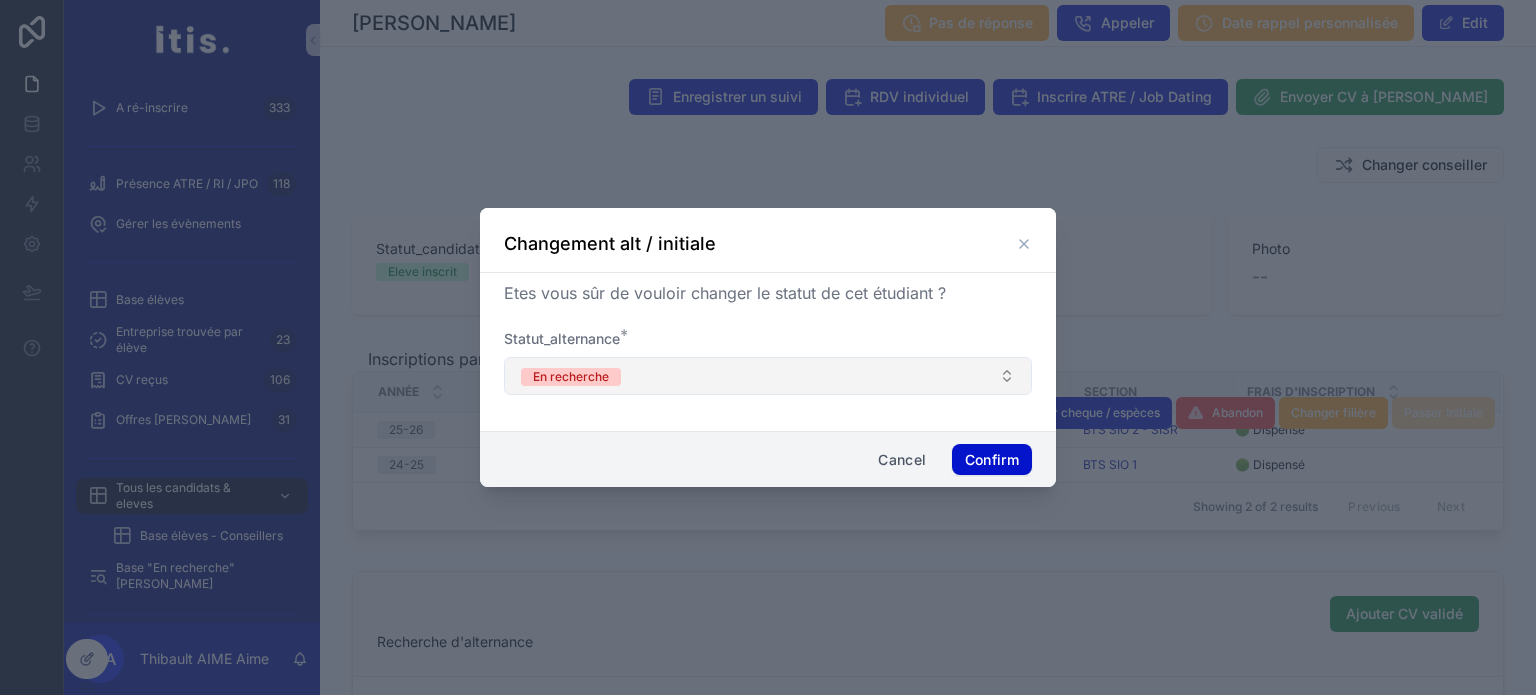 click on "En recherche" at bounding box center (768, 376) 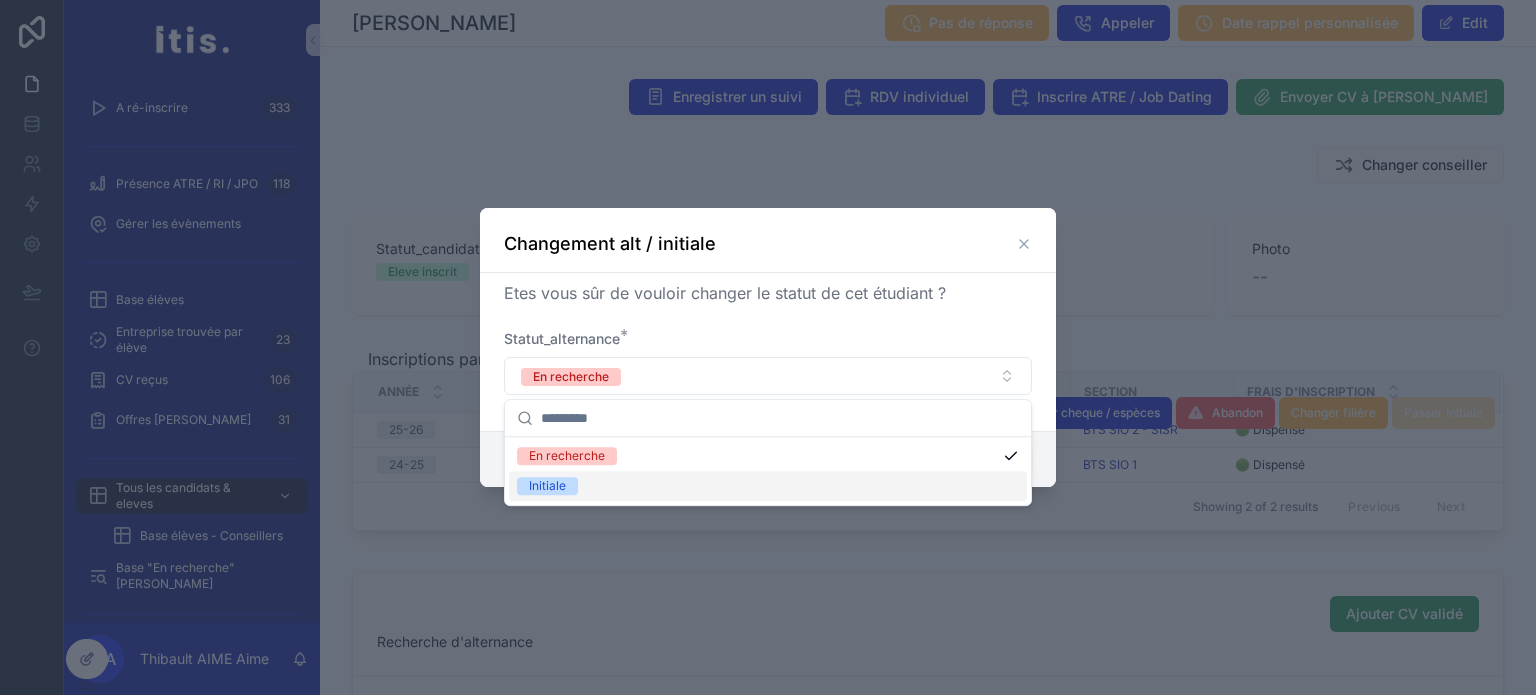 click on "Initiale" at bounding box center (768, 486) 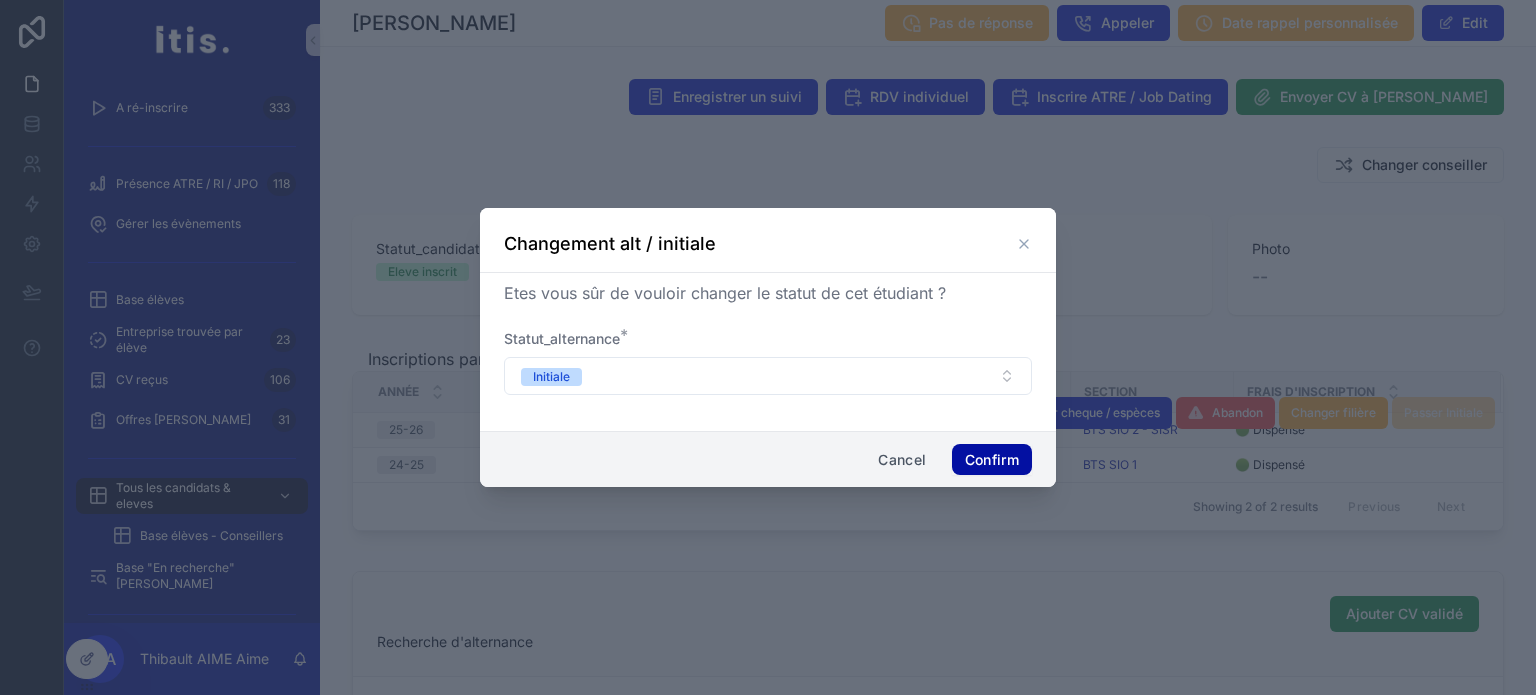 click on "Confirm" at bounding box center (992, 460) 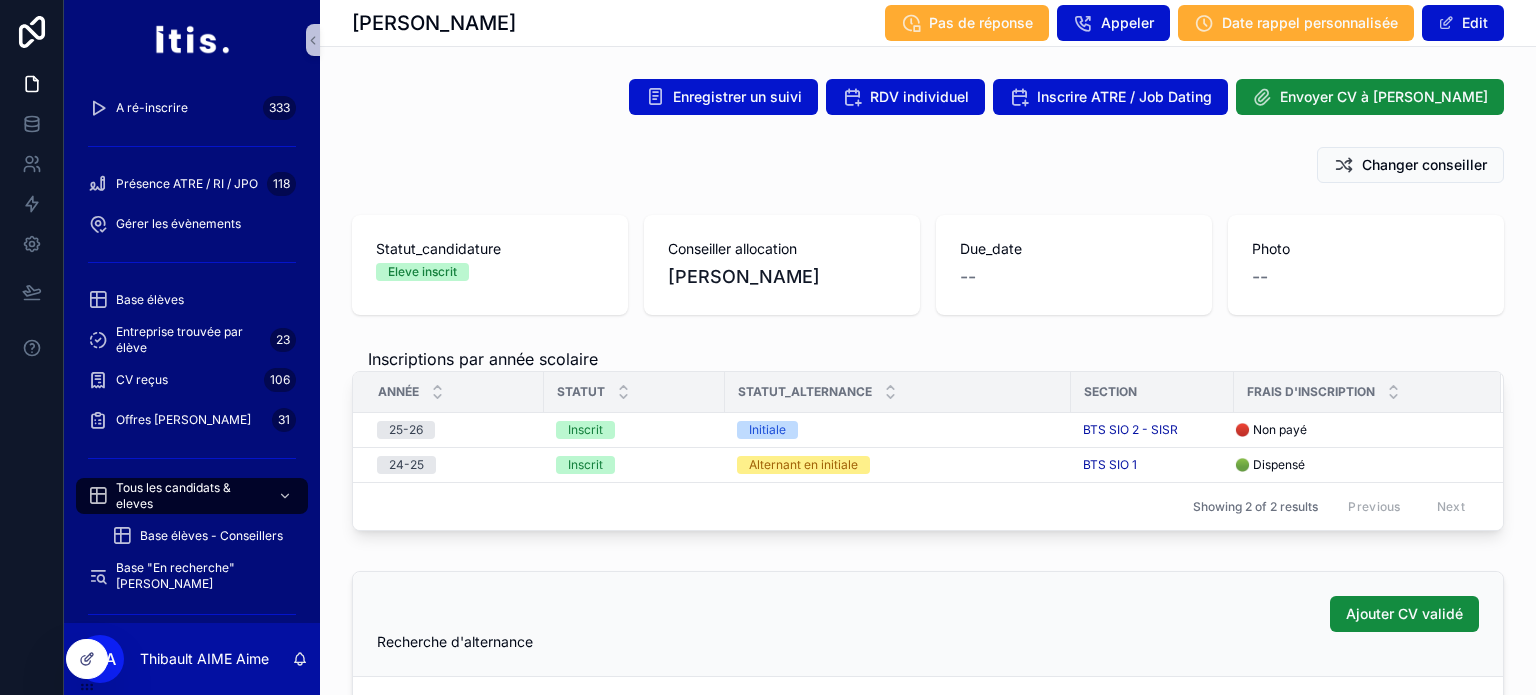 click on "Enregistrer un suivi RDV individuel Inscrire ATRE / Job Dating Envoyer CV à Cédric Changer conseiller Statut_candidature Eleve inscrit Conseiller allocation Johanna RODRIGUES Due_date -- Photo -- Inscriptions par année scolaire Année Statut Statut_alternance Section Frais d'inscription 25-26 Inscrit Initiale BTS SIO 2 - SISR 🔴 Non payé 🔴 Non payé Alternance trouvée Enregistrer cheque / espèces Abandon Changer filière Passer Initiale 24-25 Inscrit Alternant en initiale BTS SIO 1 🟢 Dispensé 🟢 Dispensé Alternance trouvée Enregistrer cheque / espèces Abandon Changer filière Passer Initiale Showing 2 of 2 results Previous Next Ajouter CV validé Recherche d'alternance CV CV-Alexis-LEMAIRE-BTS-SIO .pdf Etat CV CV validé ATRE 1 -- ATRE 2 -- Profil_anglais -- Profil_PermisB -- Profil_Motorisé -- Coordonnées Prenom Alexis Nom LEMAIRE Email1 alexis.lemaire0606@gmail.com Tel1 +33783603805 Adresse_postale -- Code_postal -- Ville -- Code_INE -- Pays_naissance FRANCE Nationalite -- Paiements --" at bounding box center [928, 1656] 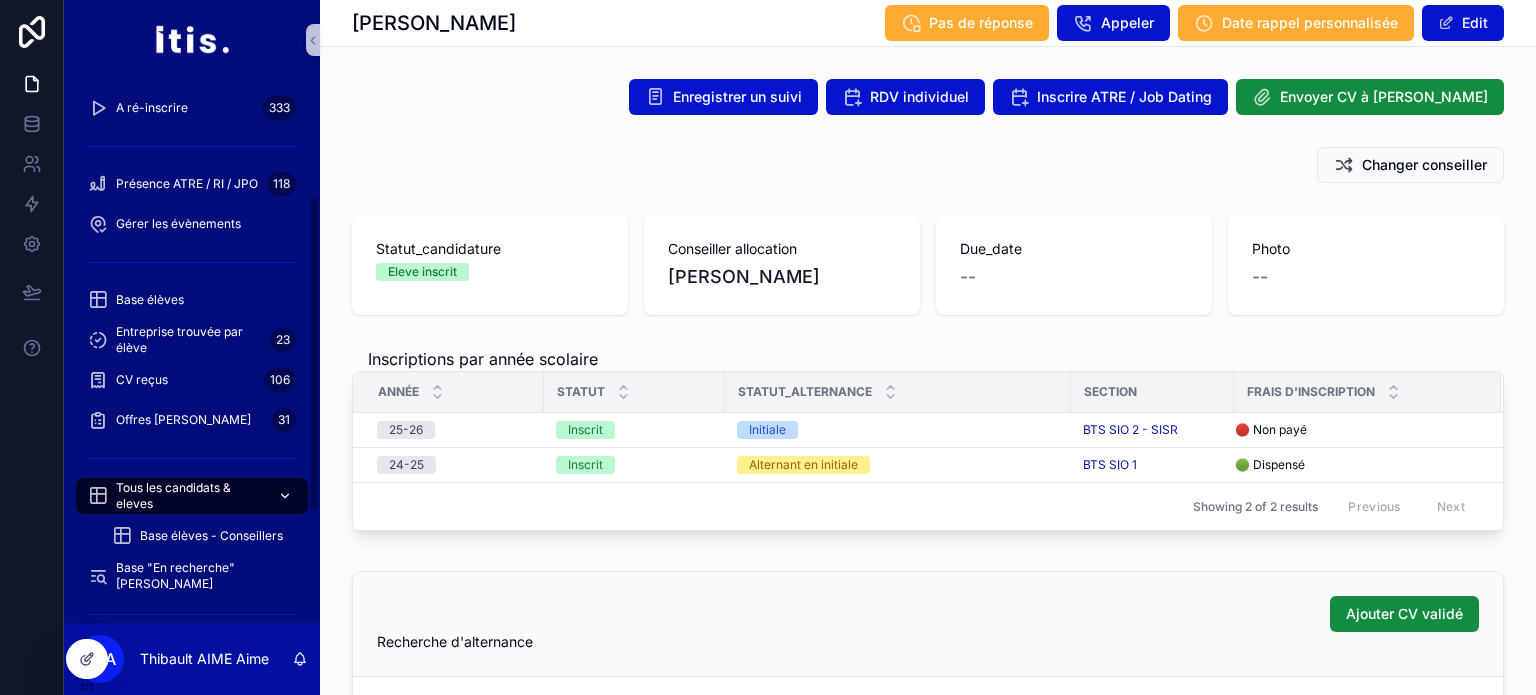 click on "Tous les candidats & eleves" at bounding box center (189, 496) 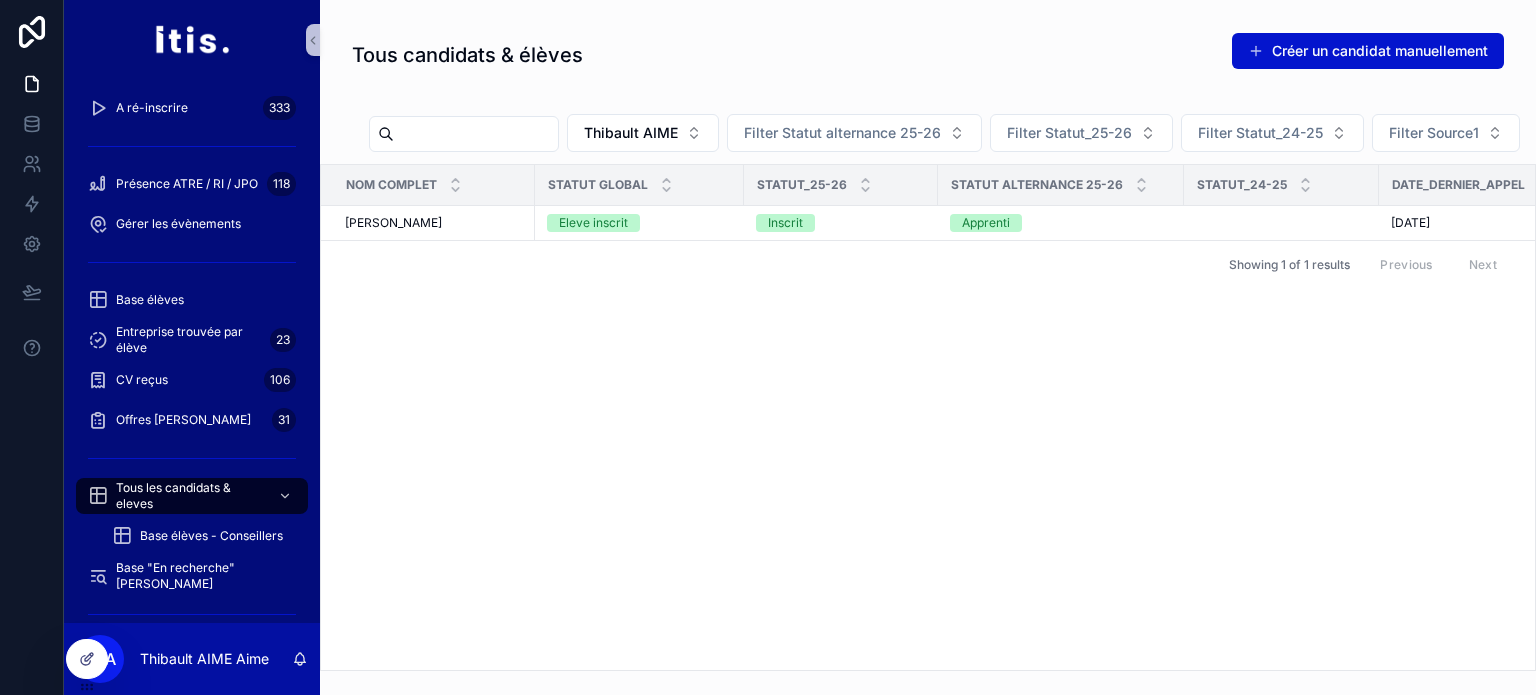 click at bounding box center (476, 134) 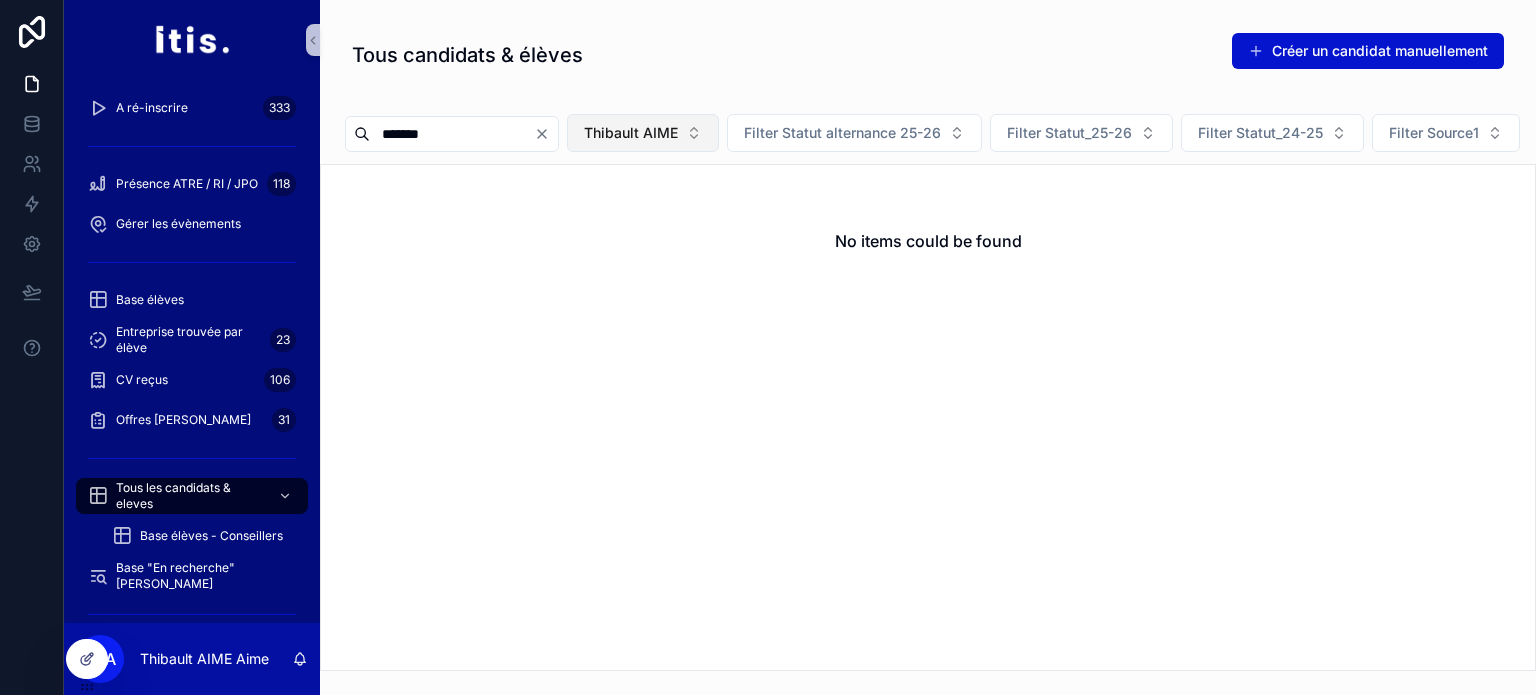 type on "*******" 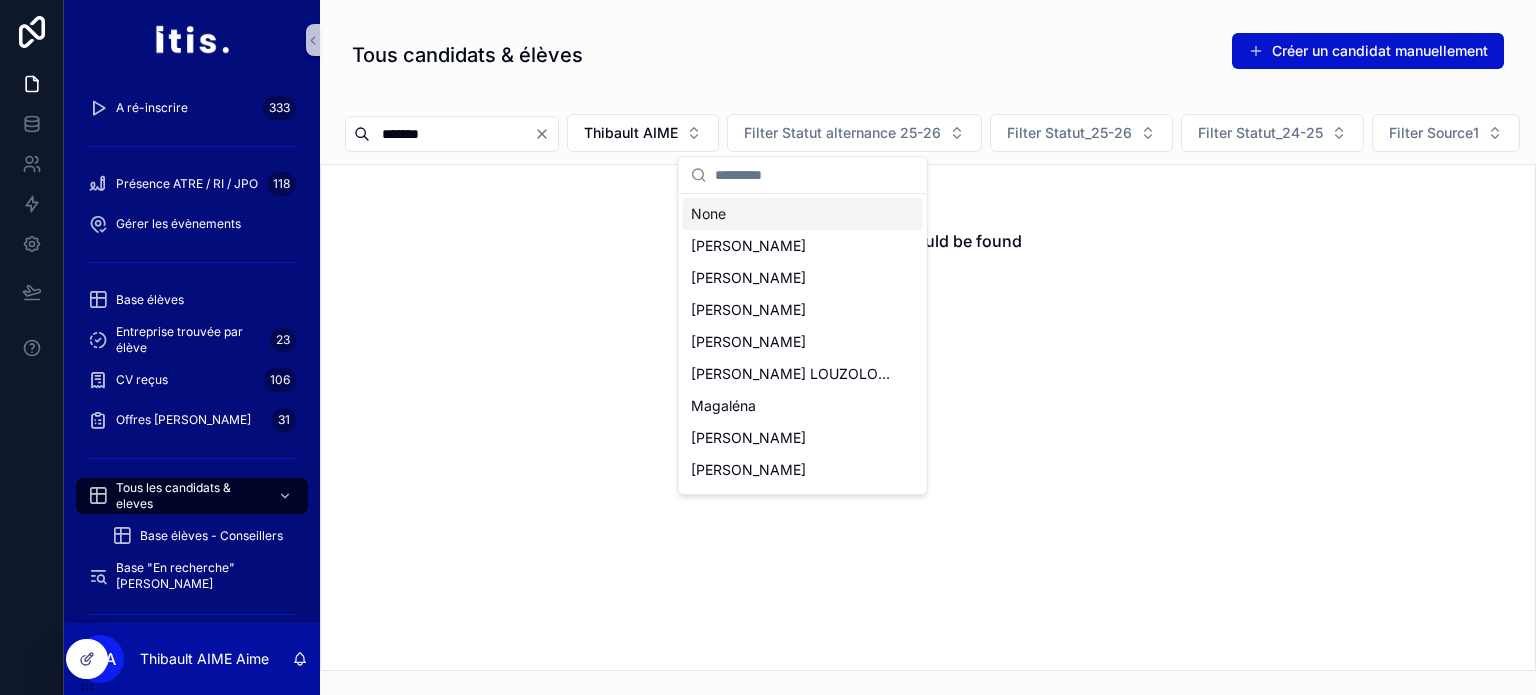 click on "None" at bounding box center [803, 214] 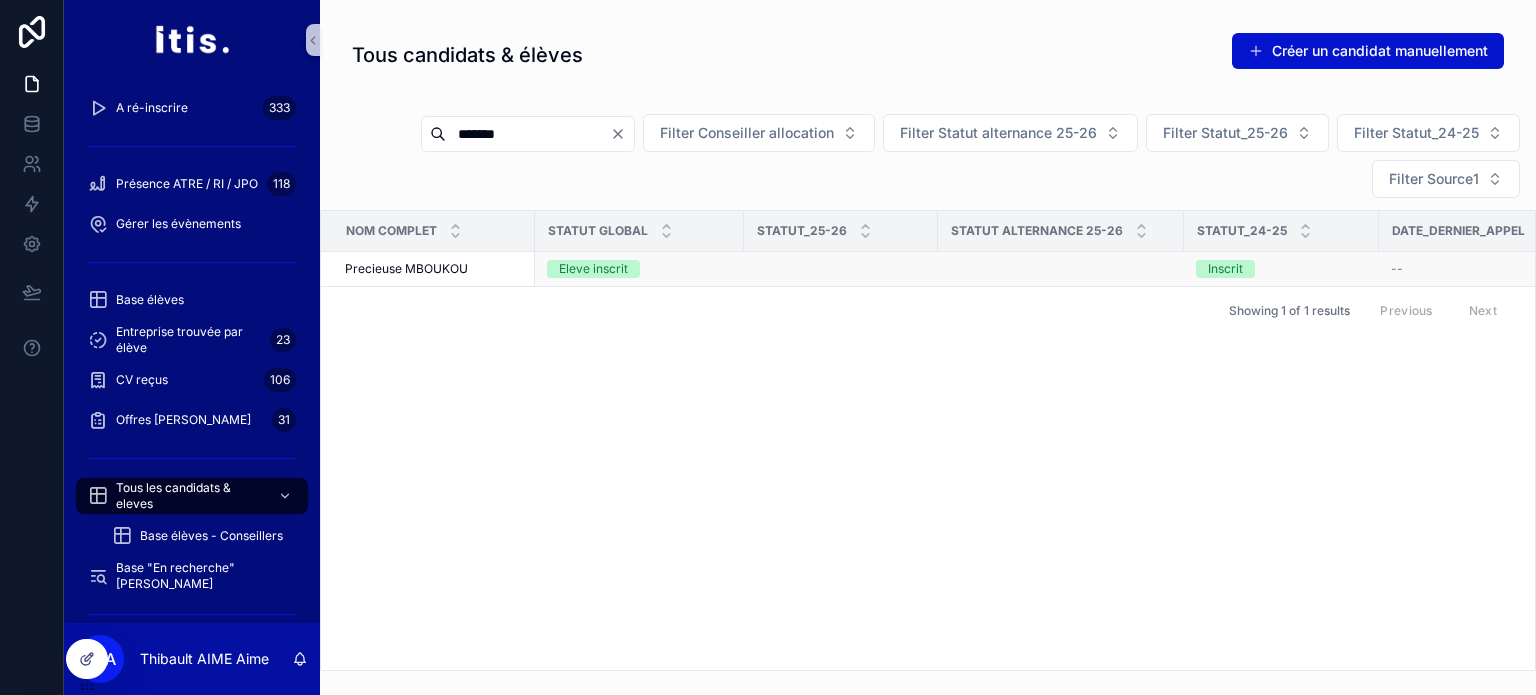click on "Precieuse MBOUKOU Precieuse MBOUKOU" at bounding box center (434, 269) 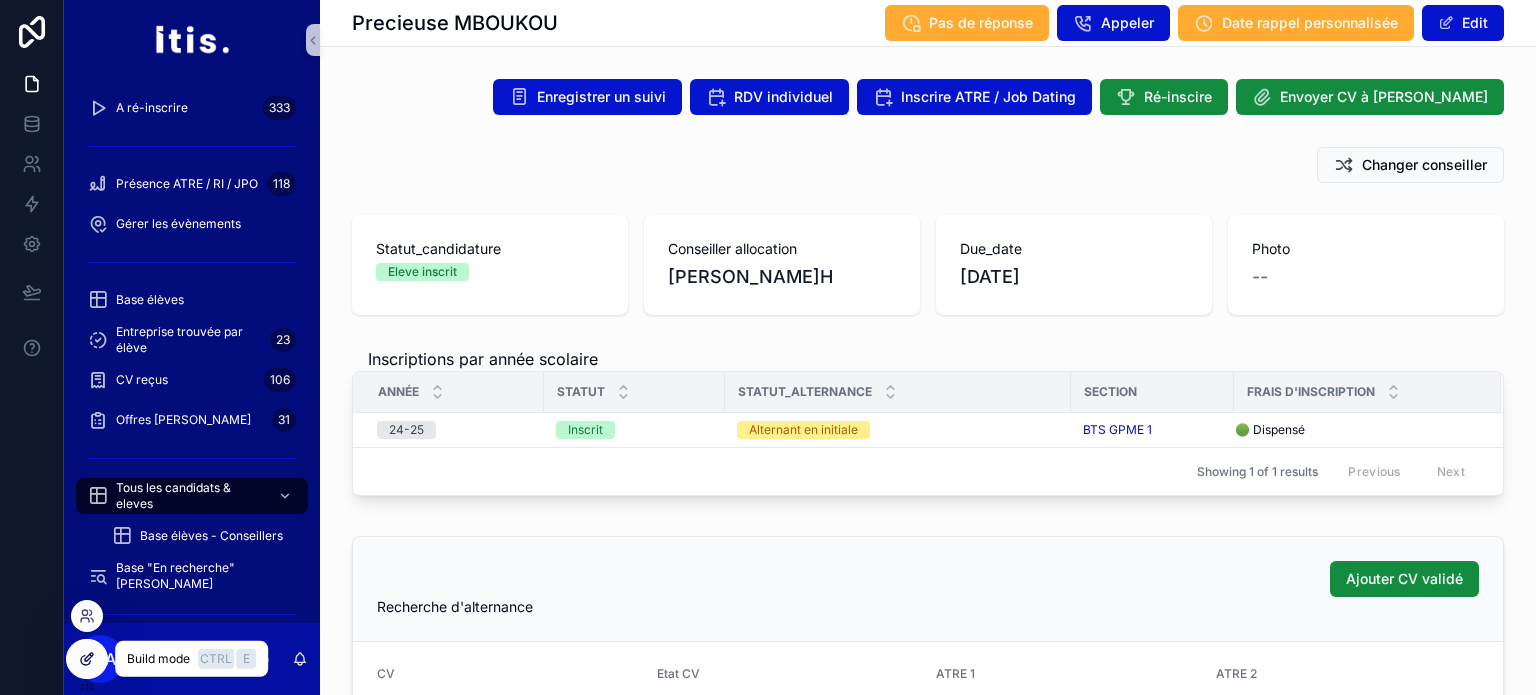 click 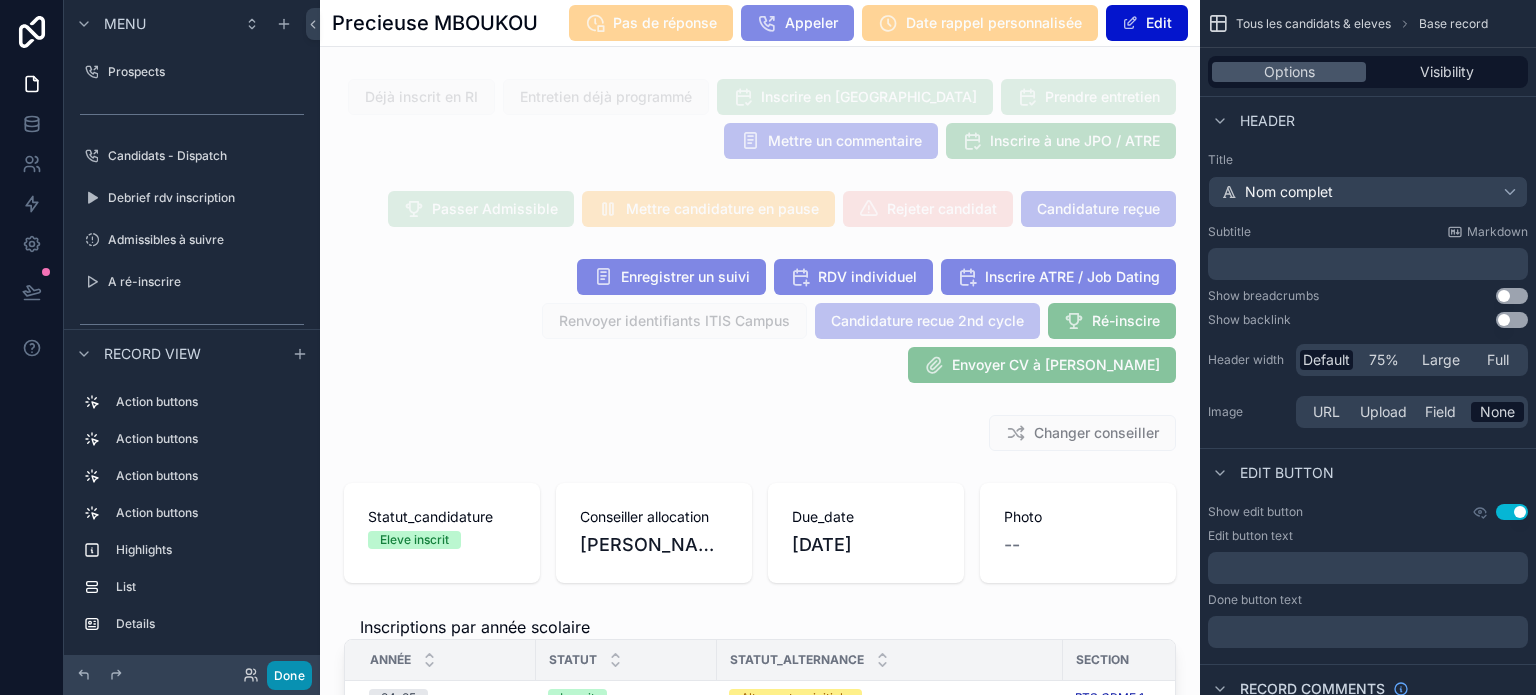click on "Done" at bounding box center [289, 675] 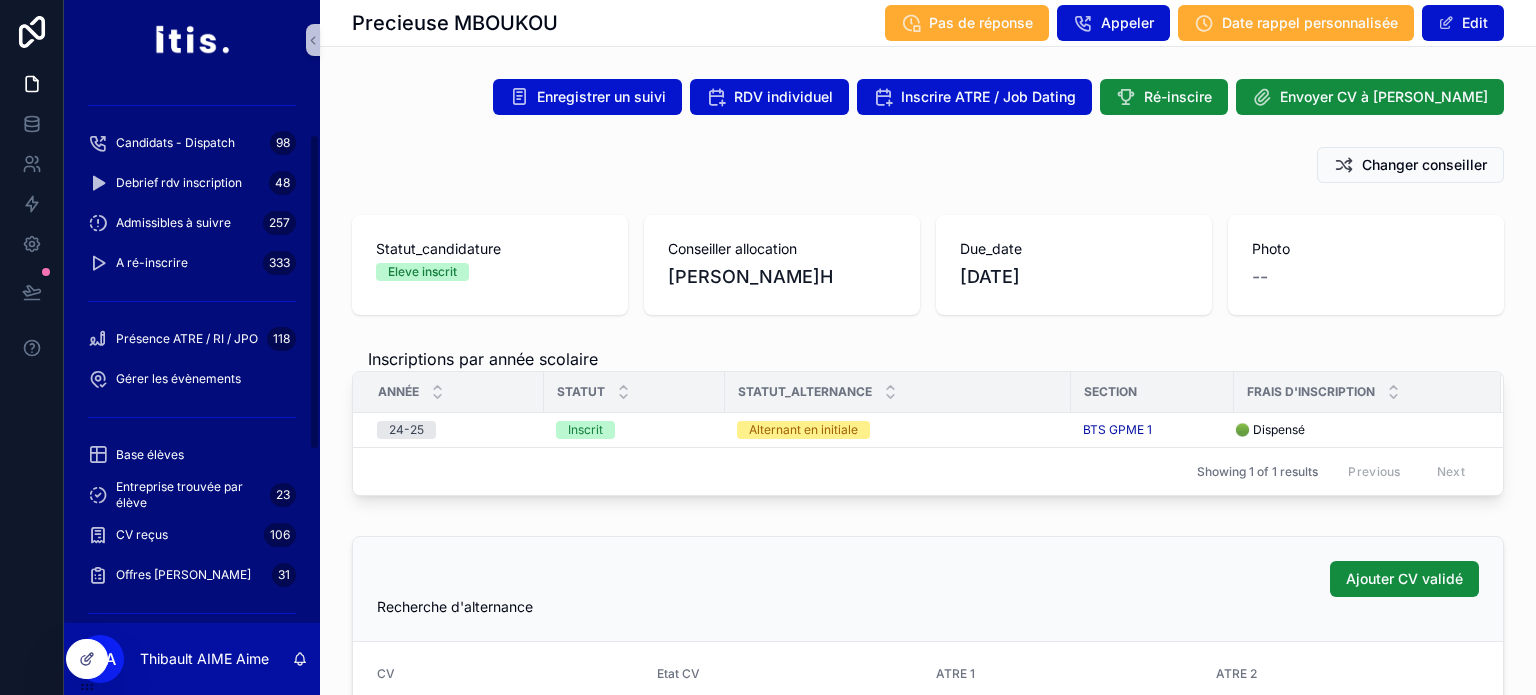 scroll, scrollTop: 0, scrollLeft: 0, axis: both 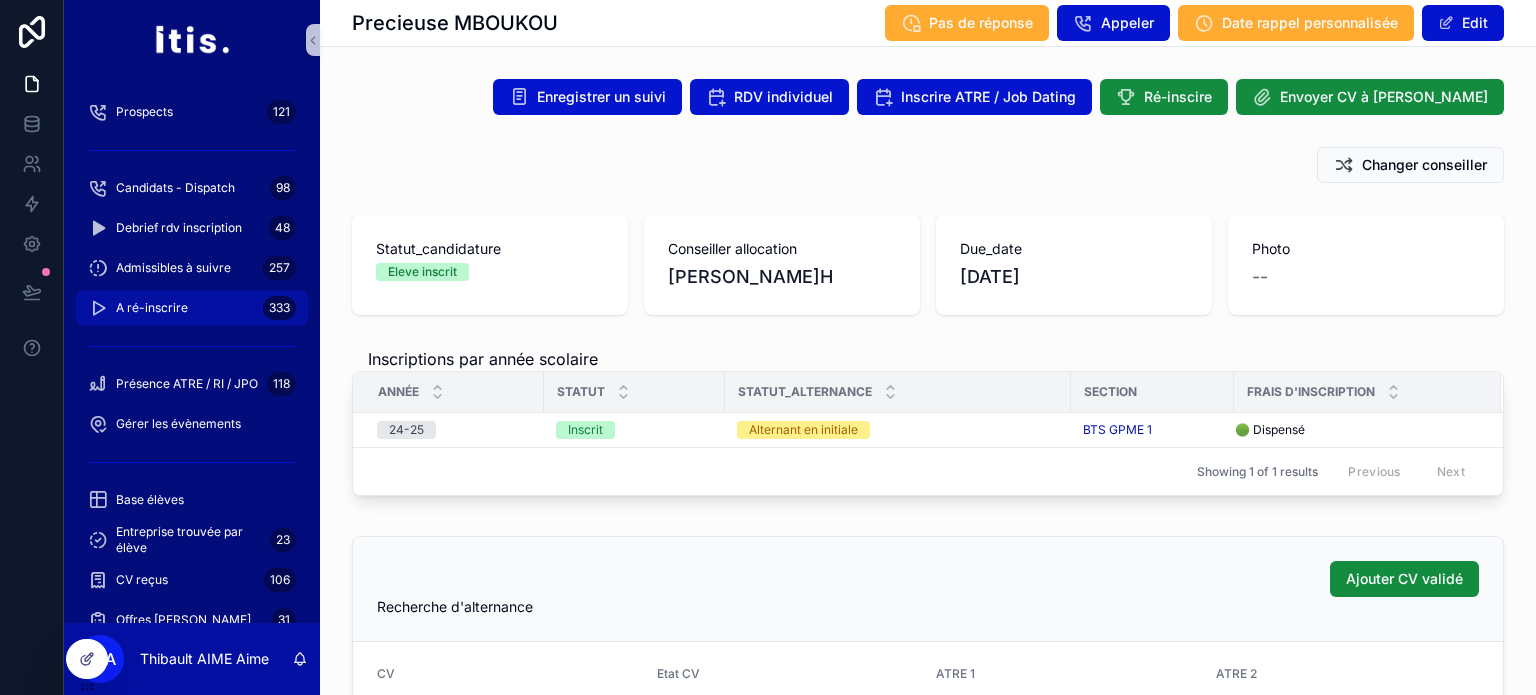click on "A ré-inscrire 333" at bounding box center [192, 308] 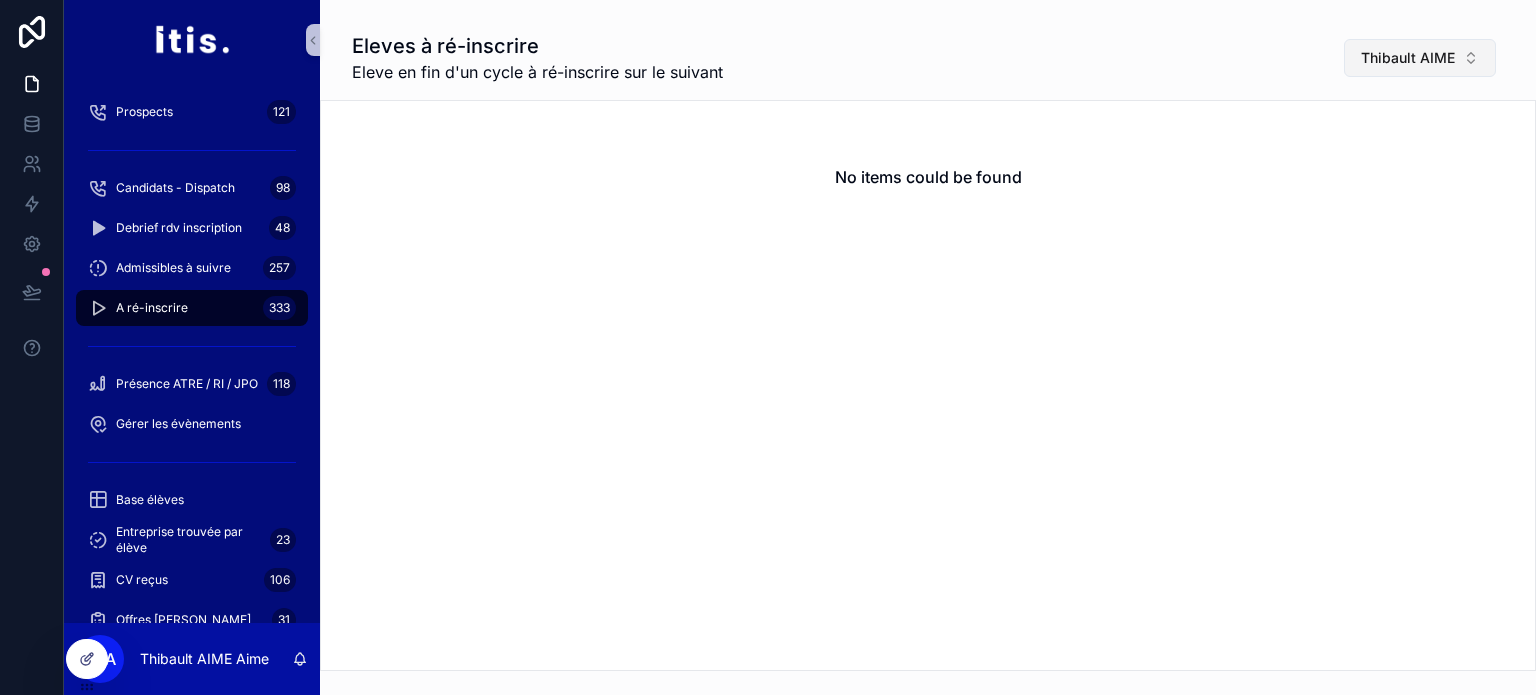 click on "Thibault AIME" at bounding box center (1408, 58) 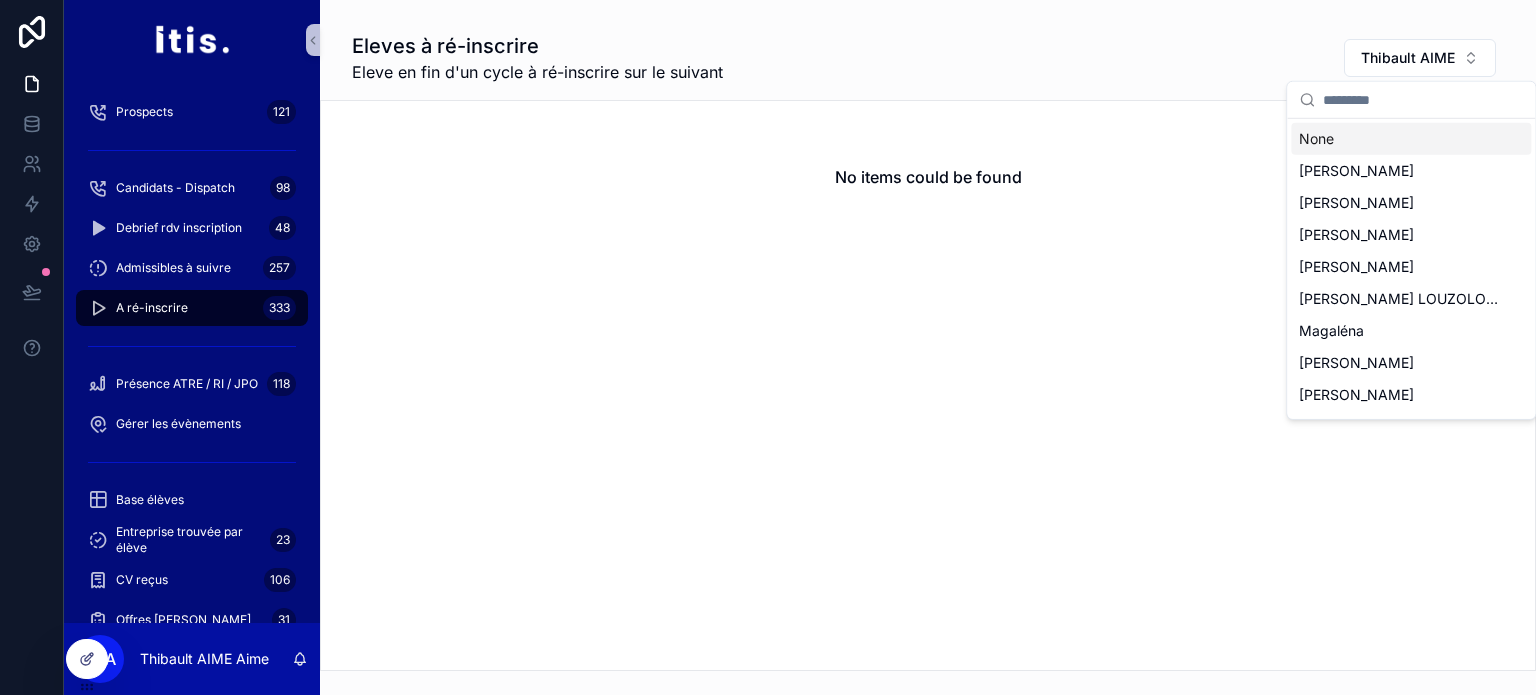 click on "None" at bounding box center [1411, 139] 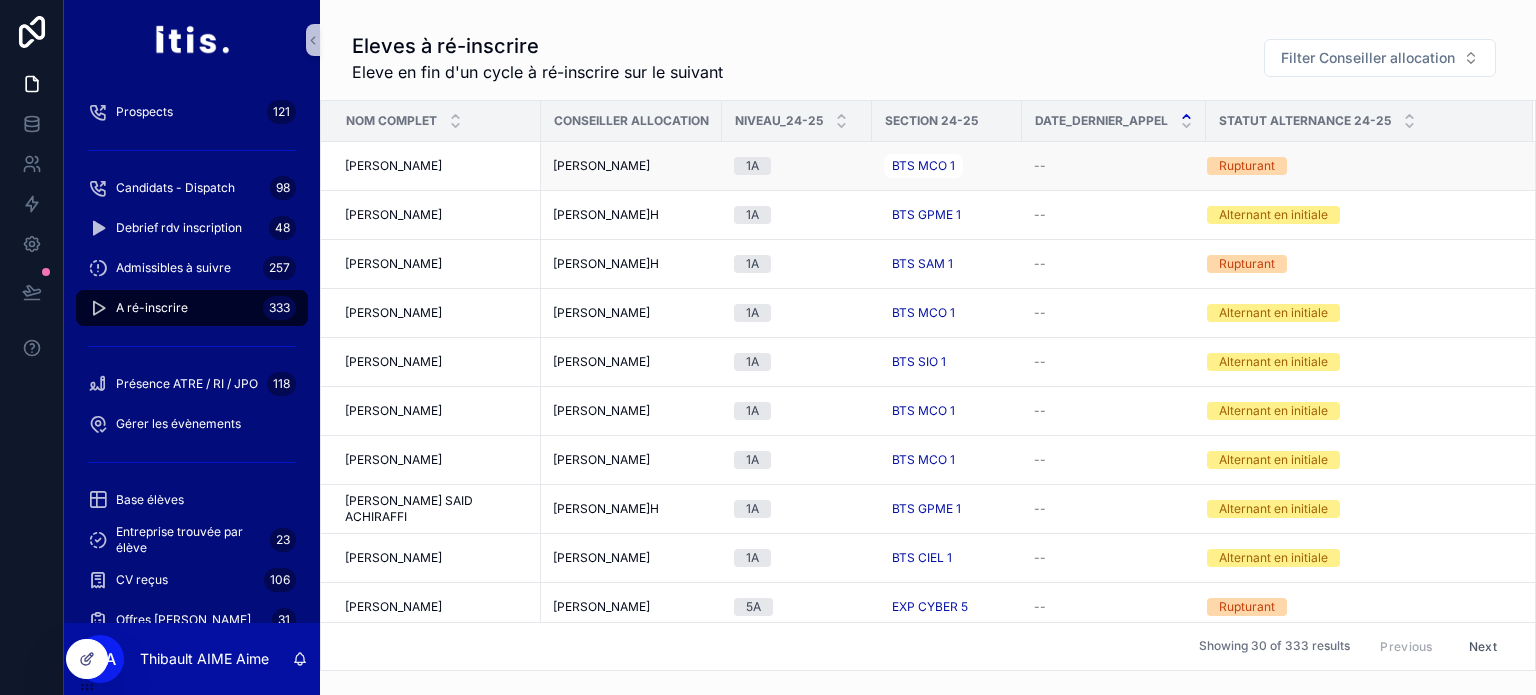 click on "1A" at bounding box center (797, 166) 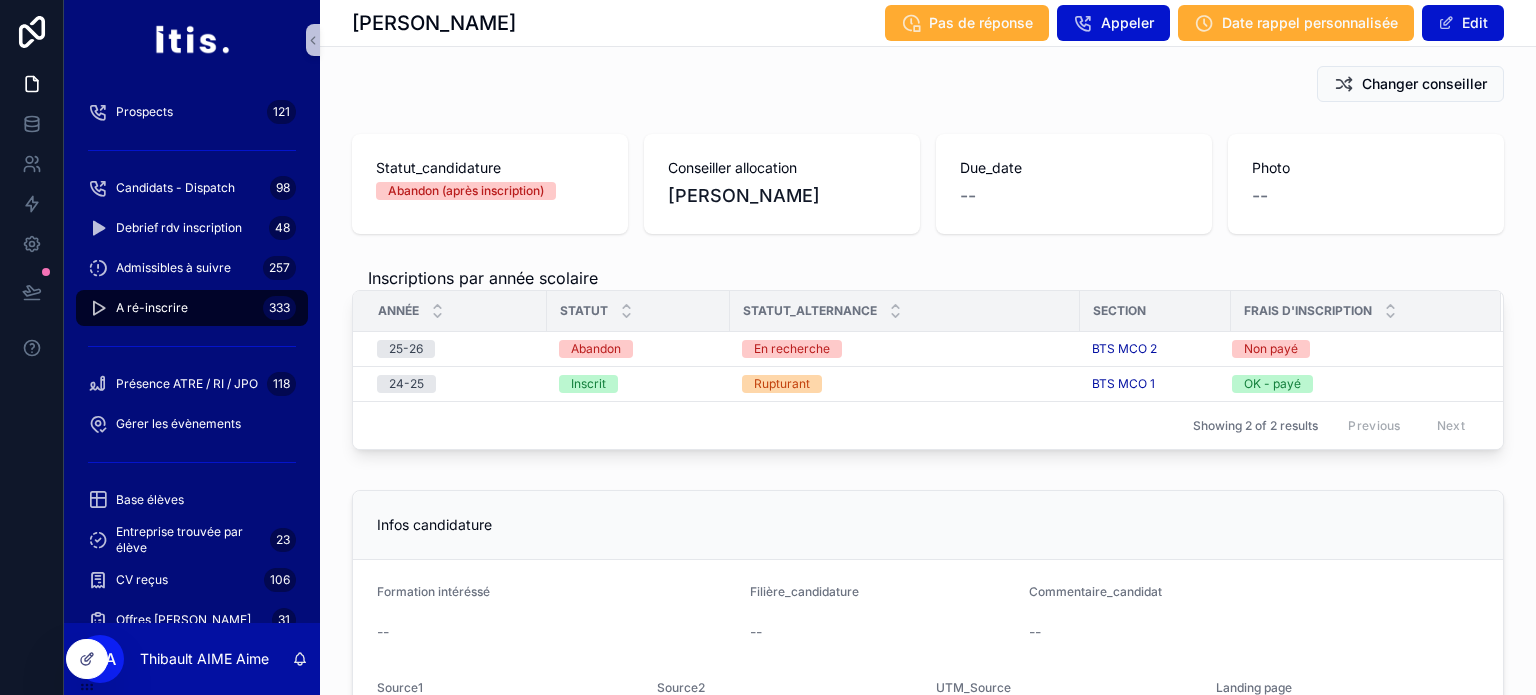 scroll, scrollTop: 0, scrollLeft: 0, axis: both 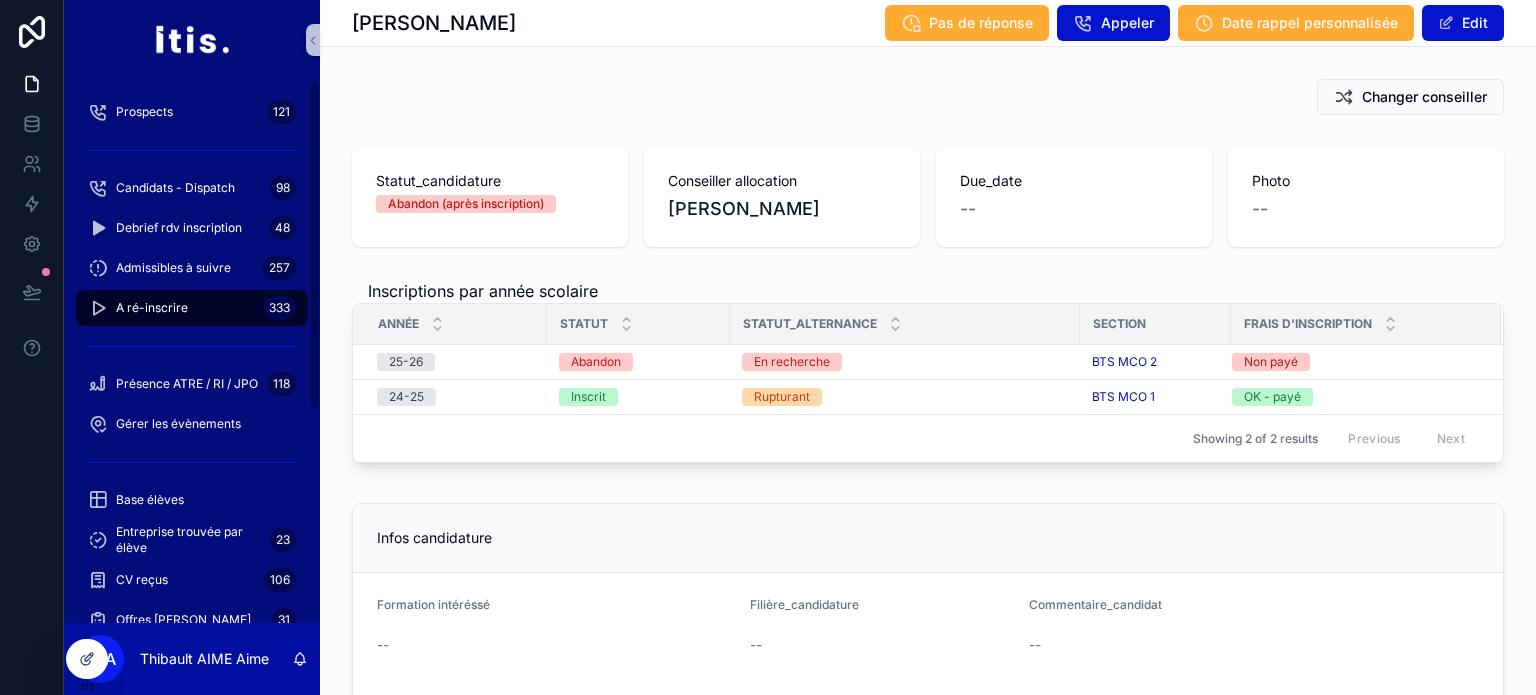 click on "A ré-inscrire 333" at bounding box center (192, 308) 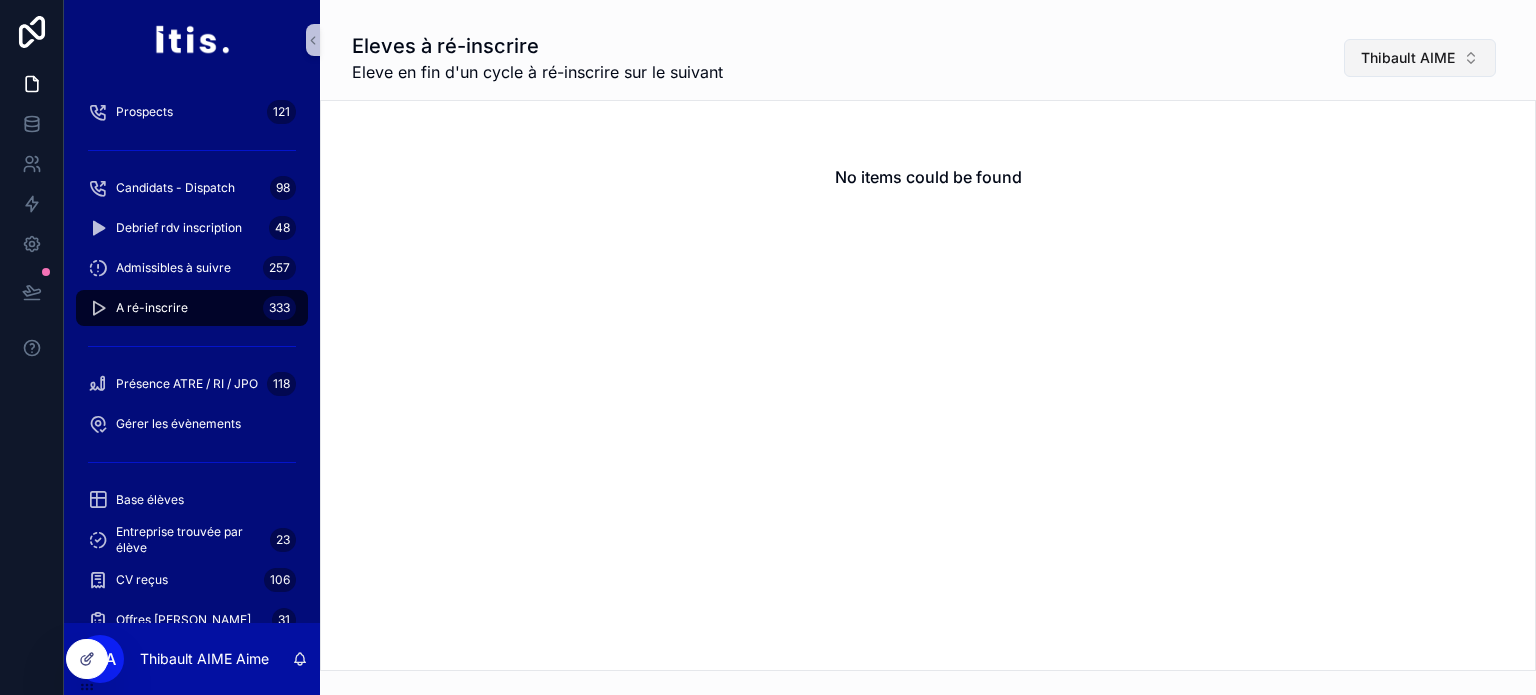 click on "Thibault AIME" at bounding box center (1408, 58) 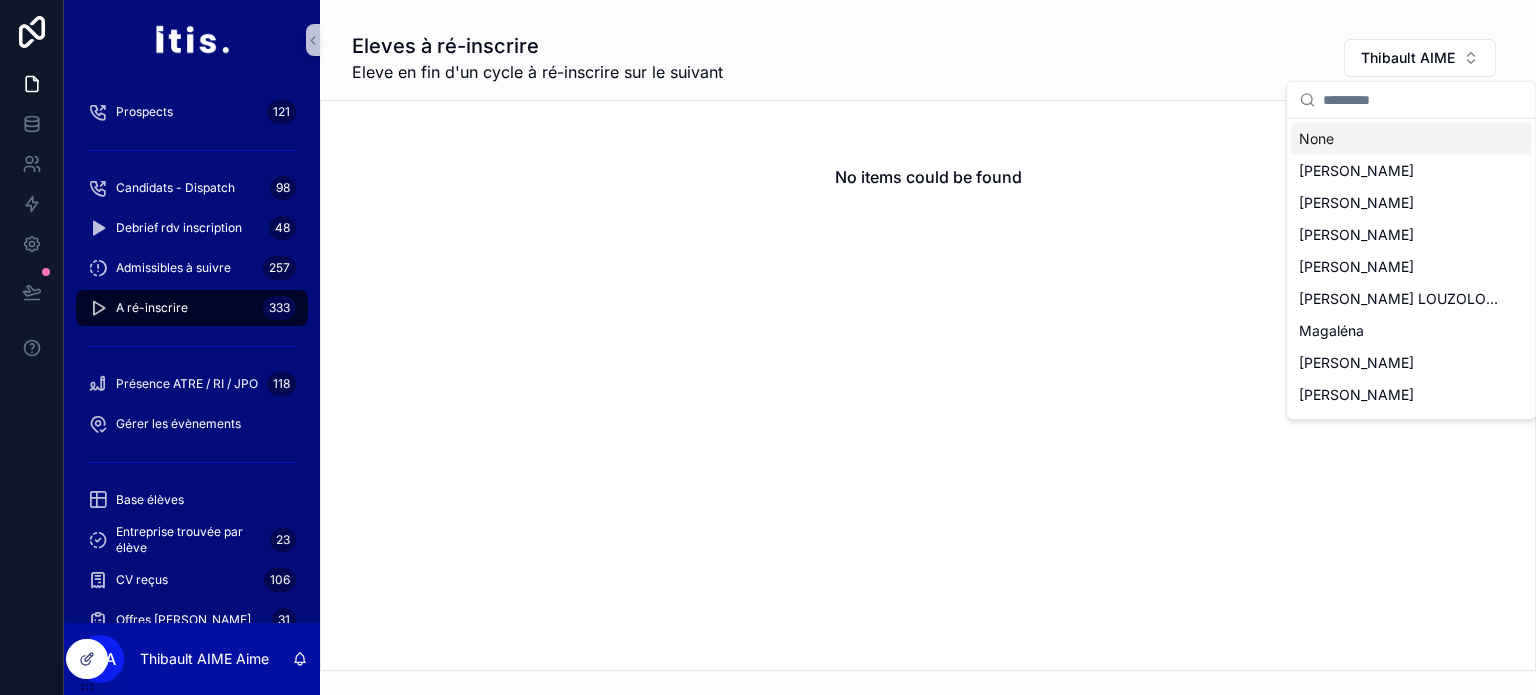 click on "None" at bounding box center (1411, 139) 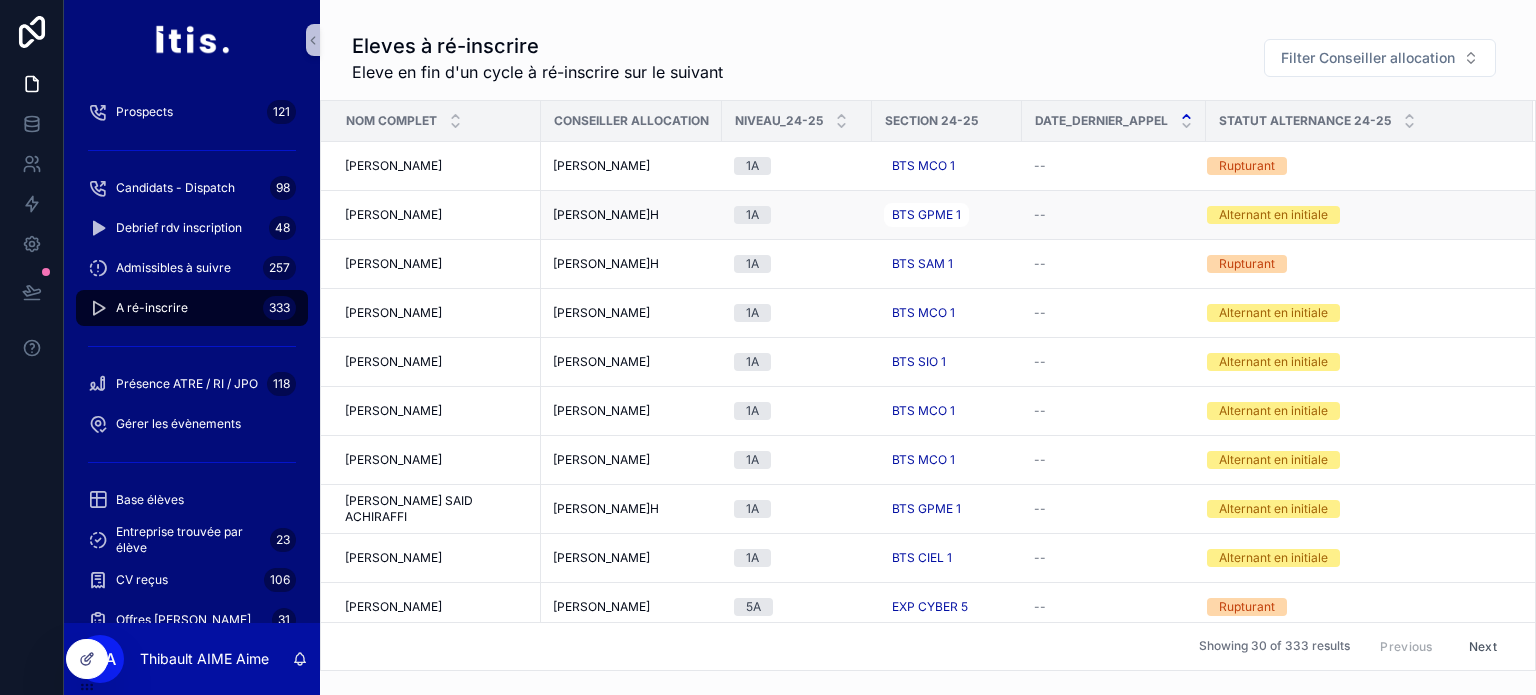 click on "[PERSON_NAME]H" at bounding box center (631, 215) 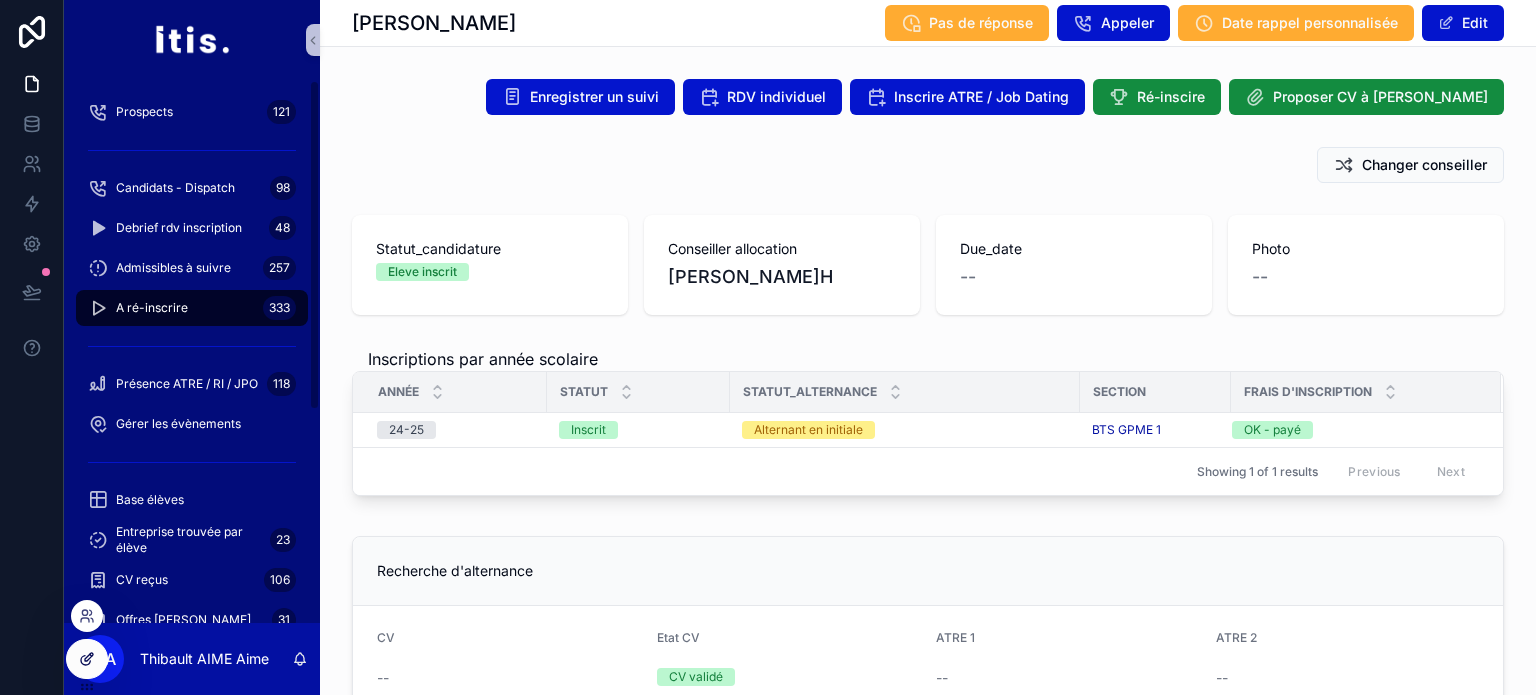 click at bounding box center [87, 659] 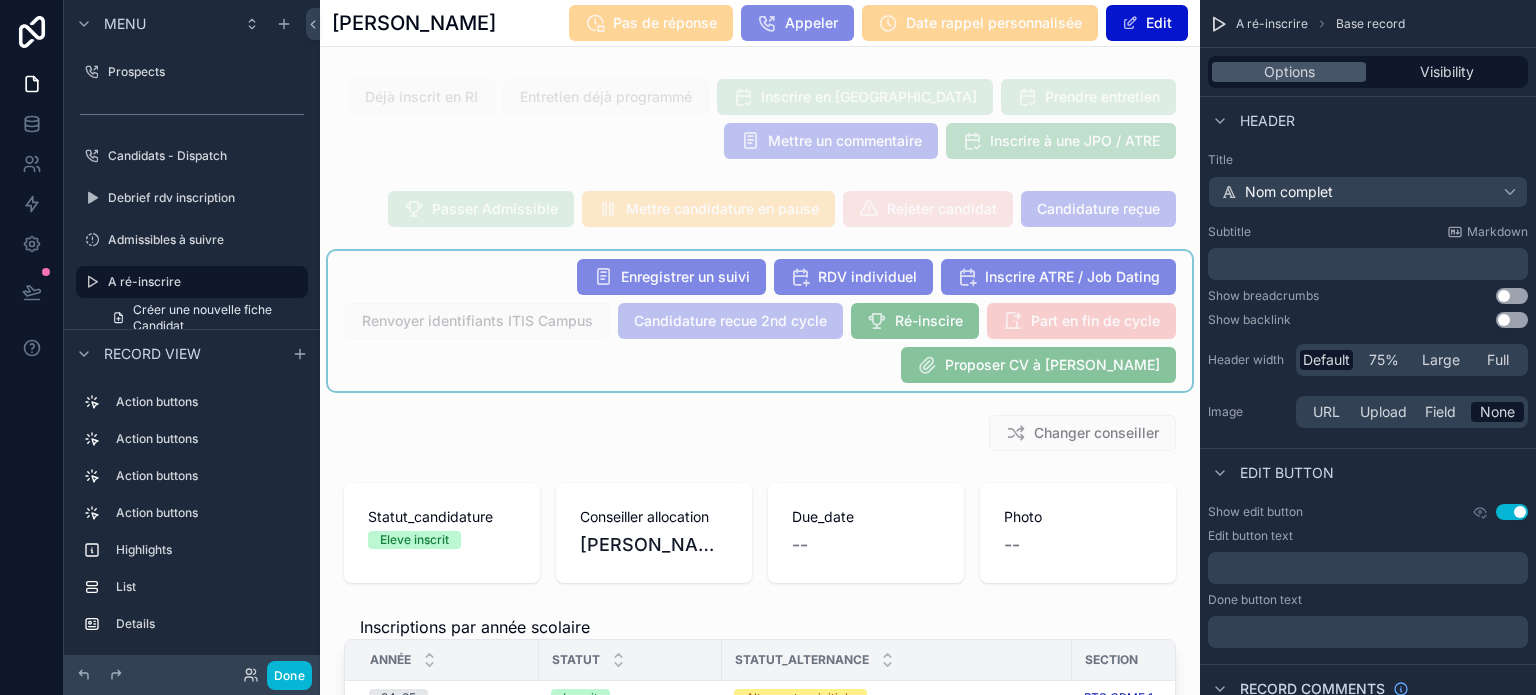 click at bounding box center [760, 321] 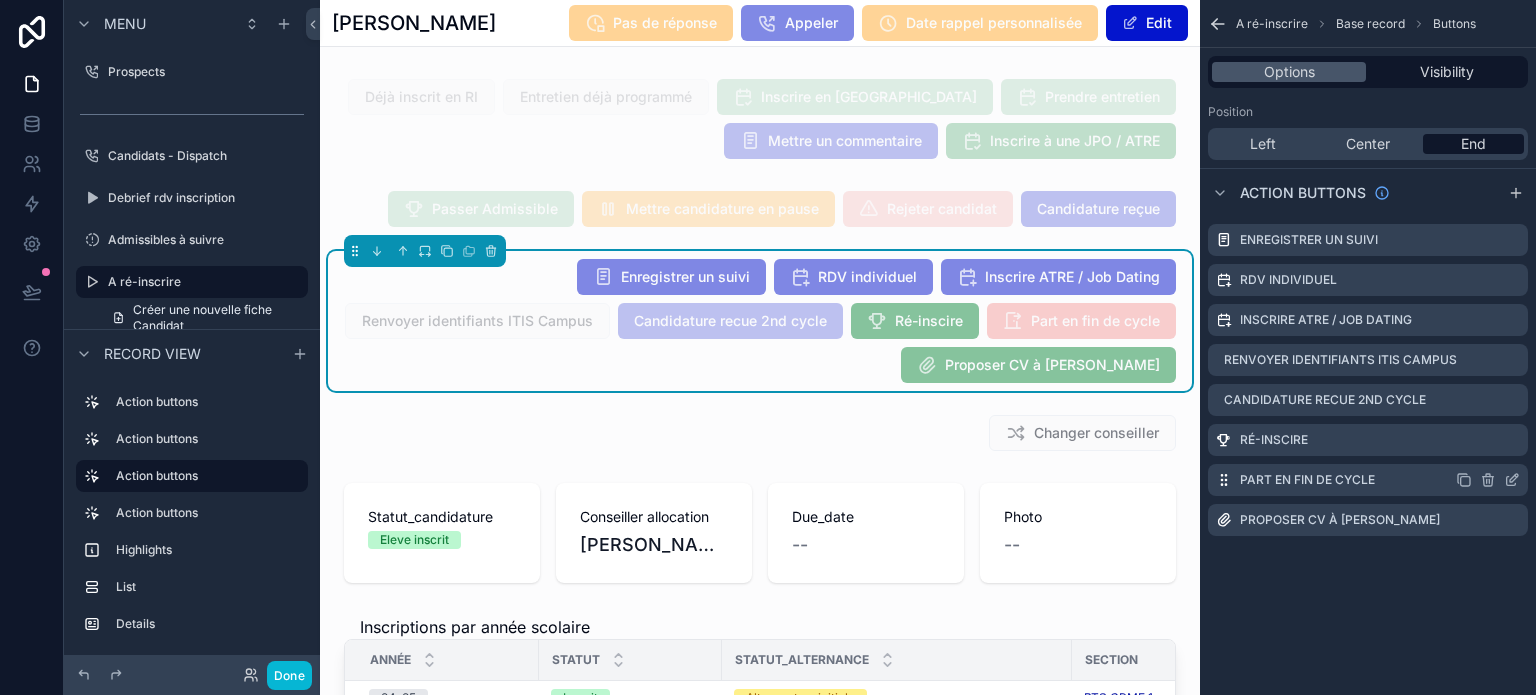 click 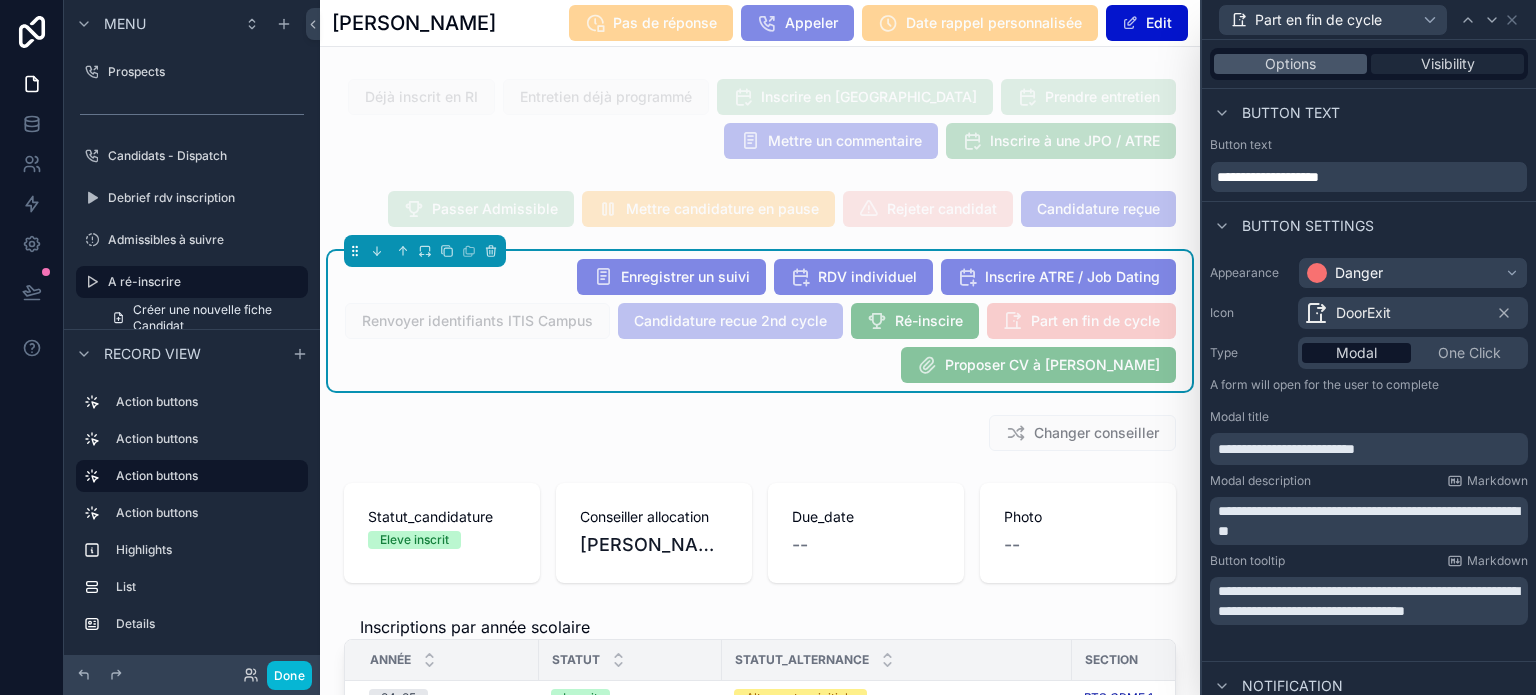 click on "Visibility" at bounding box center [1448, 64] 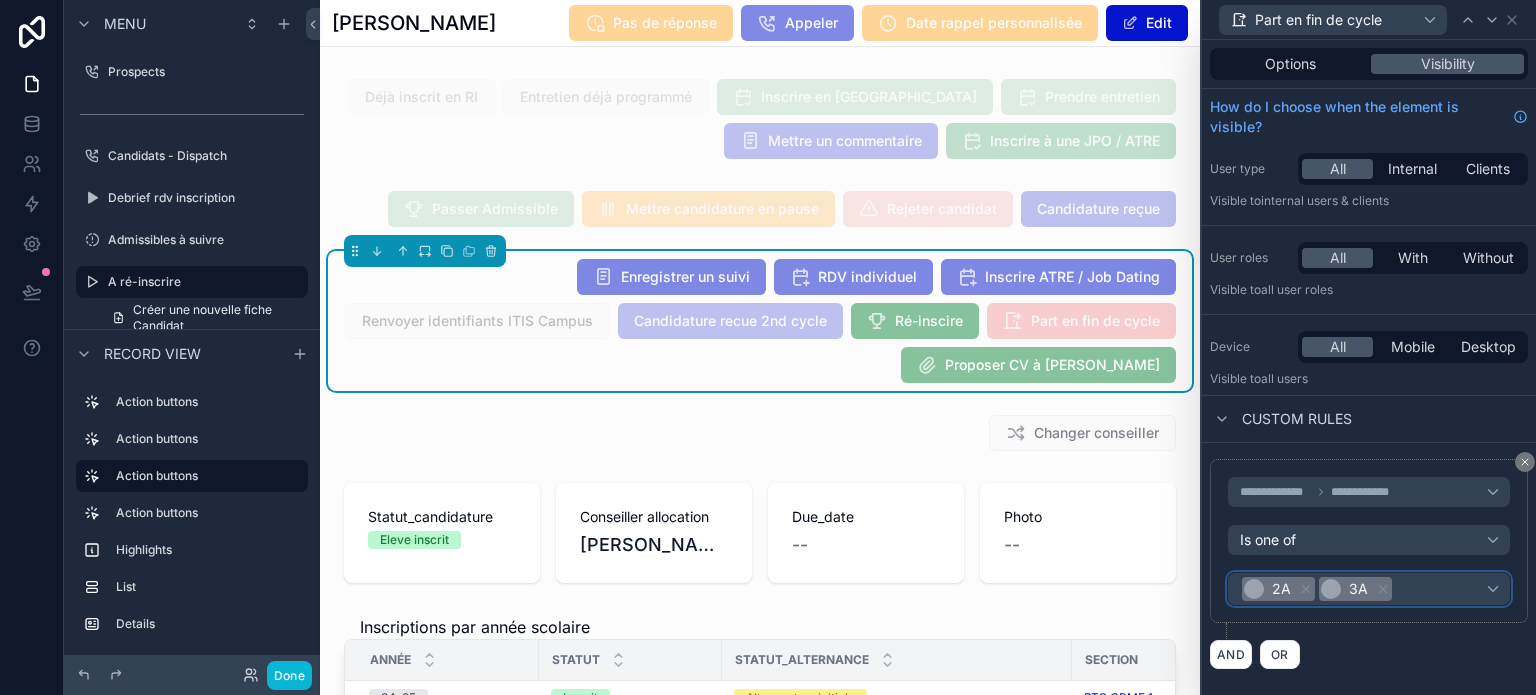 click on "2A 3A" at bounding box center (1369, 589) 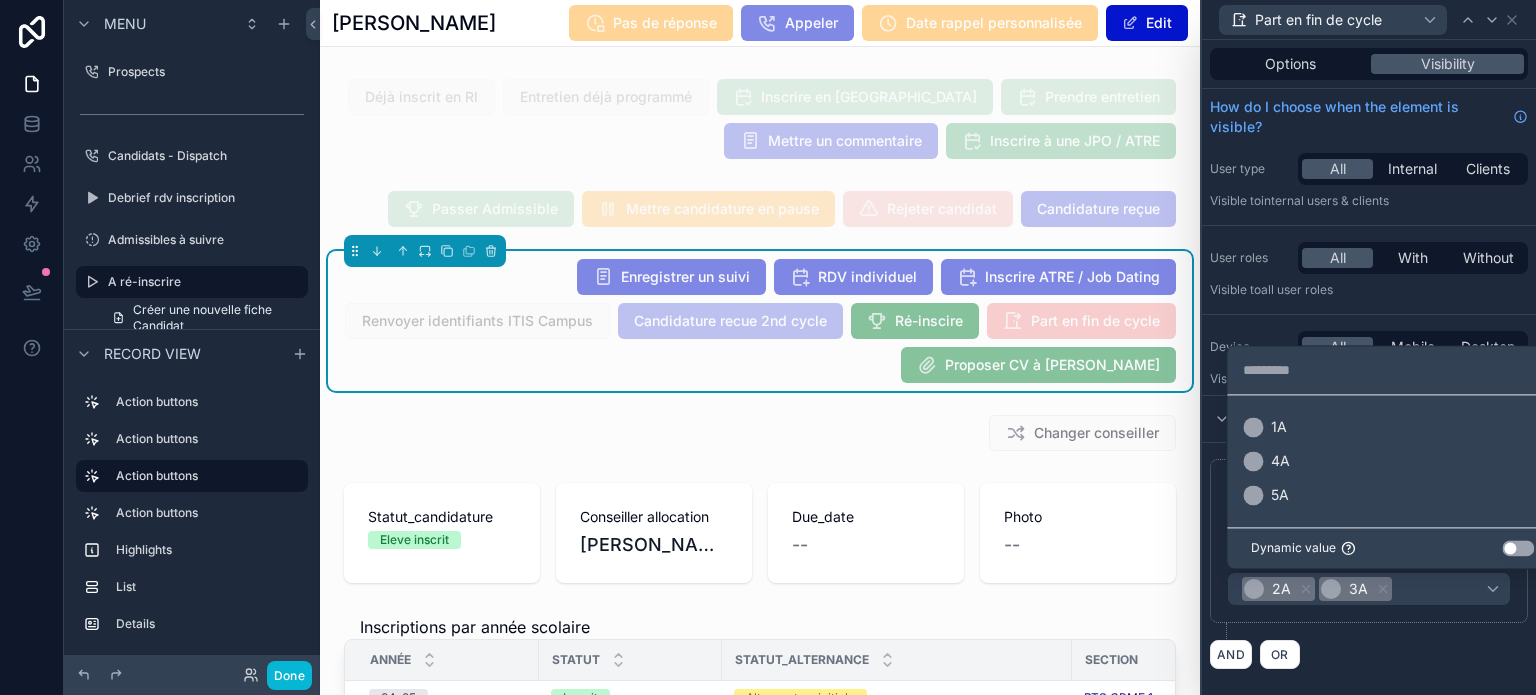 click at bounding box center (1369, 347) 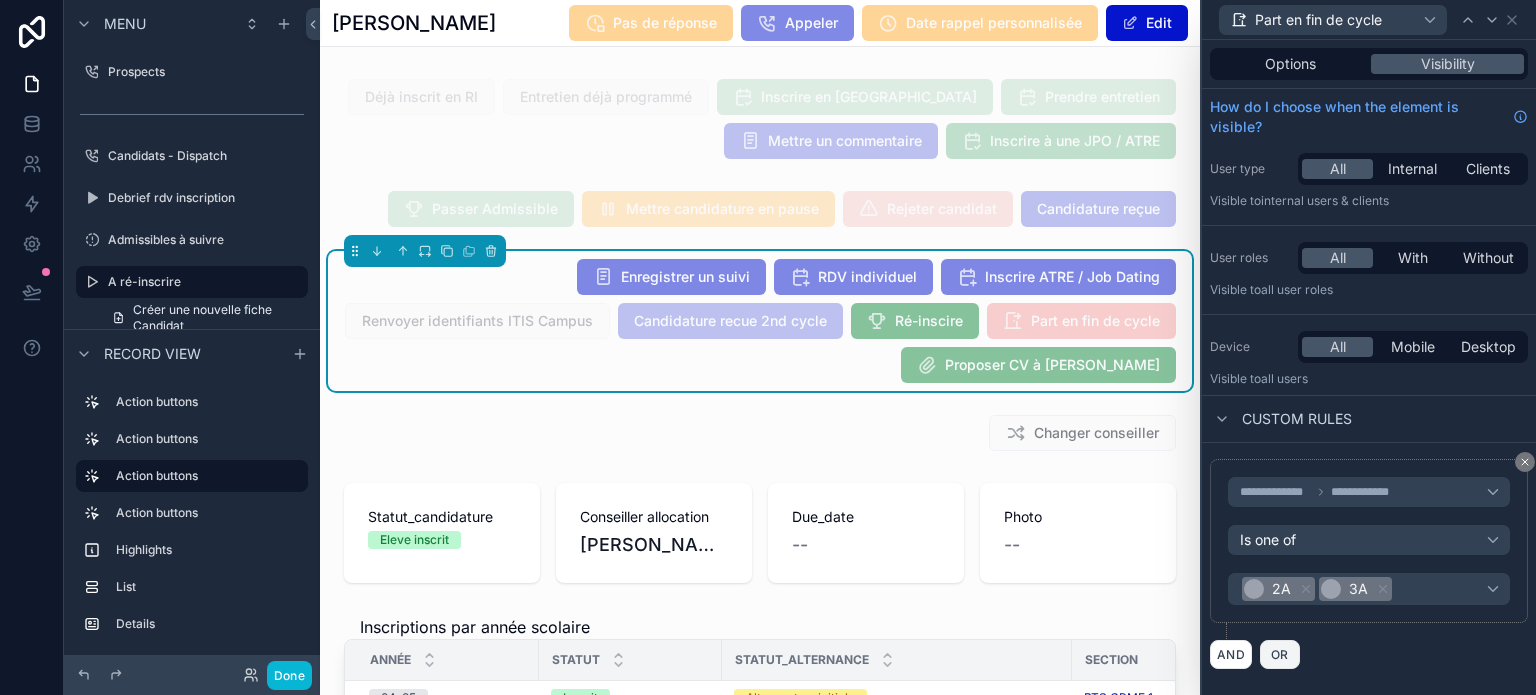 click on "OR" at bounding box center [1280, 654] 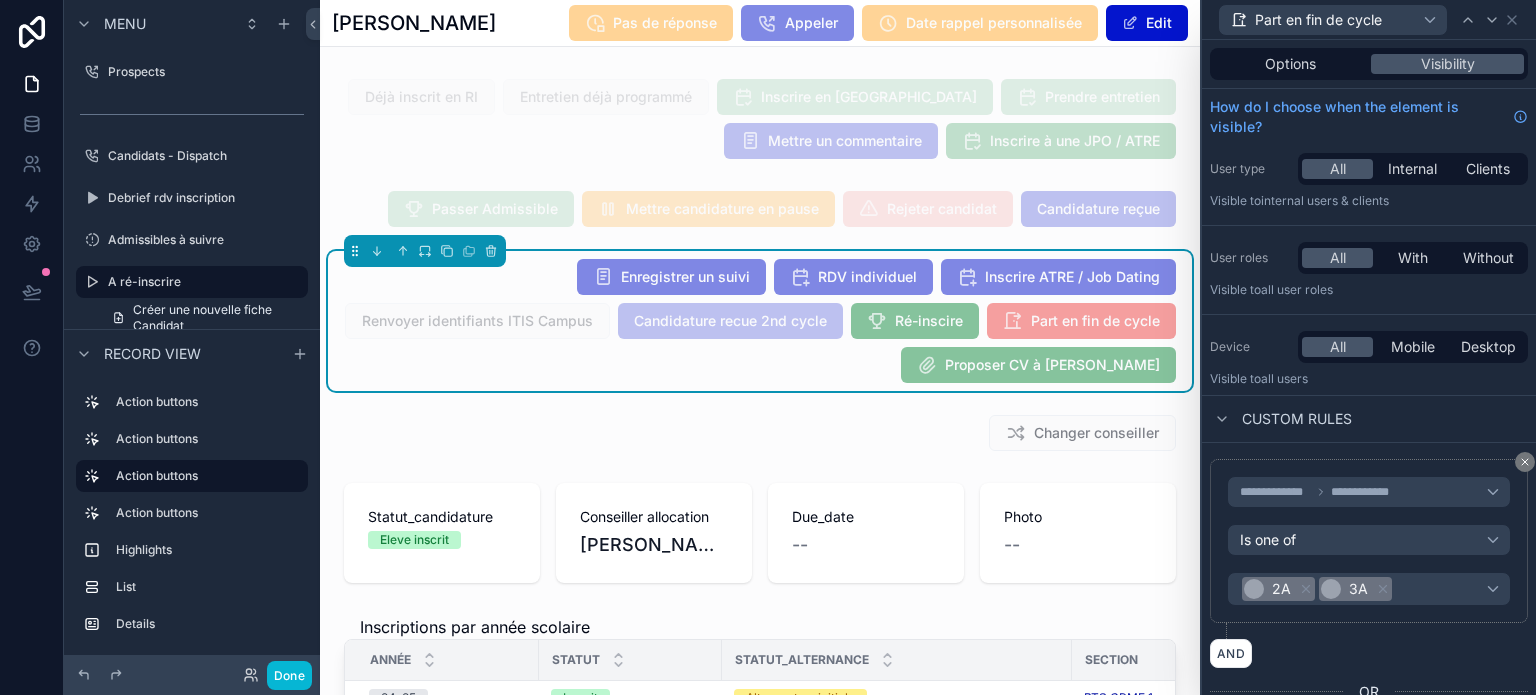 scroll, scrollTop: 200, scrollLeft: 0, axis: vertical 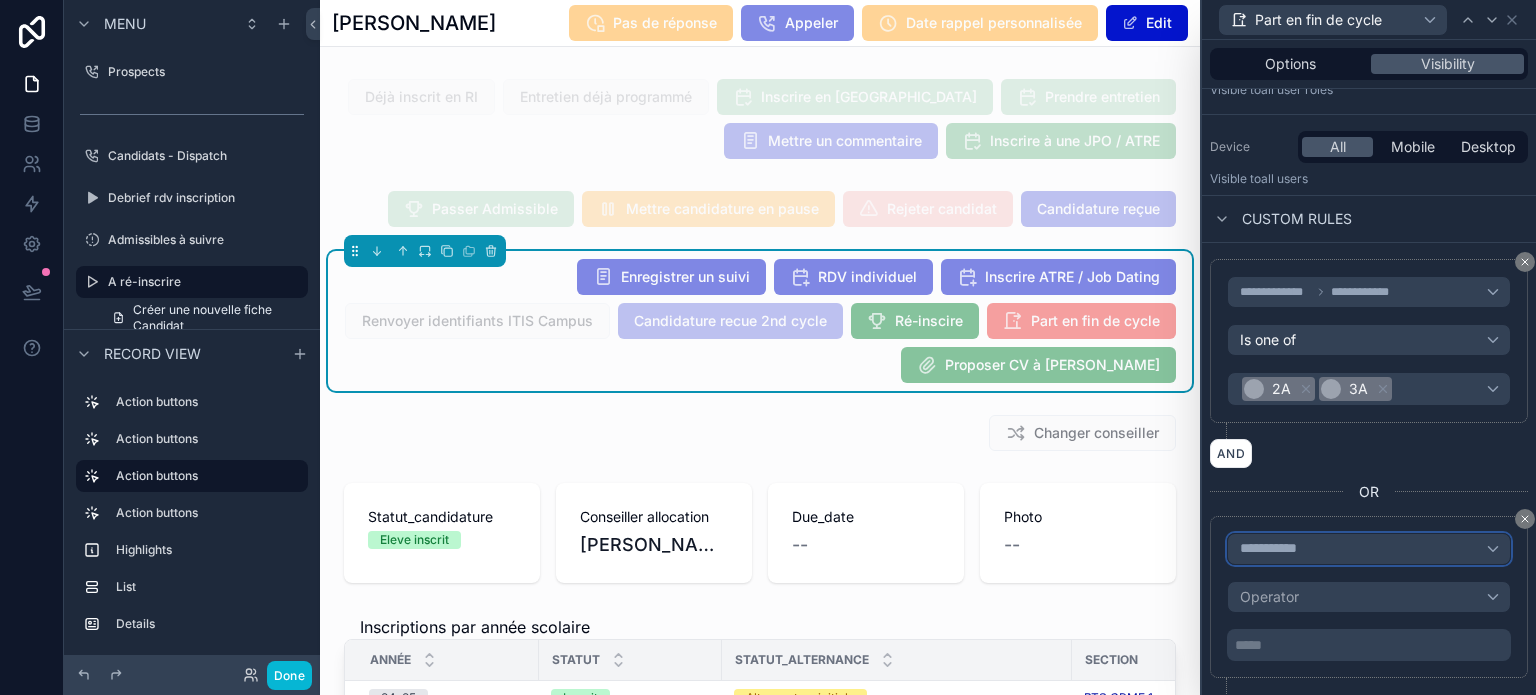 click on "**********" at bounding box center [1369, 549] 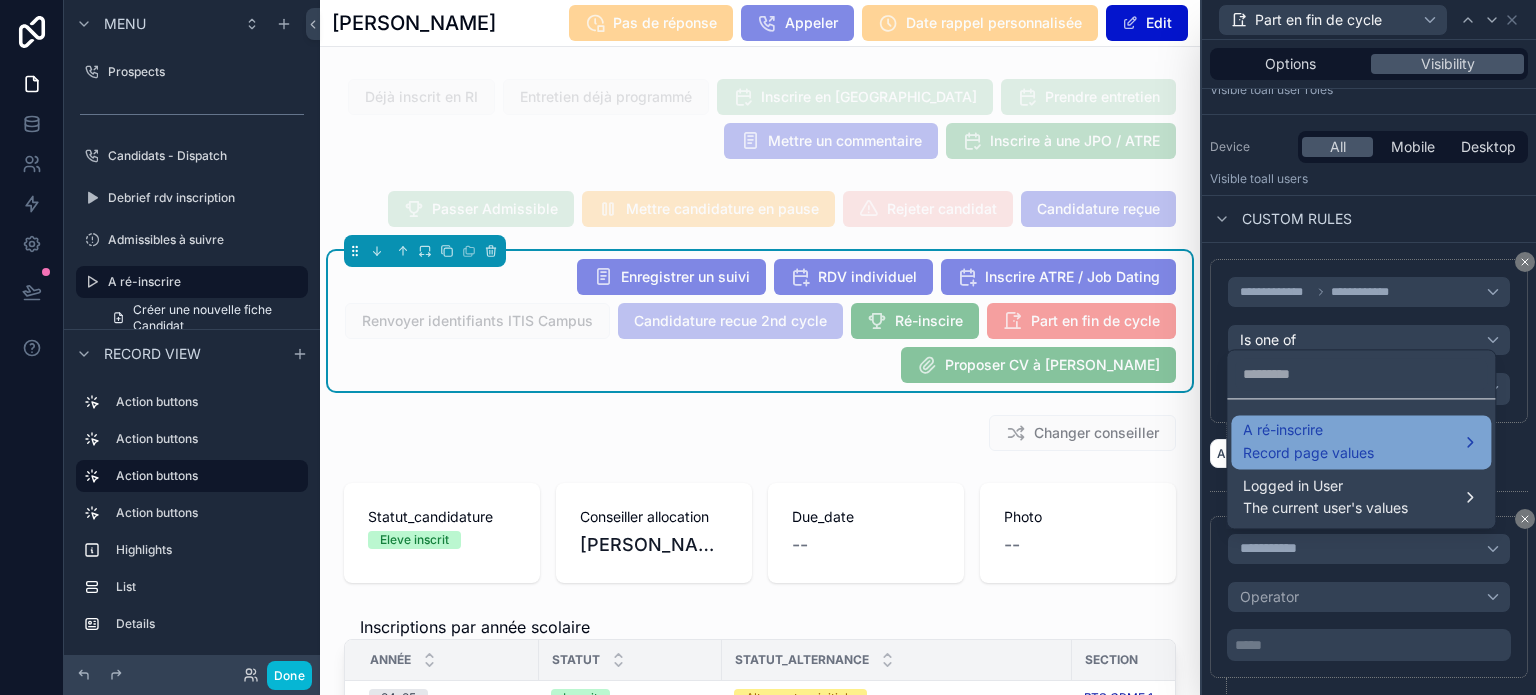 click on "A ré-inscrire Record page values" at bounding box center (1361, 442) 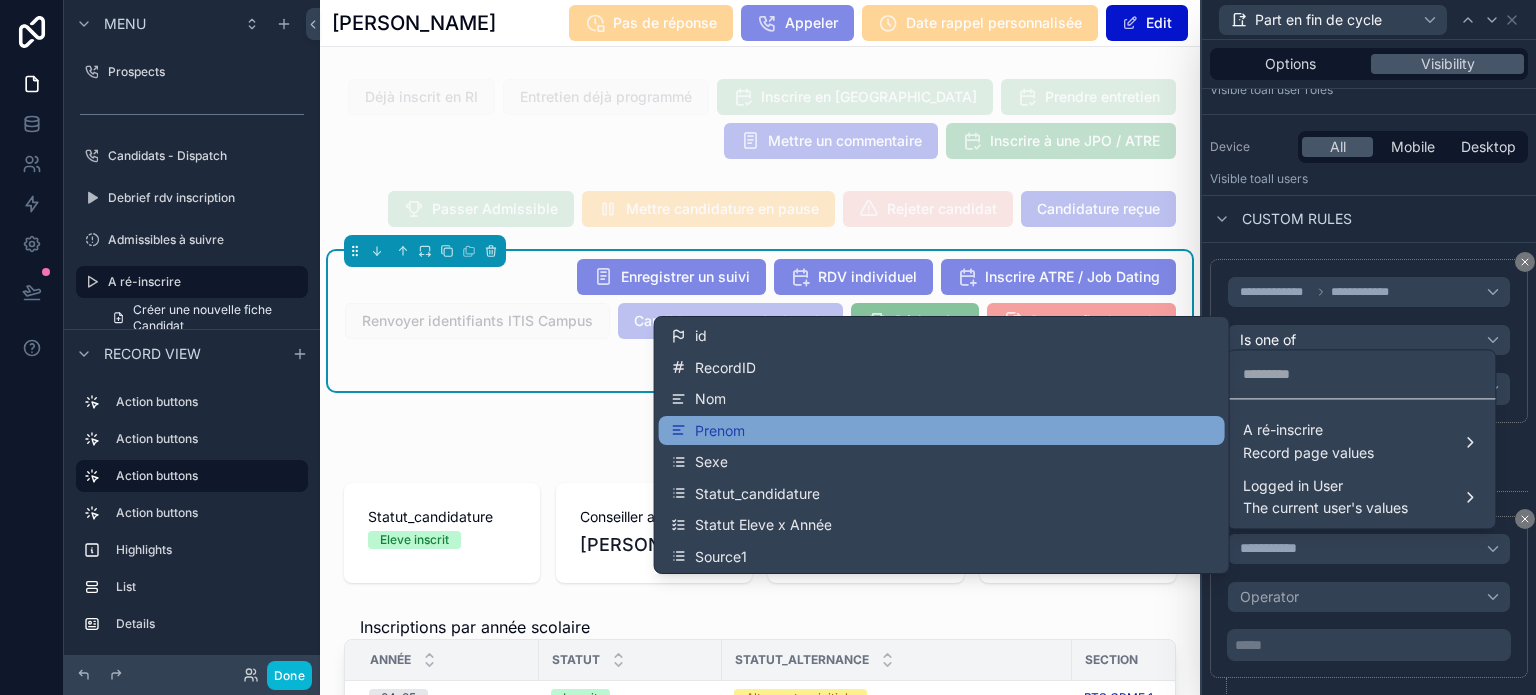 scroll, scrollTop: 100, scrollLeft: 0, axis: vertical 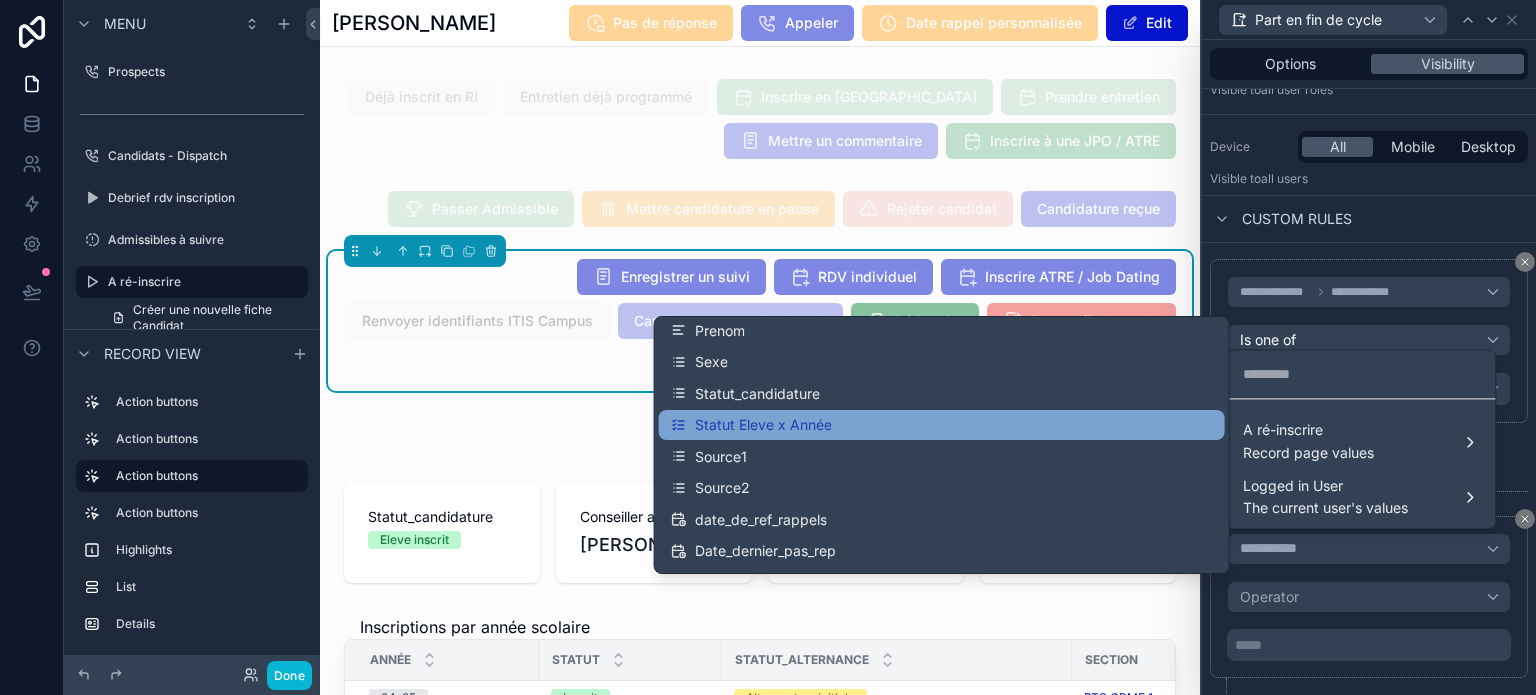 click on "Statut Eleve x Année" at bounding box center (942, 425) 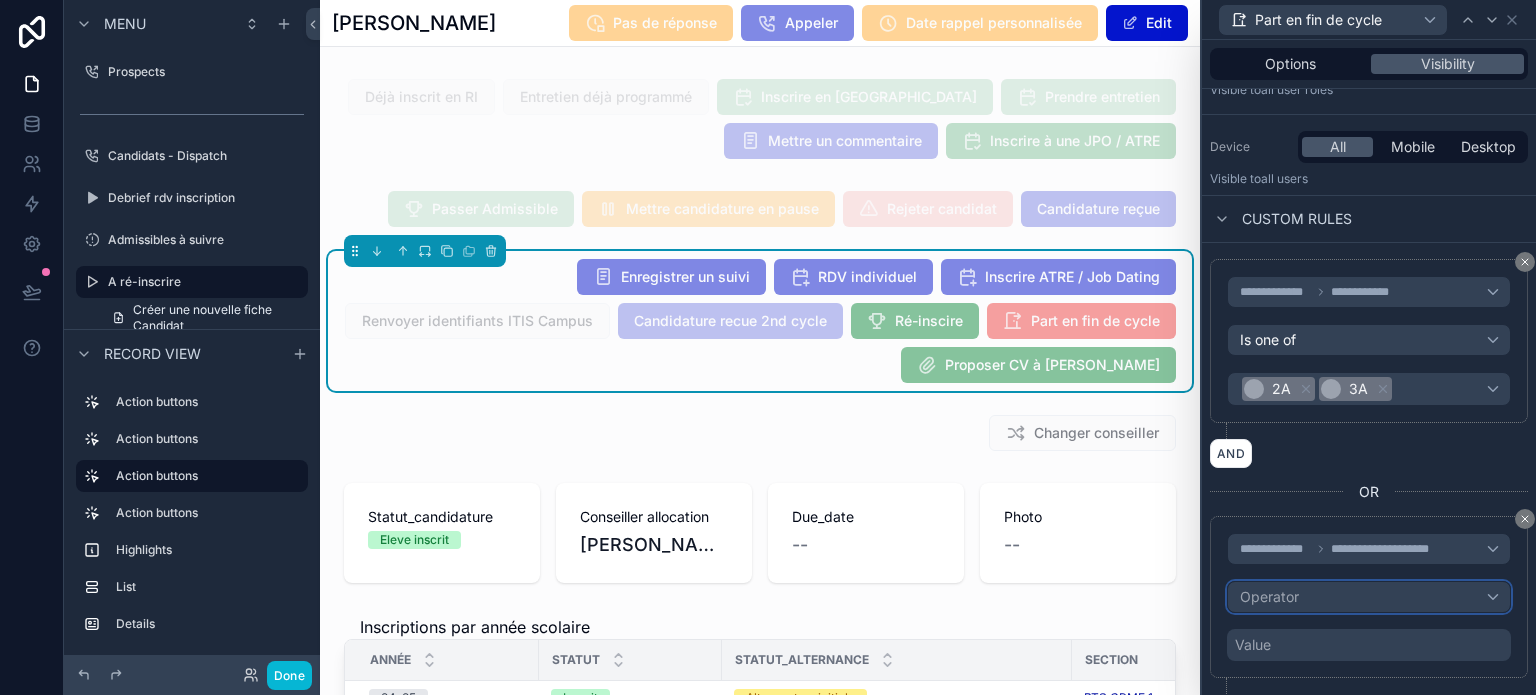 click on "Operator" at bounding box center [1369, 597] 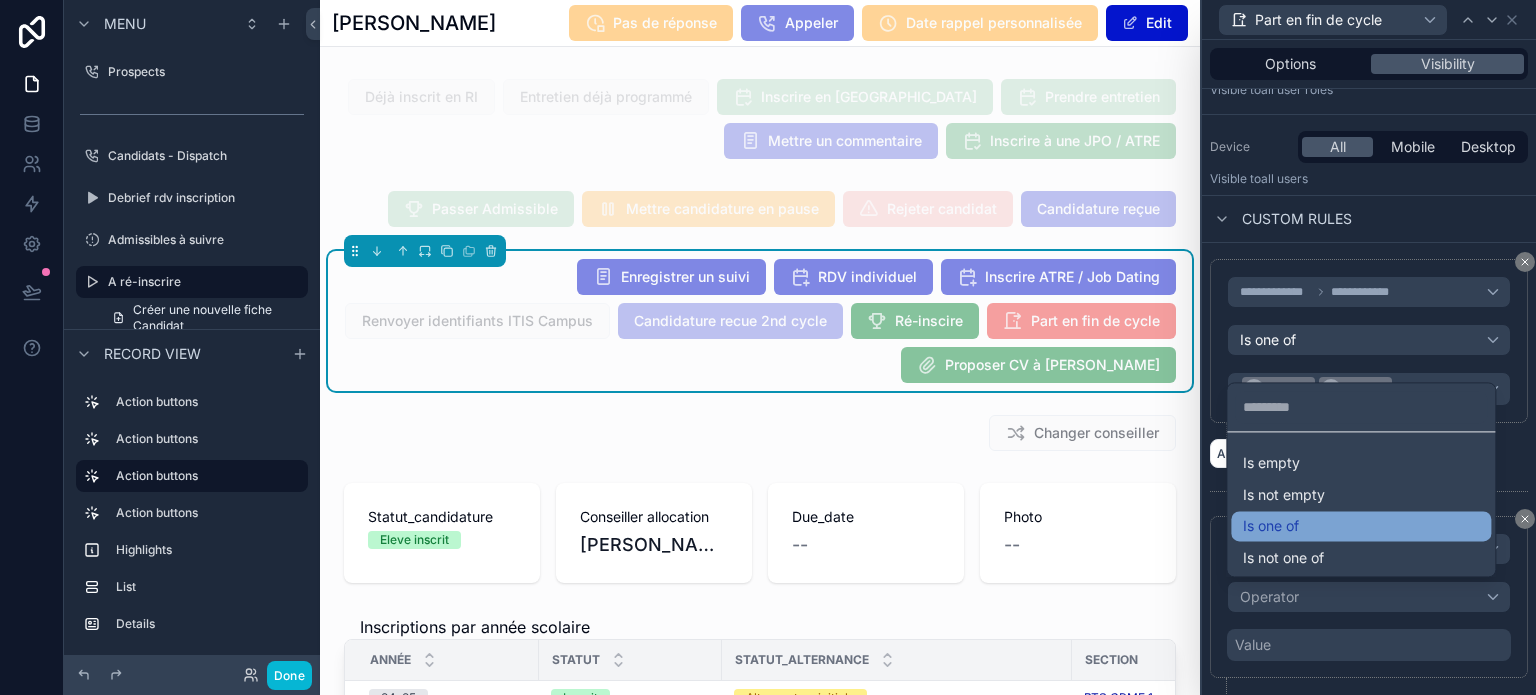 click on "Is one of" at bounding box center [1361, 526] 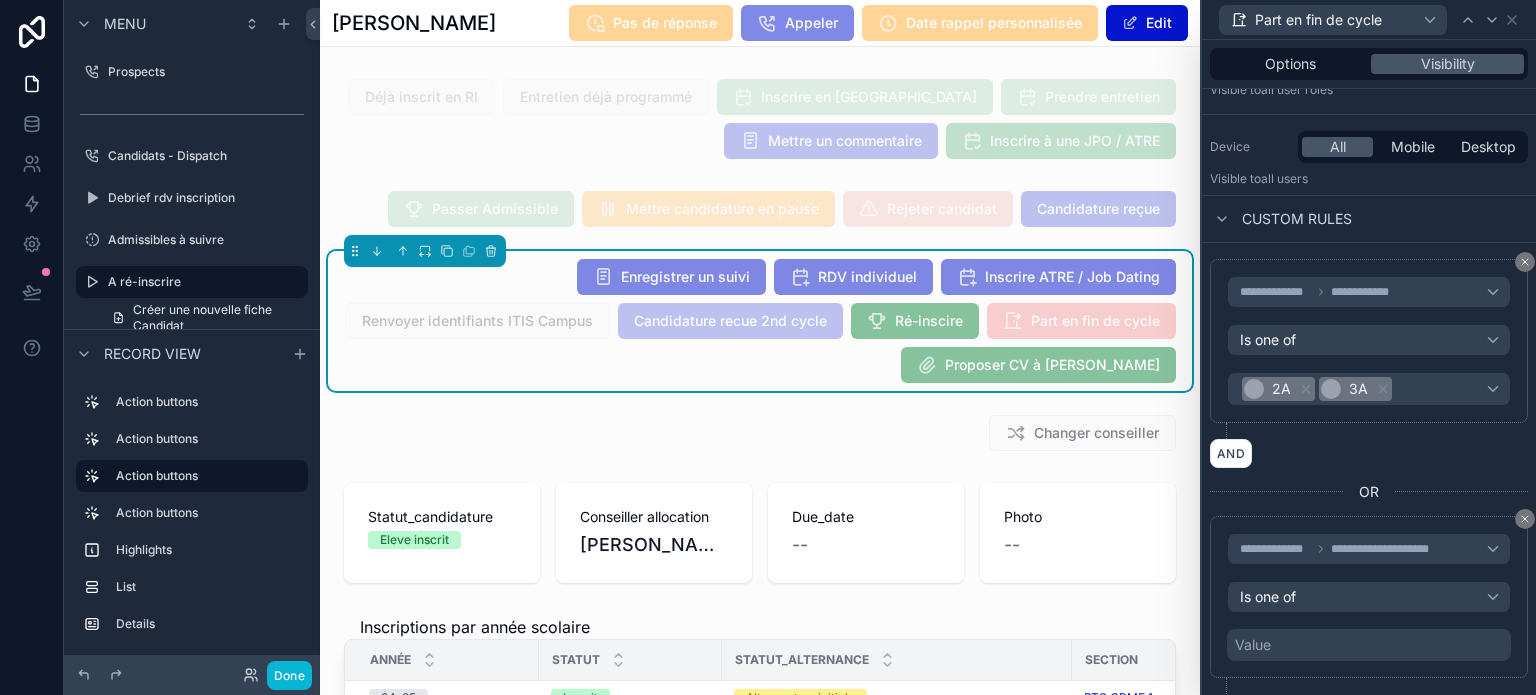 click on "Value" at bounding box center [1369, 645] 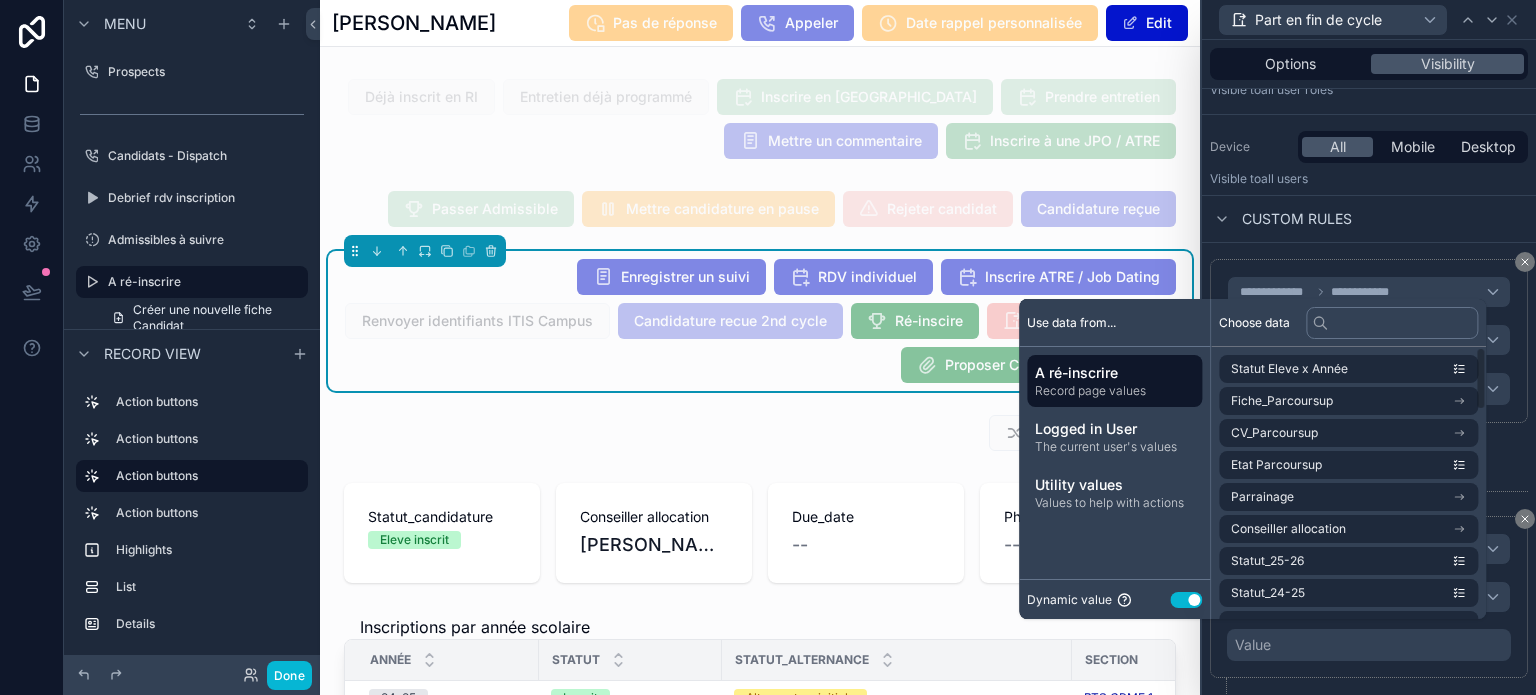 click on "Use setting" at bounding box center [1186, 600] 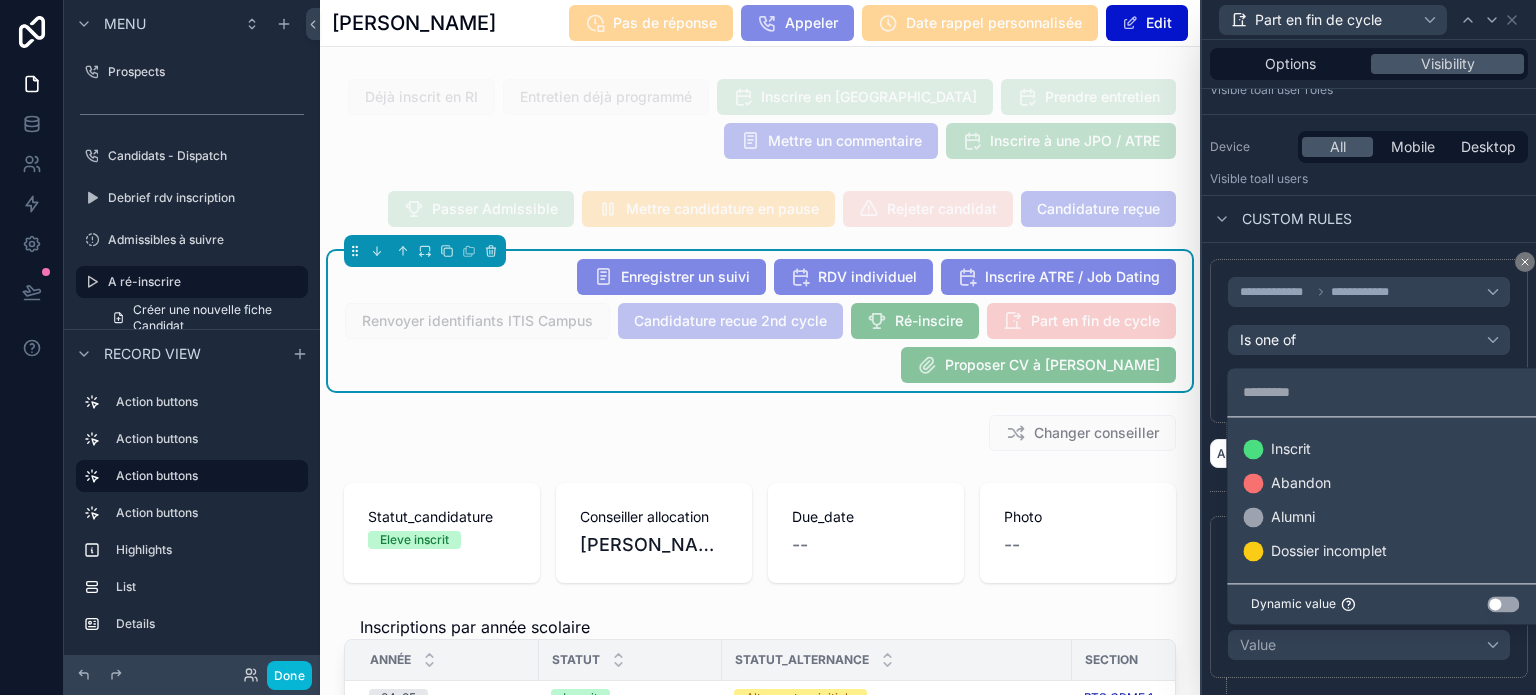 click at bounding box center [1369, 347] 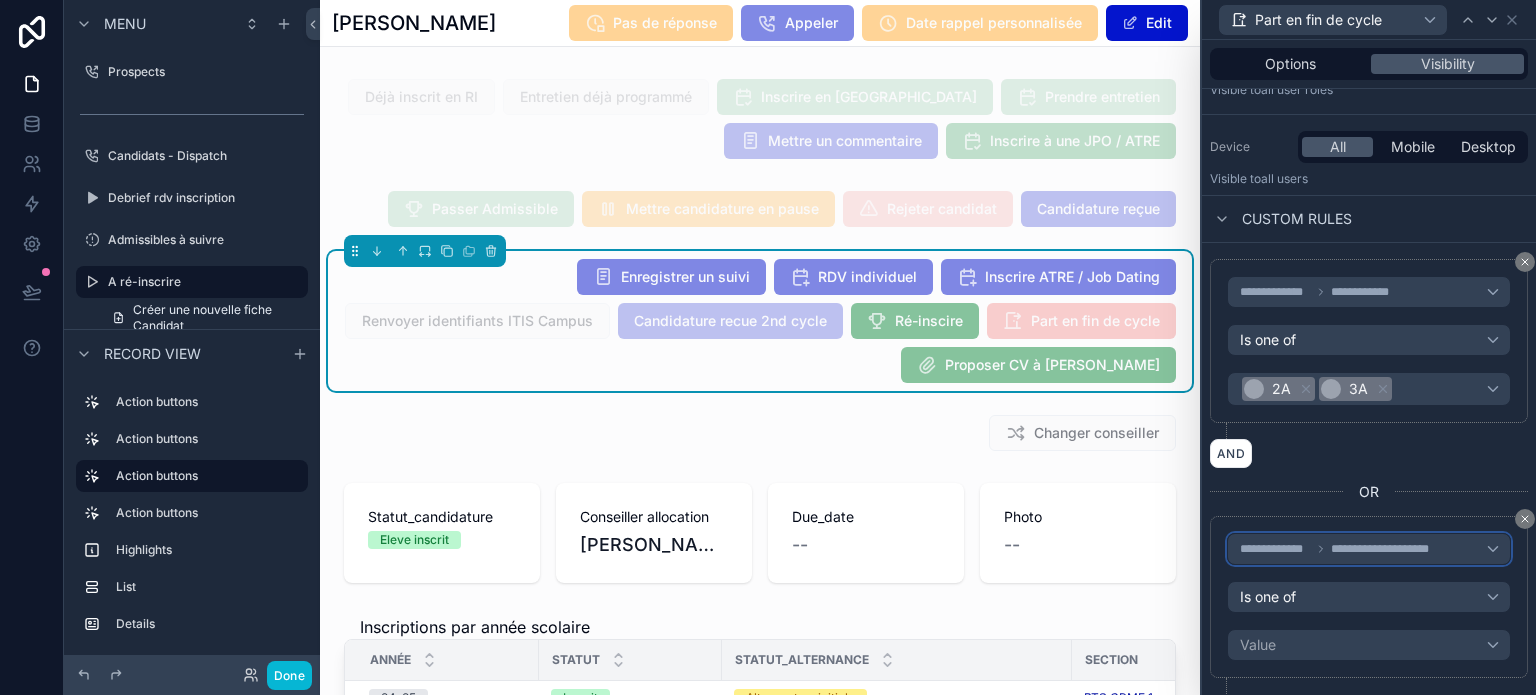 click on "**********" at bounding box center [1369, 549] 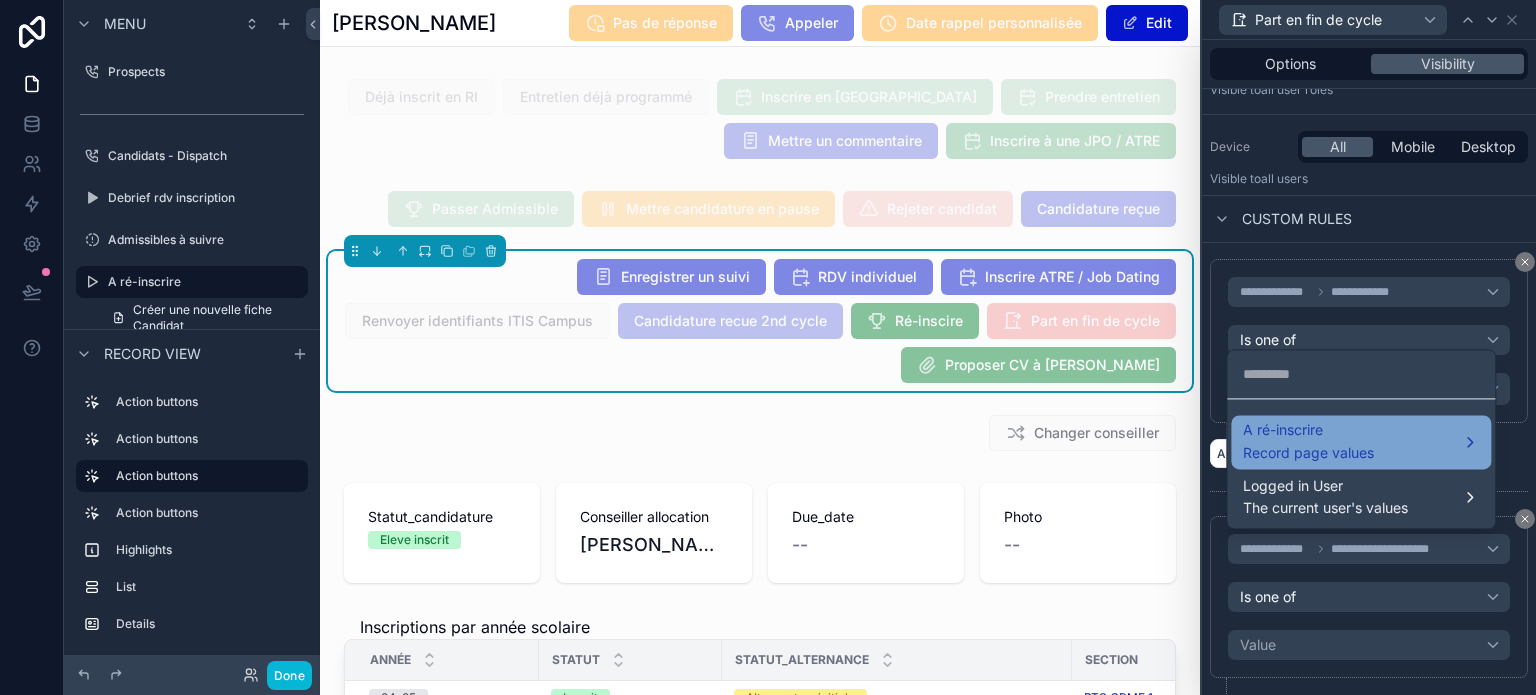 click on "A ré-inscrire Record page values" at bounding box center (1308, 442) 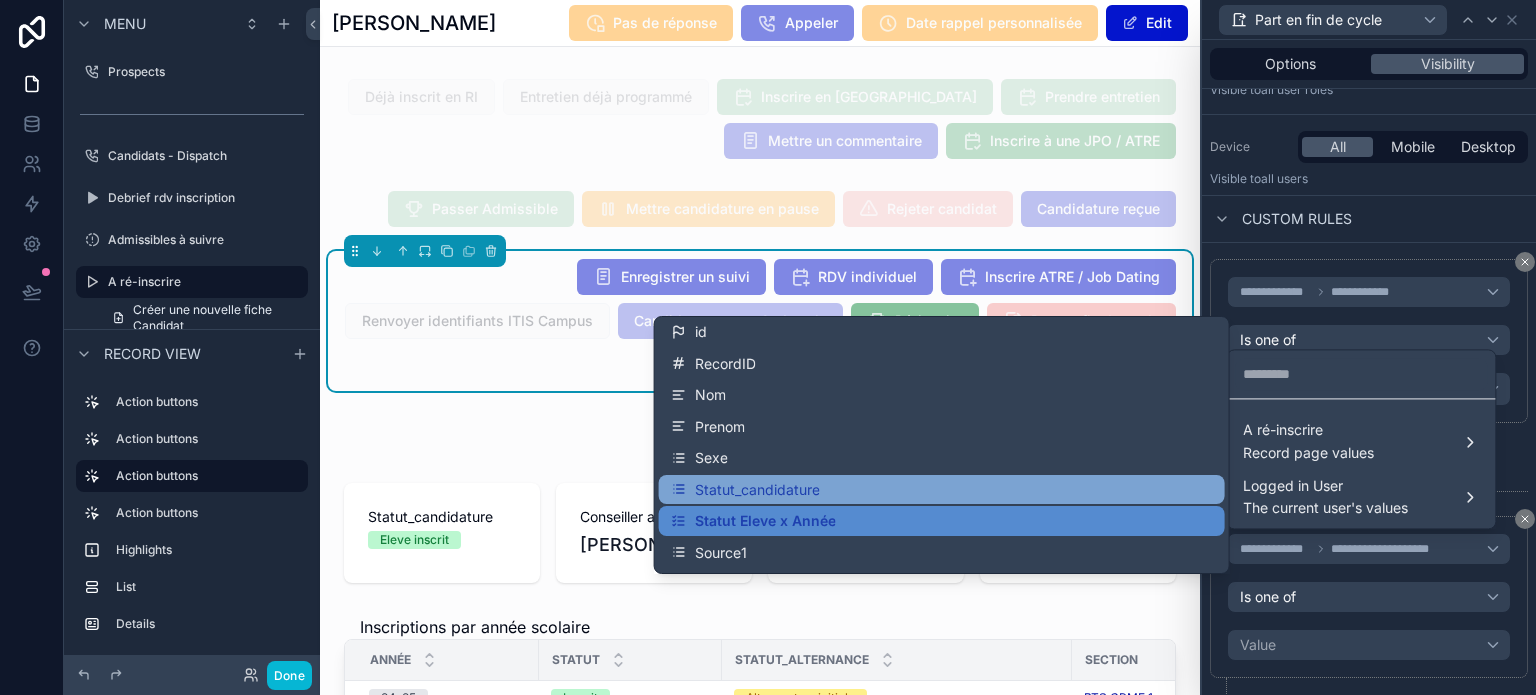 scroll, scrollTop: 0, scrollLeft: 0, axis: both 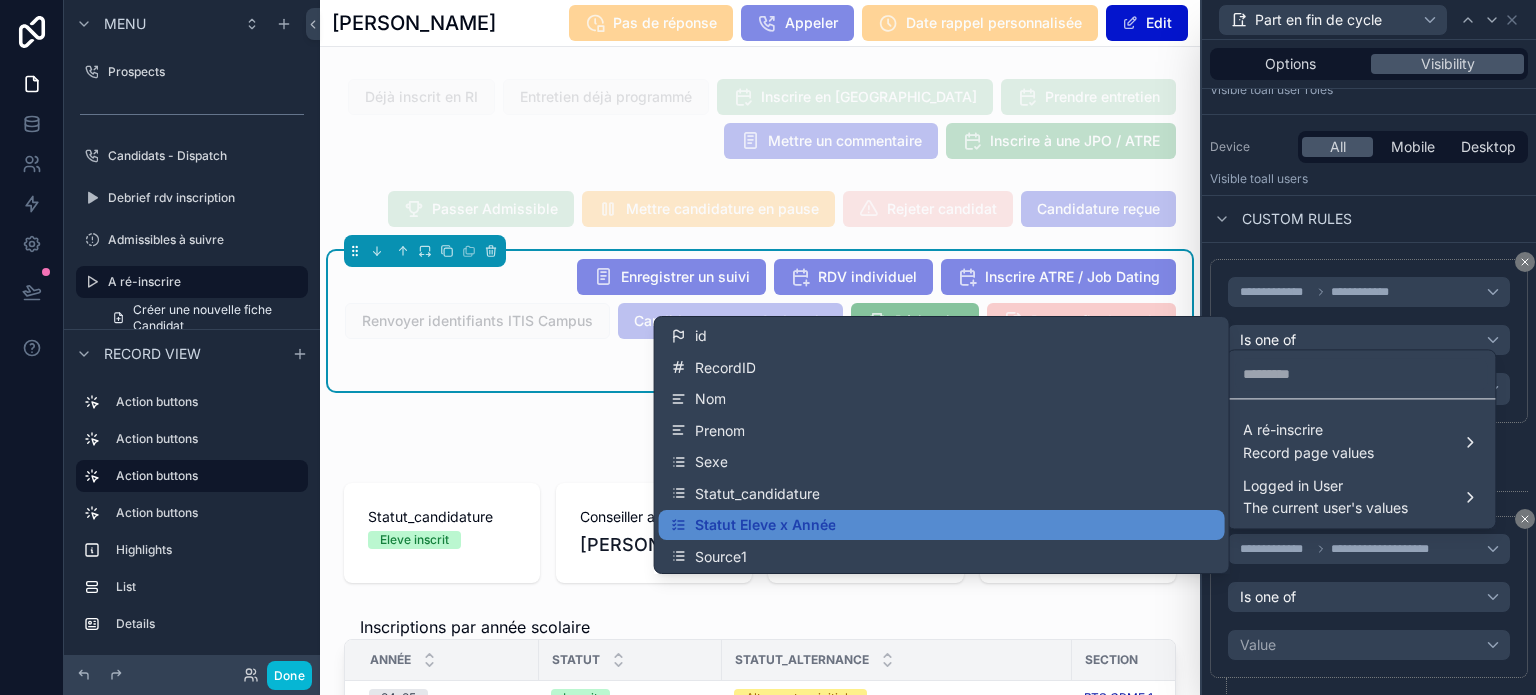 click at bounding box center [1369, 347] 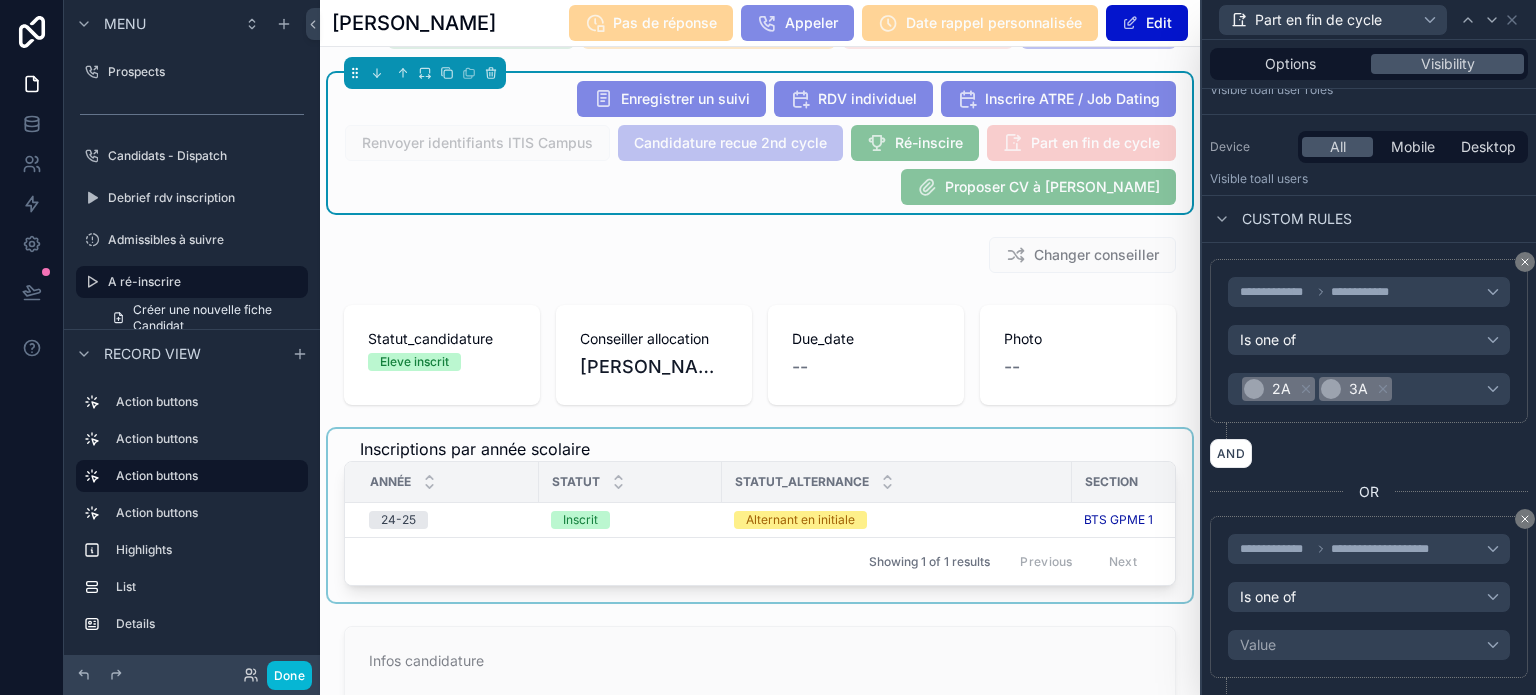 scroll, scrollTop: 200, scrollLeft: 0, axis: vertical 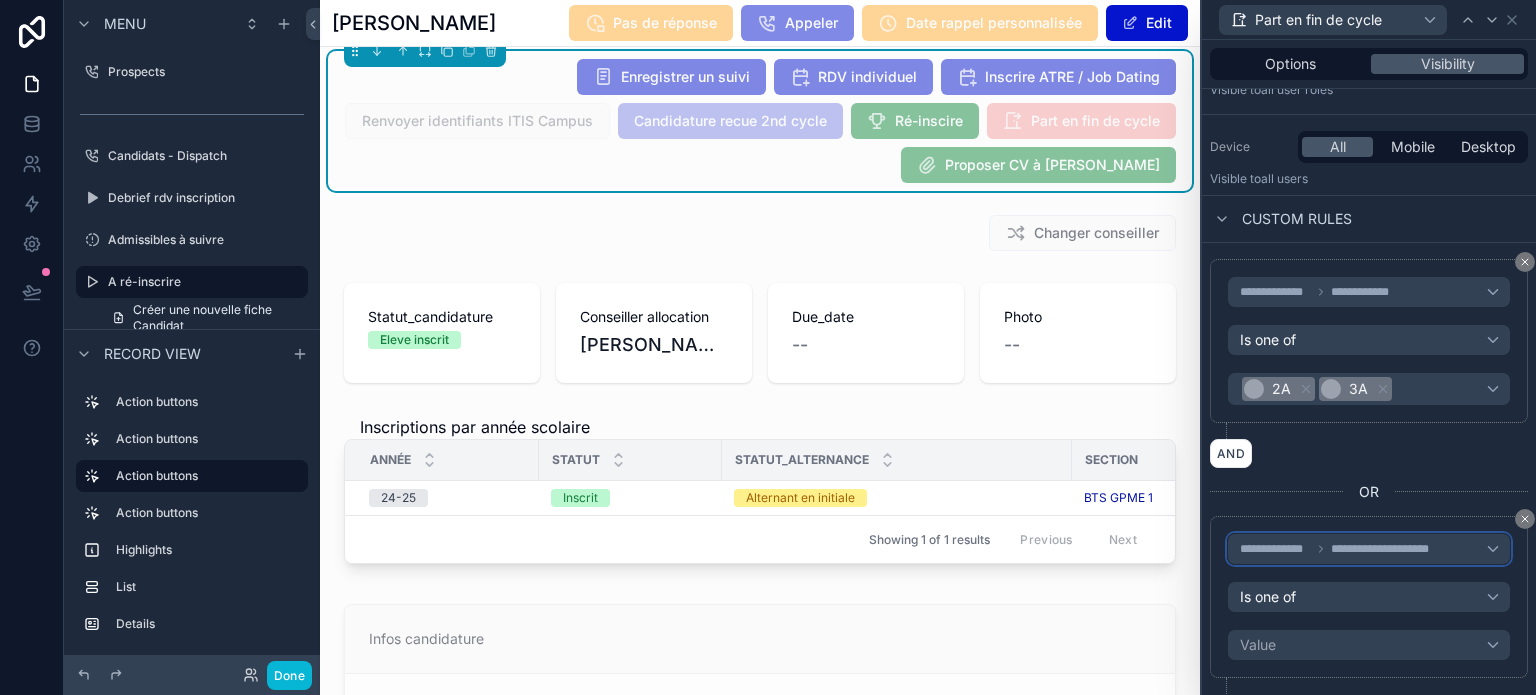 click 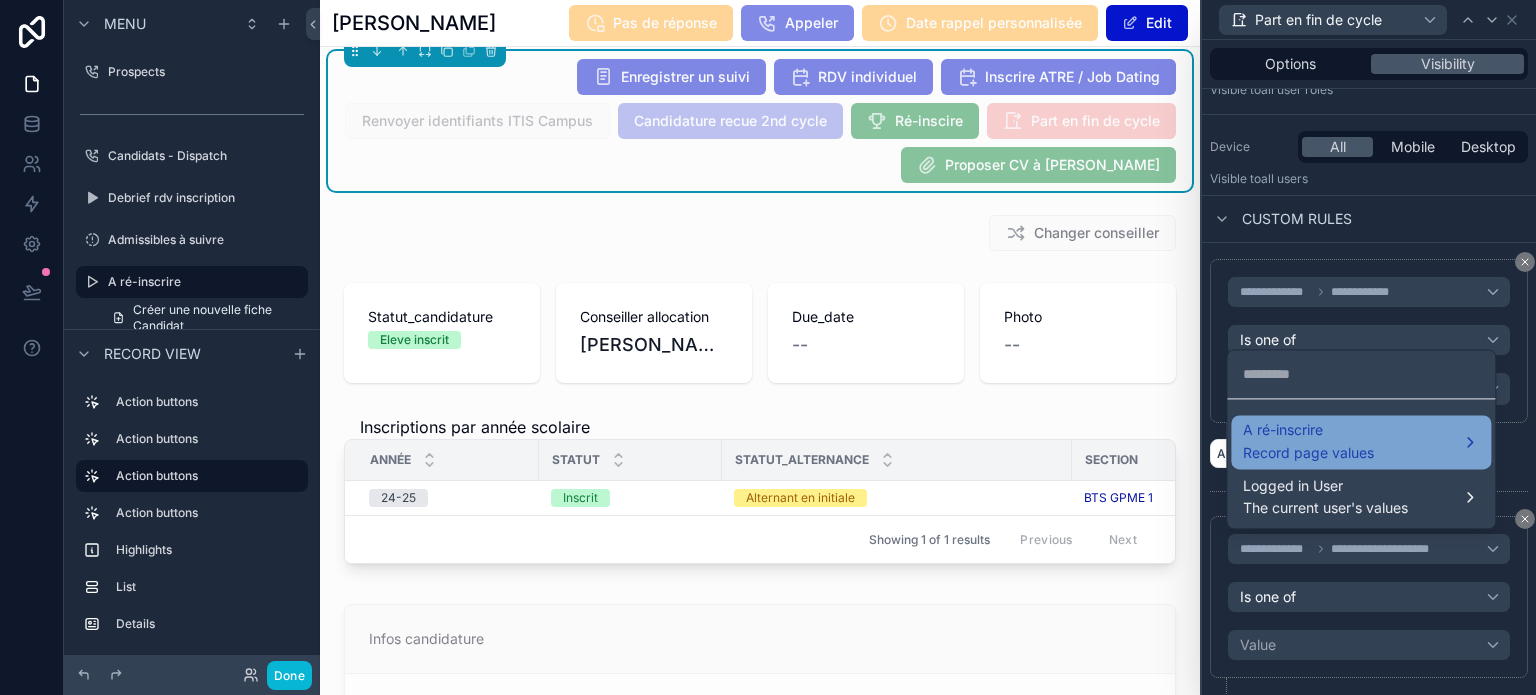 click on "A ré-inscrire Record page values" at bounding box center (1361, 442) 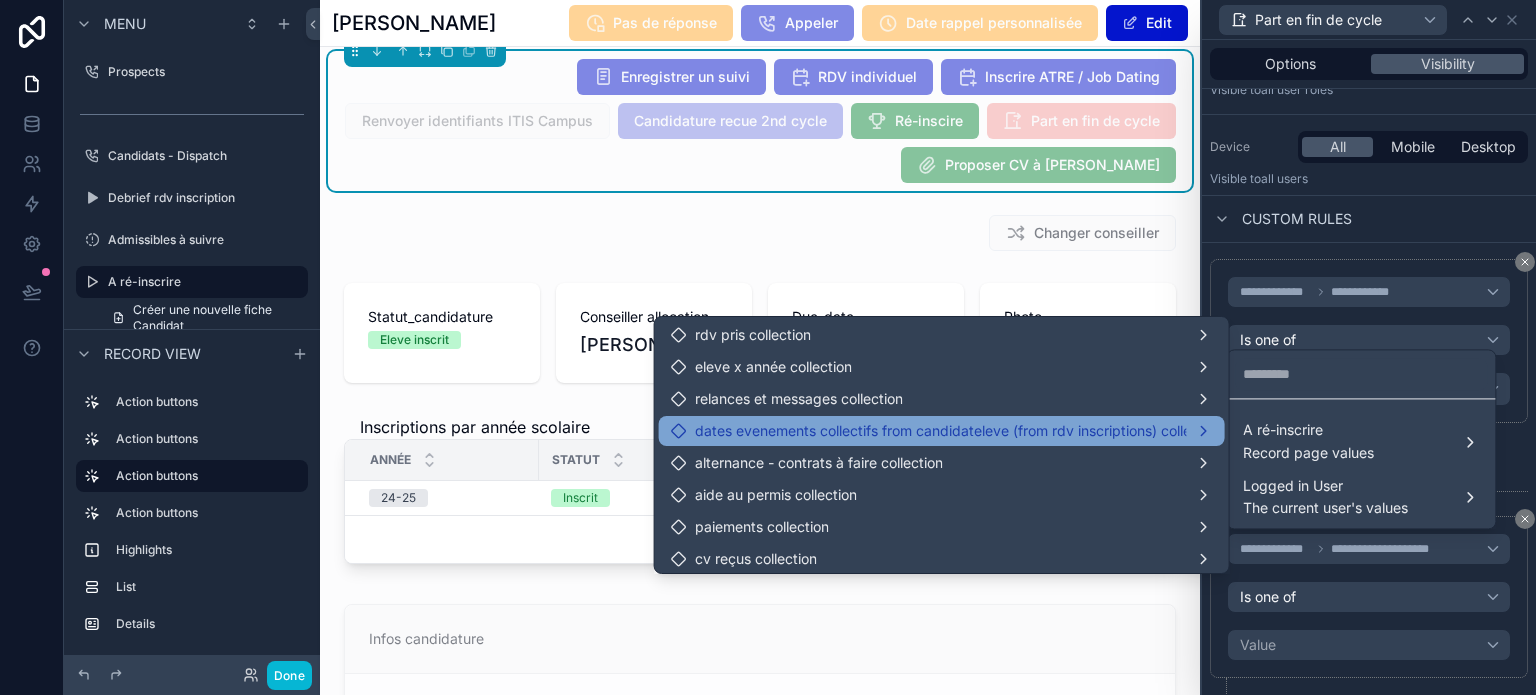 scroll, scrollTop: 5170, scrollLeft: 0, axis: vertical 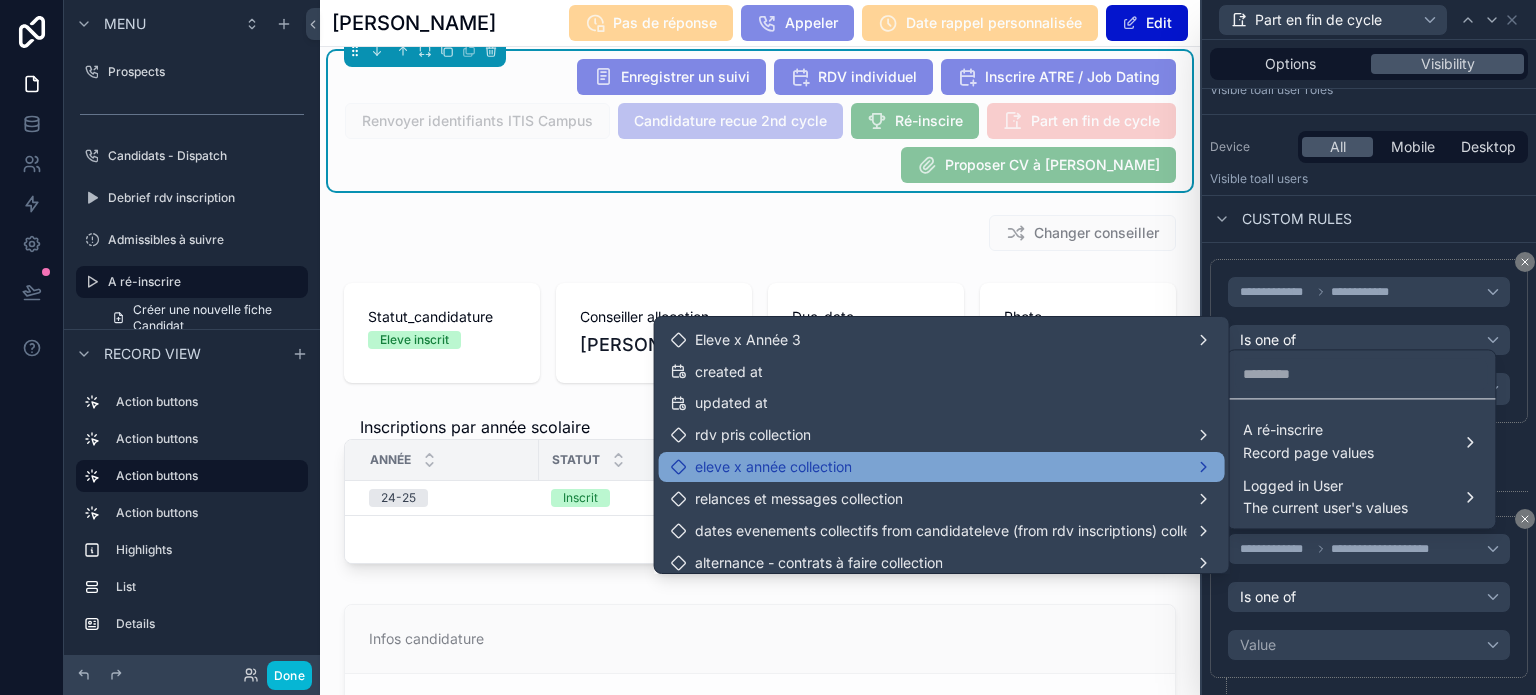 click on "eleve x année collection" at bounding box center [942, 467] 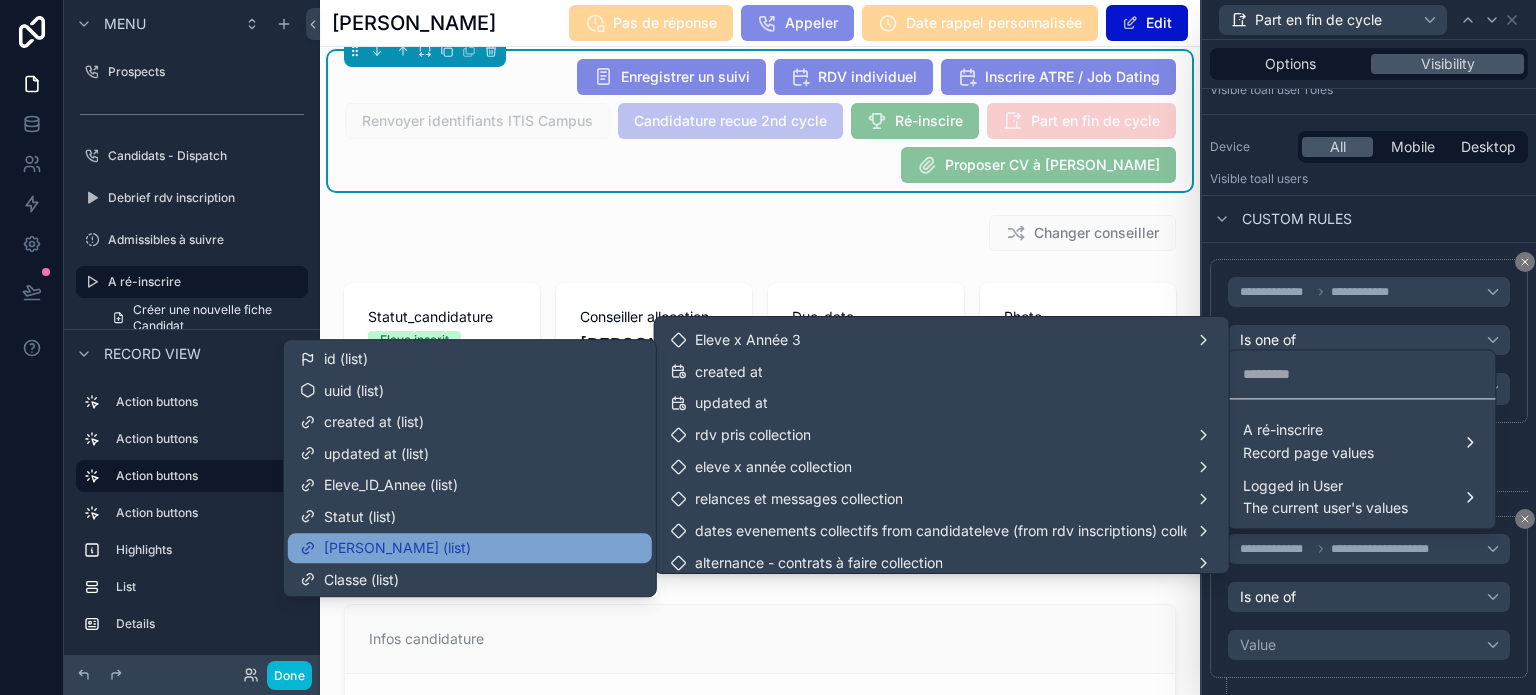 scroll, scrollTop: 100, scrollLeft: 0, axis: vertical 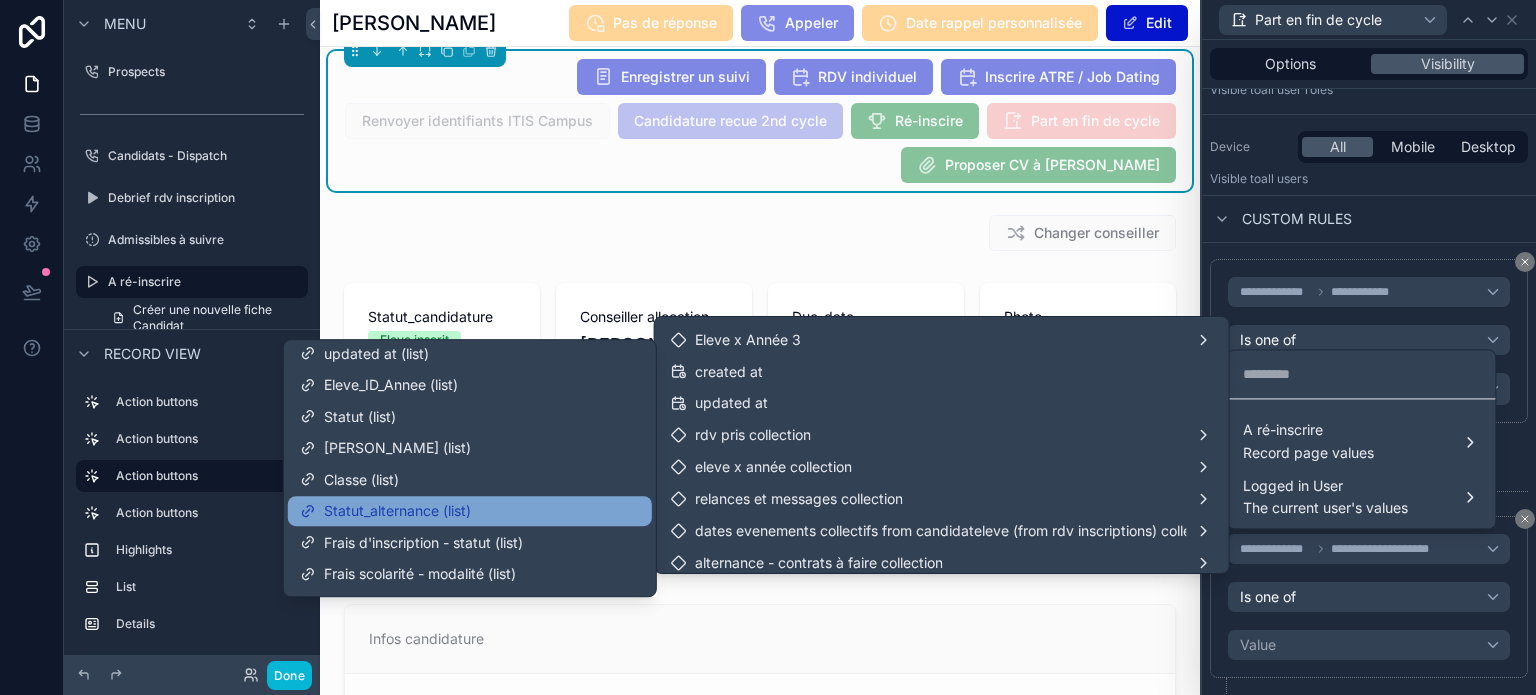 click on "Statut_alternance (list)" at bounding box center (470, 511) 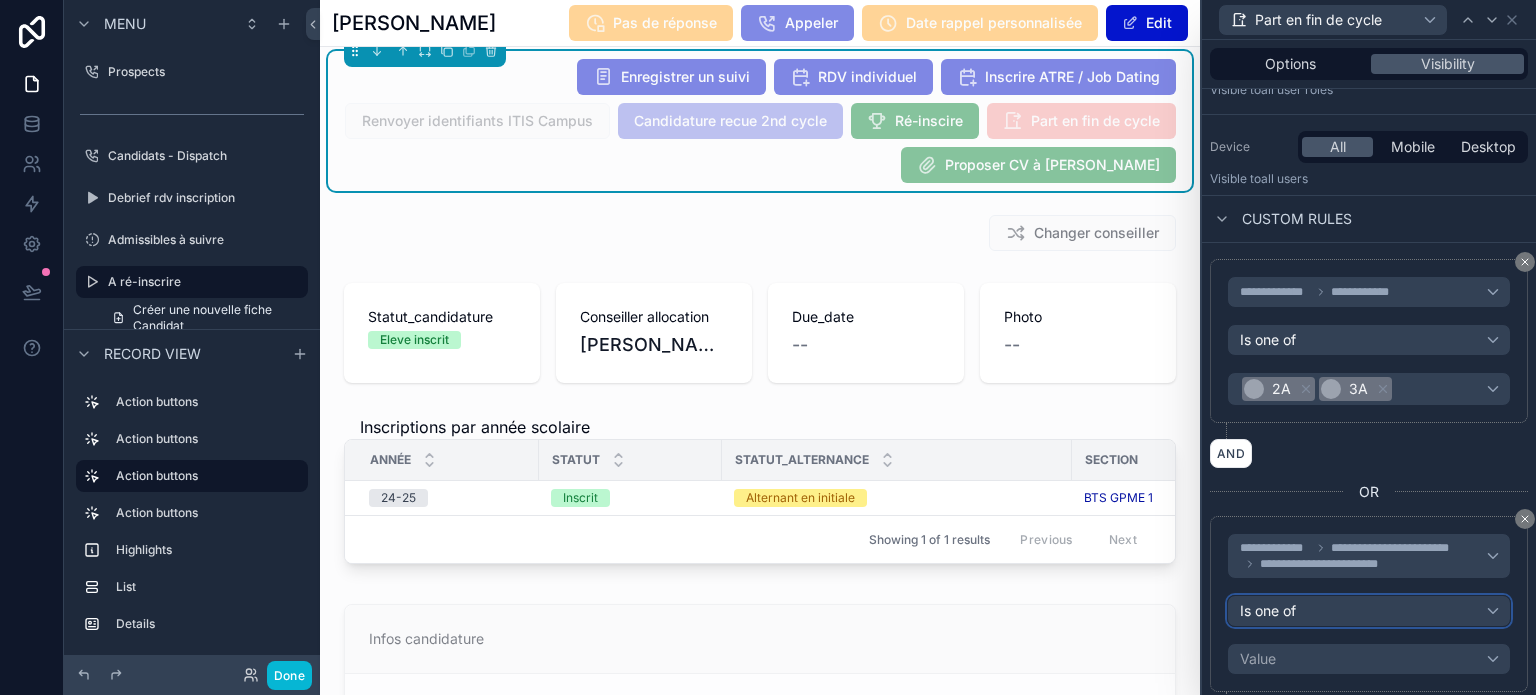 click on "Is one of" at bounding box center (1369, 611) 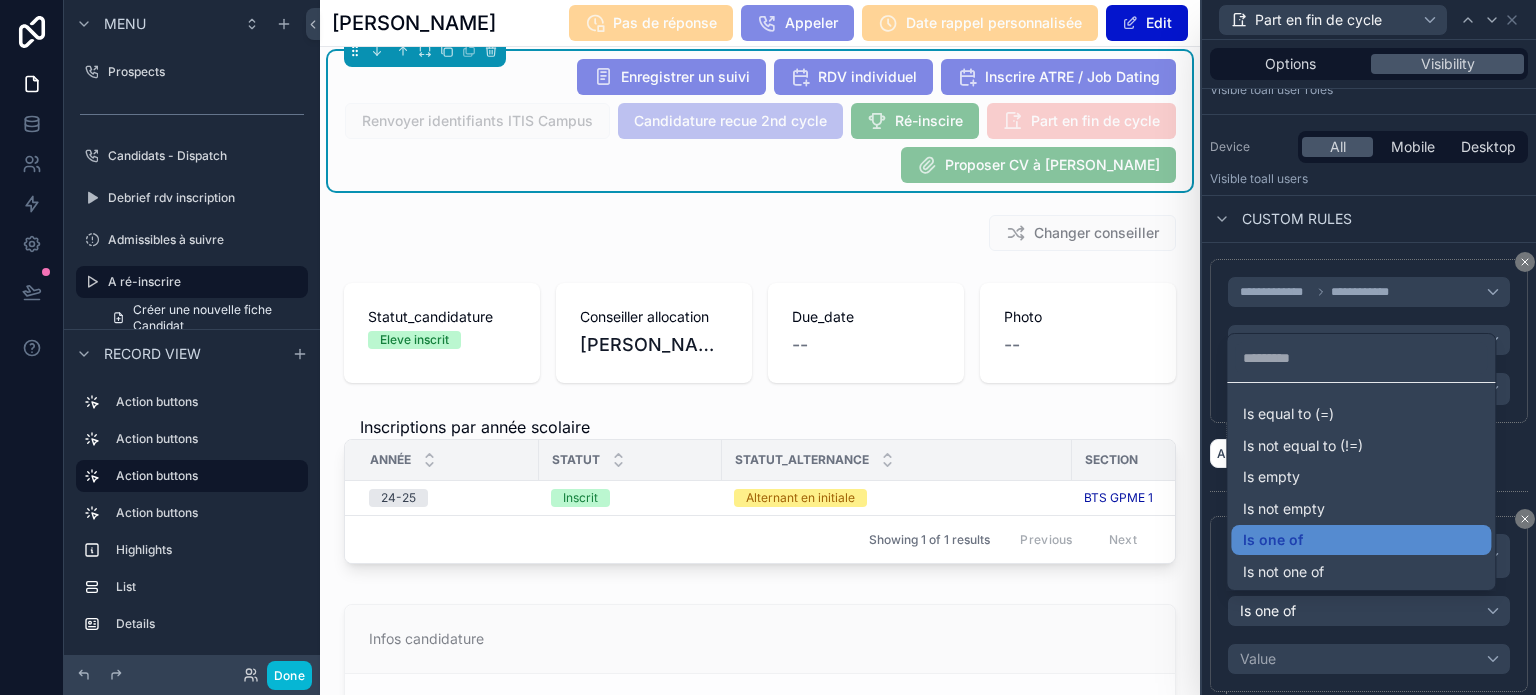 click at bounding box center (1369, 347) 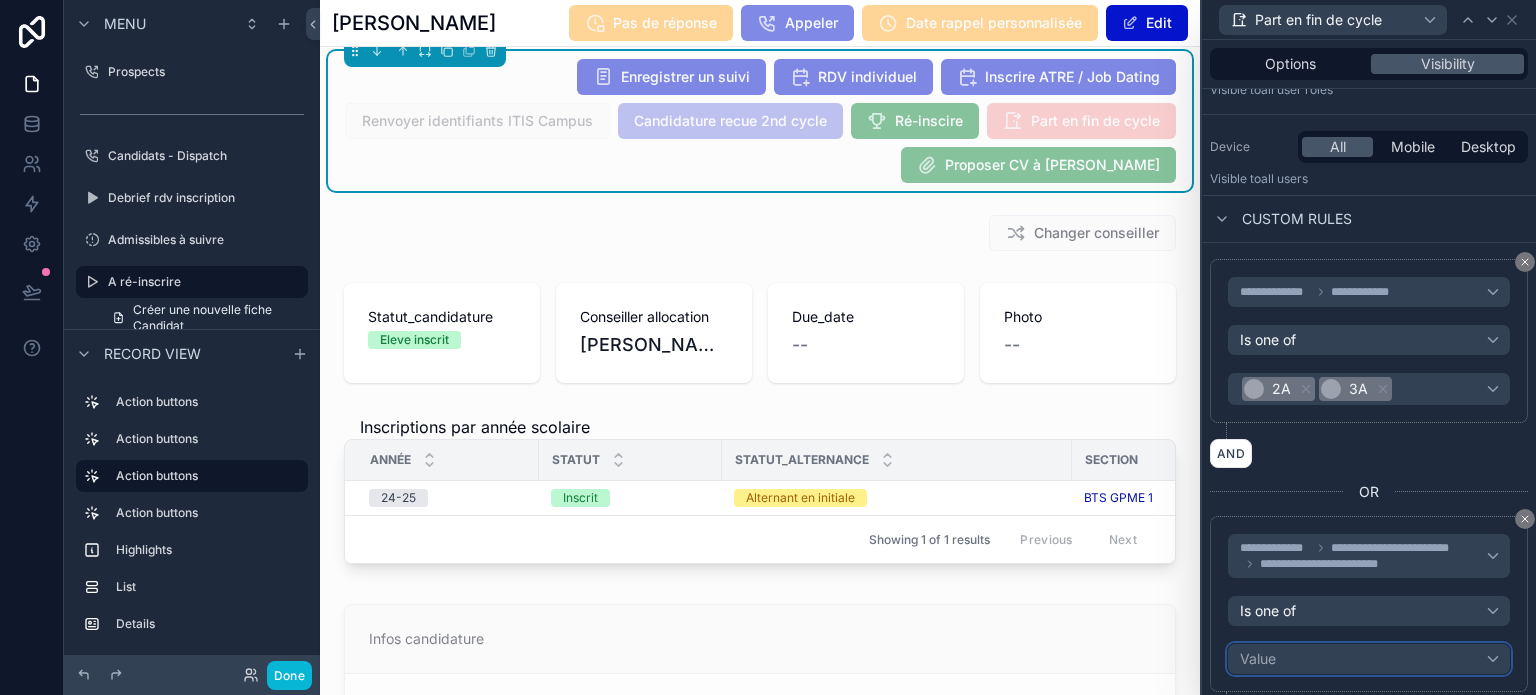 click on "Value" at bounding box center (1369, 659) 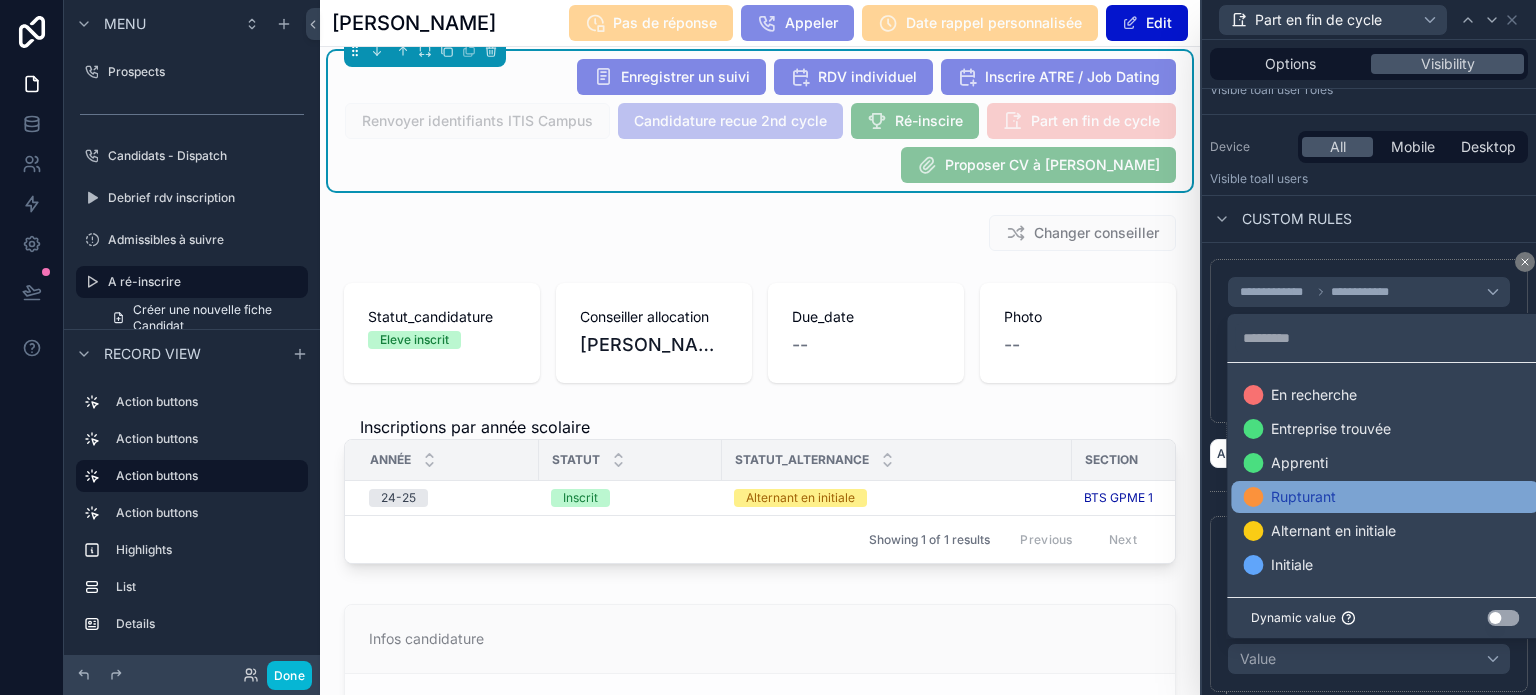click on "Rupturant" at bounding box center [1385, 497] 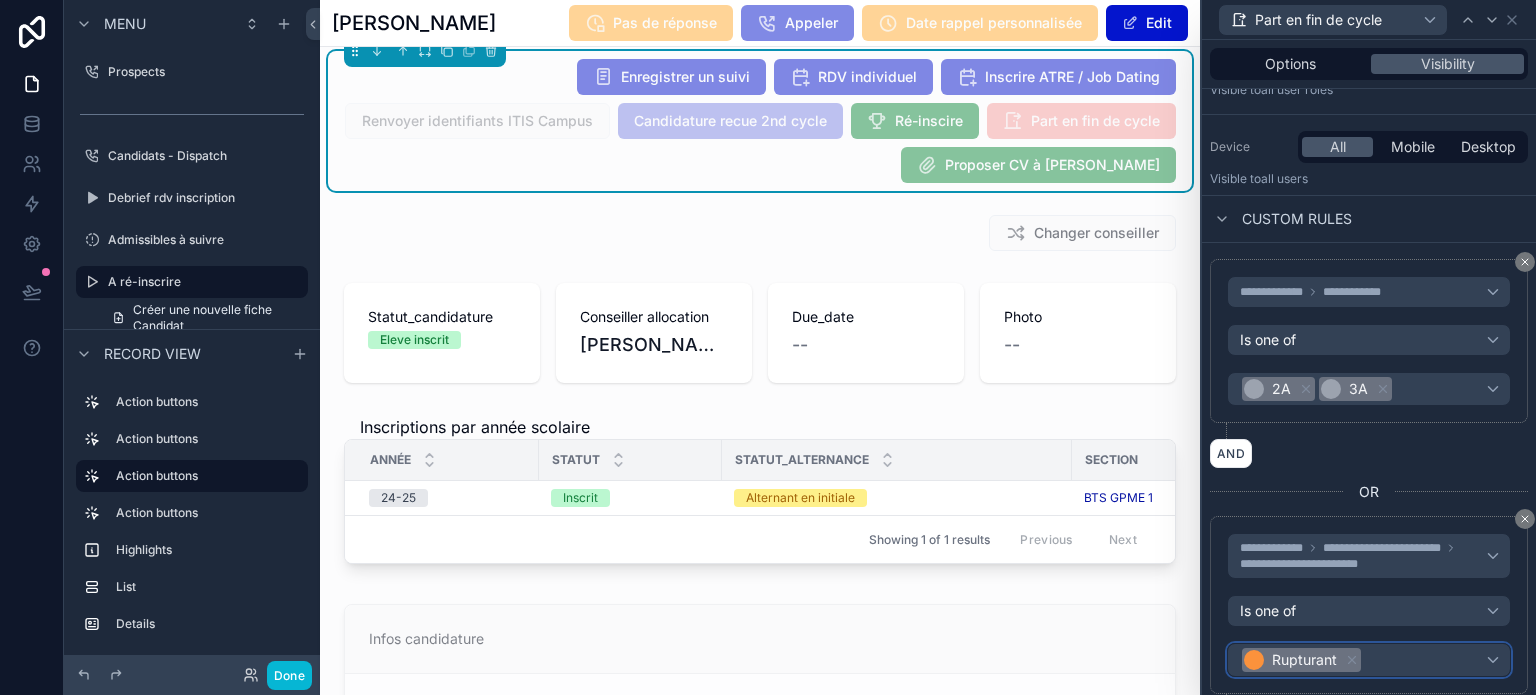 click on "Rupturant" at bounding box center [1301, 660] 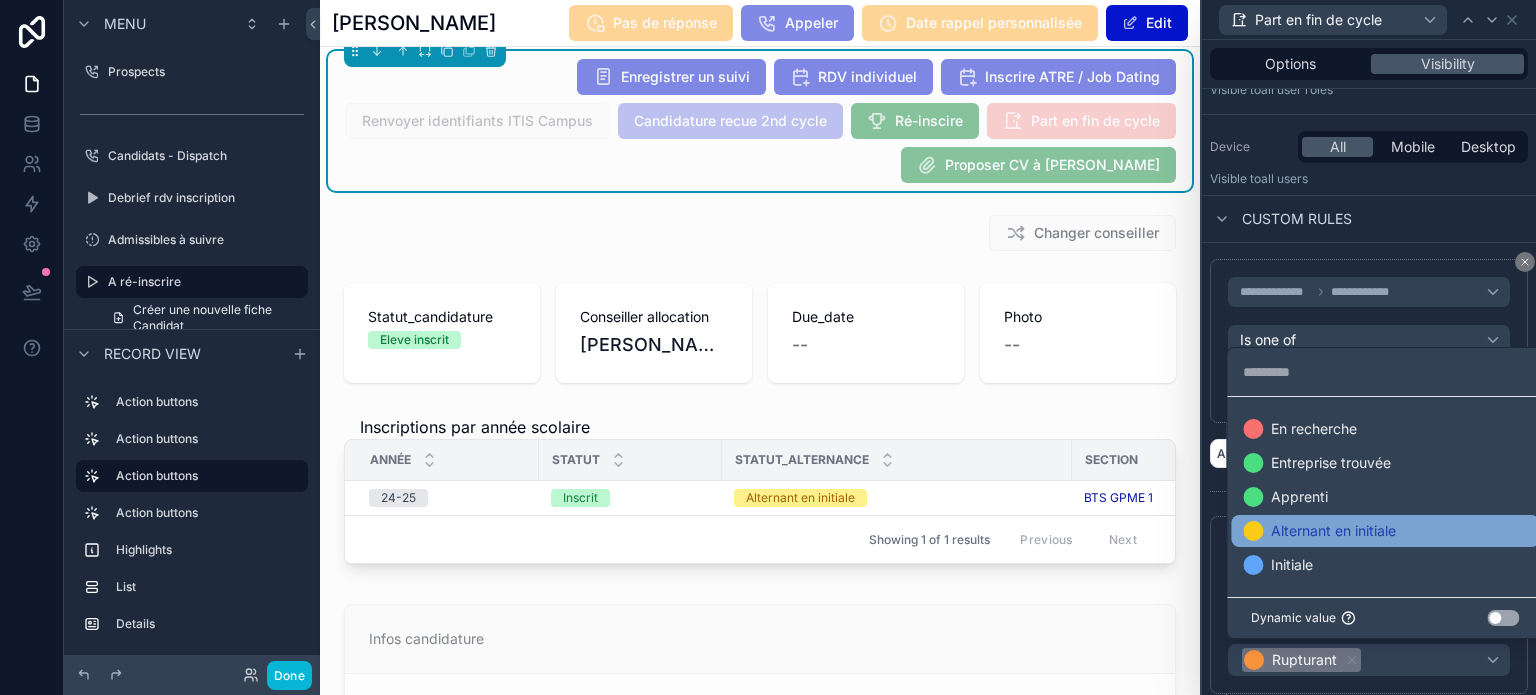 click on "Alternant en initiale" at bounding box center (1333, 531) 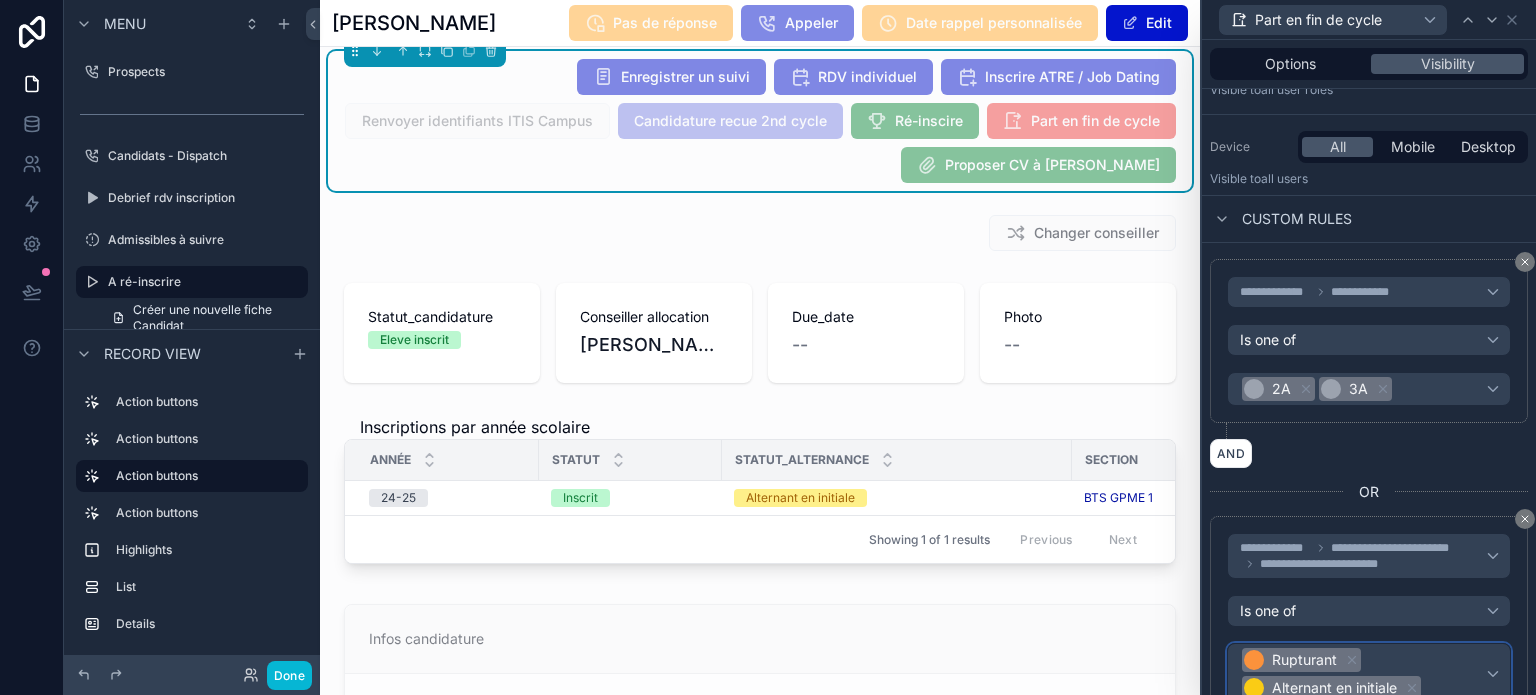 click on "Rupturant Alternant en initiale" at bounding box center [1363, 674] 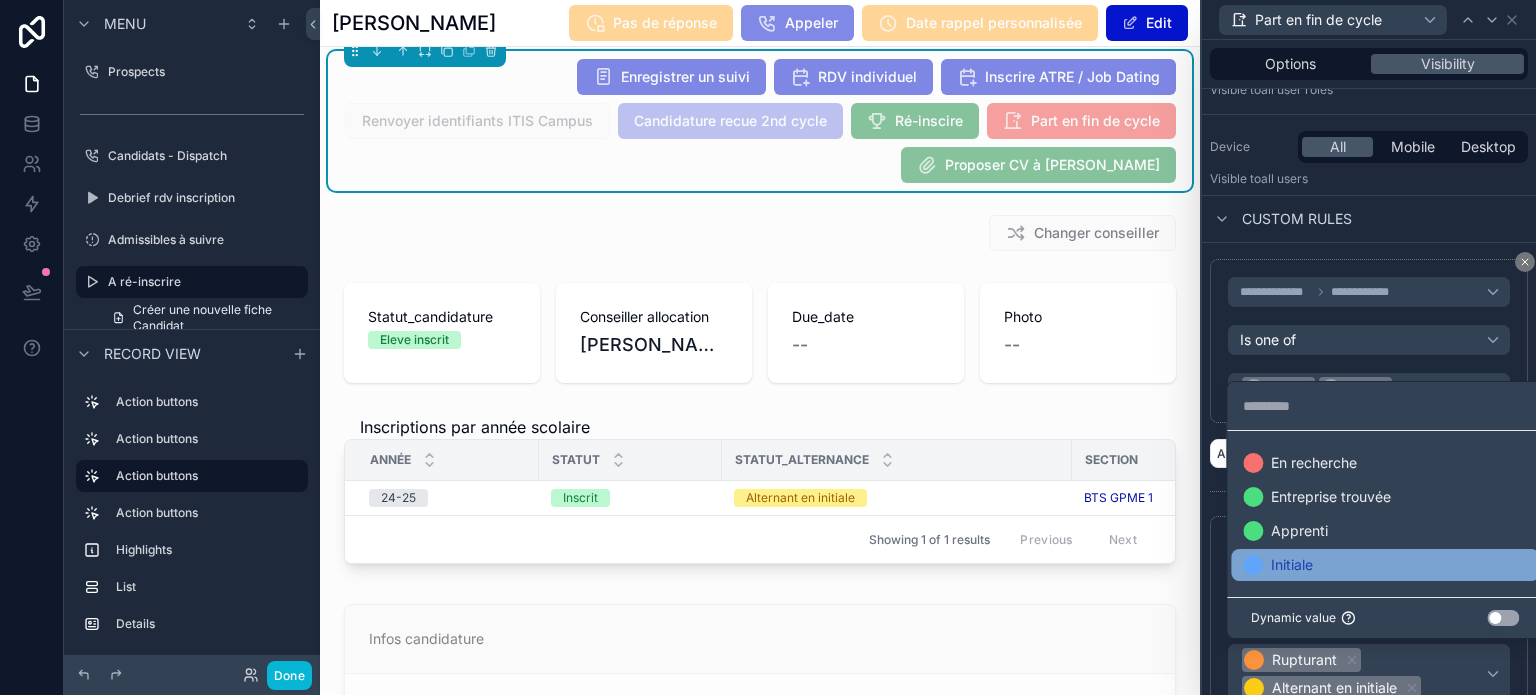 click on "Initiale" at bounding box center [1385, 565] 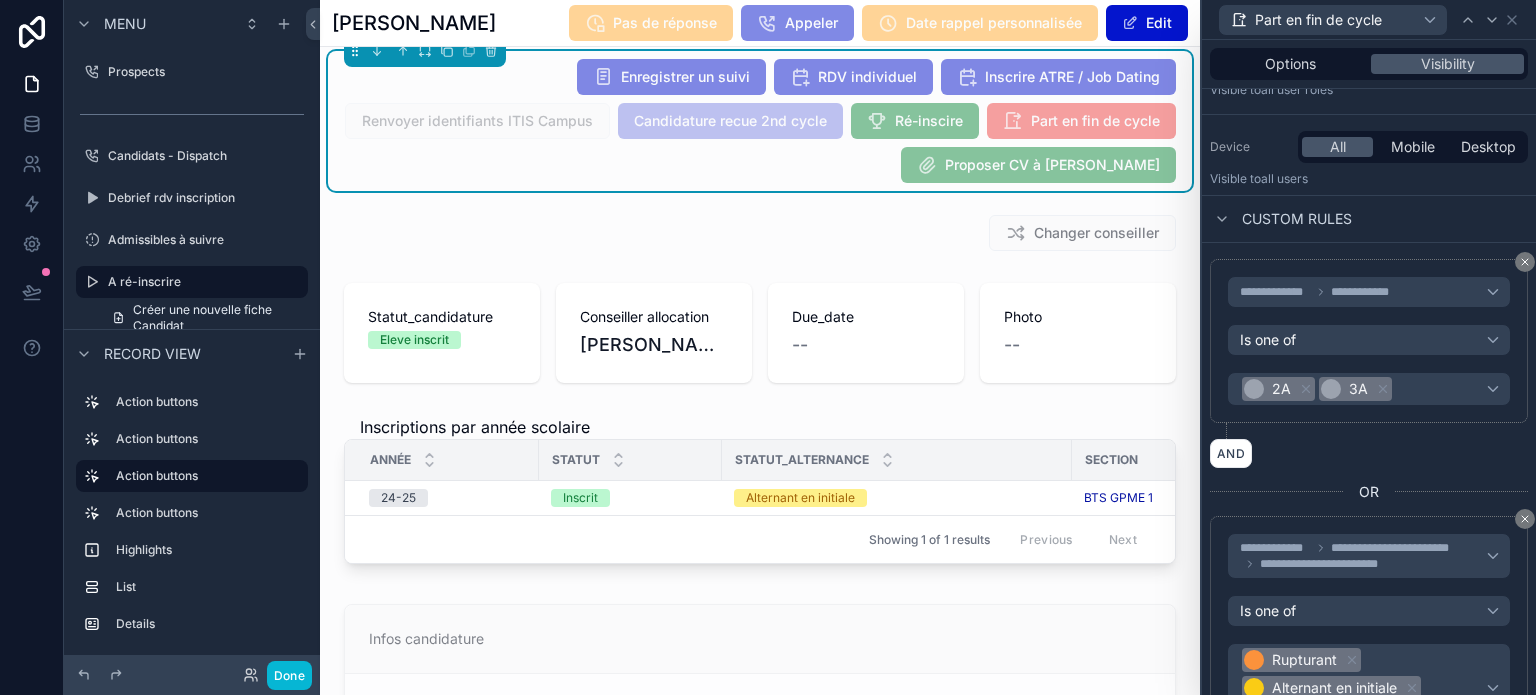 scroll, scrollTop: 285, scrollLeft: 0, axis: vertical 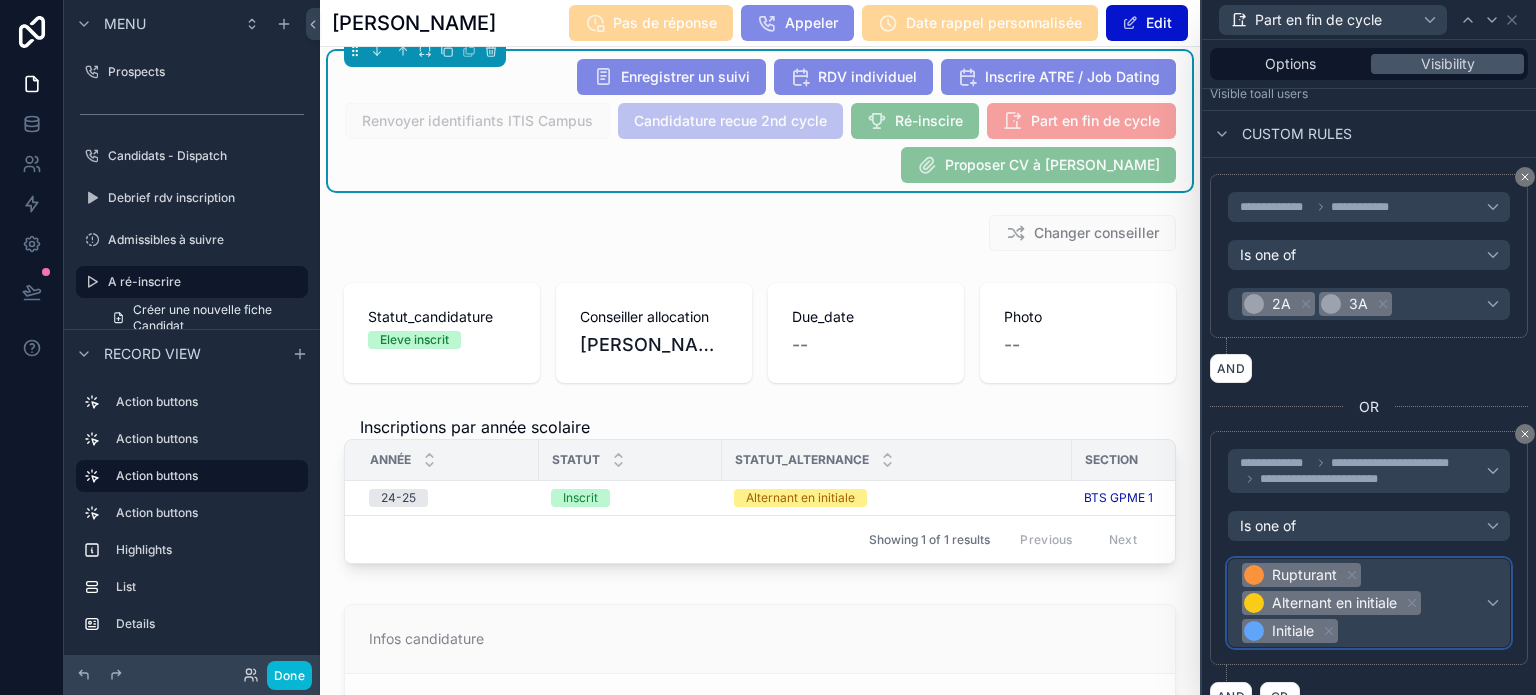 click on "Rupturant Alternant en initiale Initiale" at bounding box center [1363, 603] 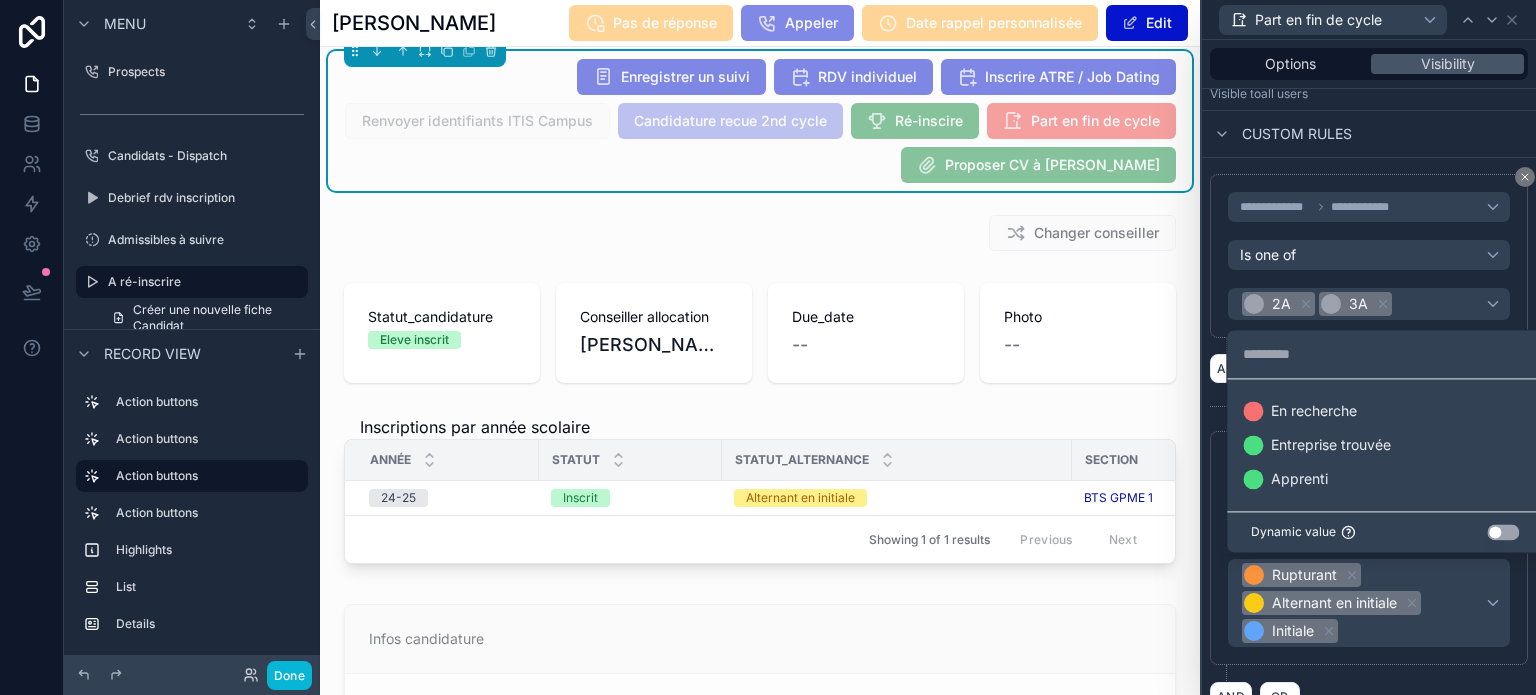 click at bounding box center (1369, 347) 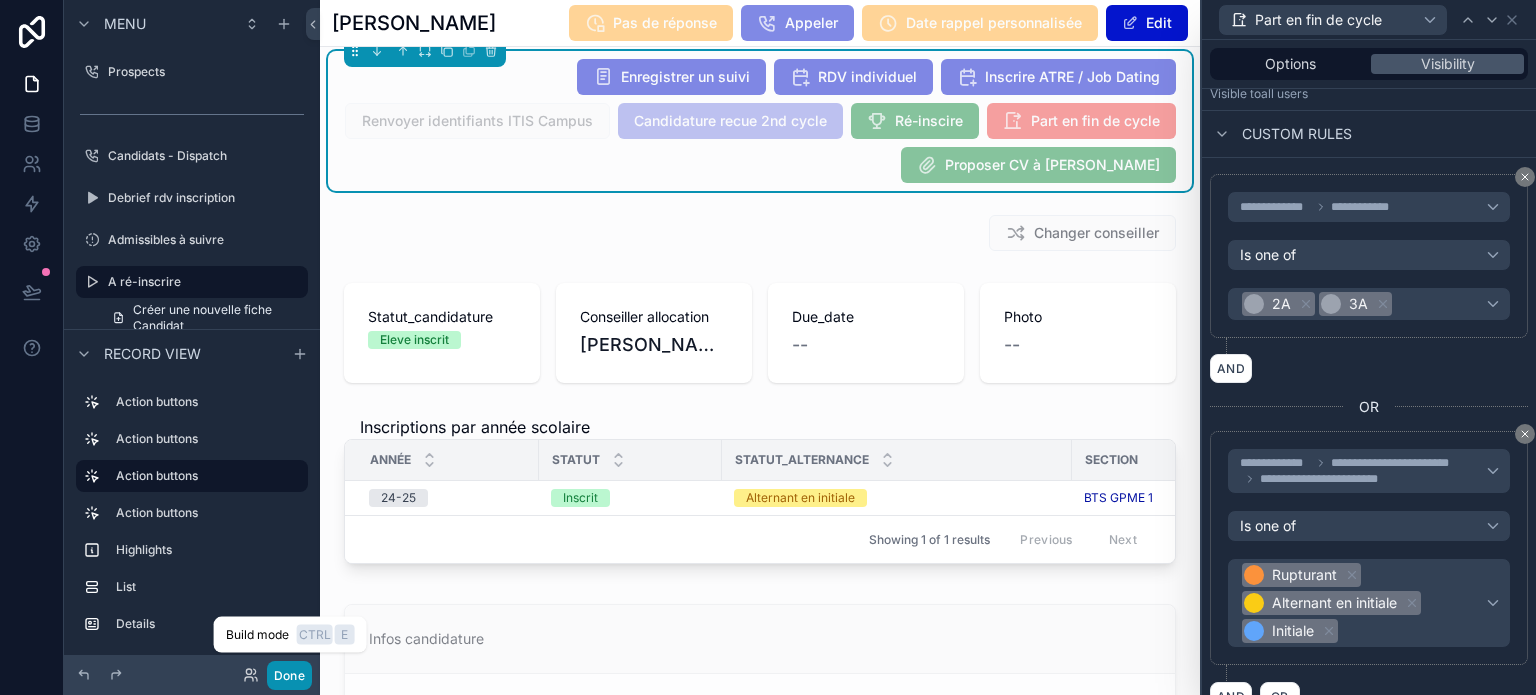 click on "Done" at bounding box center (289, 675) 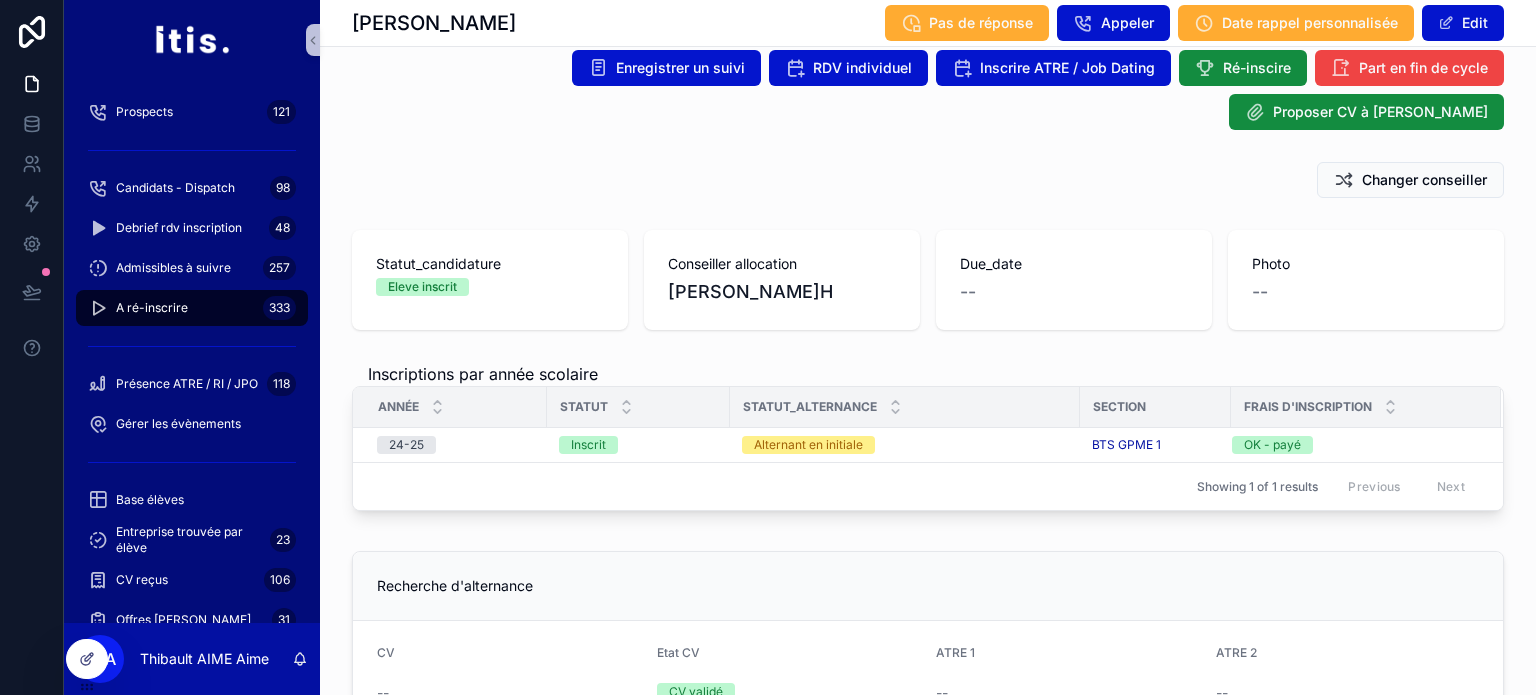 scroll, scrollTop: 0, scrollLeft: 0, axis: both 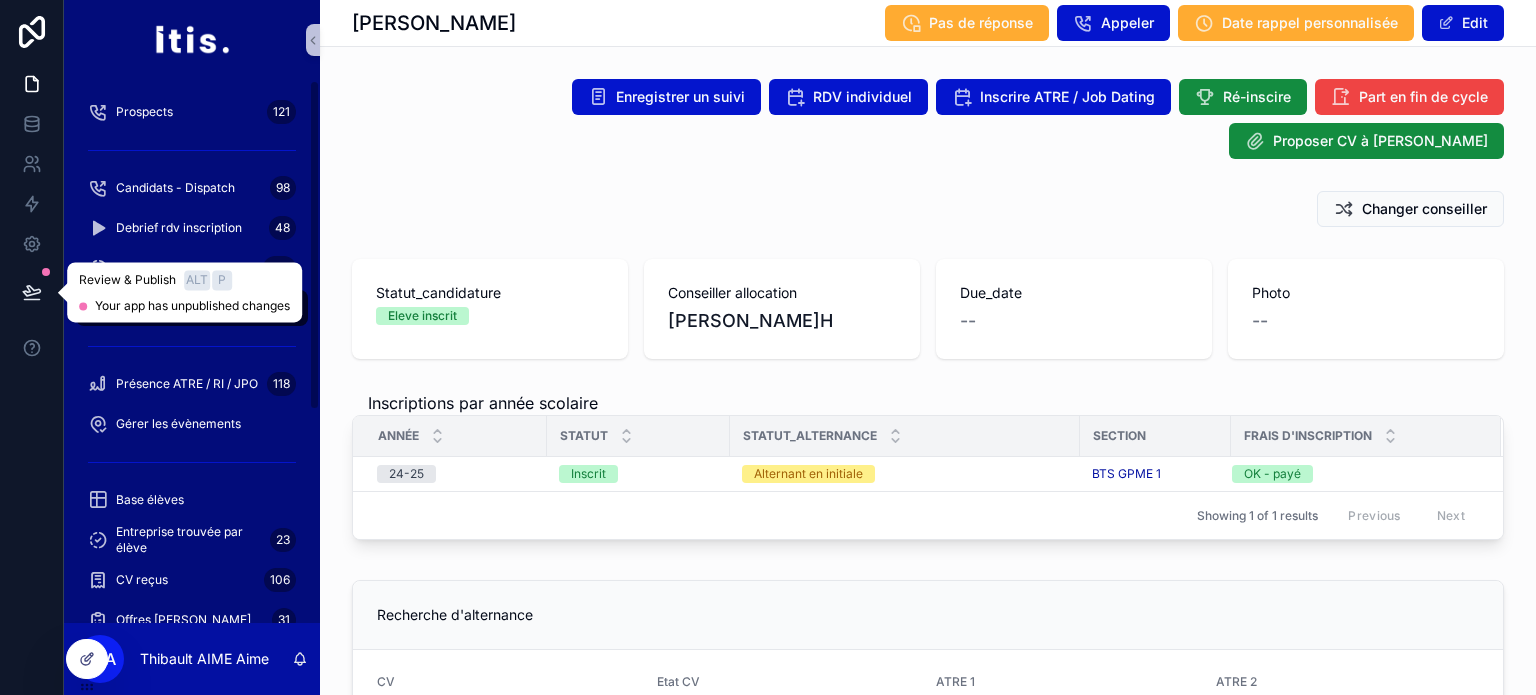 click 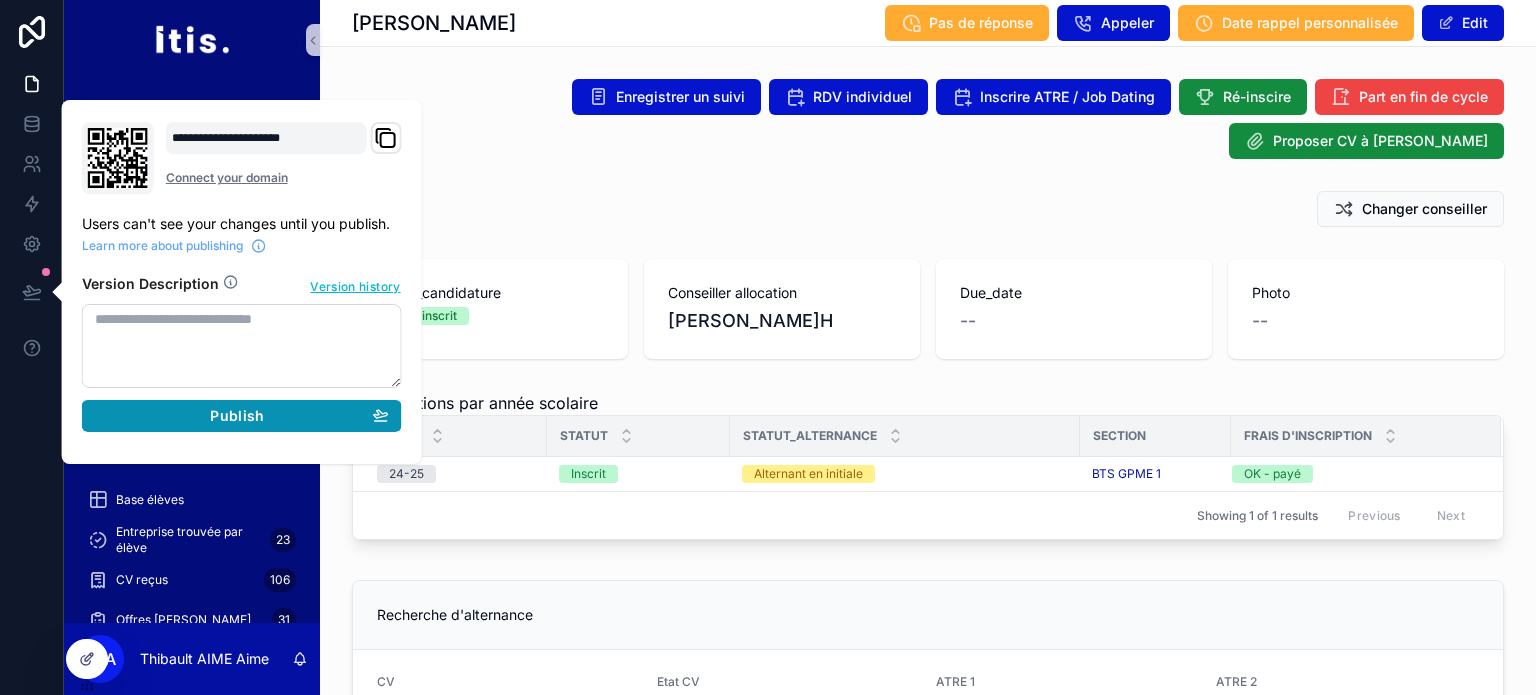 click on "Publish" at bounding box center [237, 416] 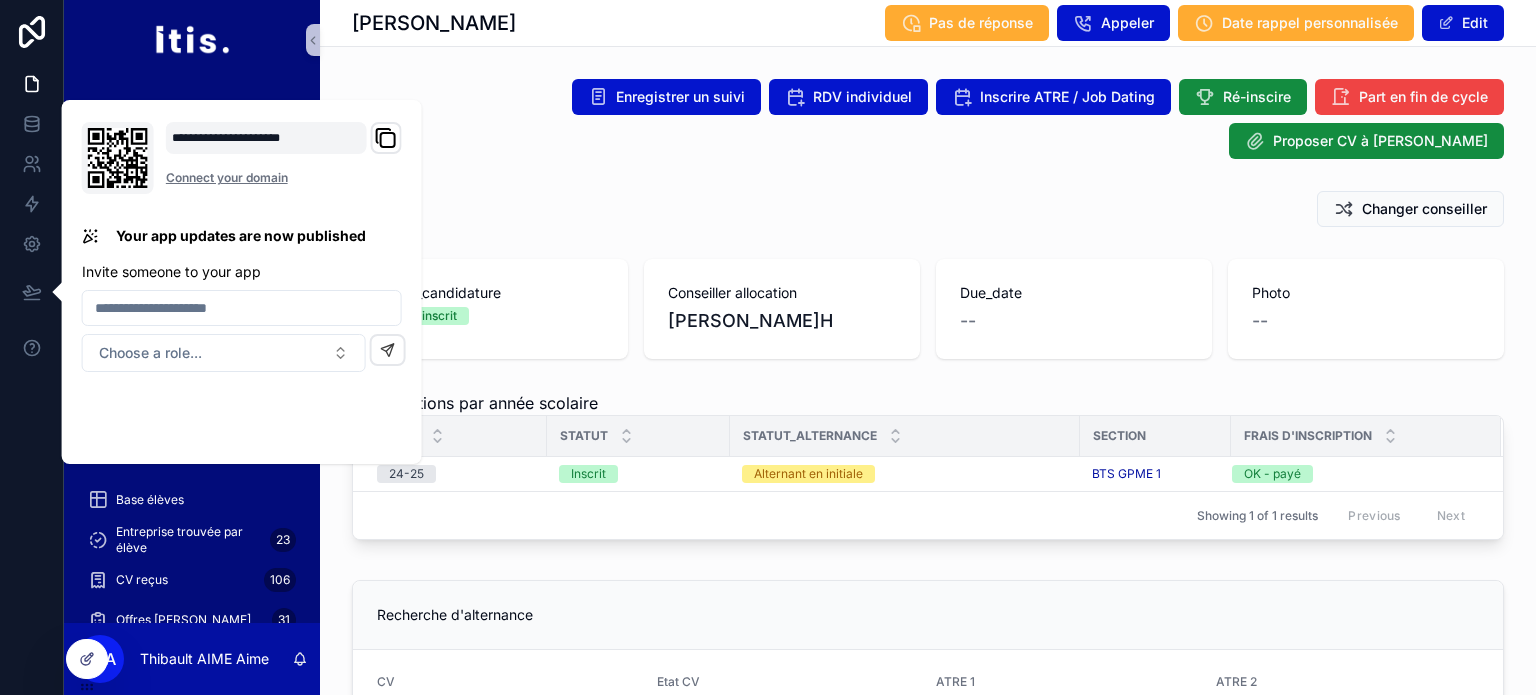 click on "Changer conseiller" at bounding box center [928, 209] 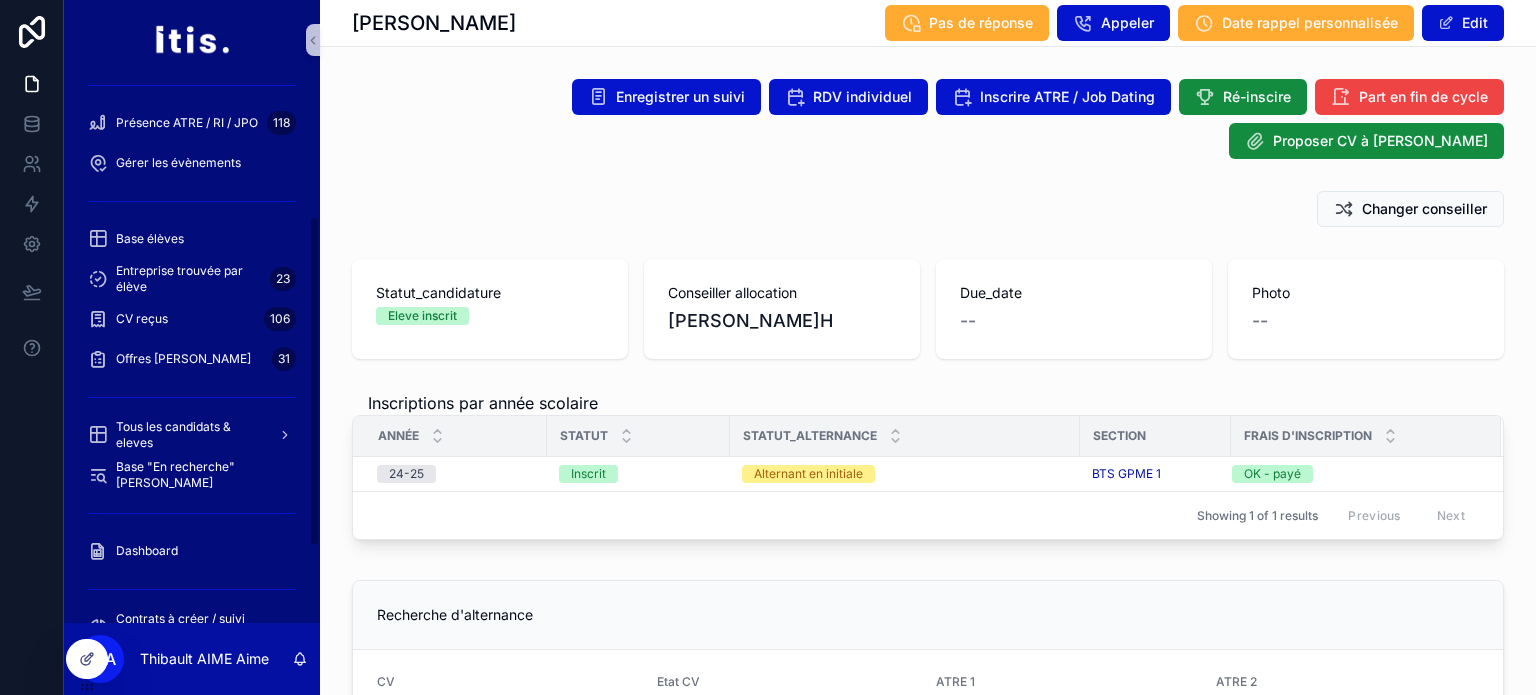 scroll, scrollTop: 300, scrollLeft: 0, axis: vertical 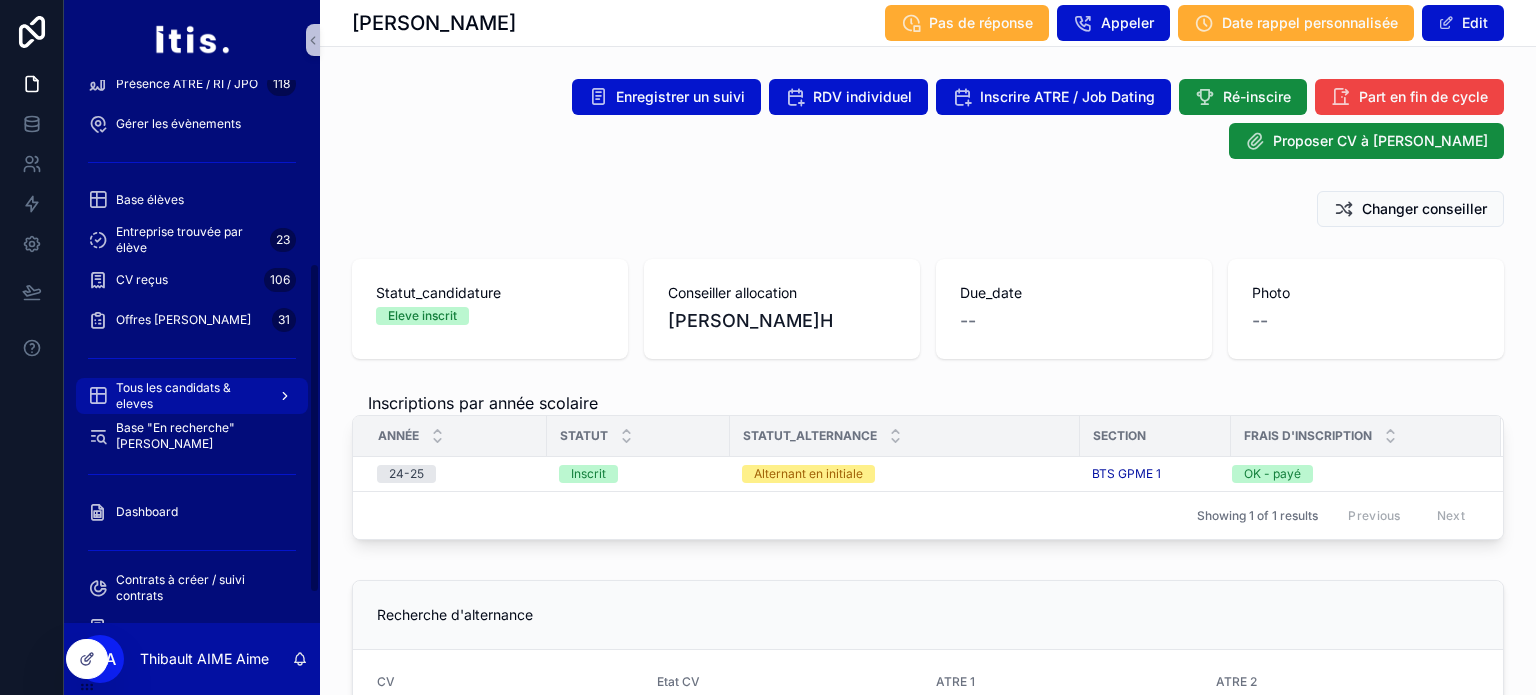 click on "Tous les candidats & eleves" at bounding box center (189, 396) 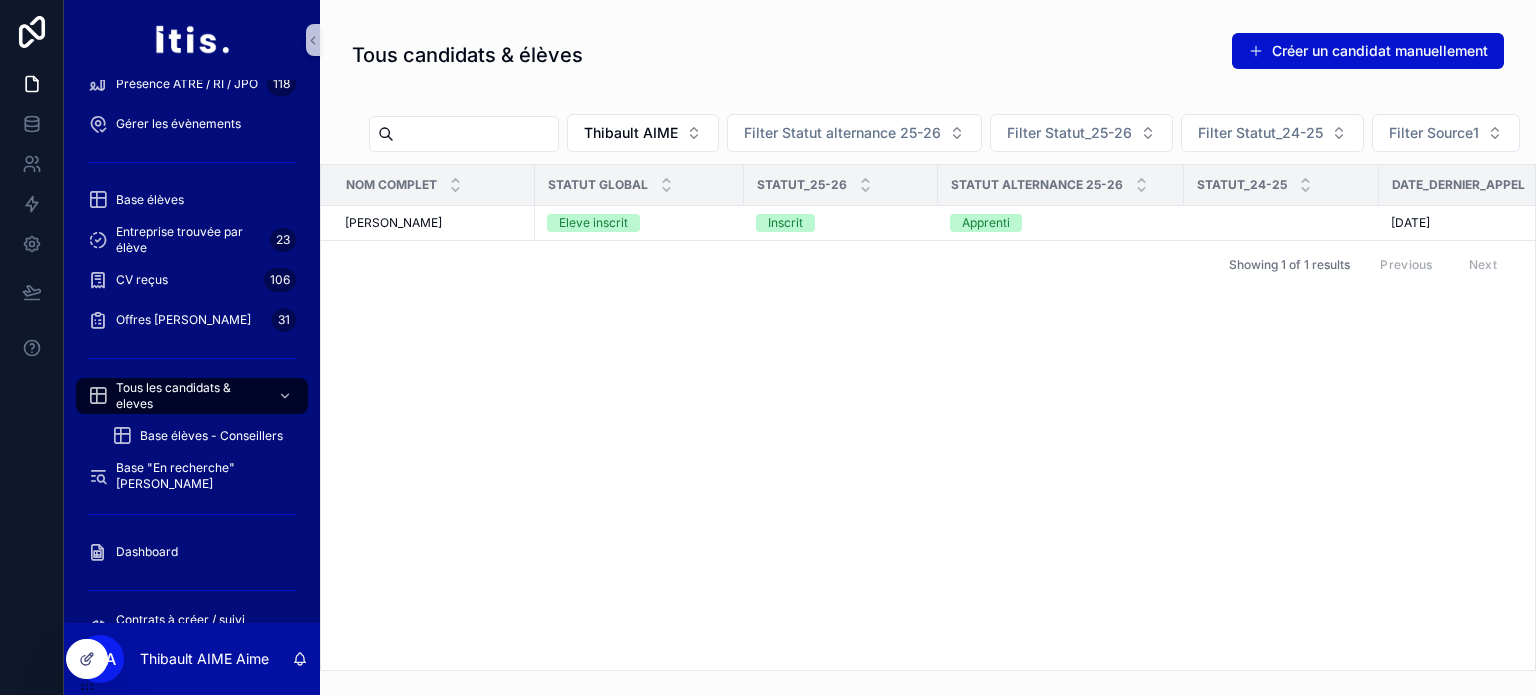click at bounding box center (476, 134) 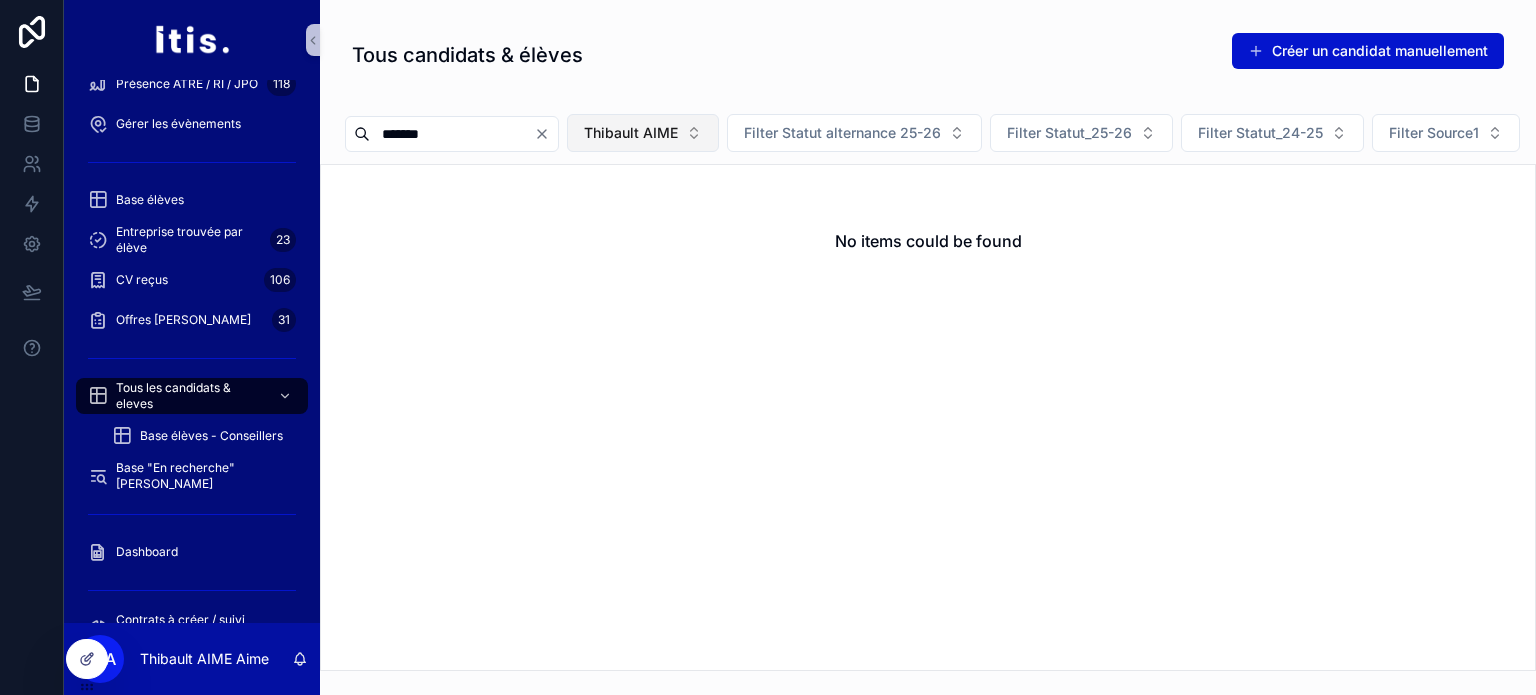 type on "*******" 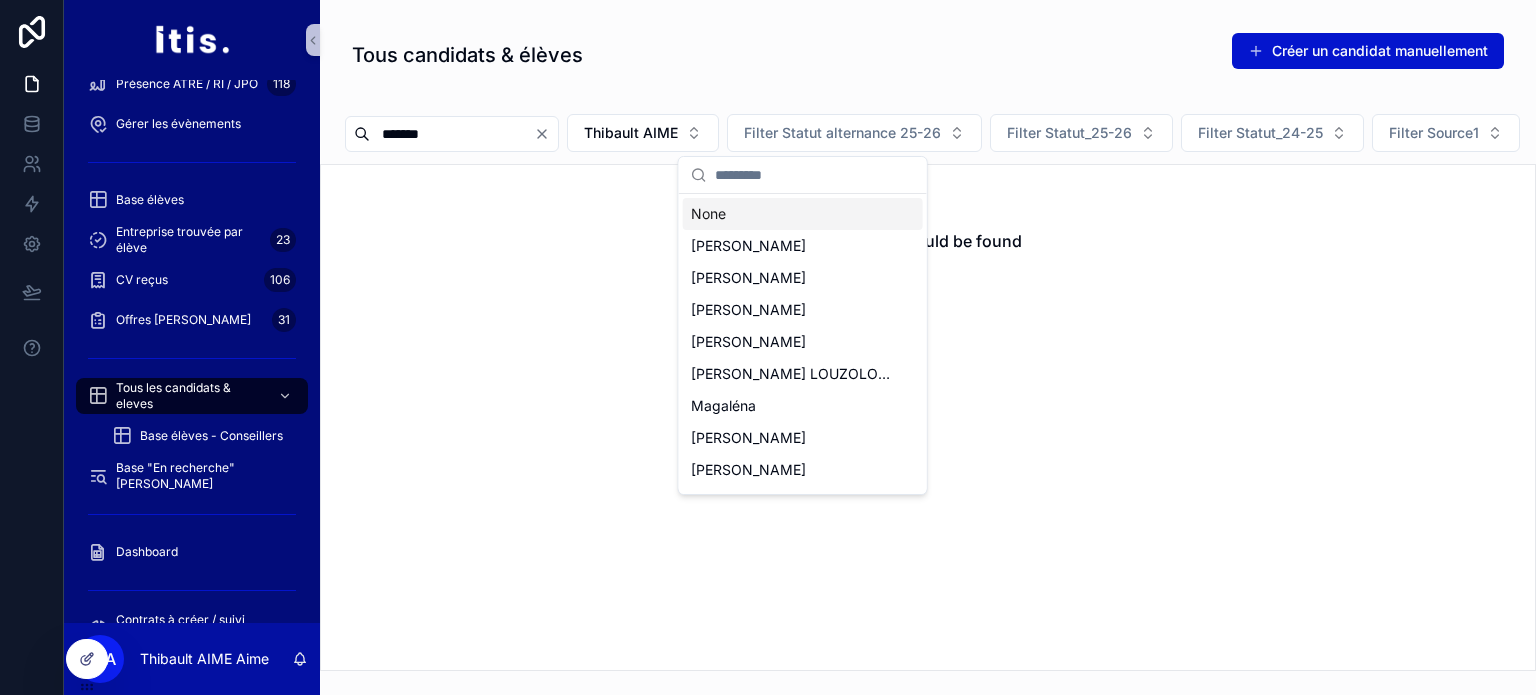 click on "None" at bounding box center (803, 214) 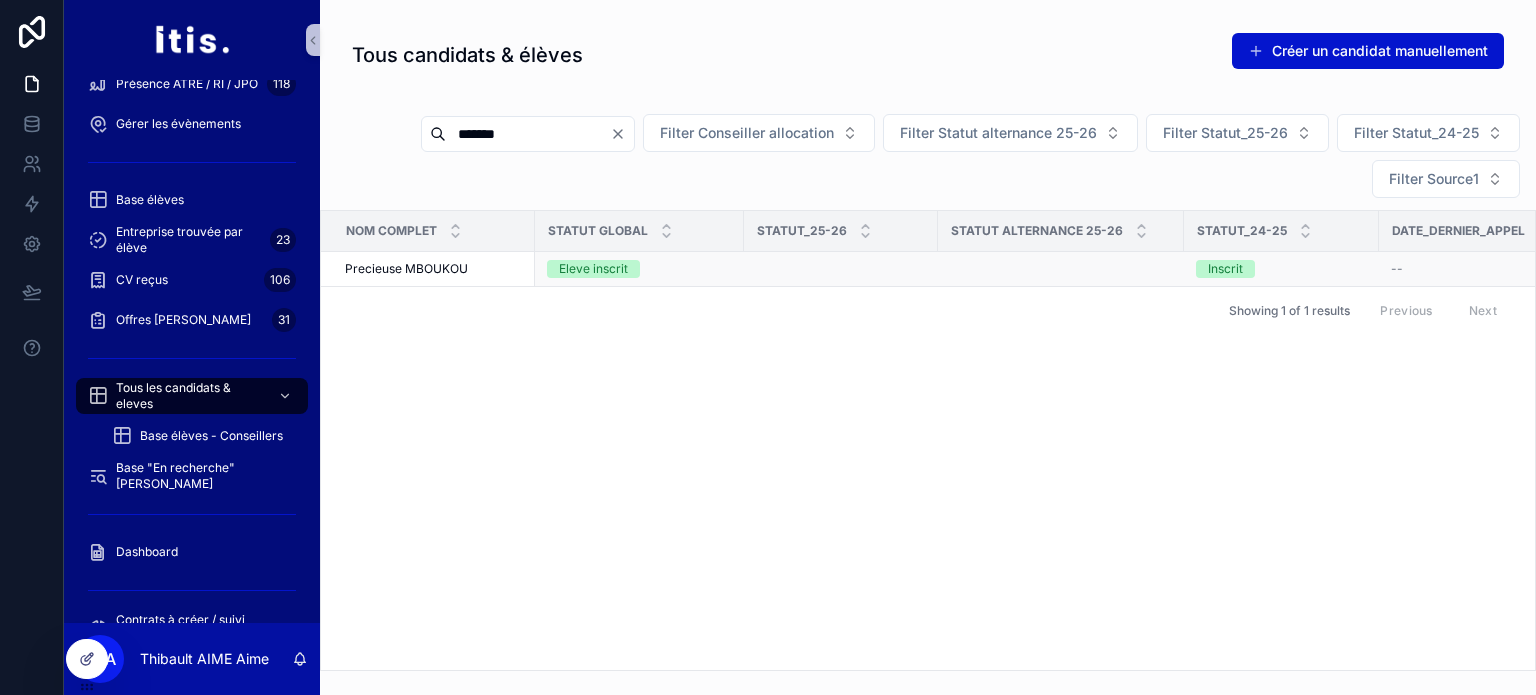 click on "Precieuse MBOUKOU Precieuse MBOUKOU" at bounding box center (434, 269) 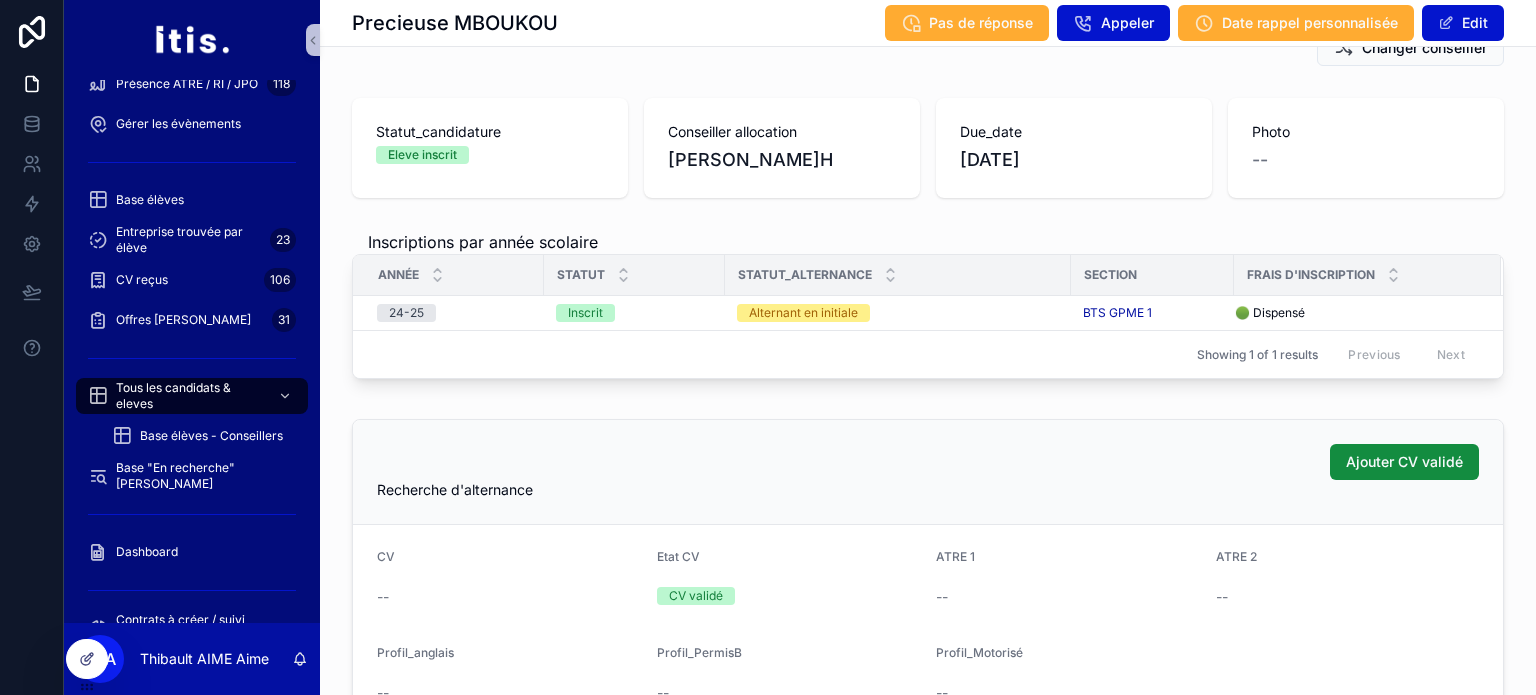 scroll, scrollTop: 0, scrollLeft: 0, axis: both 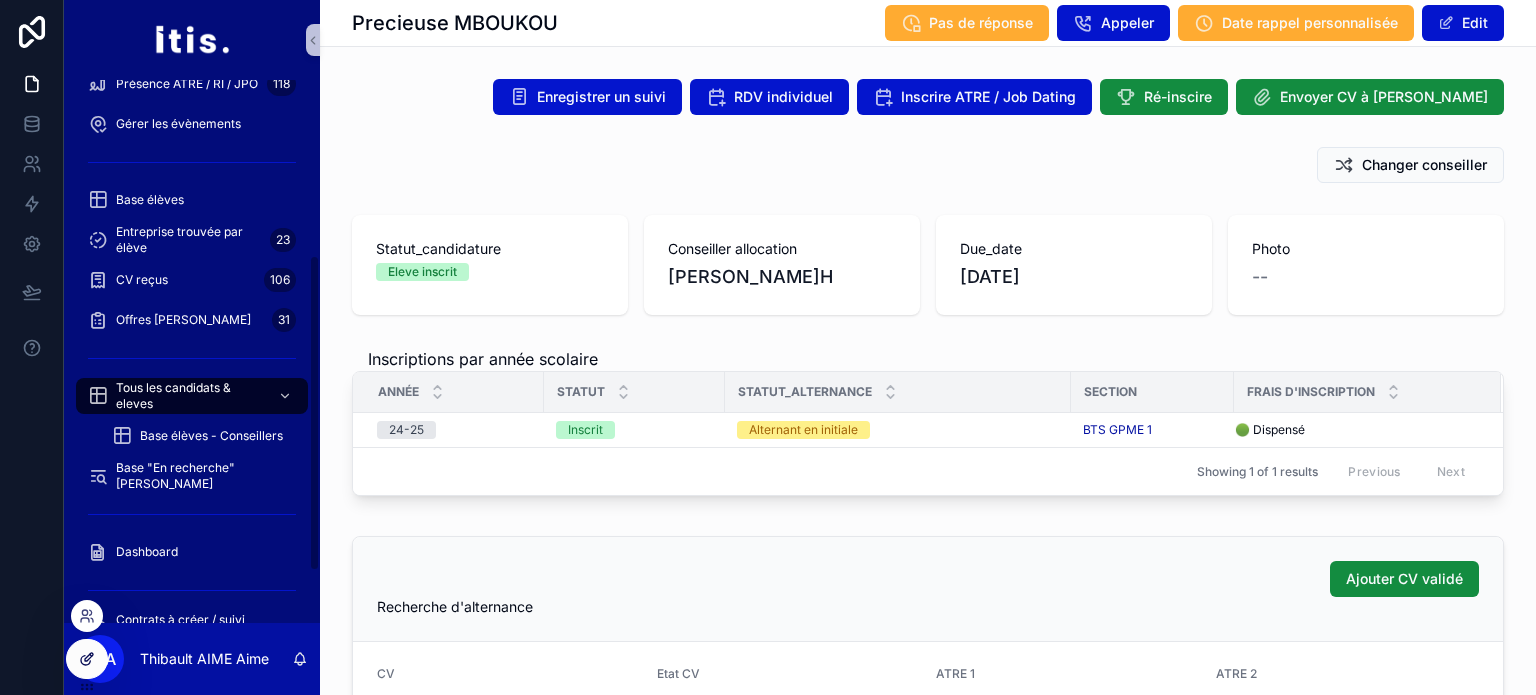 click 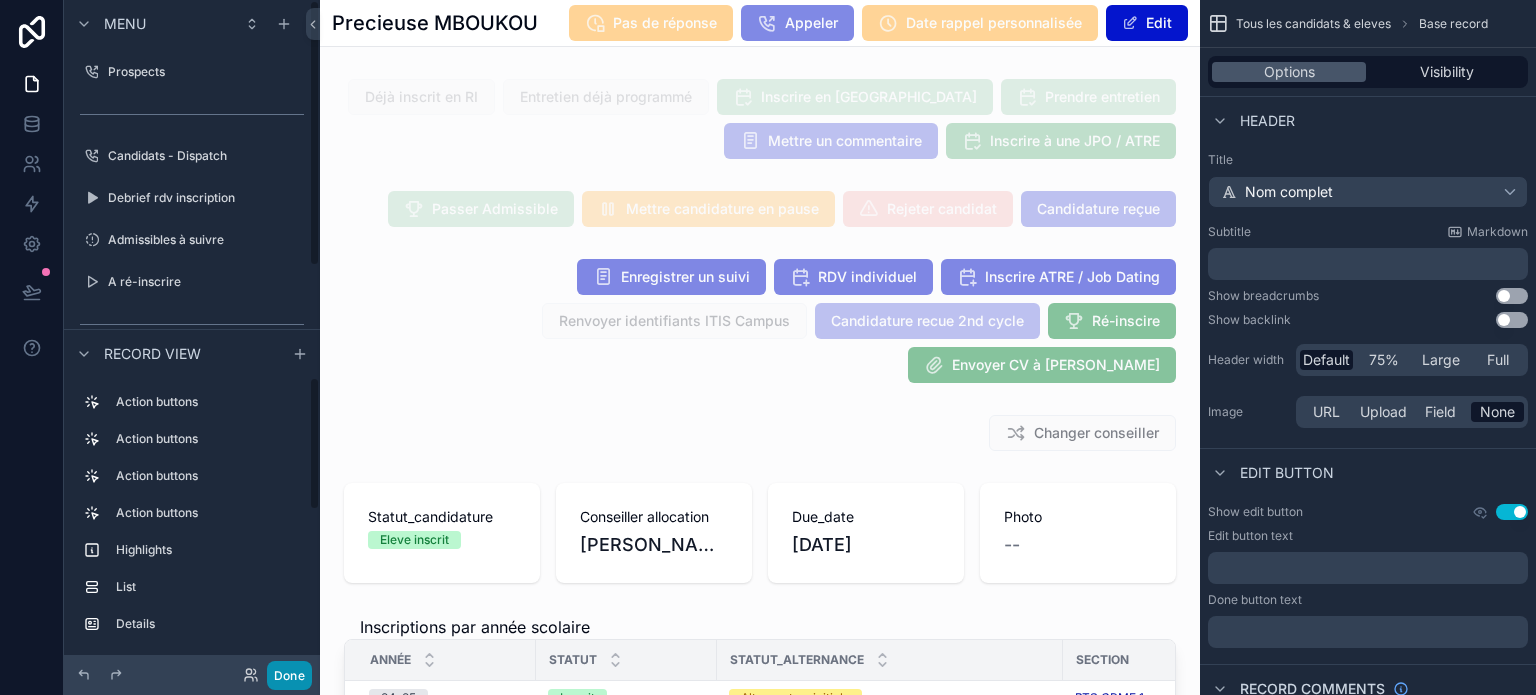 click on "Done" at bounding box center [289, 675] 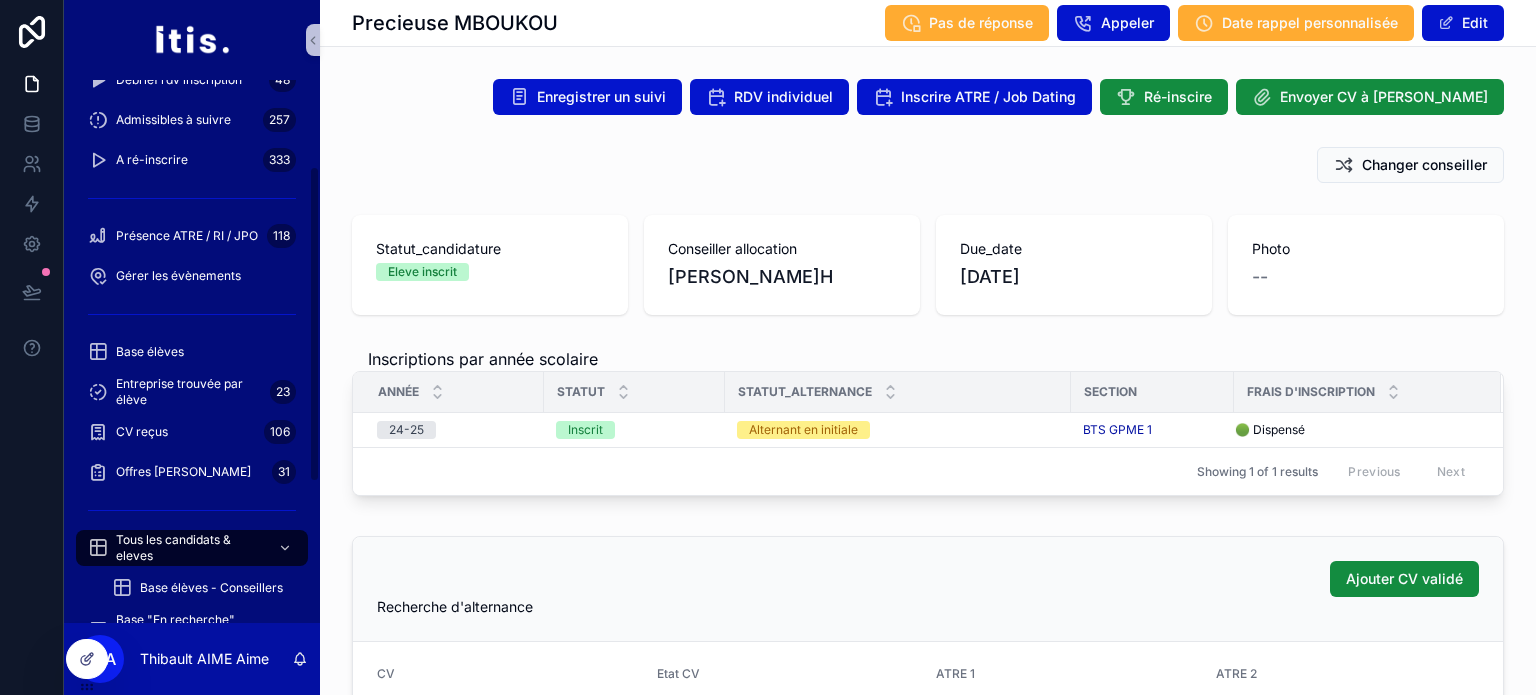 scroll, scrollTop: 100, scrollLeft: 0, axis: vertical 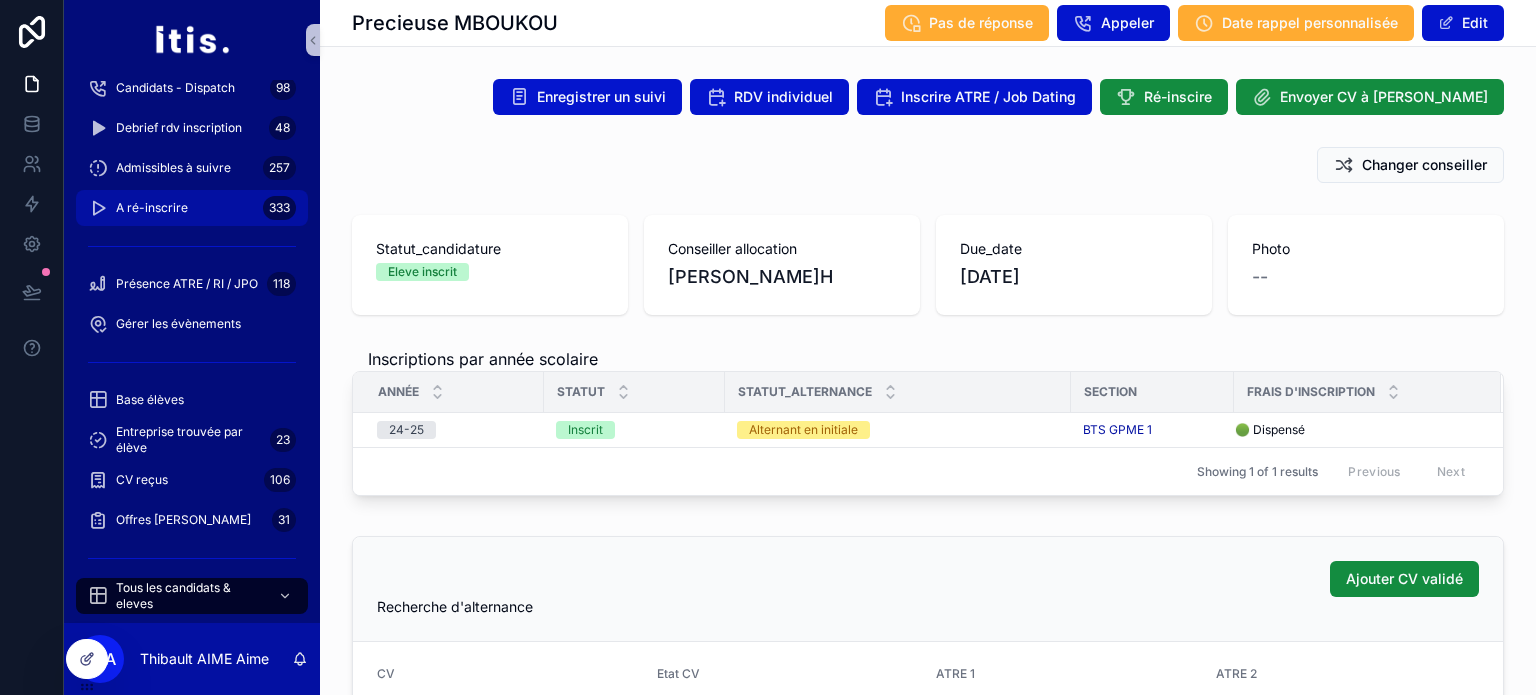 click on "A ré-inscrire 333" at bounding box center (192, 208) 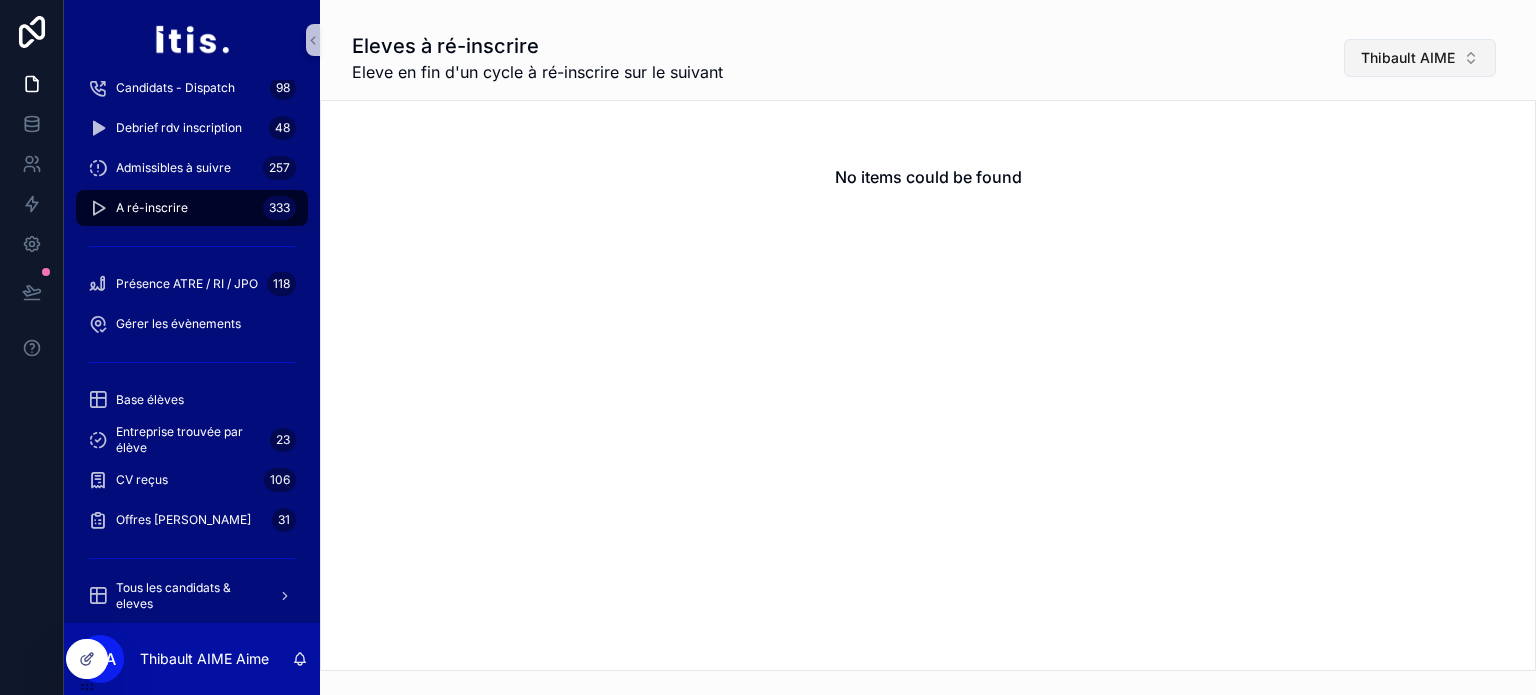 click on "Thibault AIME" at bounding box center [1408, 58] 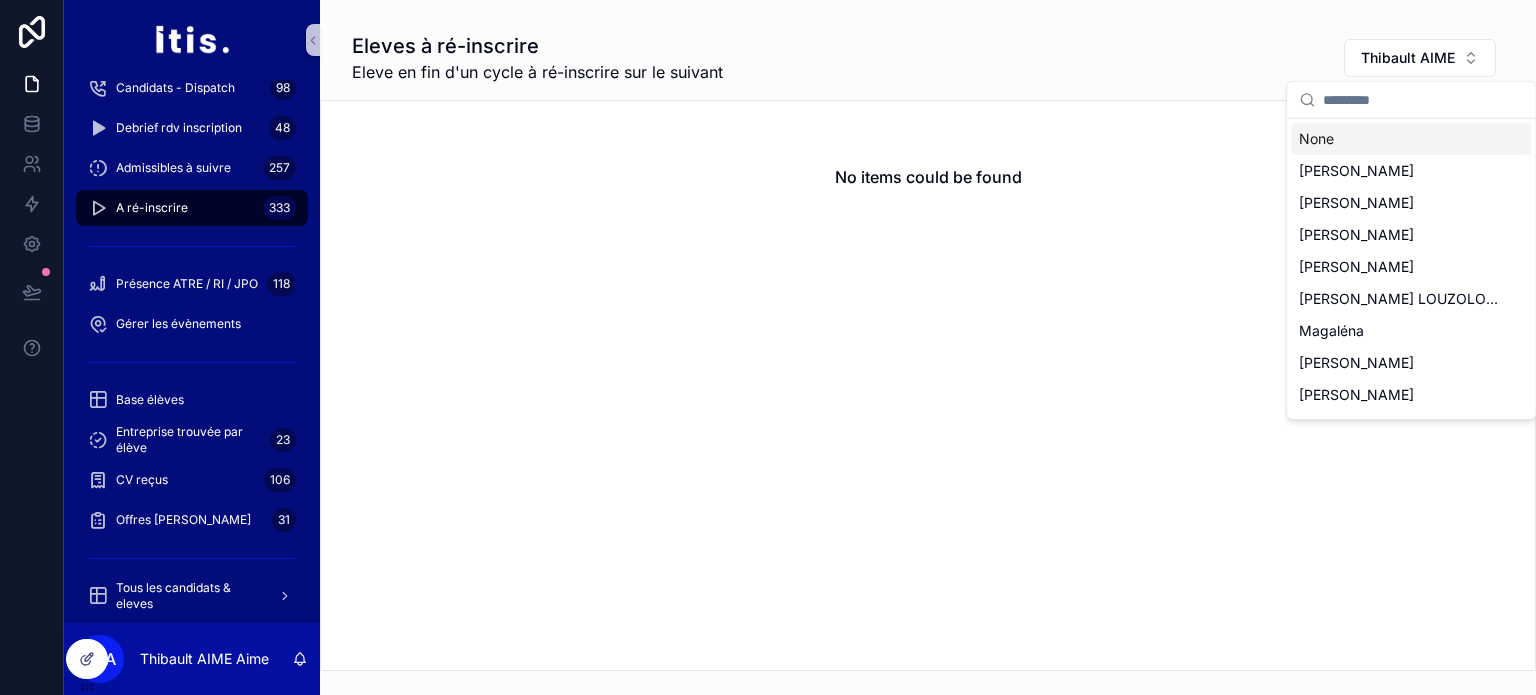 click on "None" at bounding box center [1411, 139] 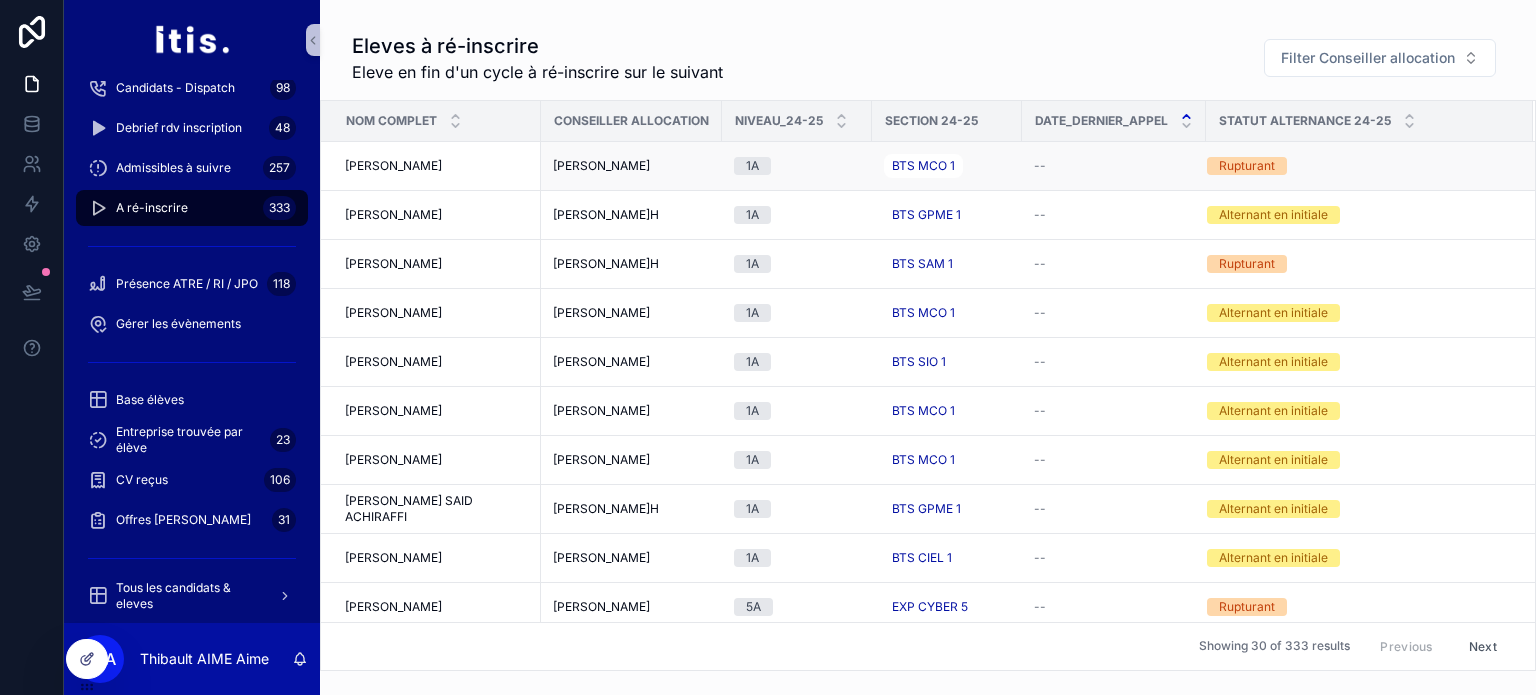 click on "1A" at bounding box center [797, 166] 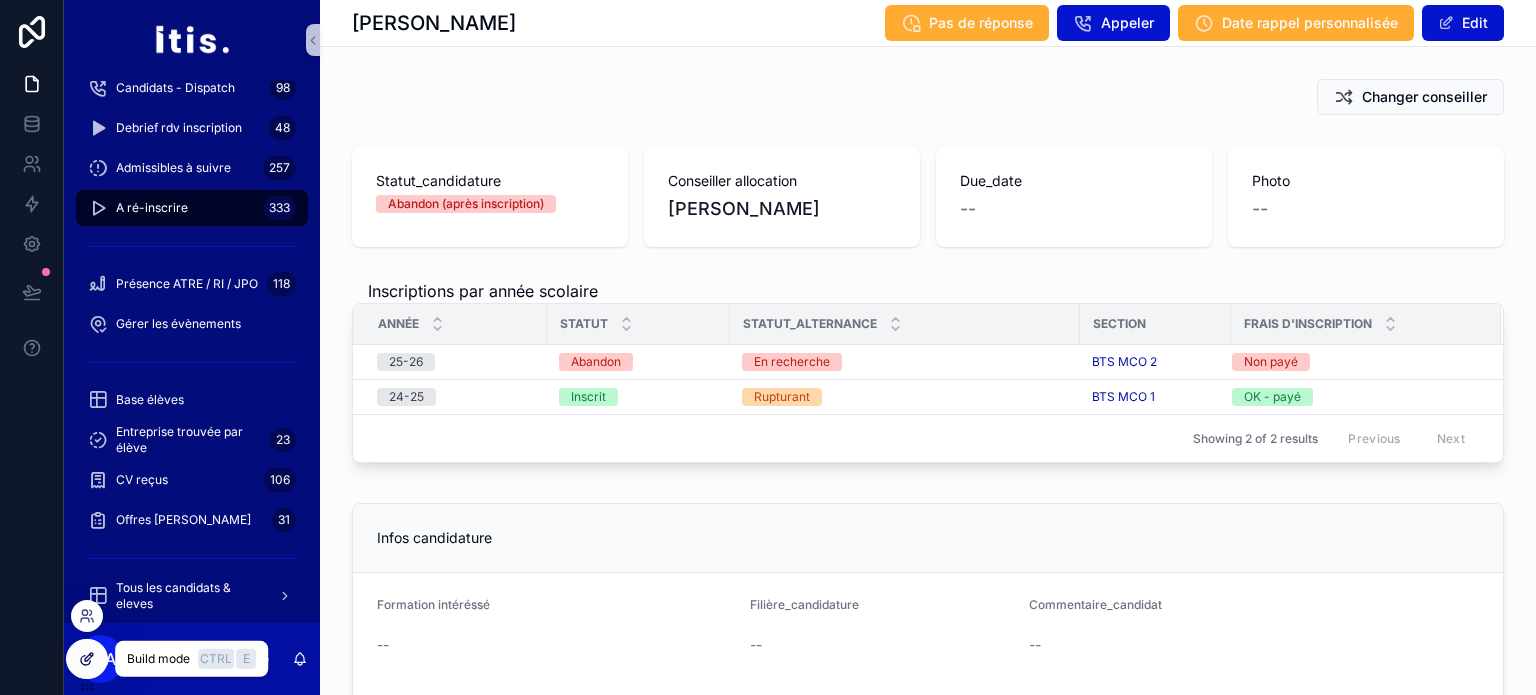 click 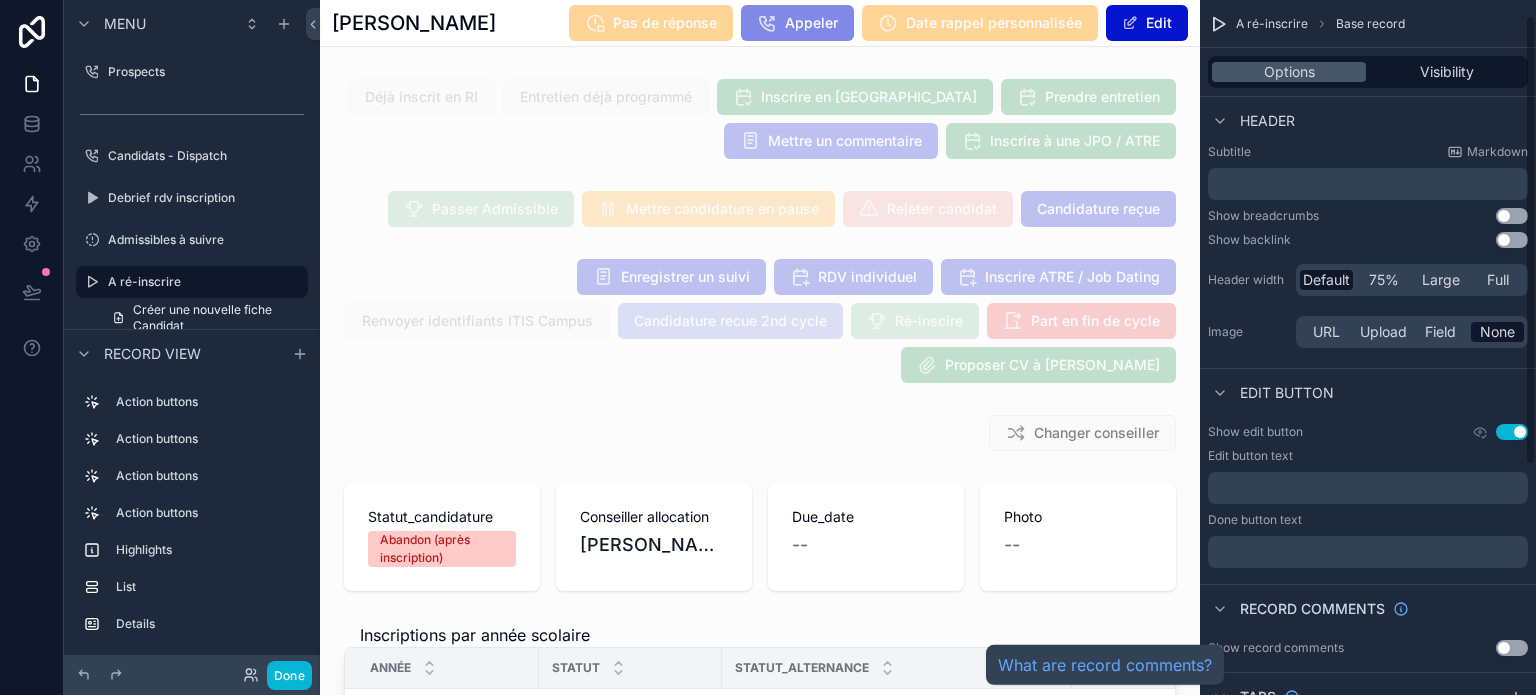 scroll, scrollTop: 0, scrollLeft: 0, axis: both 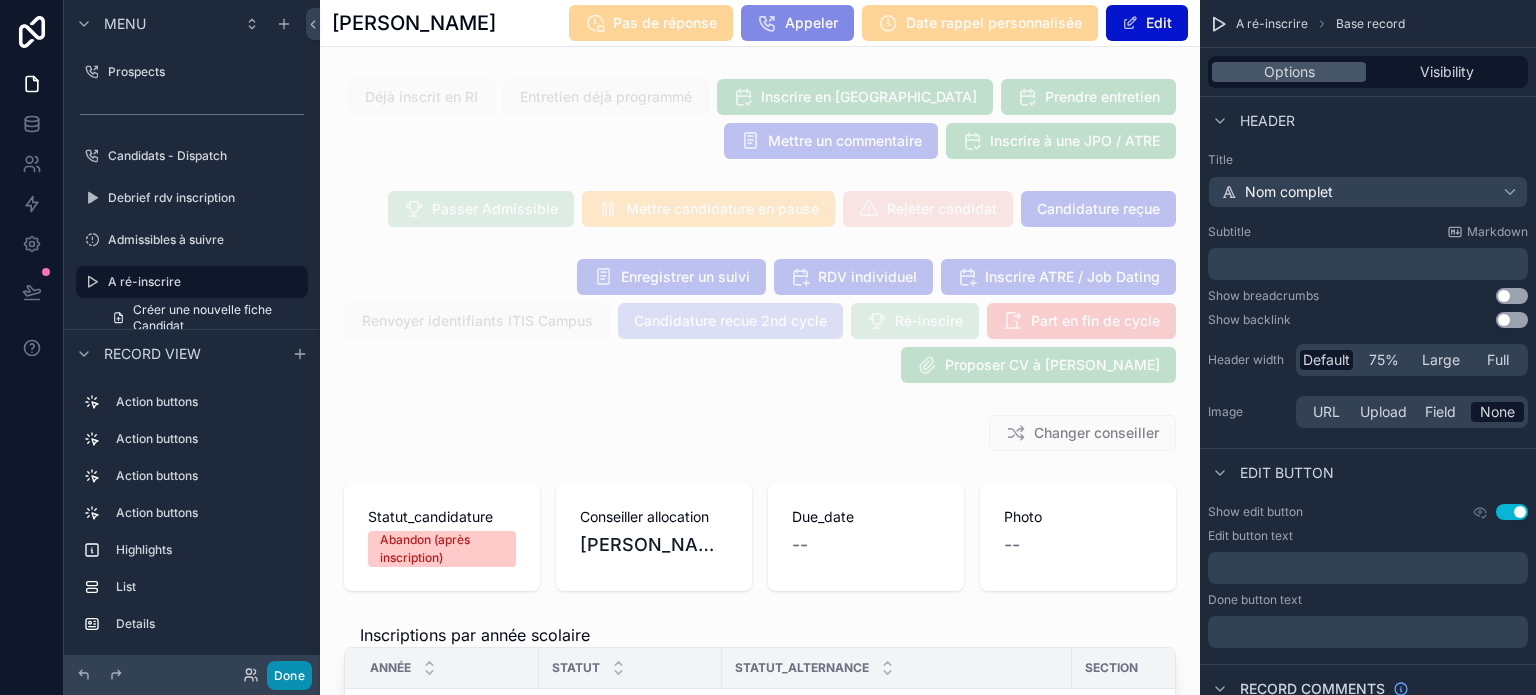 click on "Done" at bounding box center (289, 675) 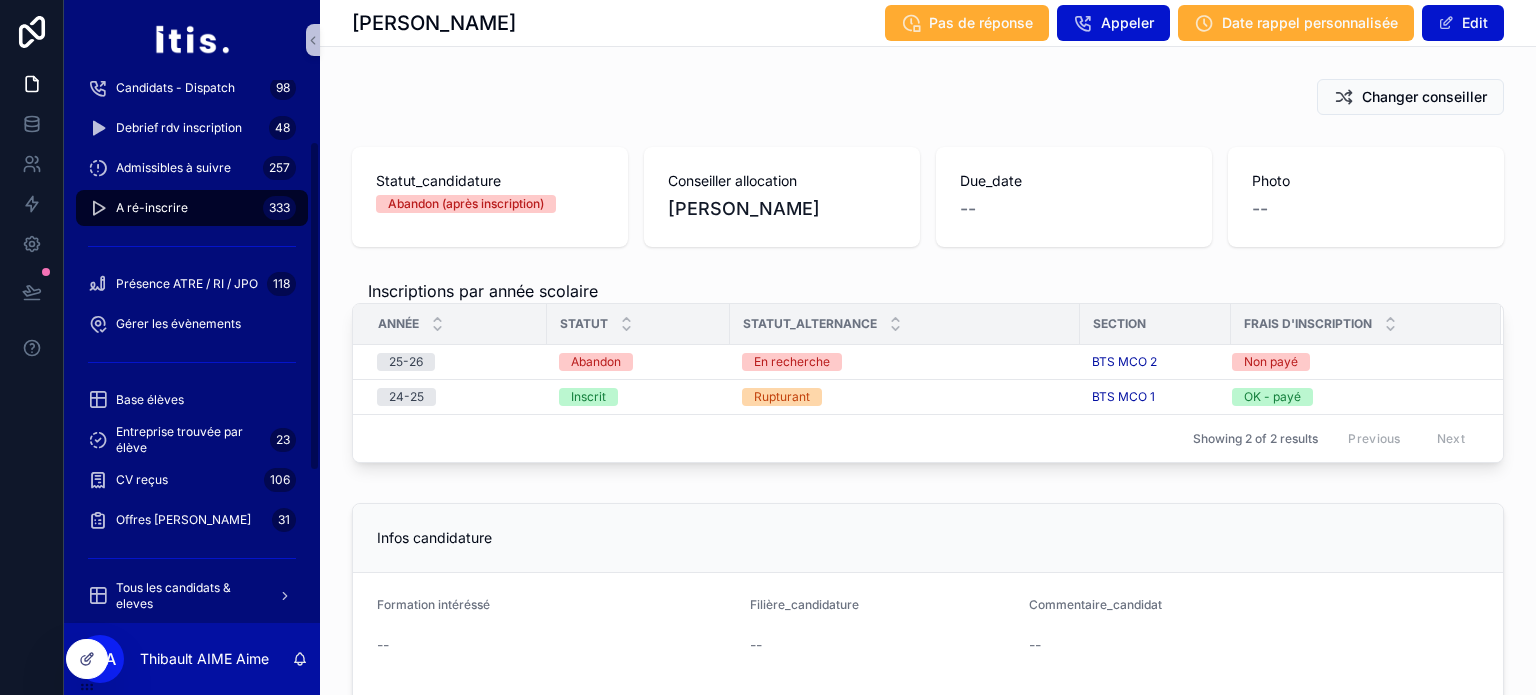 click on "A ré-inscrire" at bounding box center [152, 208] 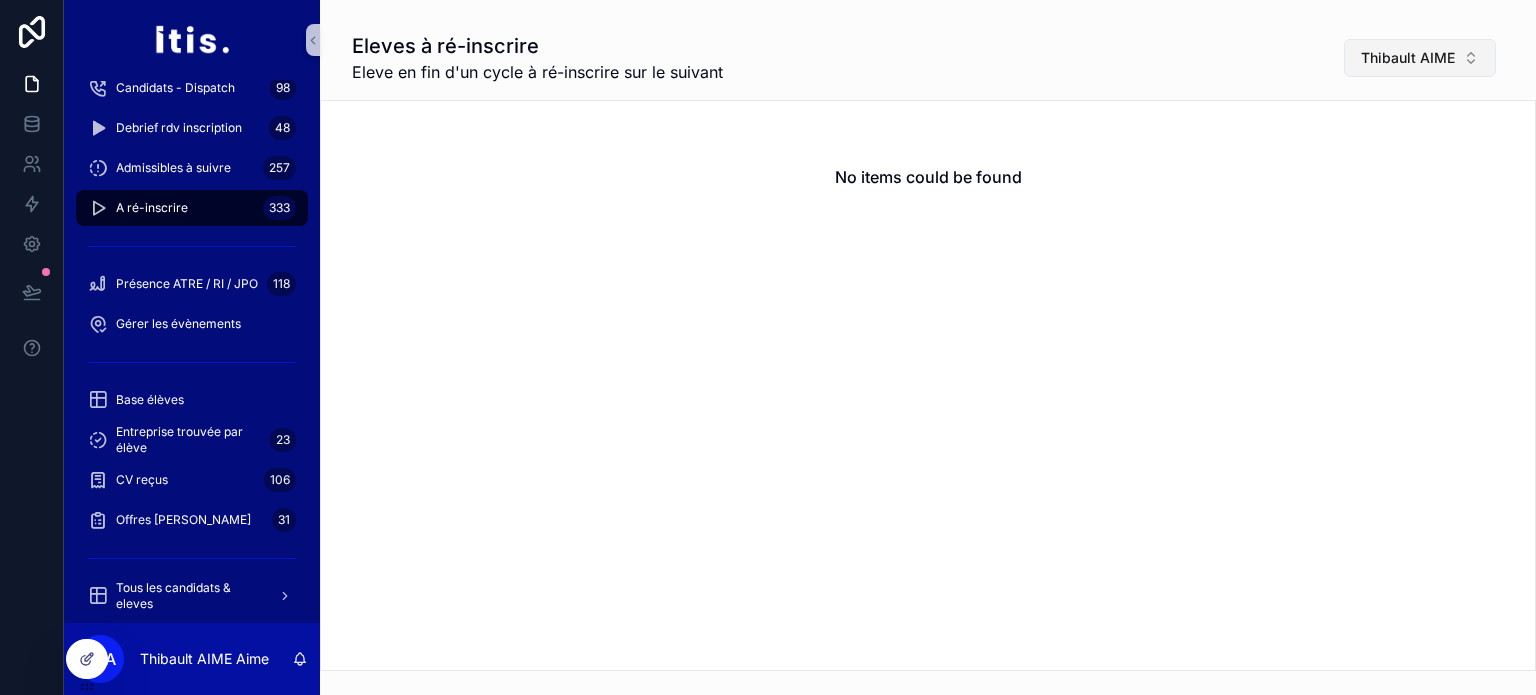 click on "Thibault AIME" at bounding box center (1420, 58) 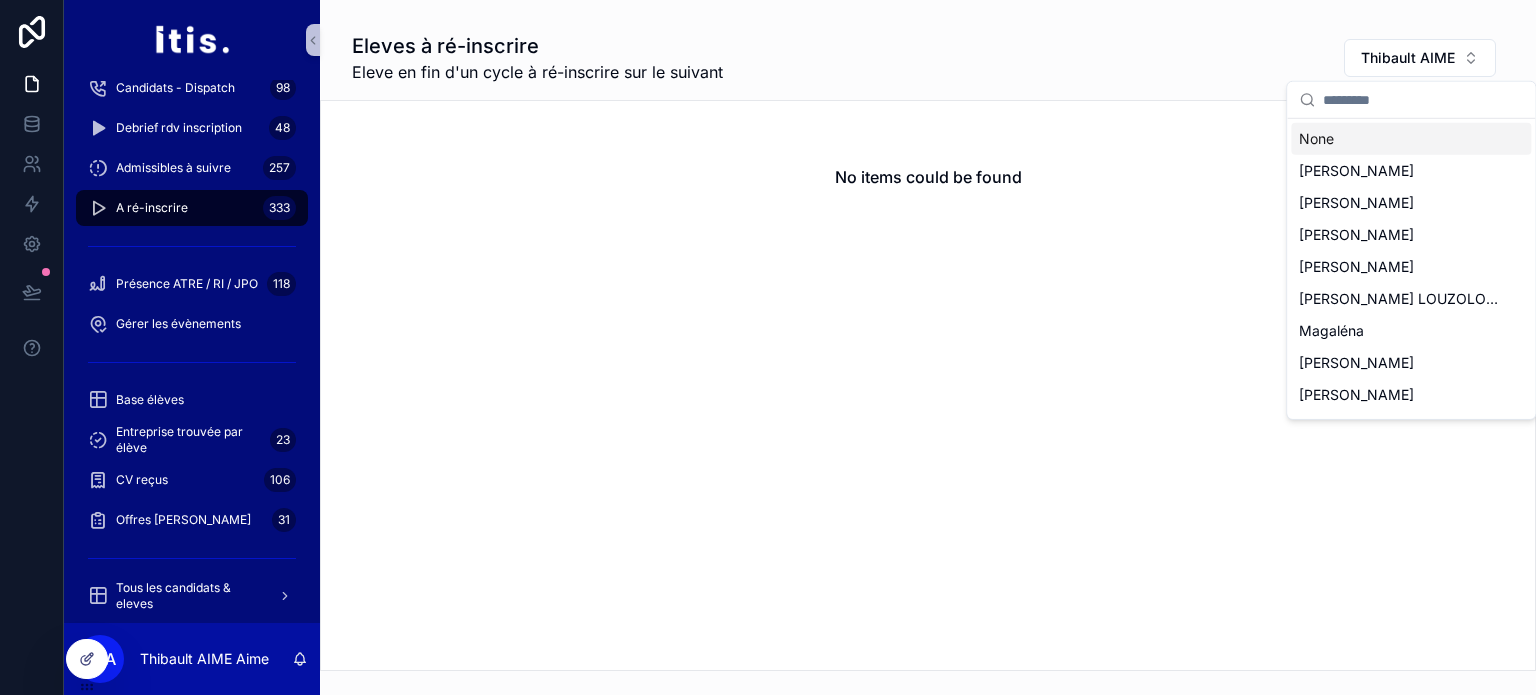 click on "None" at bounding box center (1411, 139) 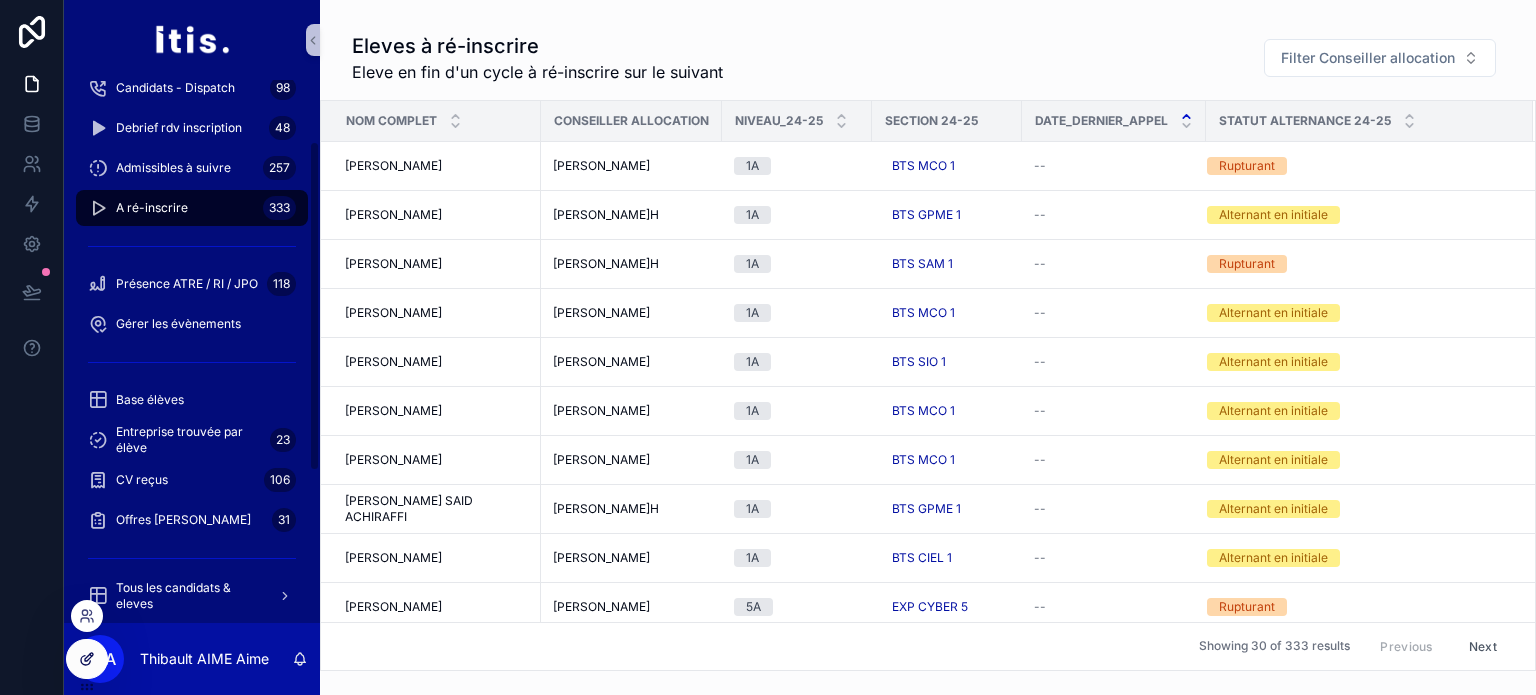 click 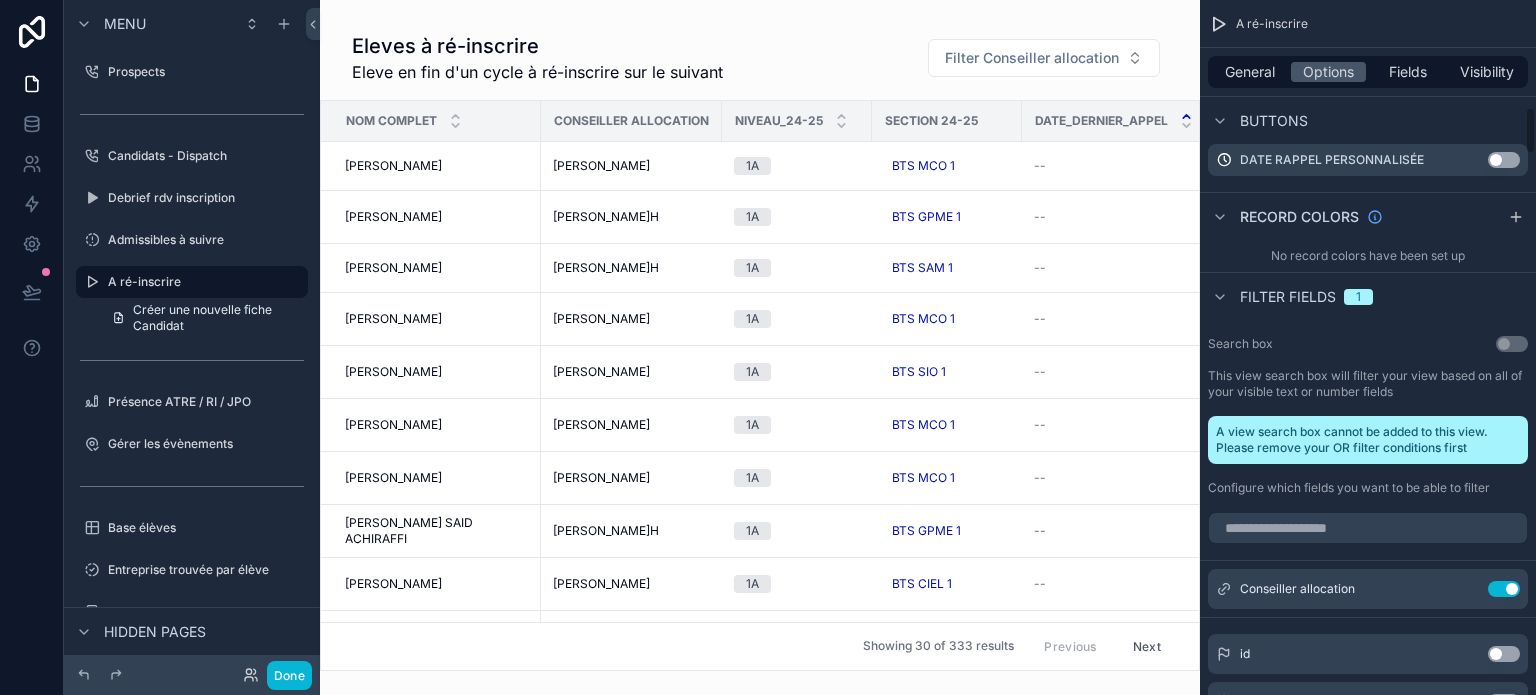 scroll, scrollTop: 1600, scrollLeft: 0, axis: vertical 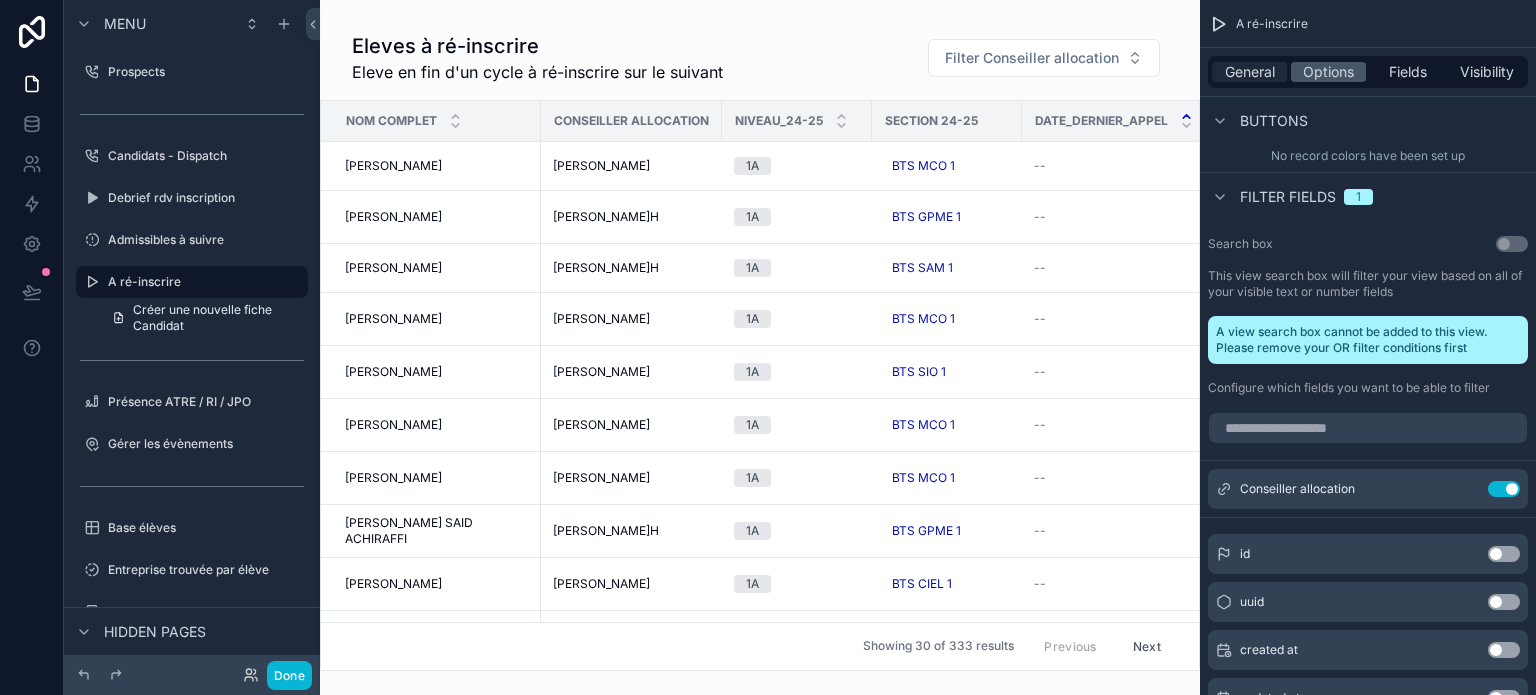 click on "General" at bounding box center (1250, 72) 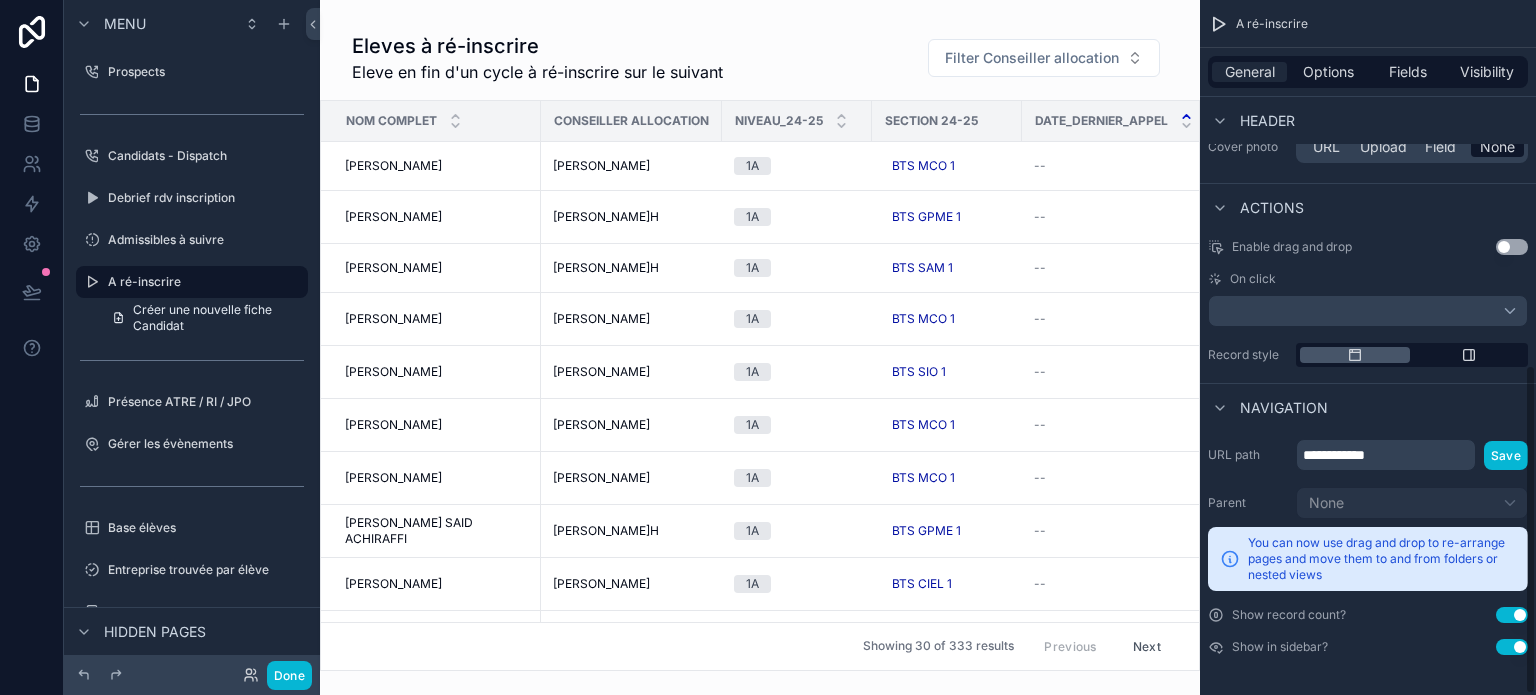 scroll, scrollTop: 772, scrollLeft: 0, axis: vertical 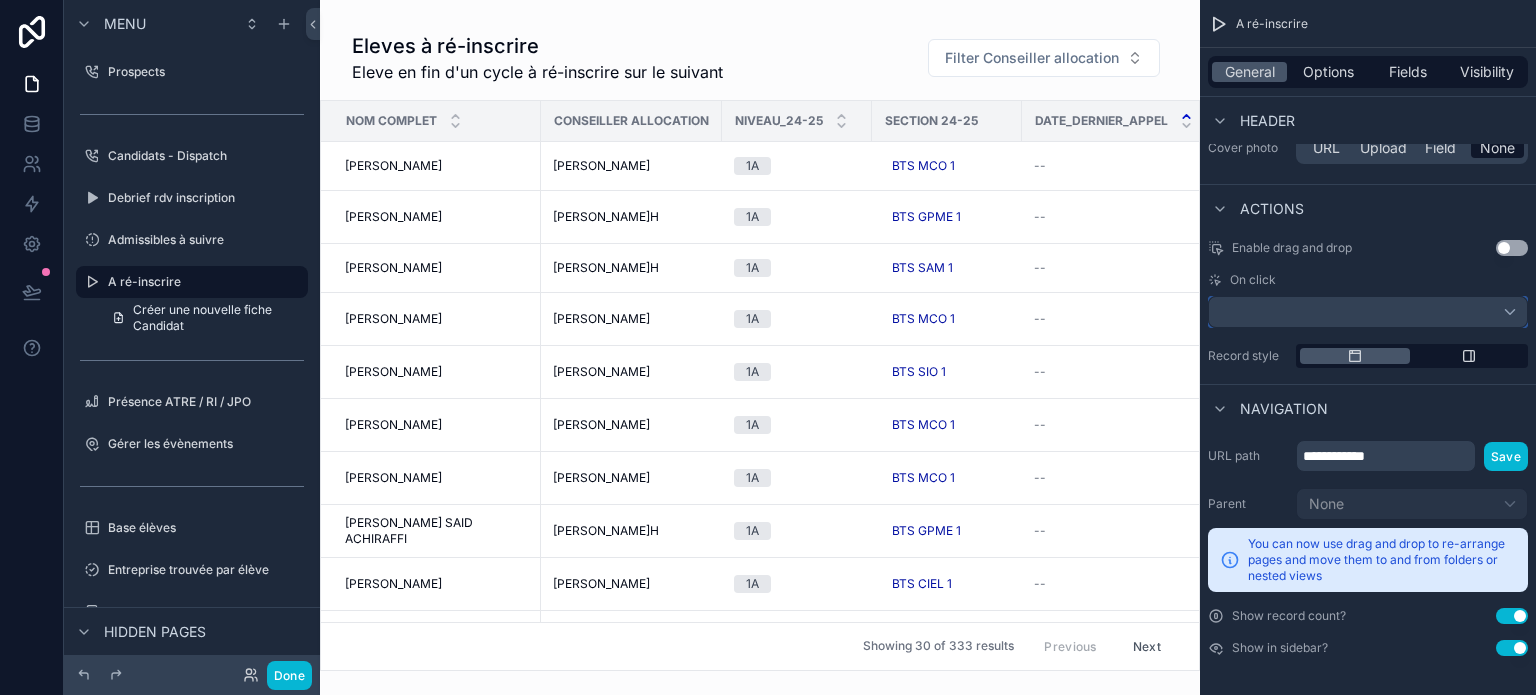 click at bounding box center (1368, 312) 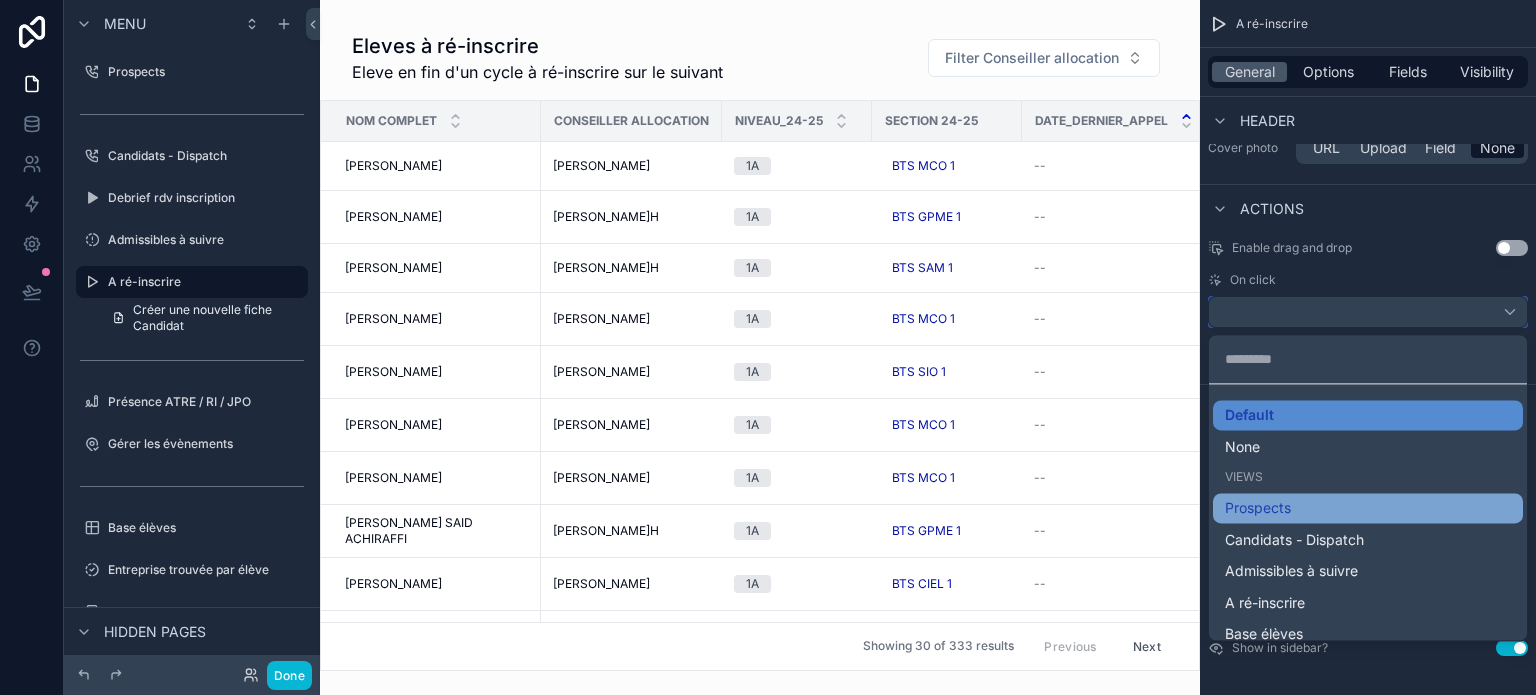 scroll, scrollTop: 75, scrollLeft: 0, axis: vertical 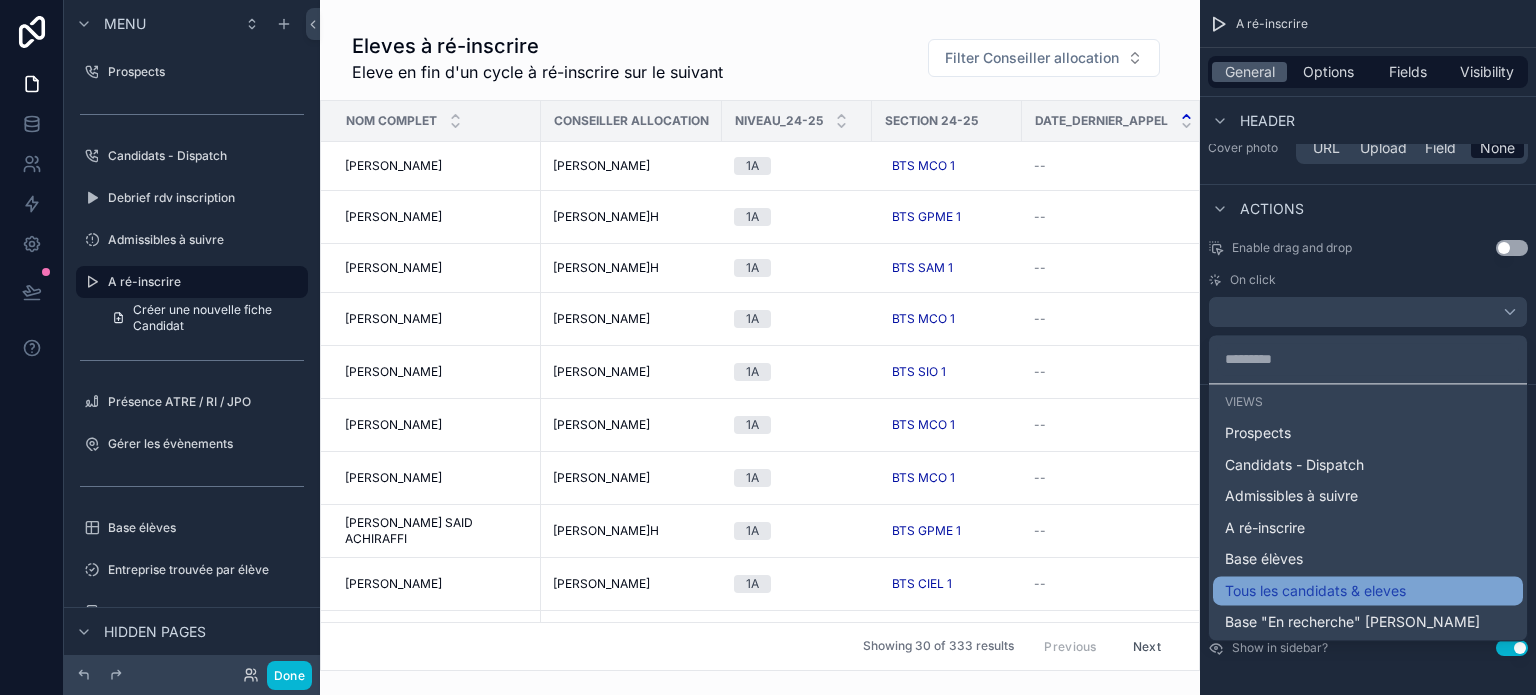 click on "Tous les candidats & eleves" at bounding box center (1315, 591) 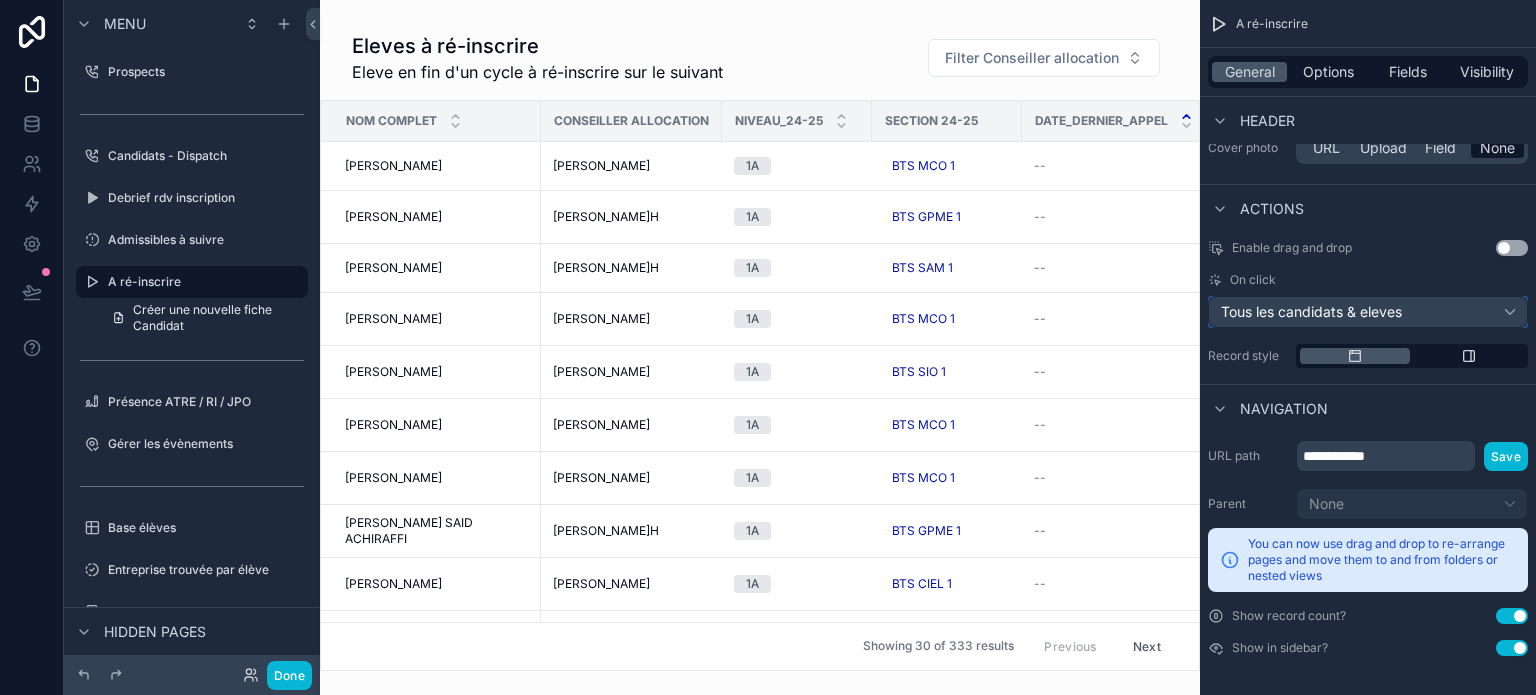 click on "Tous les candidats & eleves" at bounding box center [1368, 312] 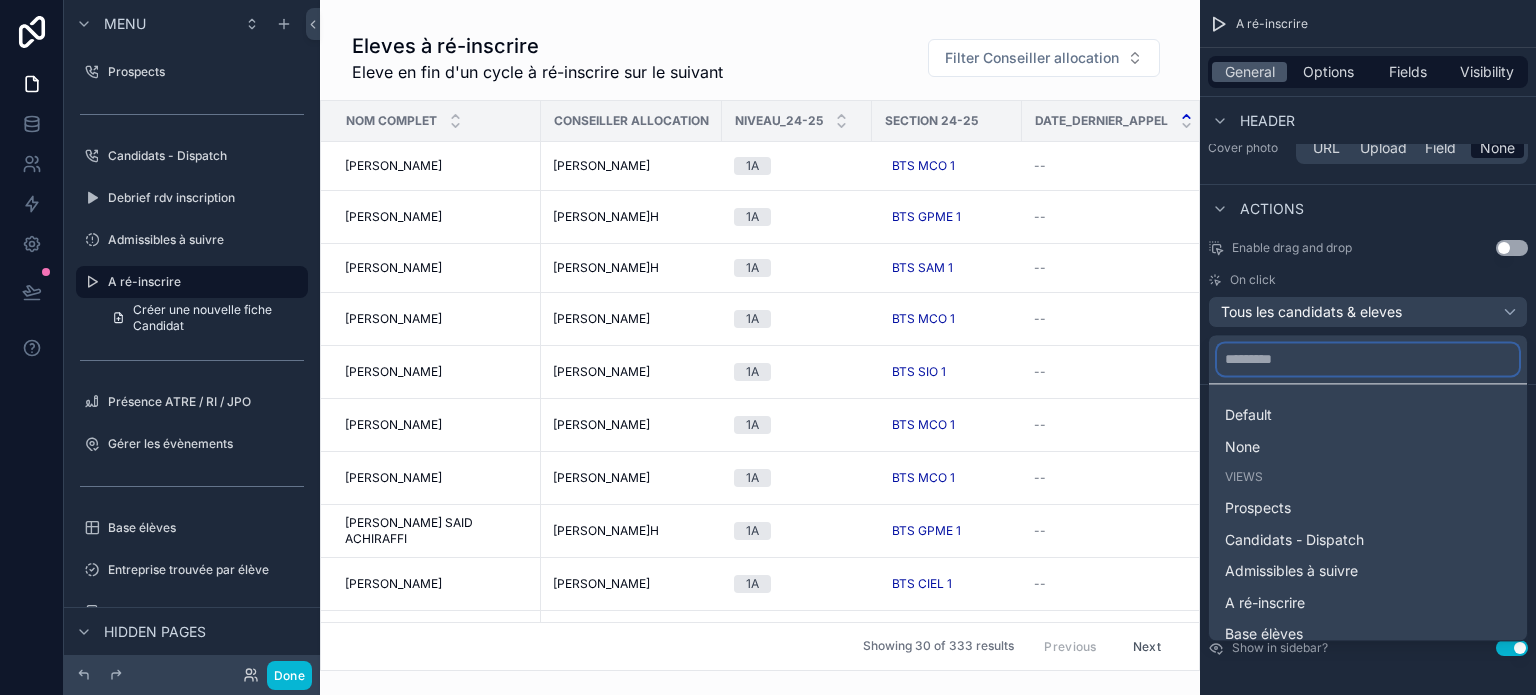 click at bounding box center [1368, 359] 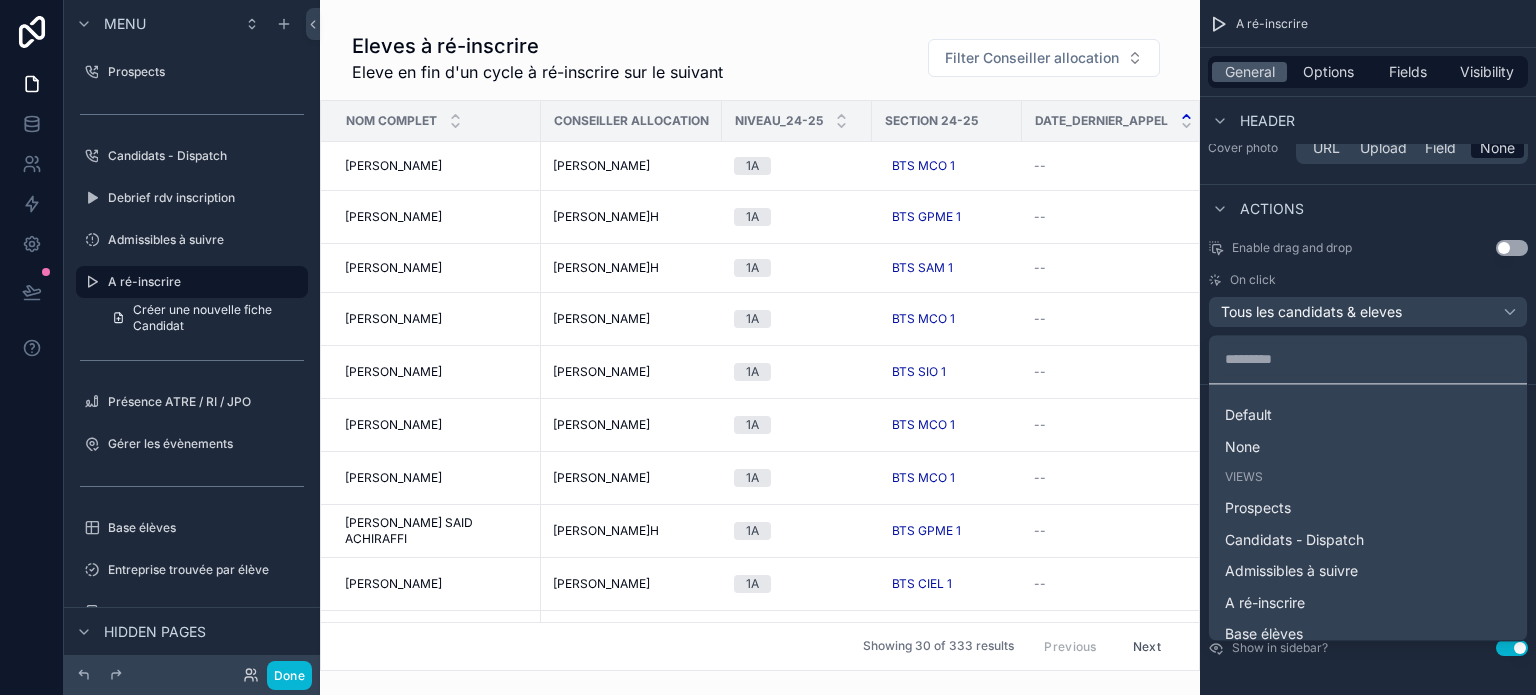click at bounding box center [768, 347] 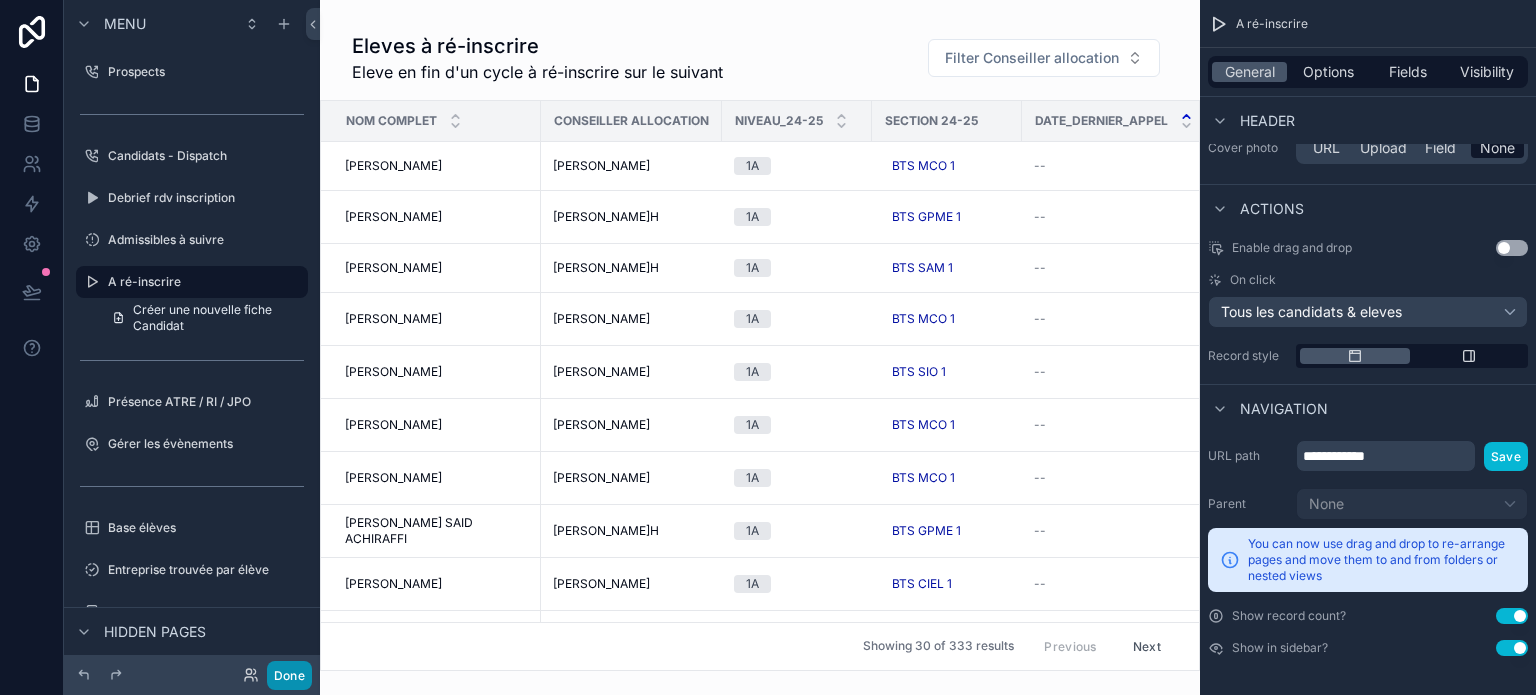 click on "Done" at bounding box center (289, 675) 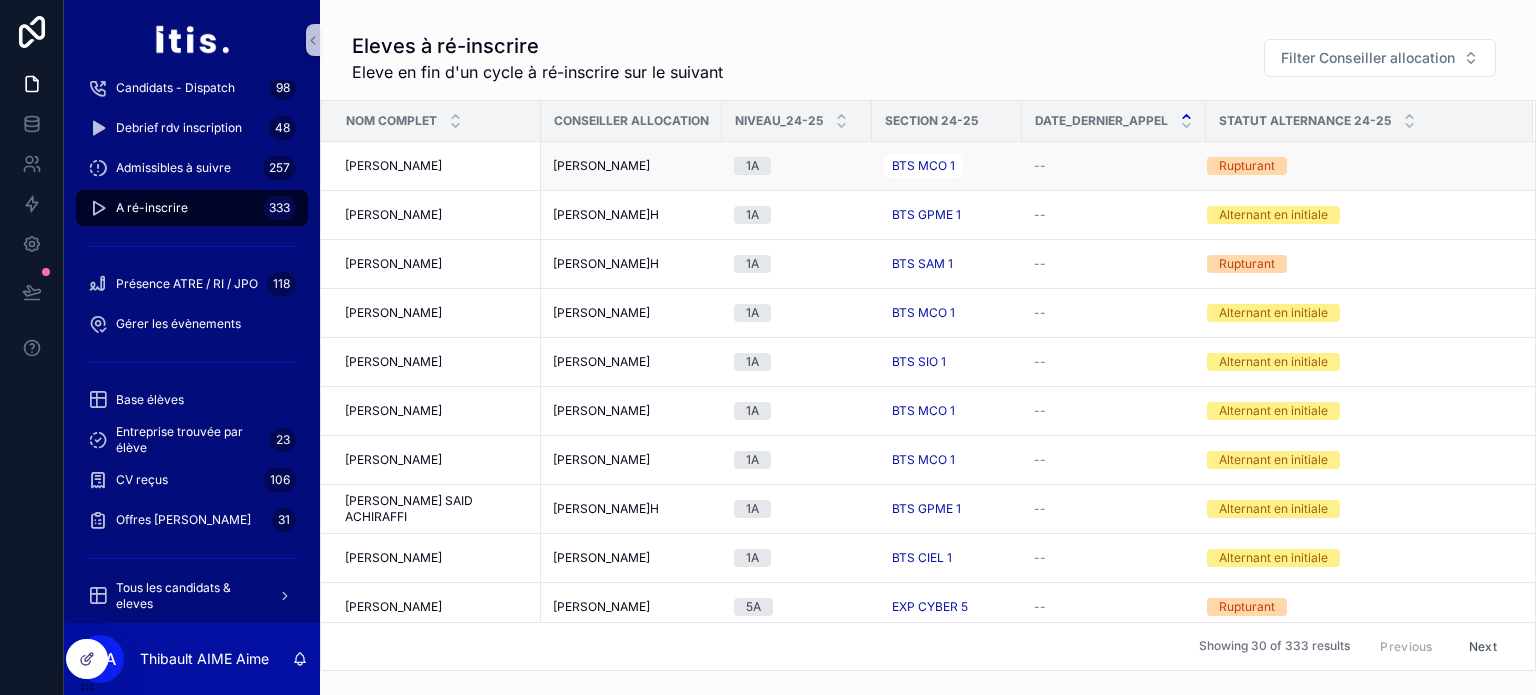 click on "Kenza ETOUKE Kenza ETOUKE" at bounding box center (437, 166) 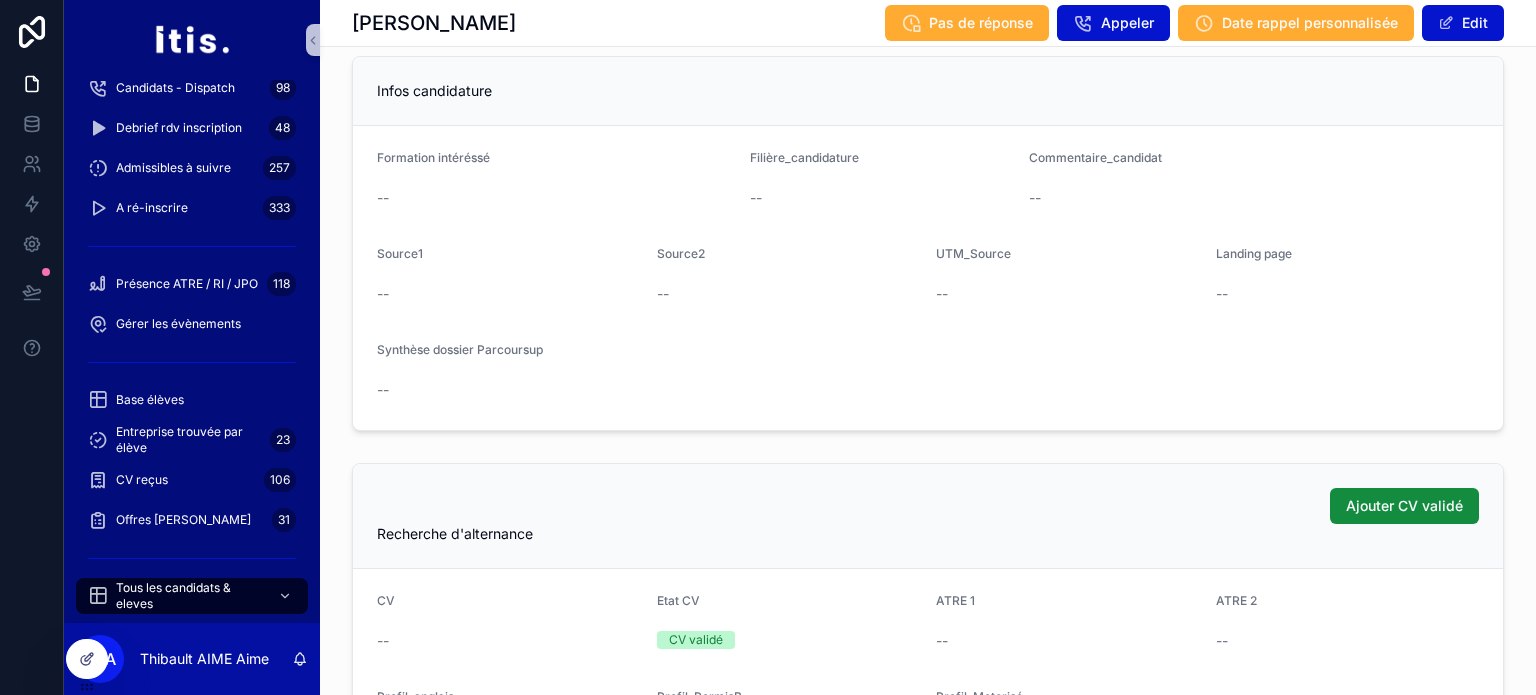 scroll, scrollTop: 0, scrollLeft: 0, axis: both 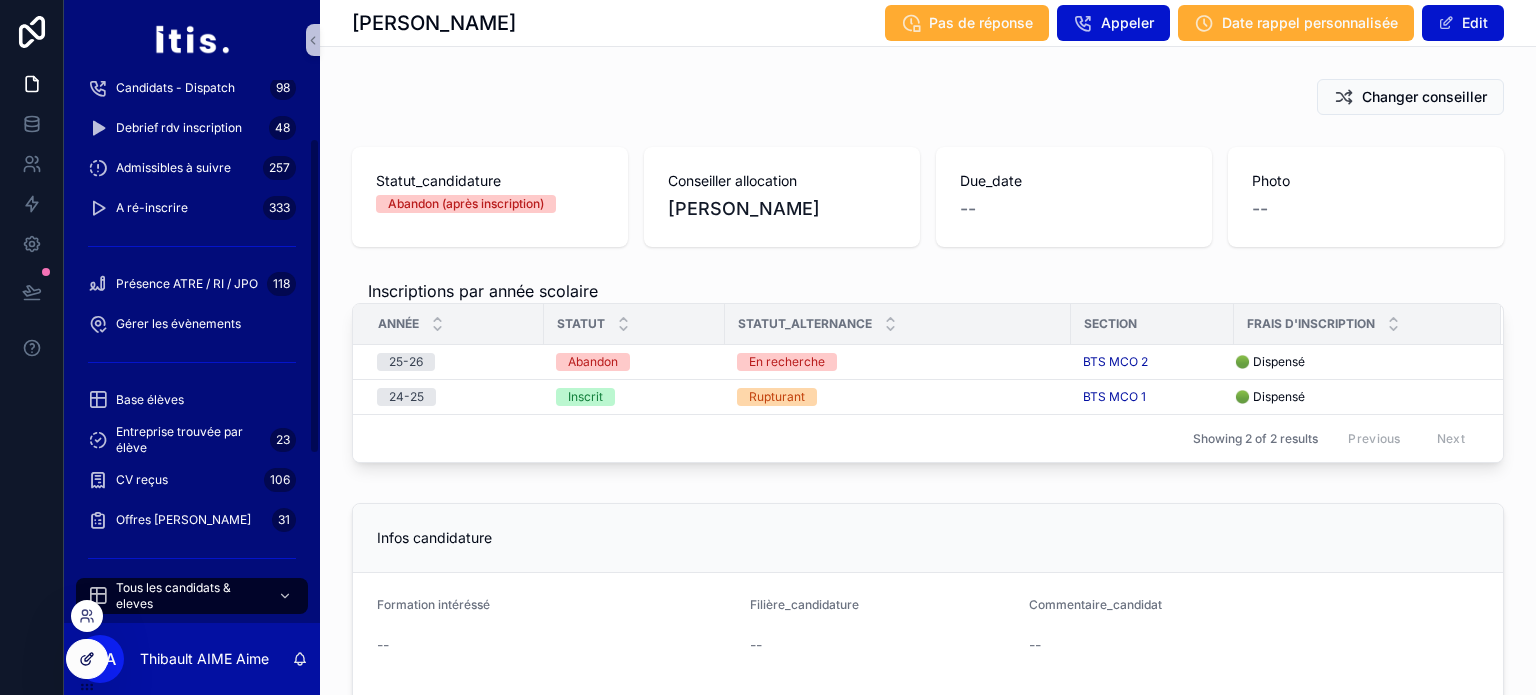 click 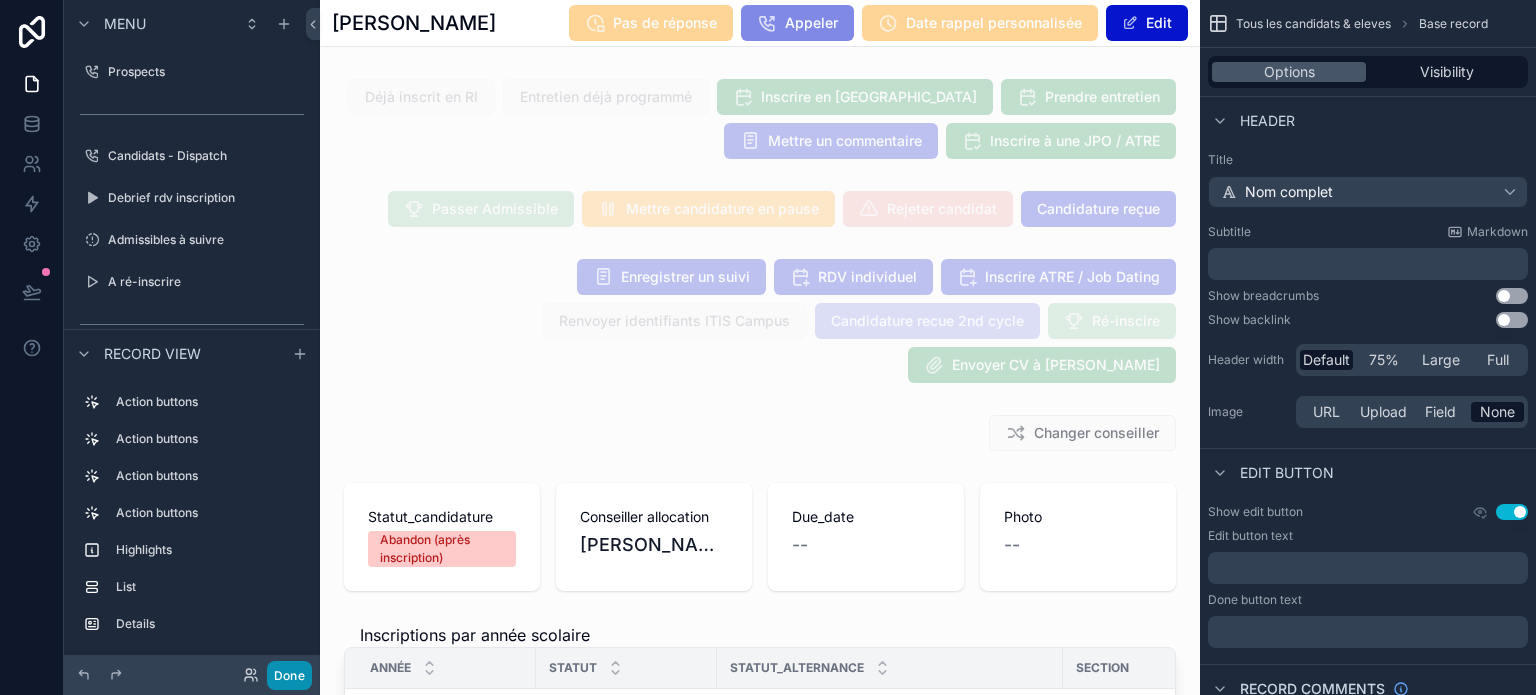 click on "Done" at bounding box center [289, 675] 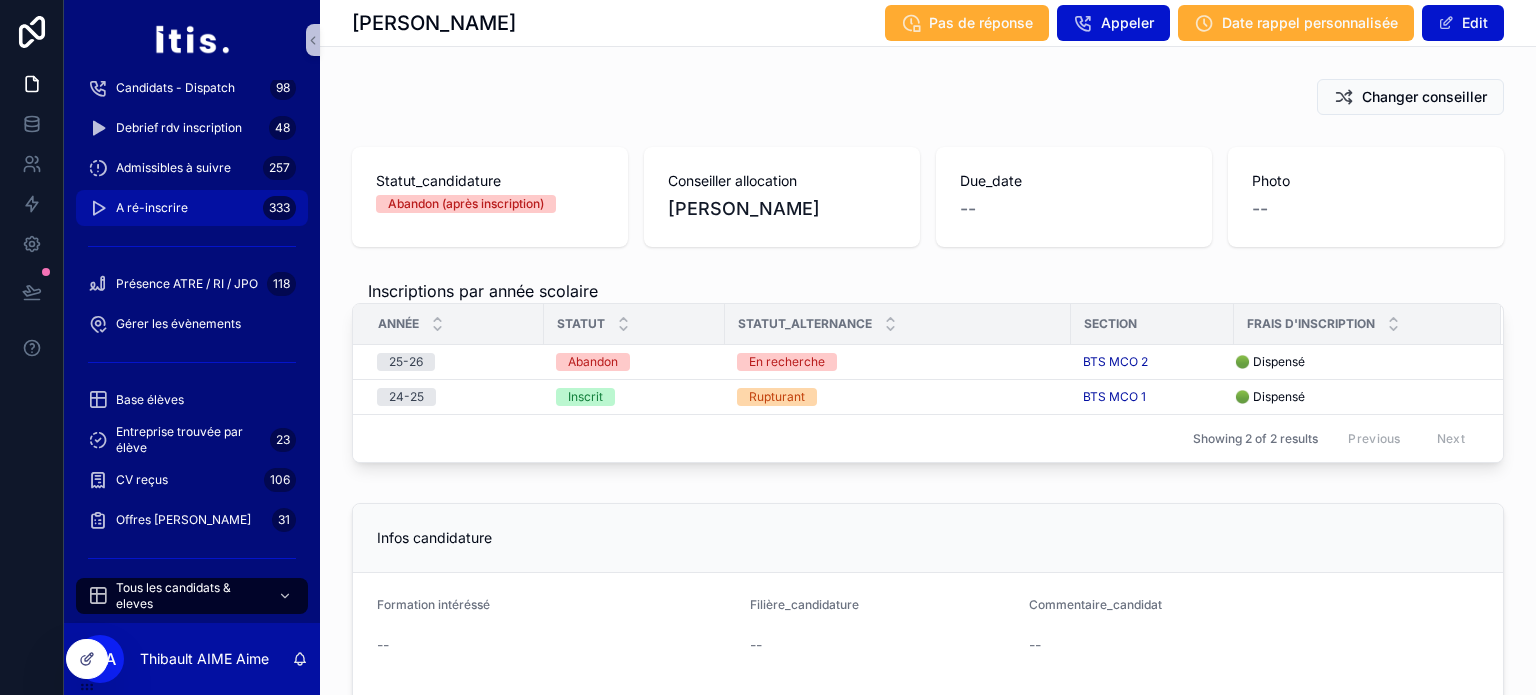 click on "A ré-inscrire 333" at bounding box center [192, 208] 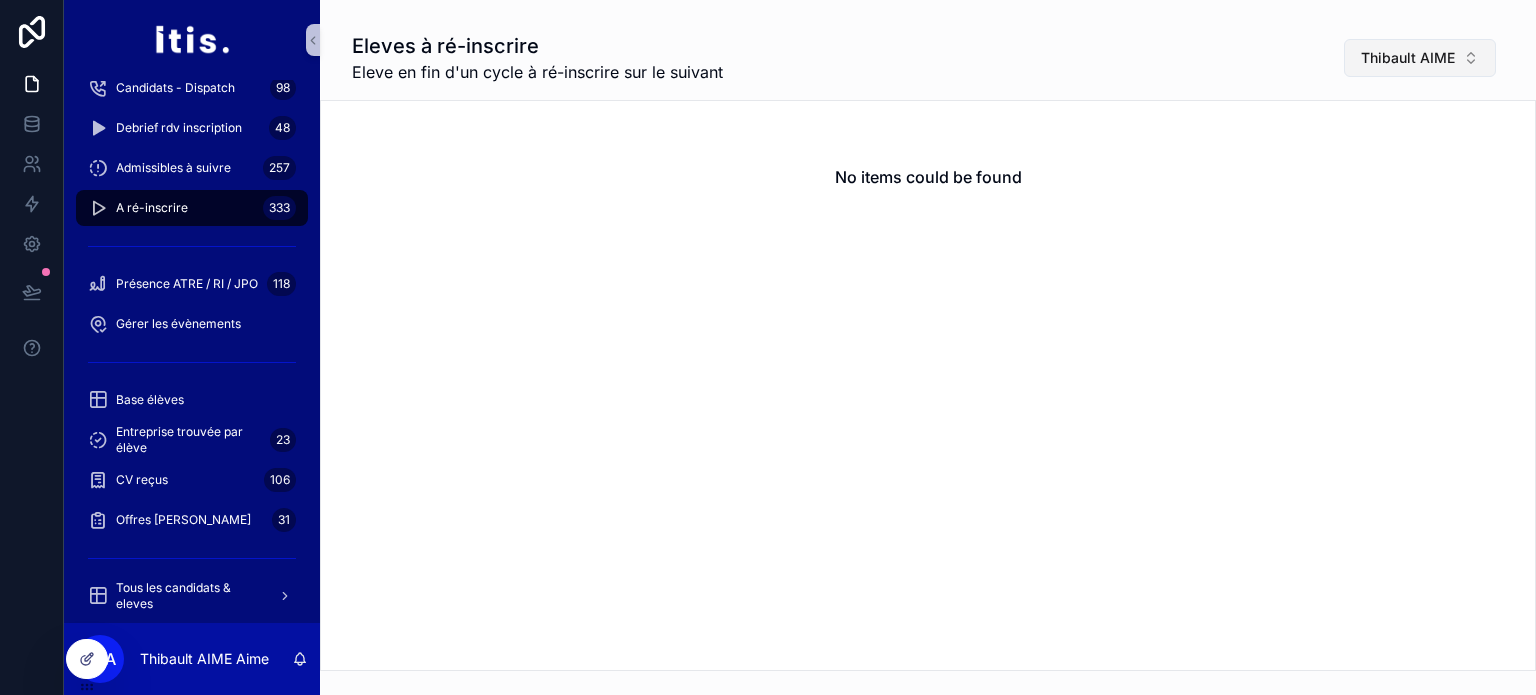 click on "Thibault AIME" at bounding box center (1420, 58) 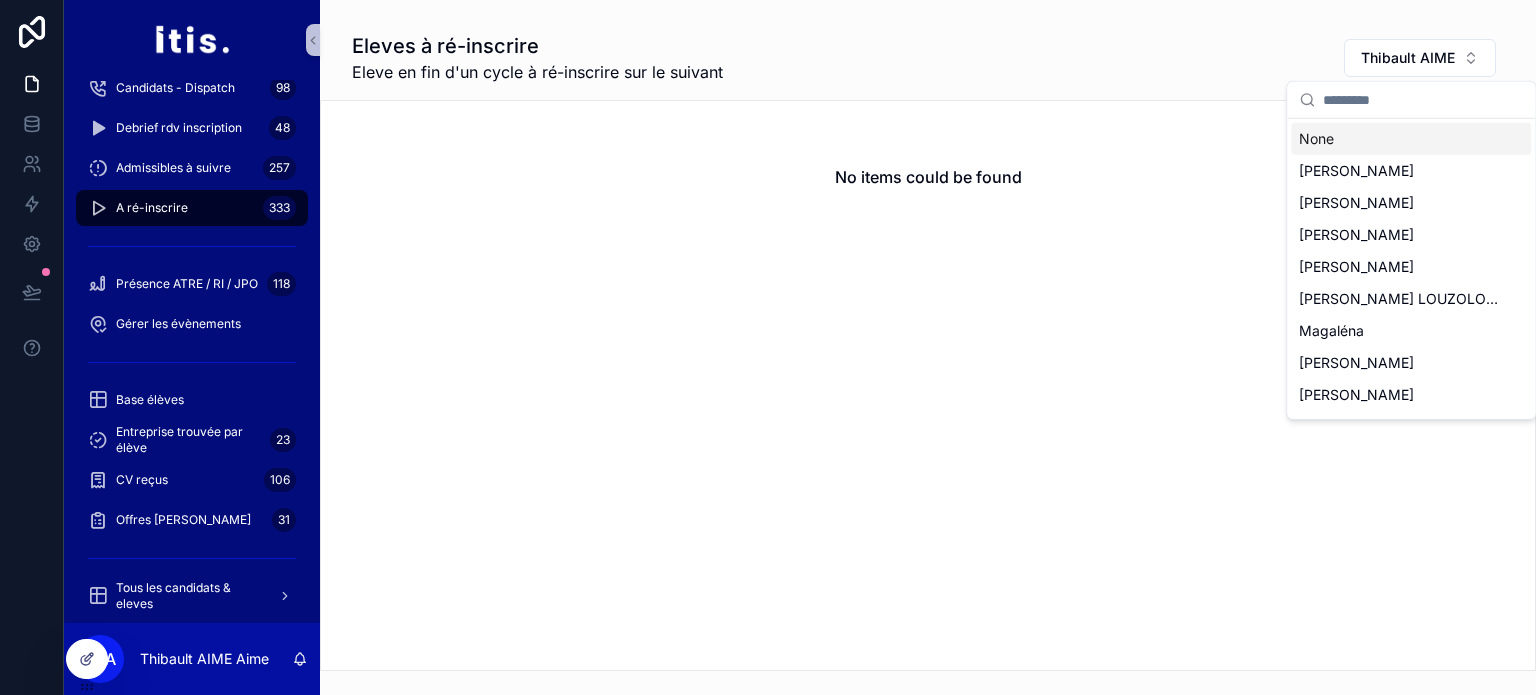 click on "None" at bounding box center [1411, 139] 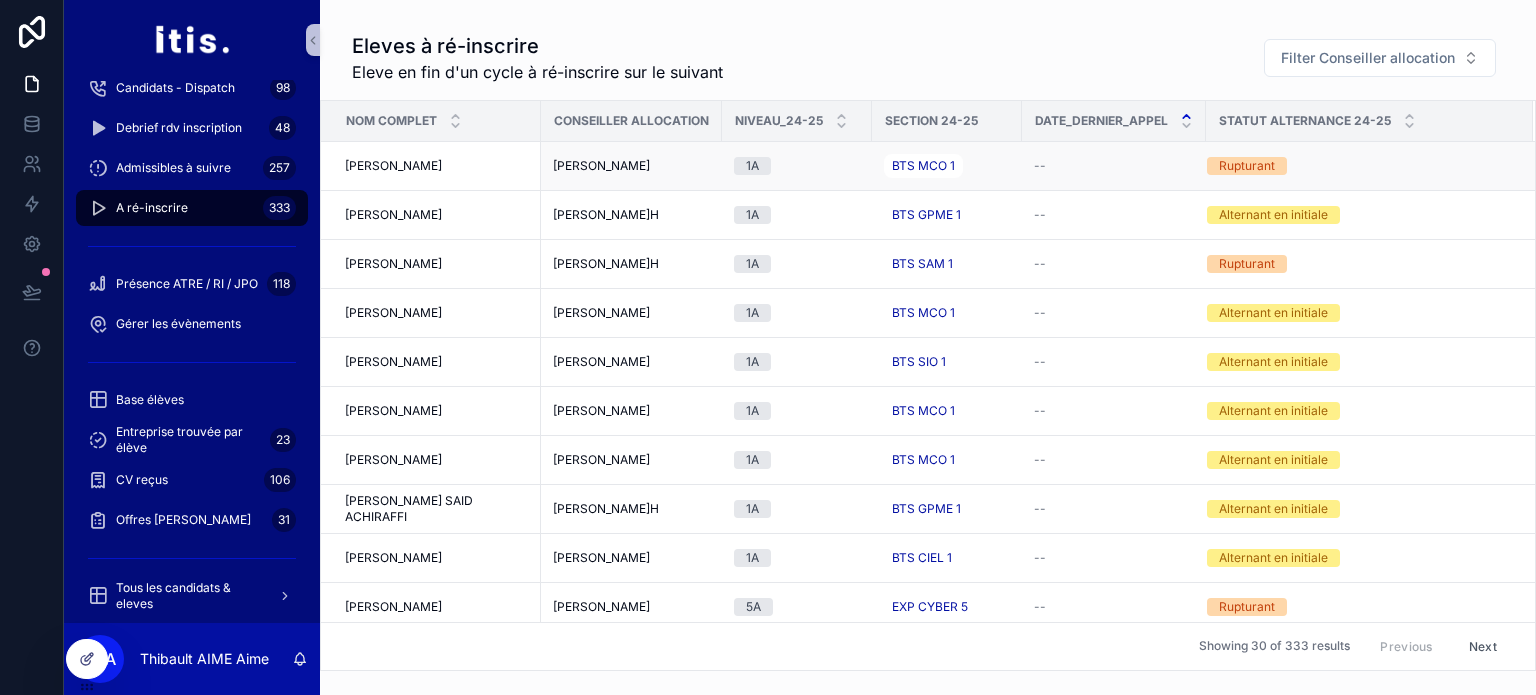 click on "[PERSON_NAME]" at bounding box center [601, 166] 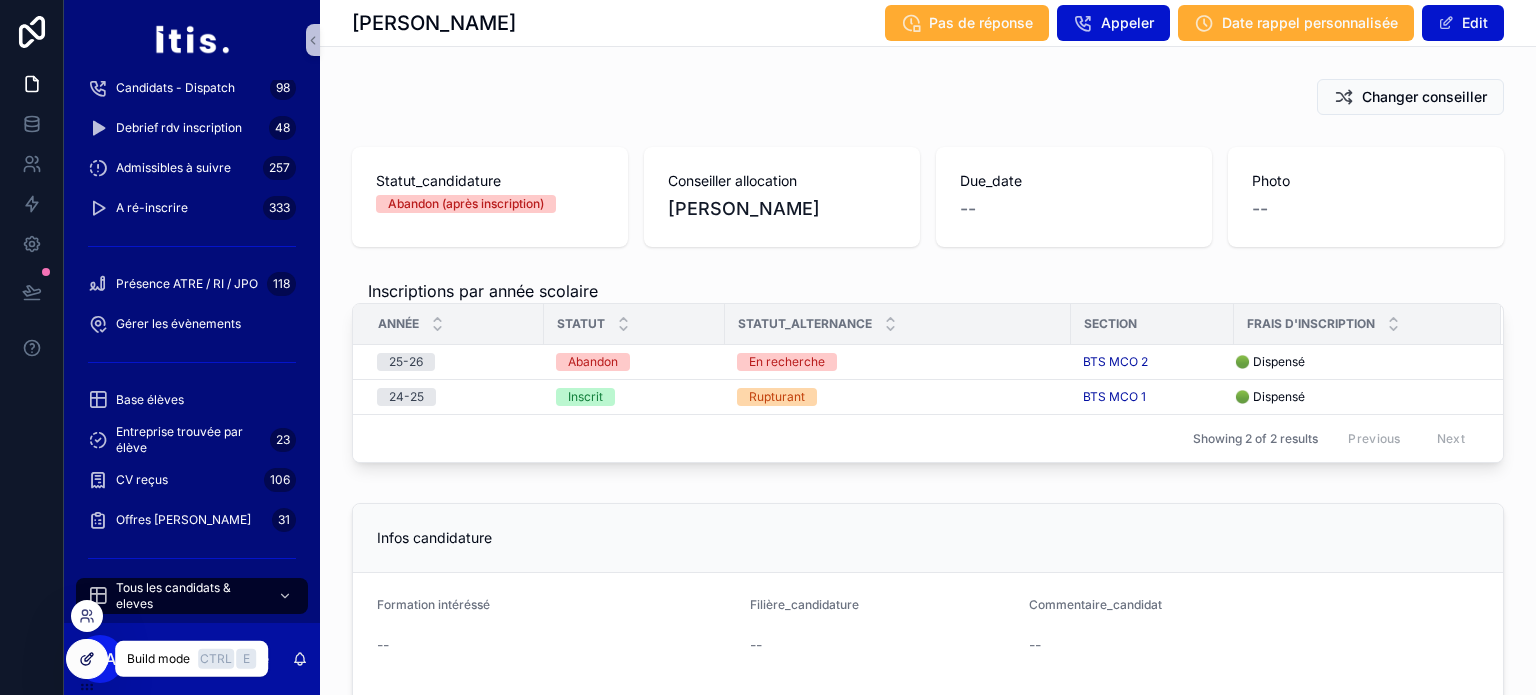 click 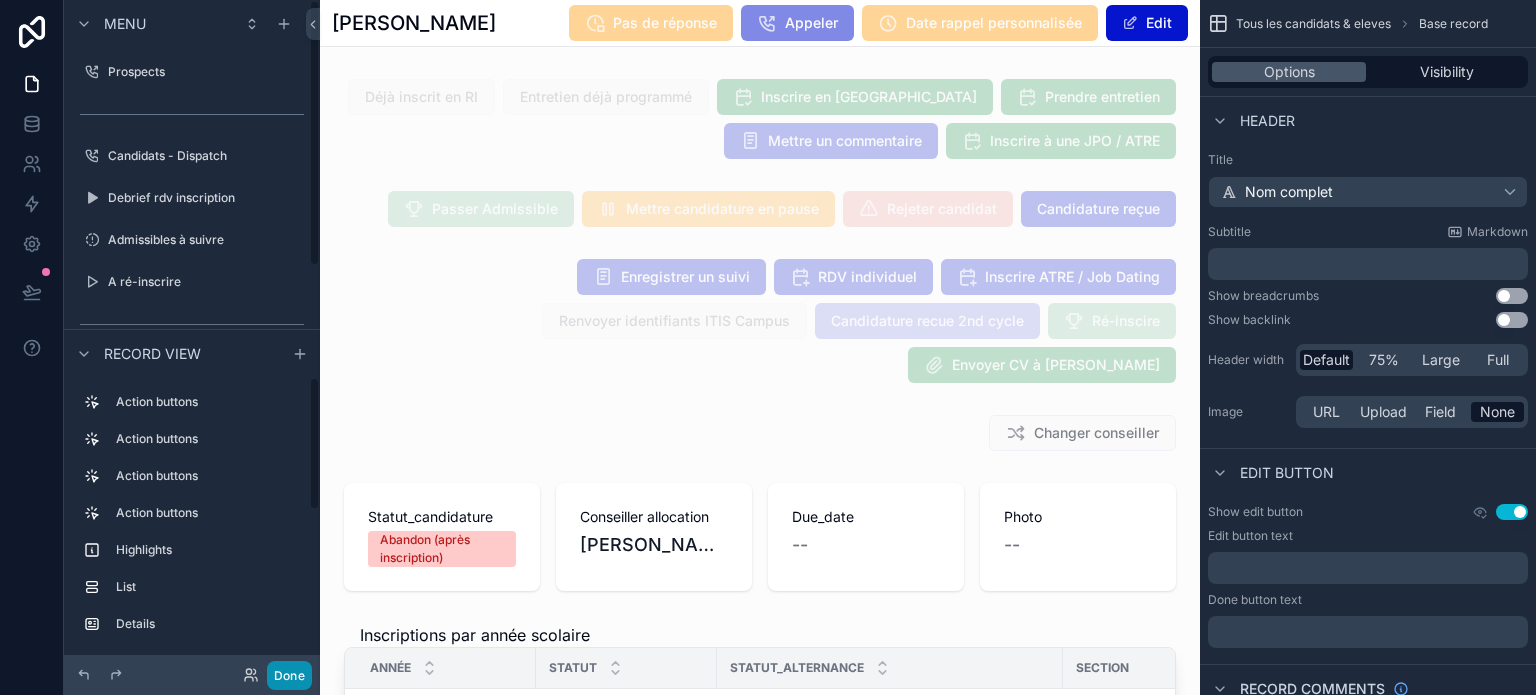 click on "Done" at bounding box center [289, 675] 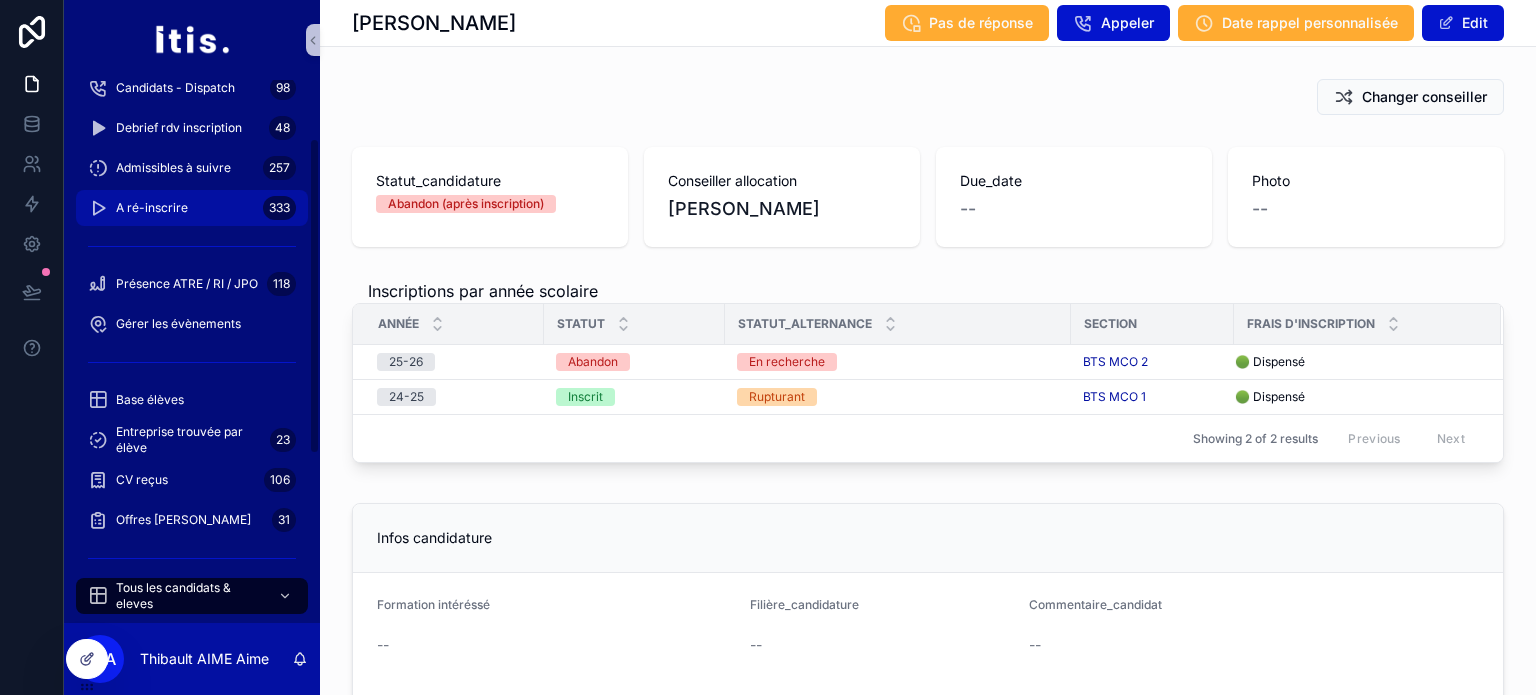 click on "A ré-inscrire" at bounding box center (152, 208) 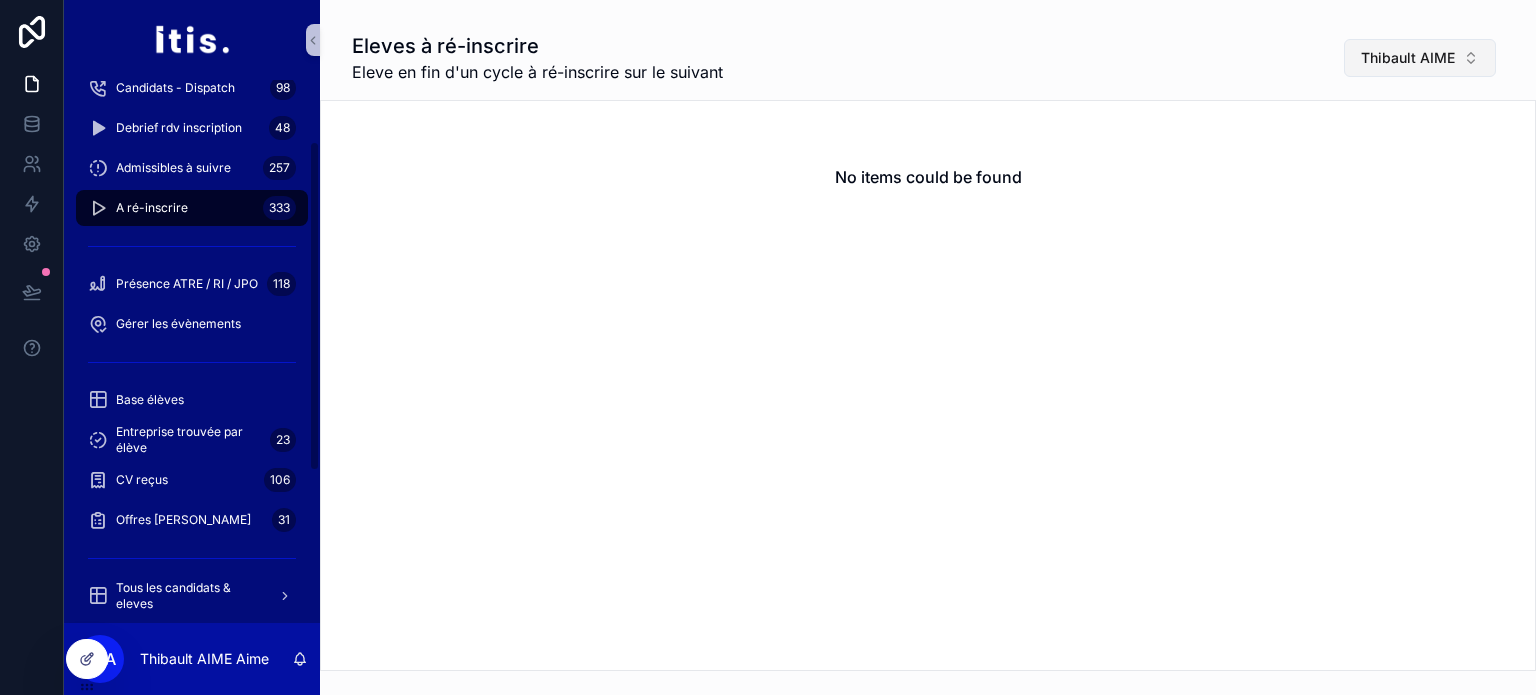 click on "Thibault AIME" at bounding box center [1408, 58] 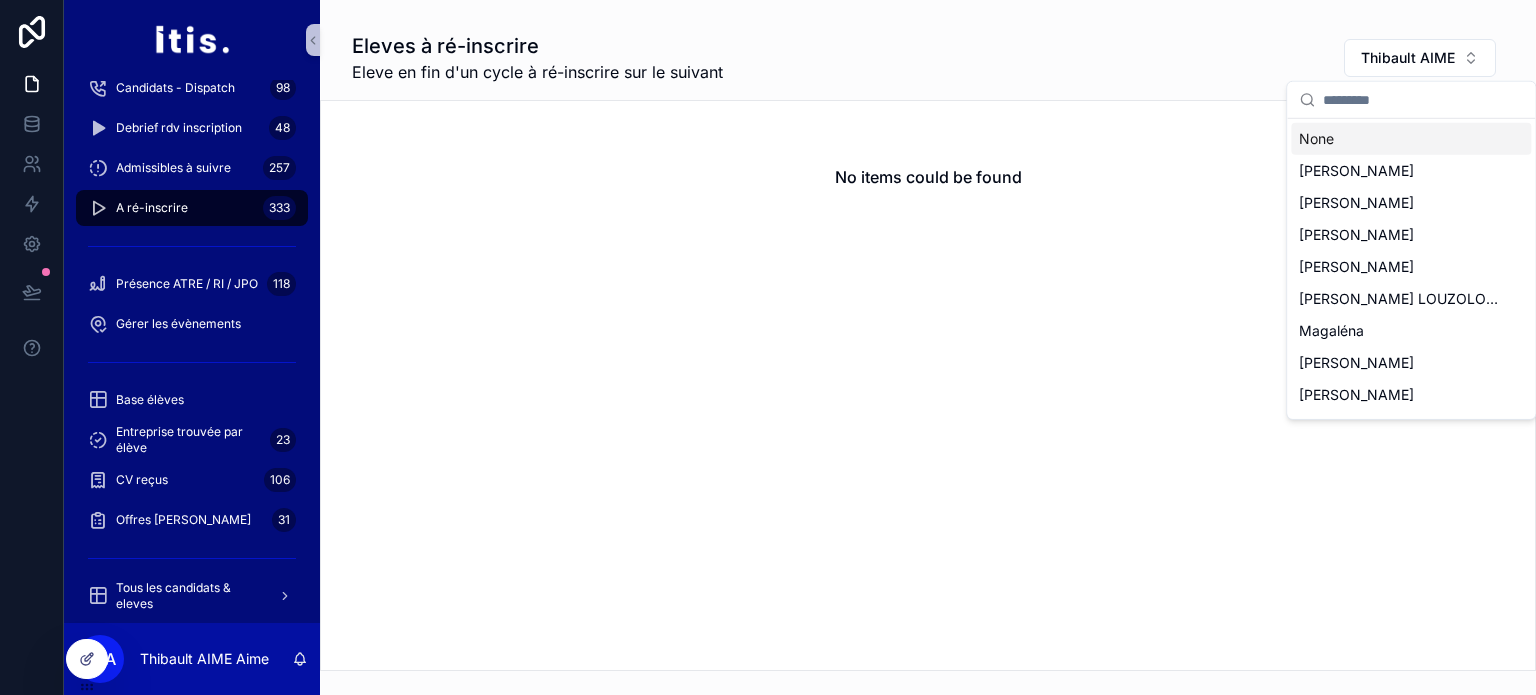 click on "None" at bounding box center (1411, 139) 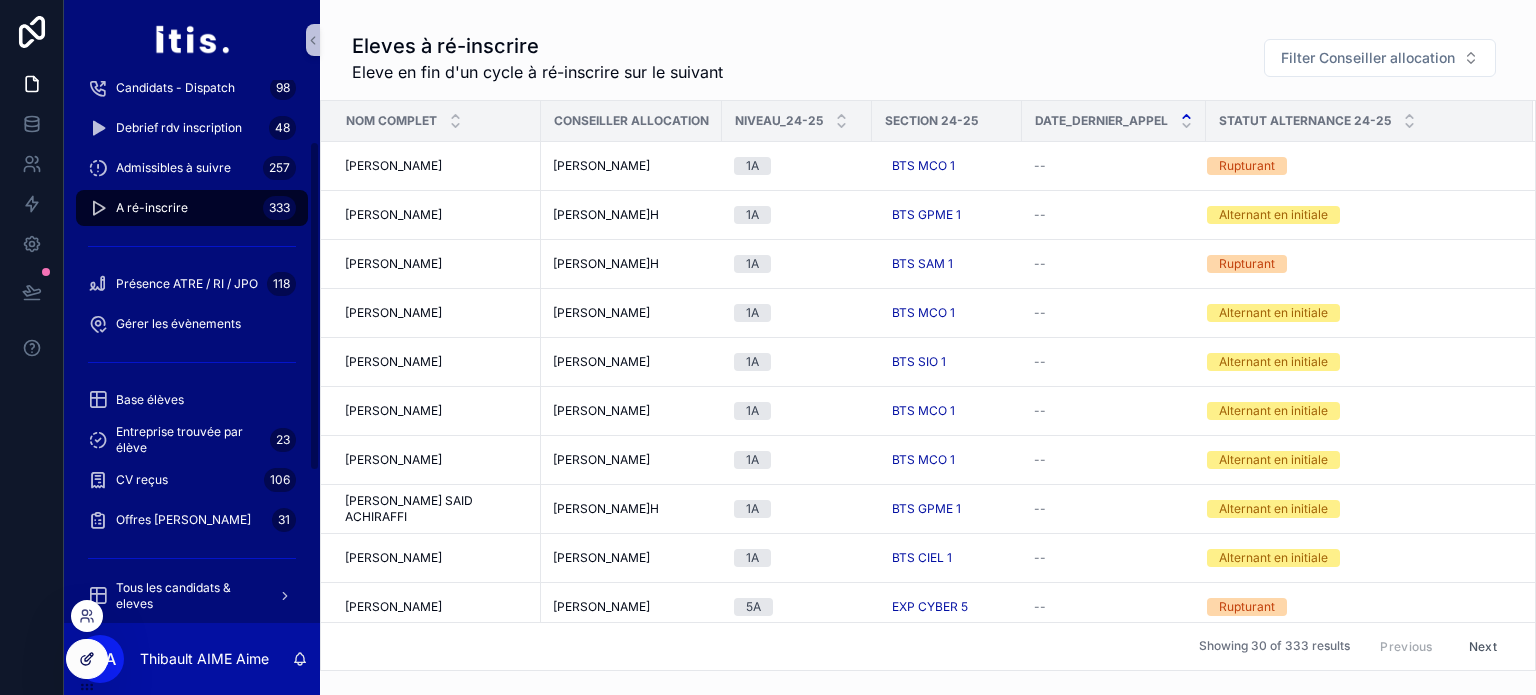 click at bounding box center (87, 659) 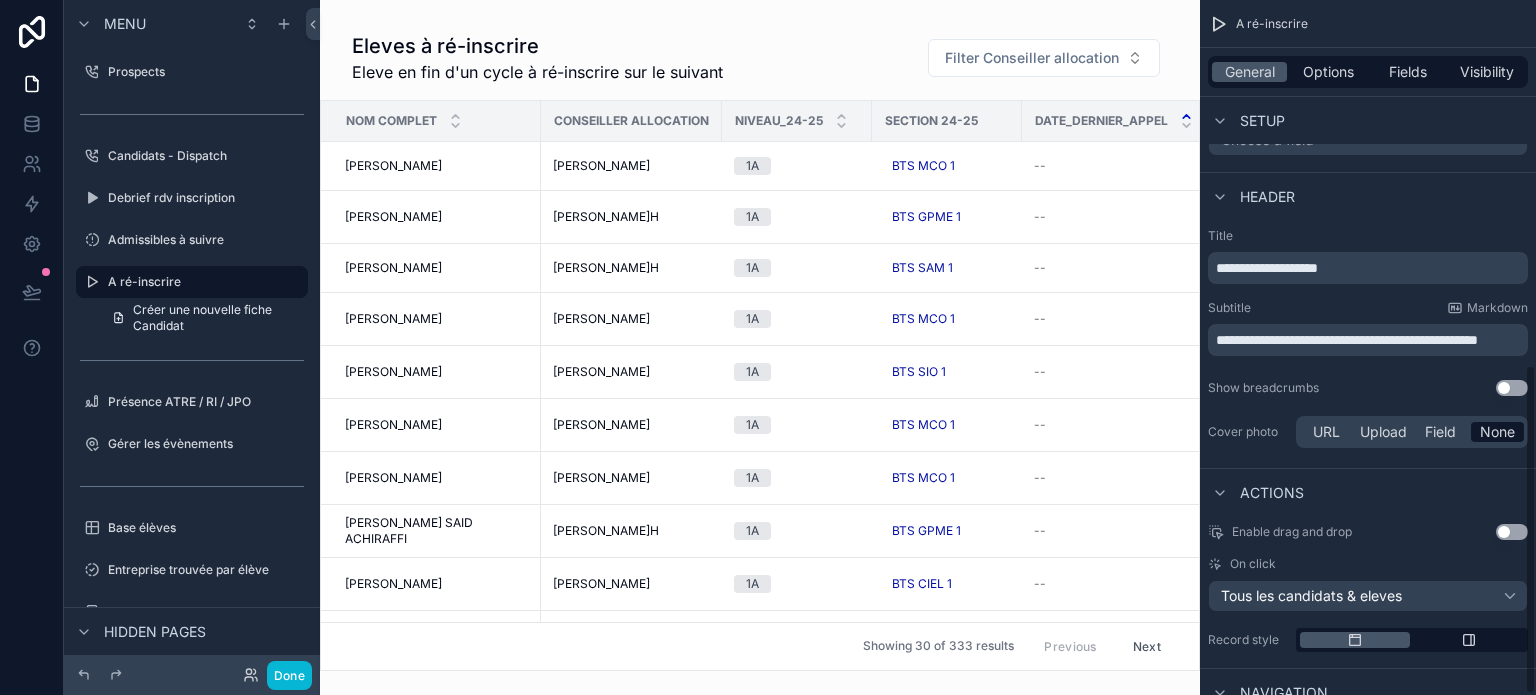 scroll, scrollTop: 772, scrollLeft: 0, axis: vertical 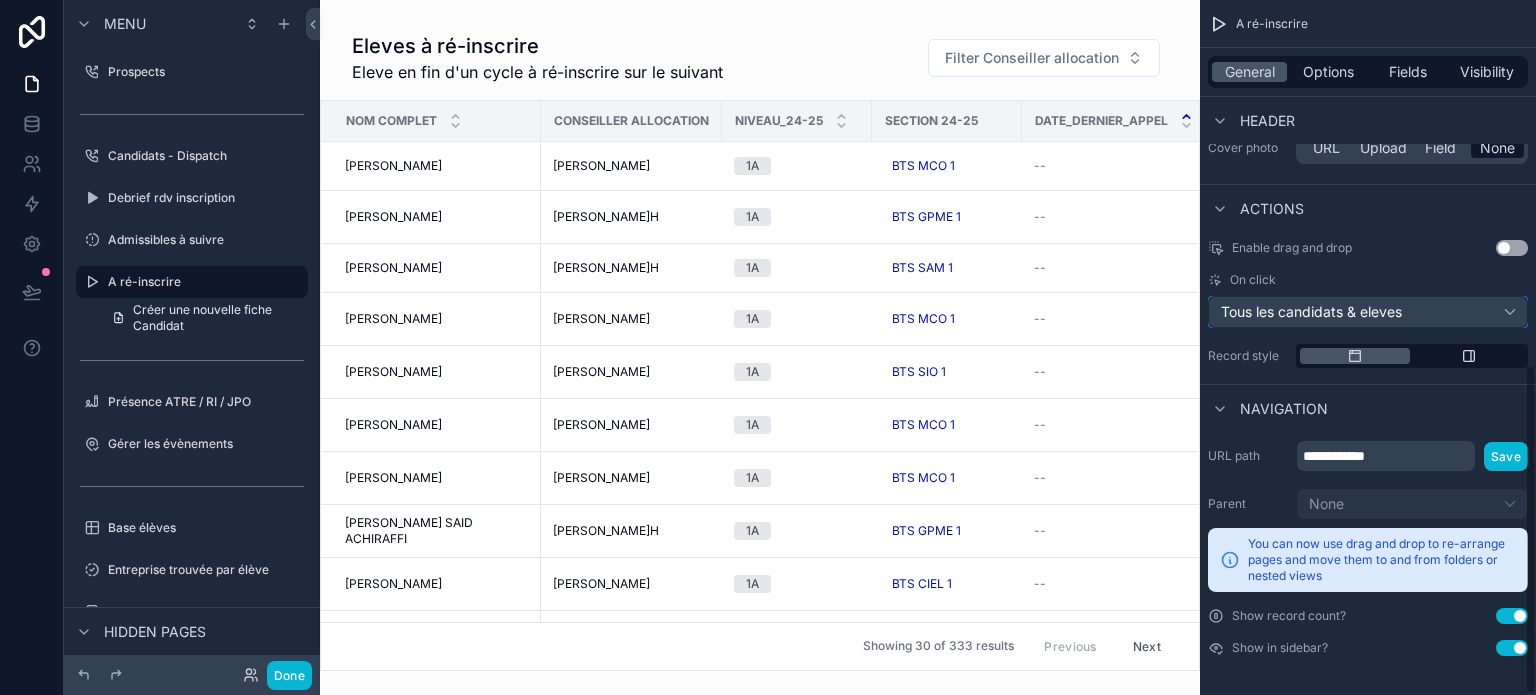 click on "Tous les candidats & eleves" at bounding box center [1368, 312] 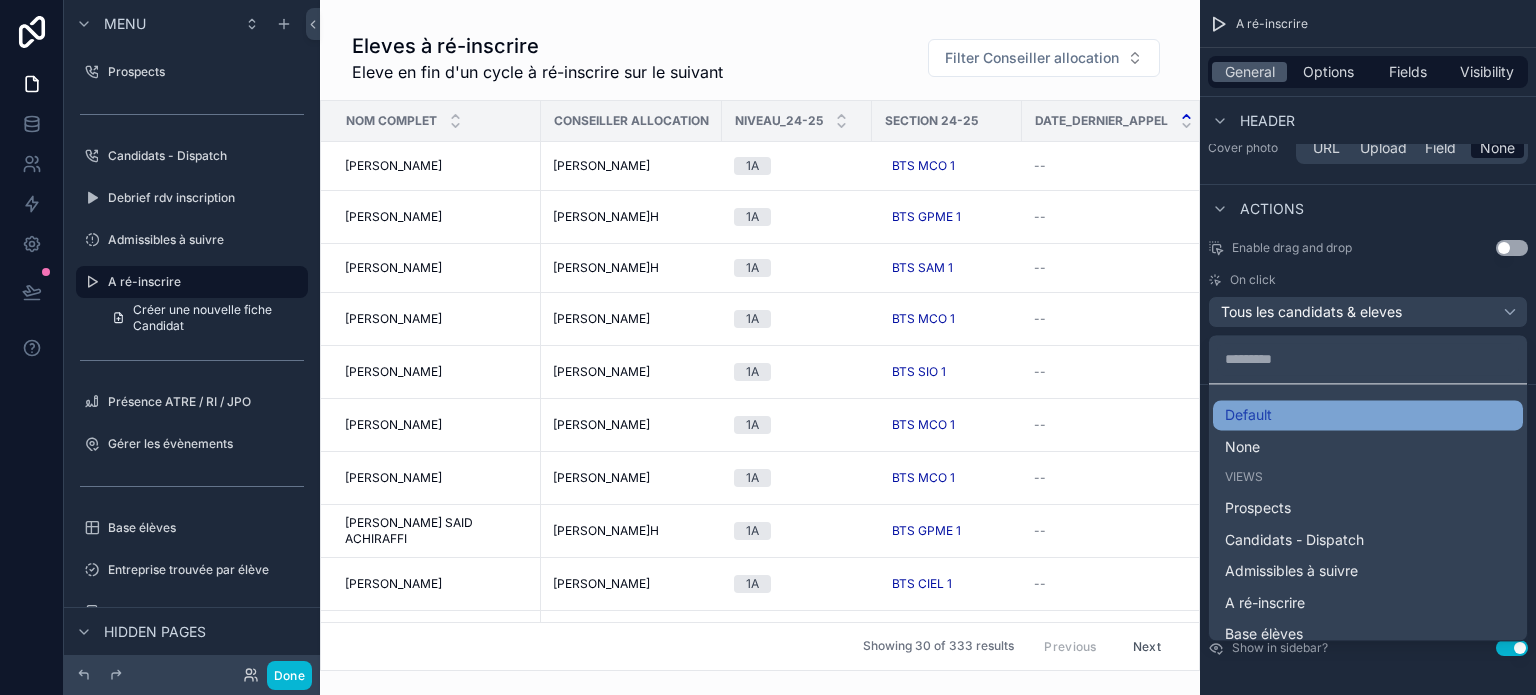 click on "Default" at bounding box center (1368, 415) 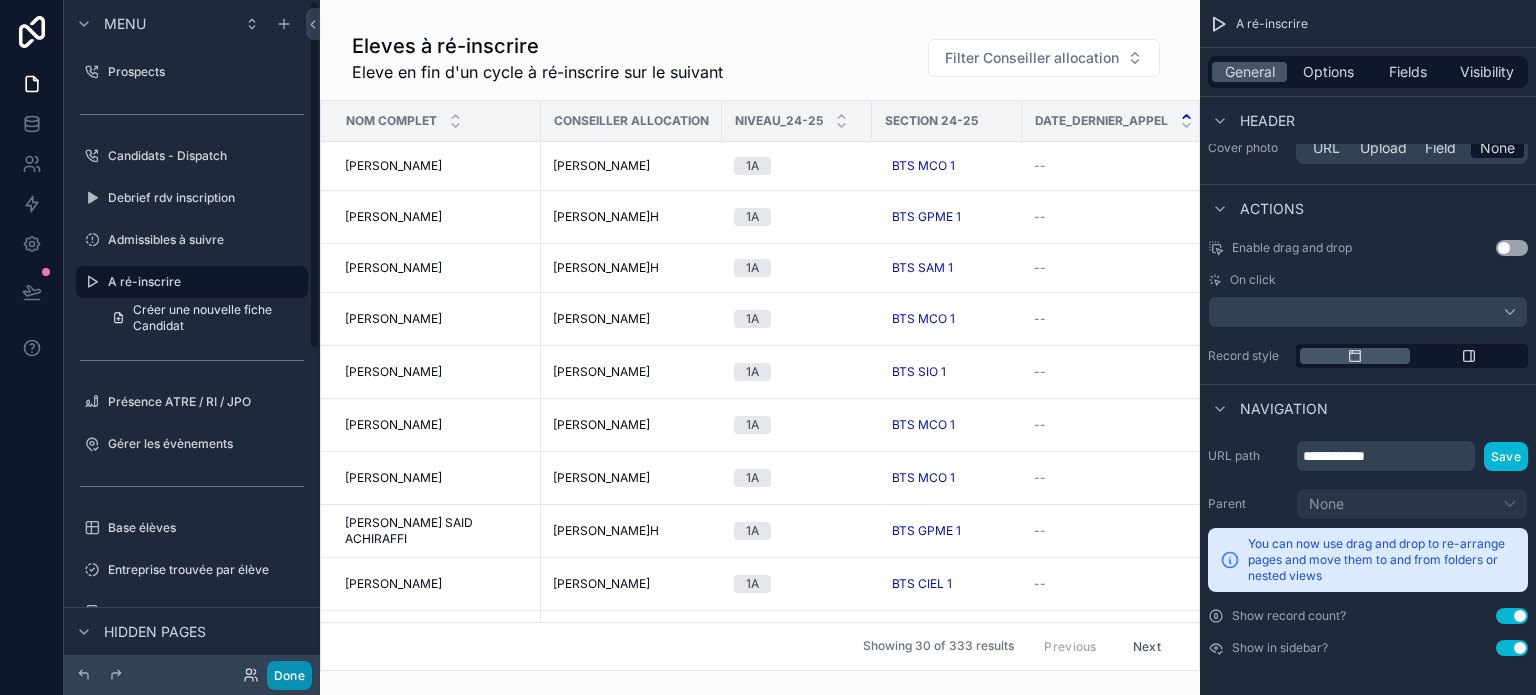 click on "Done" at bounding box center (289, 675) 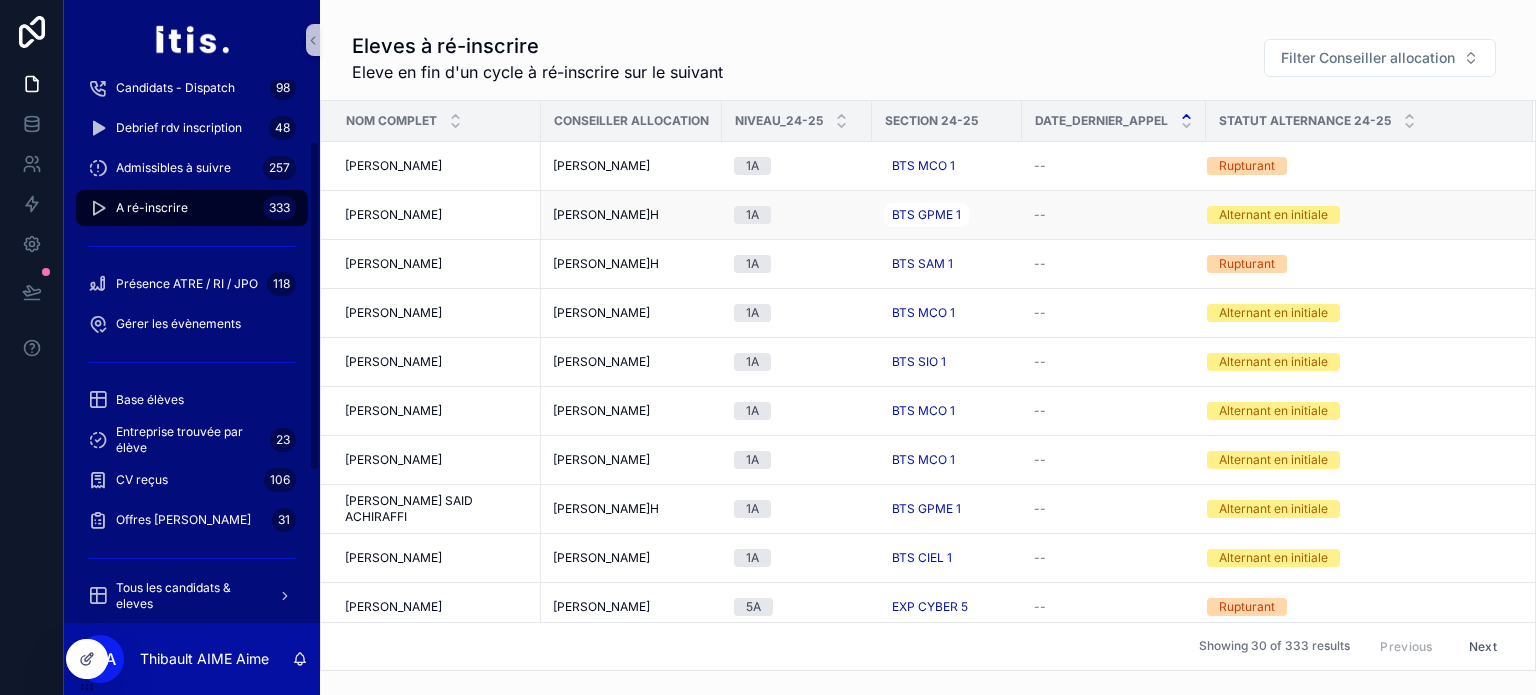 click on "Amira BESCOND Amira BESCOND" at bounding box center [437, 215] 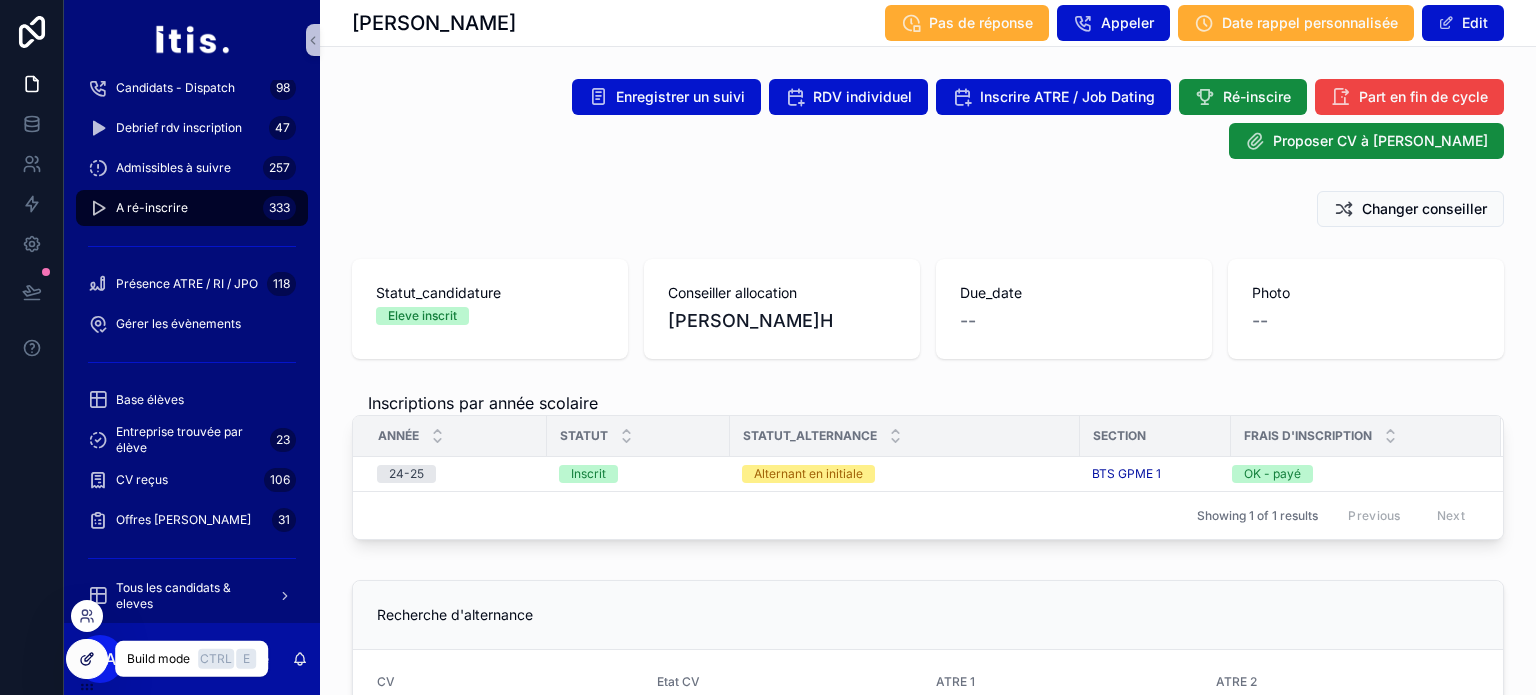 click 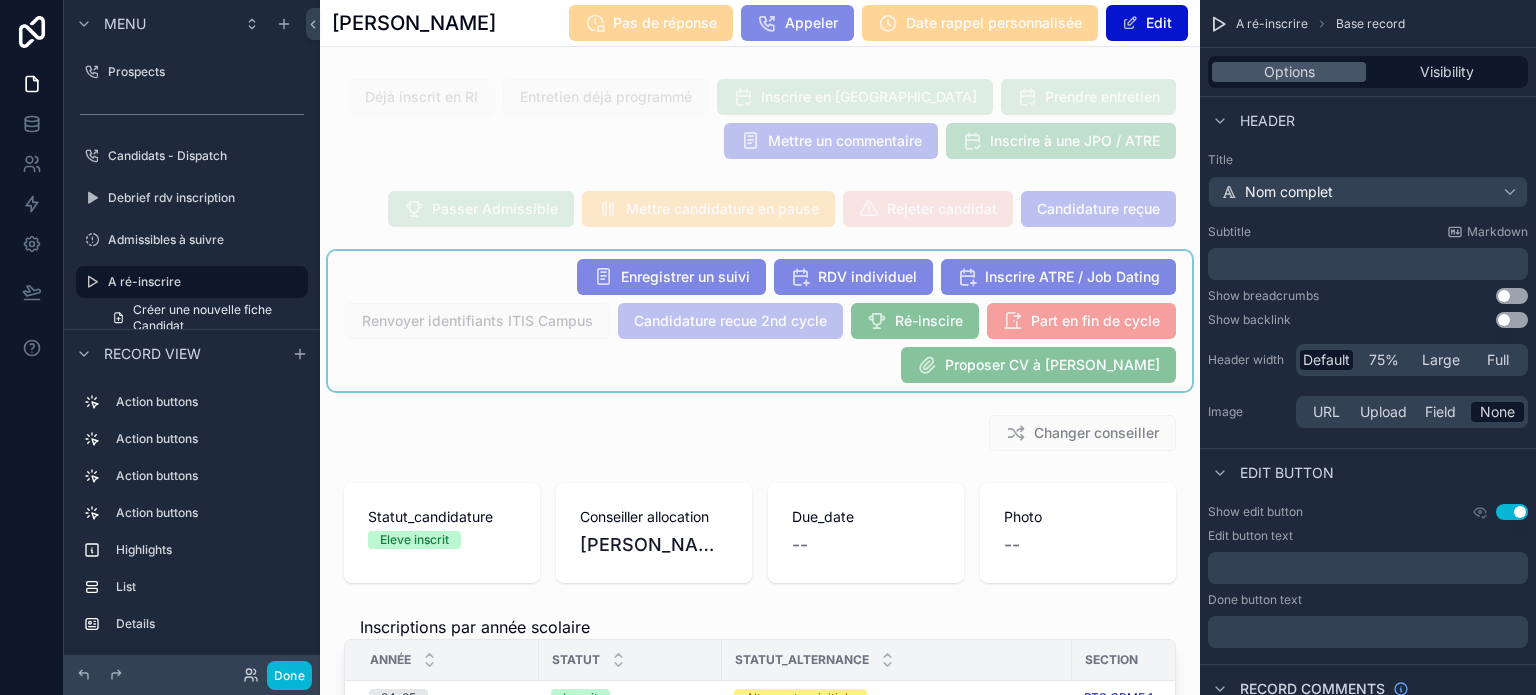 click at bounding box center (760, 321) 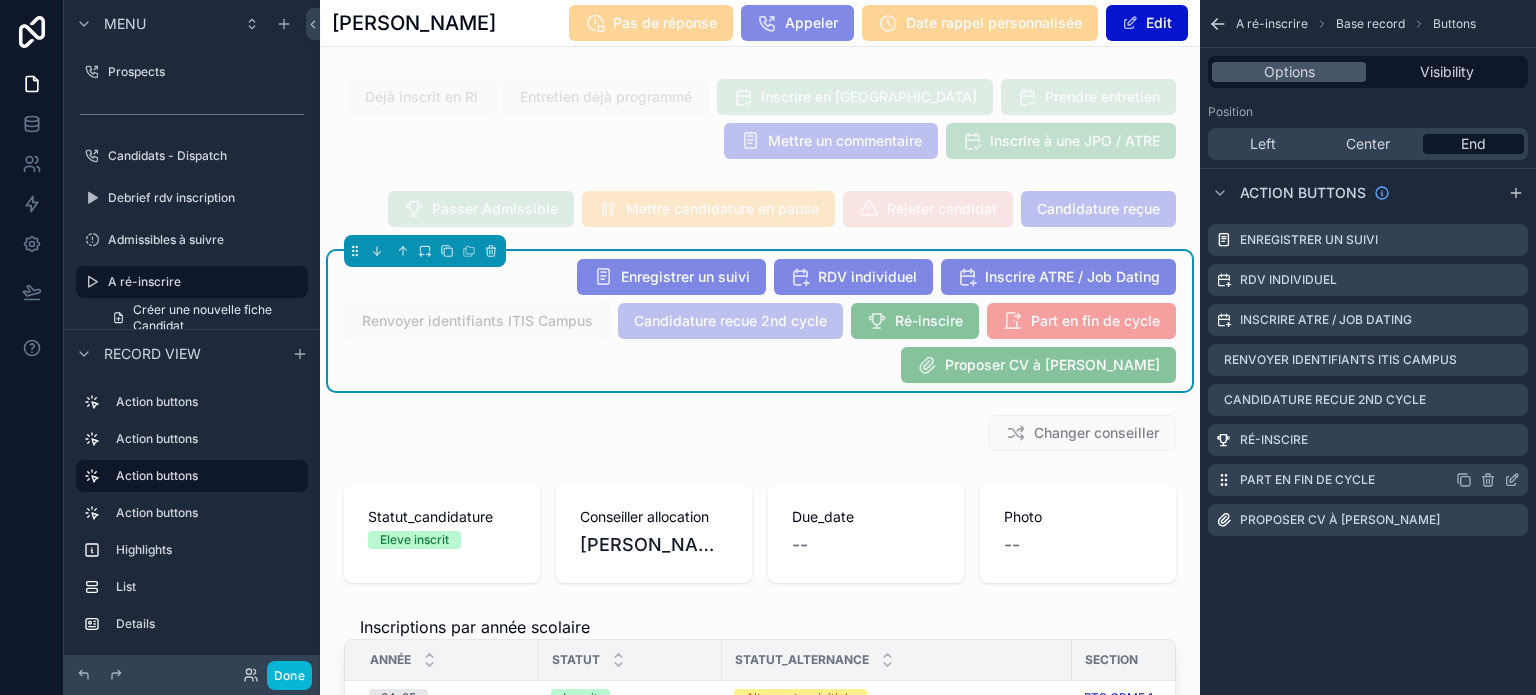 click 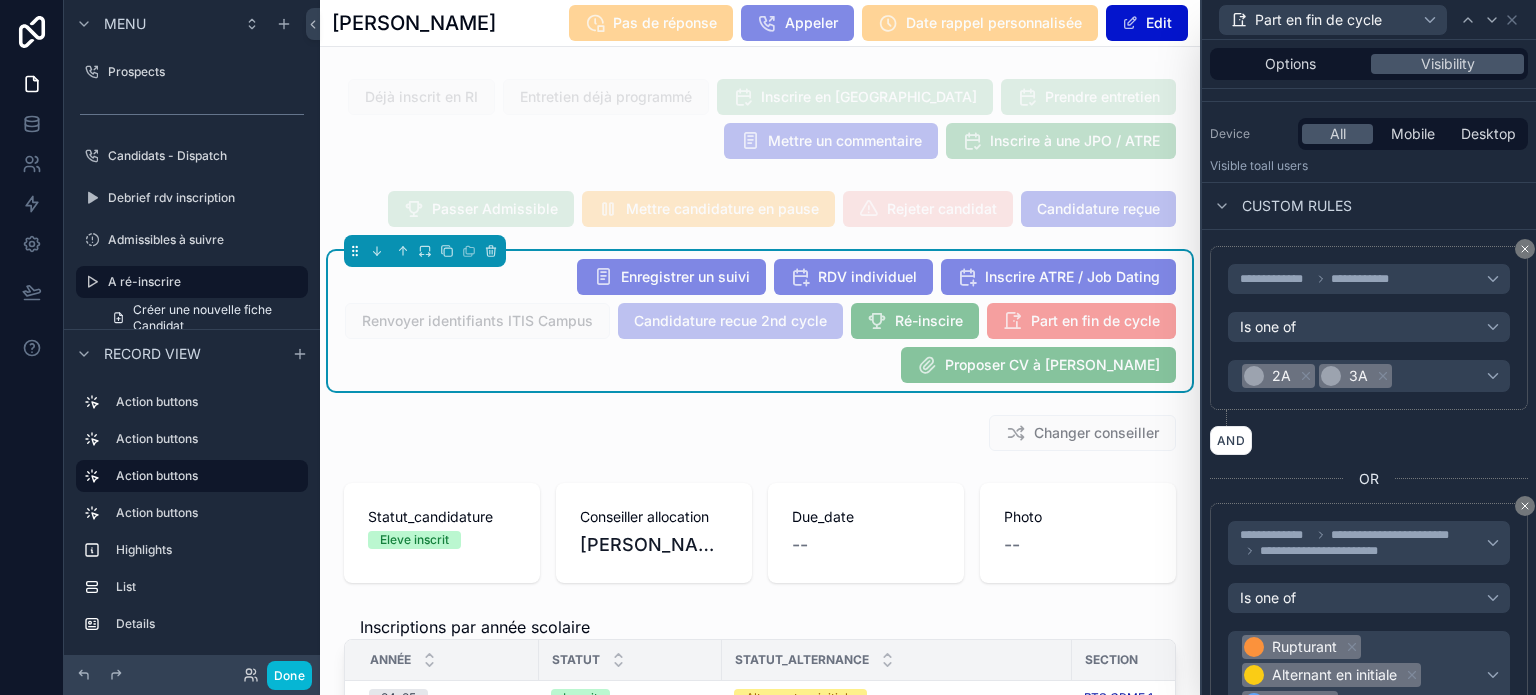scroll, scrollTop: 0, scrollLeft: 0, axis: both 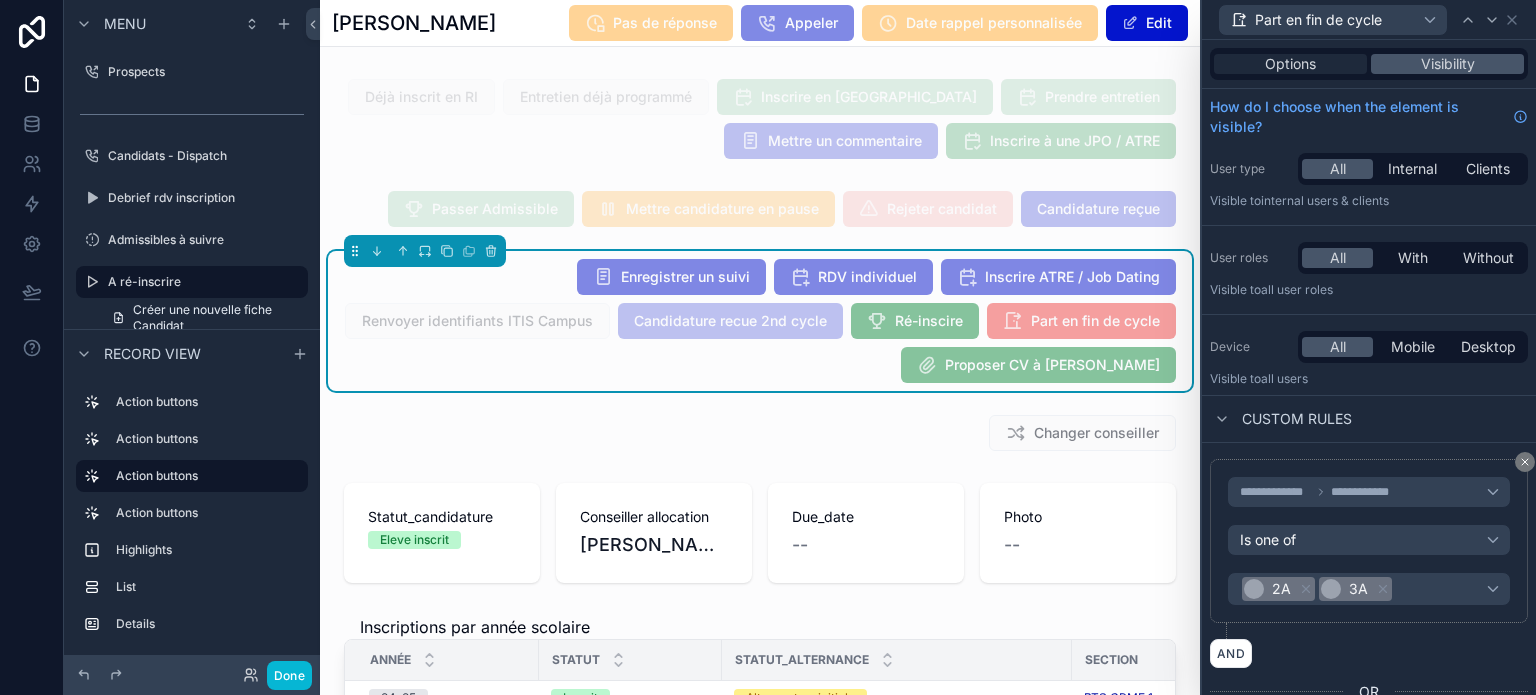 click on "Options" at bounding box center (1290, 64) 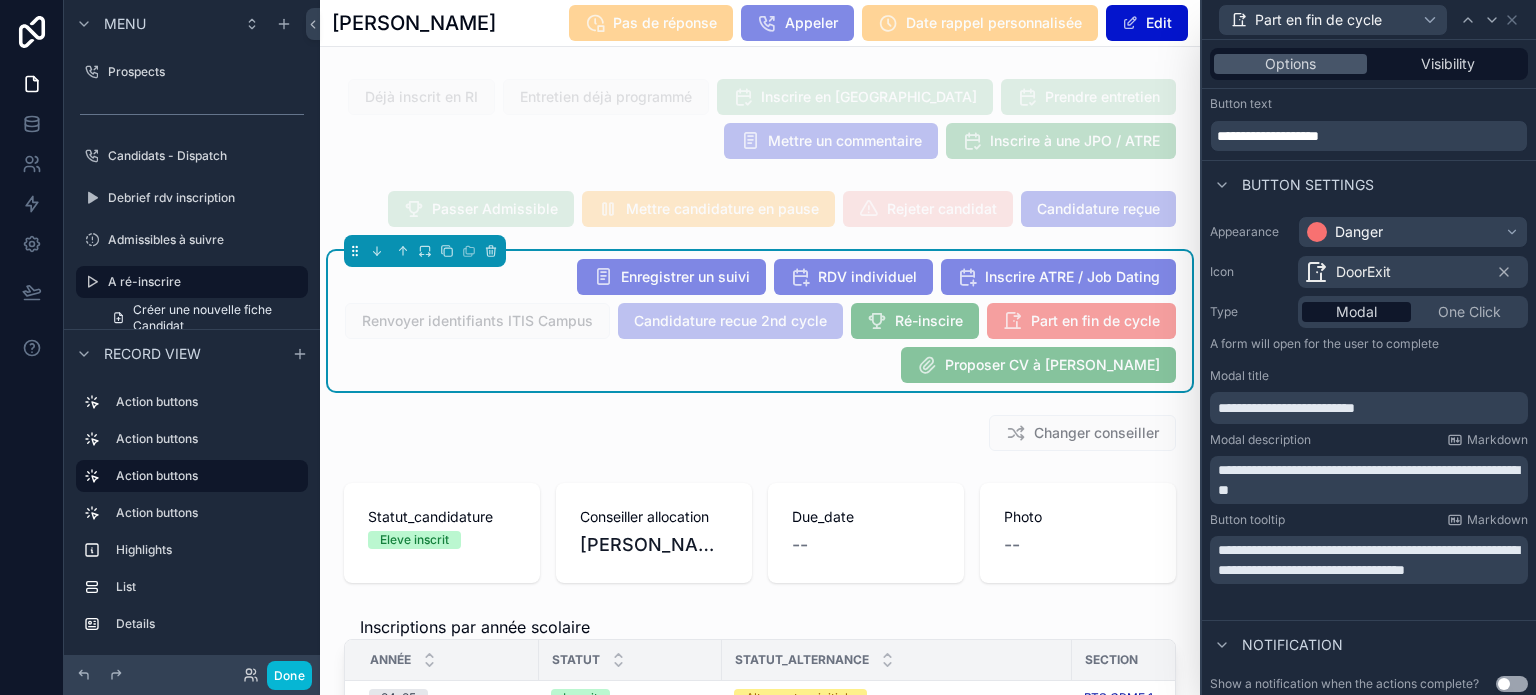 scroll, scrollTop: 0, scrollLeft: 0, axis: both 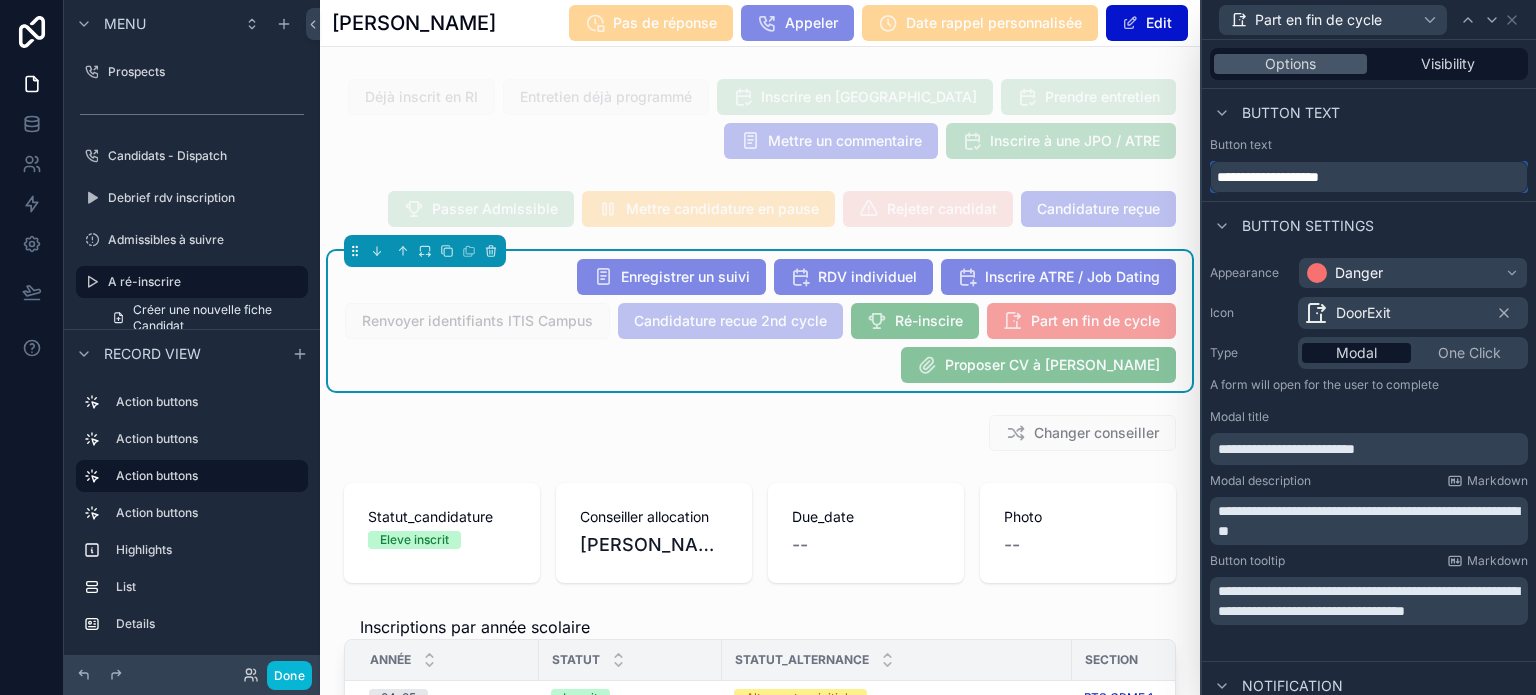 drag, startPoint x: 1355, startPoint y: 177, endPoint x: 1181, endPoint y: 170, distance: 174.14075 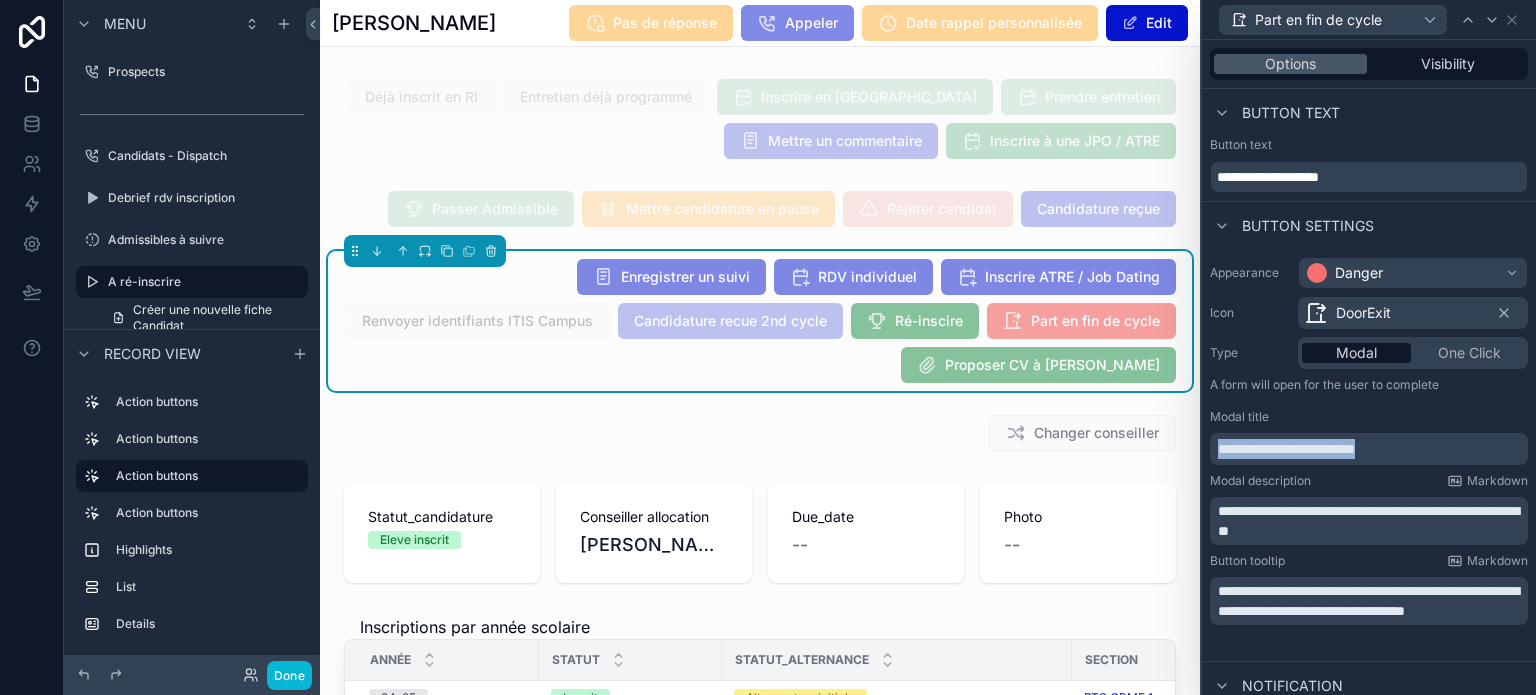 drag, startPoint x: 1392, startPoint y: 440, endPoint x: 1214, endPoint y: 430, distance: 178.28067 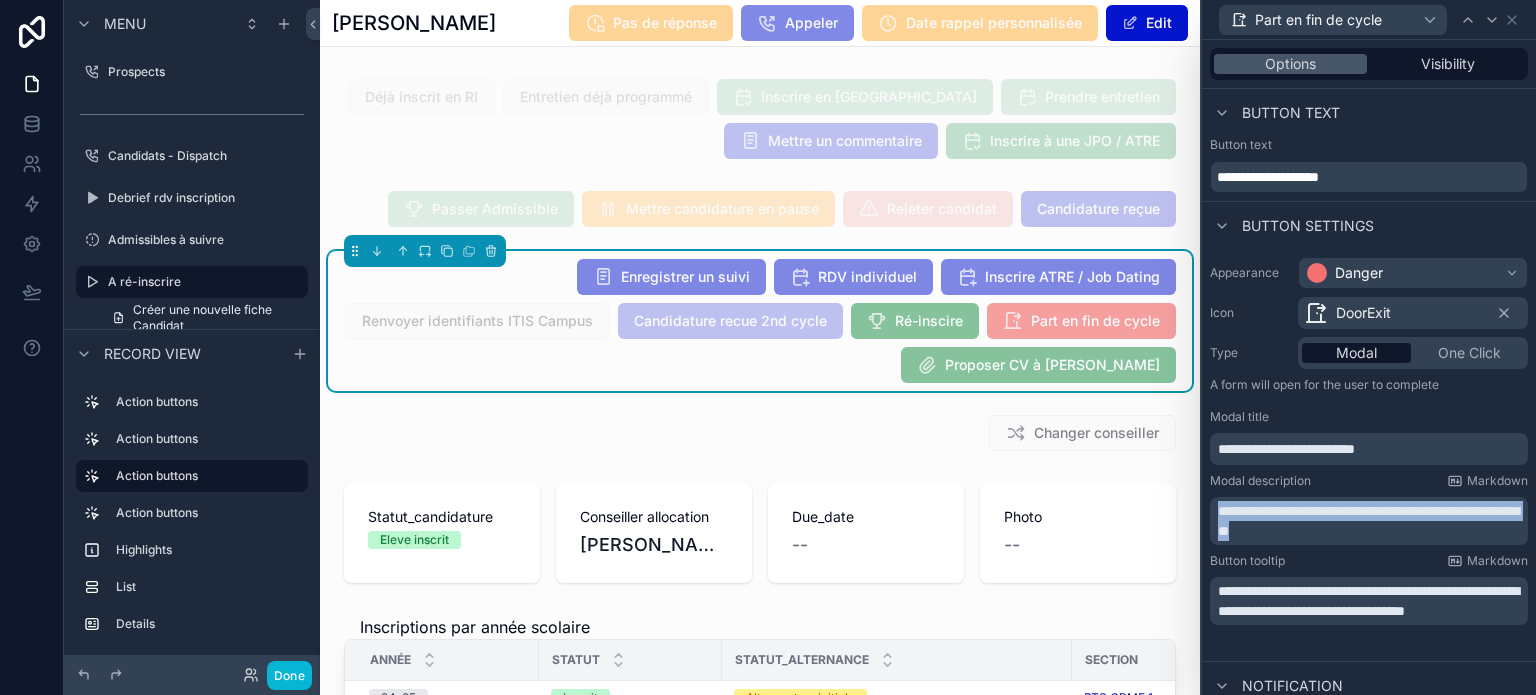 drag, startPoint x: 1356, startPoint y: 531, endPoint x: 1200, endPoint y: 491, distance: 161.04657 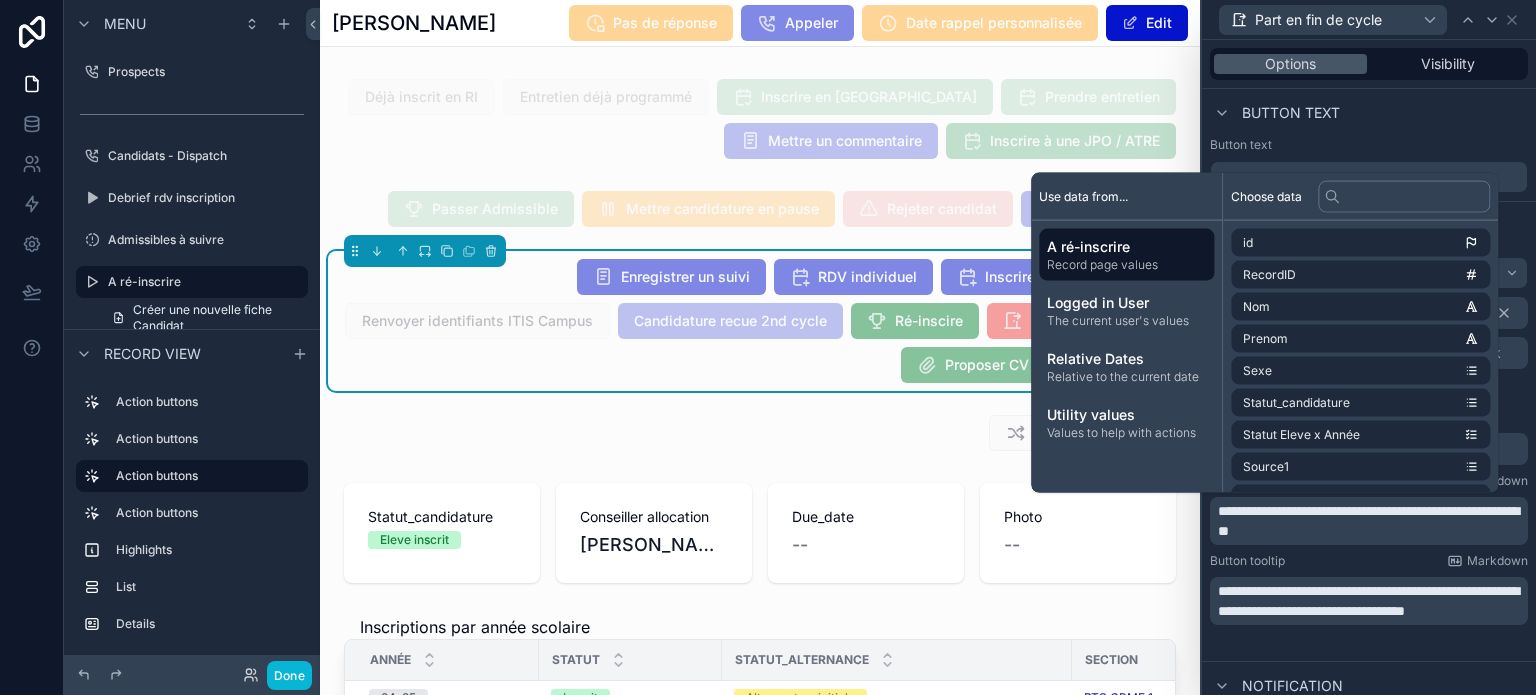 type 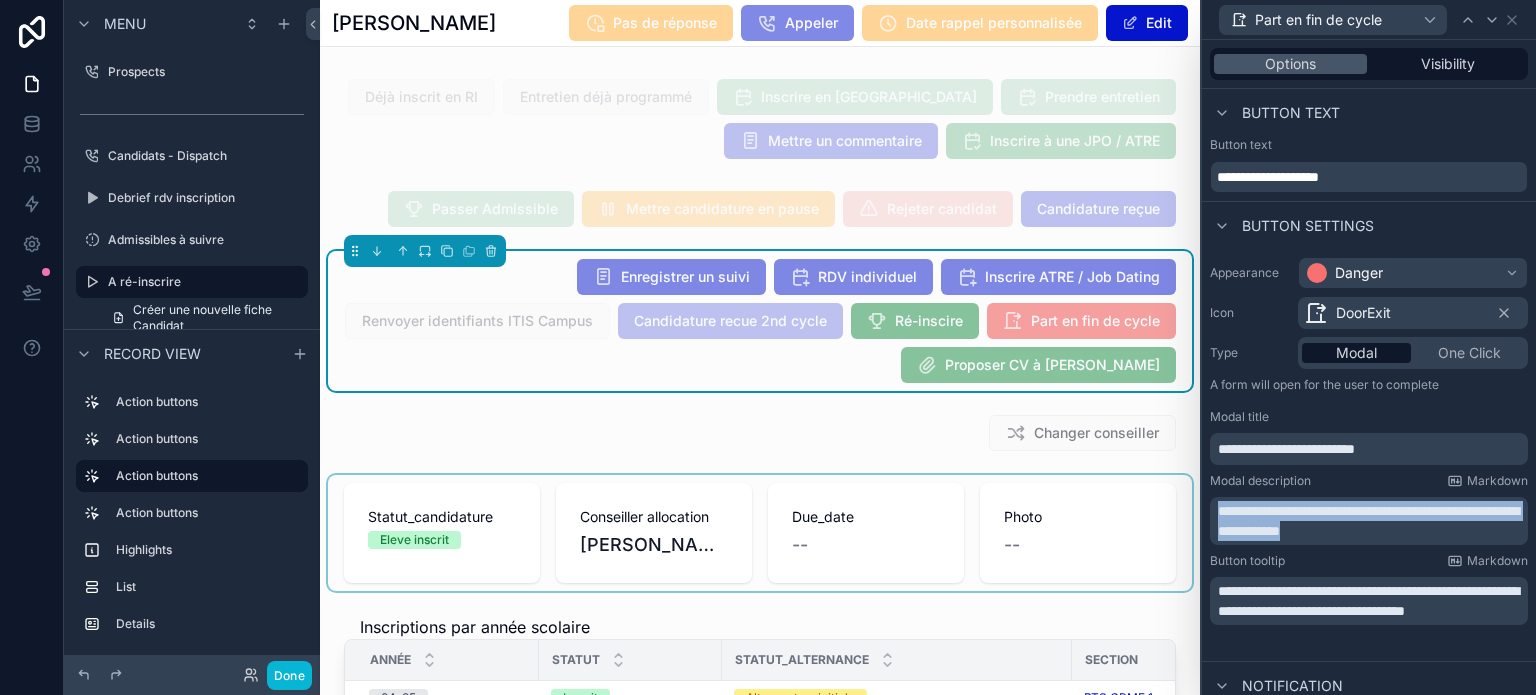 drag, startPoint x: 1412, startPoint y: 523, endPoint x: 1160, endPoint y: 505, distance: 252.64204 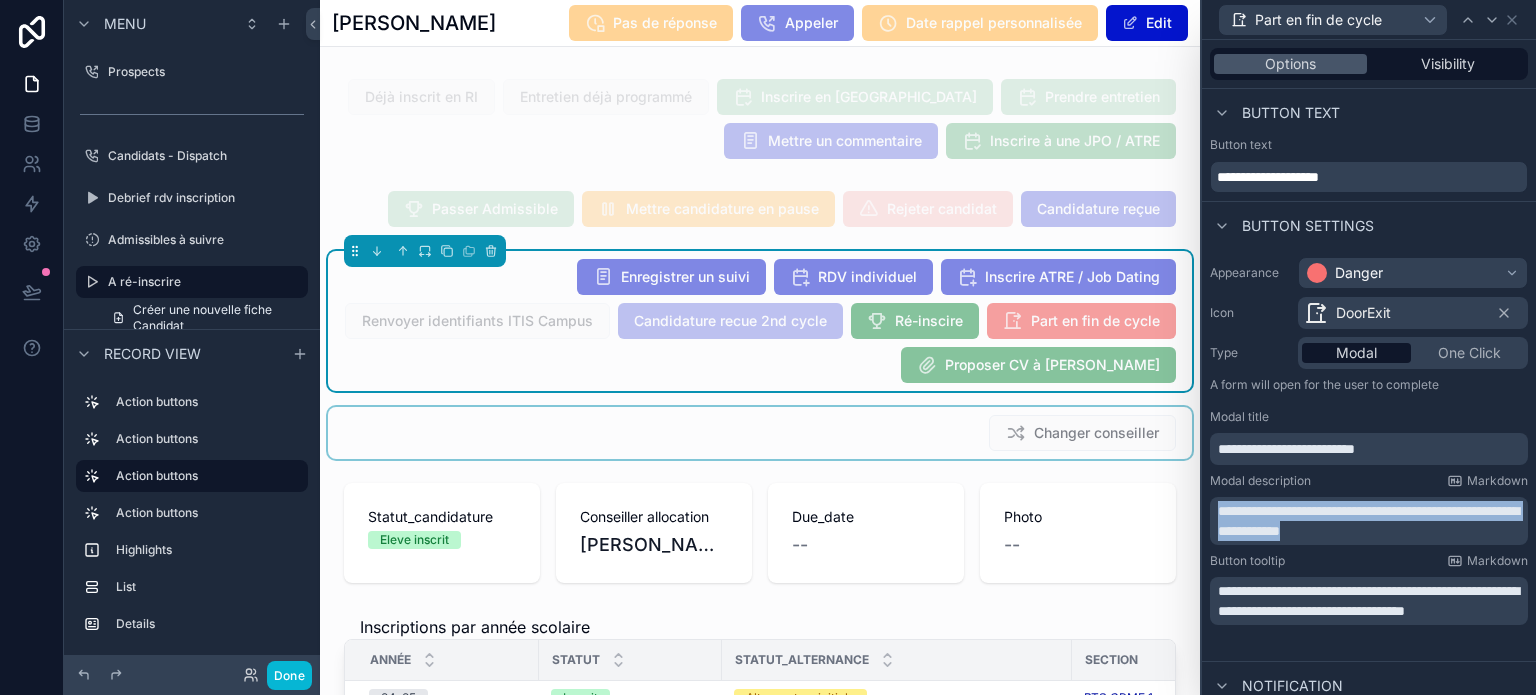 copy on "**********" 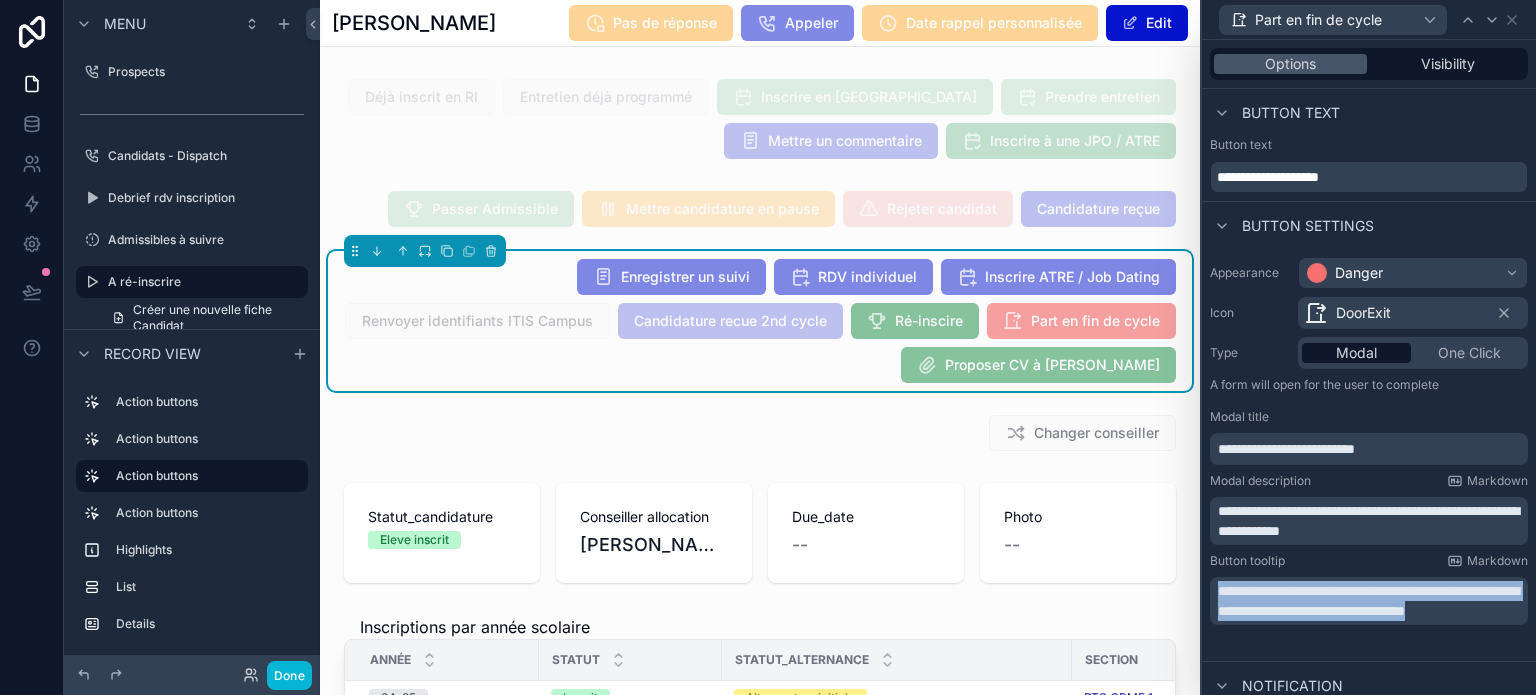 drag, startPoint x: 1332, startPoint y: 626, endPoint x: 1218, endPoint y: 588, distance: 120.16655 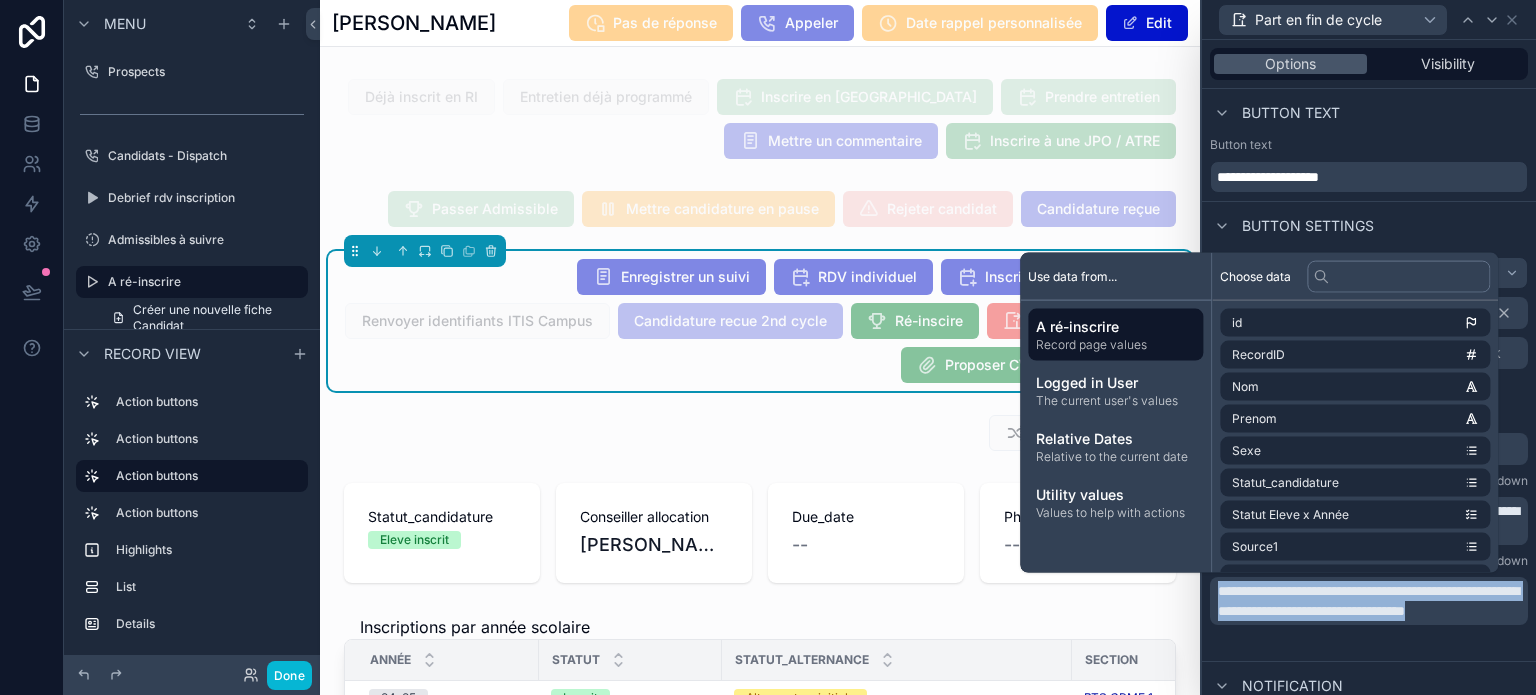 copy on "**********" 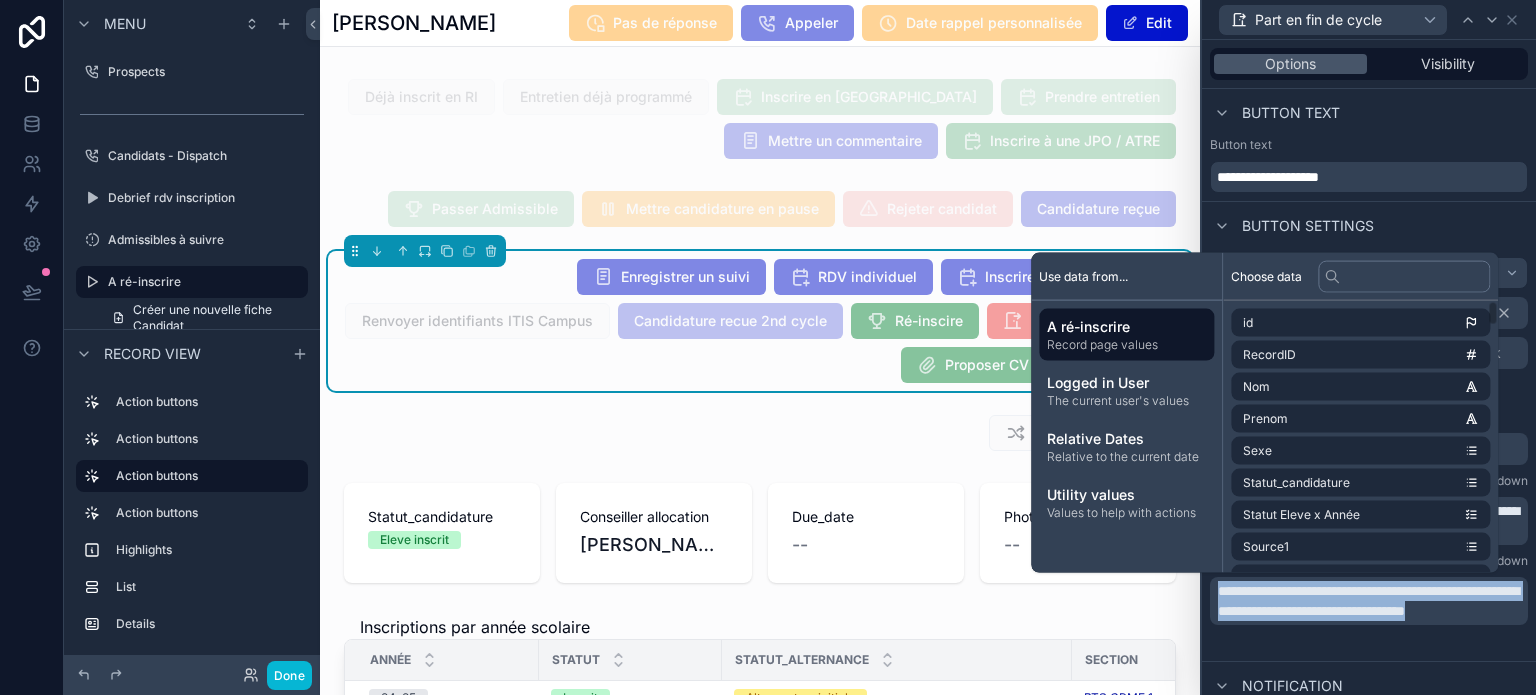 click on "Button settings" at bounding box center [1369, 225] 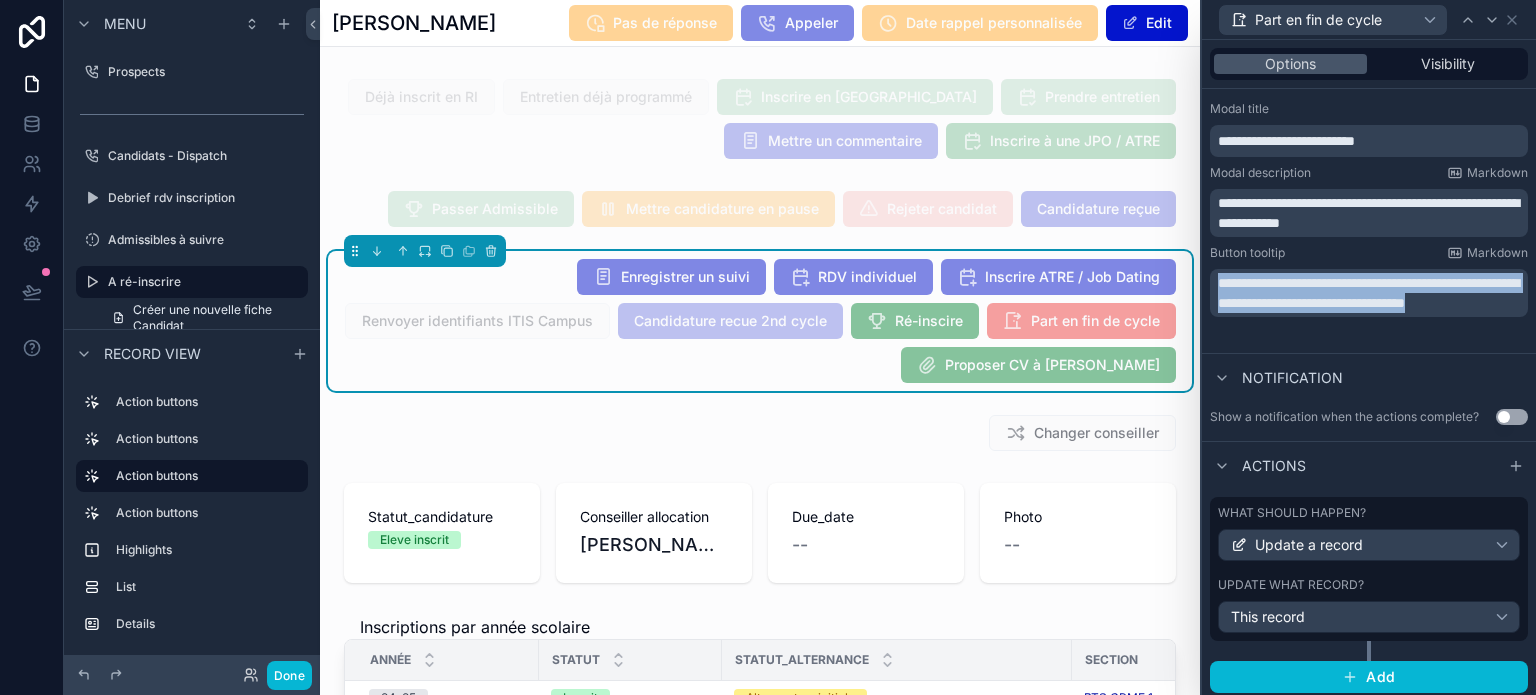 scroll, scrollTop: 312, scrollLeft: 0, axis: vertical 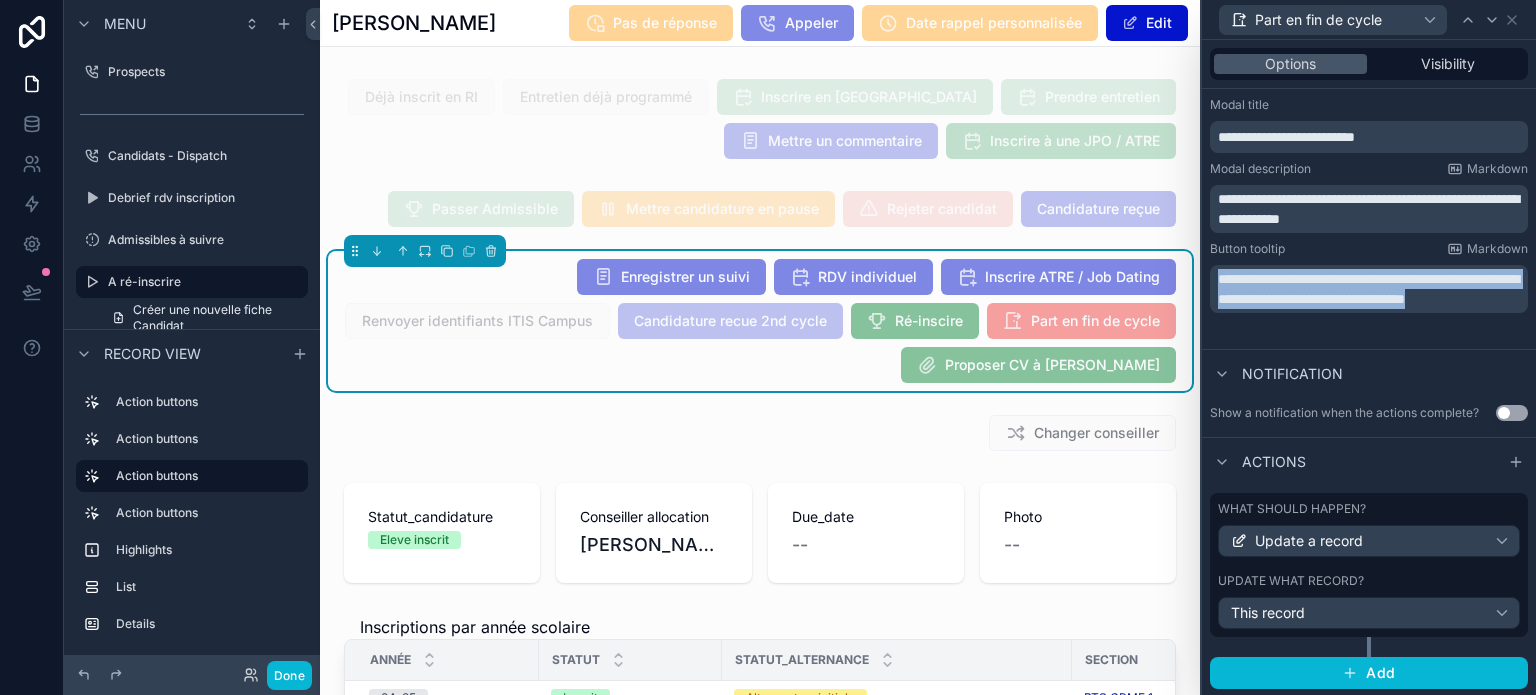 click on "What should happen?" at bounding box center (1369, 509) 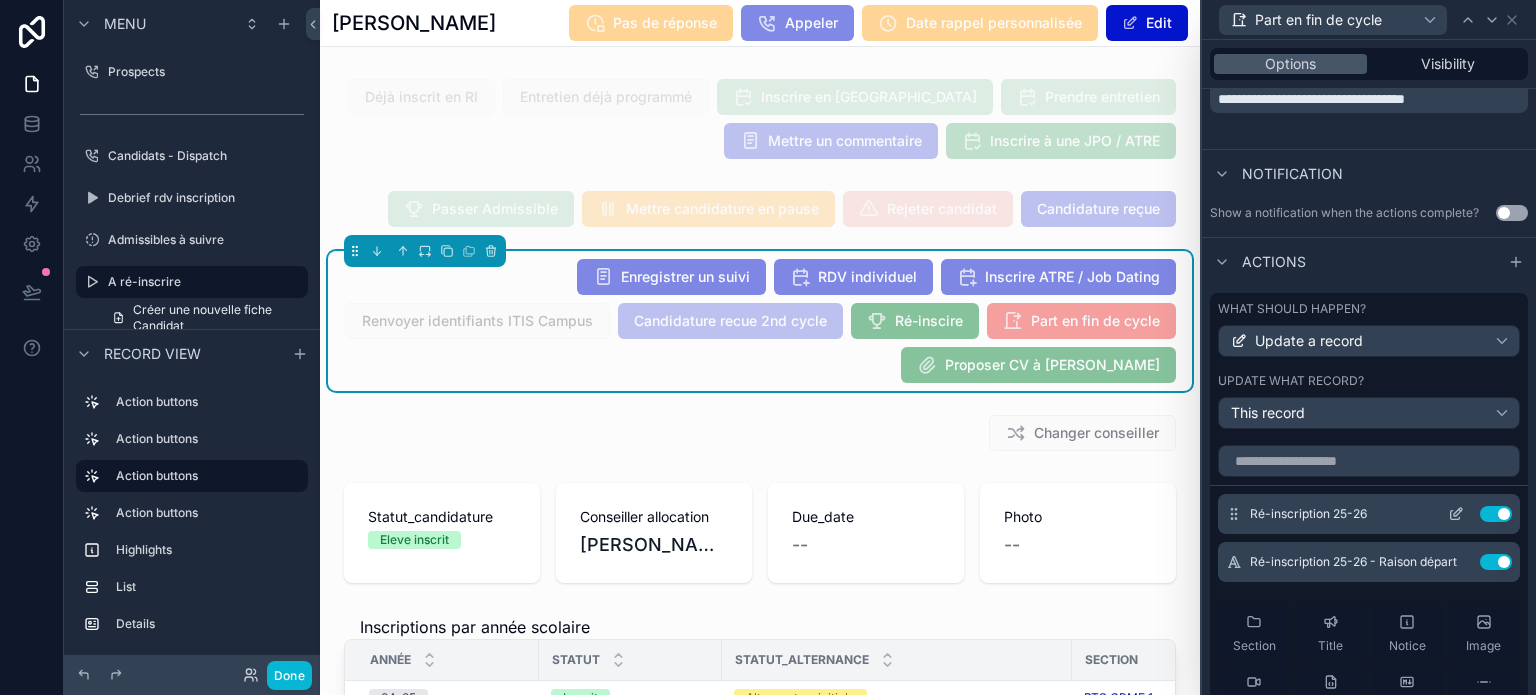 scroll, scrollTop: 512, scrollLeft: 0, axis: vertical 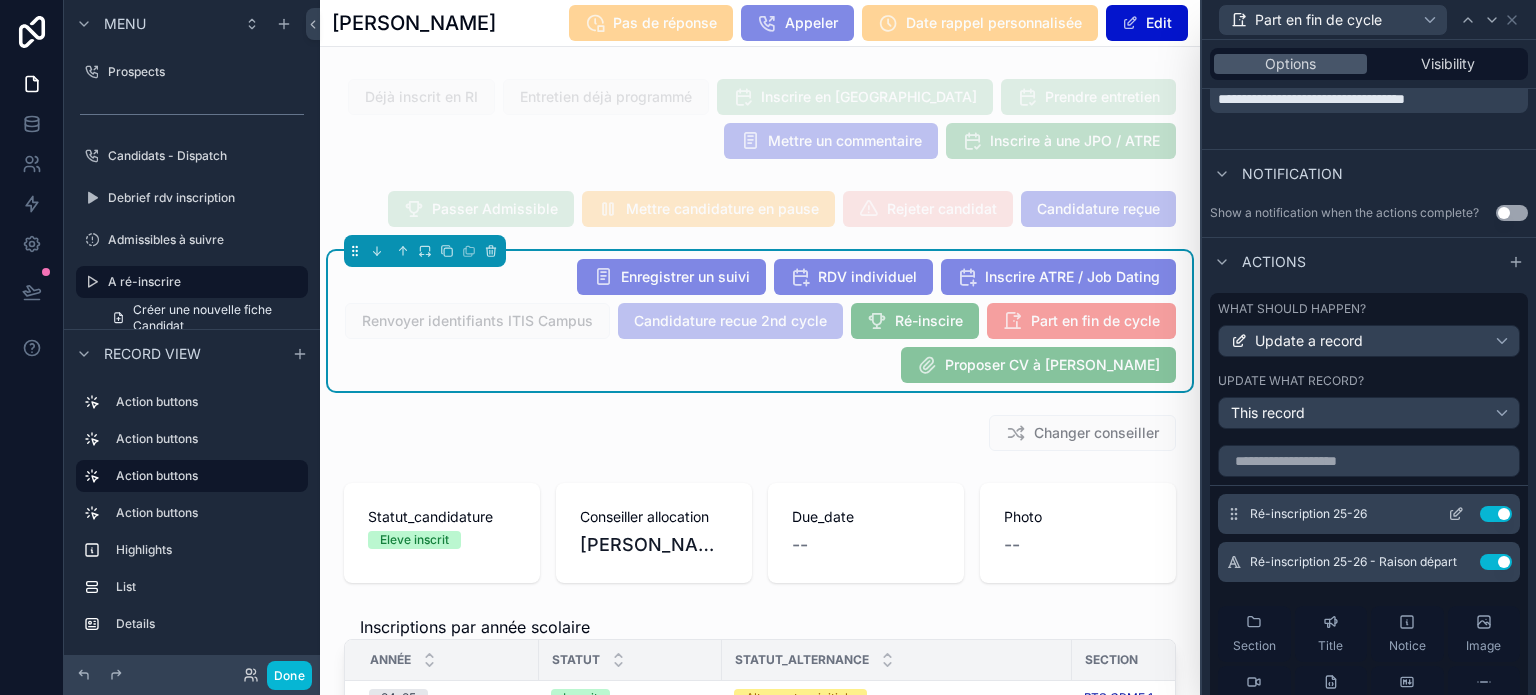 click 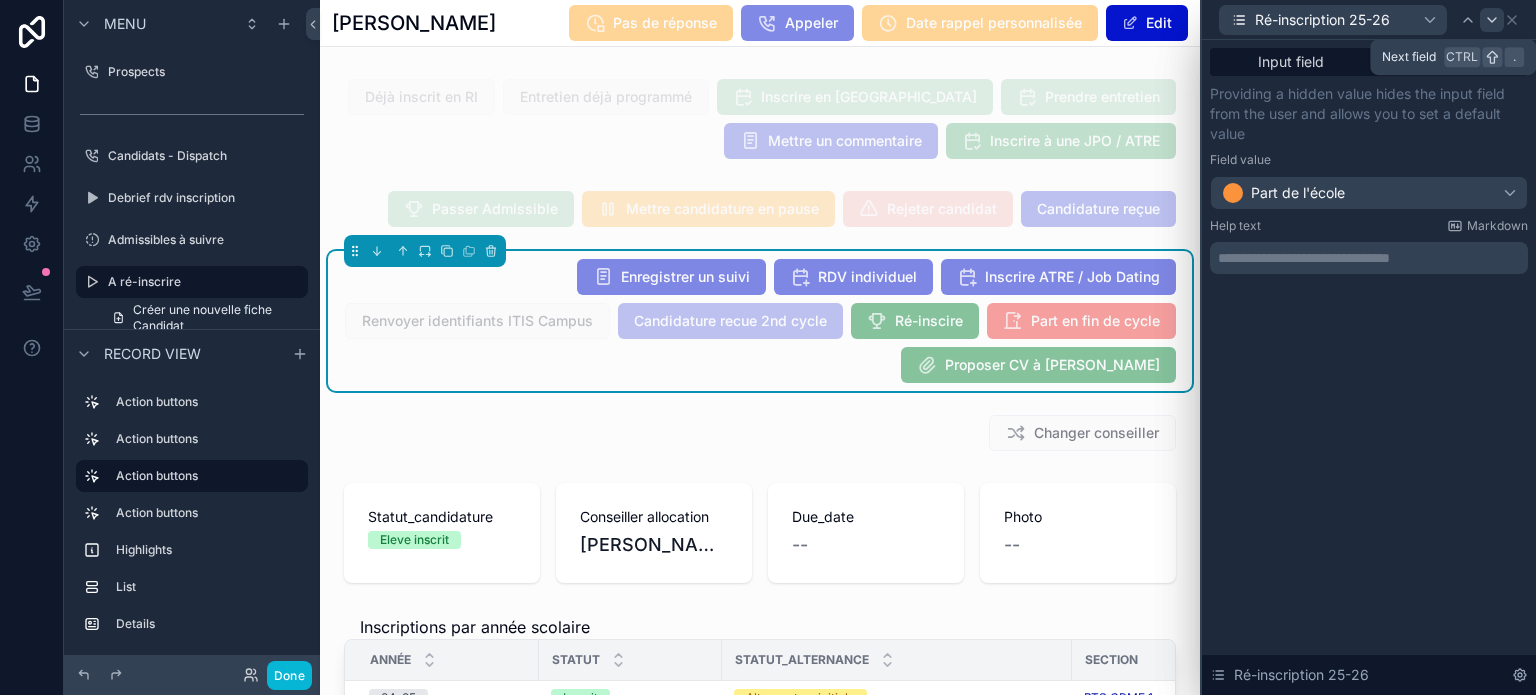 click 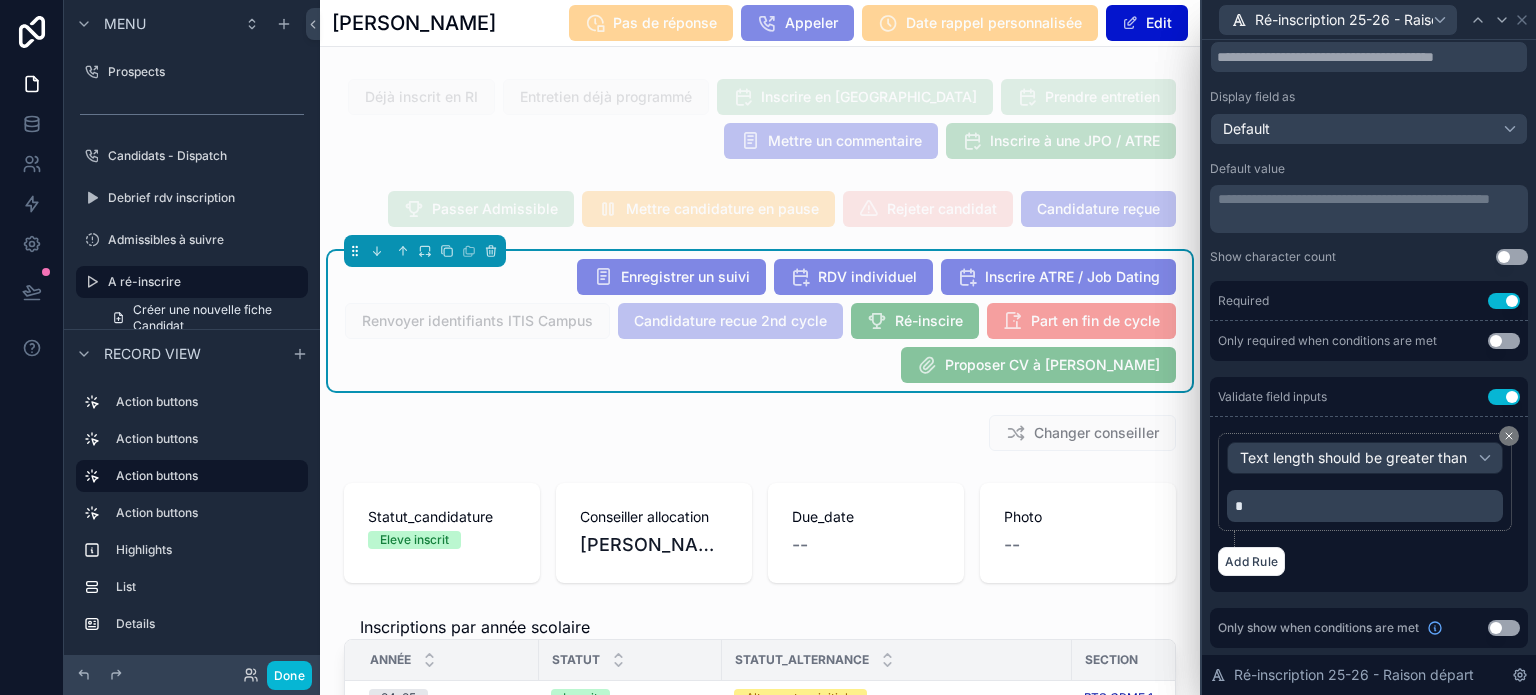 scroll, scrollTop: 0, scrollLeft: 0, axis: both 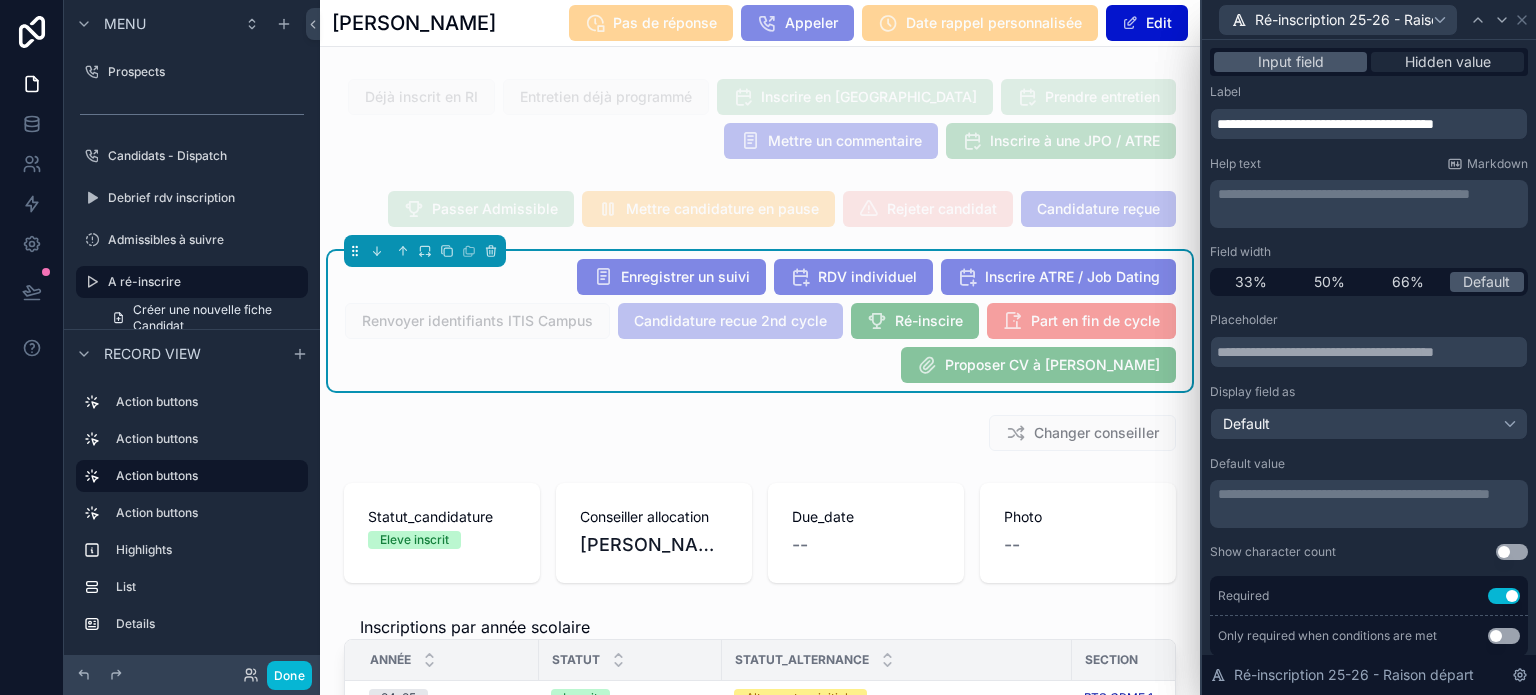 click on "Hidden value" at bounding box center (1448, 62) 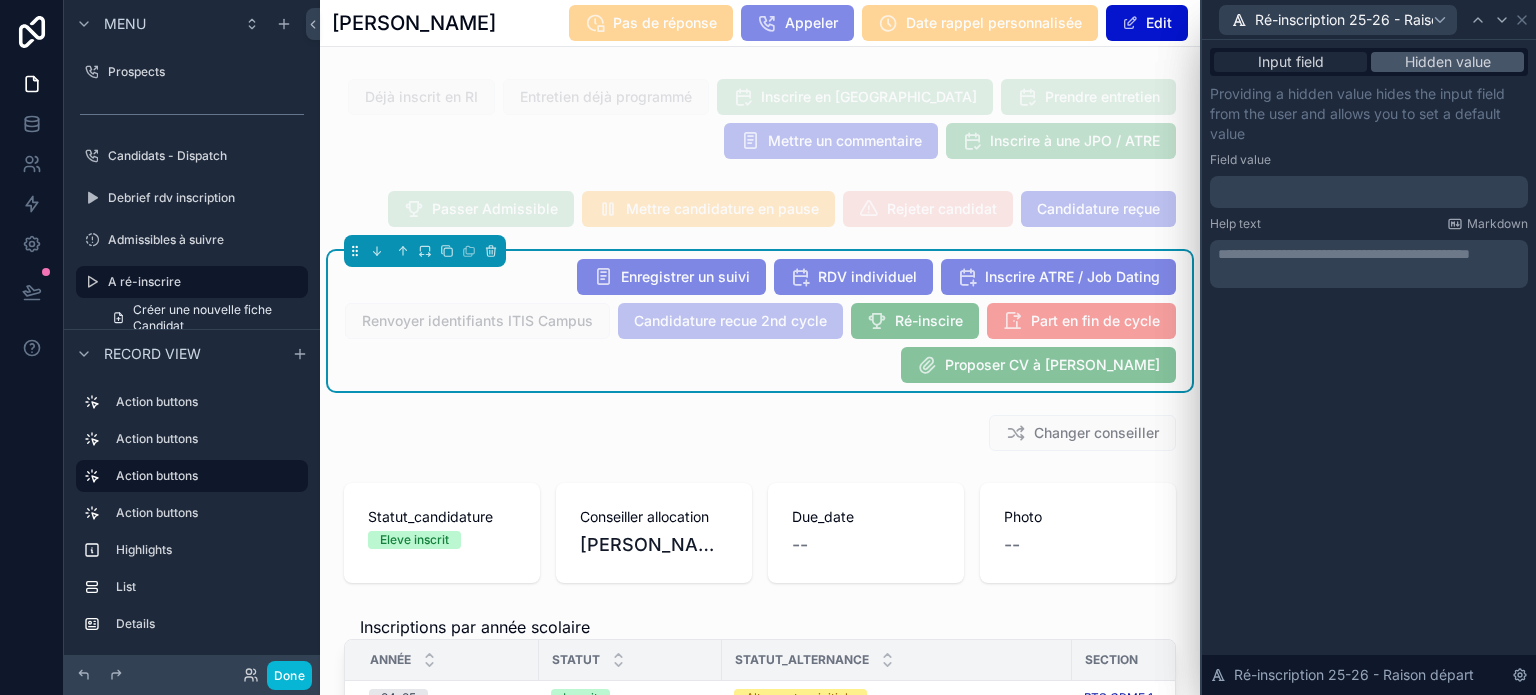 click on "Input field" at bounding box center (1291, 62) 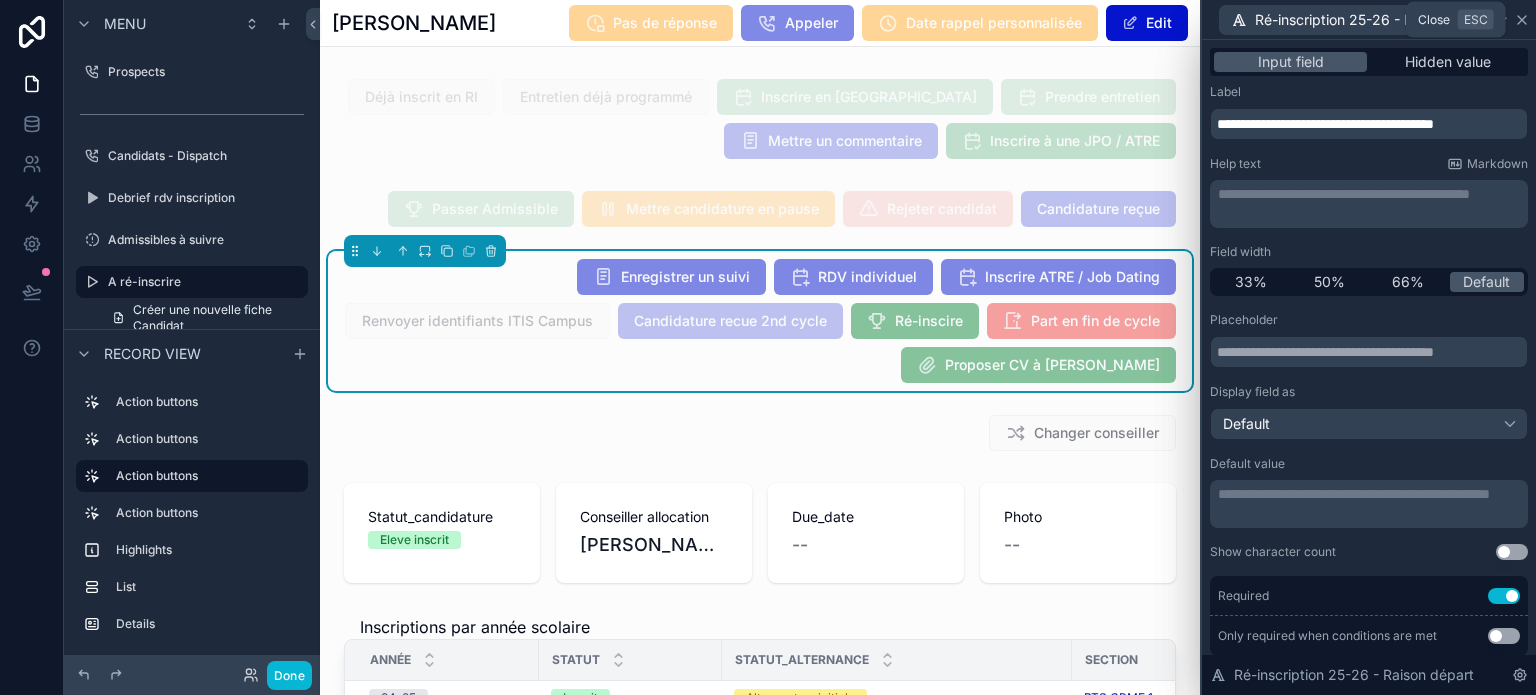 click 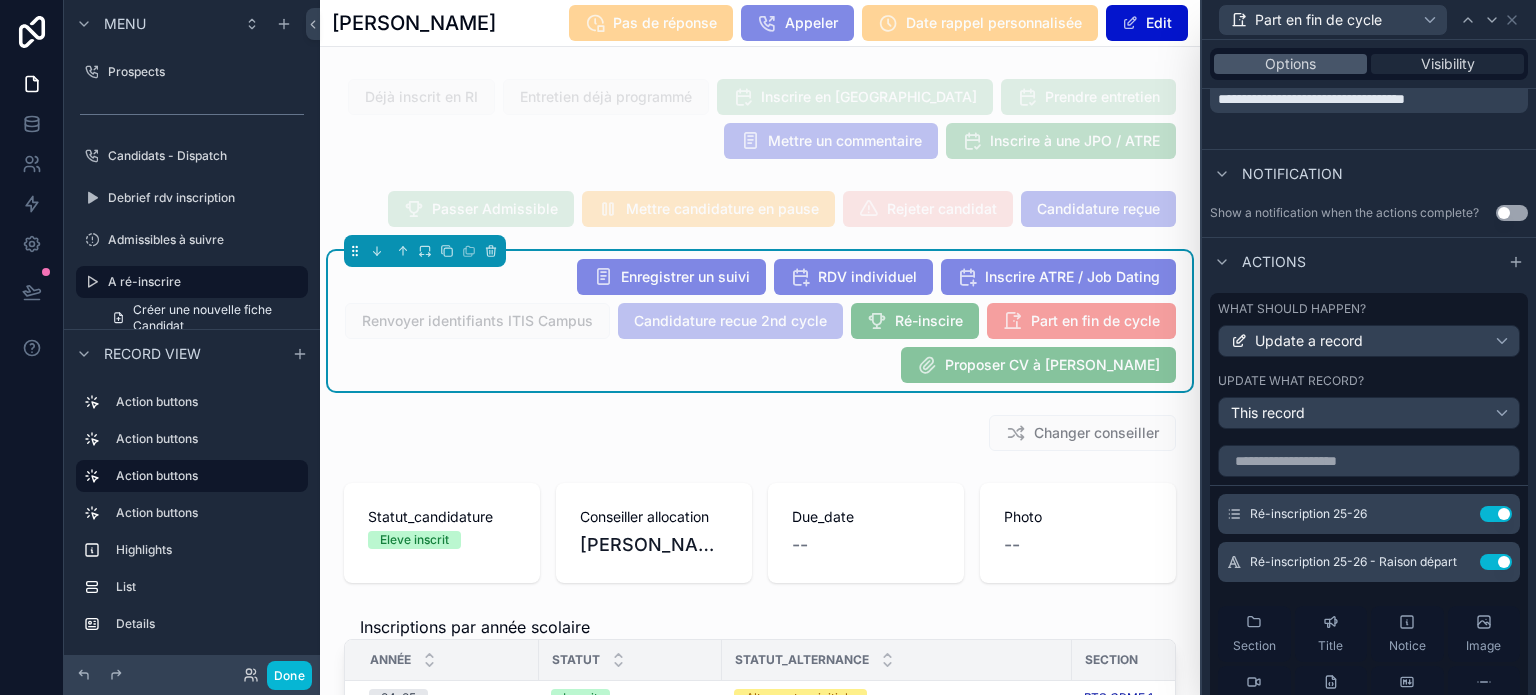 click on "Visibility" at bounding box center [1448, 64] 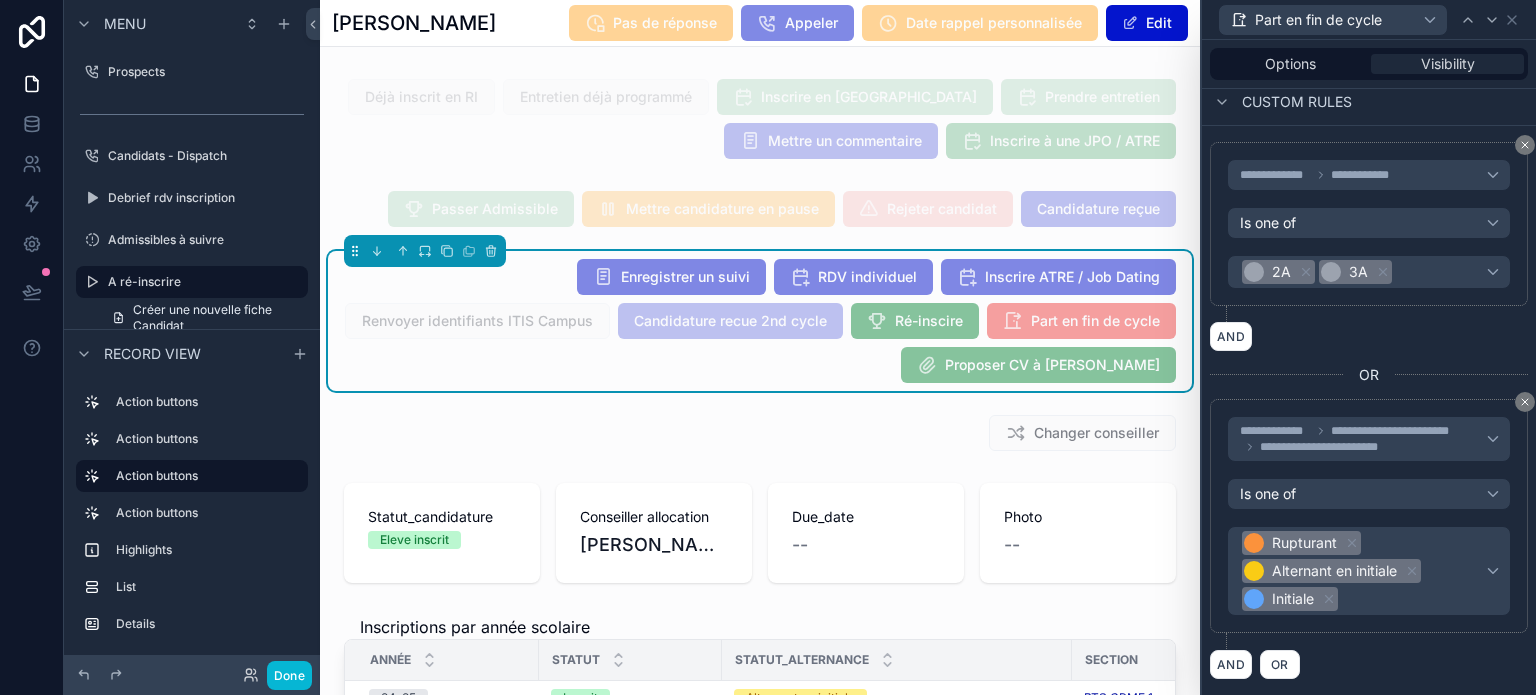 scroll, scrollTop: 313, scrollLeft: 0, axis: vertical 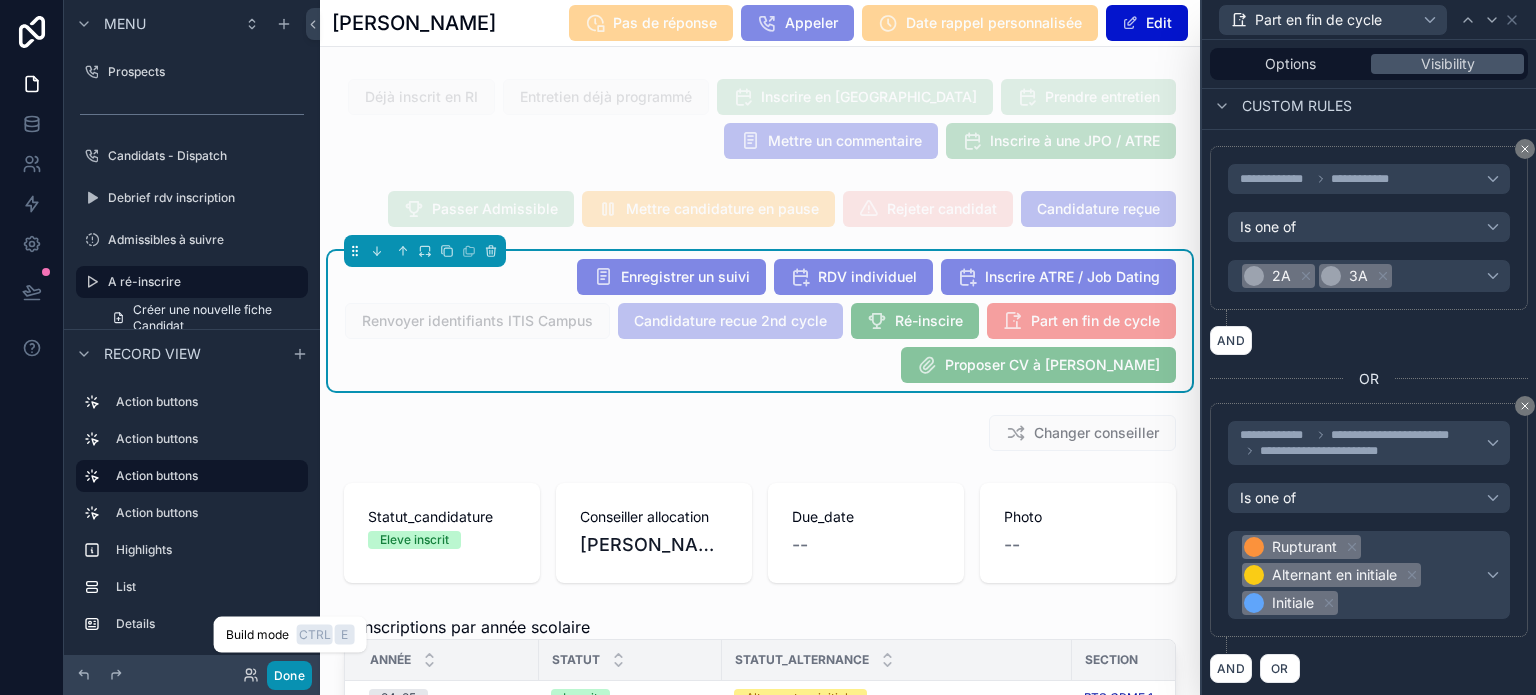 click on "Done" at bounding box center (289, 675) 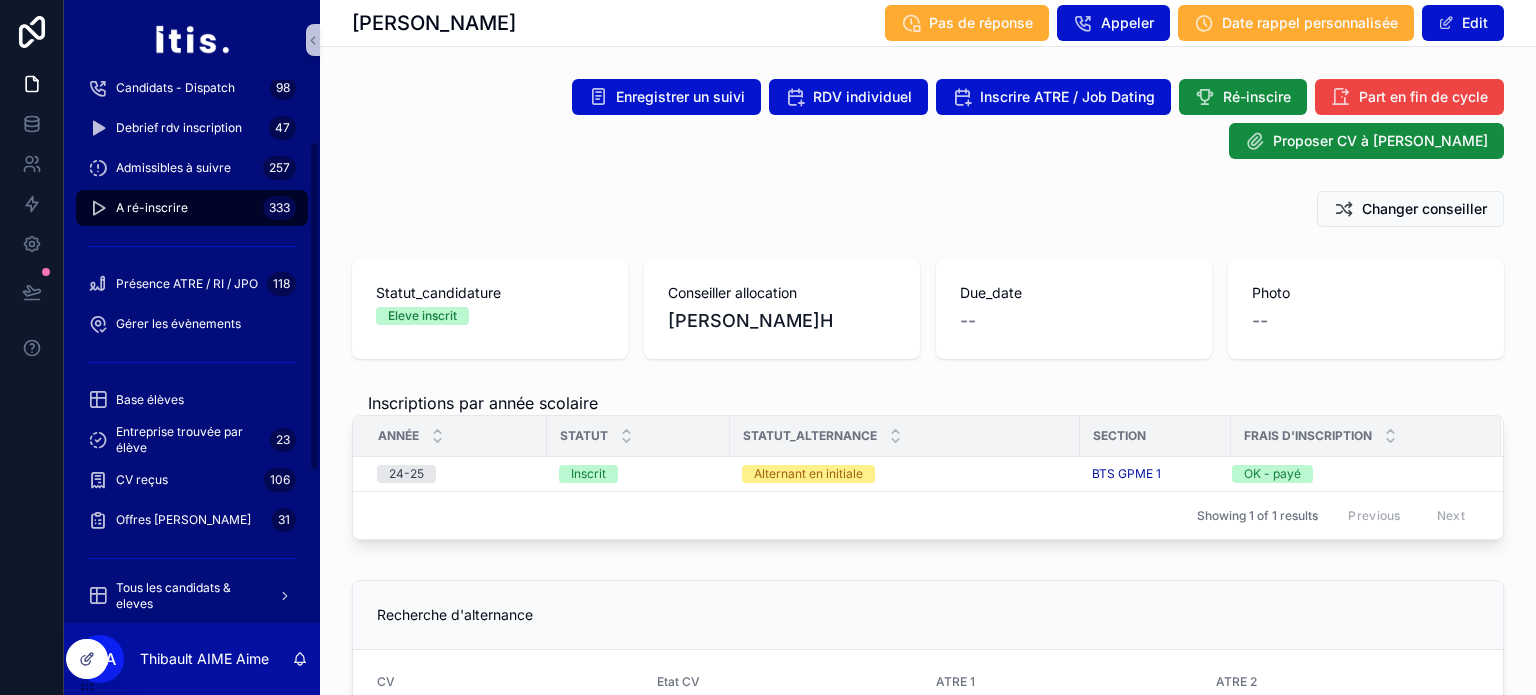 click on "A ré-inscrire 333" at bounding box center [192, 208] 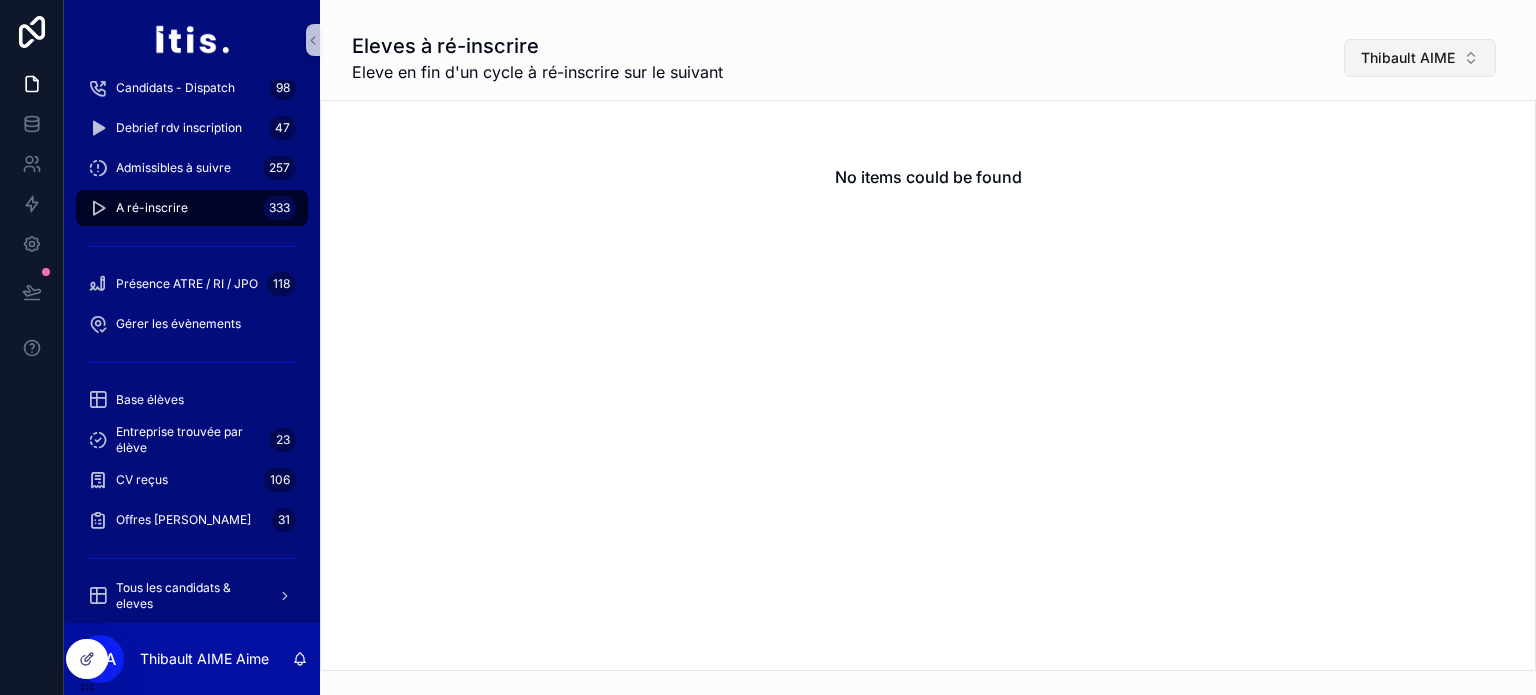 click on "Thibault AIME" at bounding box center (1408, 58) 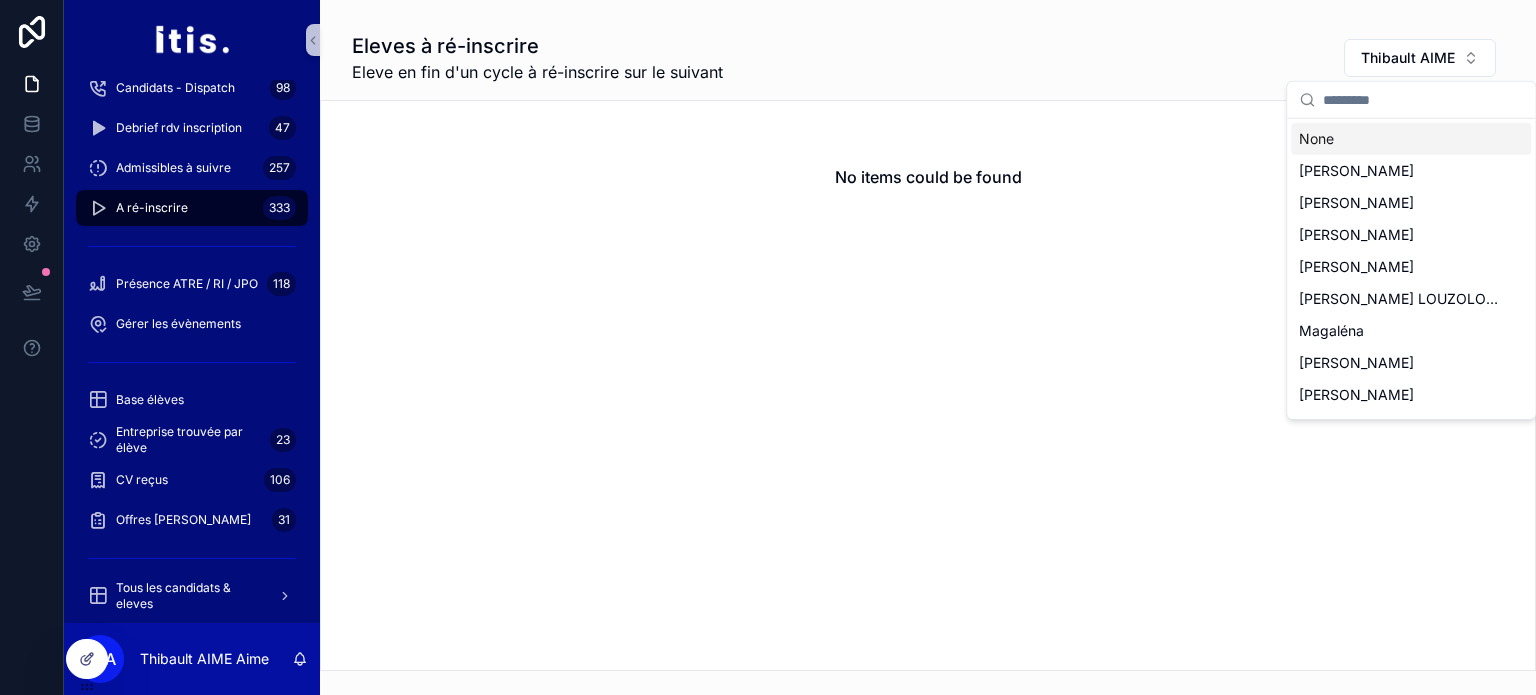 click on "None" at bounding box center [1411, 139] 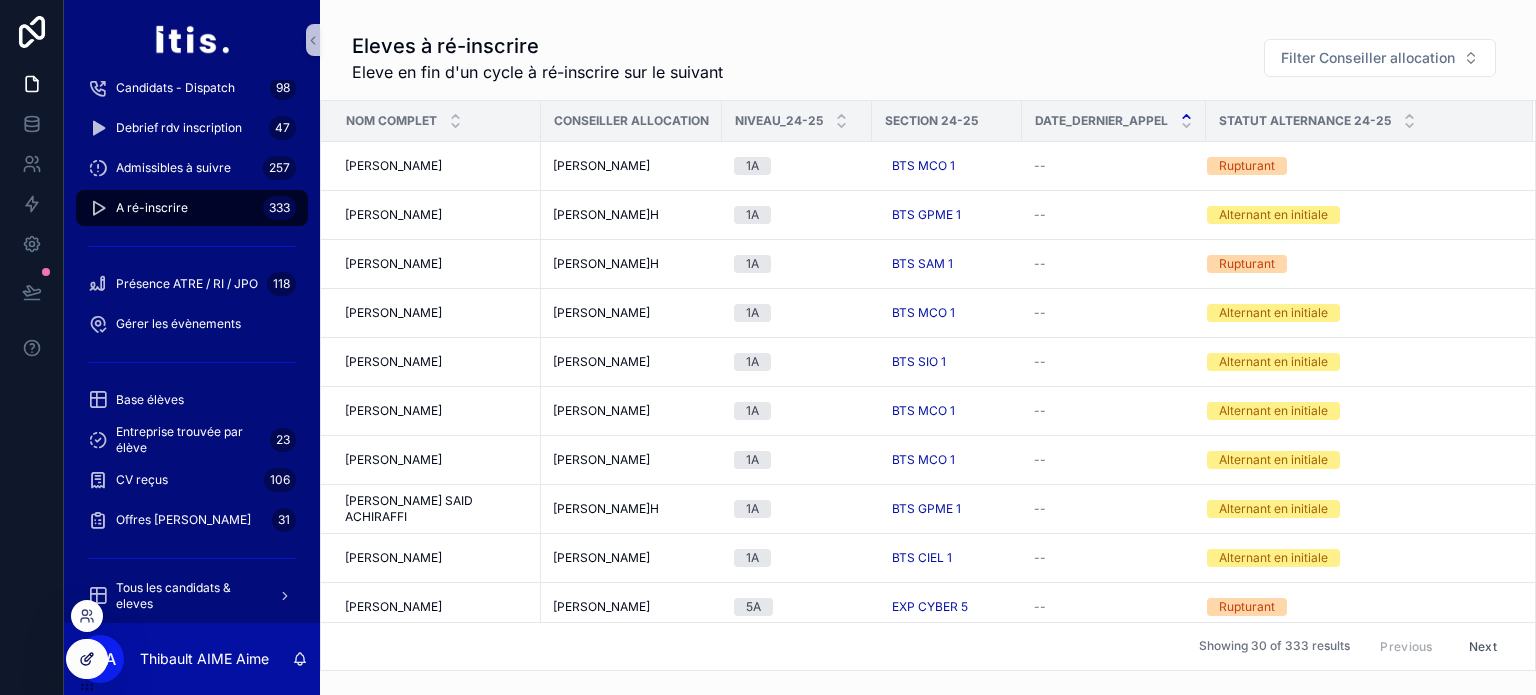 click 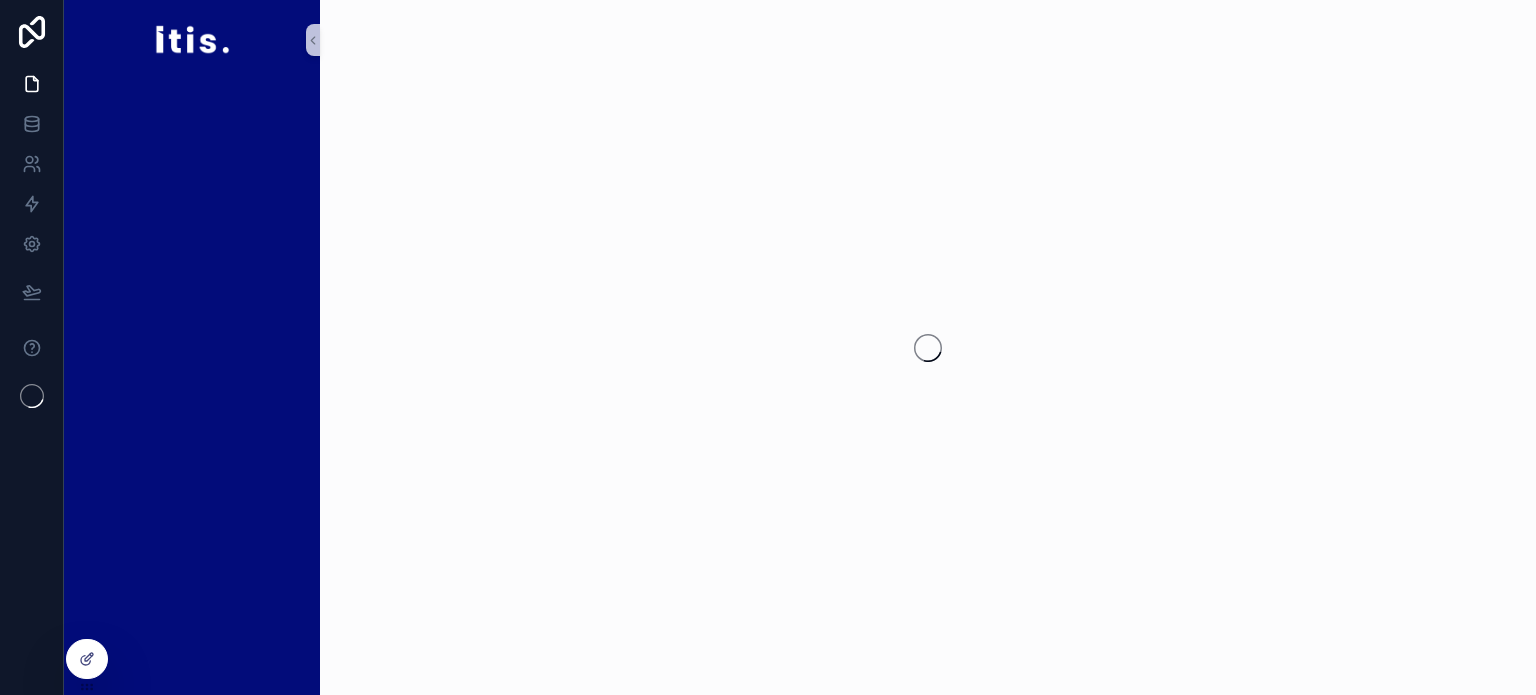 scroll, scrollTop: 0, scrollLeft: 0, axis: both 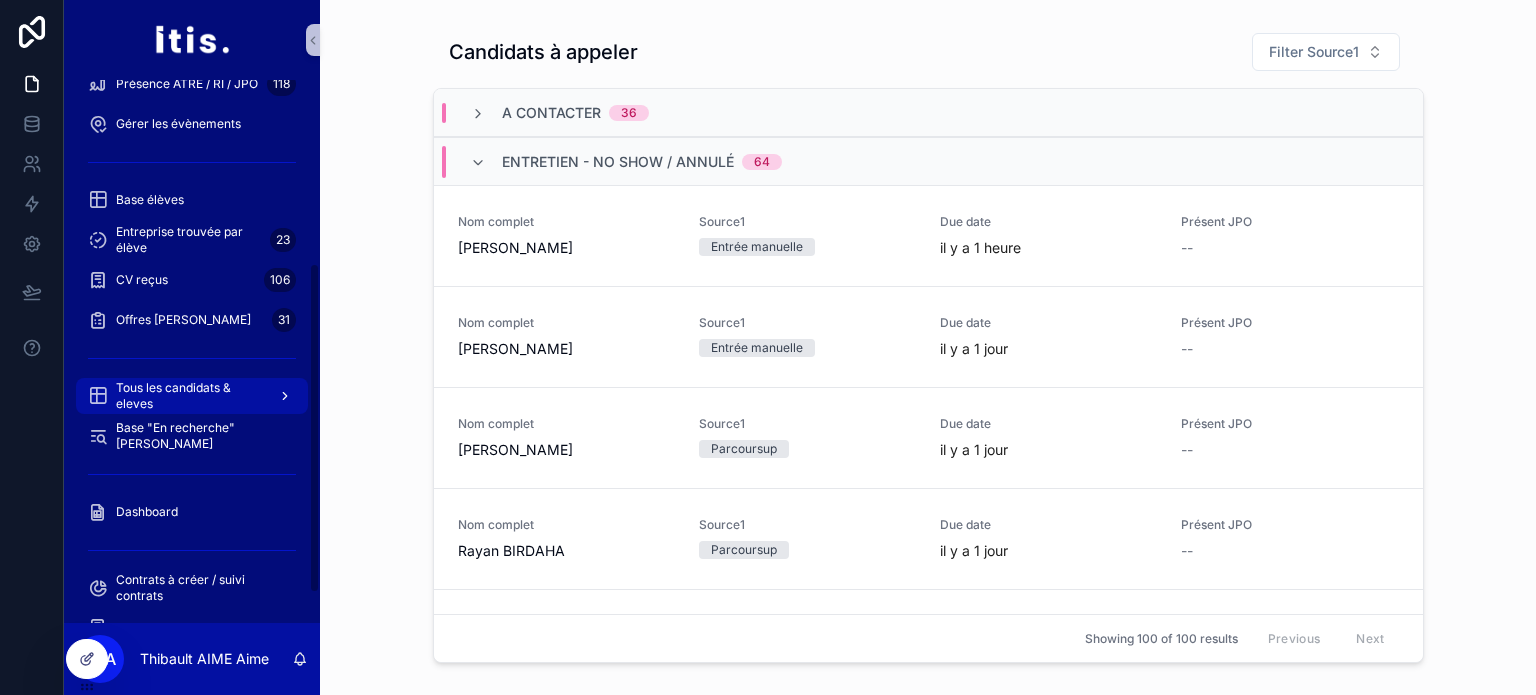 click on "Tous les candidats & eleves" at bounding box center (189, 396) 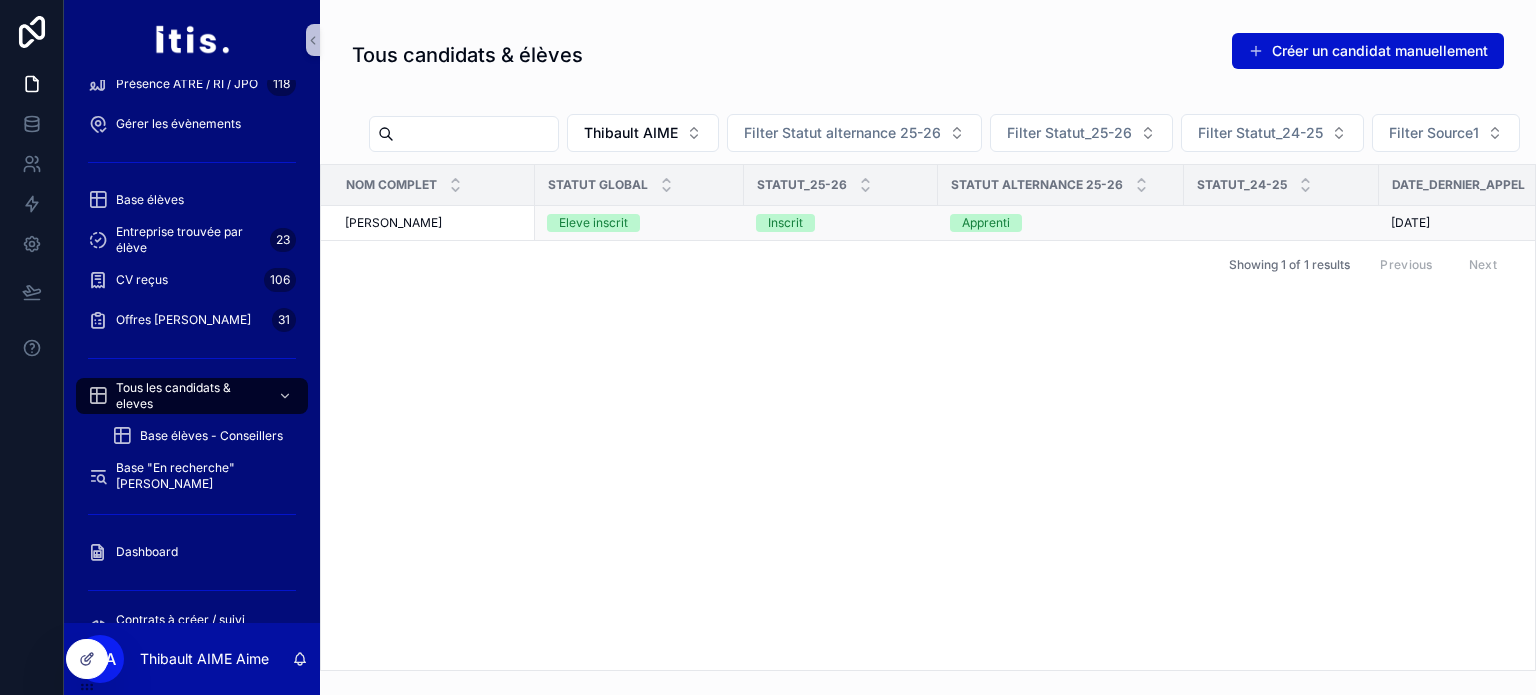click on "[PERSON_NAME]" at bounding box center (428, 223) 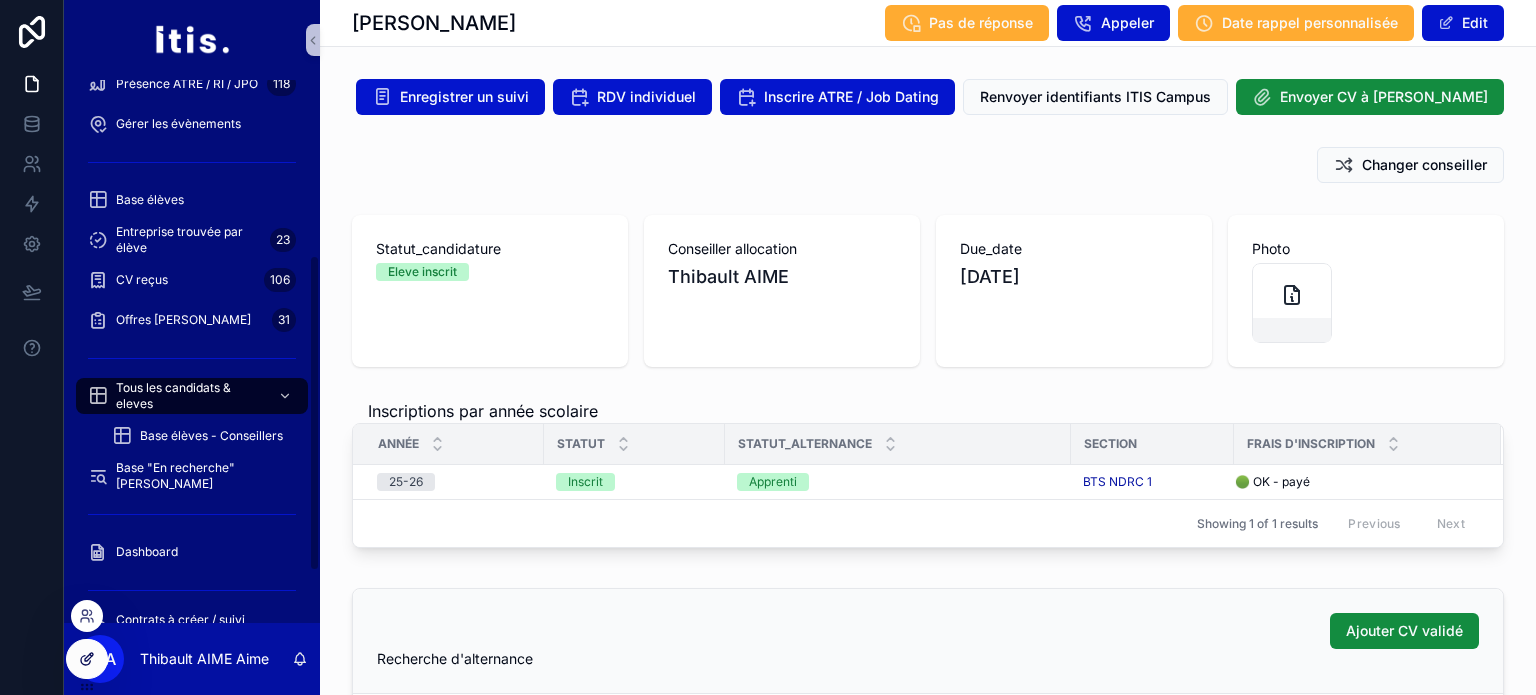 click 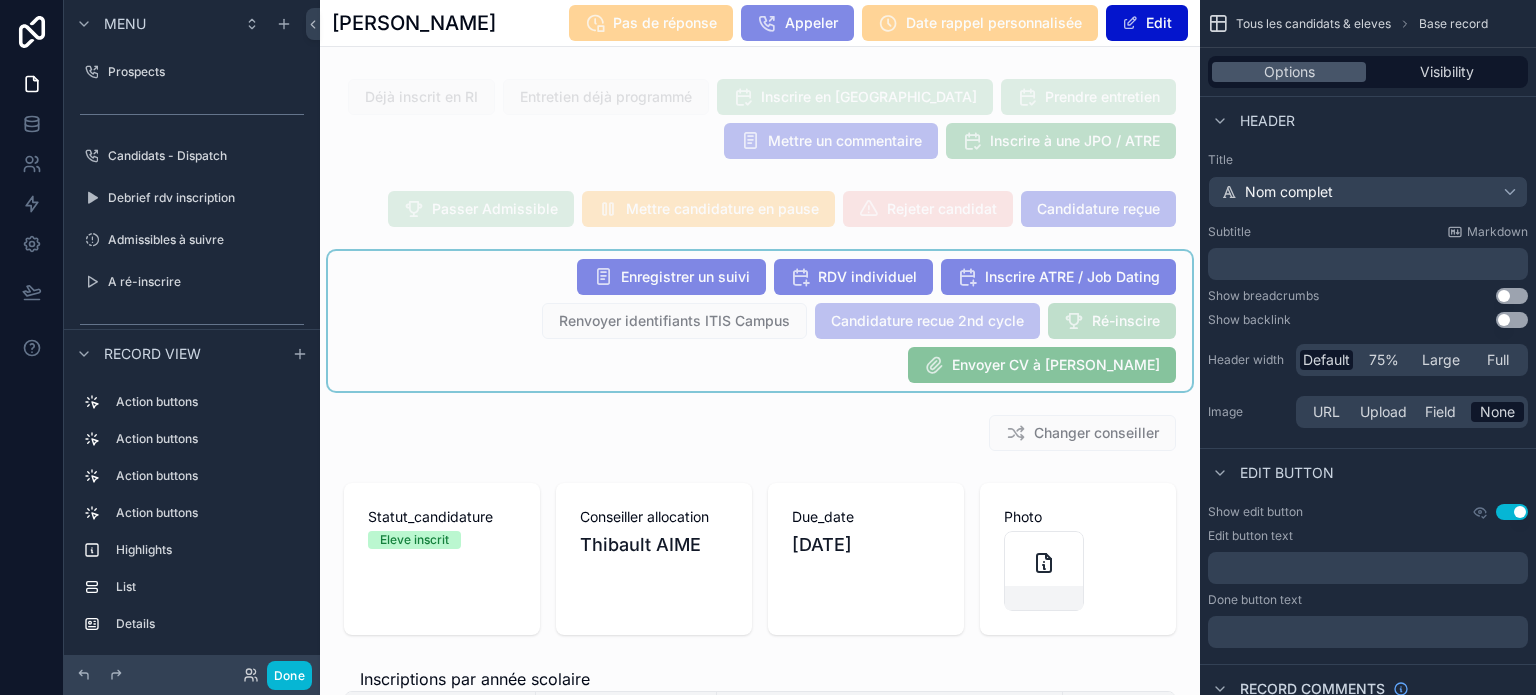 click at bounding box center [760, 321] 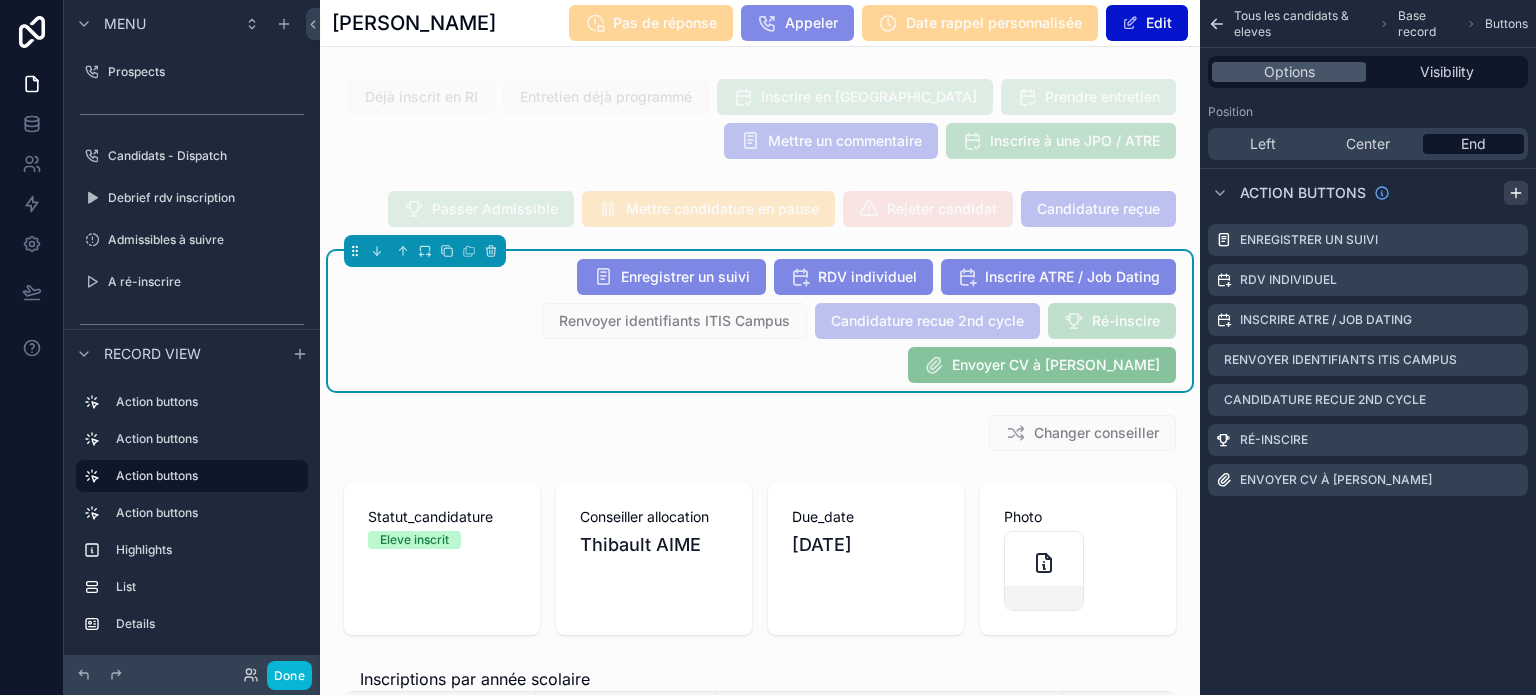 click 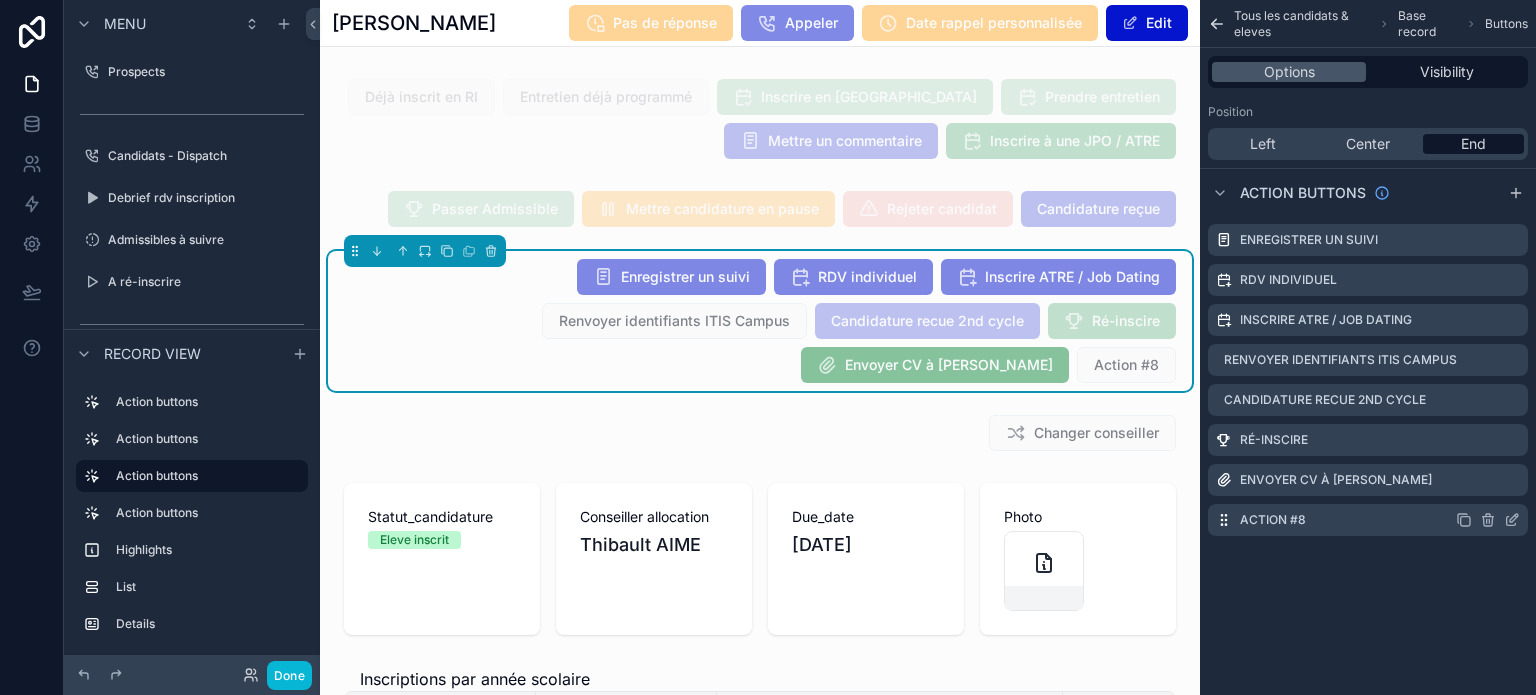 click 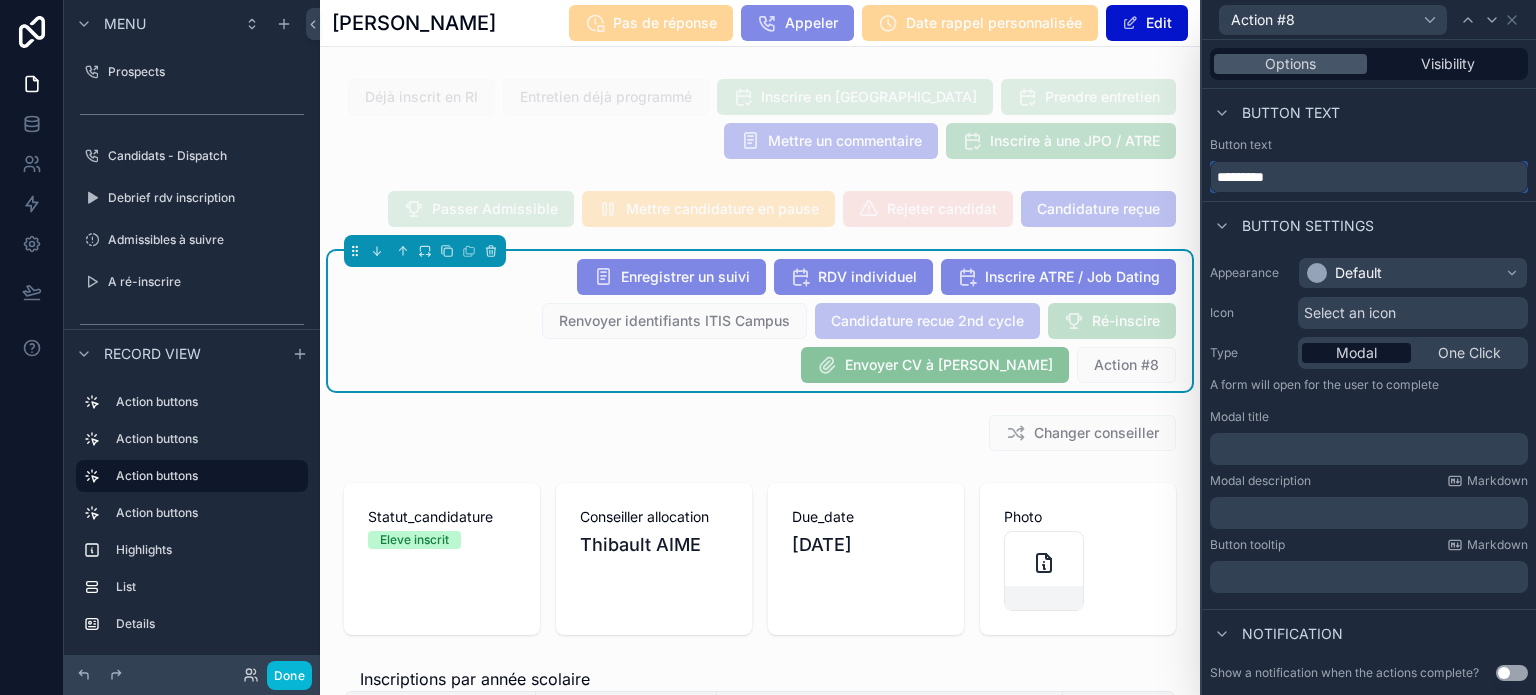 drag, startPoint x: 1222, startPoint y: 163, endPoint x: 1186, endPoint y: 163, distance: 36 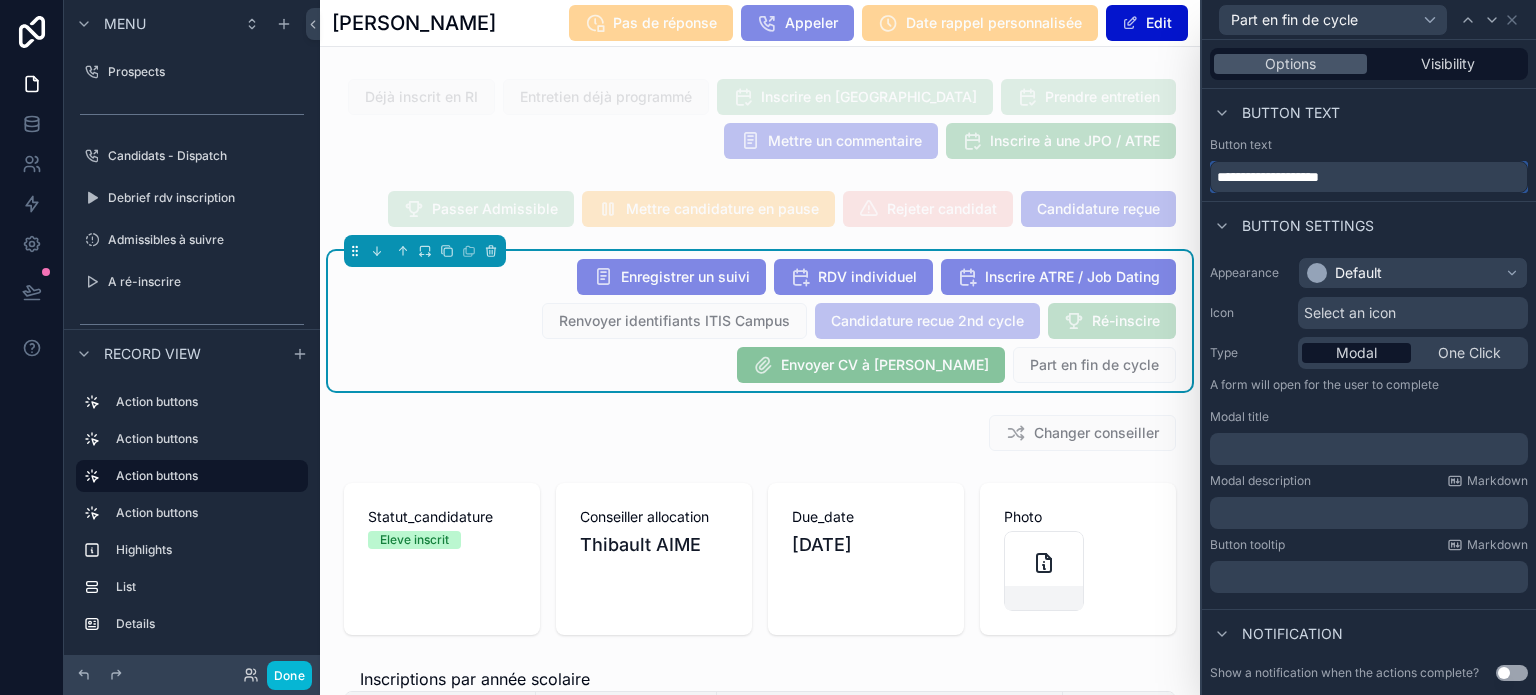 type on "**********" 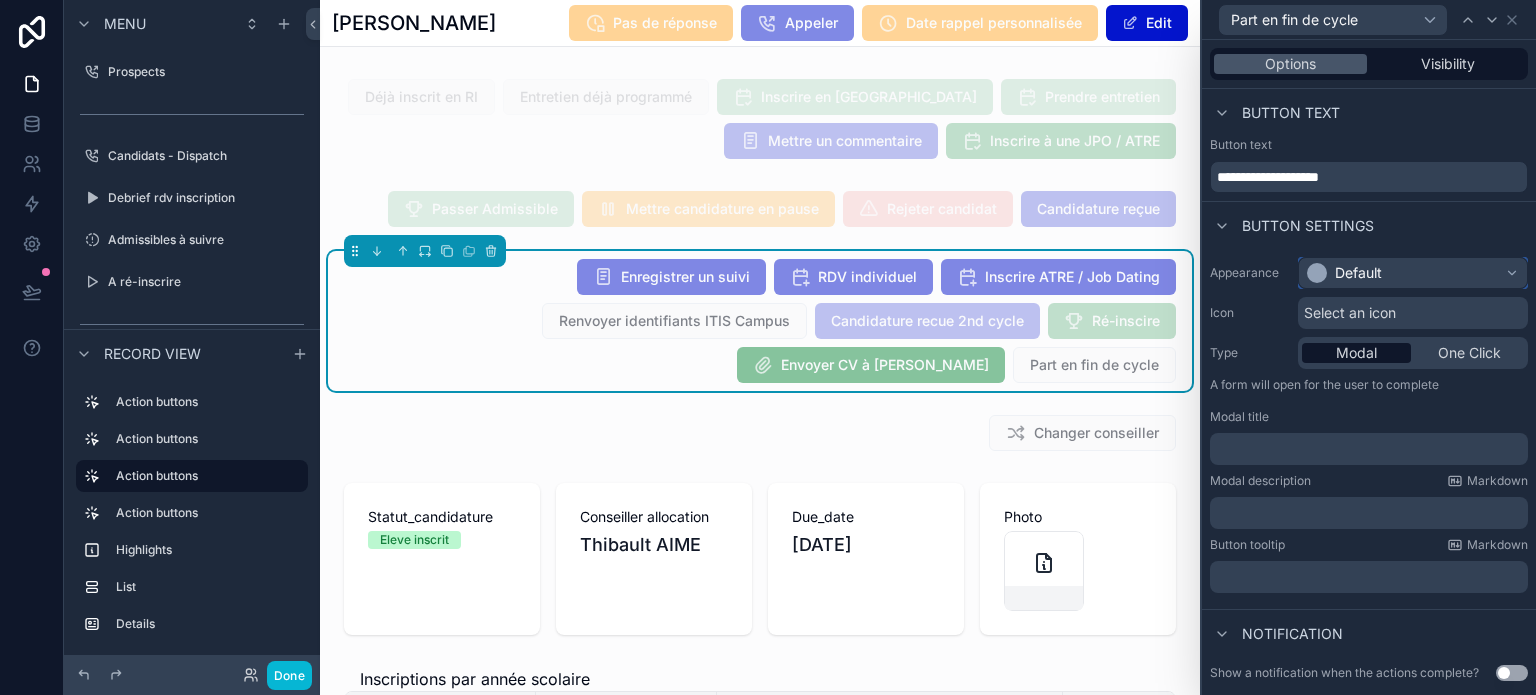 click on "Default" at bounding box center [1413, 273] 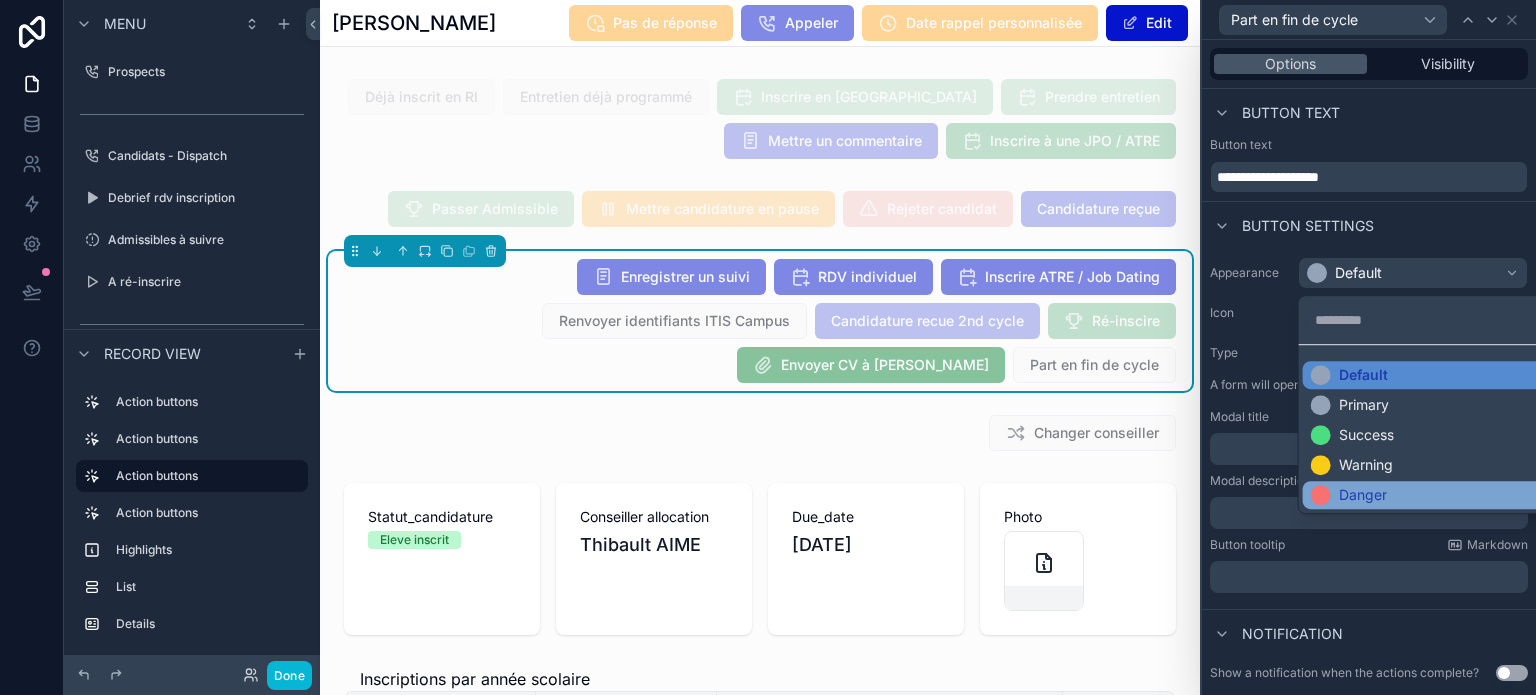 click on "Danger" at bounding box center (1363, 495) 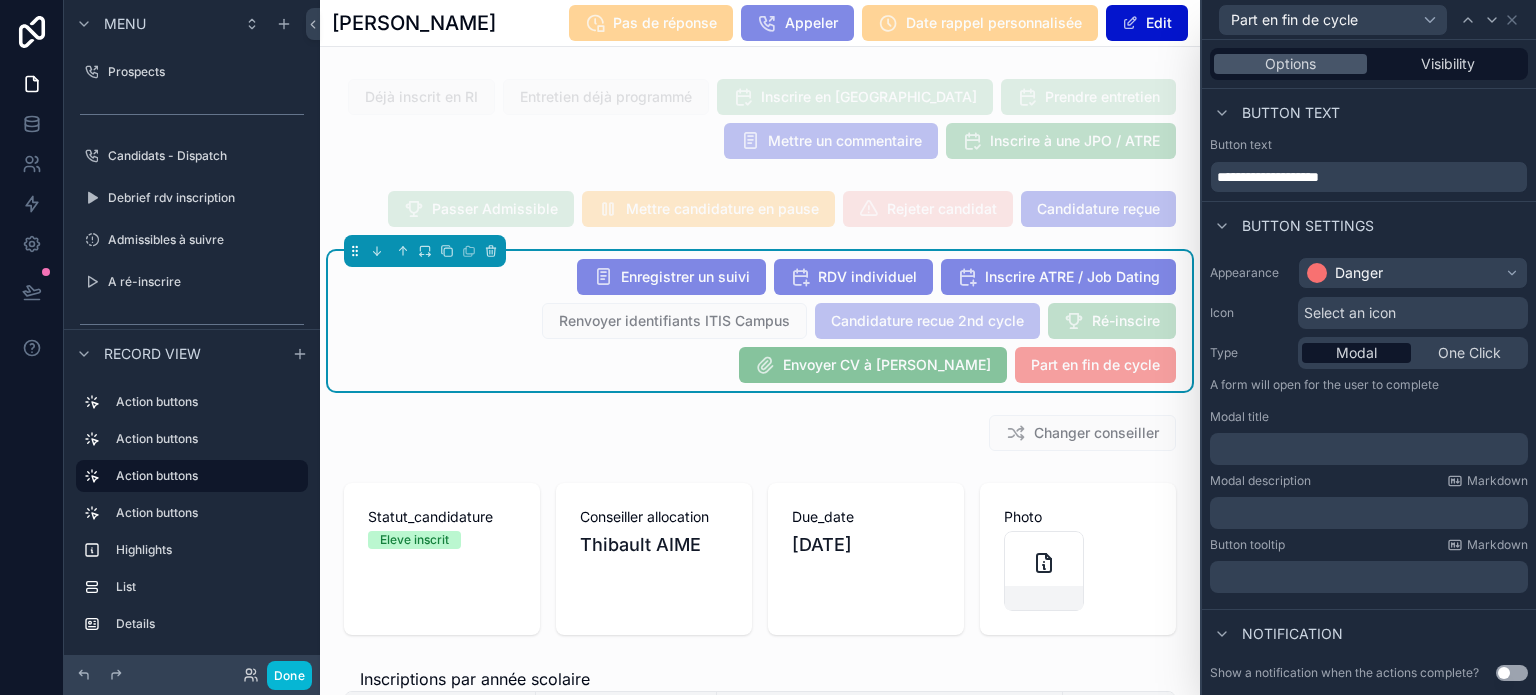 click on "Select an icon" at bounding box center (1350, 313) 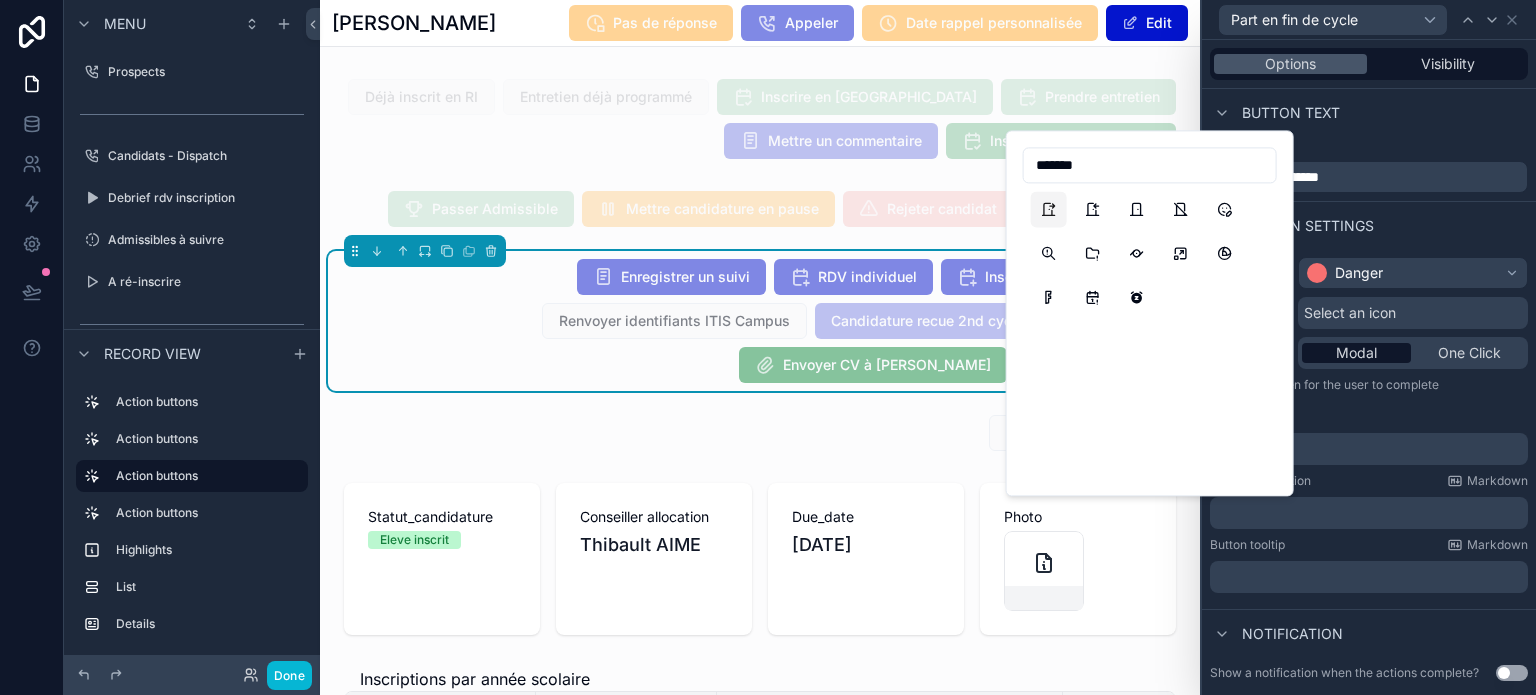 type on "*******" 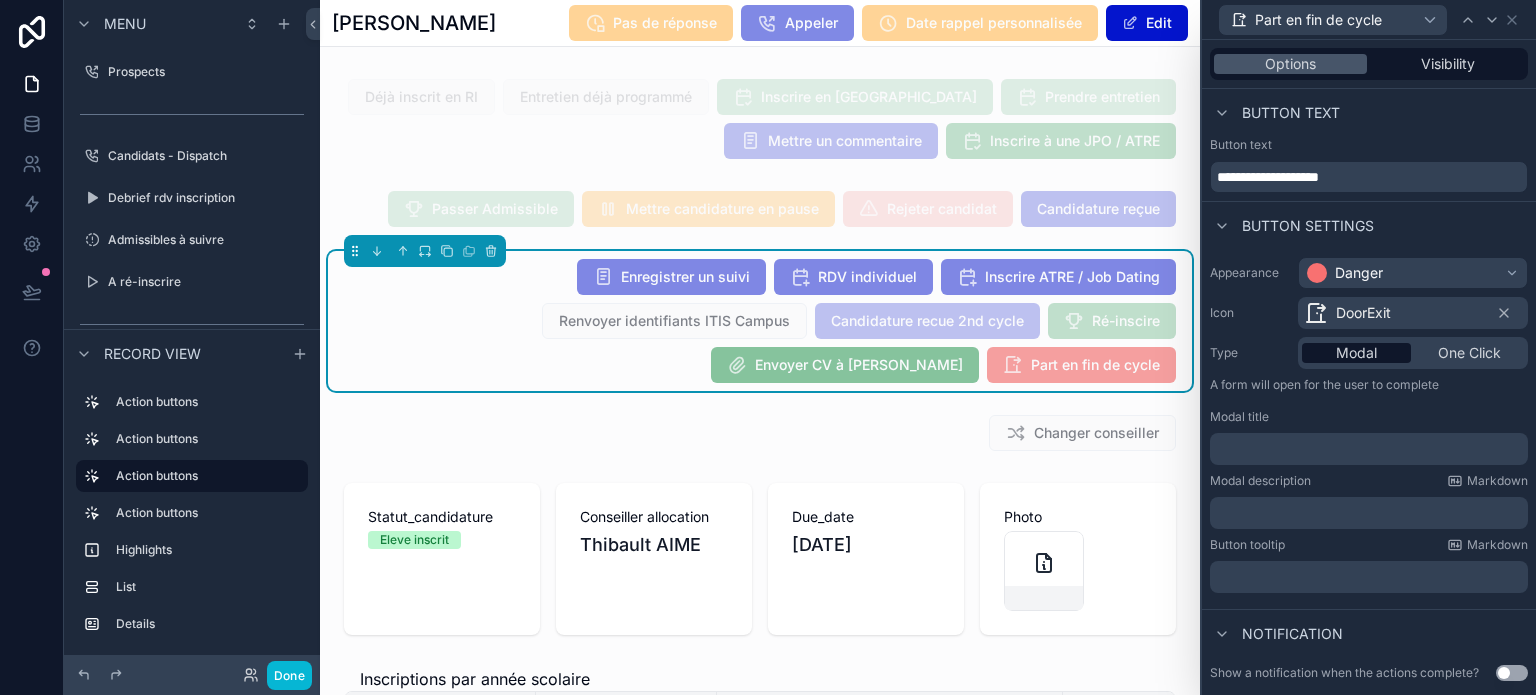 click on "﻿" at bounding box center (1371, 449) 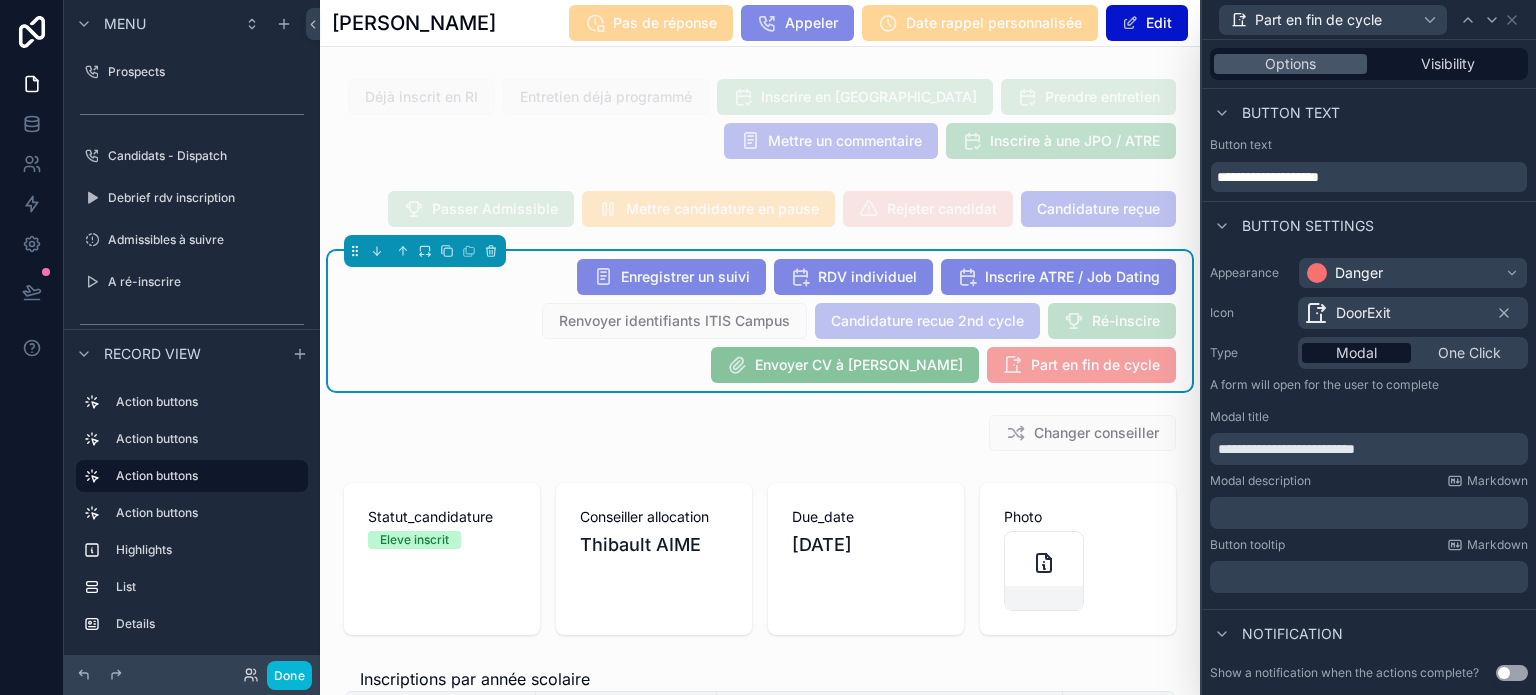 click on "﻿" at bounding box center (1371, 513) 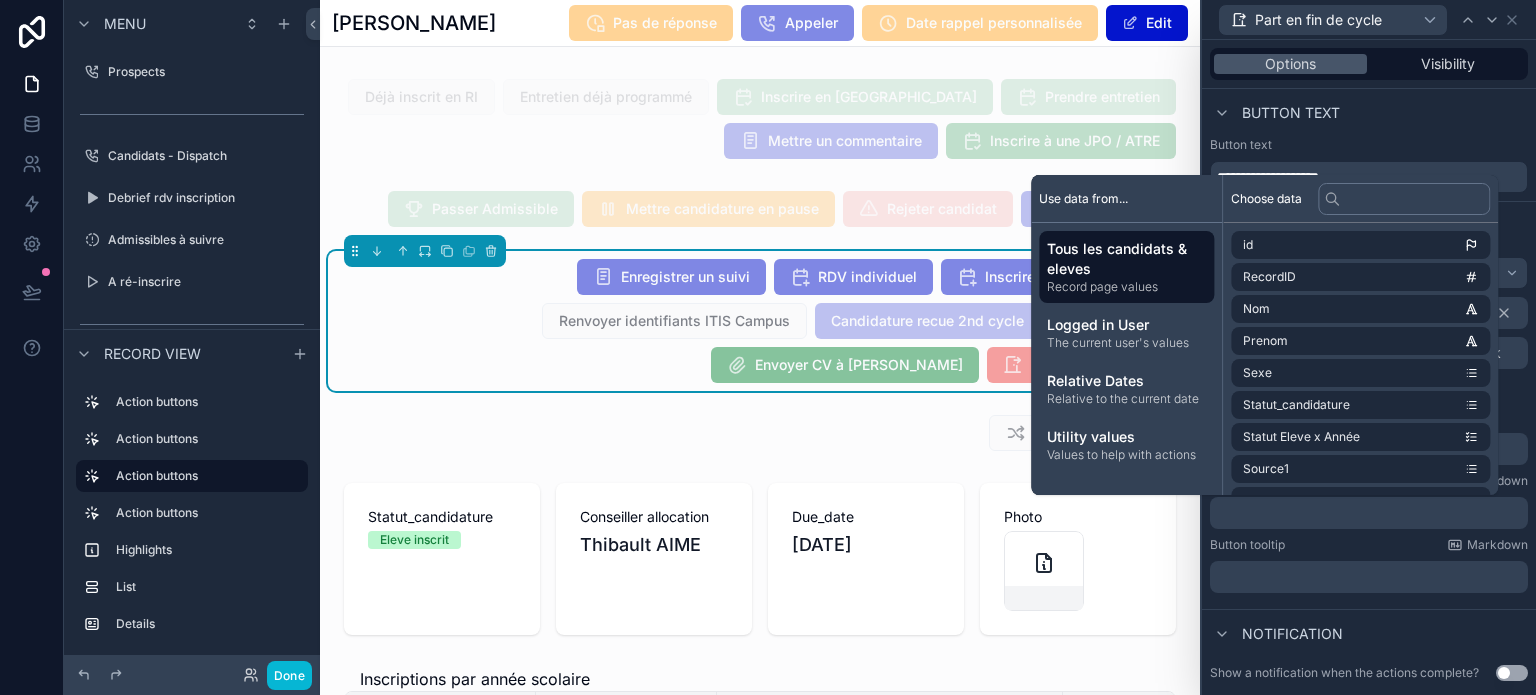 scroll, scrollTop: 0, scrollLeft: 0, axis: both 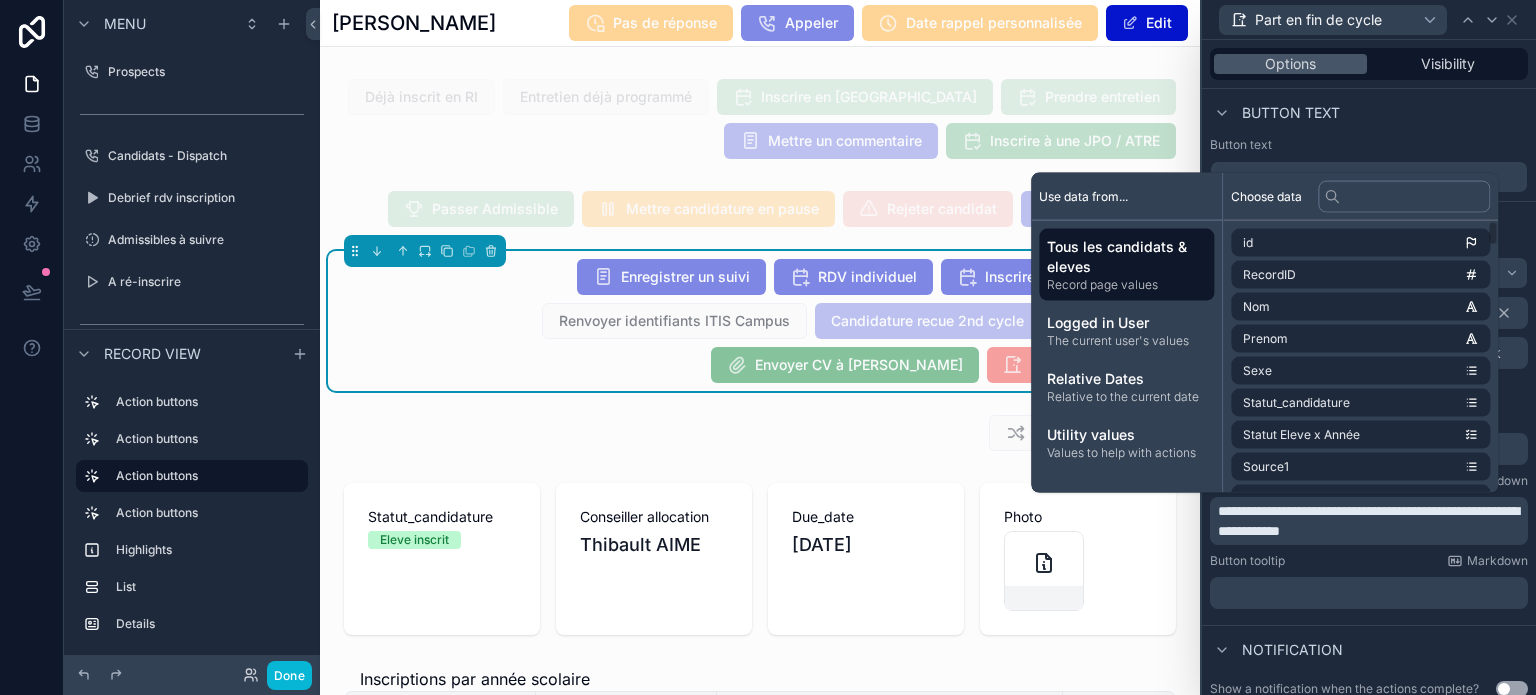 click on "﻿" at bounding box center (1371, 593) 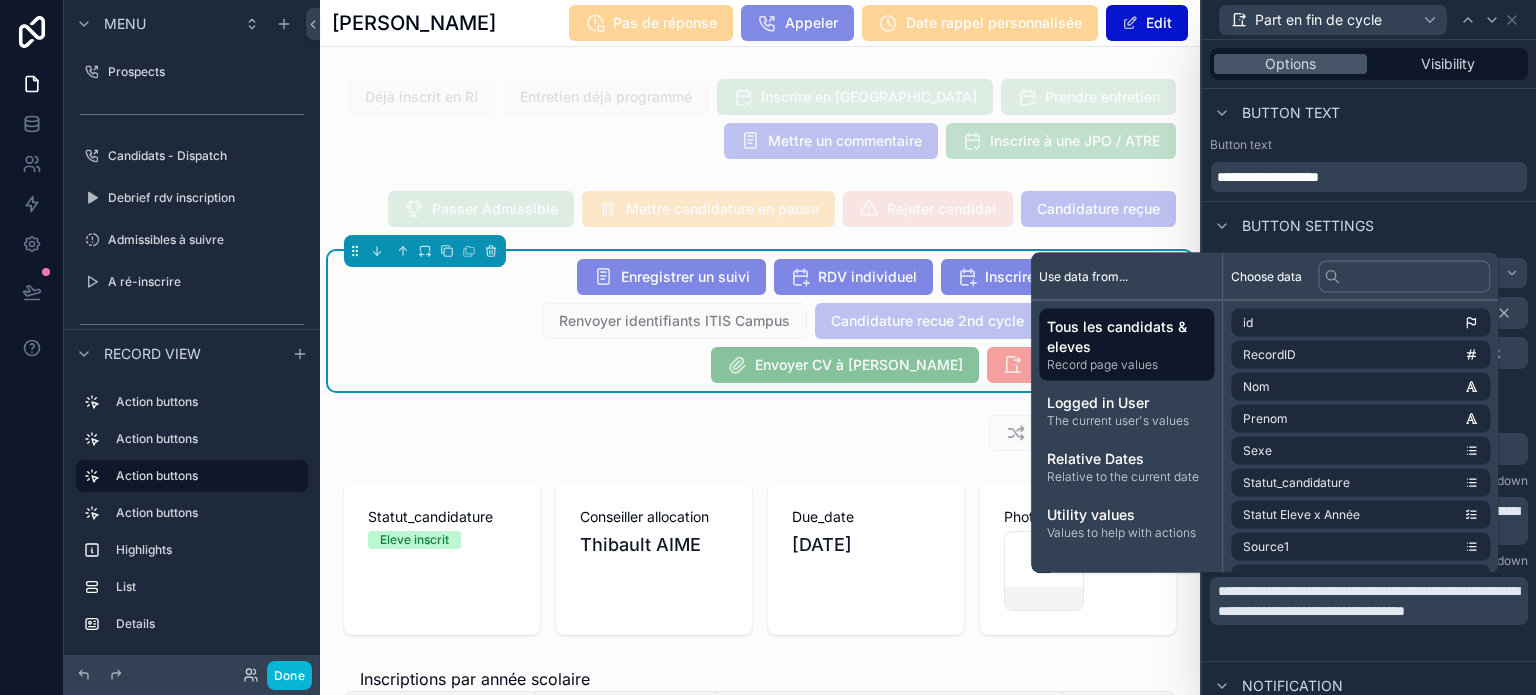 scroll, scrollTop: 0, scrollLeft: 0, axis: both 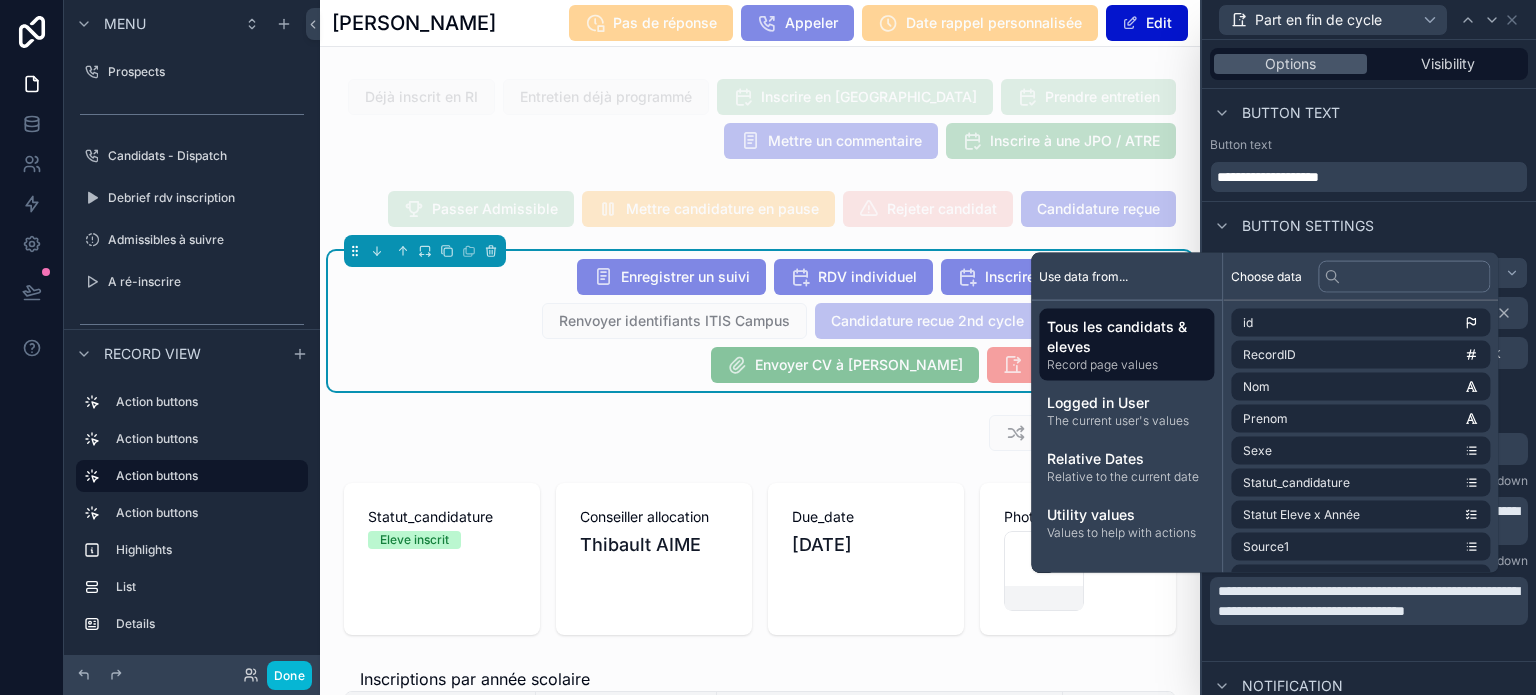 click on "Notification" at bounding box center (1369, 685) 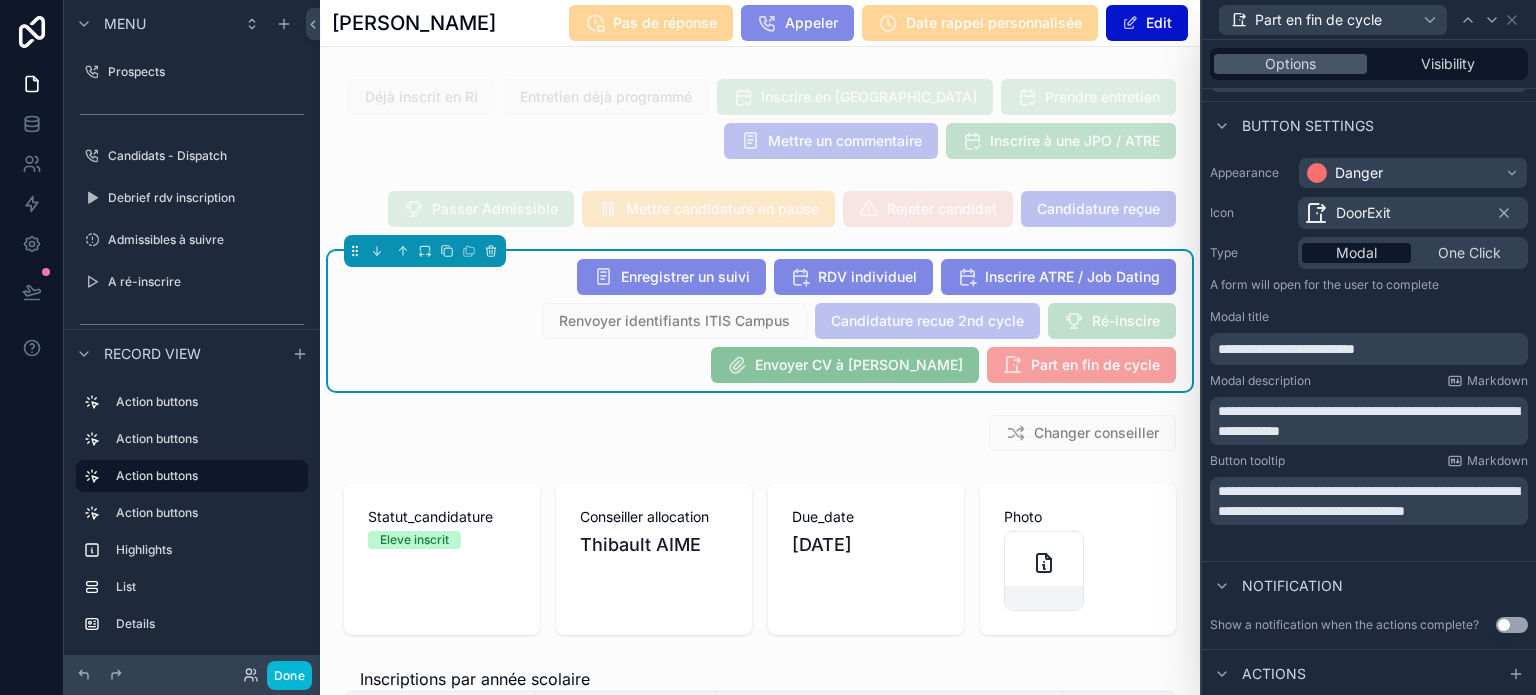 scroll, scrollTop: 137, scrollLeft: 0, axis: vertical 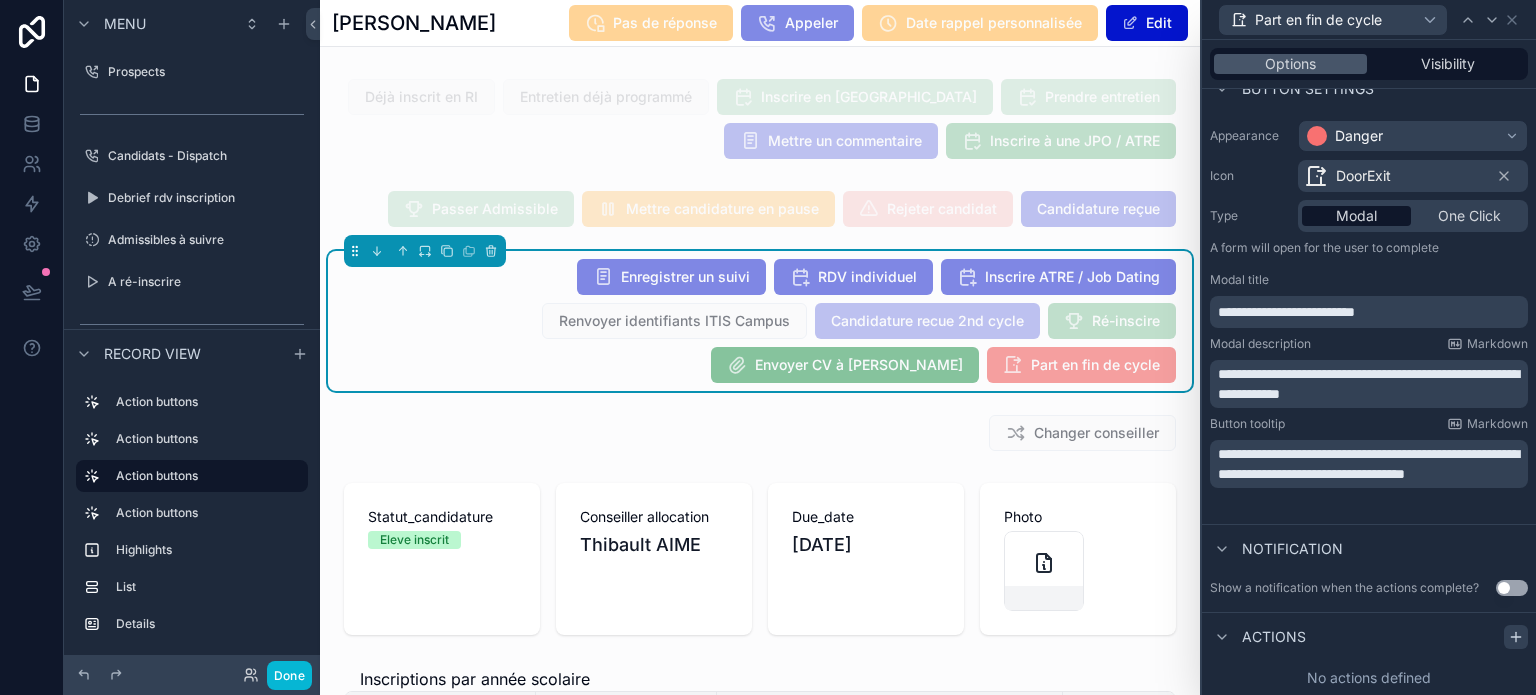 click 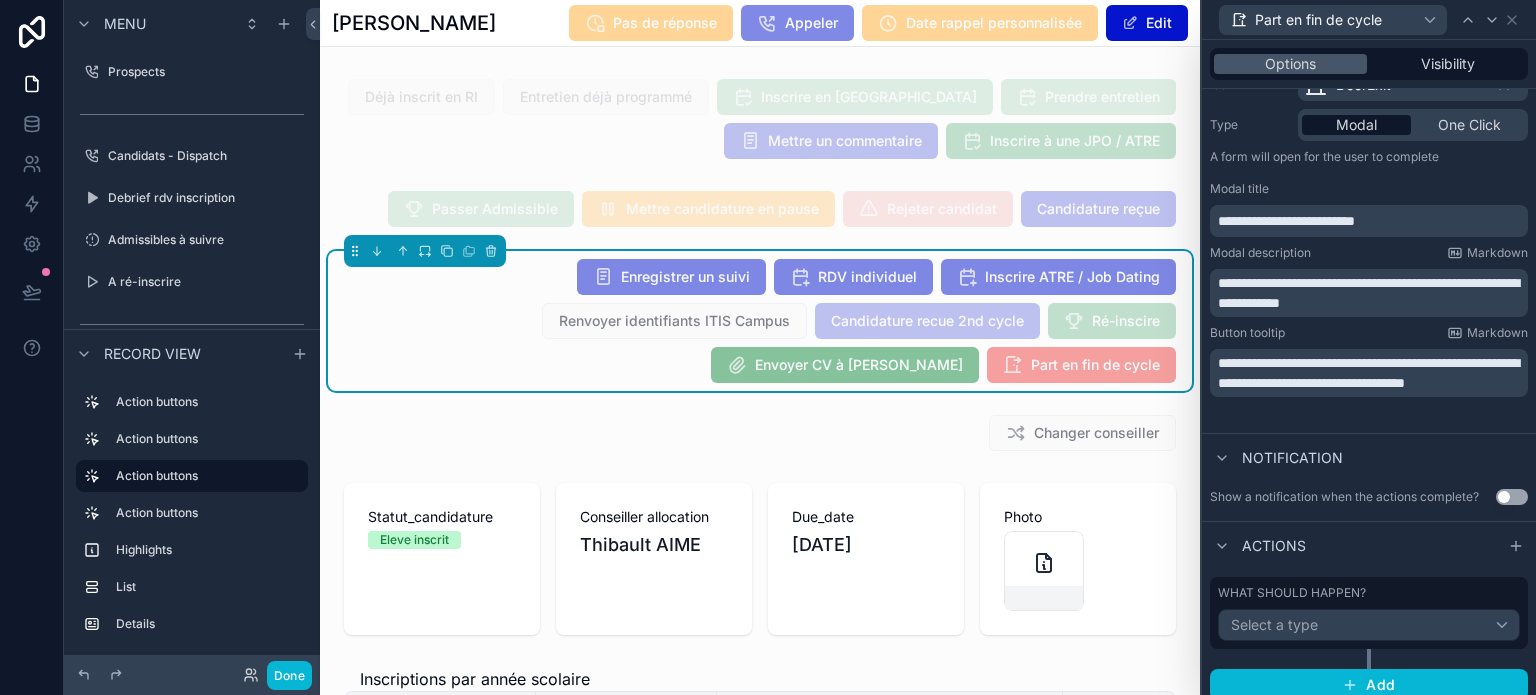 scroll, scrollTop: 237, scrollLeft: 0, axis: vertical 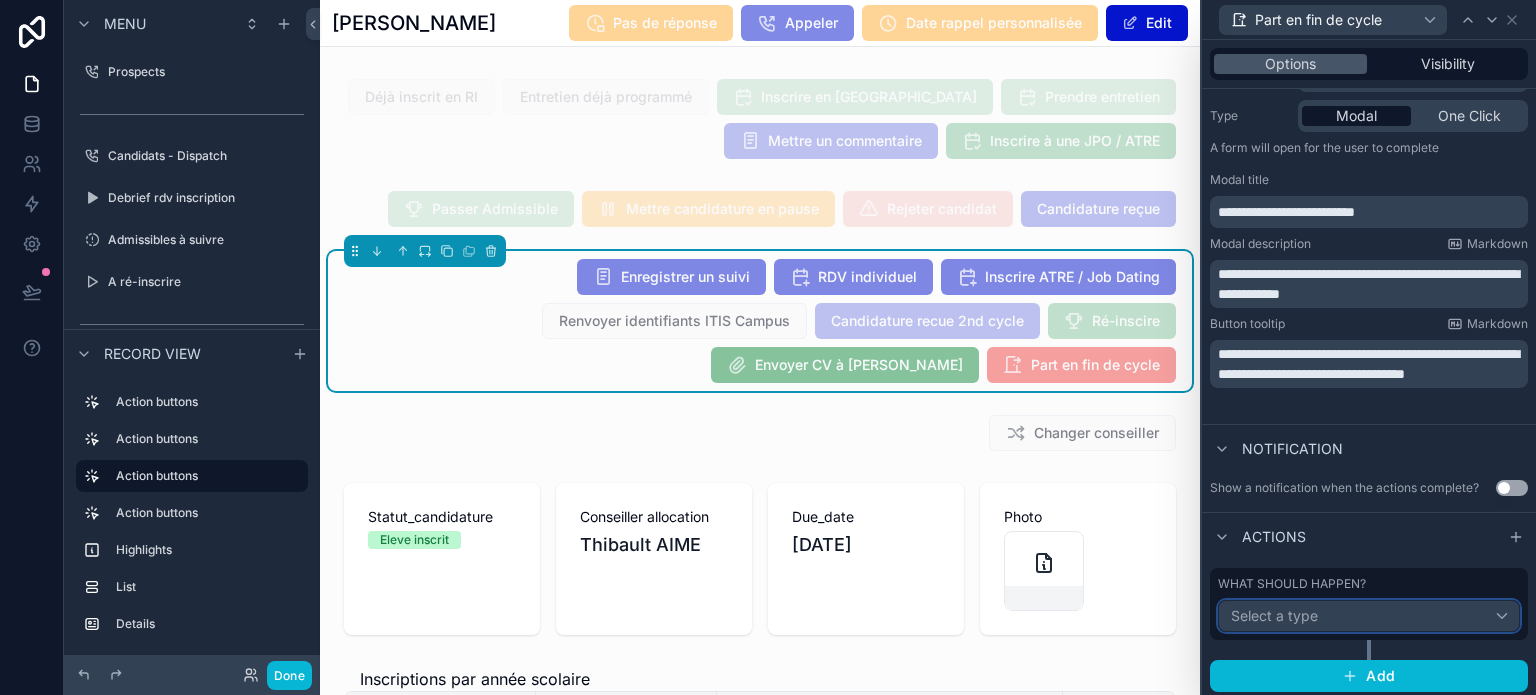 click on "Select a type" at bounding box center (1369, 616) 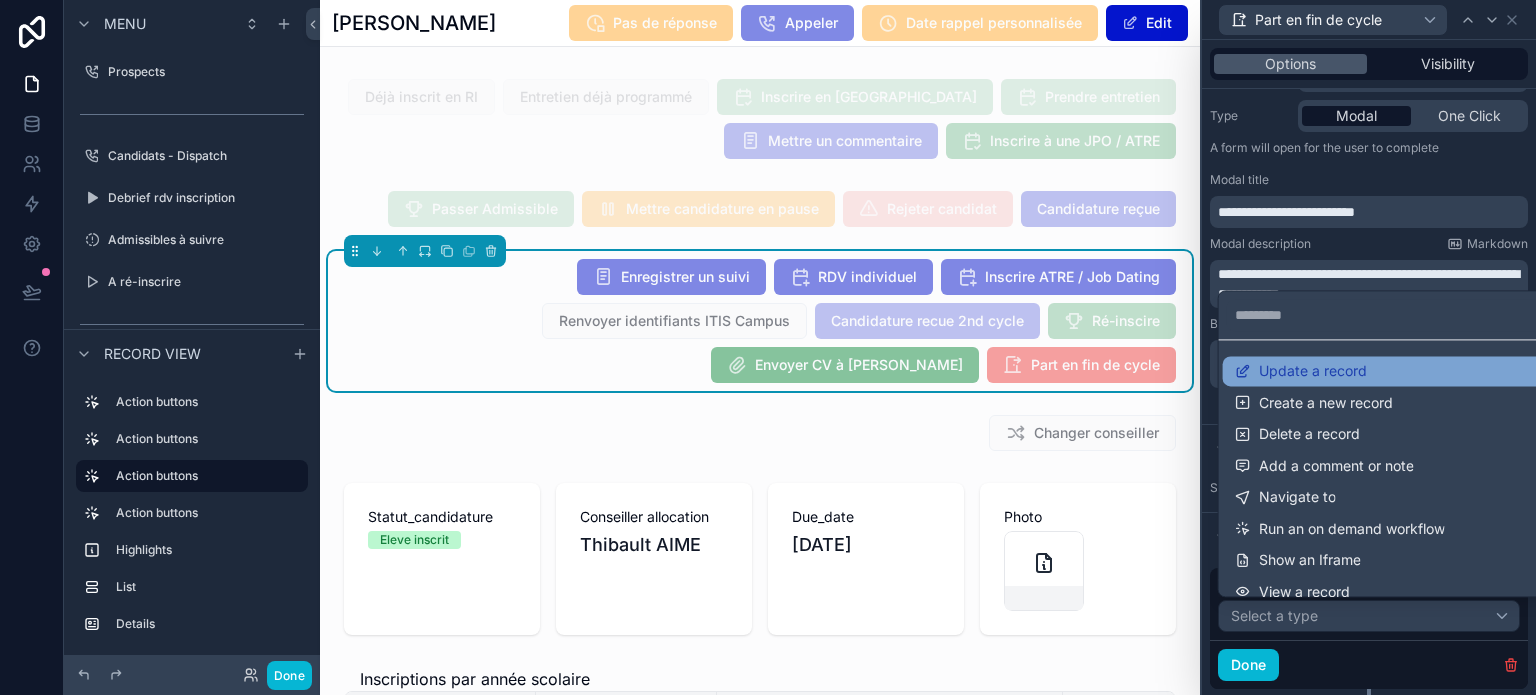click on "Update a record" at bounding box center (1385, 371) 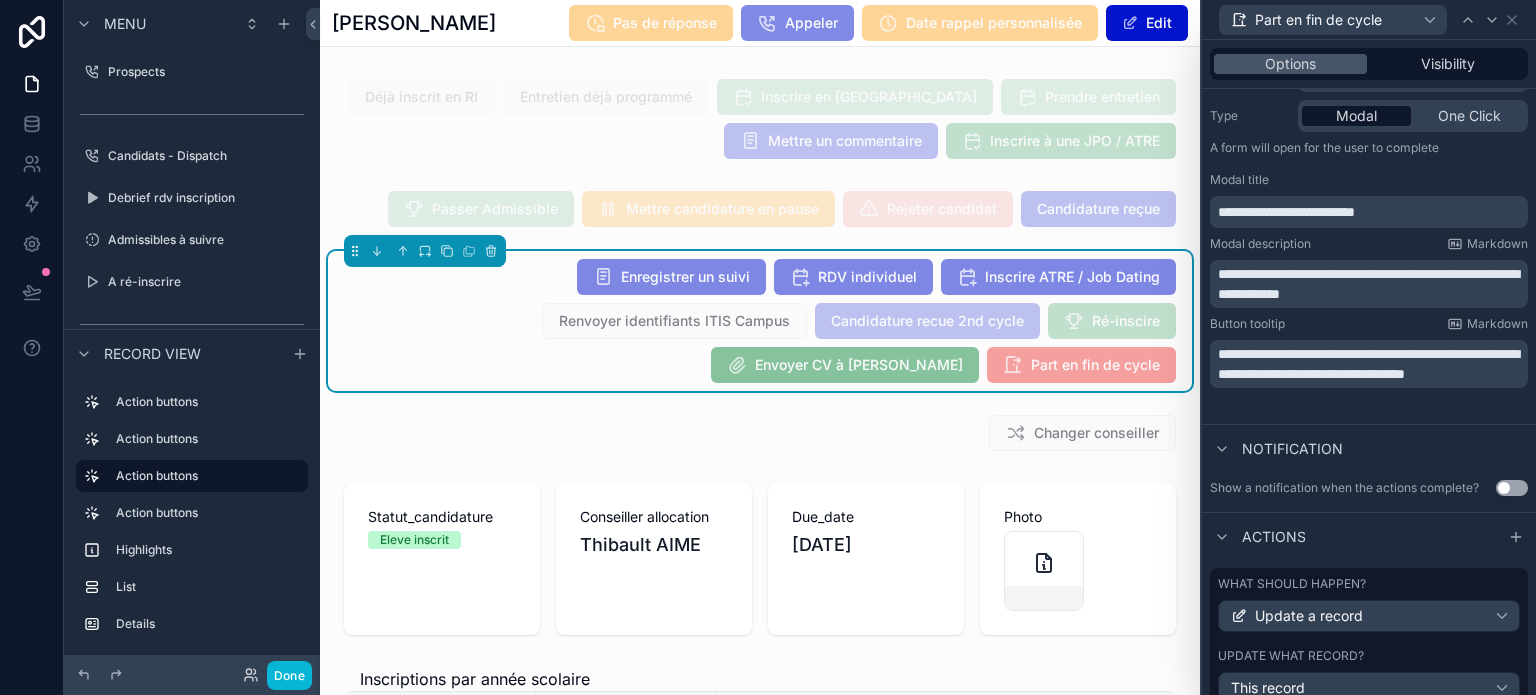 scroll, scrollTop: 337, scrollLeft: 0, axis: vertical 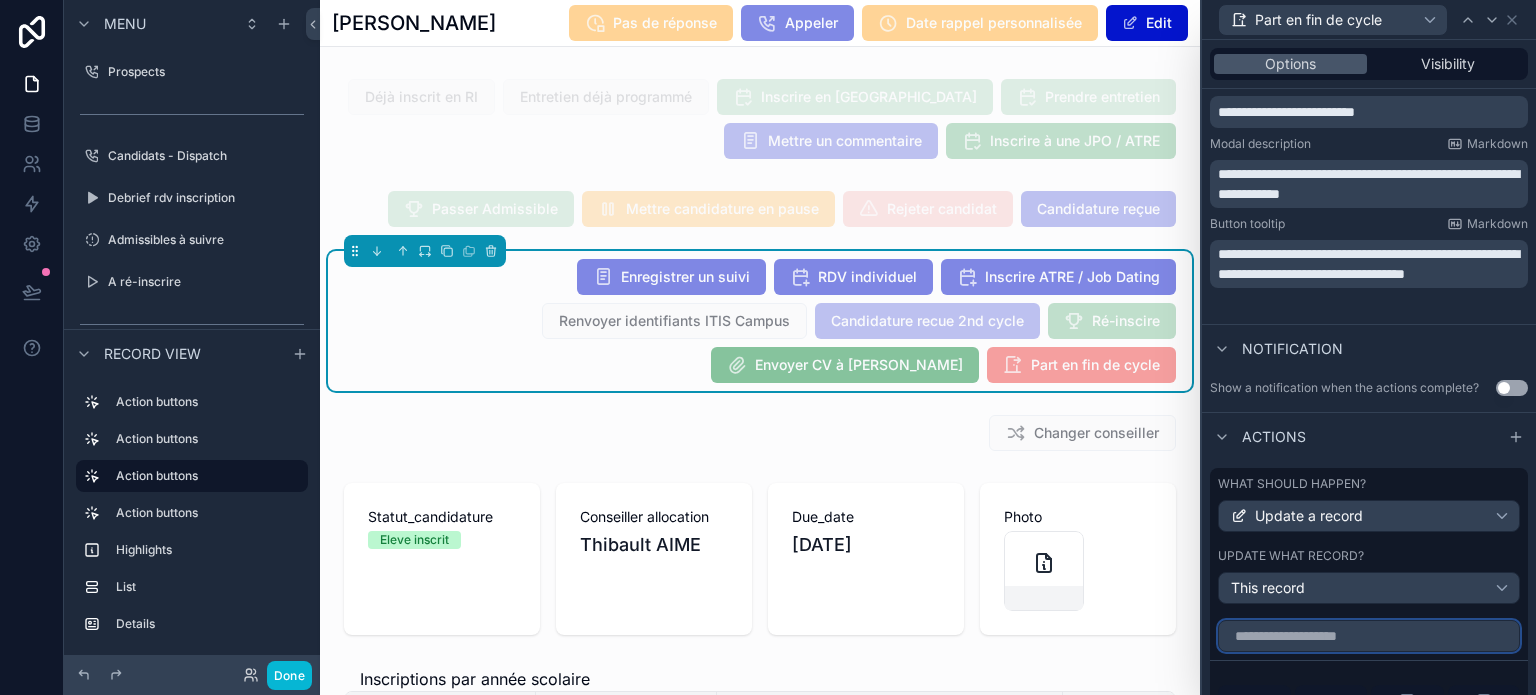 click at bounding box center (1369, 636) 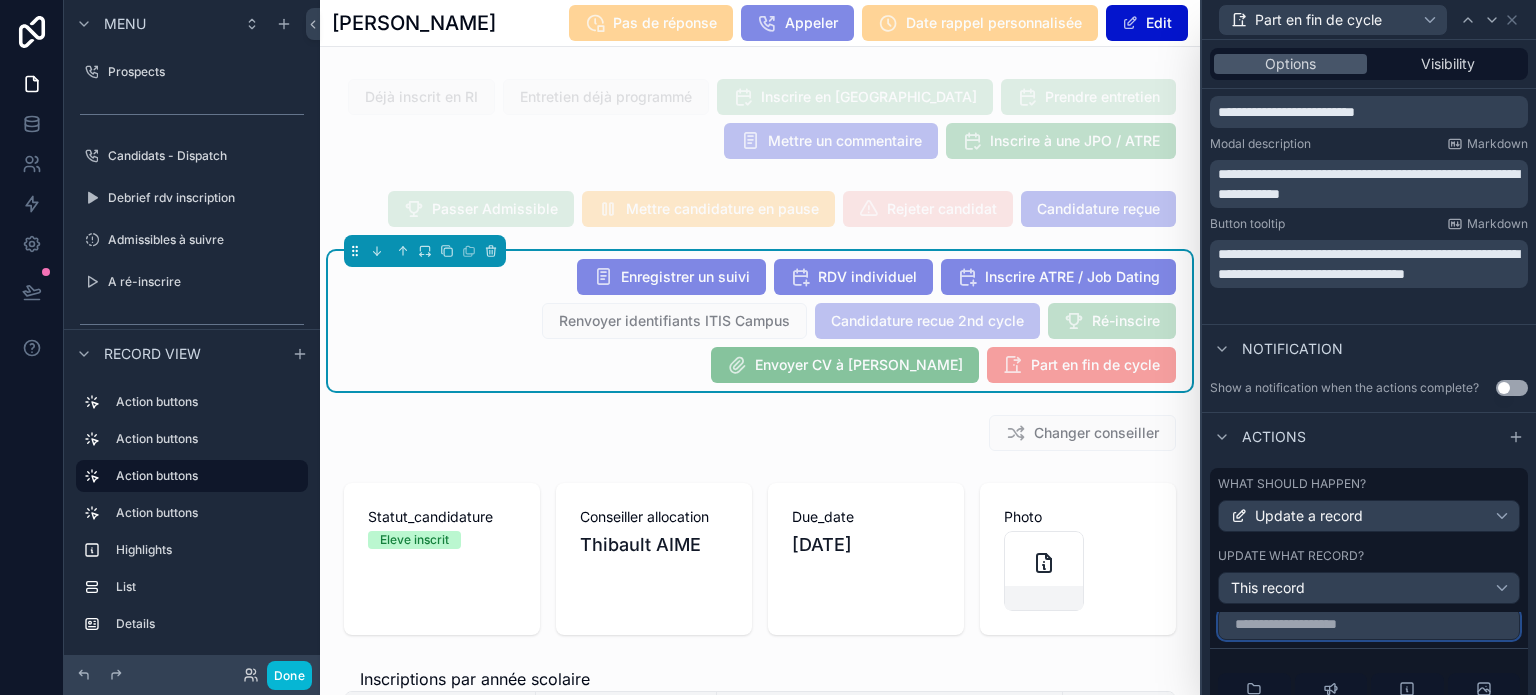 scroll, scrollTop: 0, scrollLeft: 0, axis: both 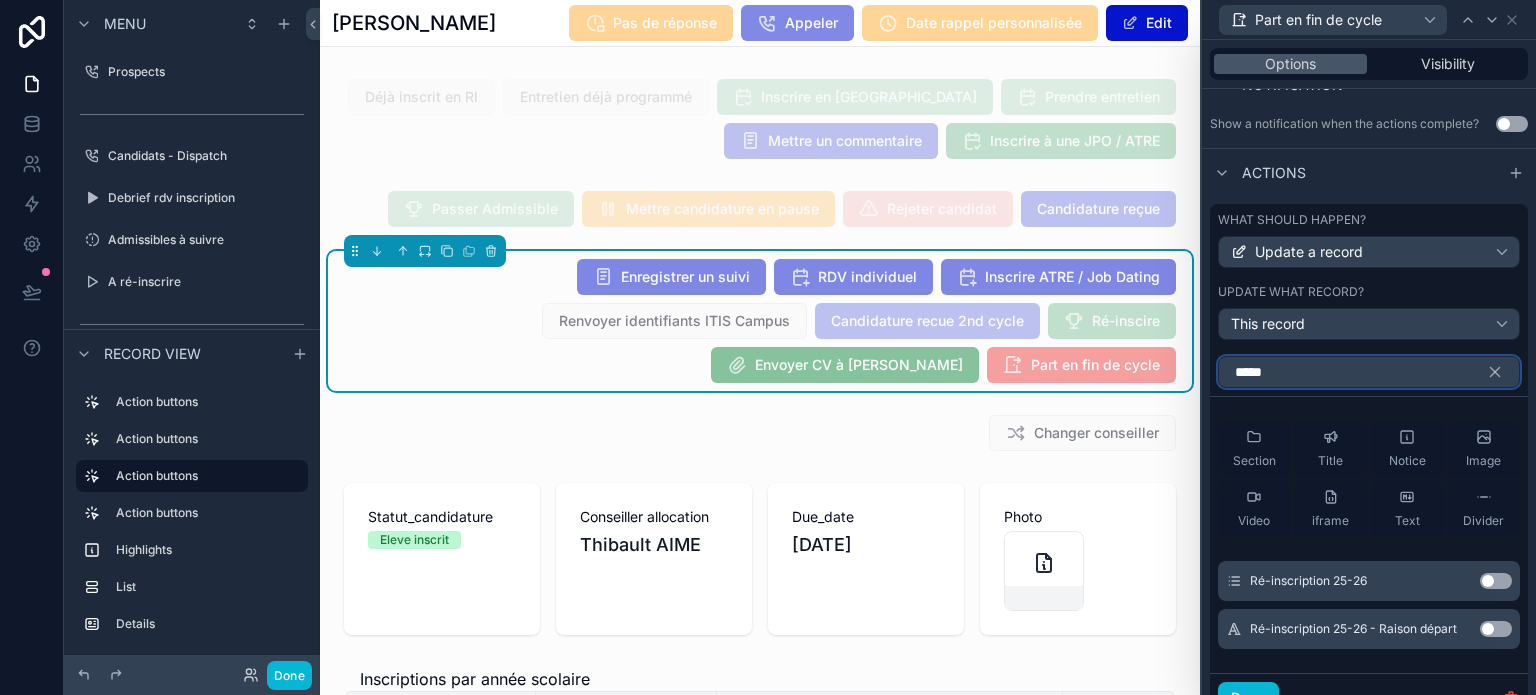 type on "*****" 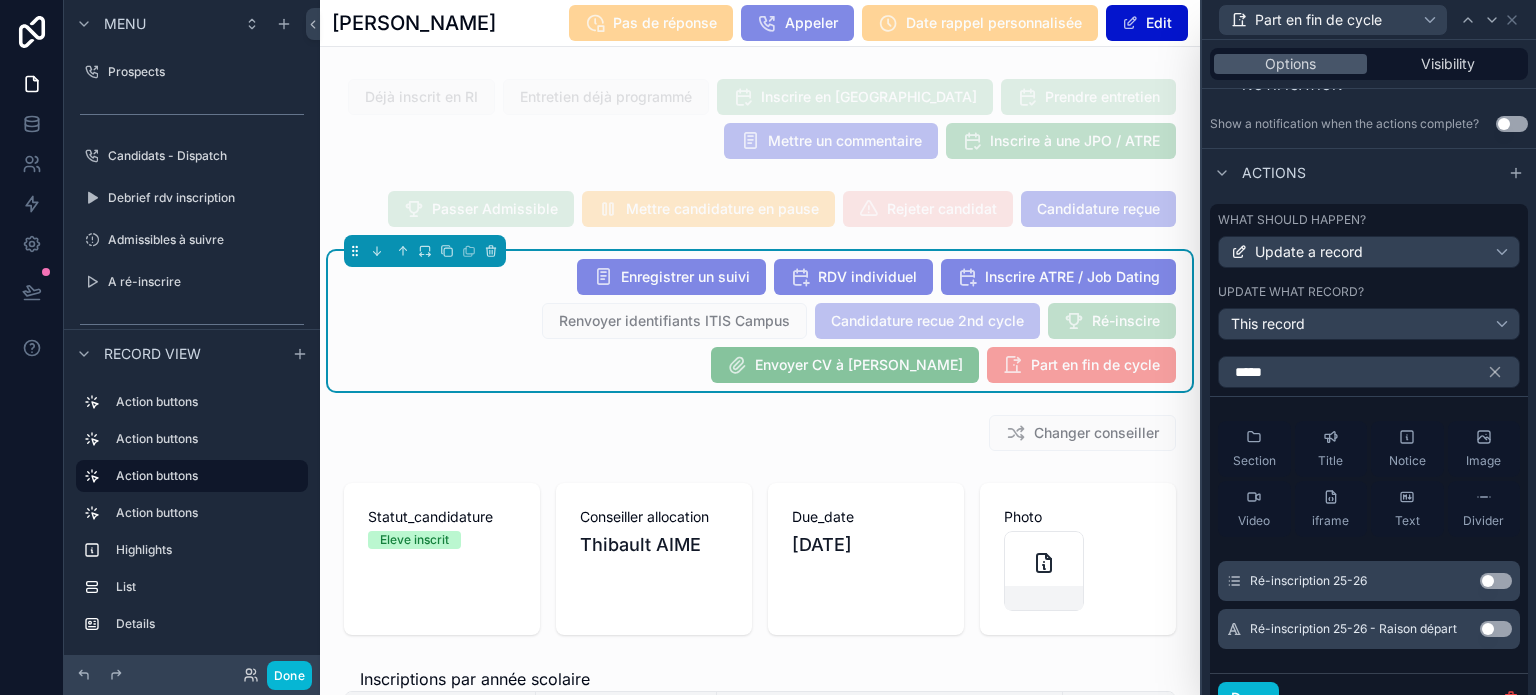 click on "Use setting" at bounding box center [1496, 581] 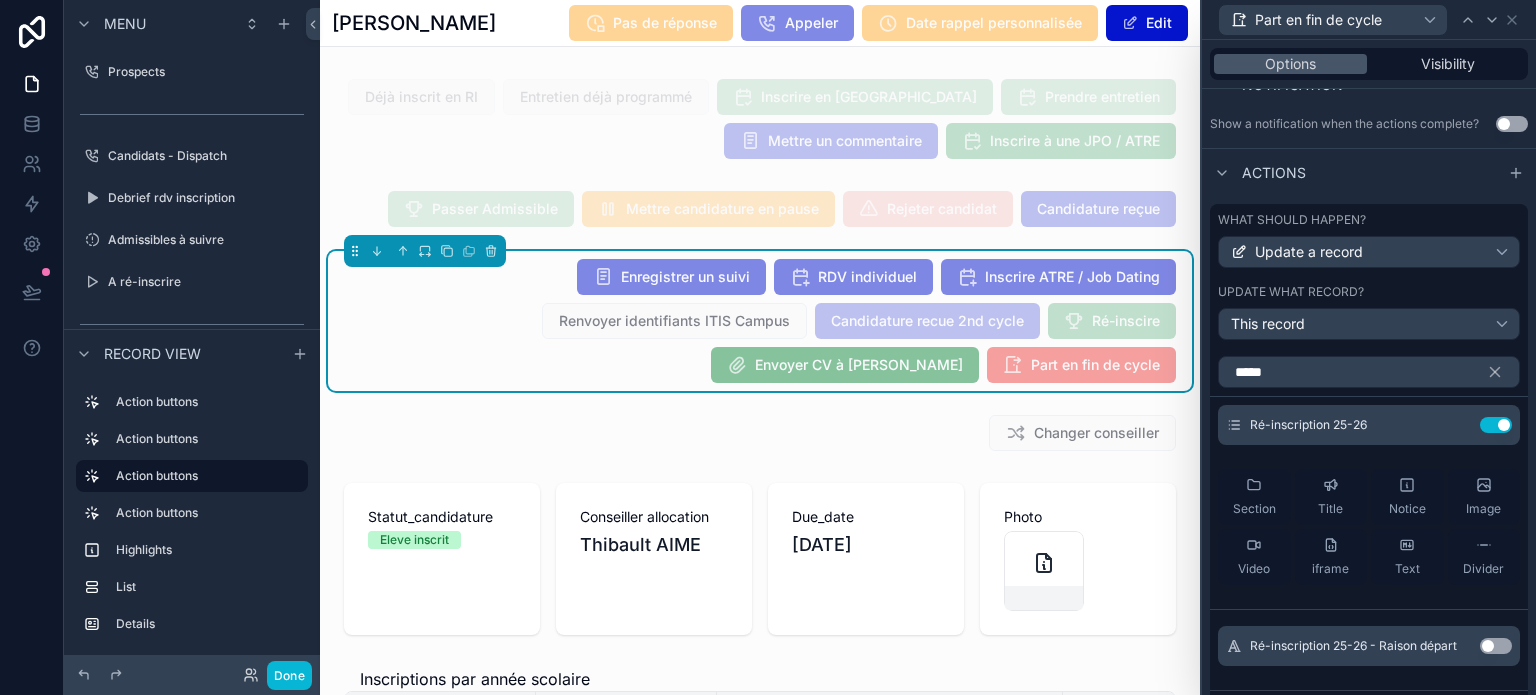 click on "Use setting" at bounding box center (1496, 646) 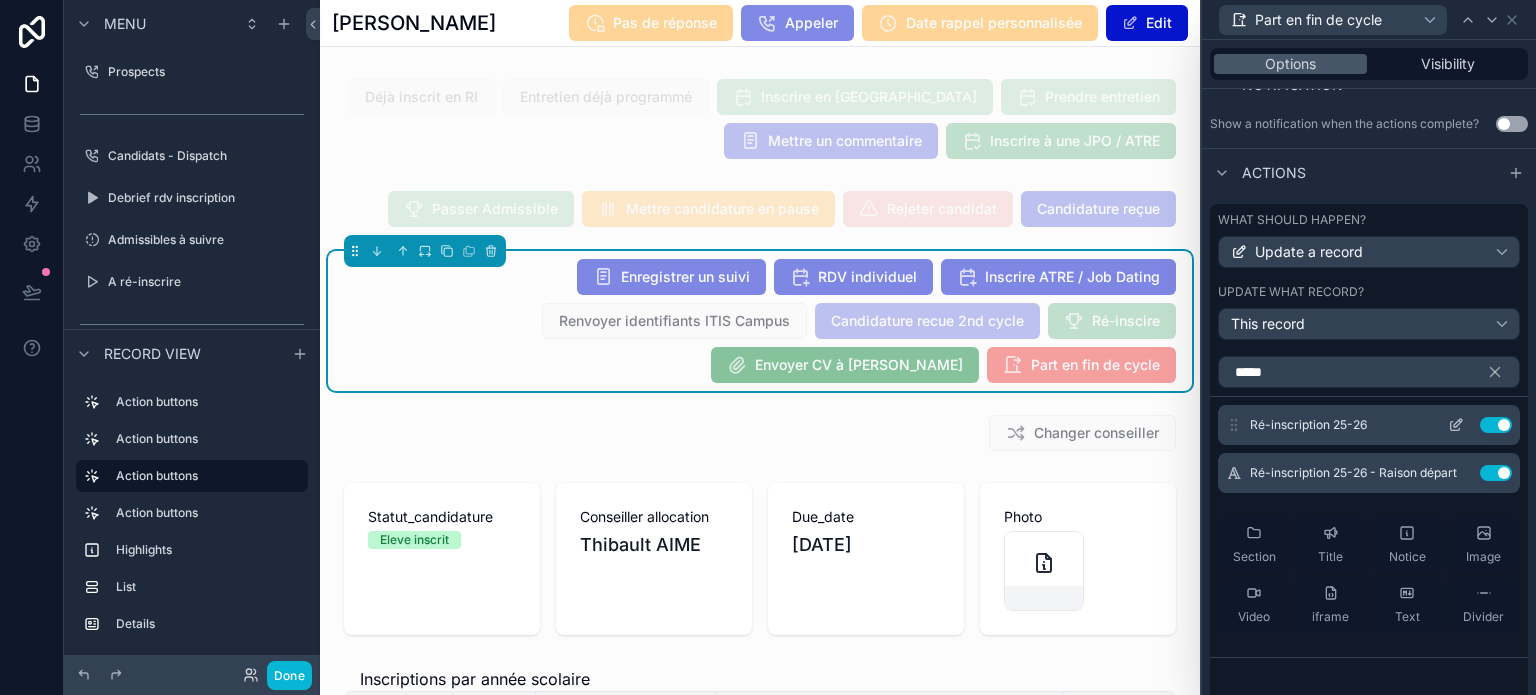 click 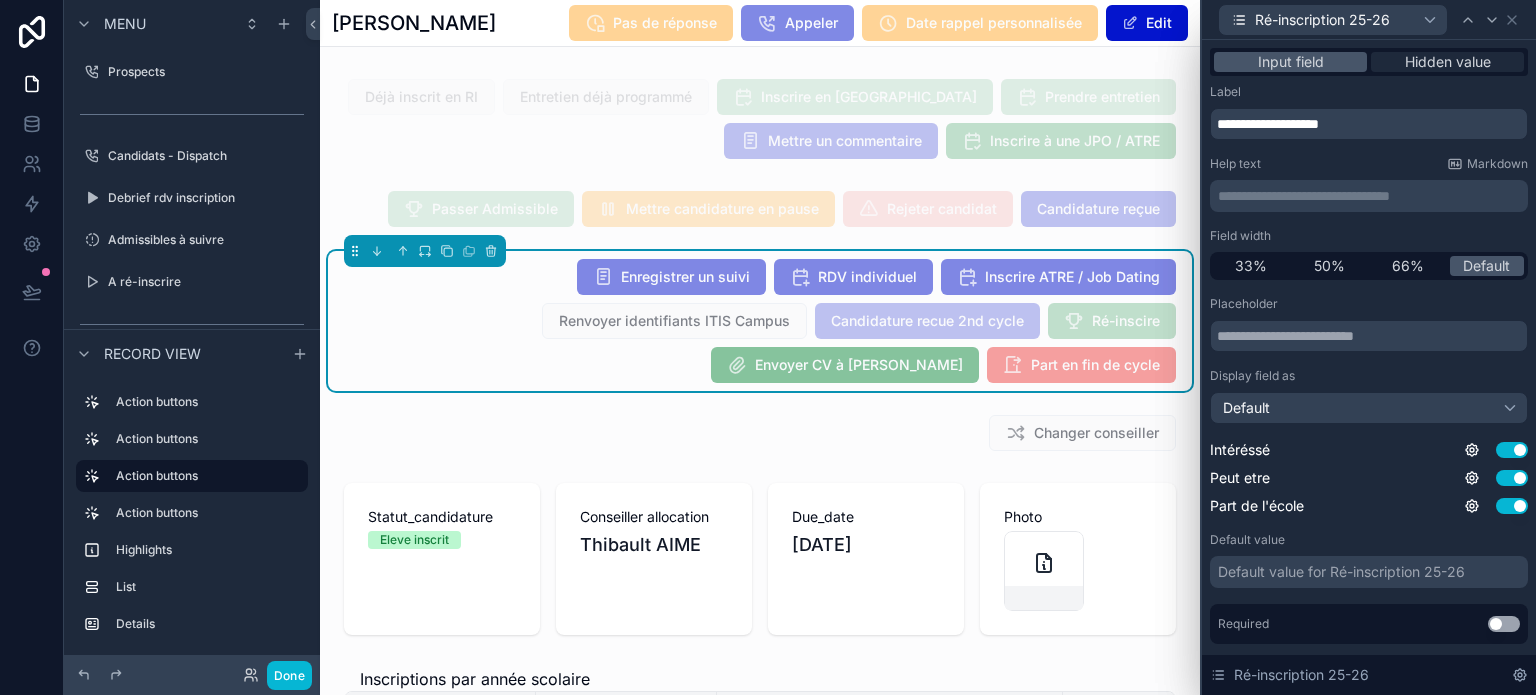 click on "Hidden value" at bounding box center (1448, 62) 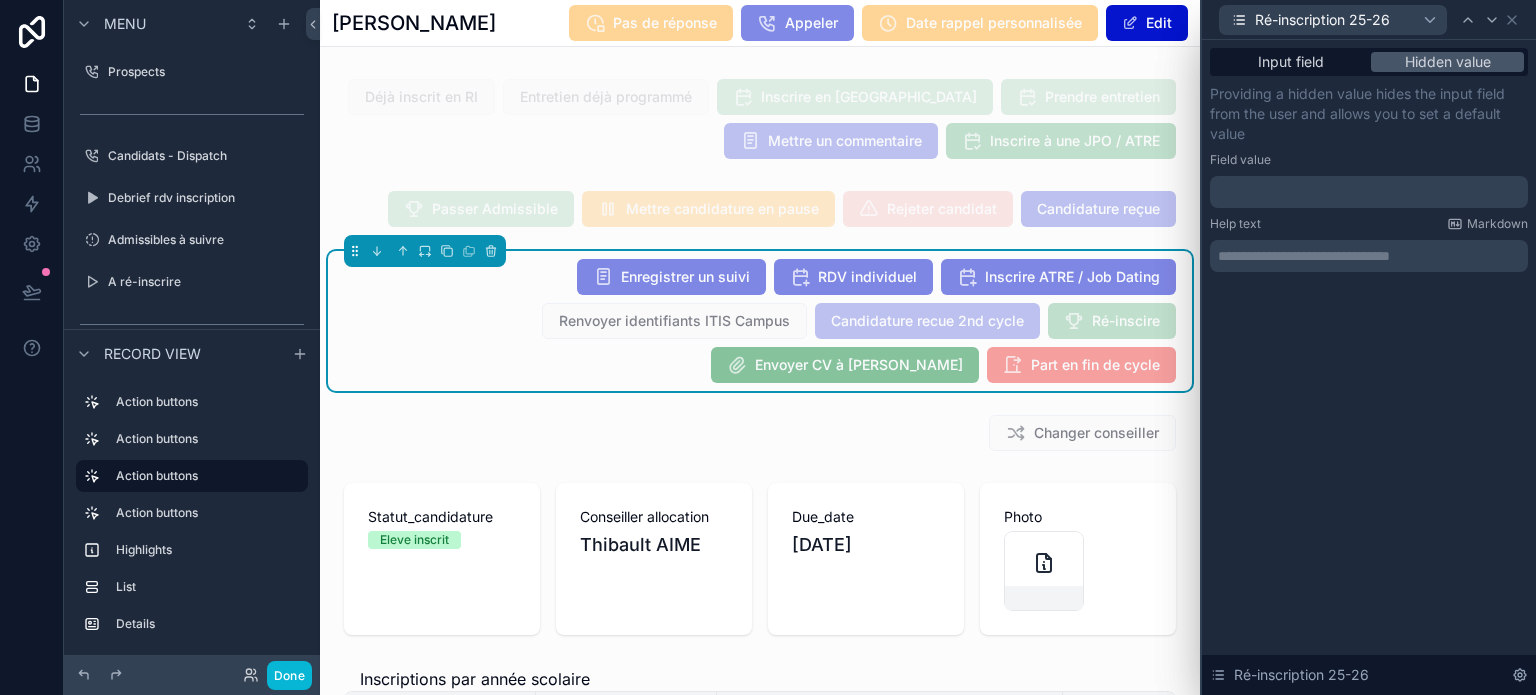 click at bounding box center [1369, 192] 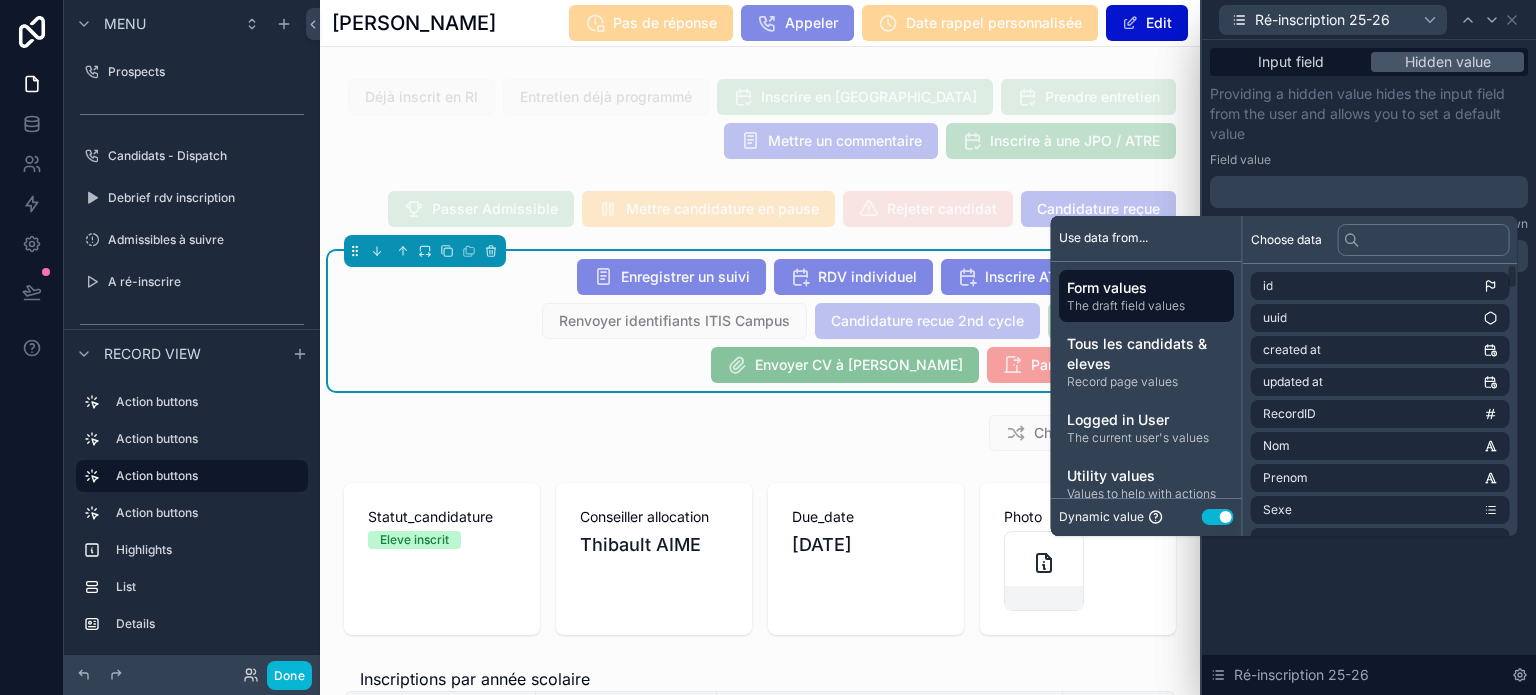 click on "Use setting" at bounding box center (1218, 517) 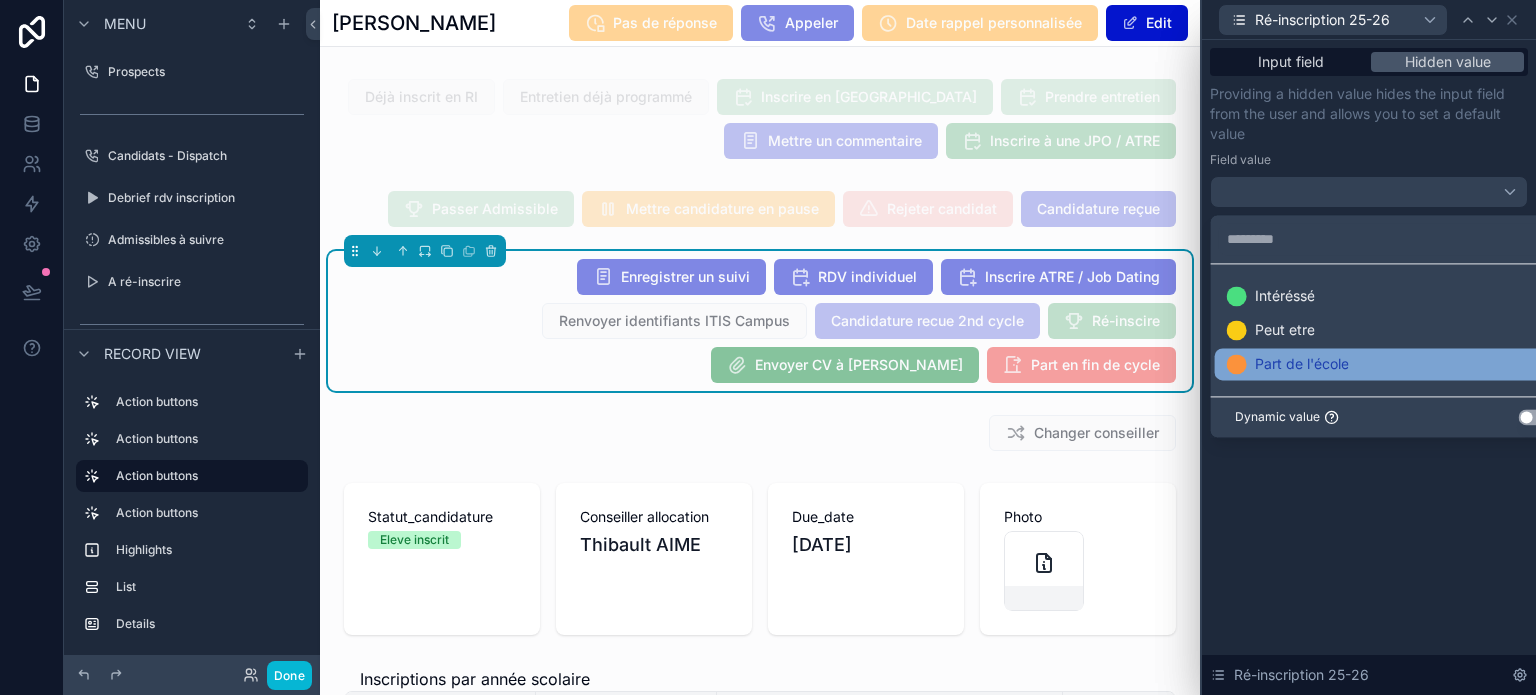 click on "Part de l'école" at bounding box center [1302, 365] 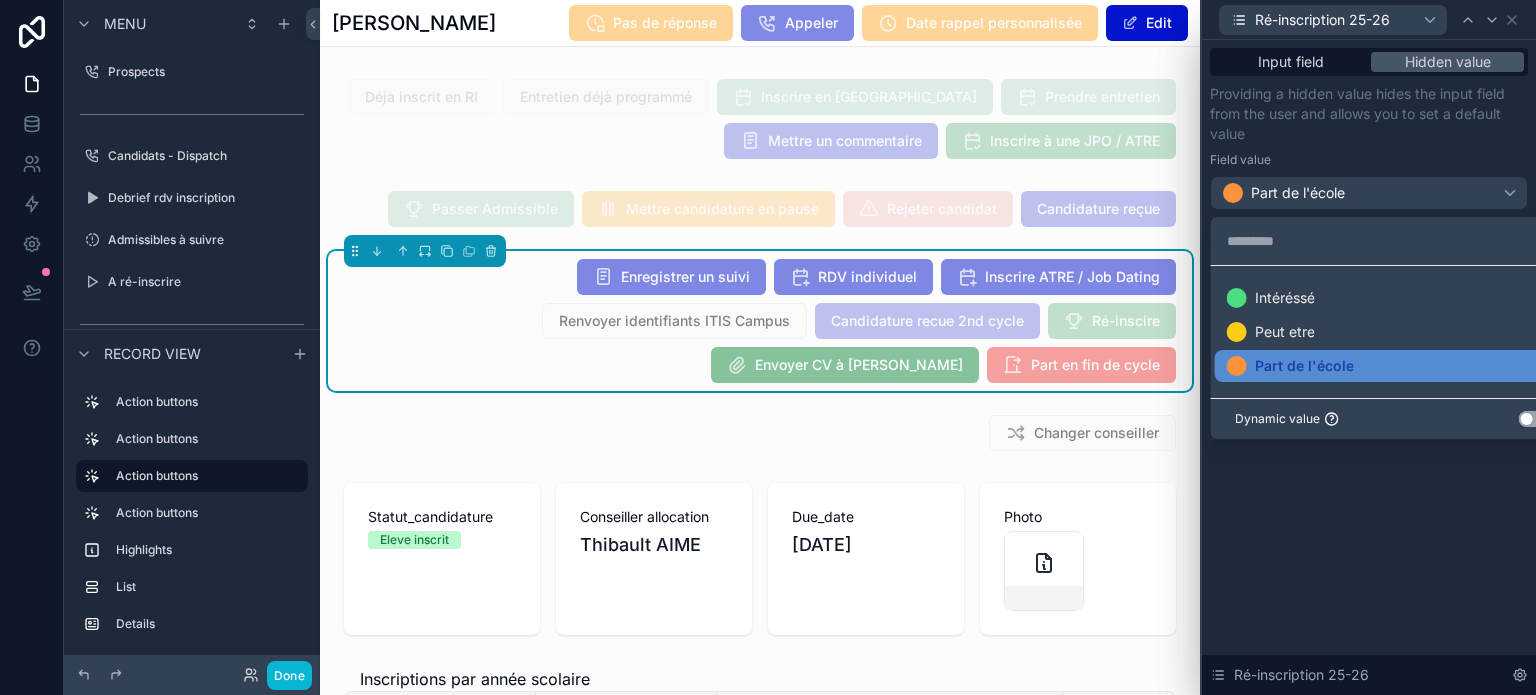 click on "Field value" at bounding box center [1369, 160] 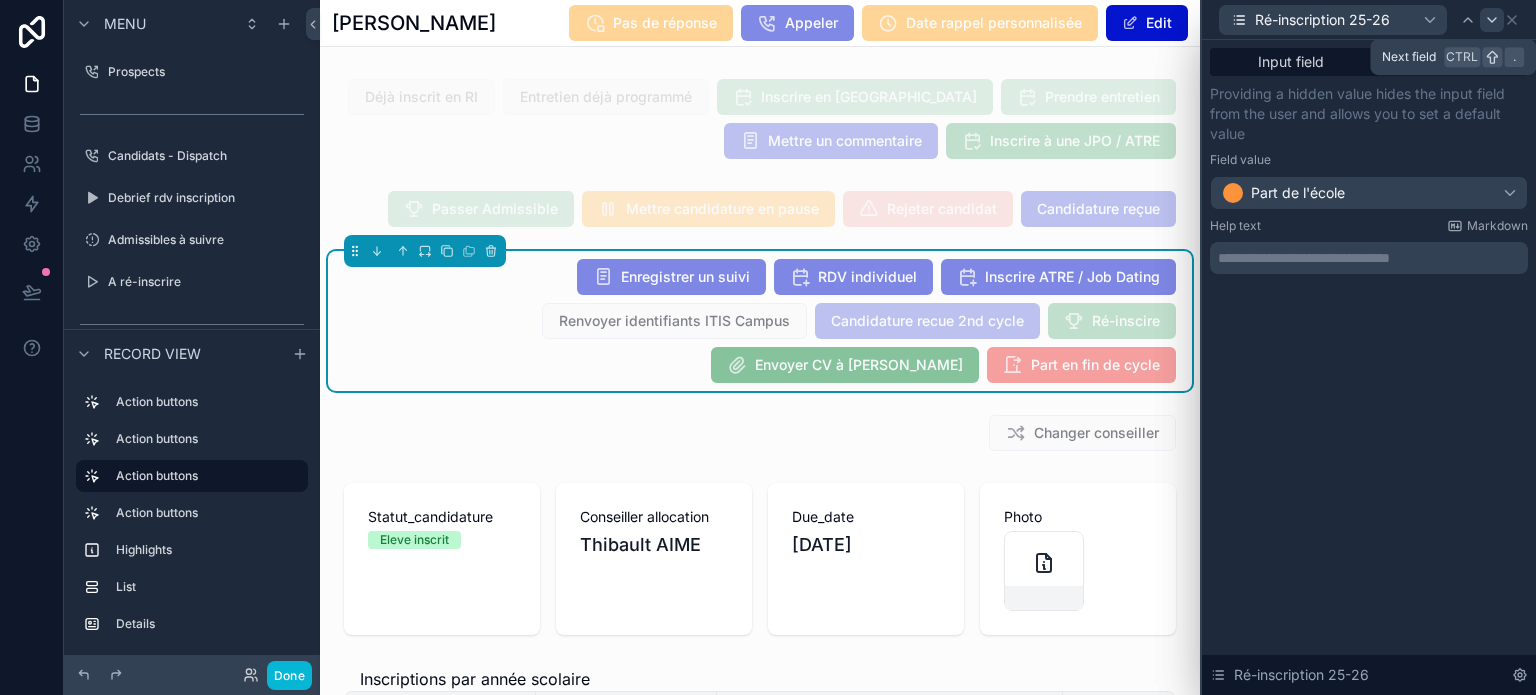 click 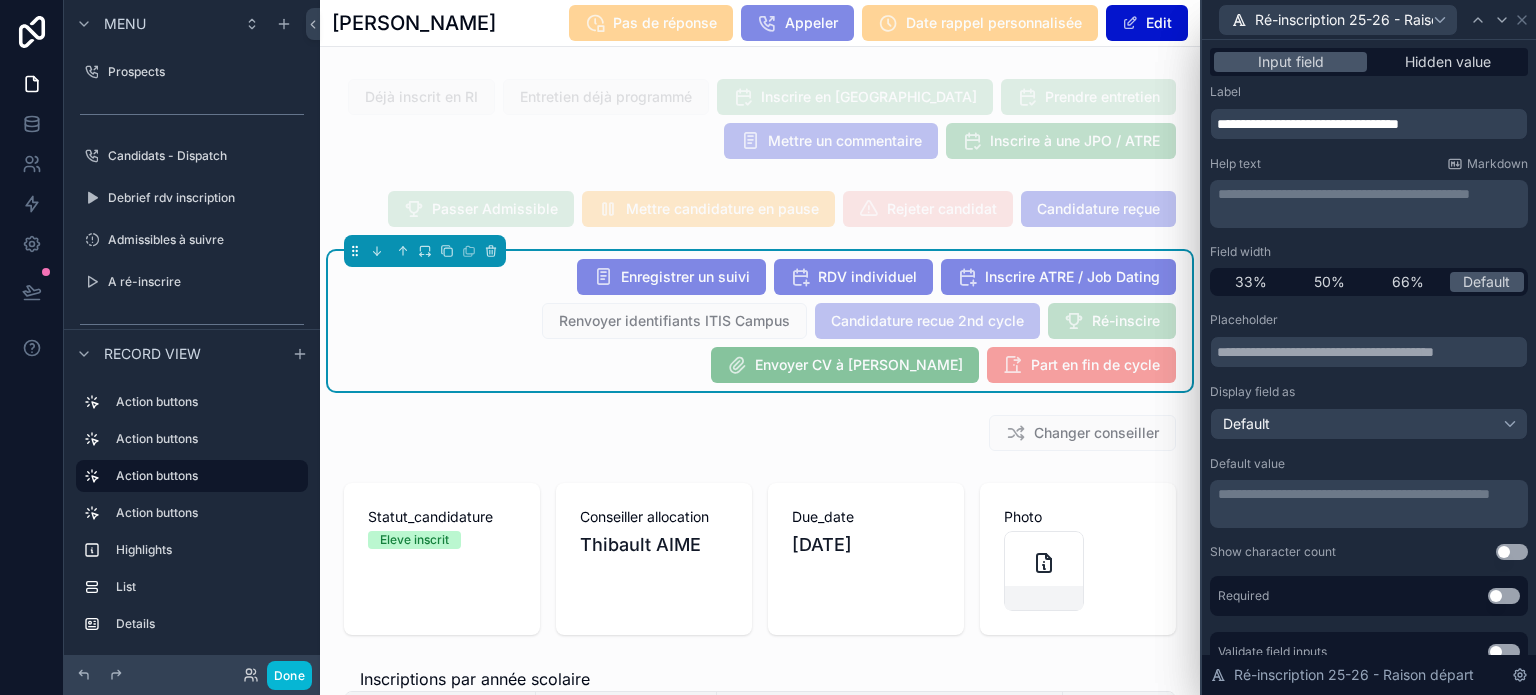 click on "Use setting" at bounding box center (1504, 596) 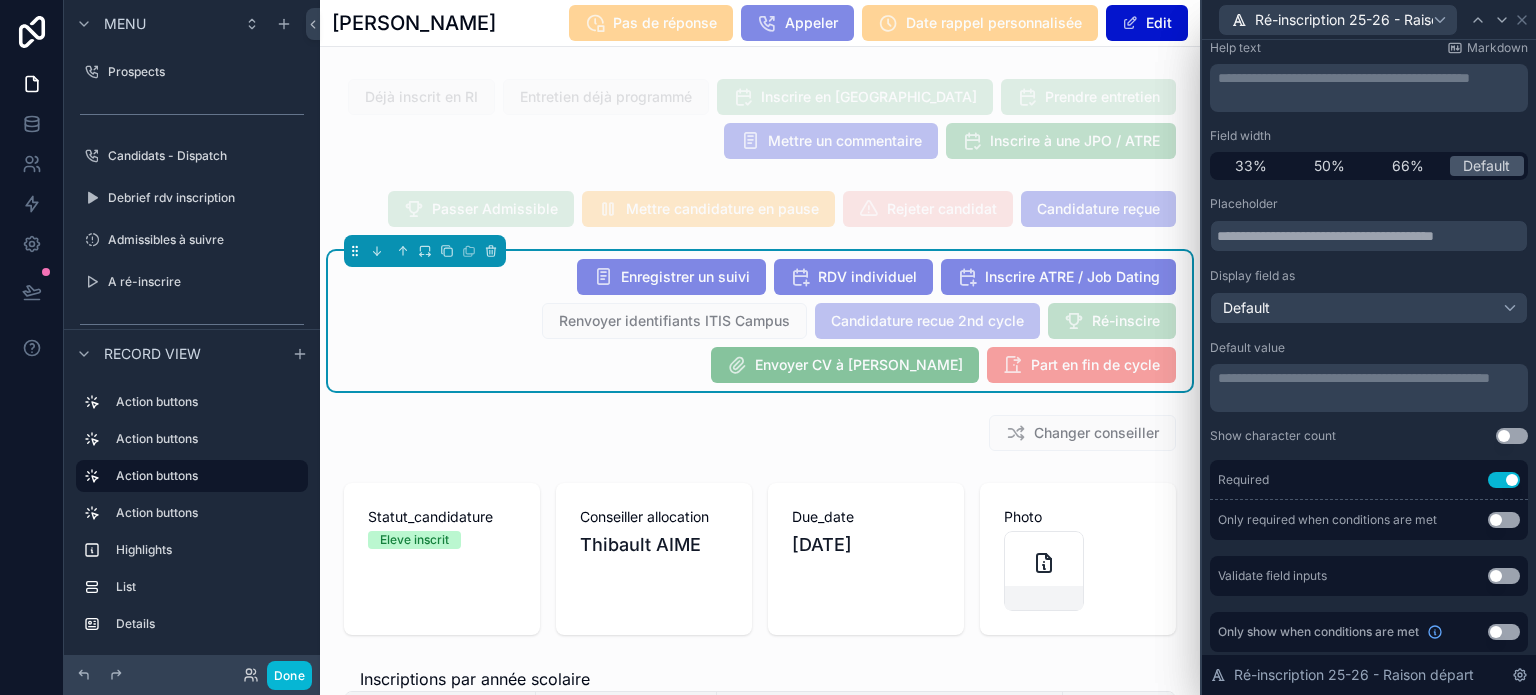 scroll, scrollTop: 120, scrollLeft: 0, axis: vertical 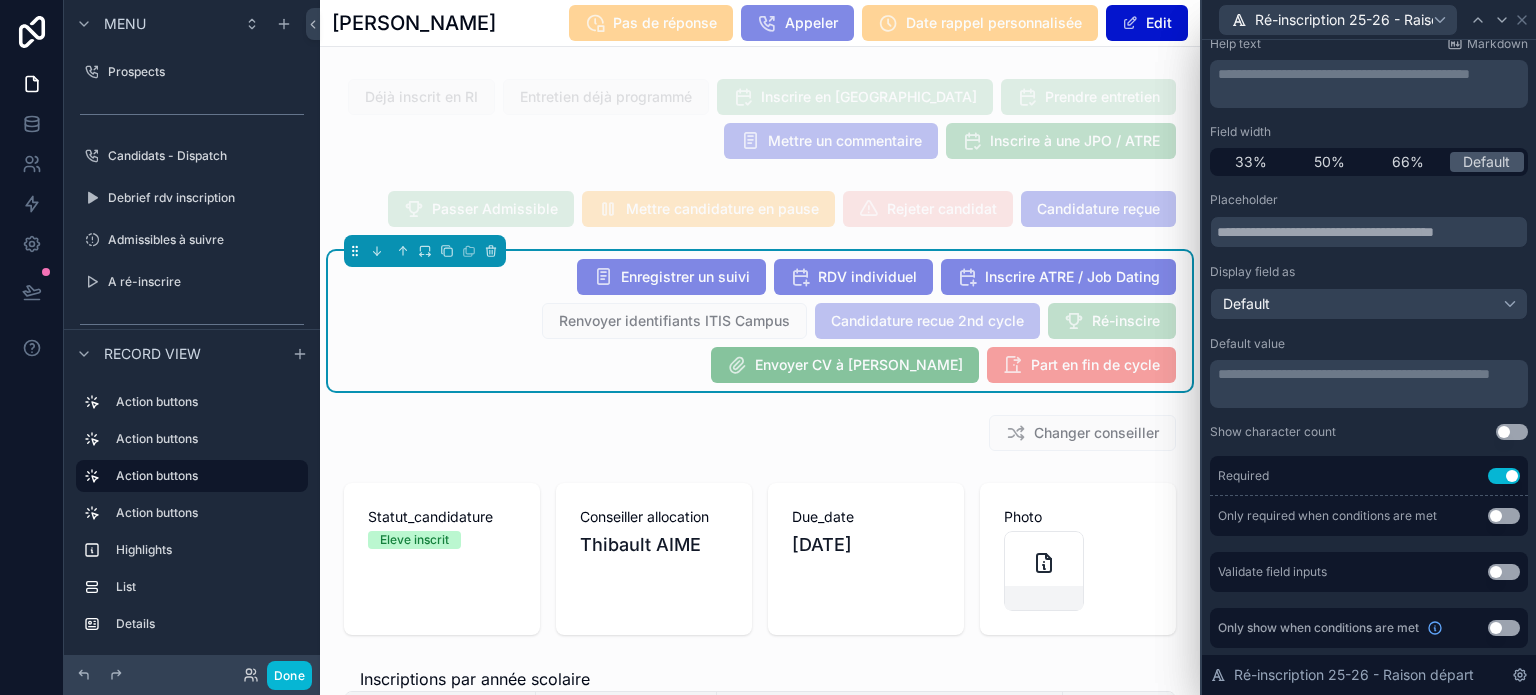click on "Use setting" at bounding box center [1504, 572] 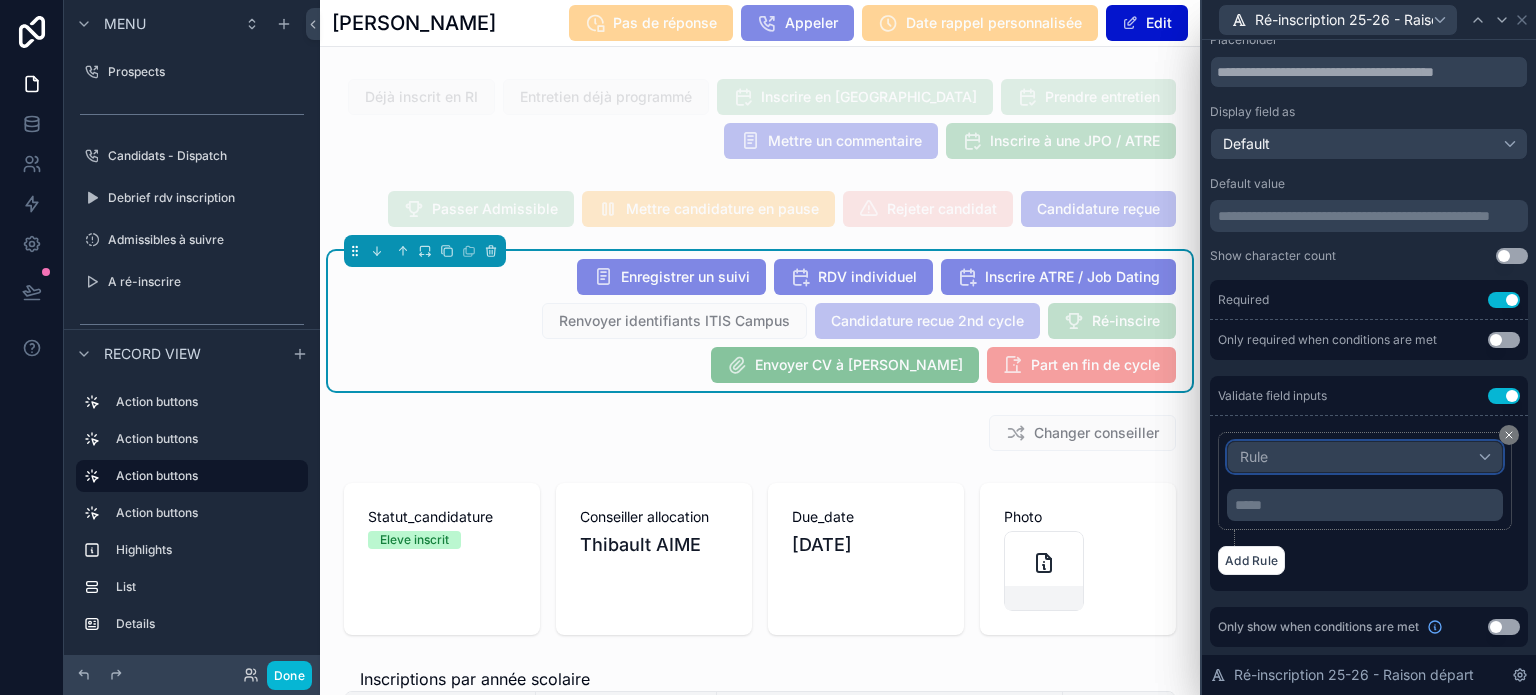 click on "Rule" at bounding box center (1365, 457) 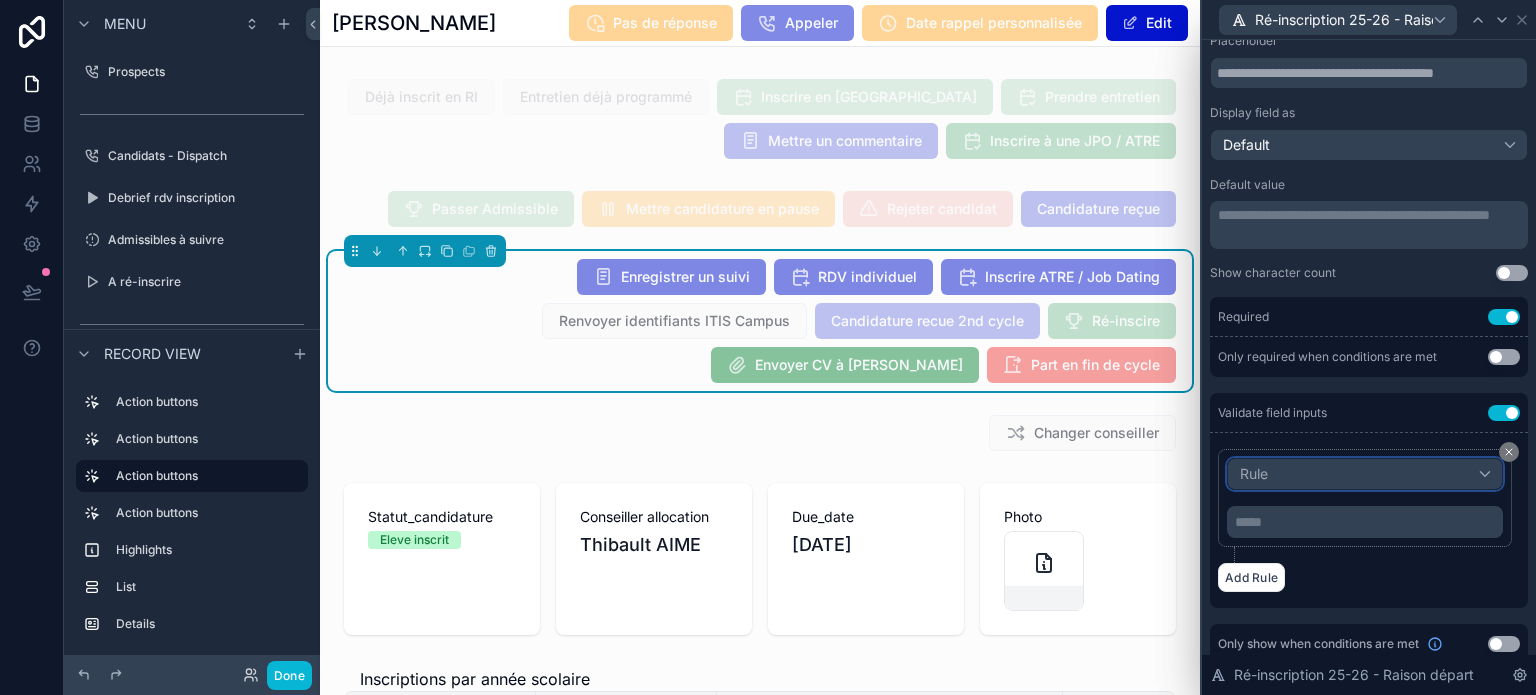 scroll, scrollTop: 295, scrollLeft: 0, axis: vertical 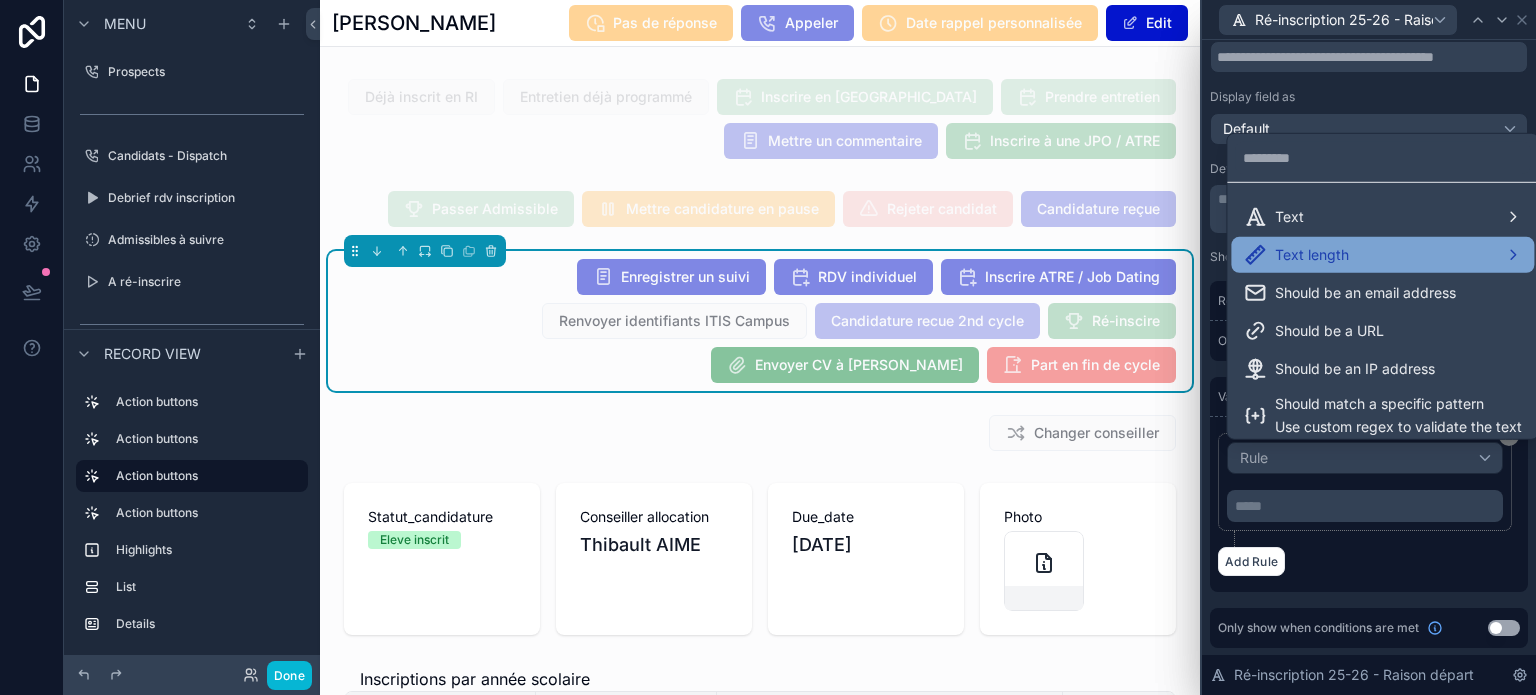 click on "Text length" at bounding box center [1382, 255] 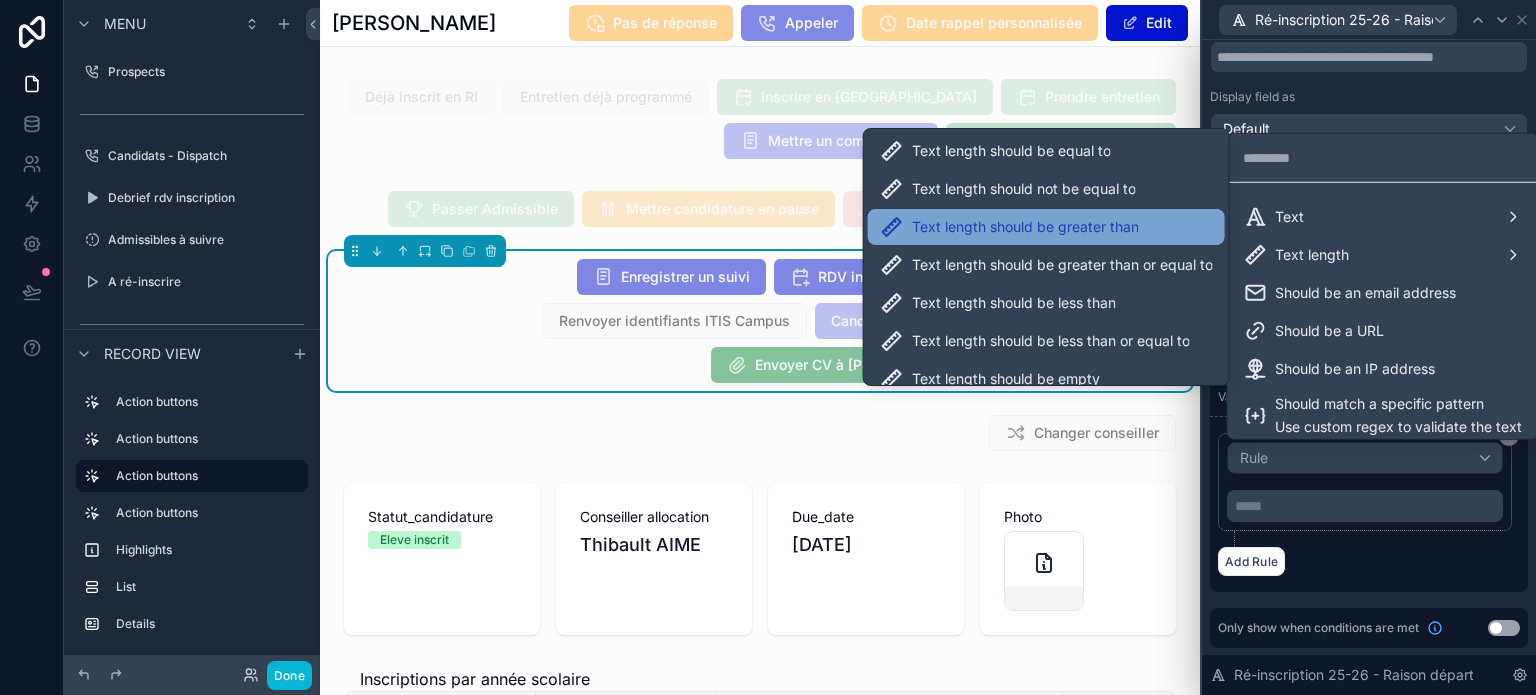 click on "Text length should be greater than" at bounding box center [1025, 227] 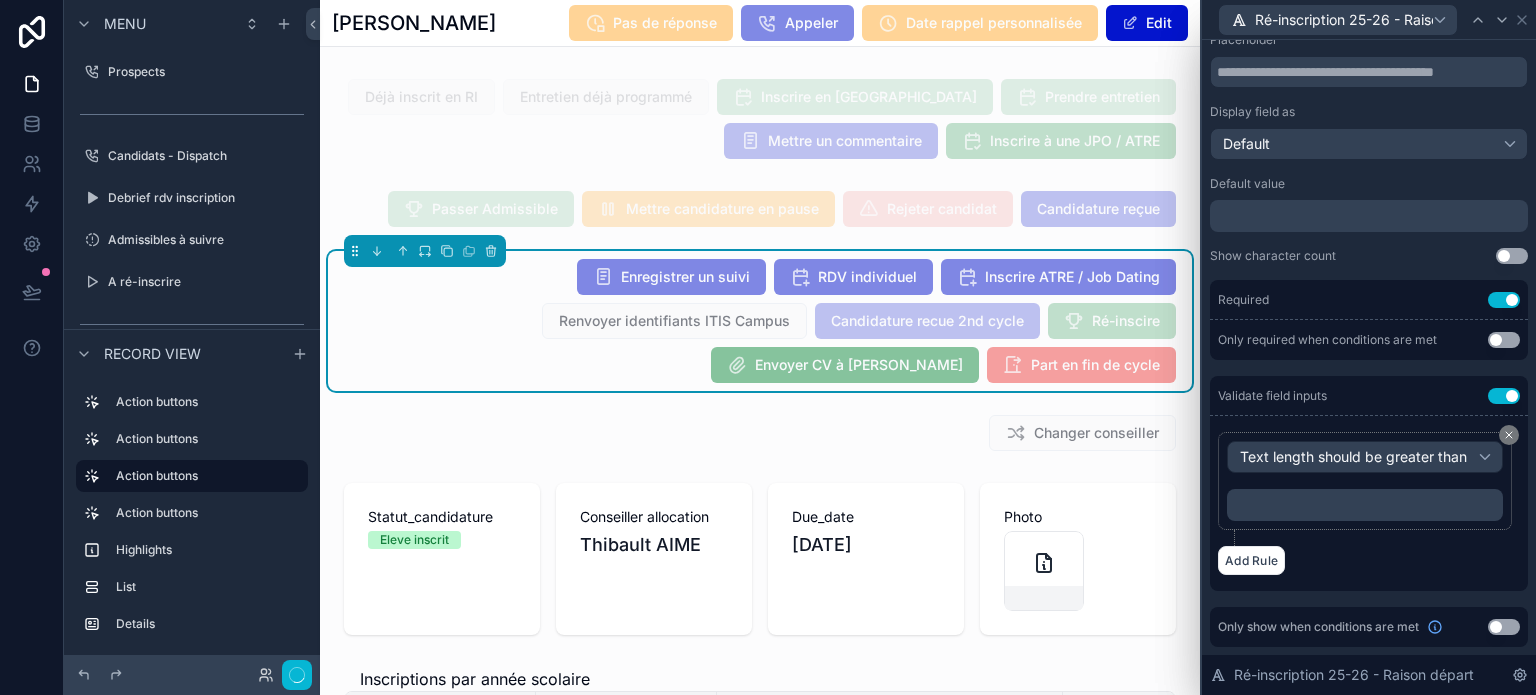 scroll, scrollTop: 295, scrollLeft: 0, axis: vertical 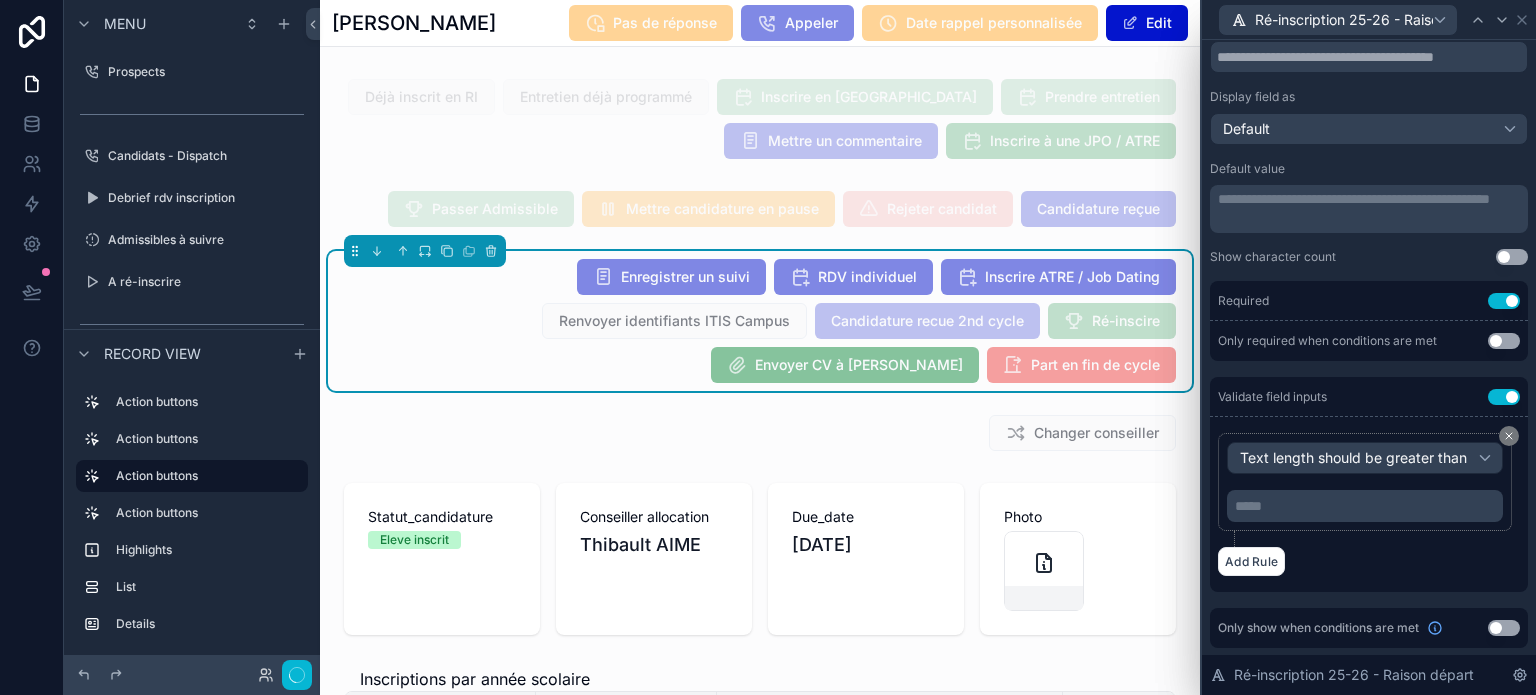 click on "***** ﻿" at bounding box center [1367, 506] 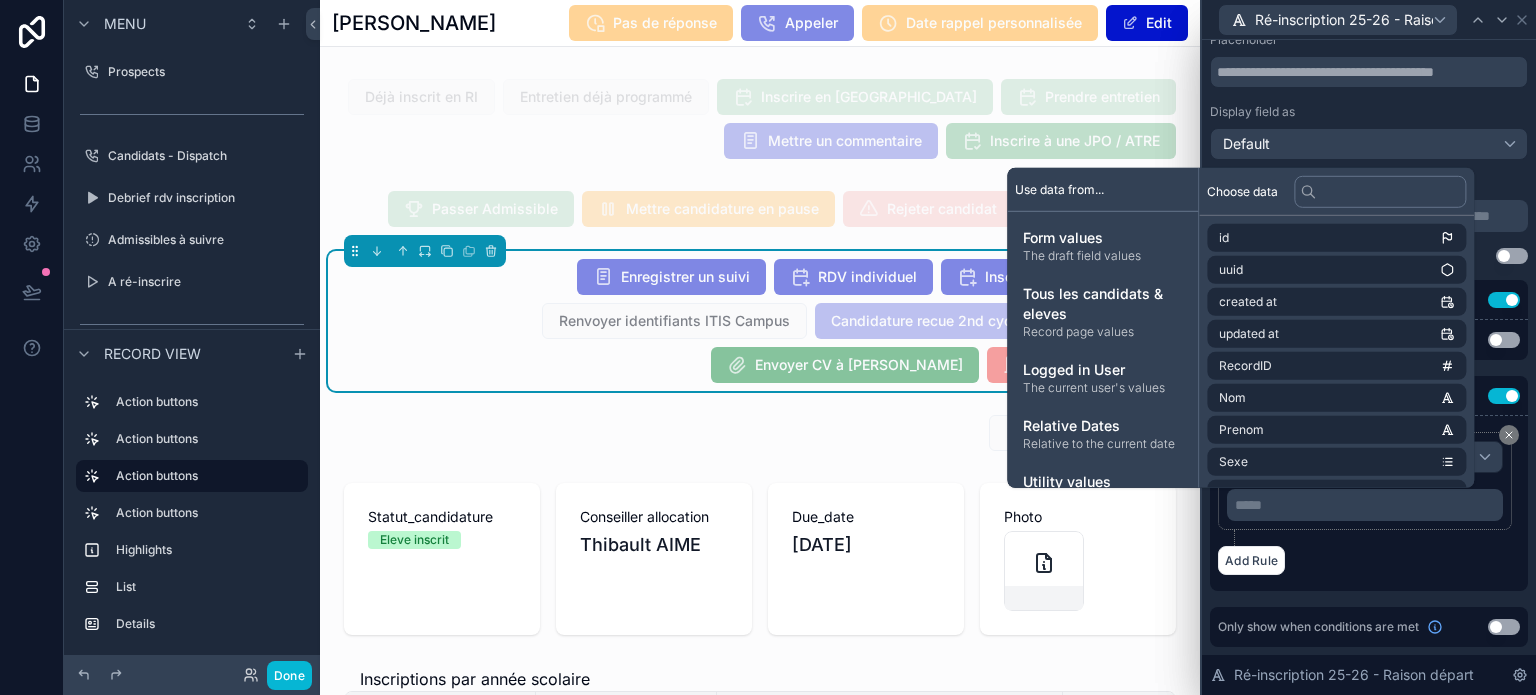 scroll, scrollTop: 279, scrollLeft: 0, axis: vertical 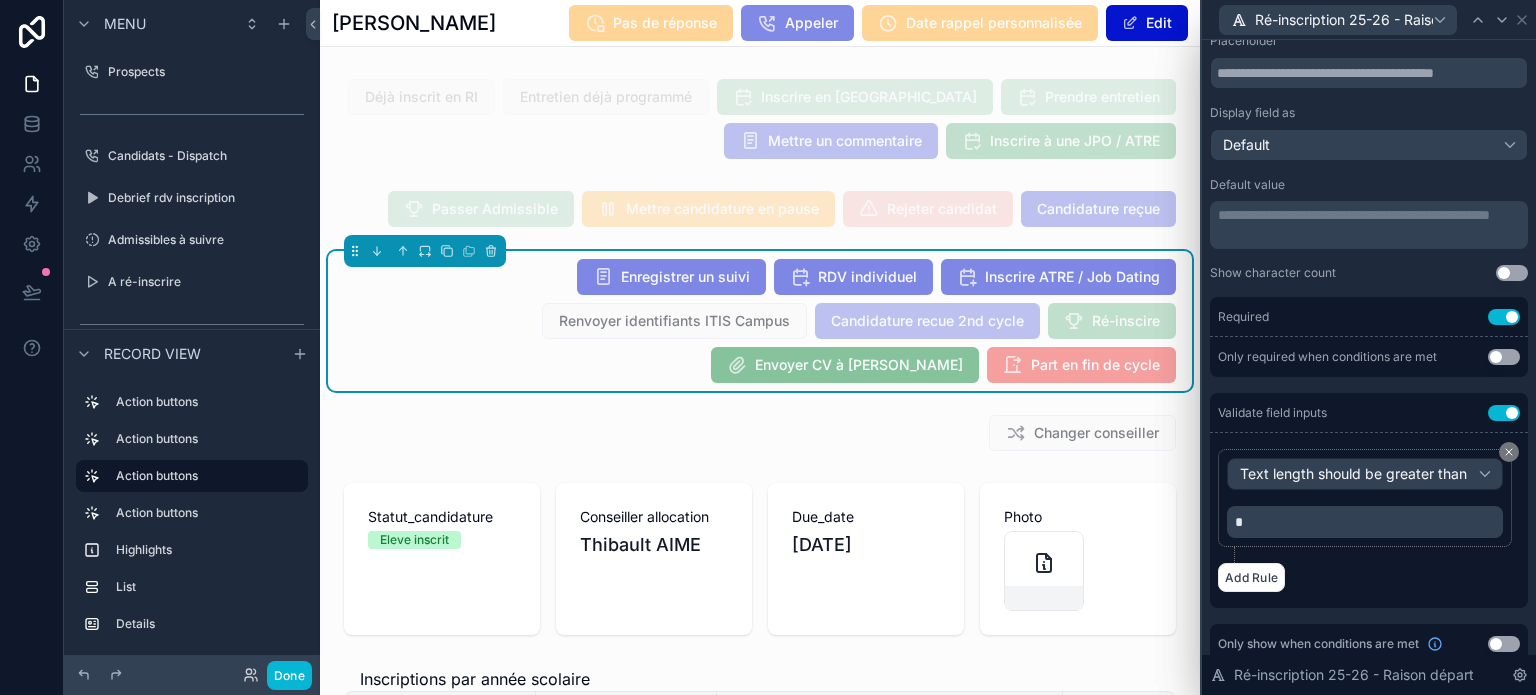 click on "Add Rule" at bounding box center (1369, 577) 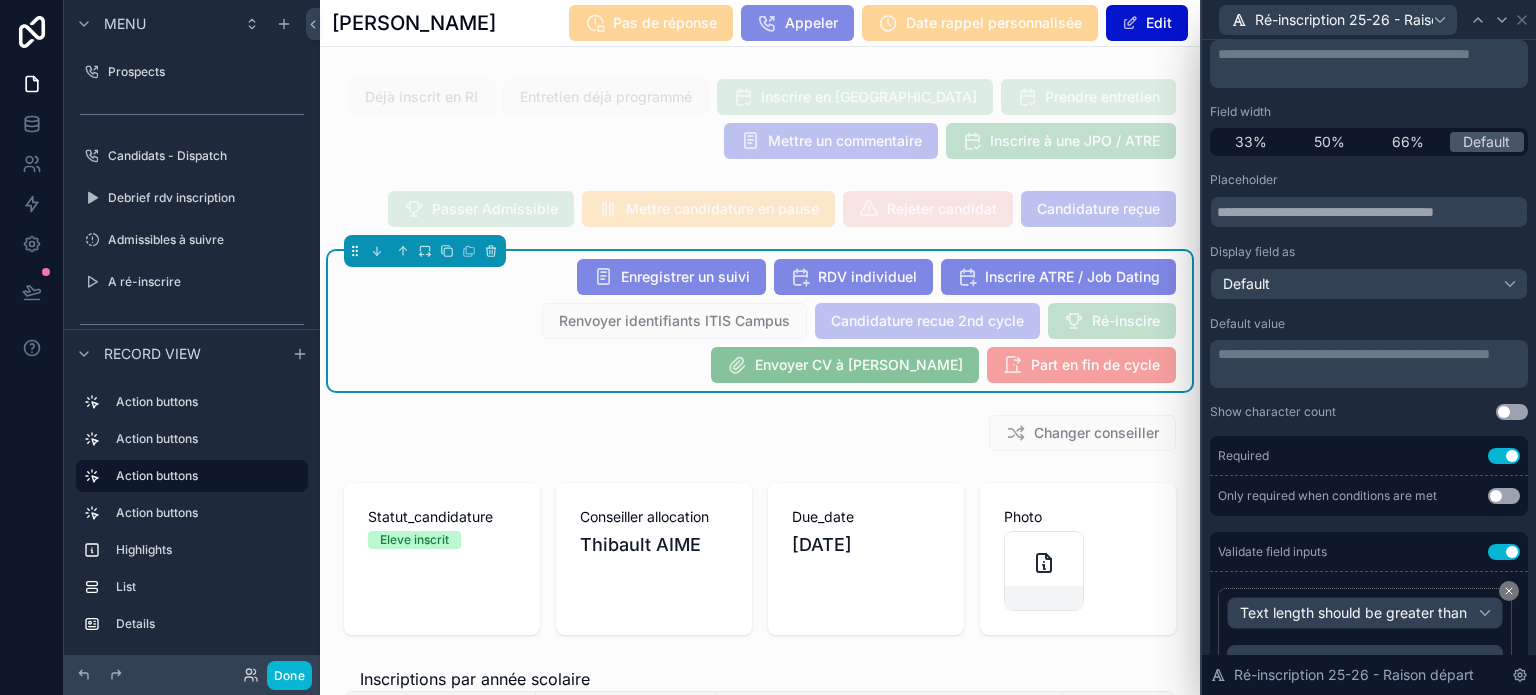 scroll, scrollTop: 0, scrollLeft: 0, axis: both 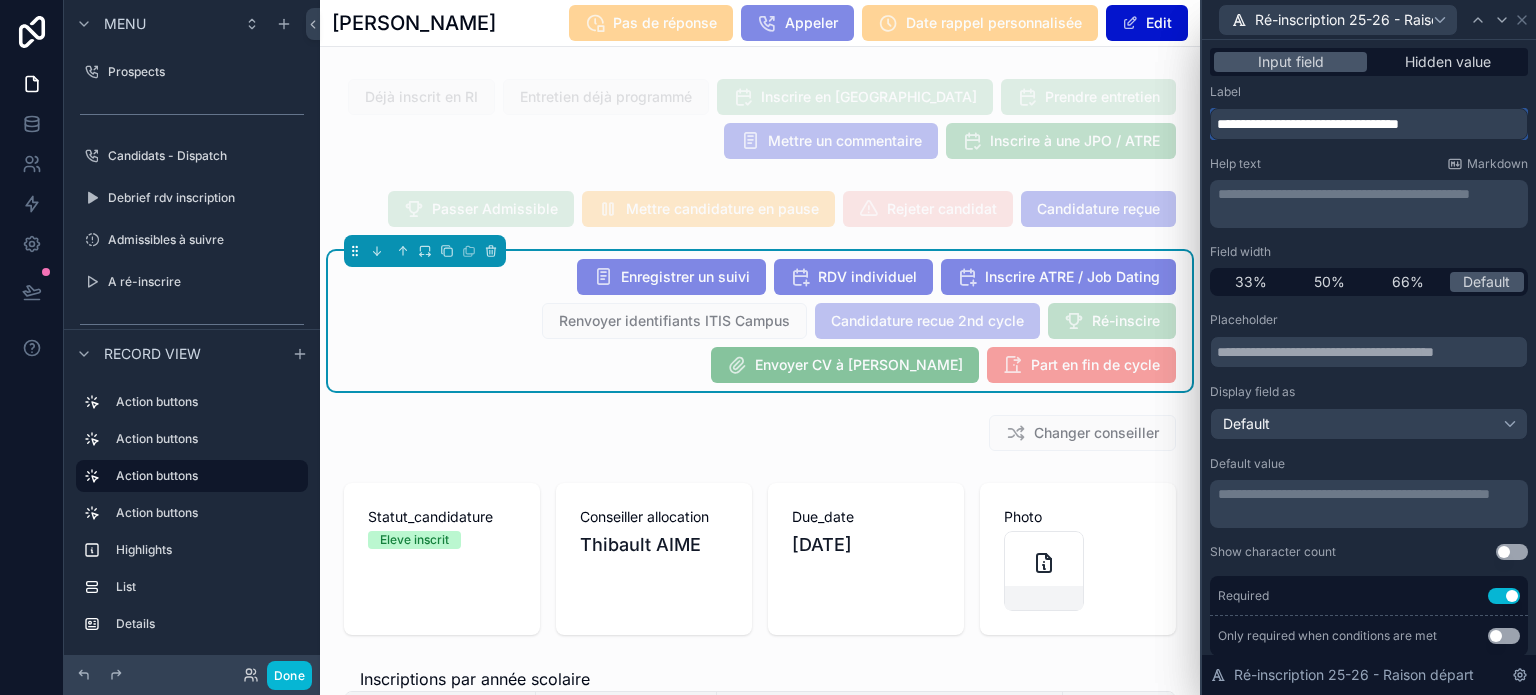 drag, startPoint x: 1364, startPoint y: 119, endPoint x: 1196, endPoint y: 112, distance: 168.14577 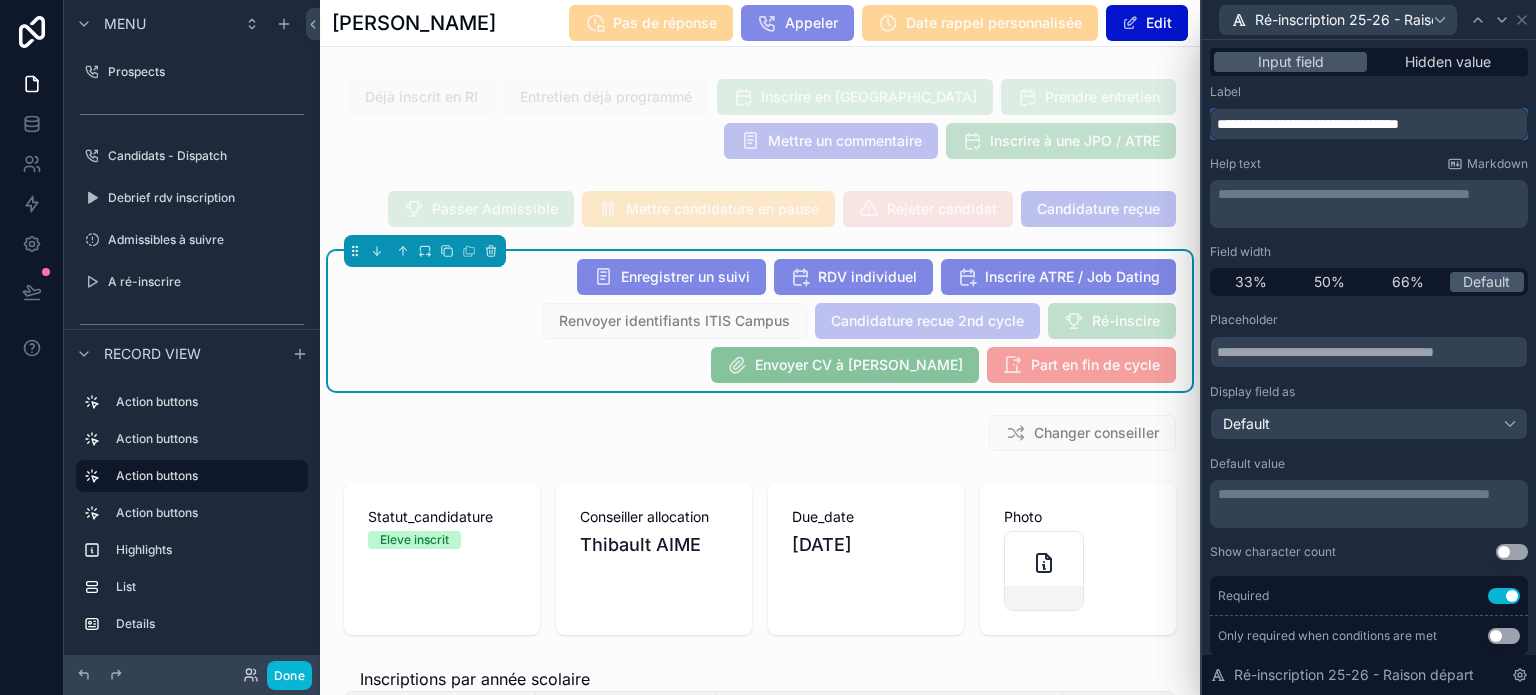 click on "Menu Prospects Candidats - Dispatch Debrief rdv inscription Admissibles à suivre A ré-inscrire Présence ATRE / RI / JPO Gérer les évènements Base élèves Entreprise trouvée par élève CV reçus Offres [PERSON_NAME] Tous les candidats & eleves Créer une nouvelle fiche Candidat Base record Base élèves - Conseillers Base "En recherche" [PERSON_NAME] Dashboard Contrats à créer / suivi contrats Aide au permis Hidden pages Base élèves Opportunités d'alternance Sections Tous les RDV CV reçus Record view Action buttons Action buttons Action buttons Action buttons Highlights List Details Details Details List List List List Details List Done Prospects 98 Candidats - Dispatch 98 Debrief rdv inscription 47 Admissibles à suivre 257 A ré-inscrire 333 Présence ATRE / RI / JPO 118 Gérer les évènements Base élèves Entreprise trouvée par élève 23 CV reçus 106 Offres [PERSON_NAME] 31 Tous les candidats & eleves Base élèves - Conseillers Base "En recherche" [PERSON_NAME] Dashboard Contrats à créer / suivi contrats TAA" at bounding box center [768, 347] 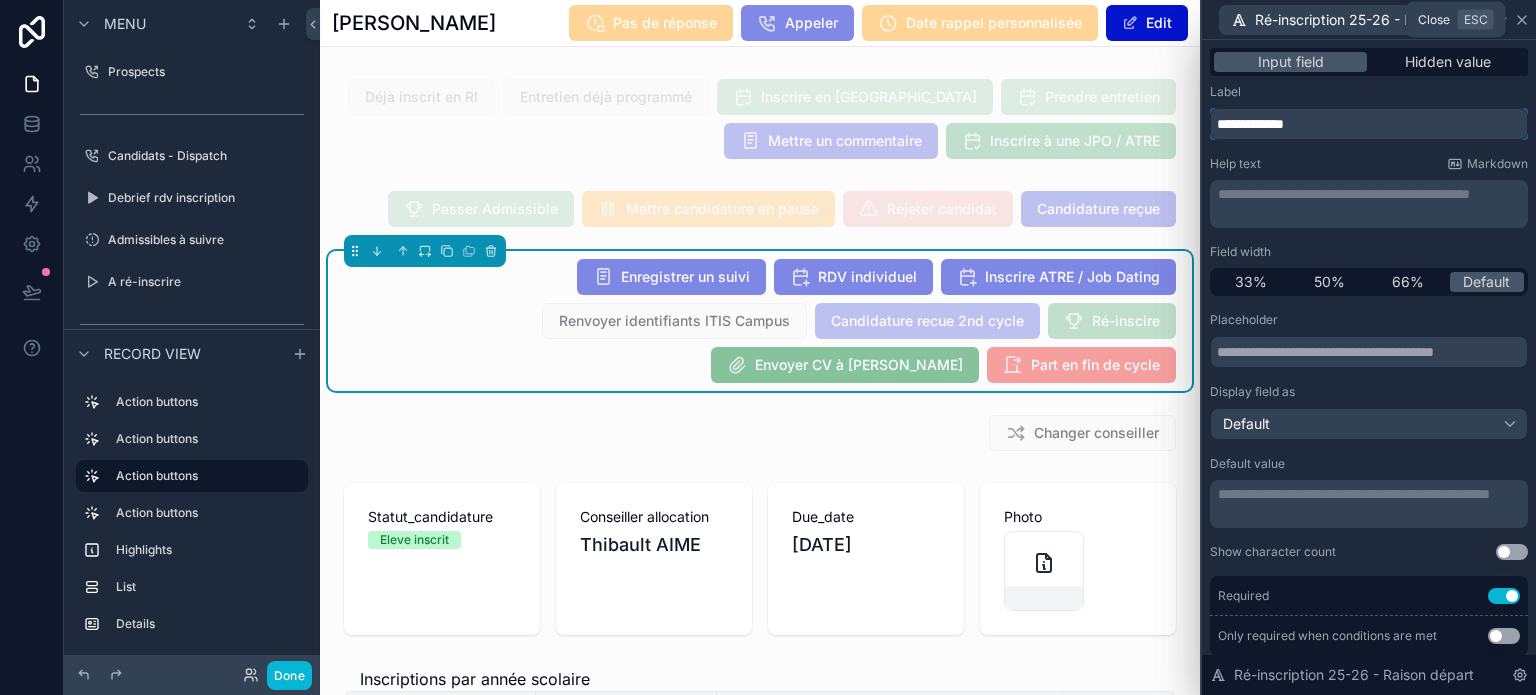 type on "**********" 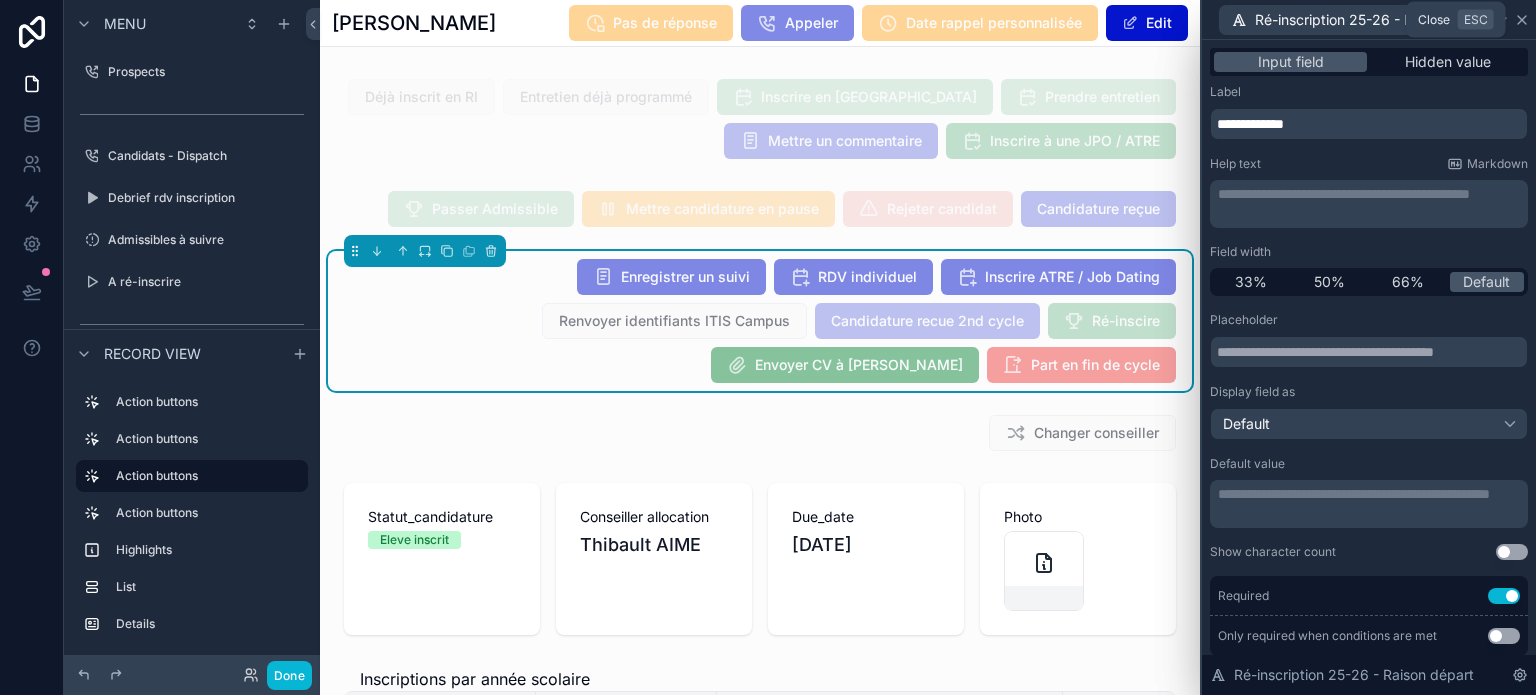 click 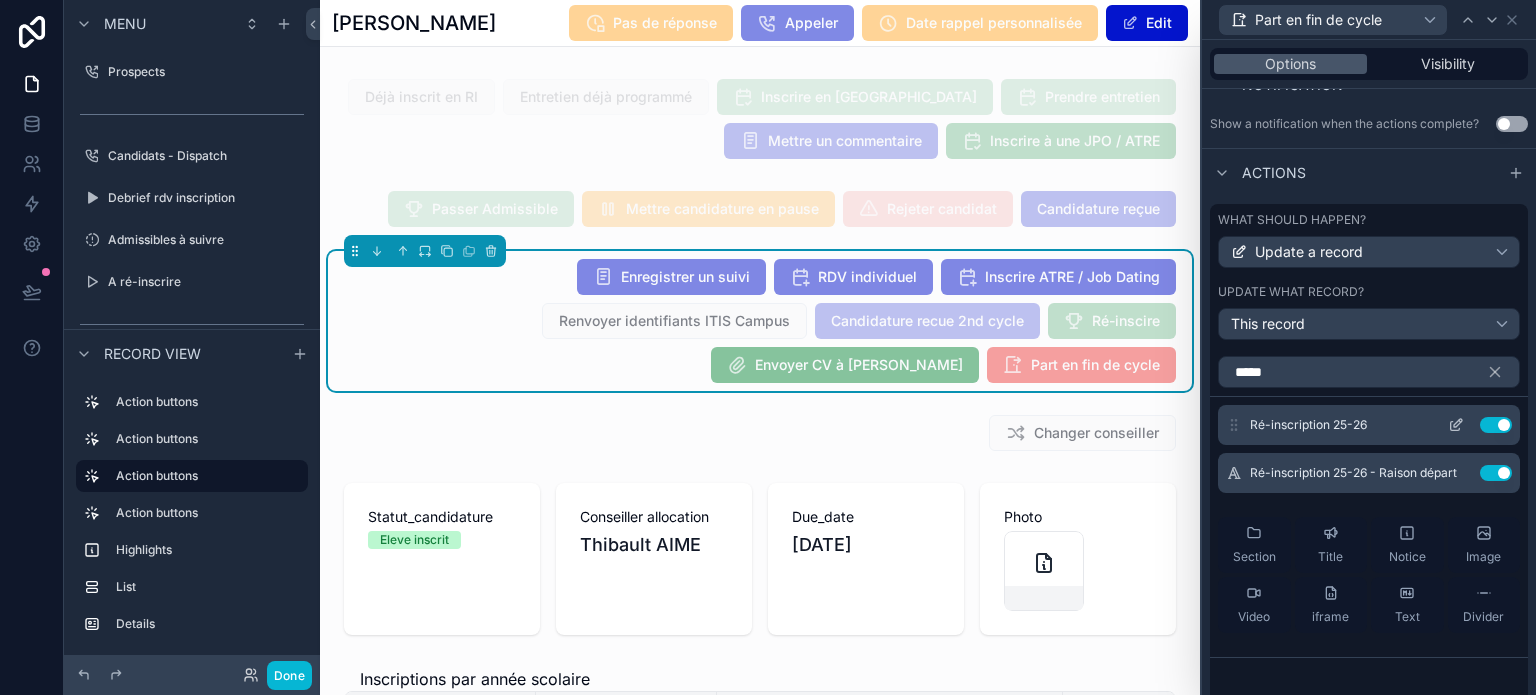 scroll, scrollTop: 1, scrollLeft: 0, axis: vertical 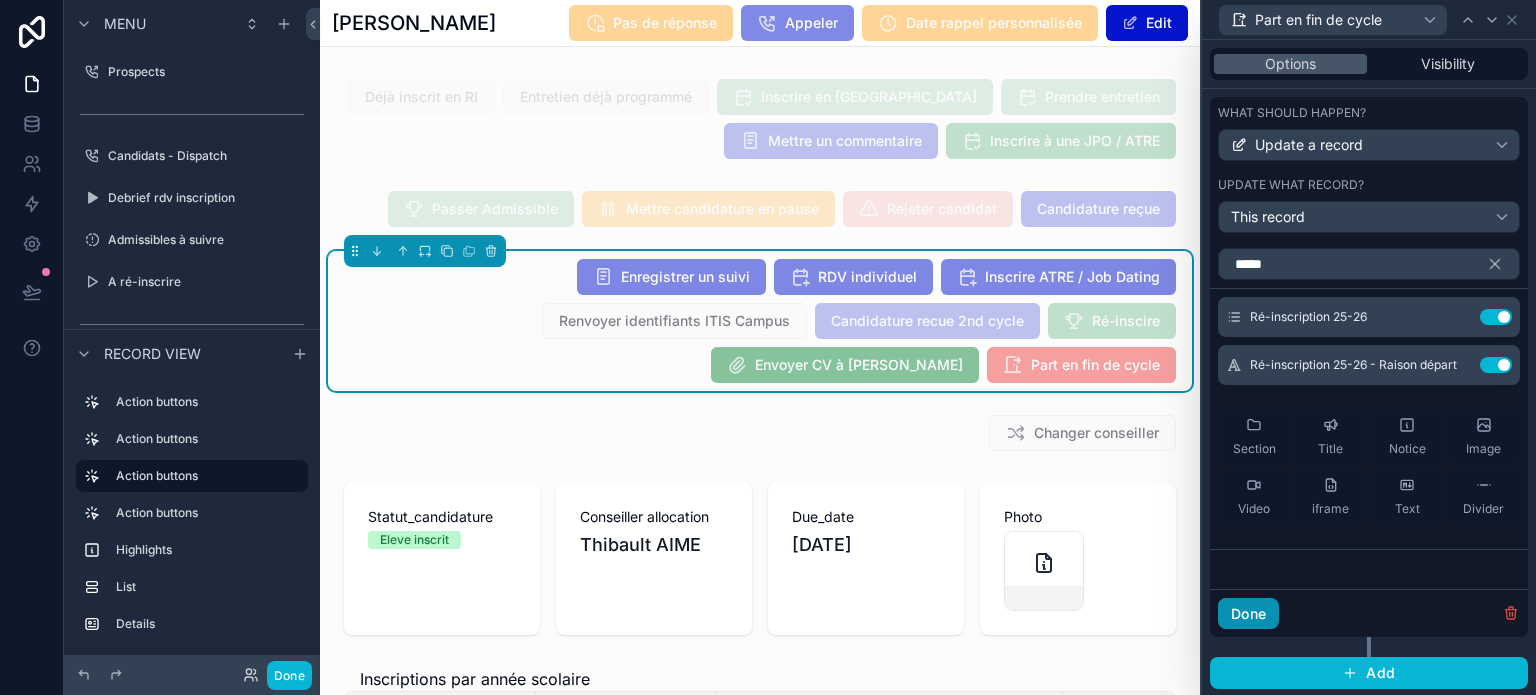 click on "Done" at bounding box center (1248, 614) 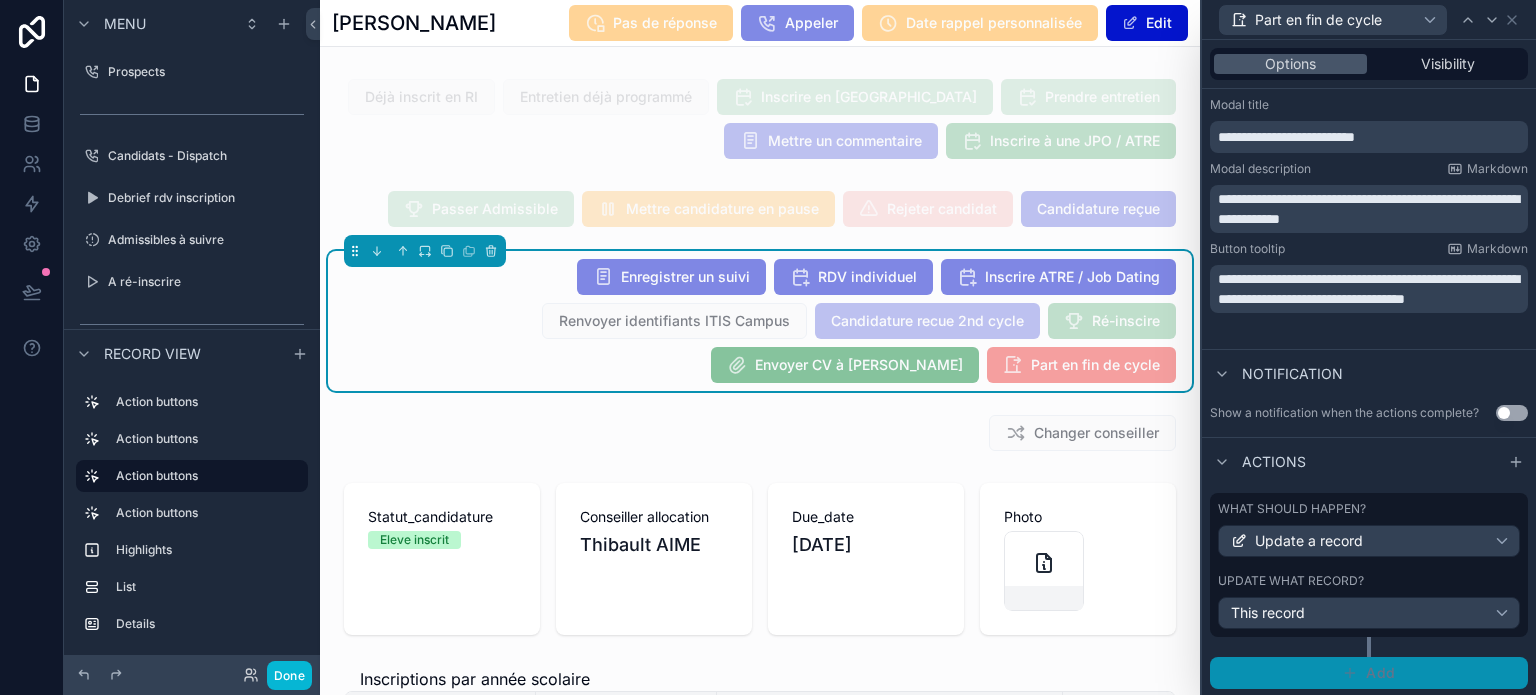 click on "Add" at bounding box center [1380, 673] 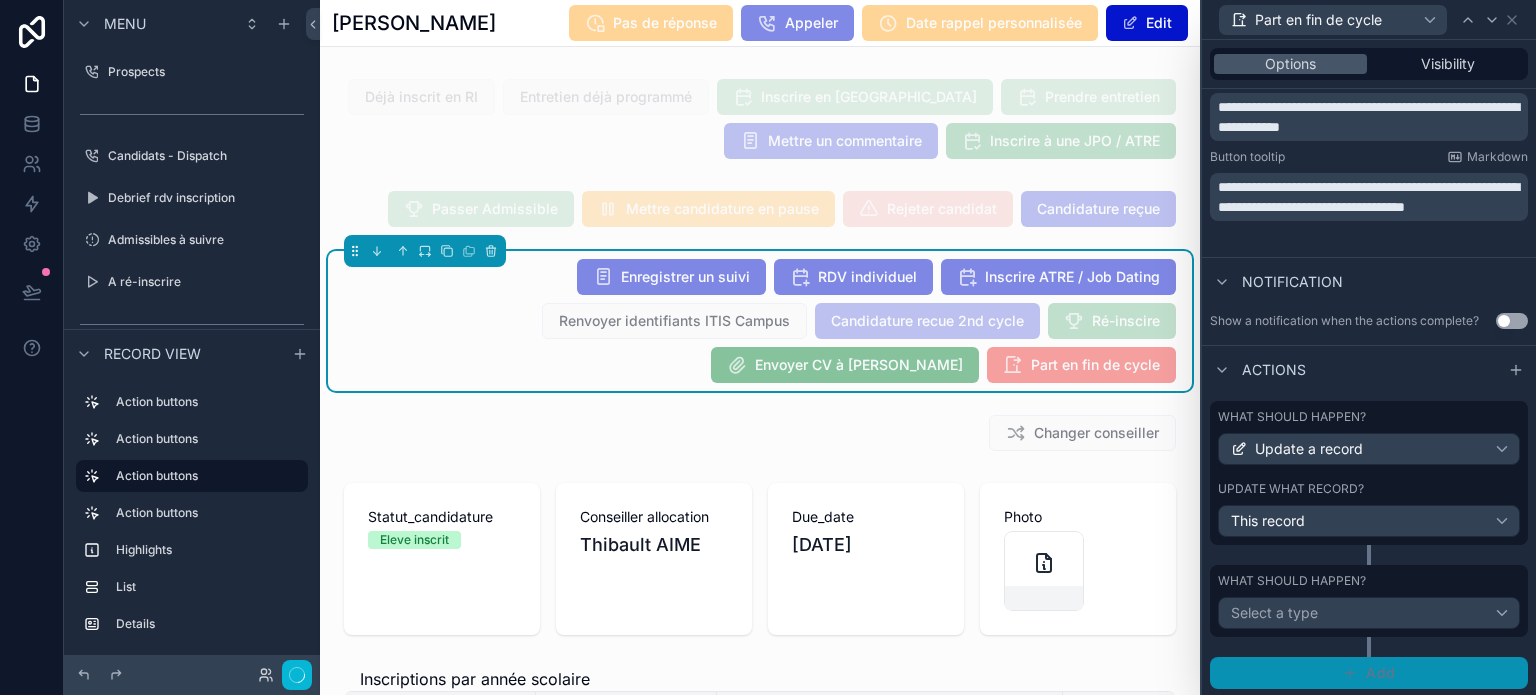scroll, scrollTop: 404, scrollLeft: 0, axis: vertical 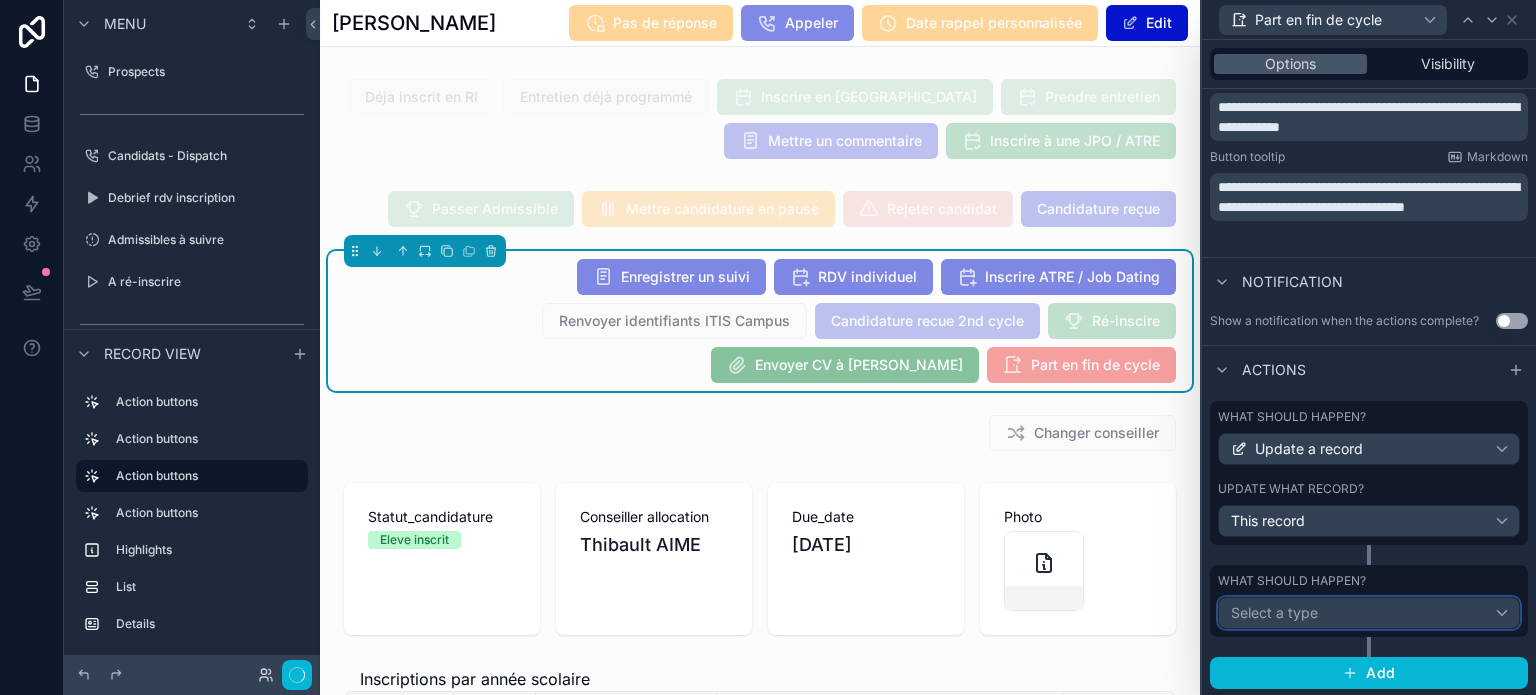 click on "Select a type" at bounding box center [1369, 613] 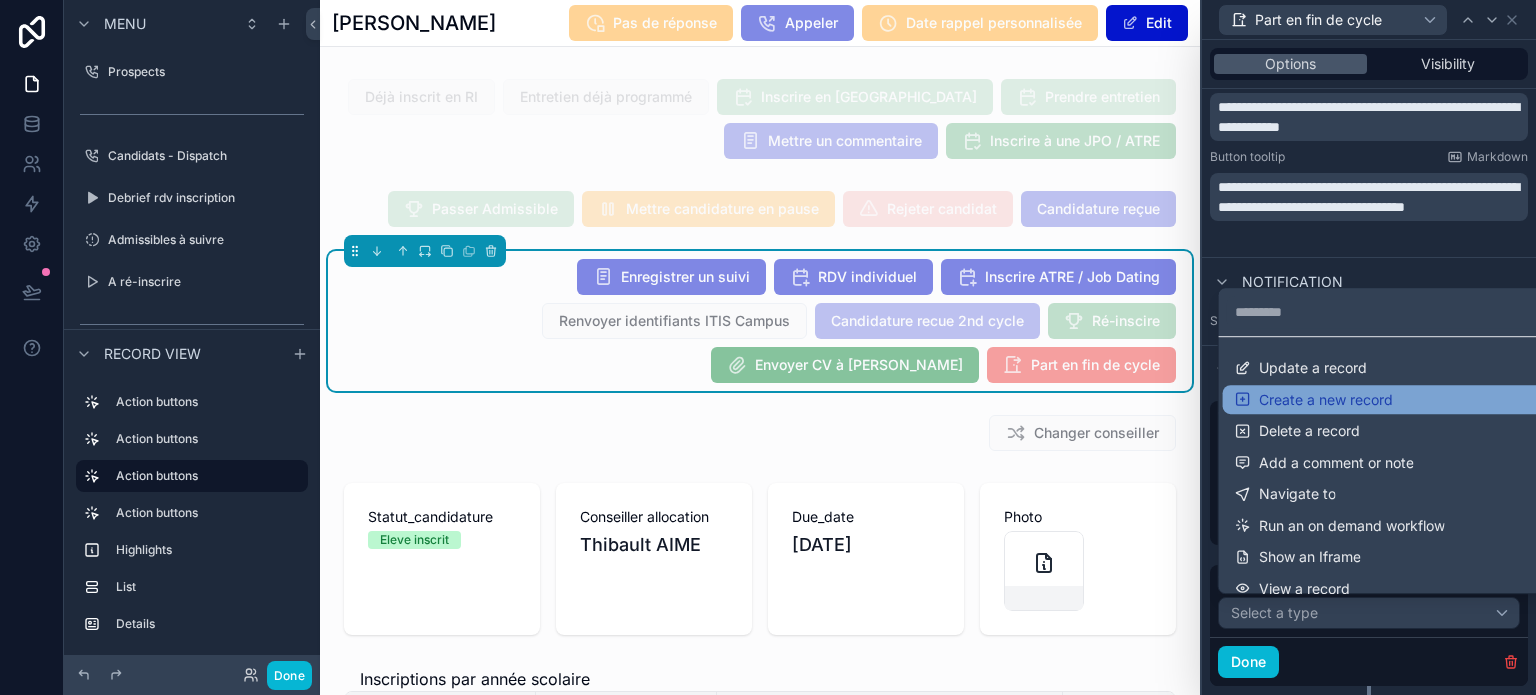 click on "Create a new record" at bounding box center [1326, 400] 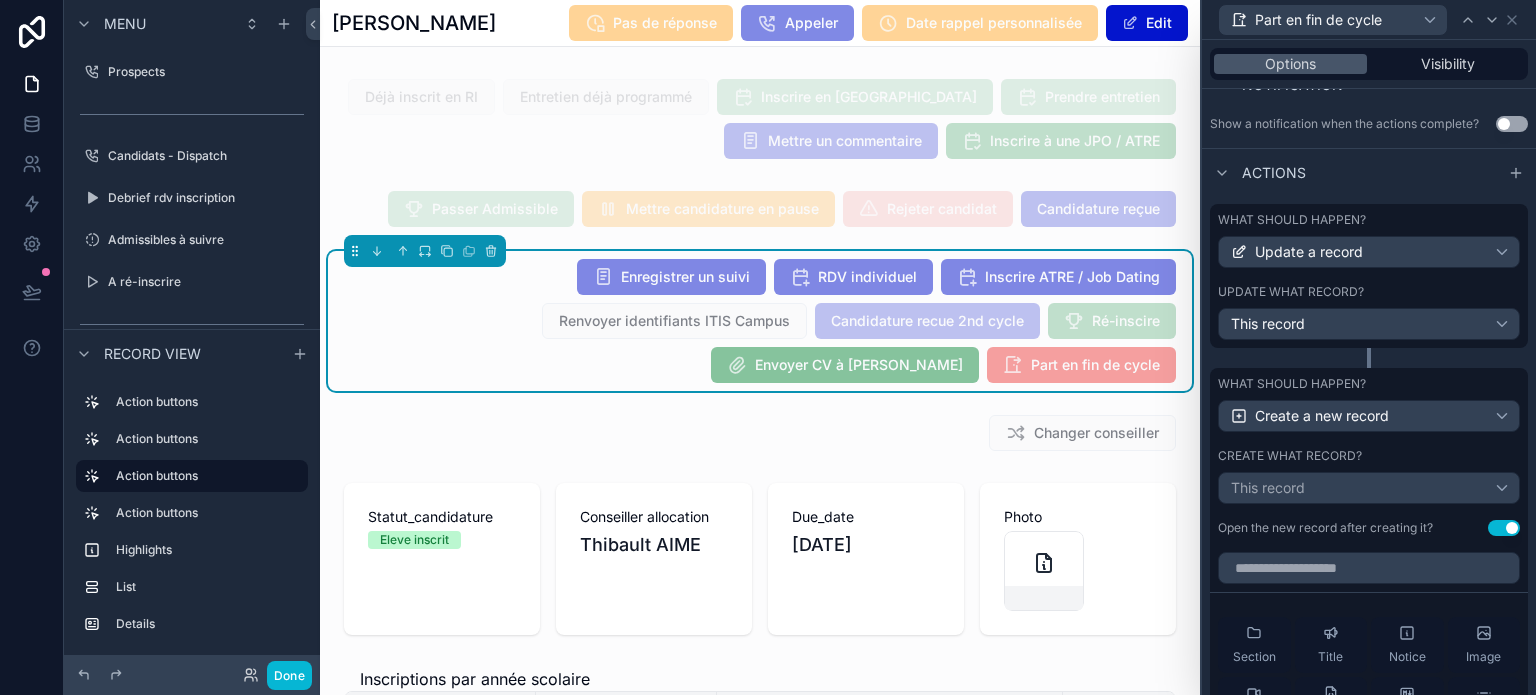 scroll, scrollTop: 604, scrollLeft: 0, axis: vertical 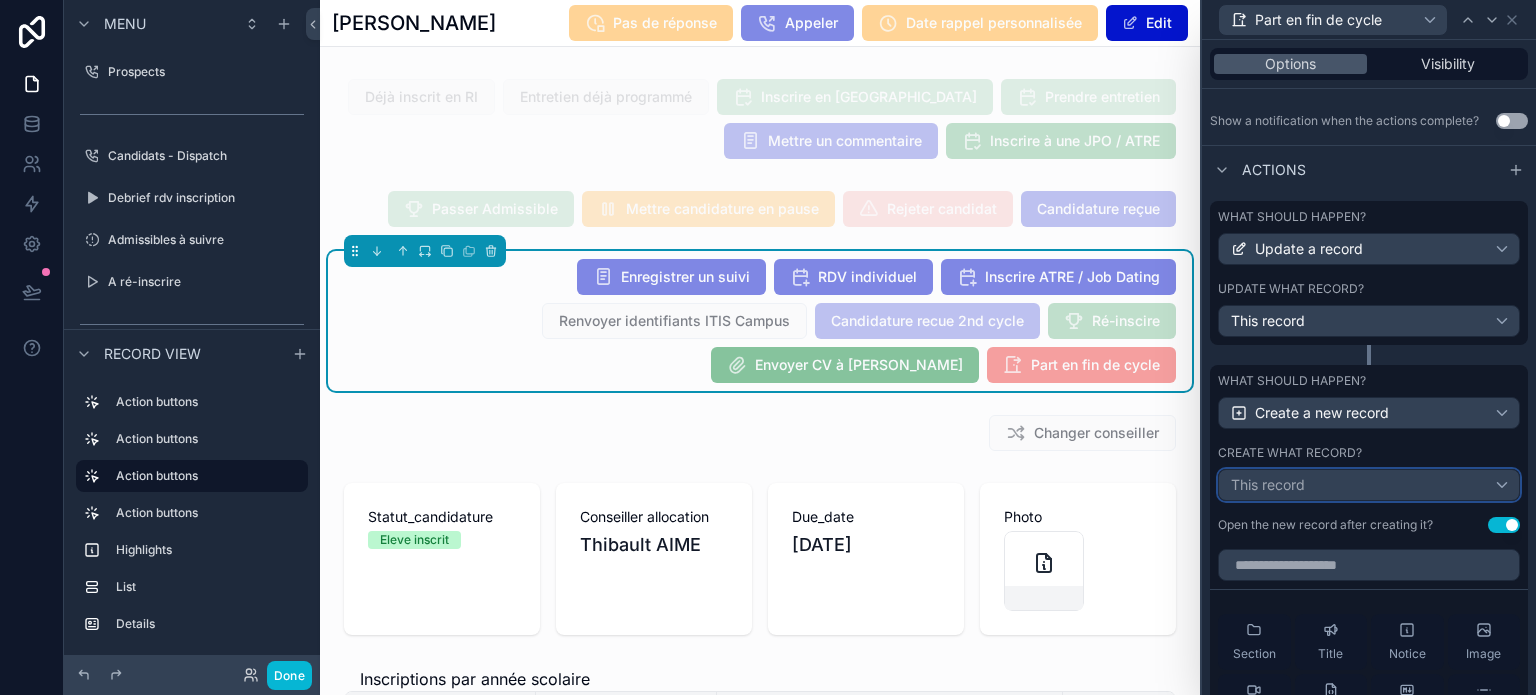 click on "This record" at bounding box center [1369, 485] 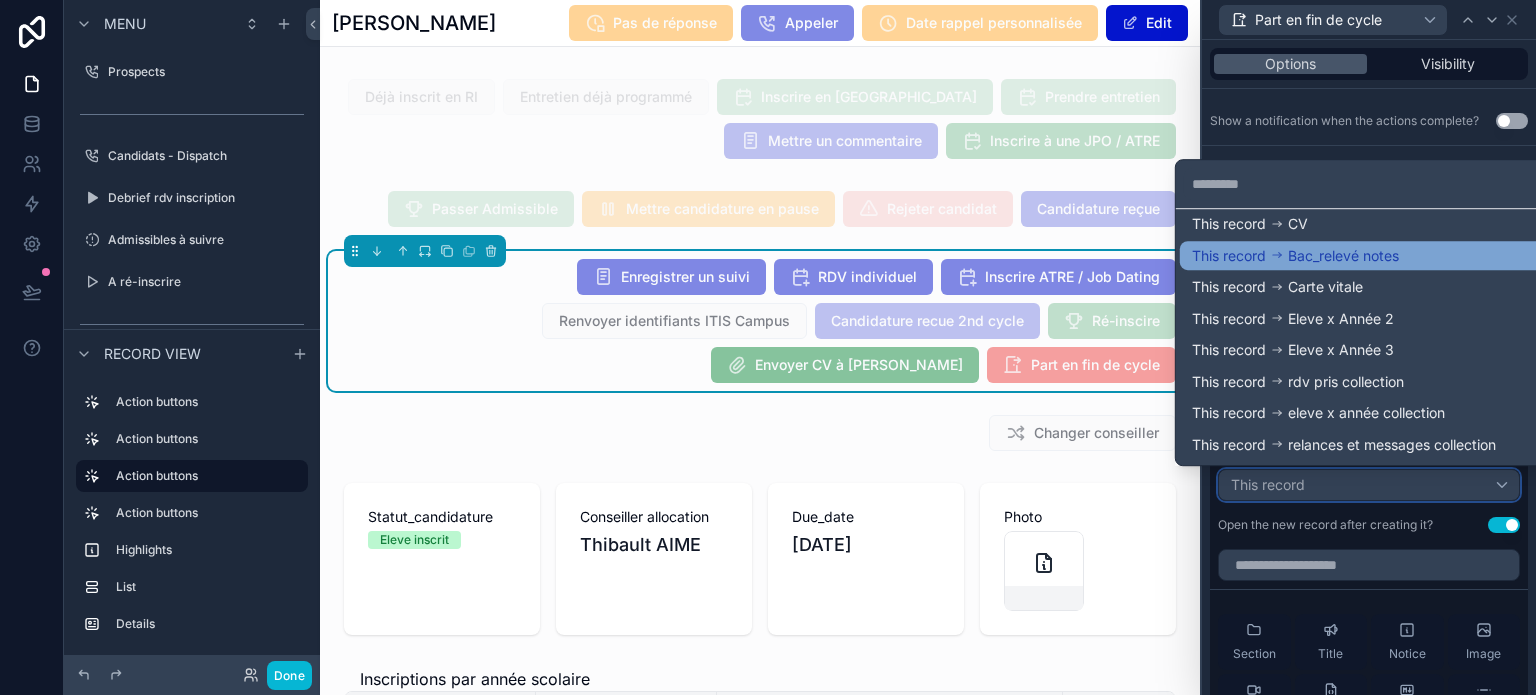 scroll, scrollTop: 300, scrollLeft: 0, axis: vertical 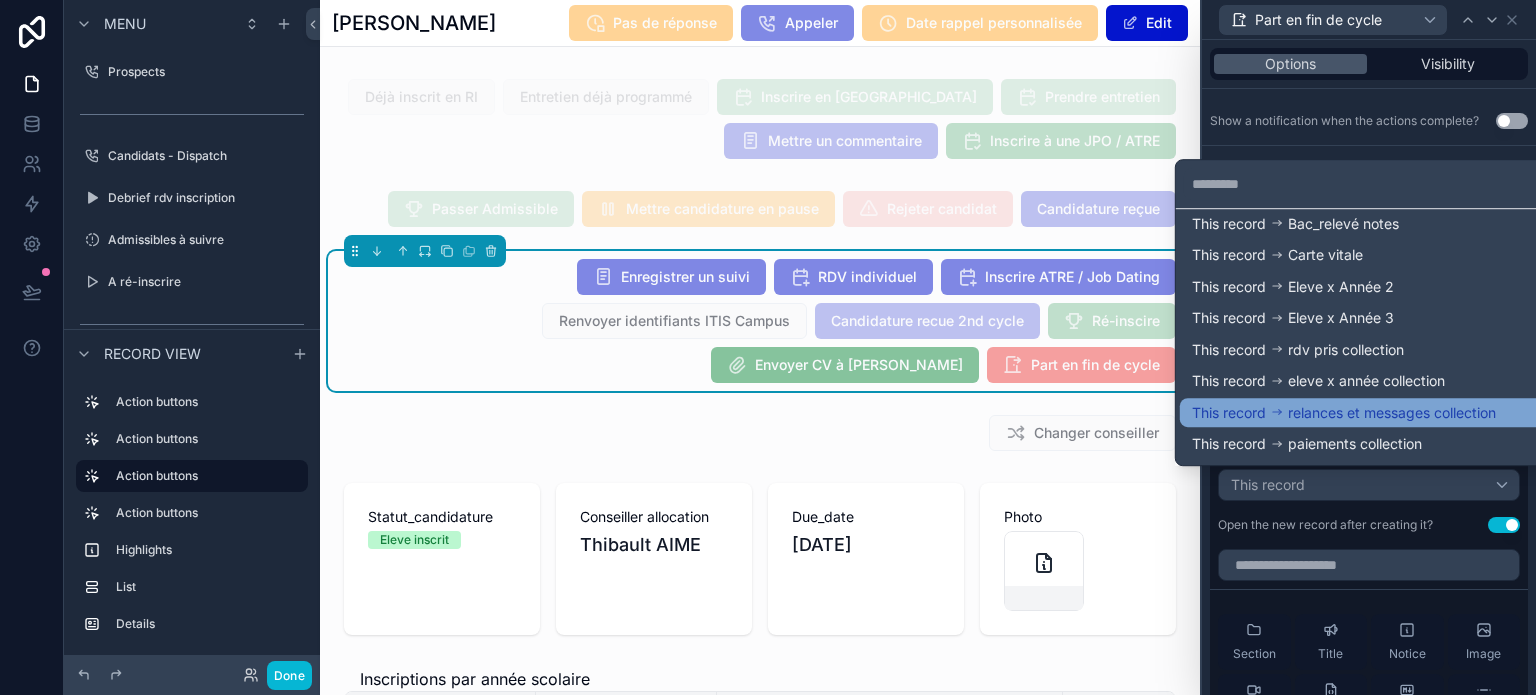 click on "relances et messages collection" at bounding box center [1392, 413] 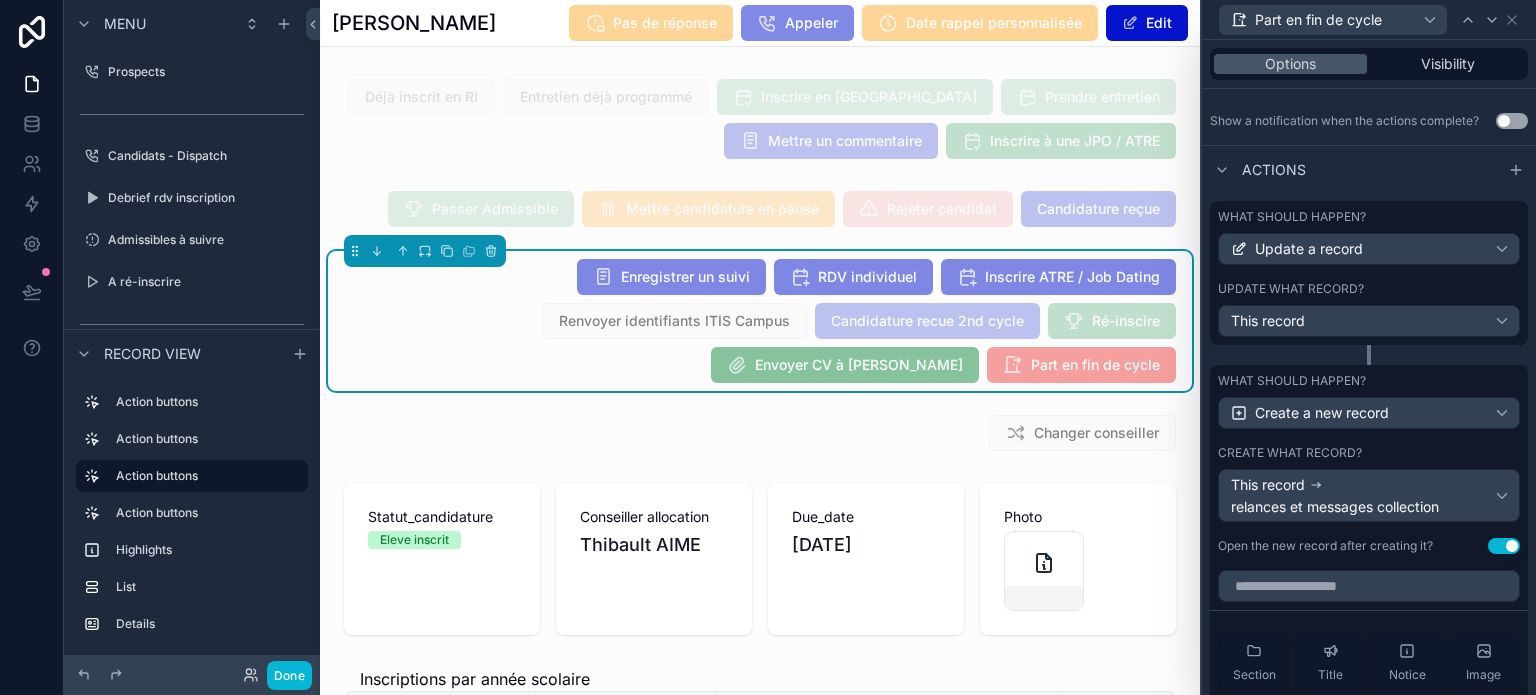 click on "Use setting" at bounding box center [1504, 546] 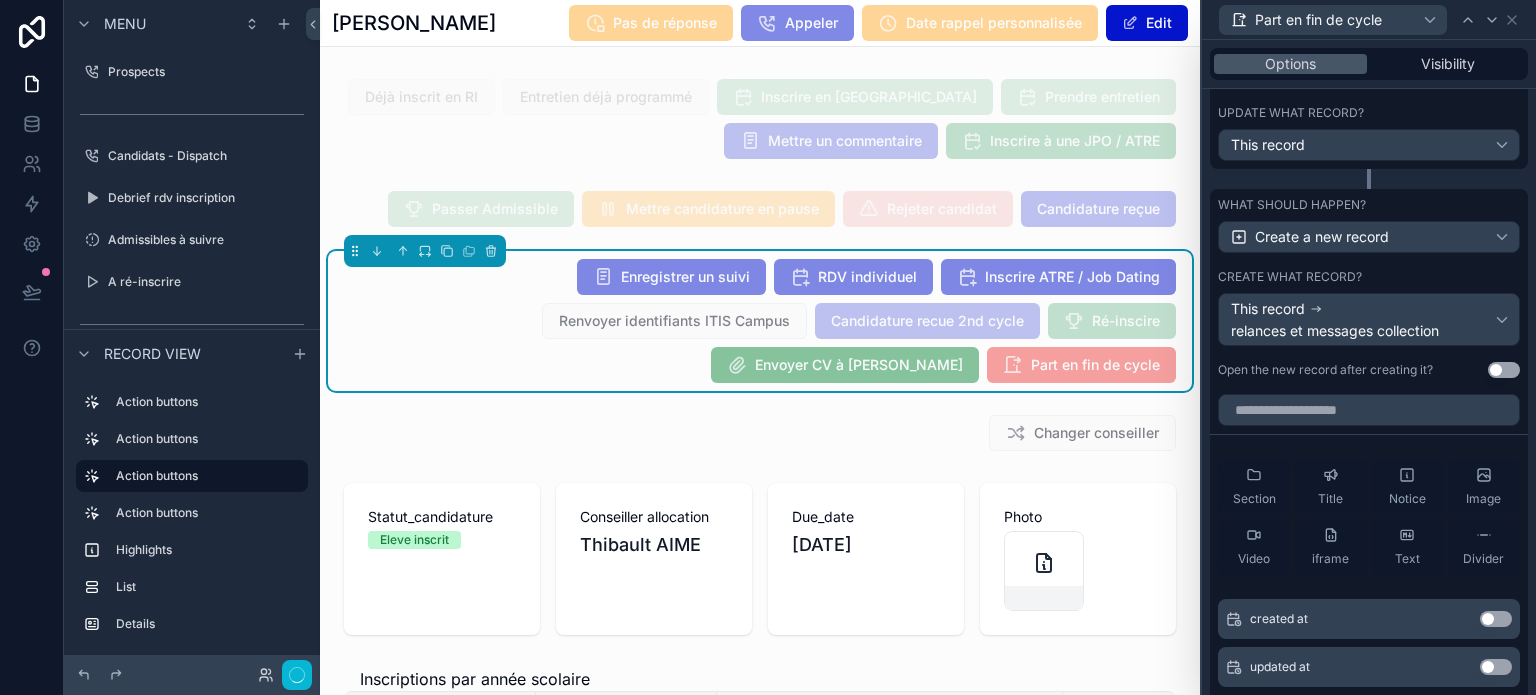 scroll, scrollTop: 804, scrollLeft: 0, axis: vertical 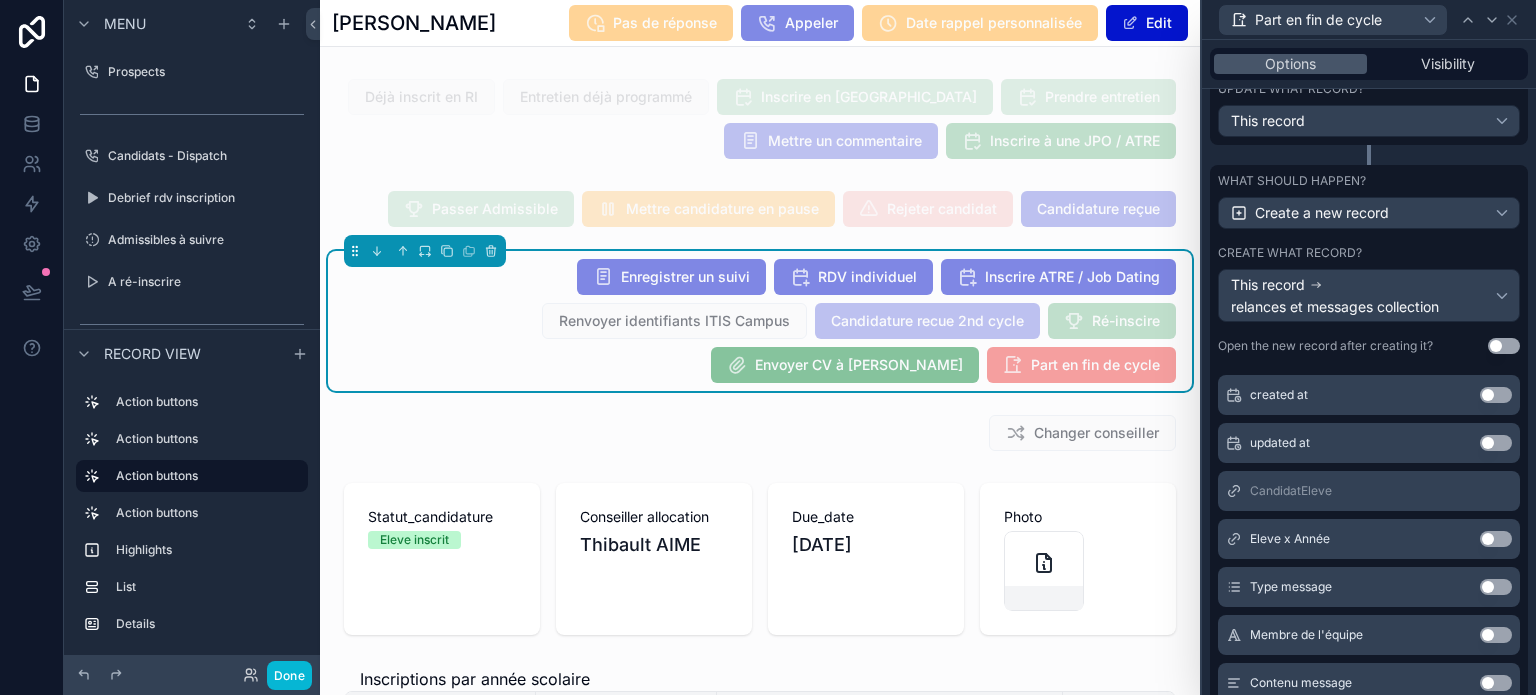 click on "Use setting" at bounding box center [1496, 587] 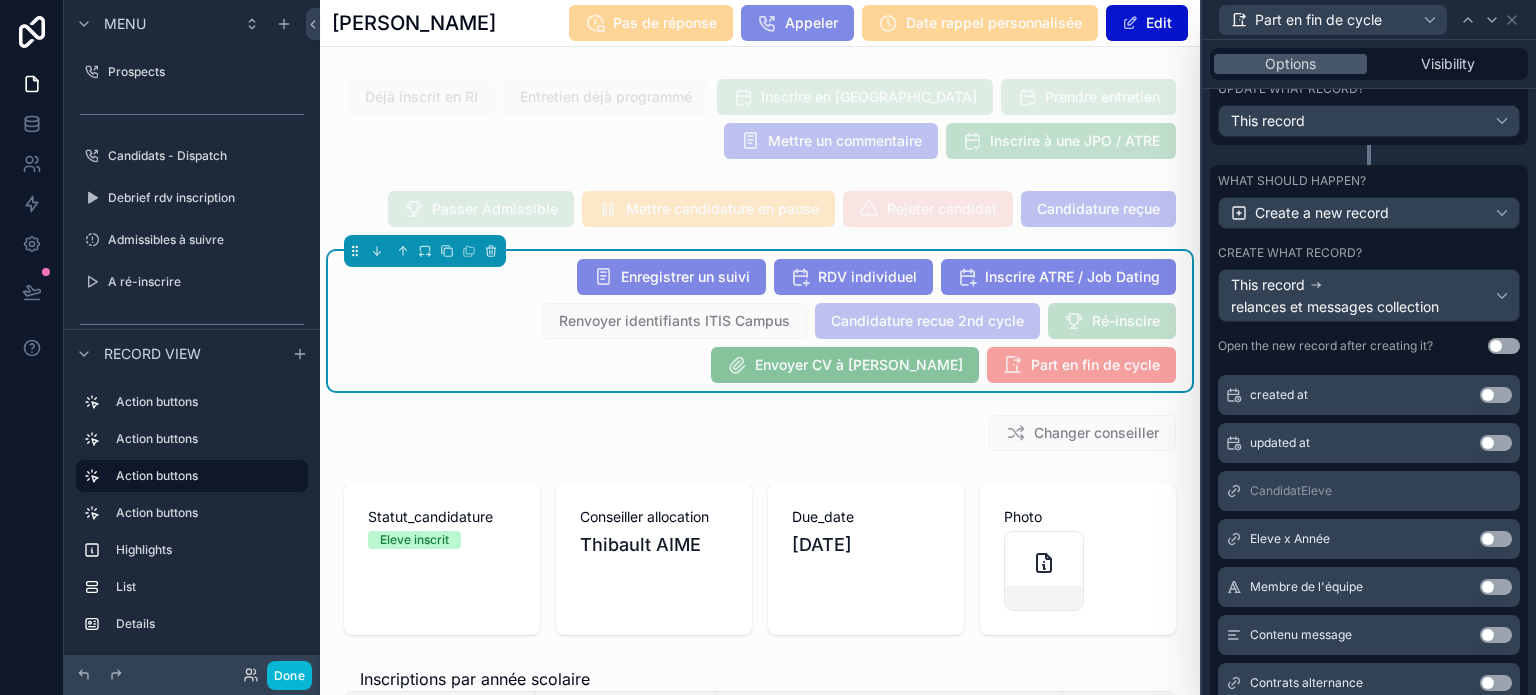 scroll, scrollTop: 300, scrollLeft: 0, axis: vertical 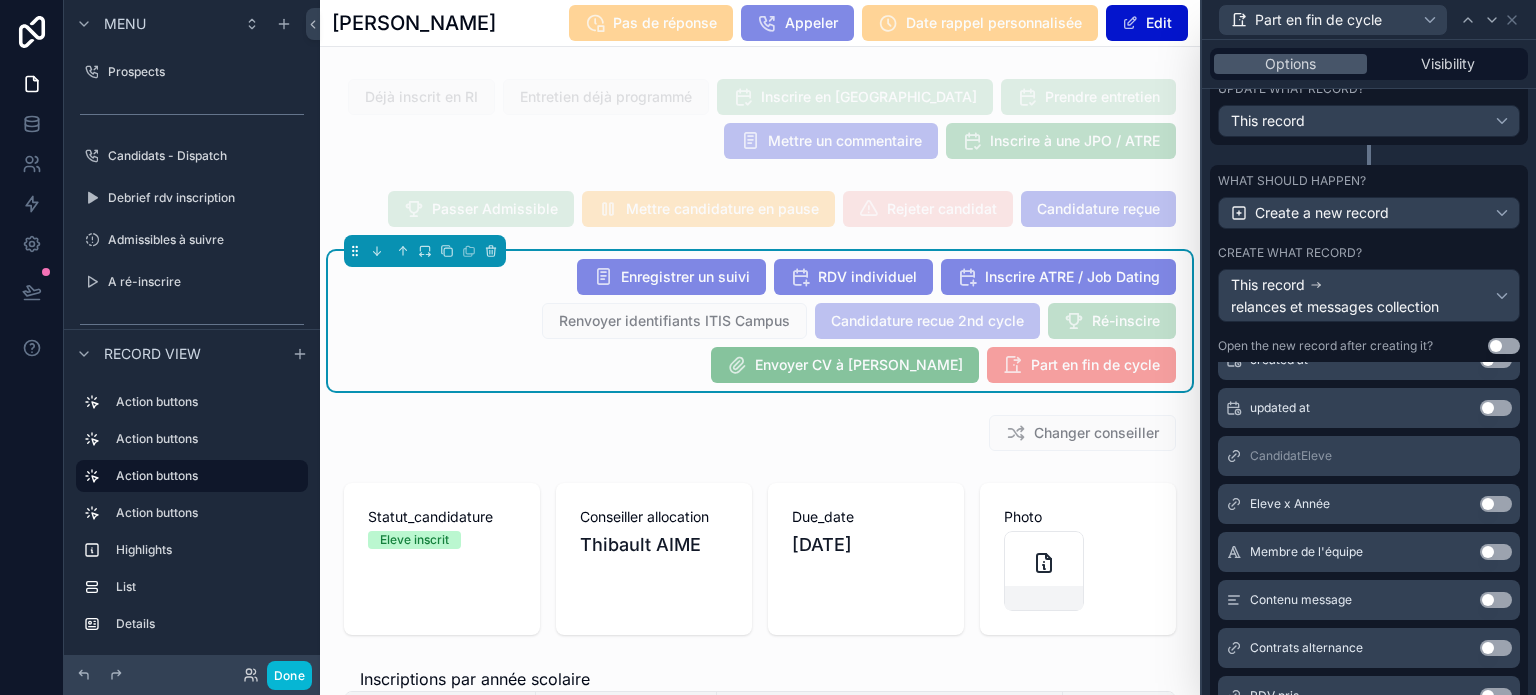 click on "Use setting" at bounding box center (1496, 552) 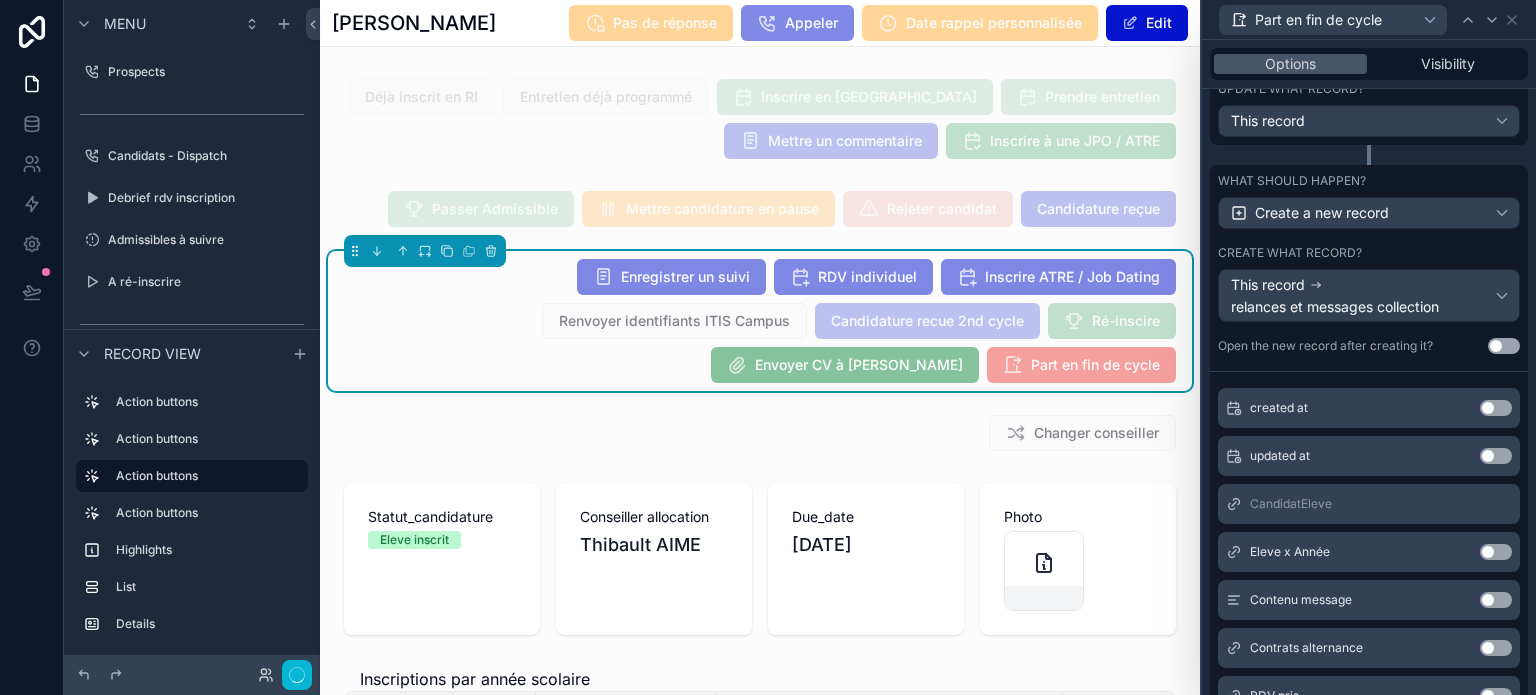 scroll, scrollTop: 329, scrollLeft: 0, axis: vertical 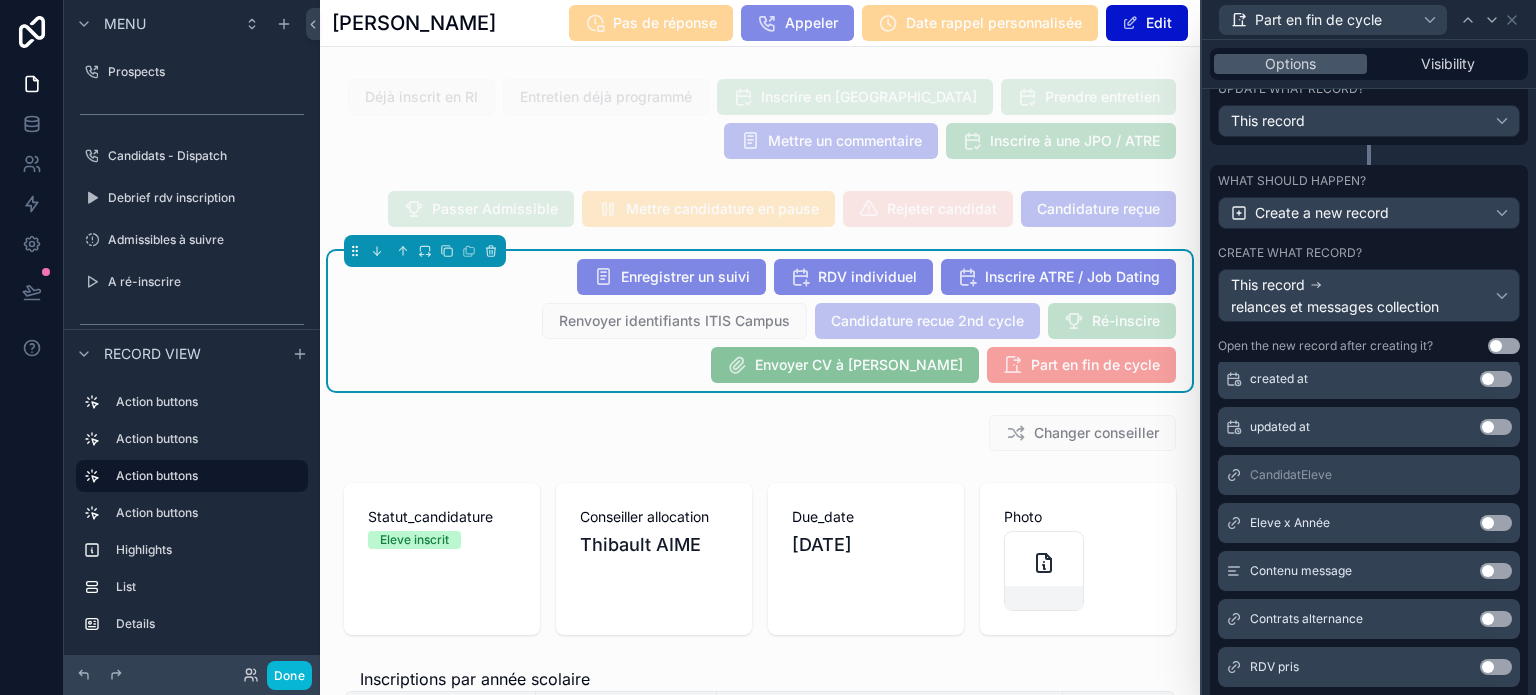 click on "Use setting" at bounding box center (1496, 571) 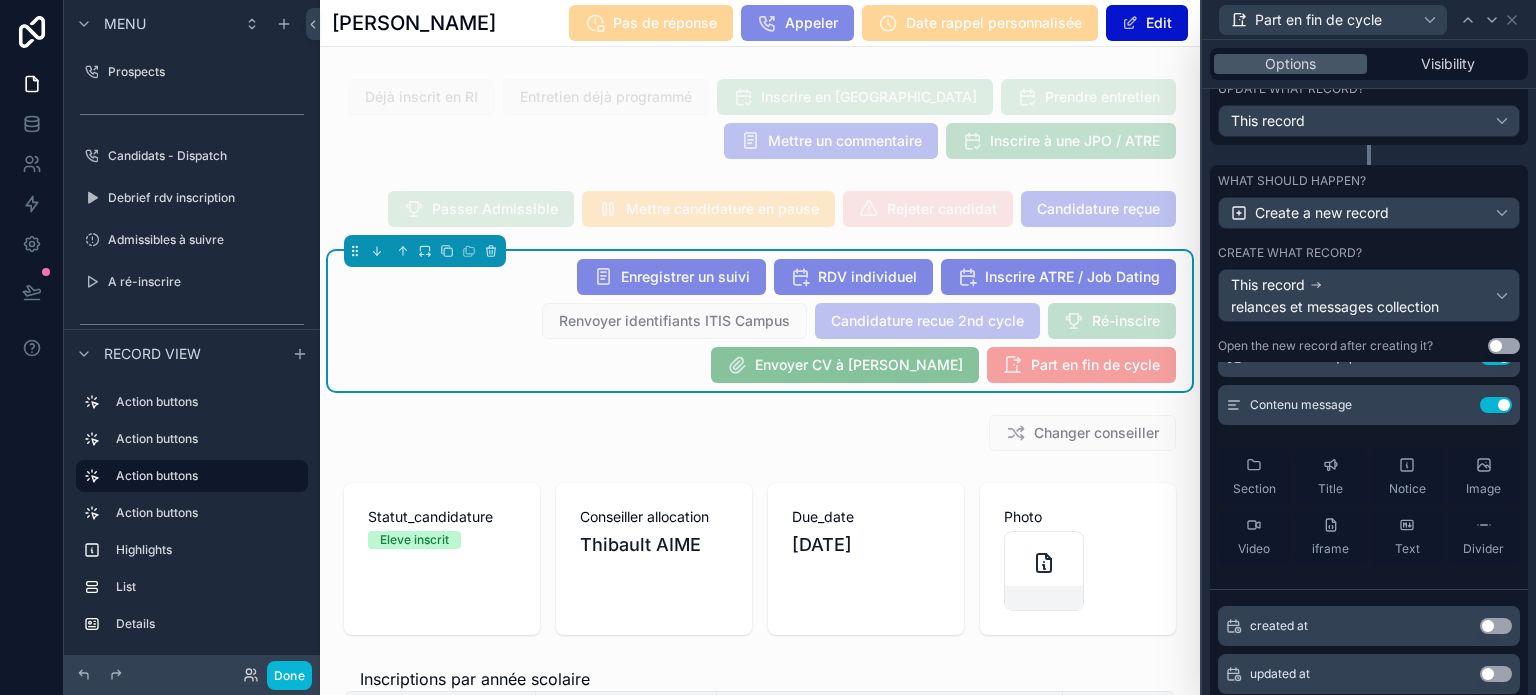 scroll, scrollTop: 30, scrollLeft: 0, axis: vertical 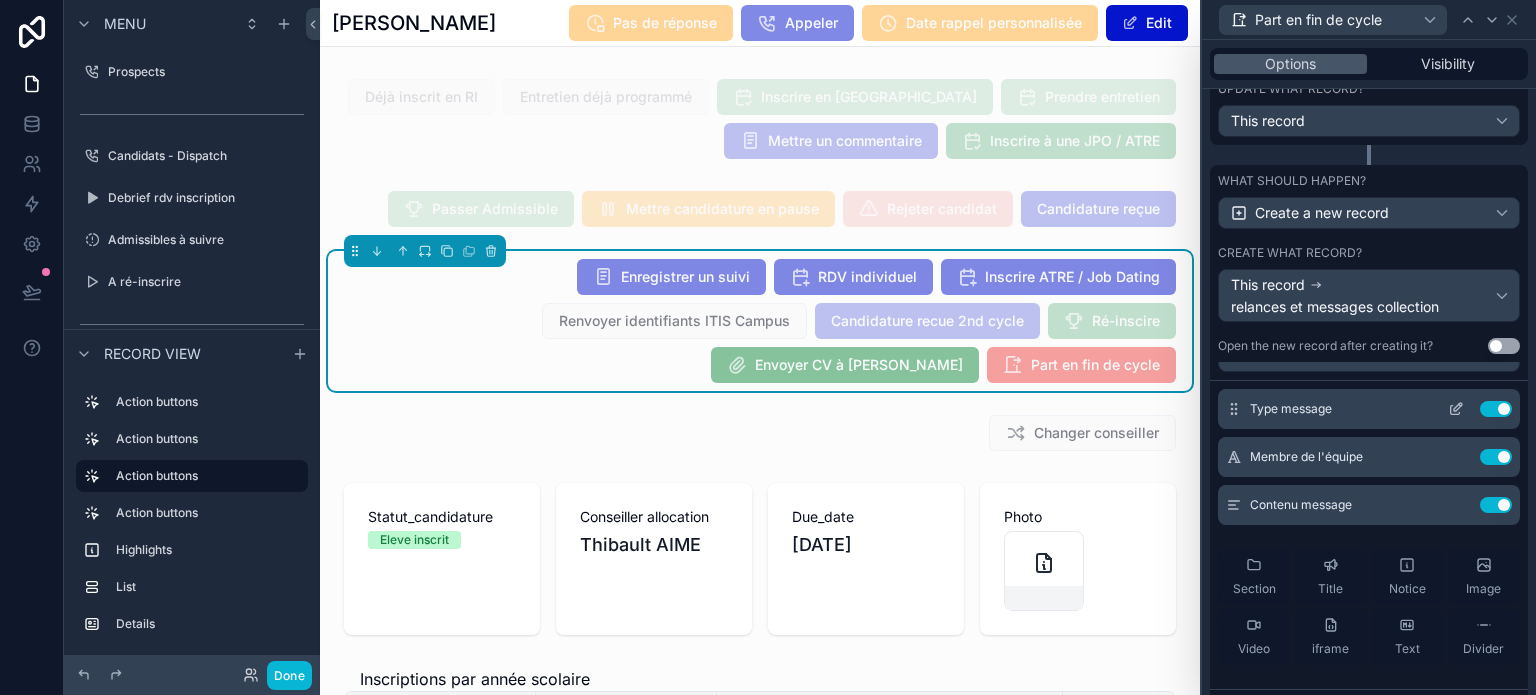click 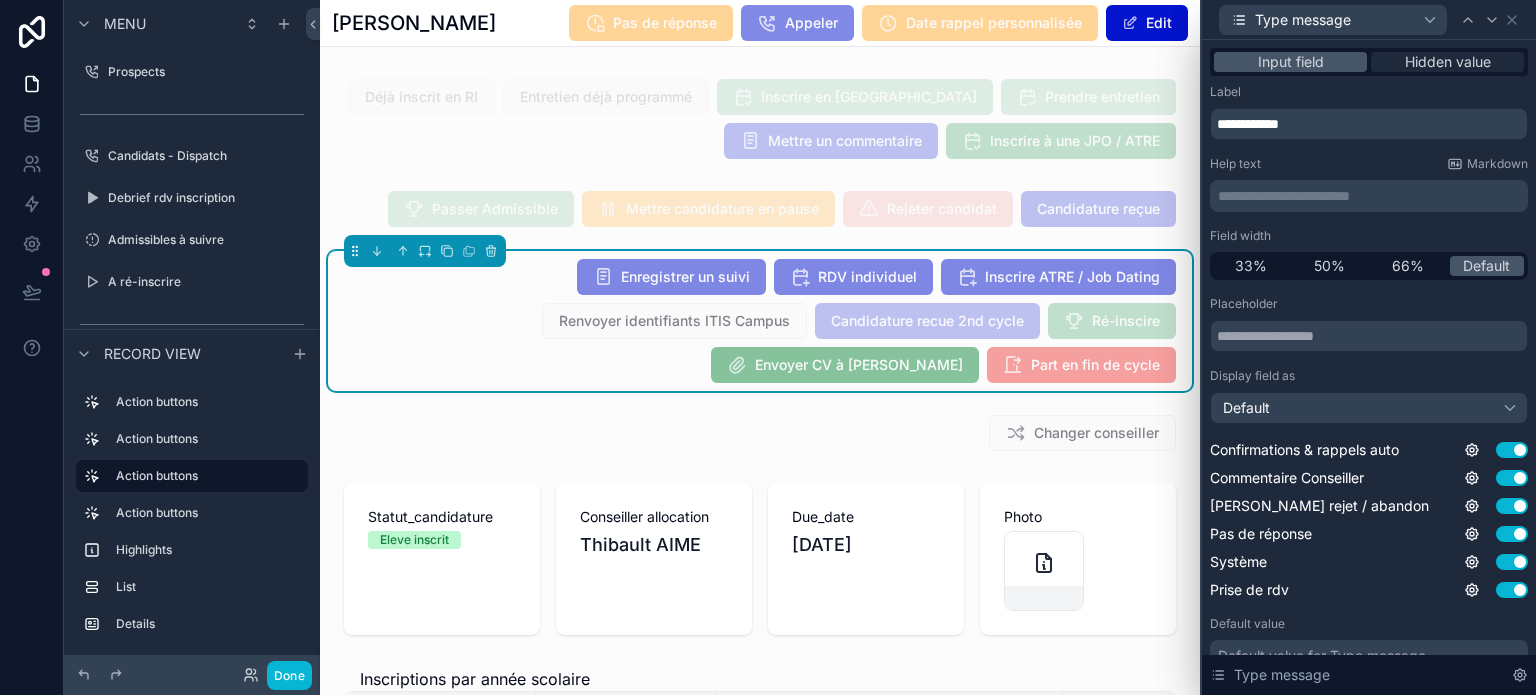 click on "Hidden value" at bounding box center (1448, 62) 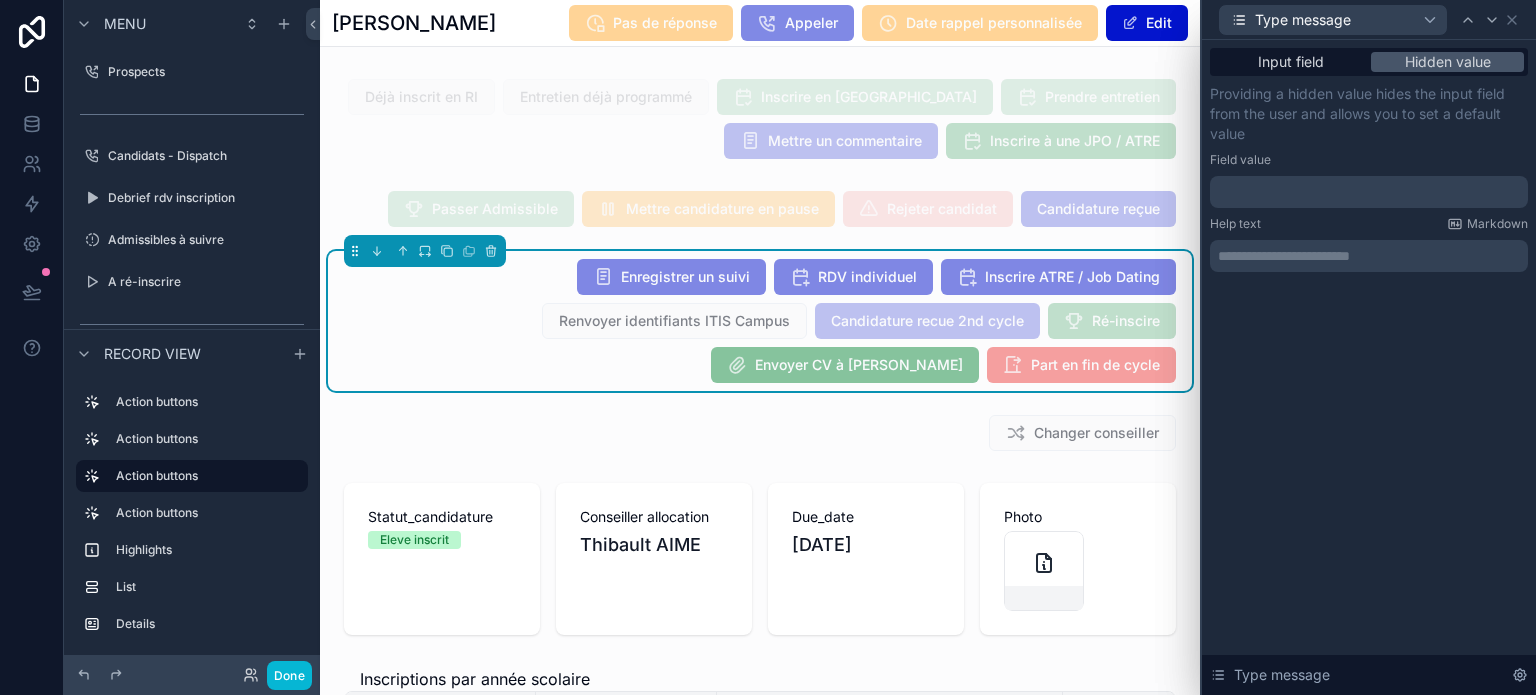 click at bounding box center [1369, 192] 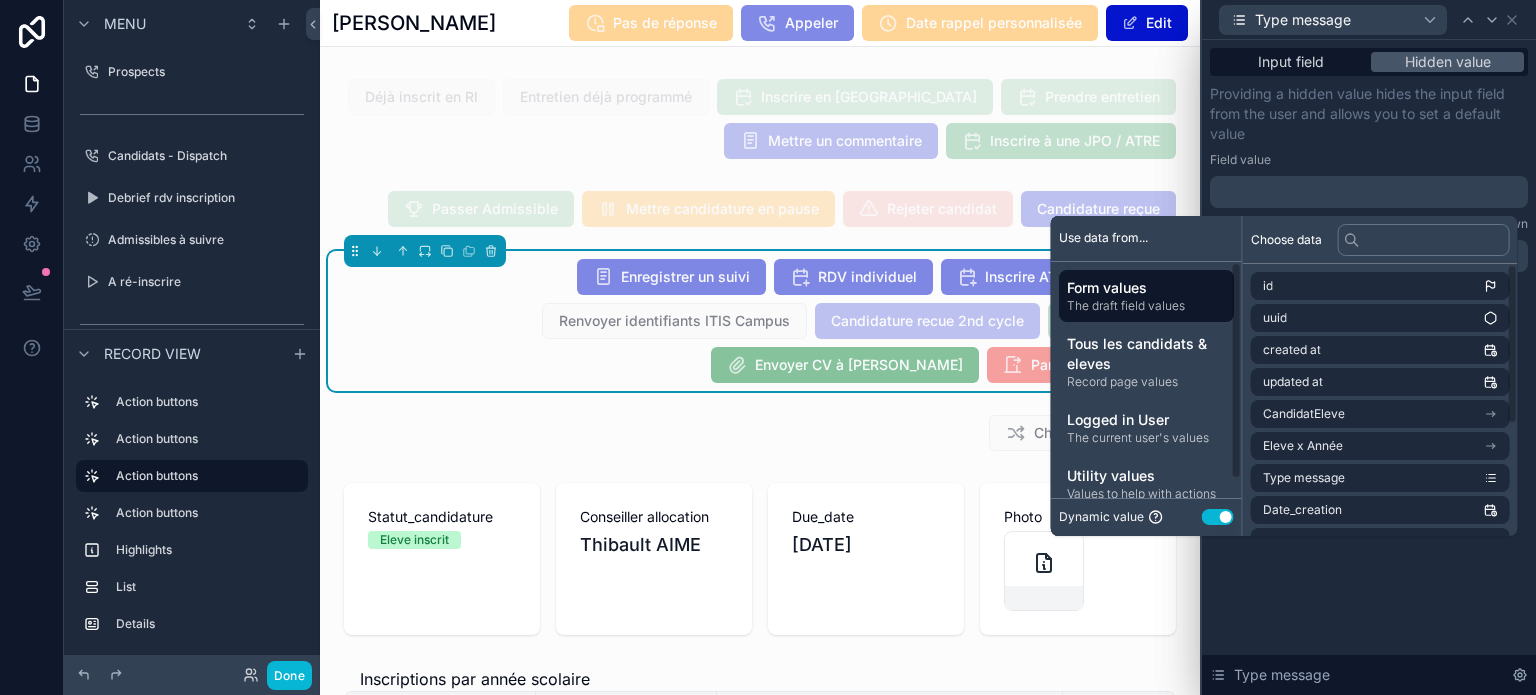 click on "Use setting" at bounding box center (1218, 517) 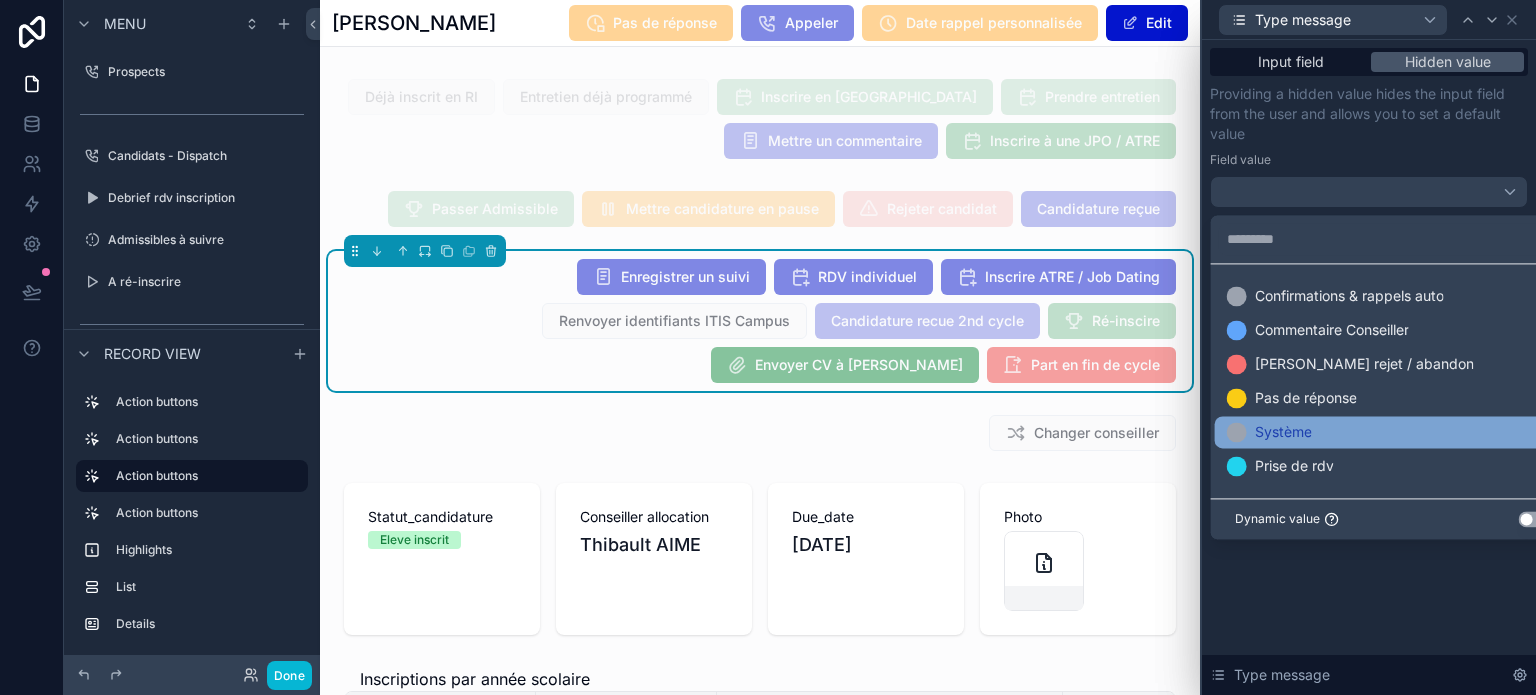click on "Système" at bounding box center (1393, 432) 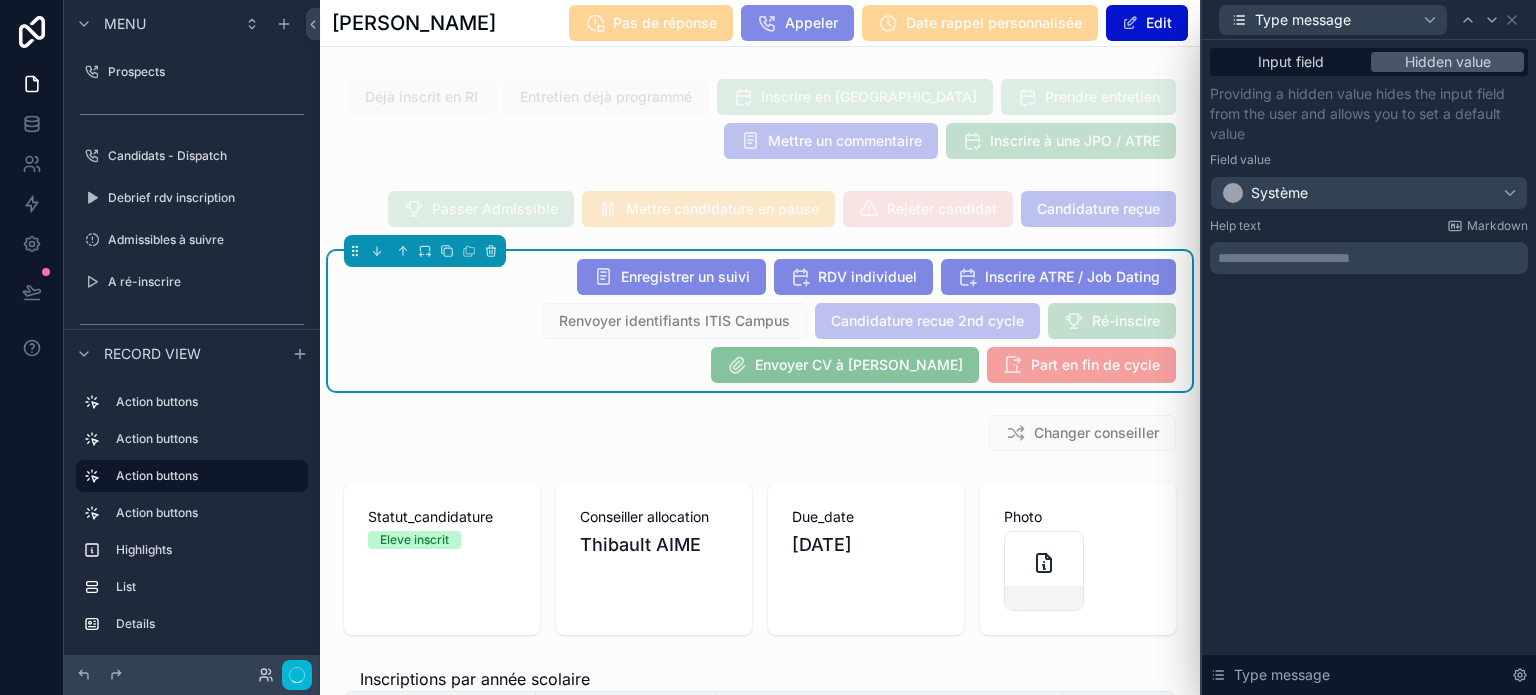 click on "Field value" at bounding box center (1369, 160) 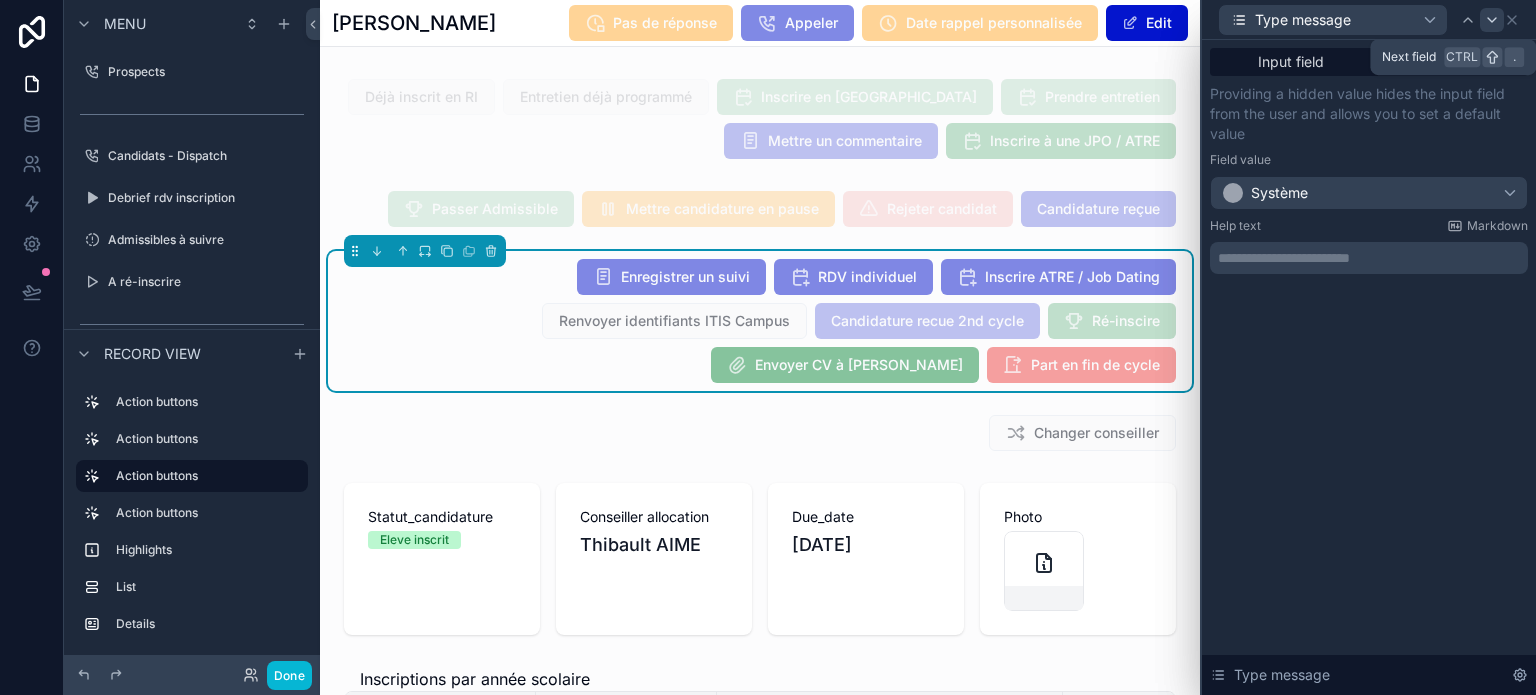 click 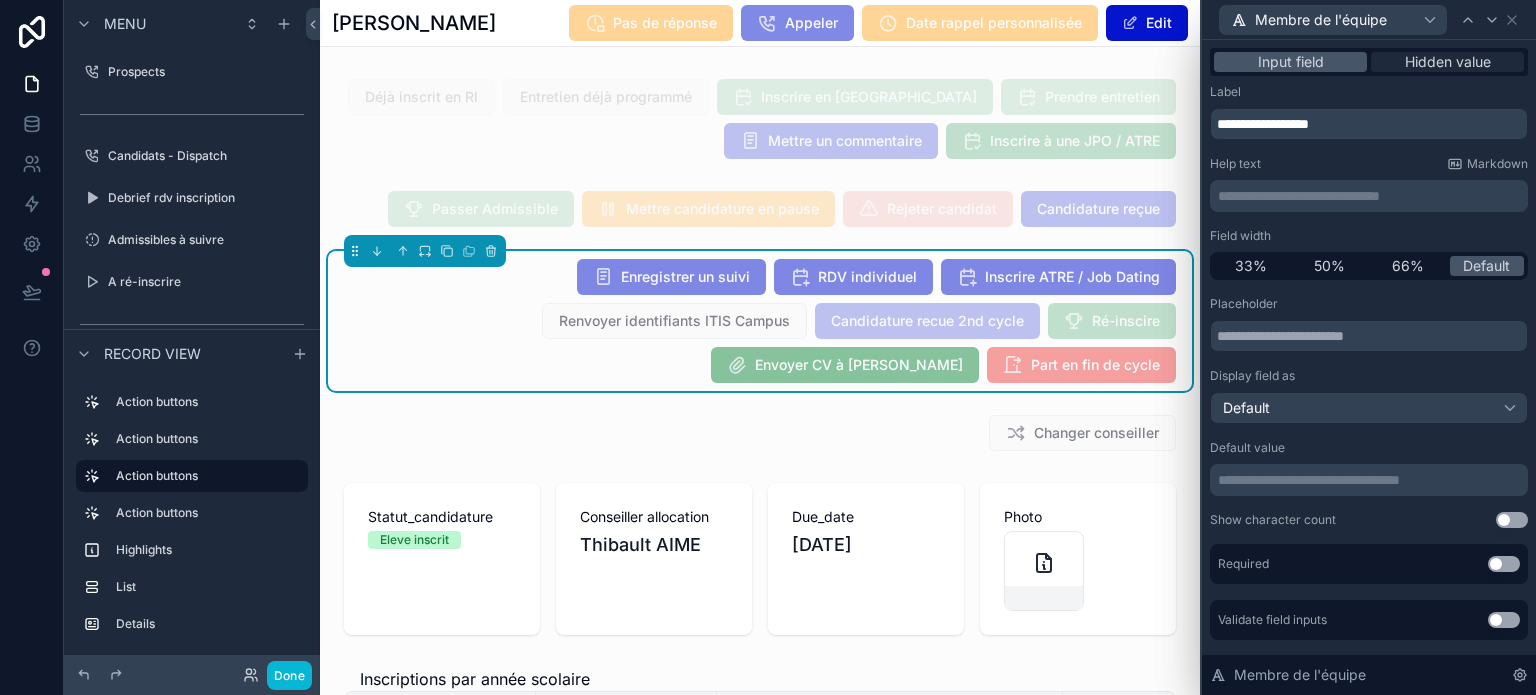 click on "Hidden value" at bounding box center [1448, 62] 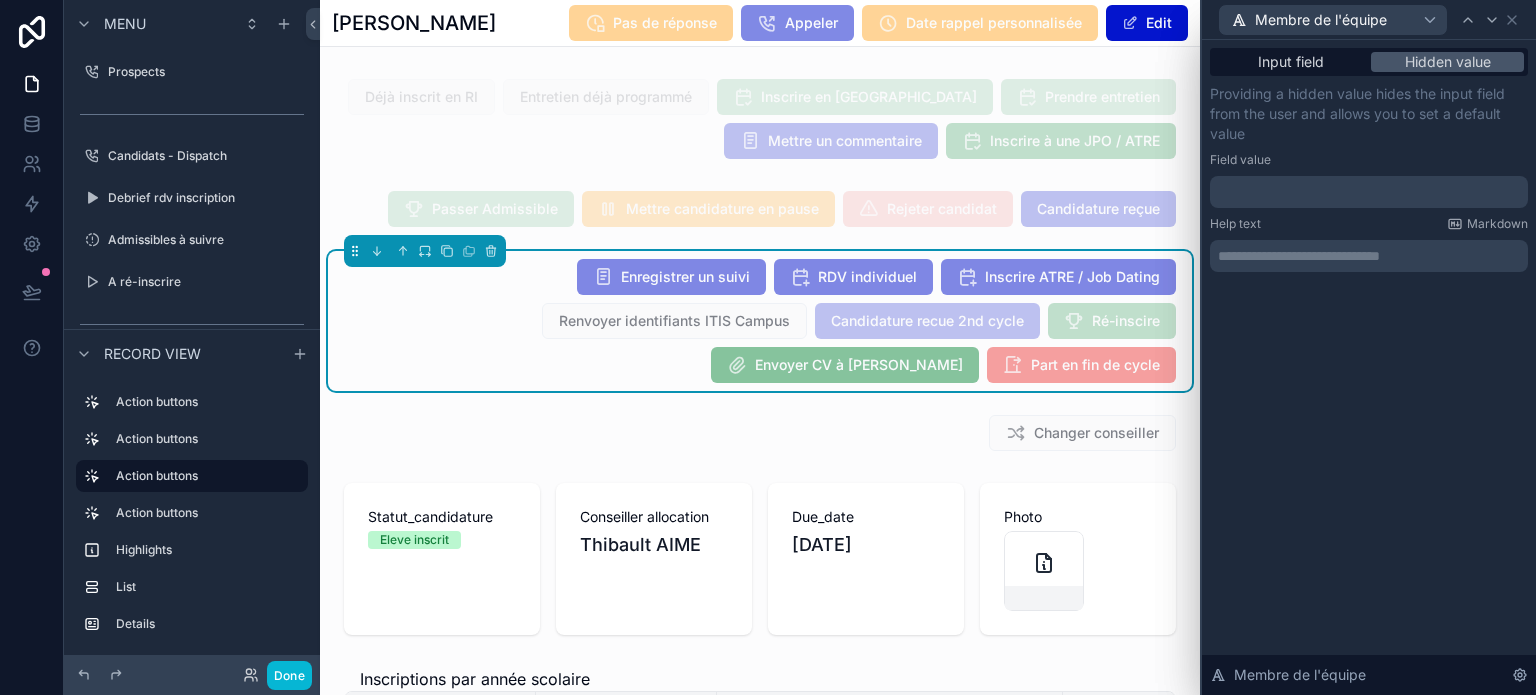 click on "﻿" at bounding box center (1371, 192) 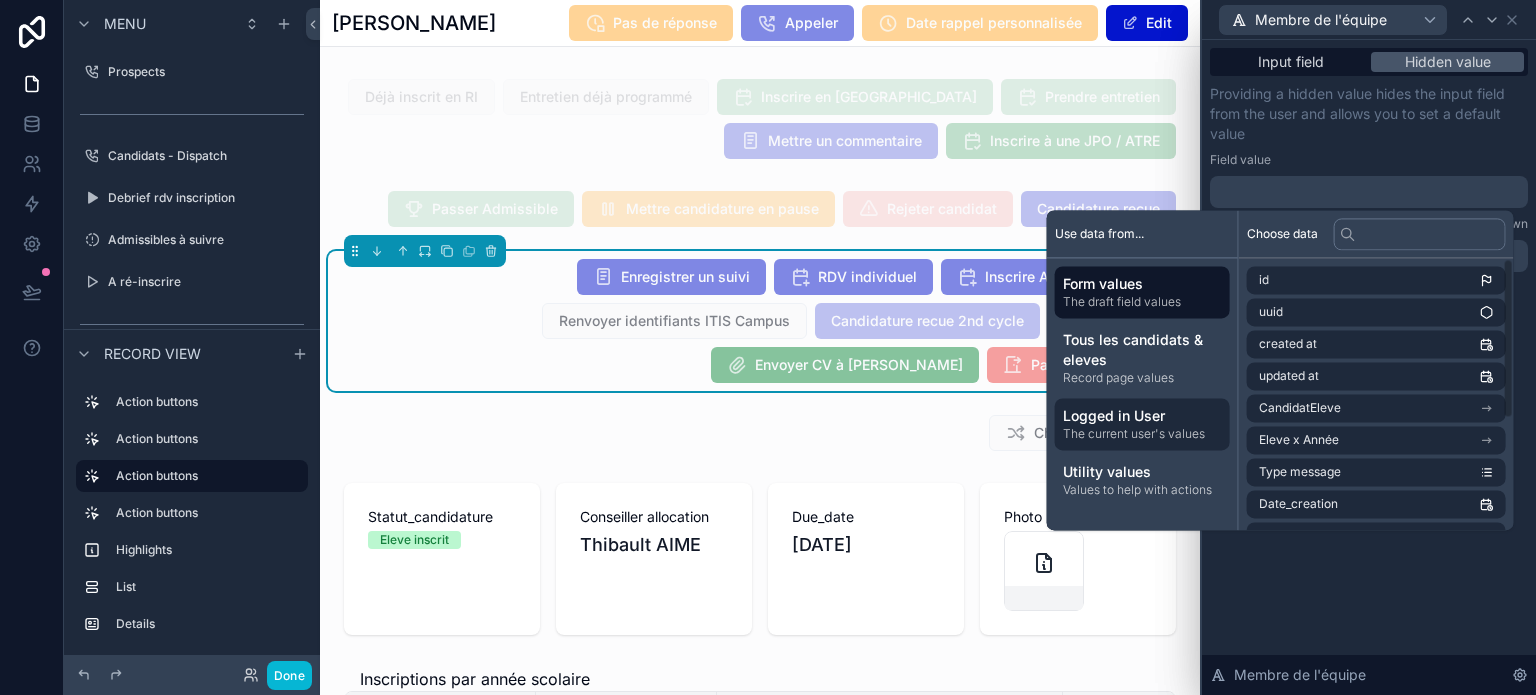 click on "The current user's values" at bounding box center (1142, 434) 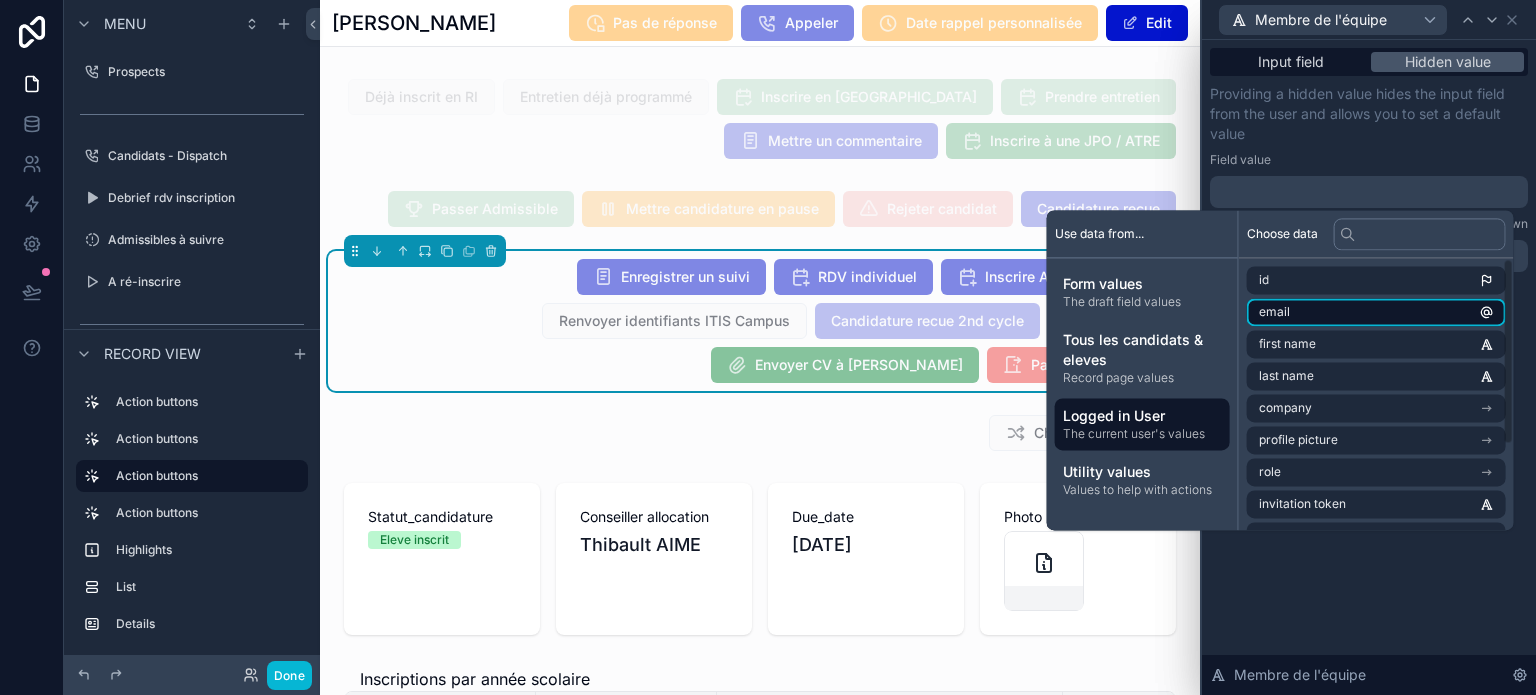 click on "email" at bounding box center (1376, 312) 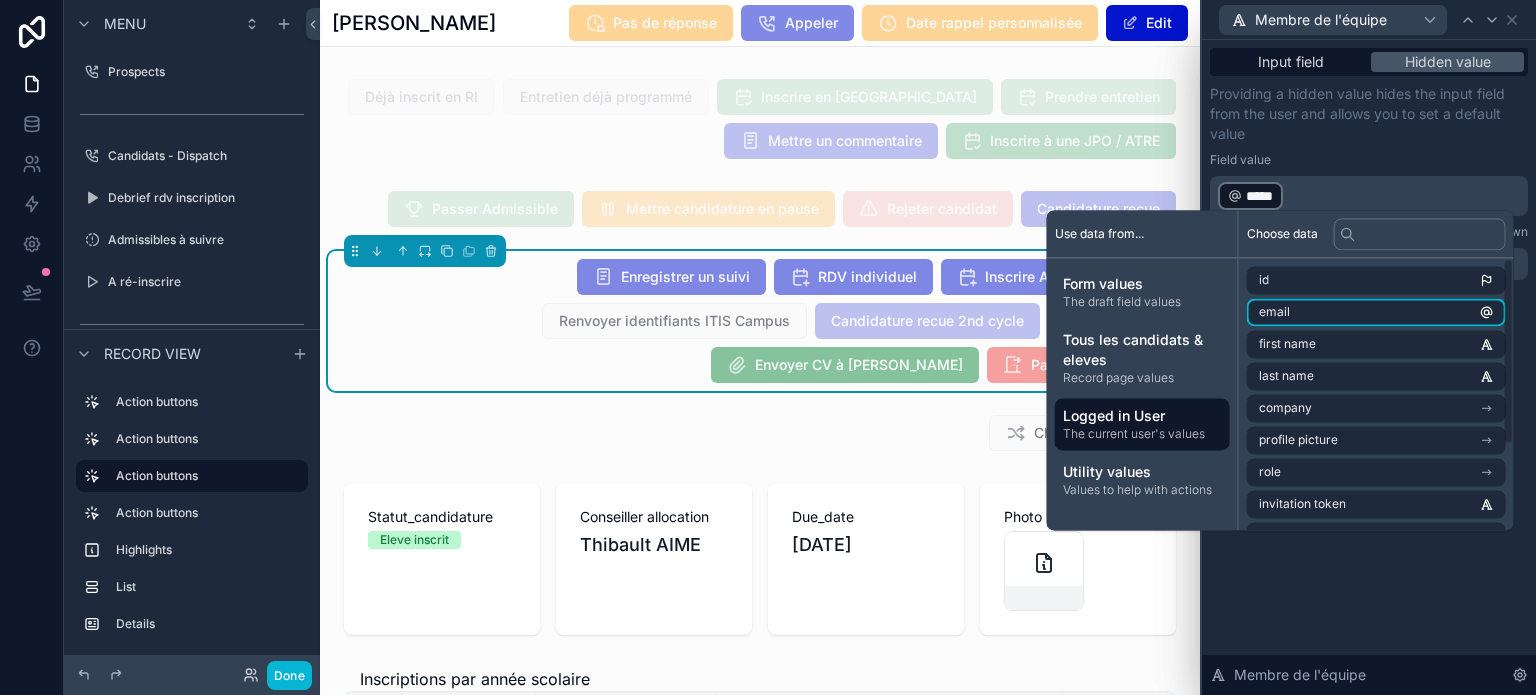 click on "Providing a hidden value hides the input field from the user and allows you to set a default value" at bounding box center [1369, 114] 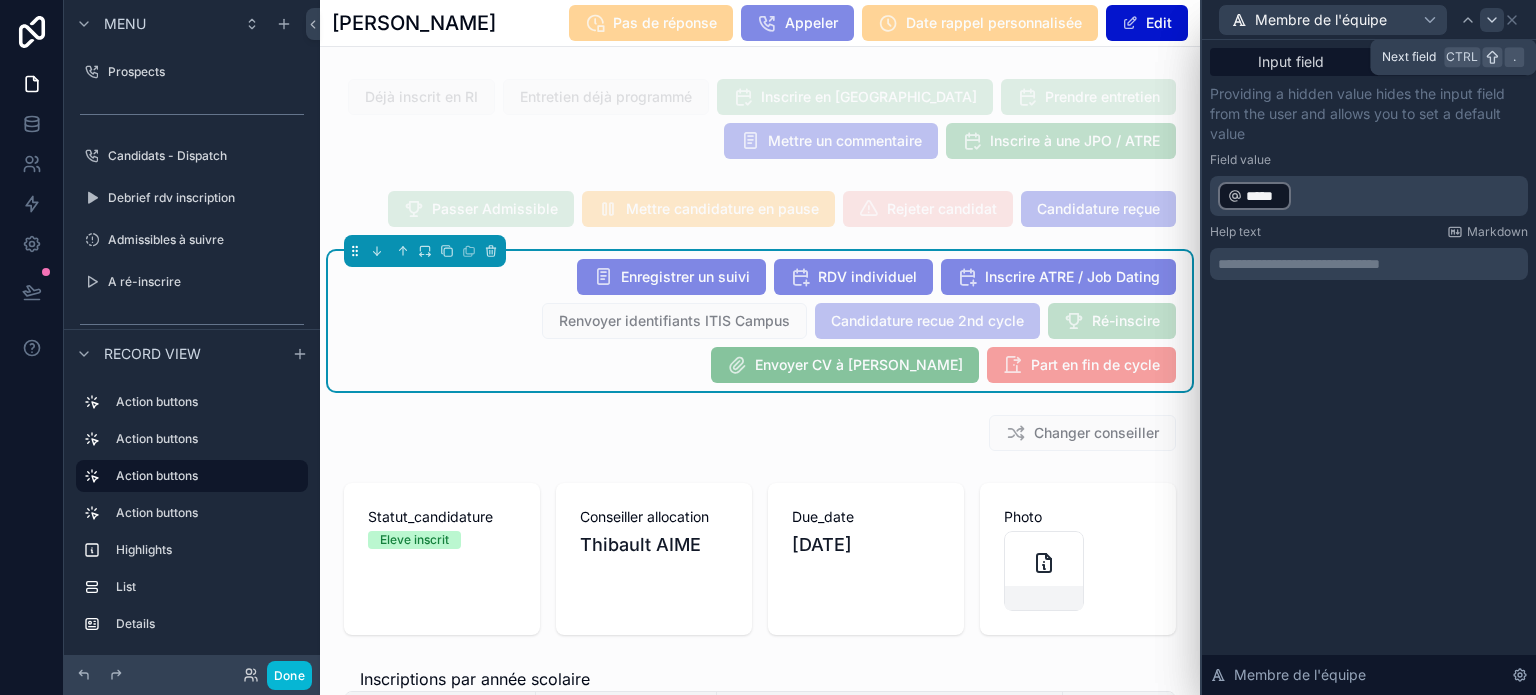 click 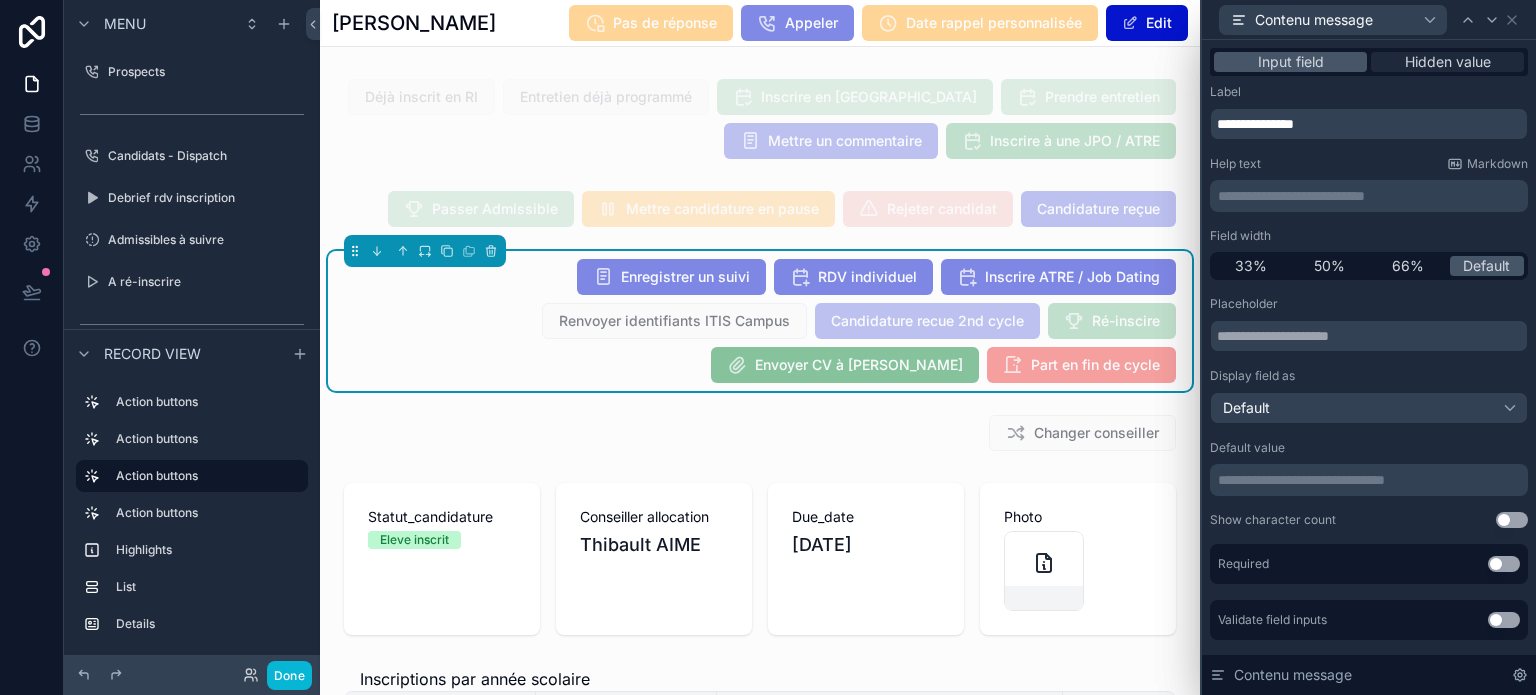 click on "Hidden value" at bounding box center [1448, 62] 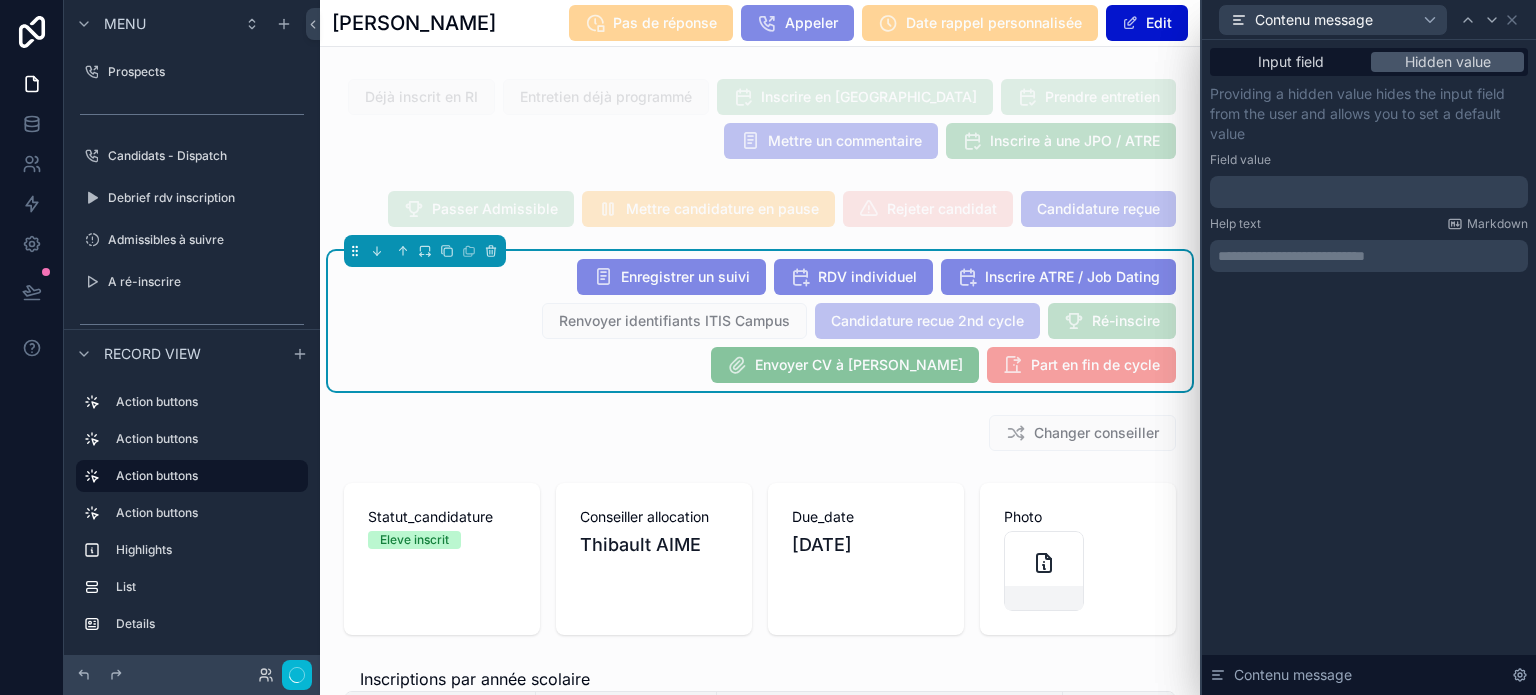 click on "﻿" at bounding box center [1371, 192] 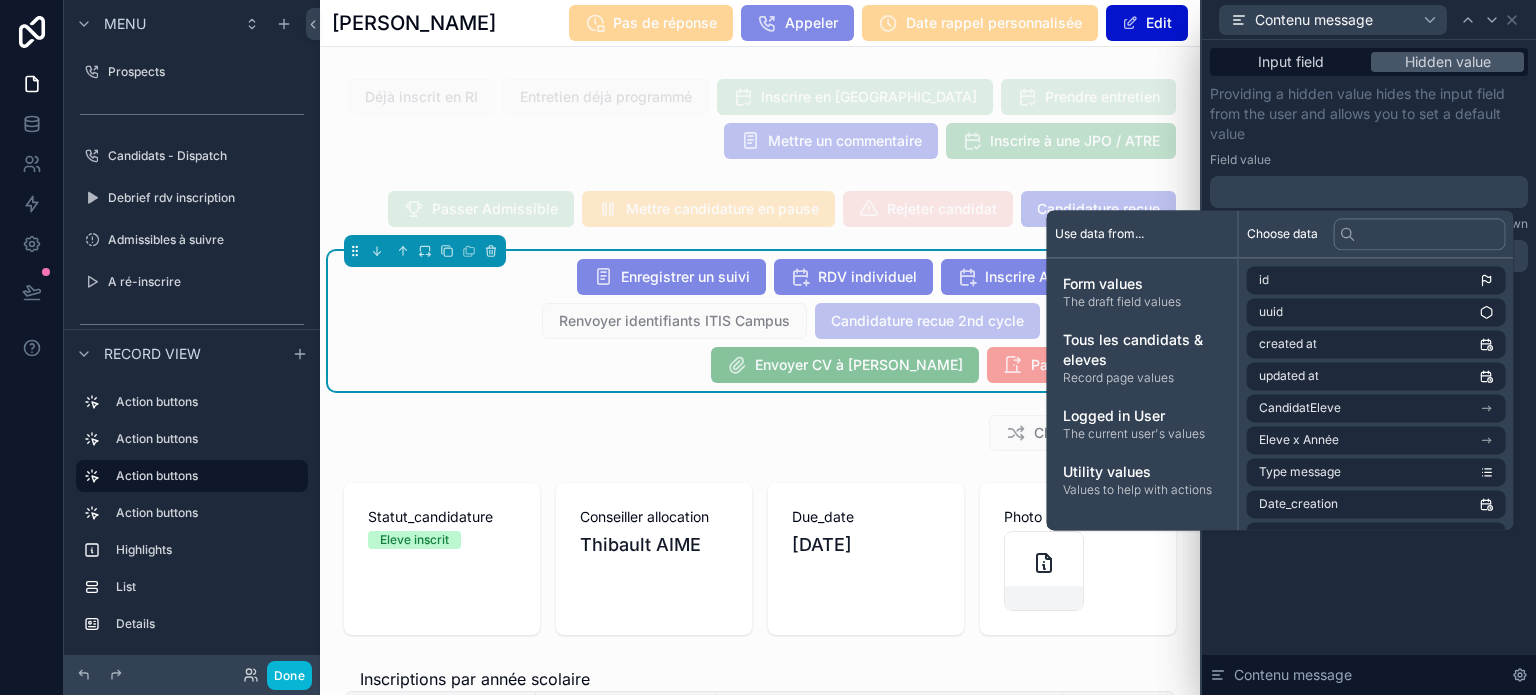 type 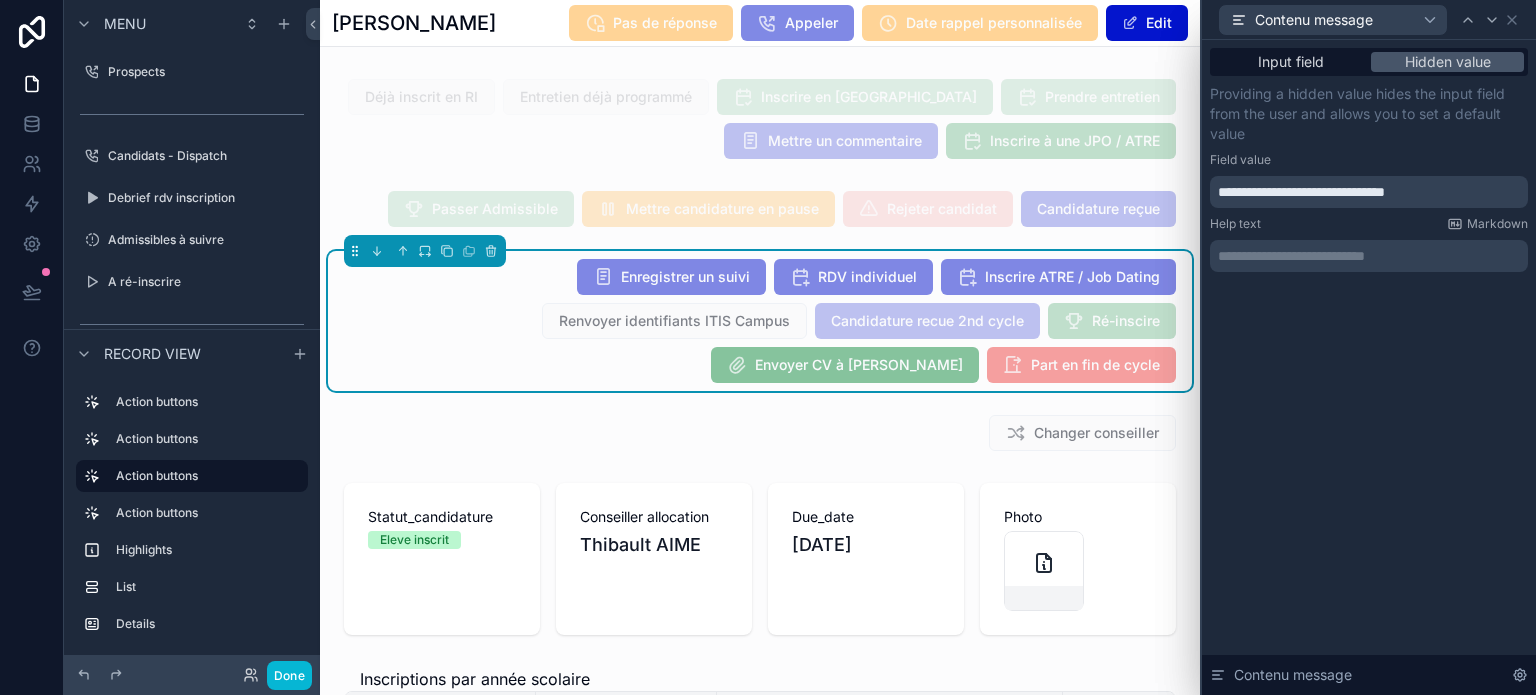 click on "**********" at bounding box center [1369, 178] 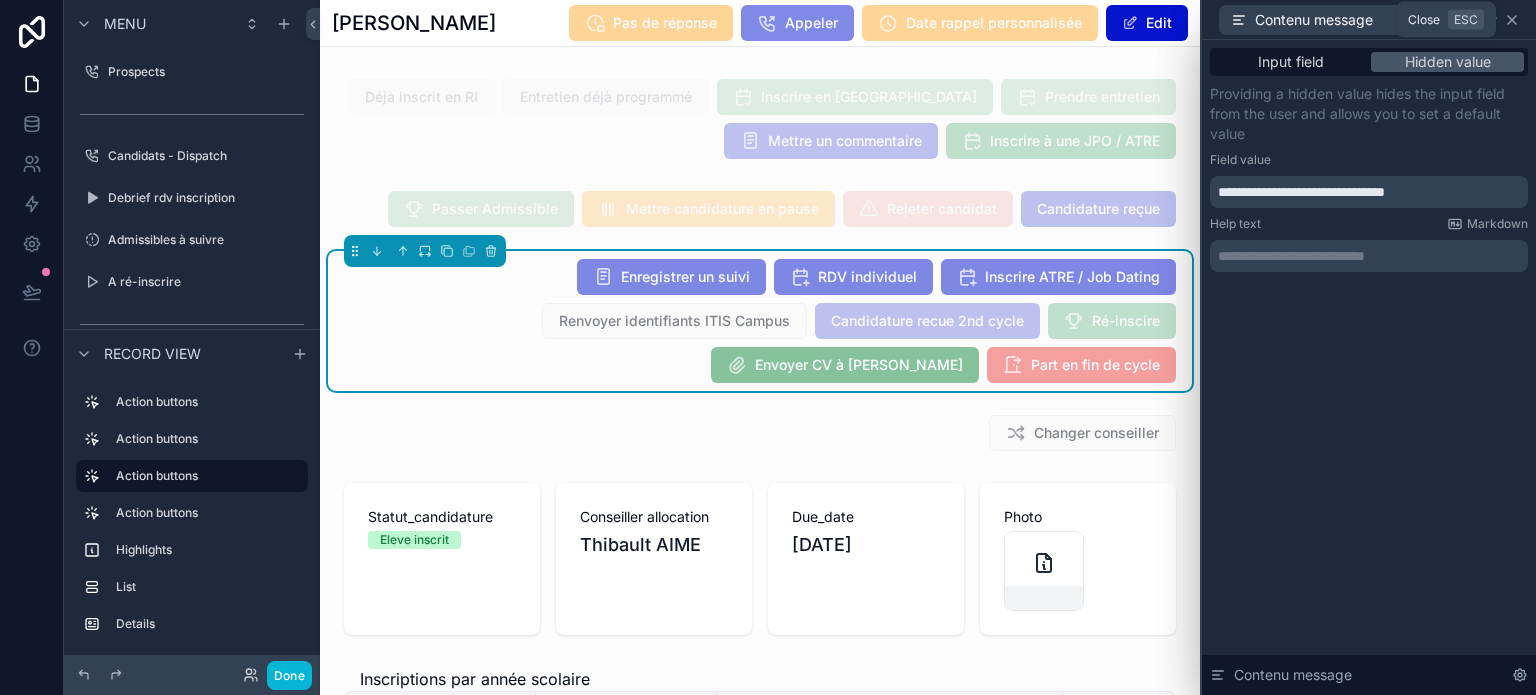 click 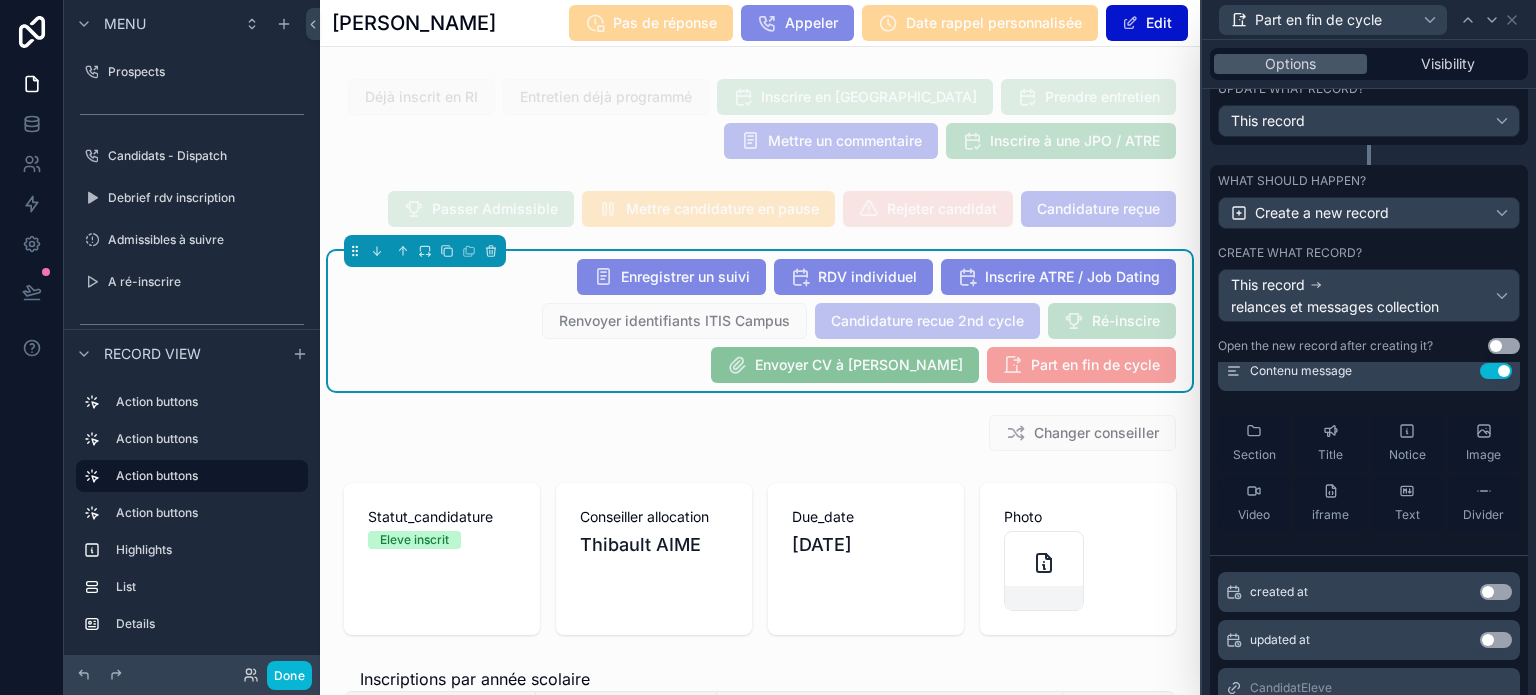 scroll, scrollTop: 329, scrollLeft: 0, axis: vertical 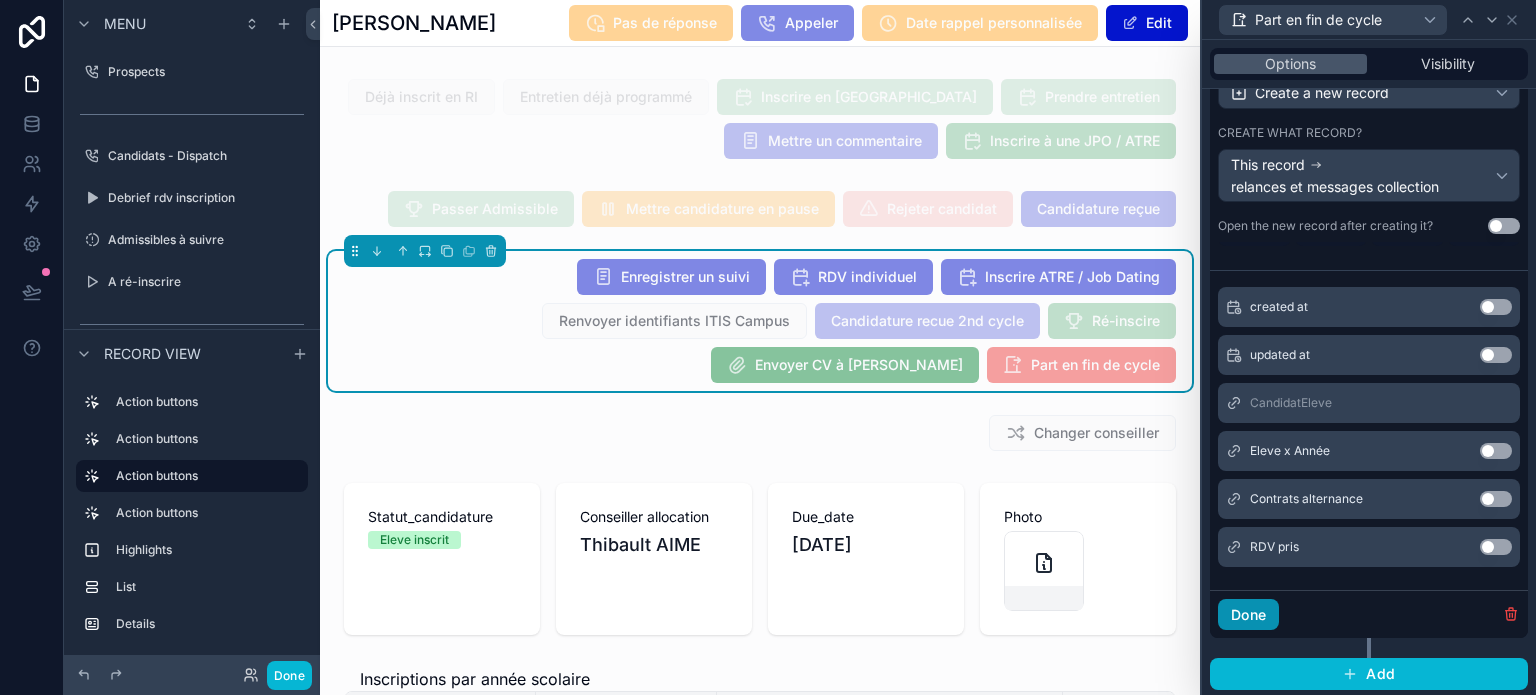 click on "Done" at bounding box center [1248, 615] 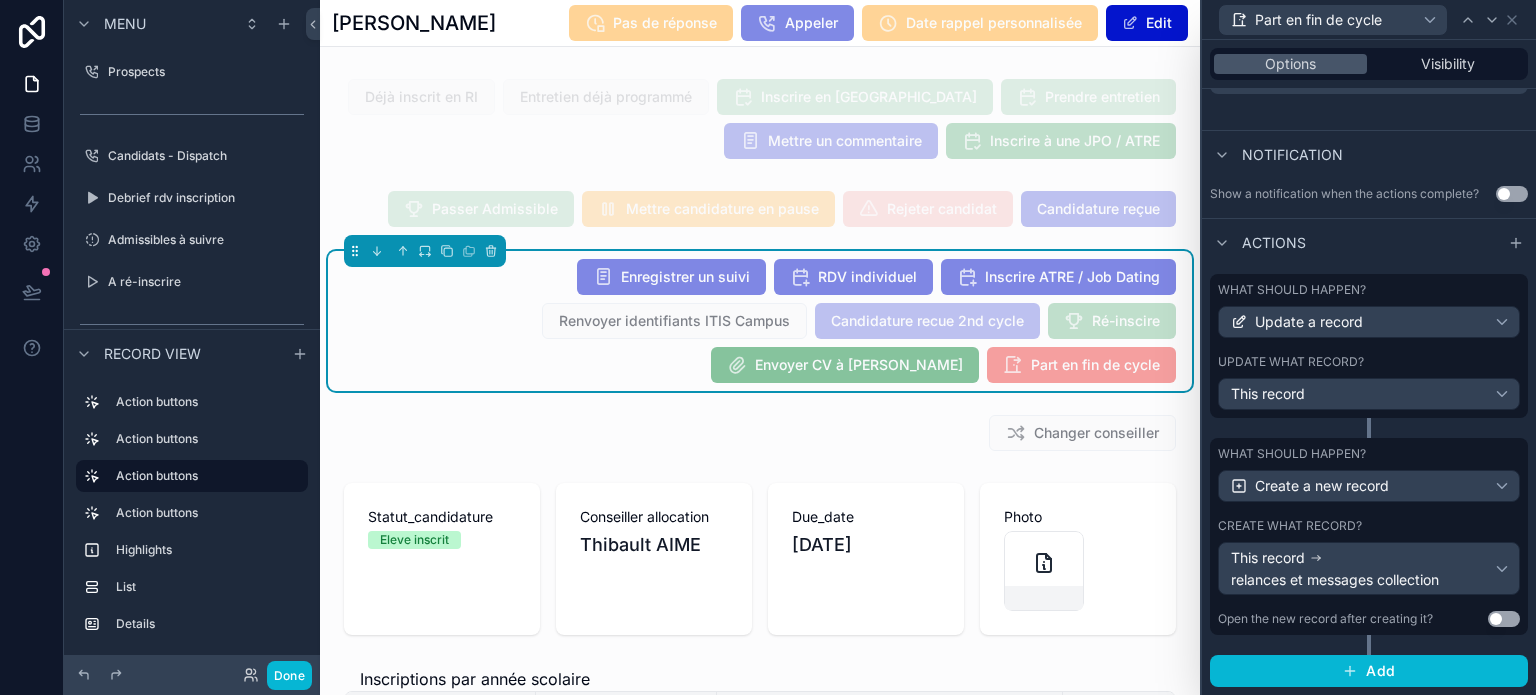scroll, scrollTop: 529, scrollLeft: 0, axis: vertical 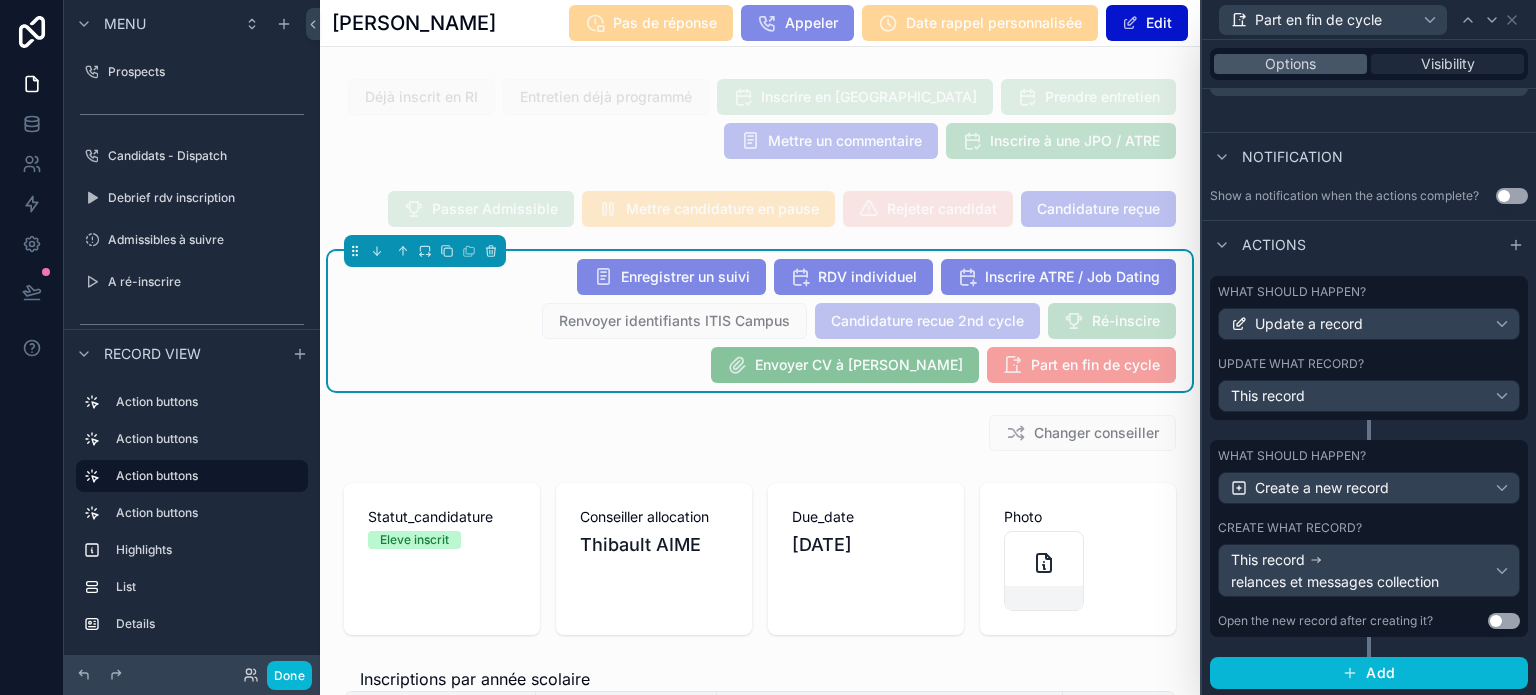 click on "Visibility" at bounding box center (1448, 64) 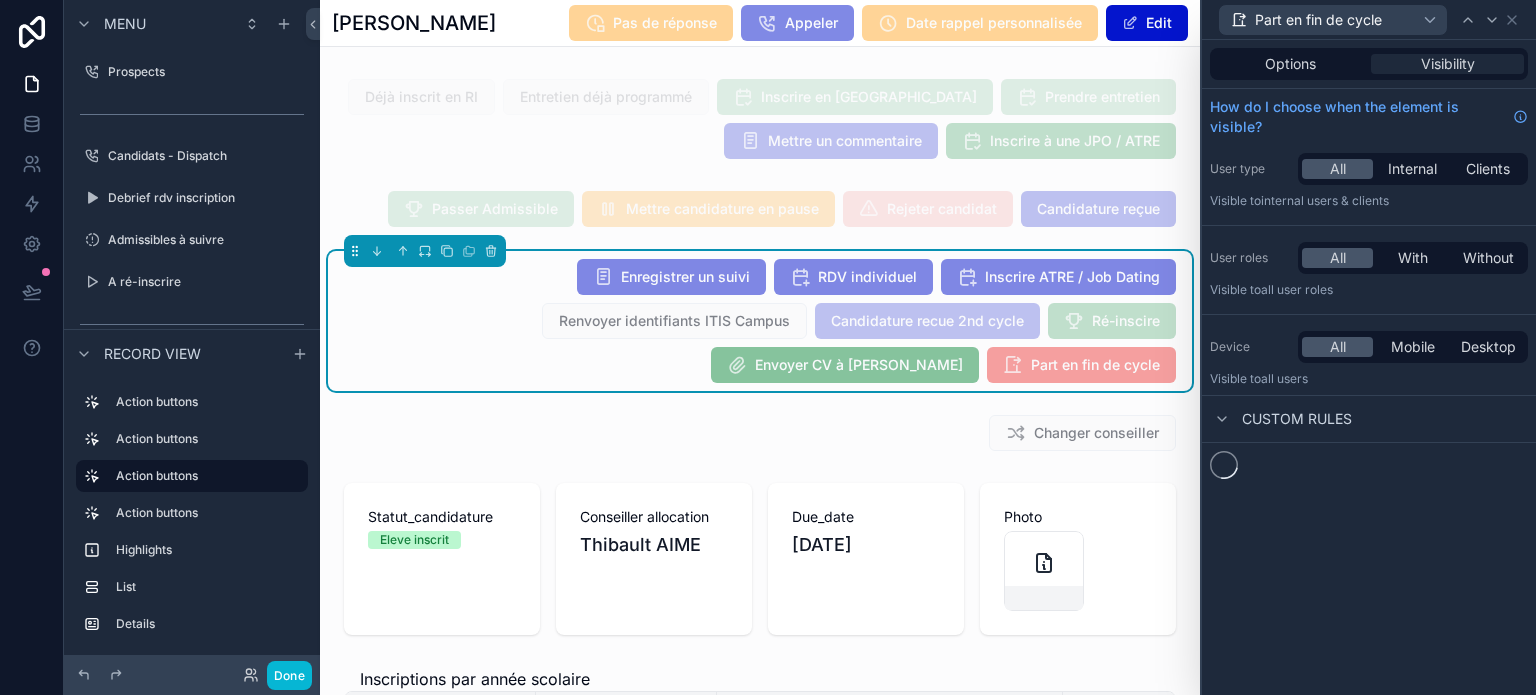 scroll, scrollTop: 0, scrollLeft: 0, axis: both 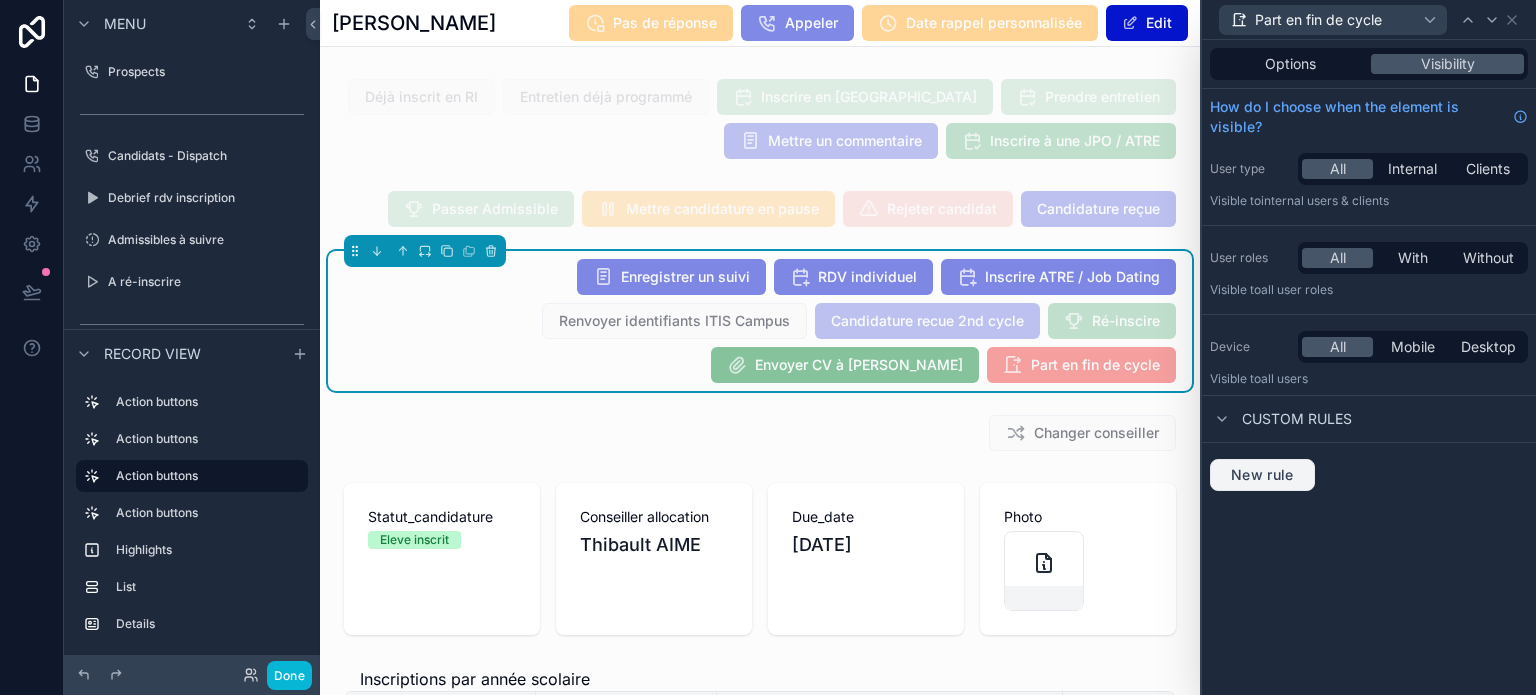 click on "New rule" at bounding box center [1262, 475] 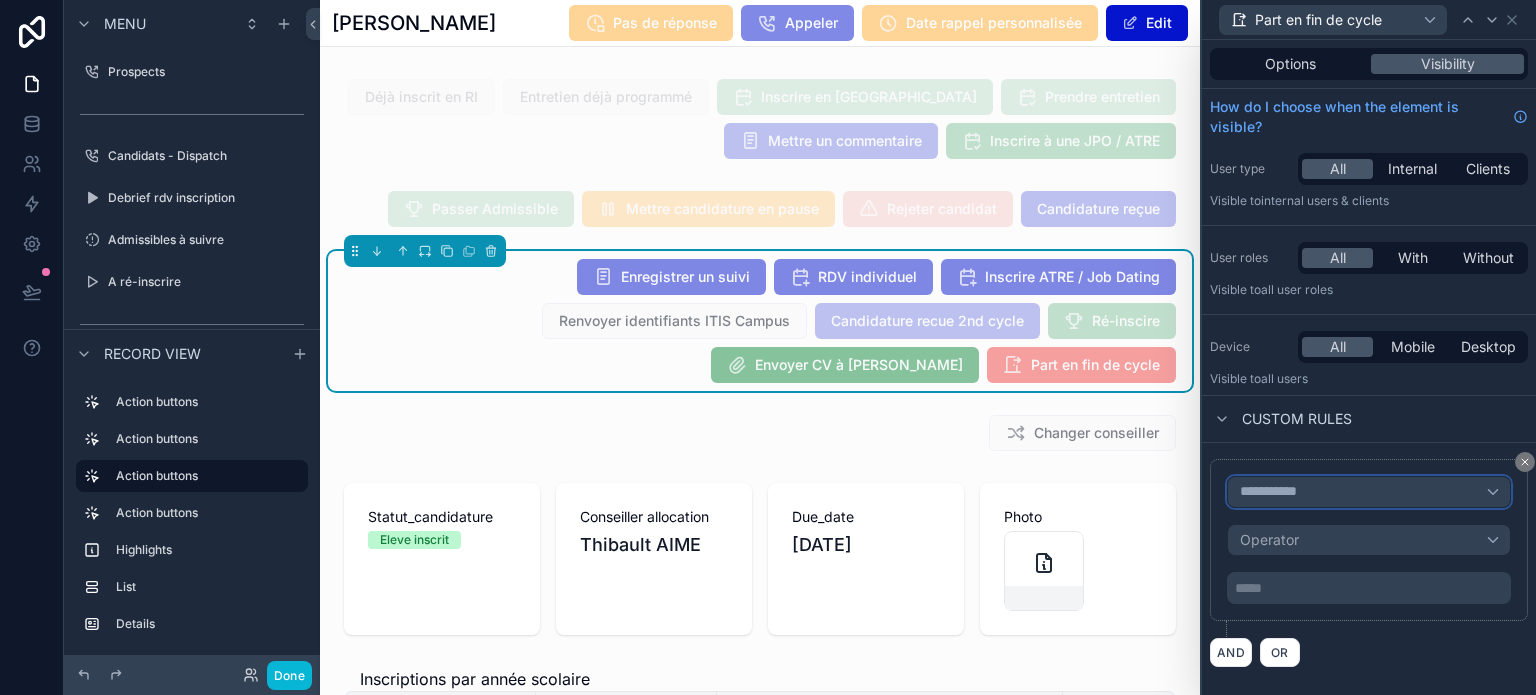 click on "**********" at bounding box center (1277, 492) 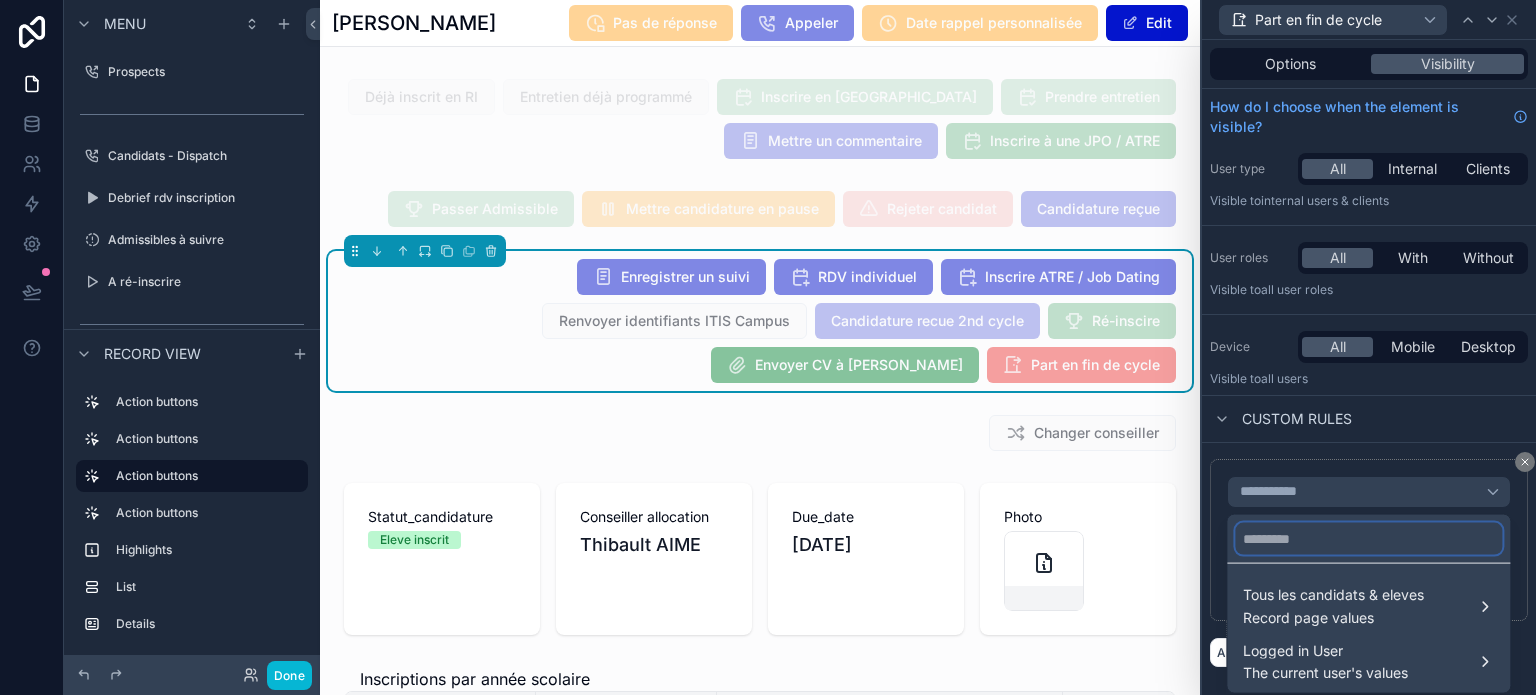 click at bounding box center (1368, 539) 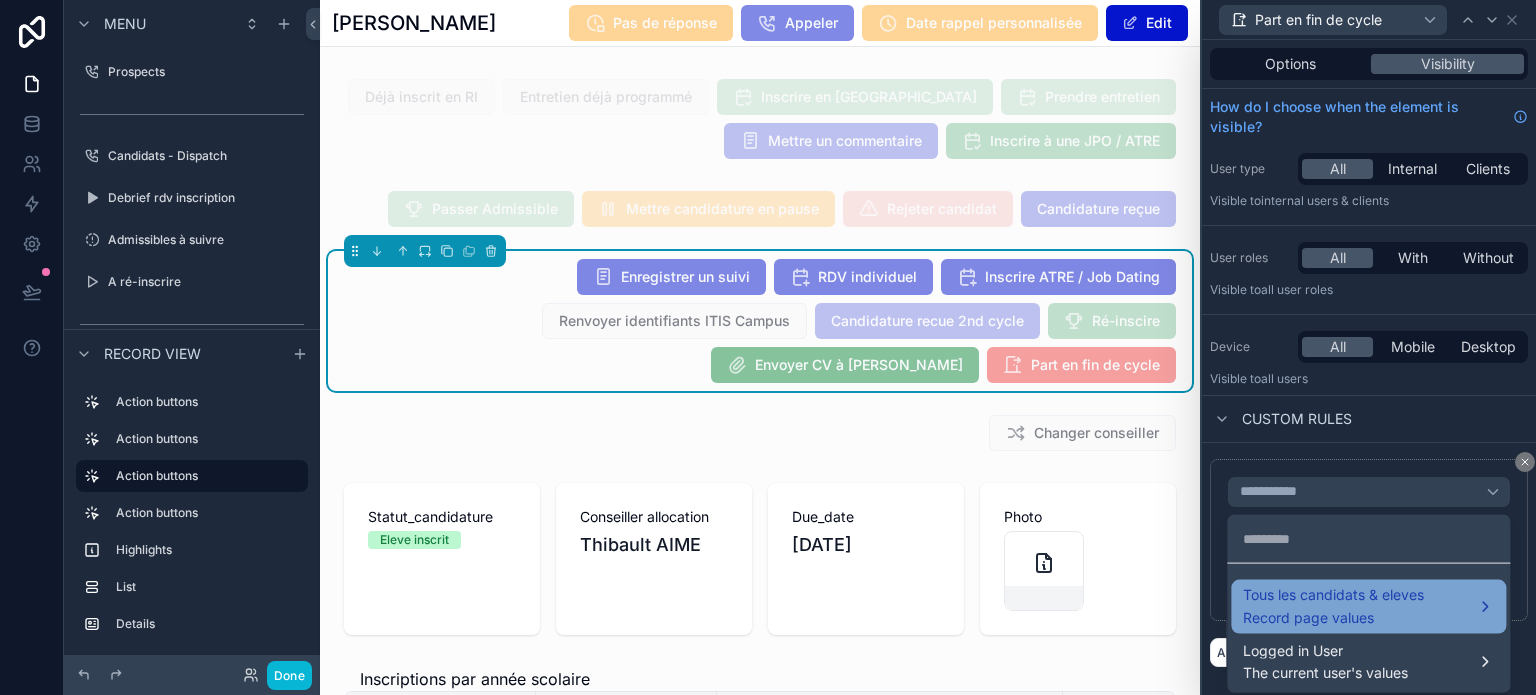 click on "Tous les candidats & eleves" at bounding box center [1333, 595] 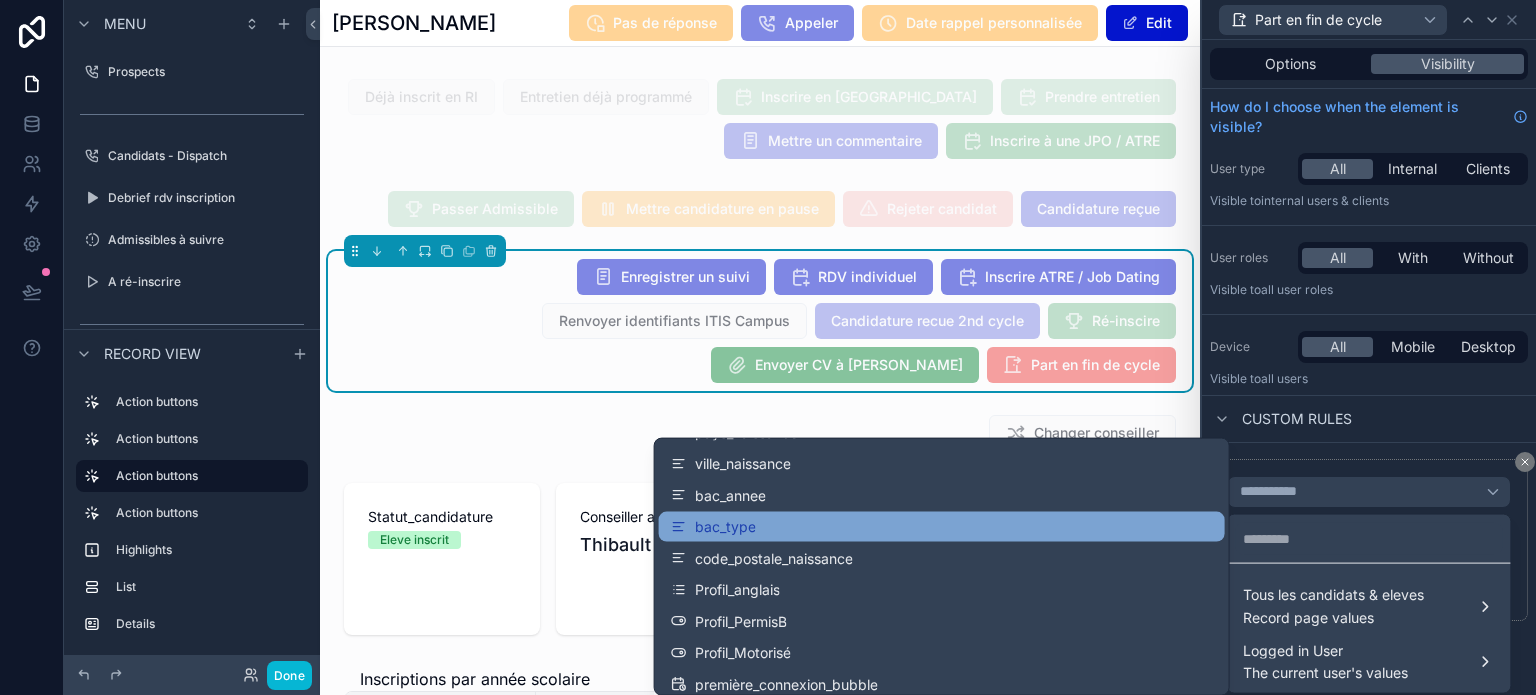 scroll, scrollTop: 3500, scrollLeft: 0, axis: vertical 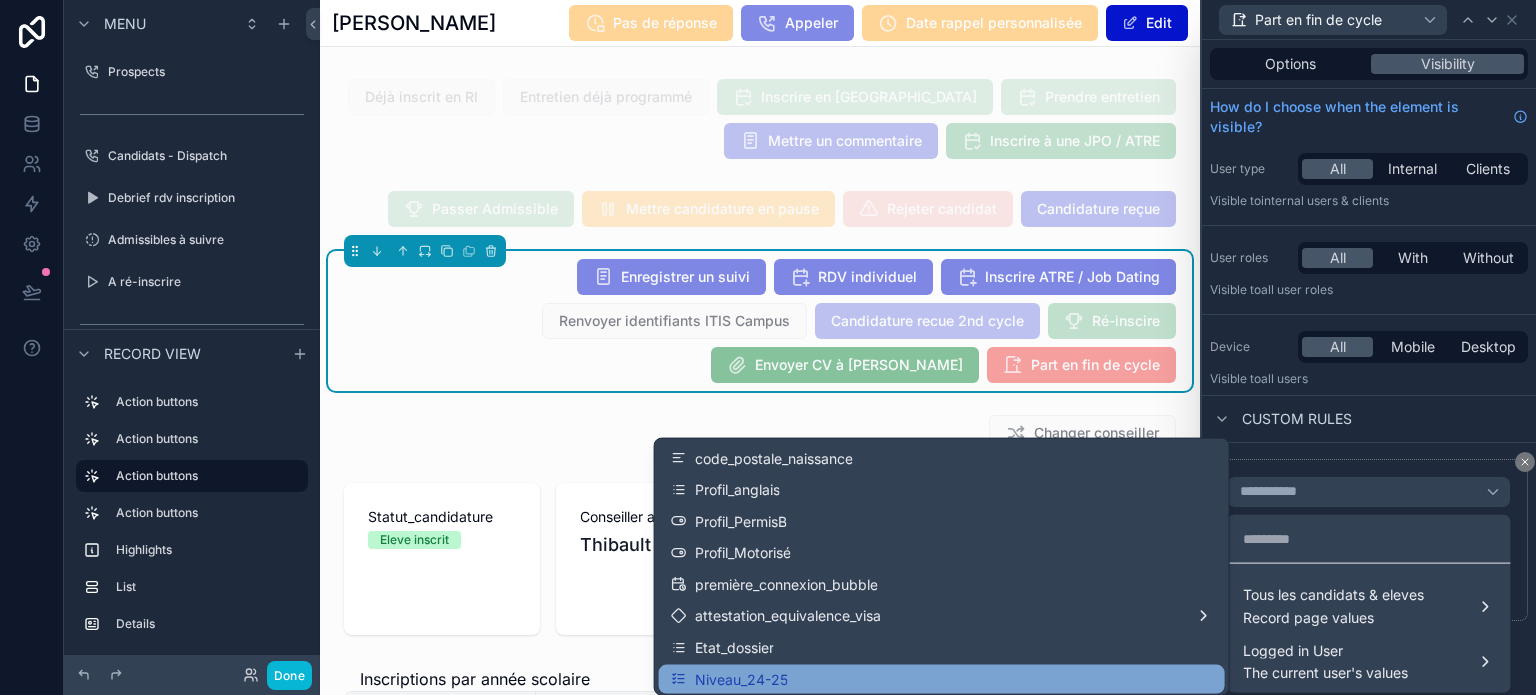 click on "Niveau_24-25" at bounding box center [942, 679] 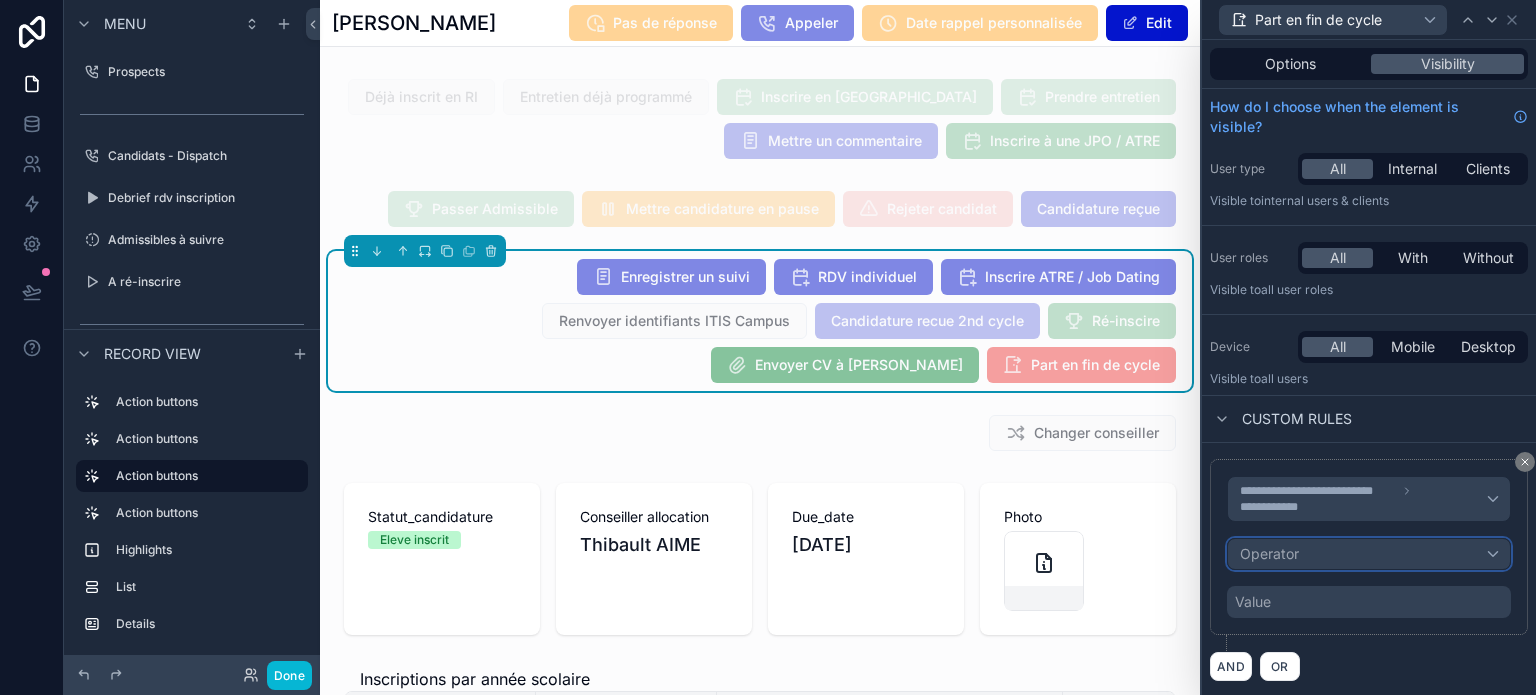 click on "Operator" at bounding box center [1369, 554] 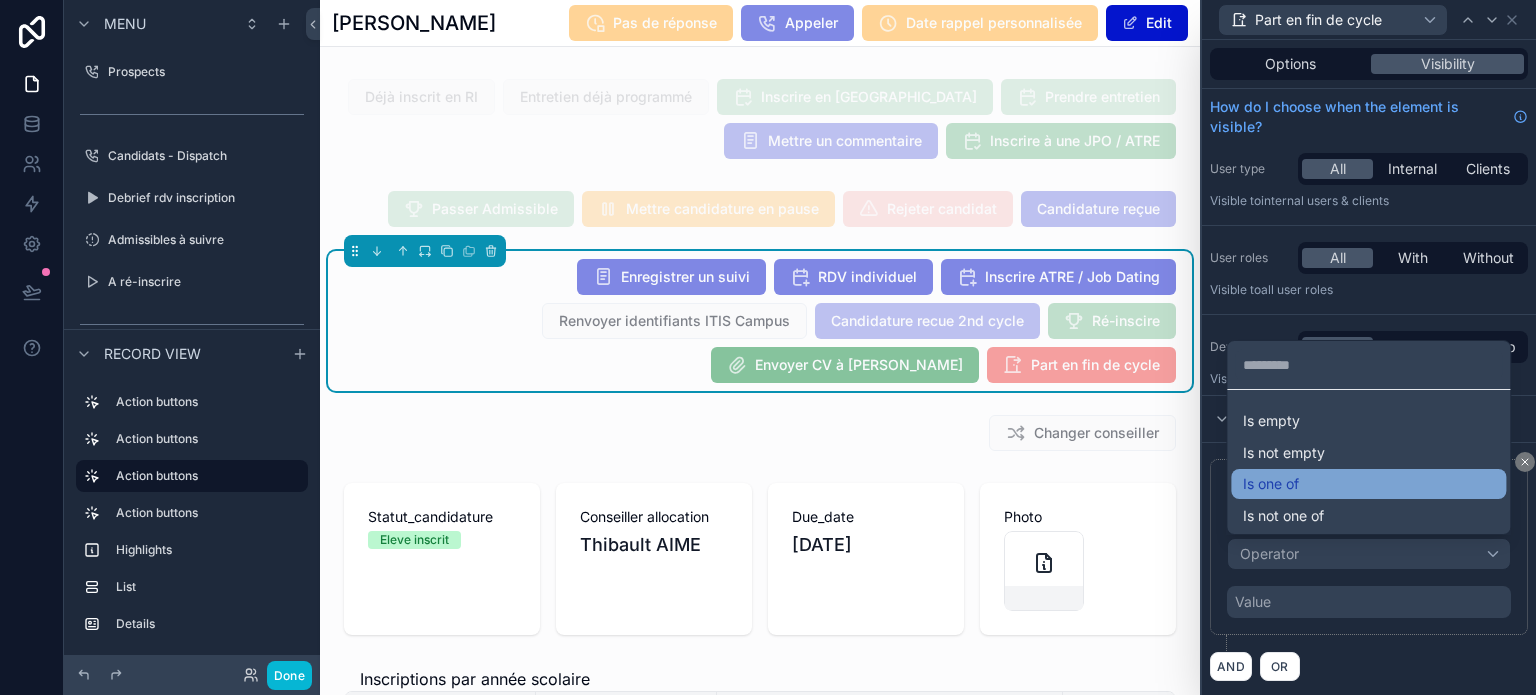 click on "Is one of" at bounding box center [1368, 484] 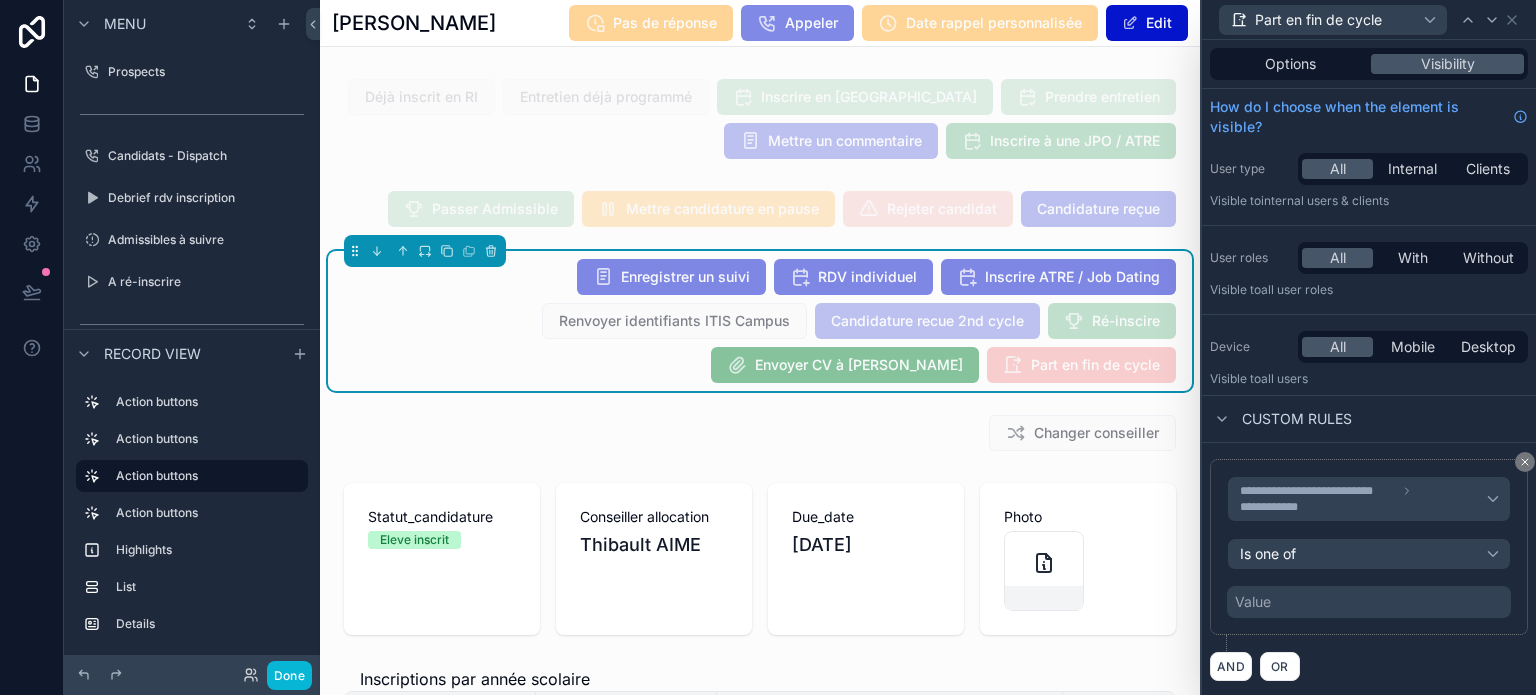 click on "Value" at bounding box center (1369, 602) 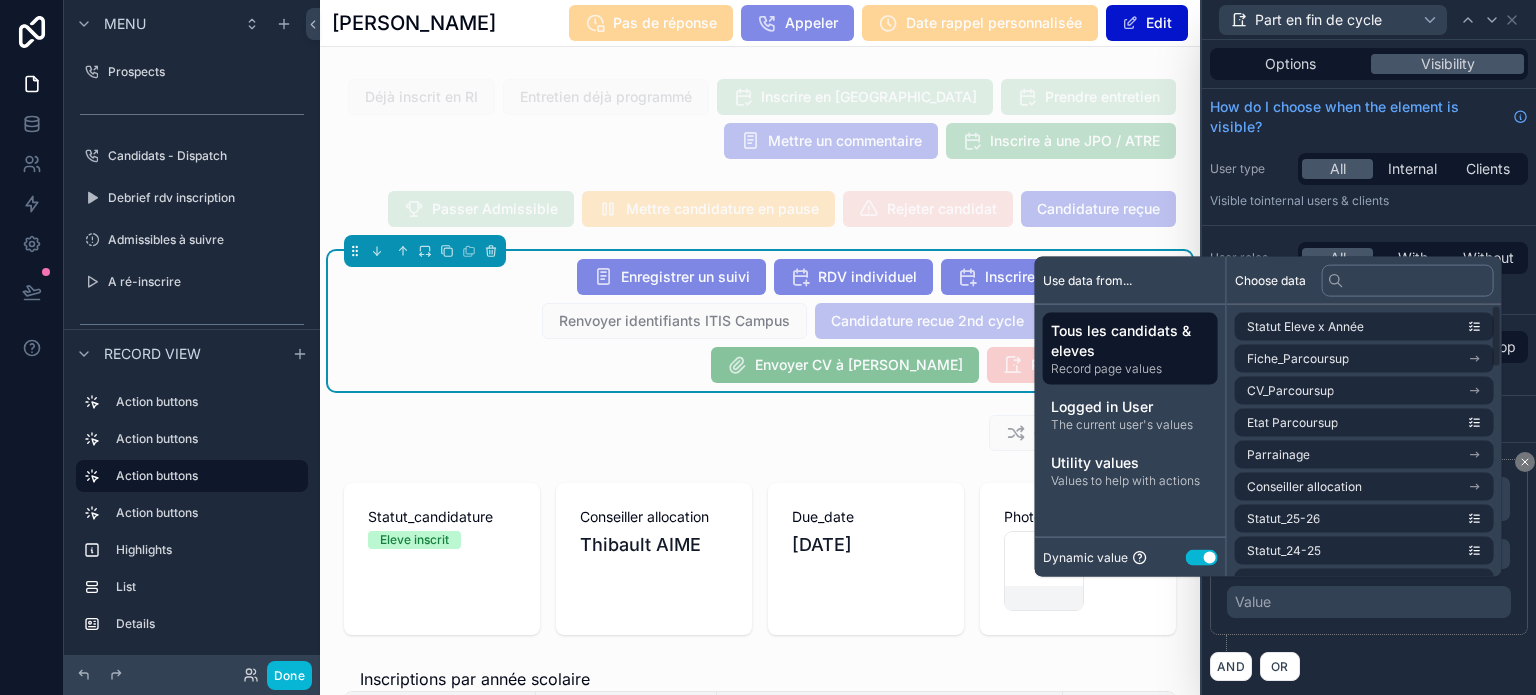 click on "Use setting" at bounding box center (1202, 557) 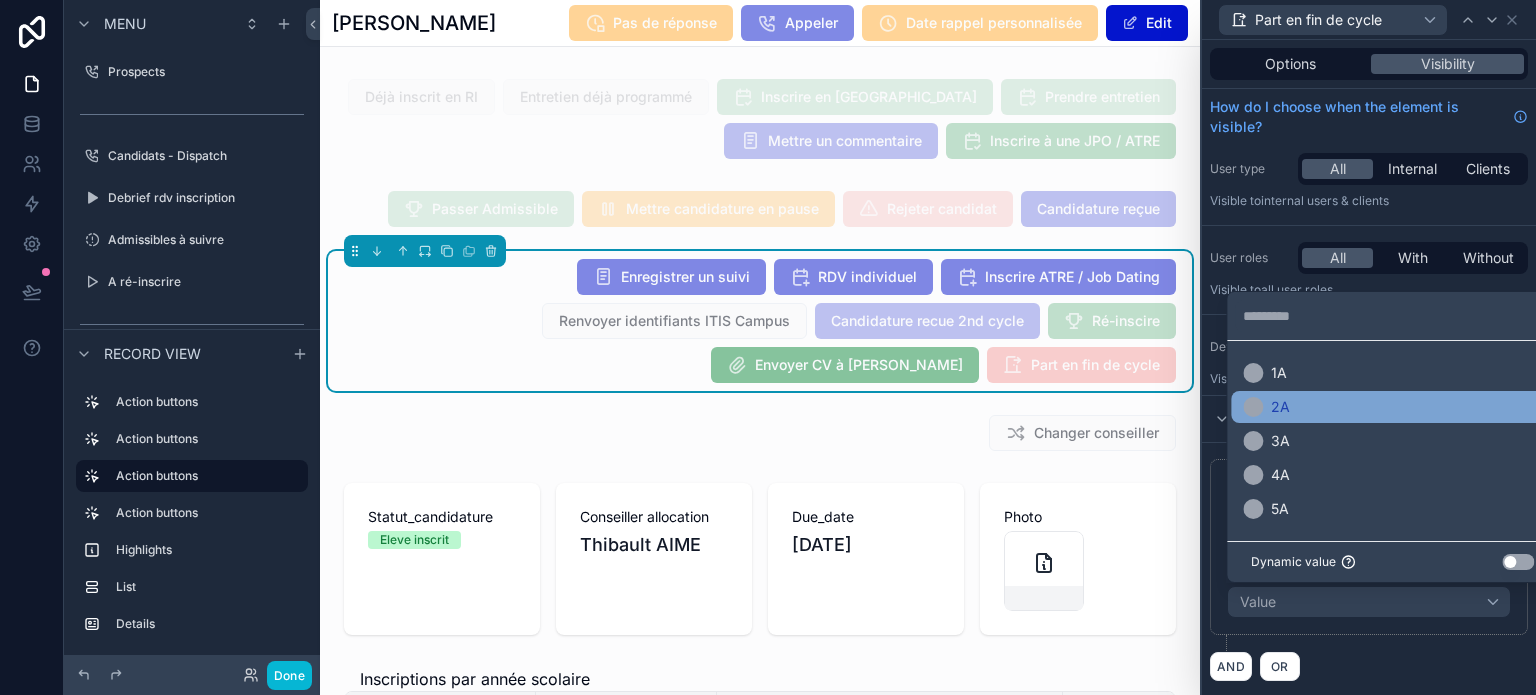 click on "2A" at bounding box center (1392, 407) 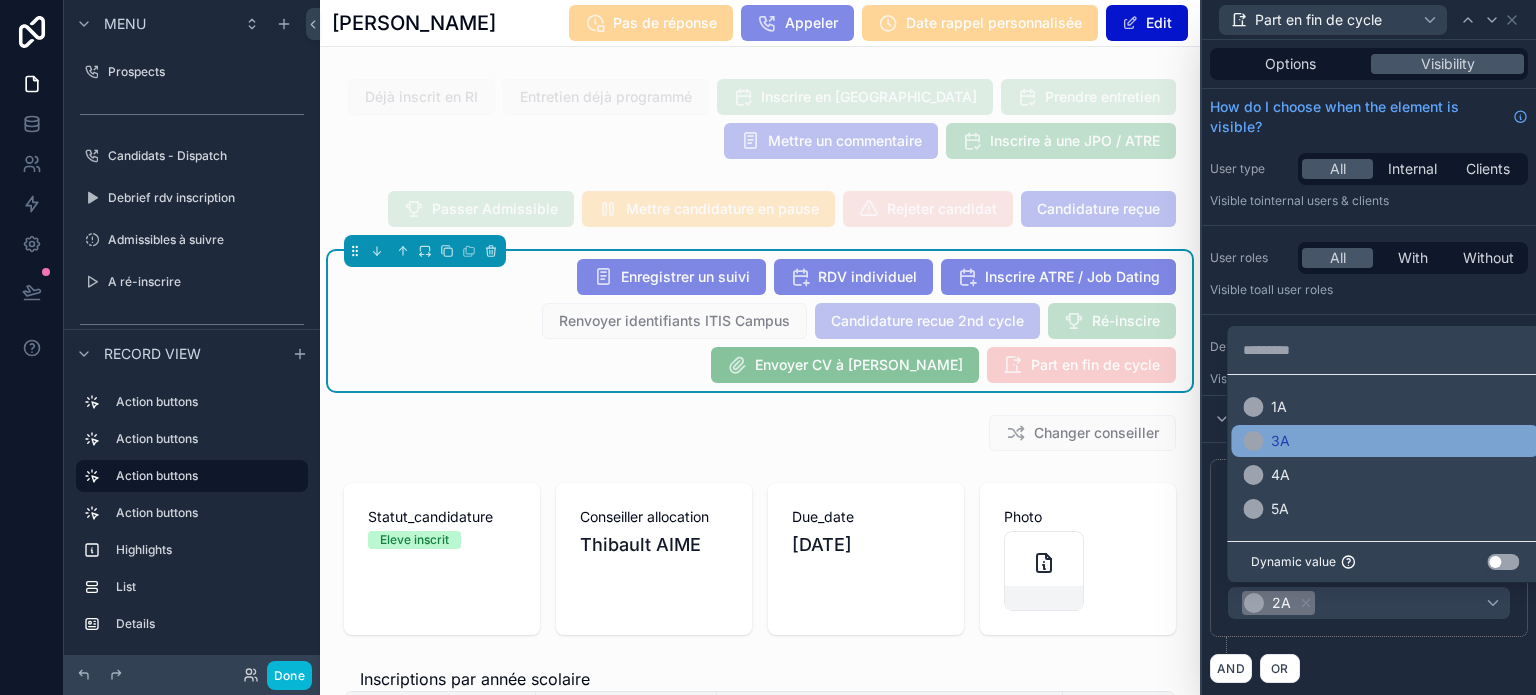 click on "3A" at bounding box center [1385, 441] 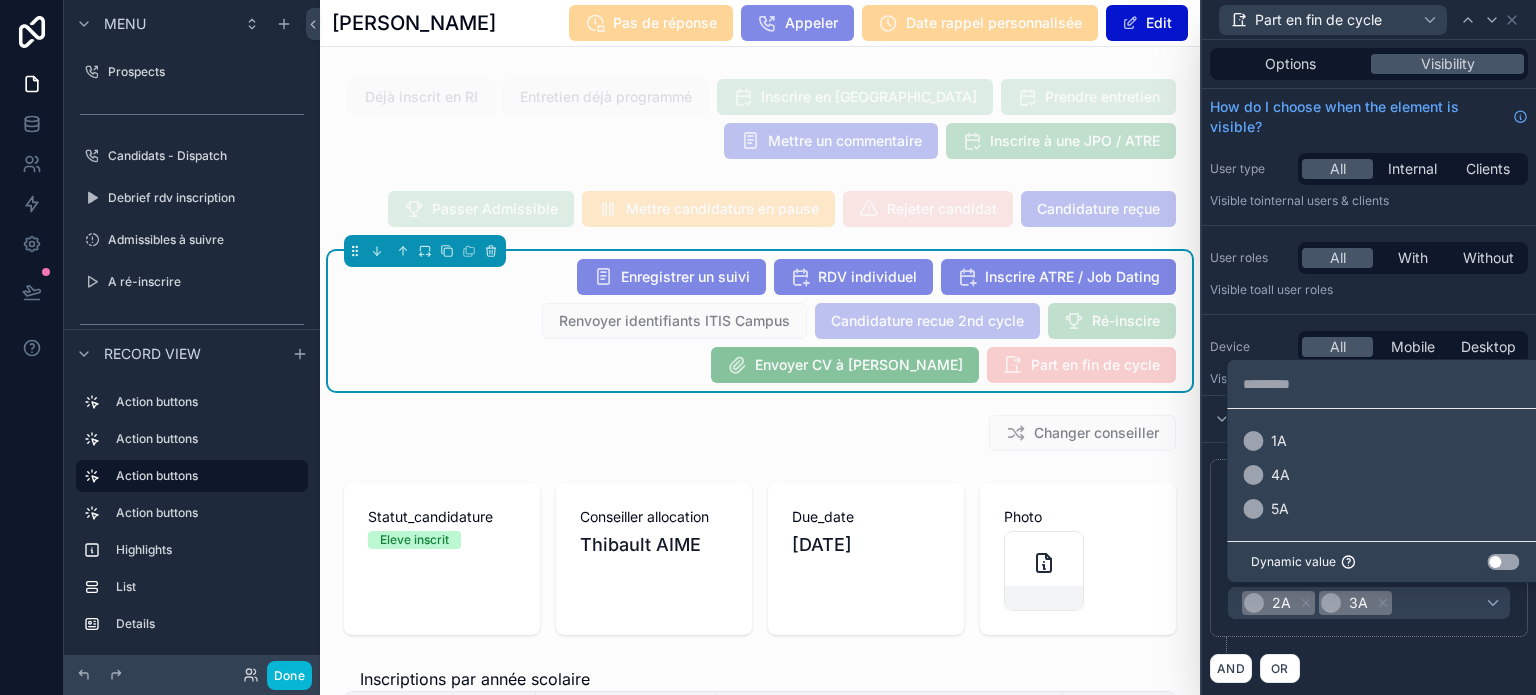 click on "**********" at bounding box center [1369, 548] 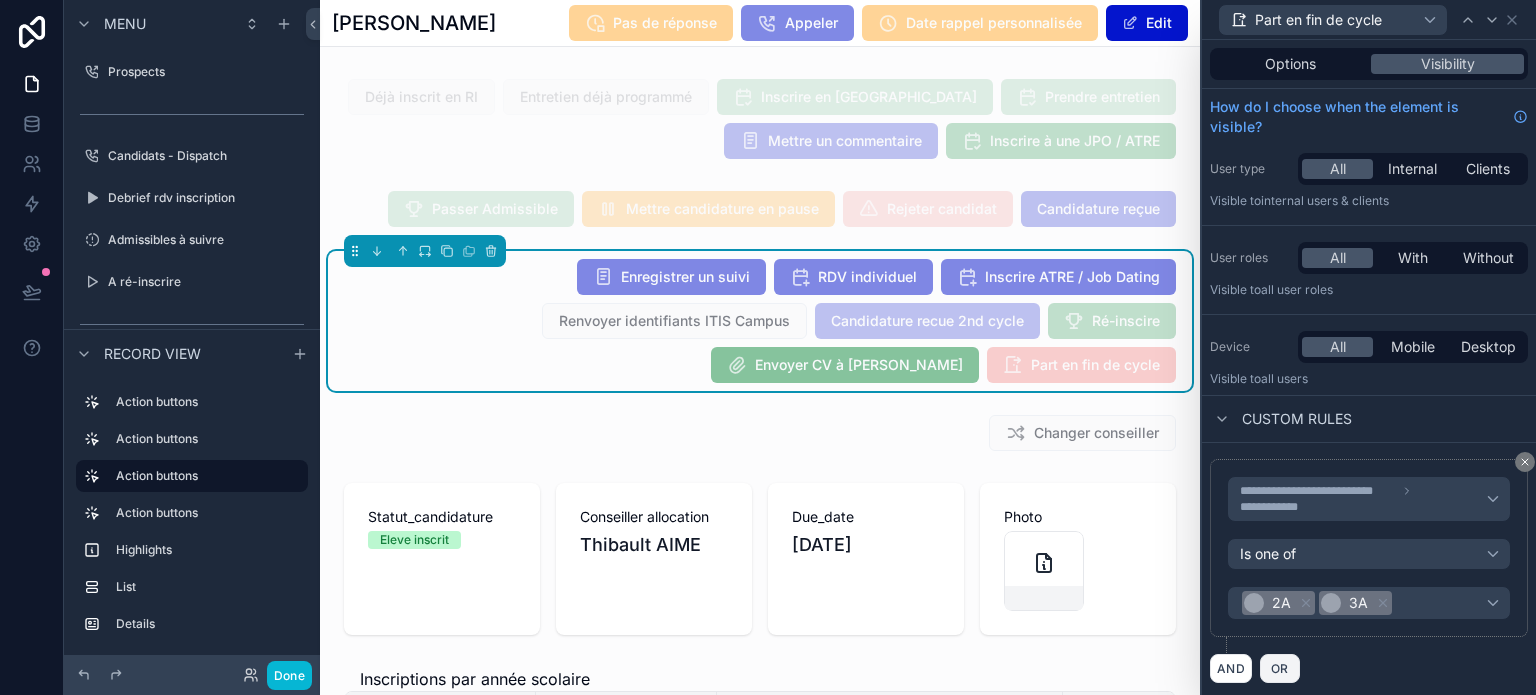 click on "OR" at bounding box center [1280, 668] 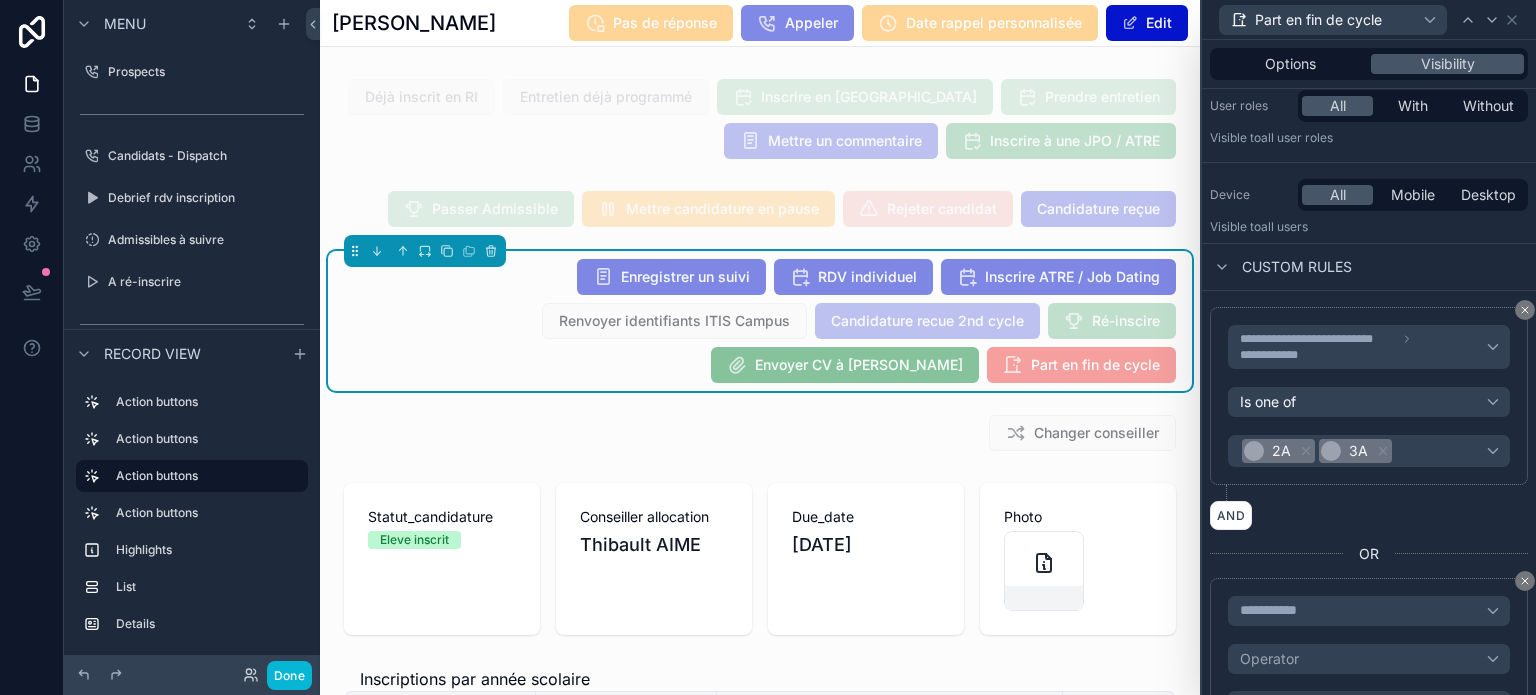 scroll, scrollTop: 200, scrollLeft: 0, axis: vertical 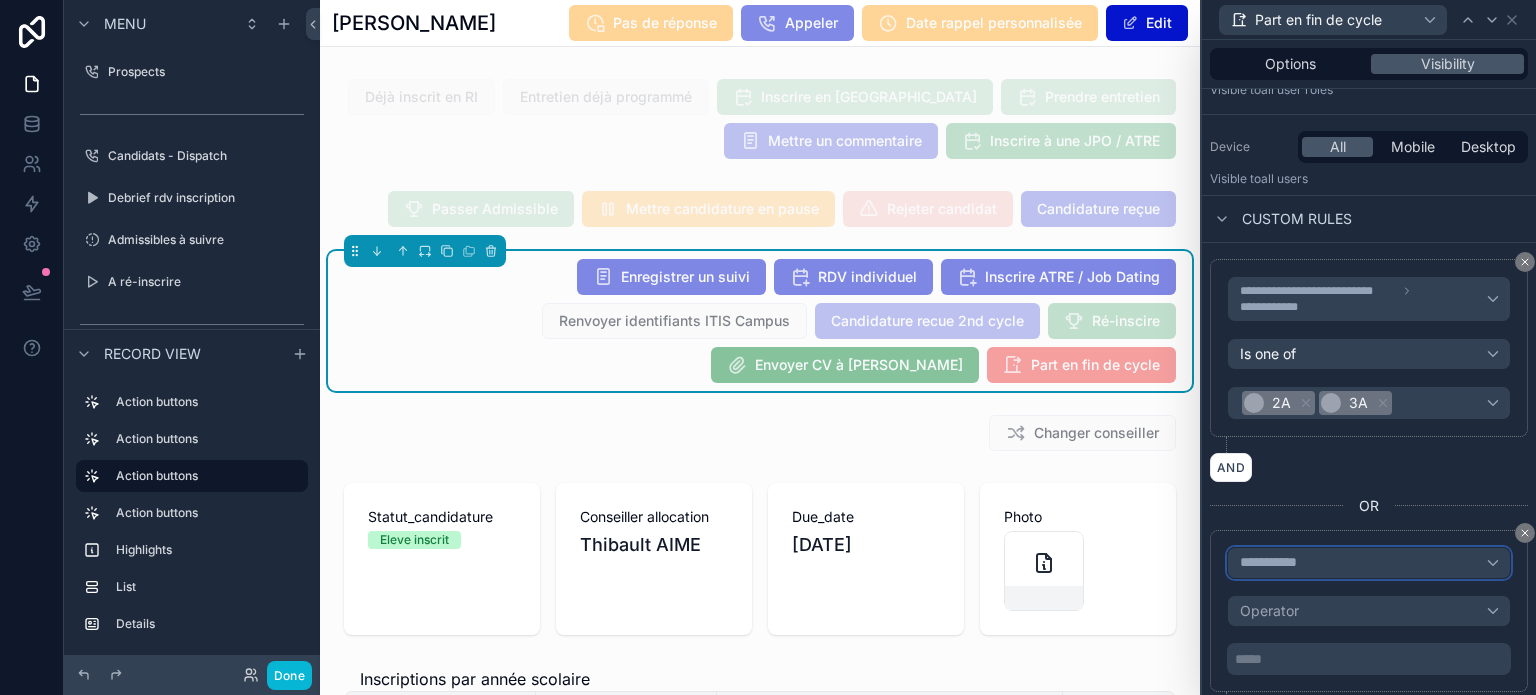 click on "**********" at bounding box center (1369, 563) 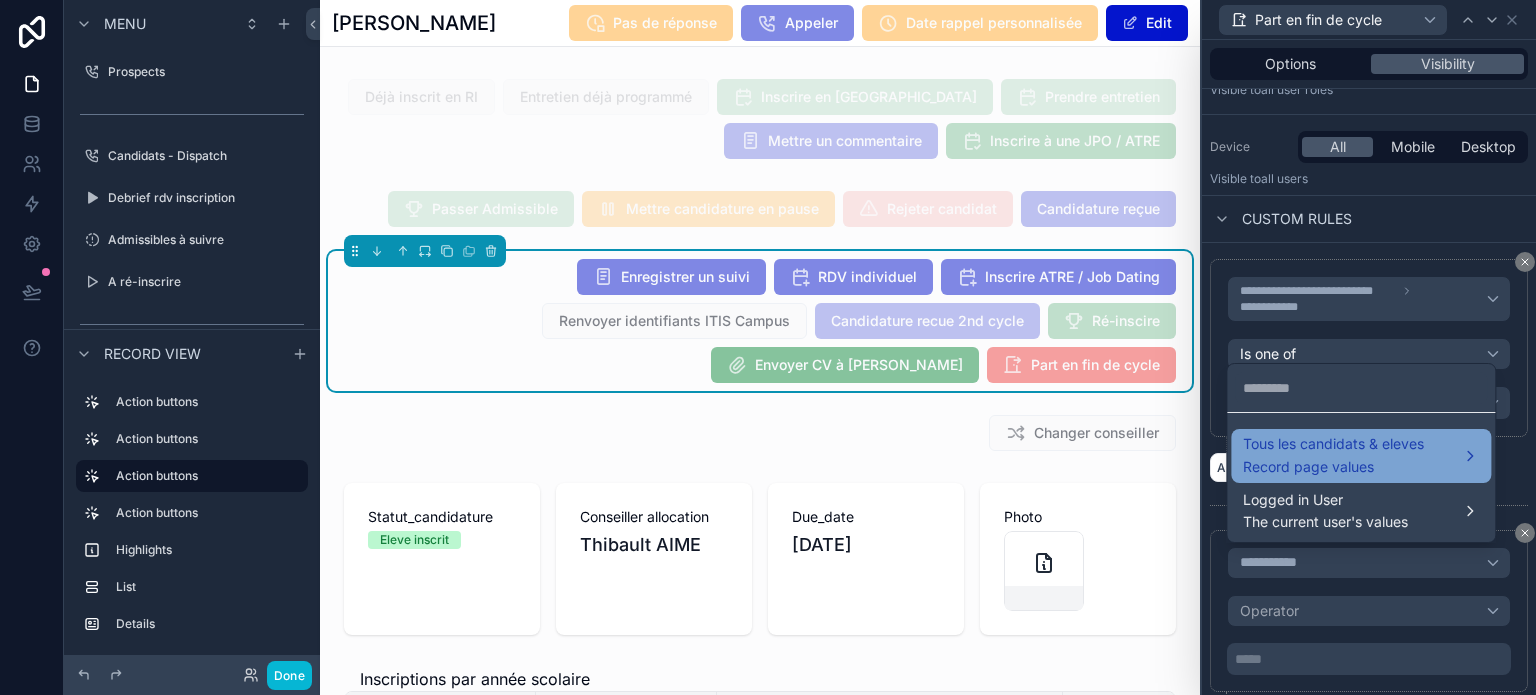click on "Record page values" at bounding box center (1333, 467) 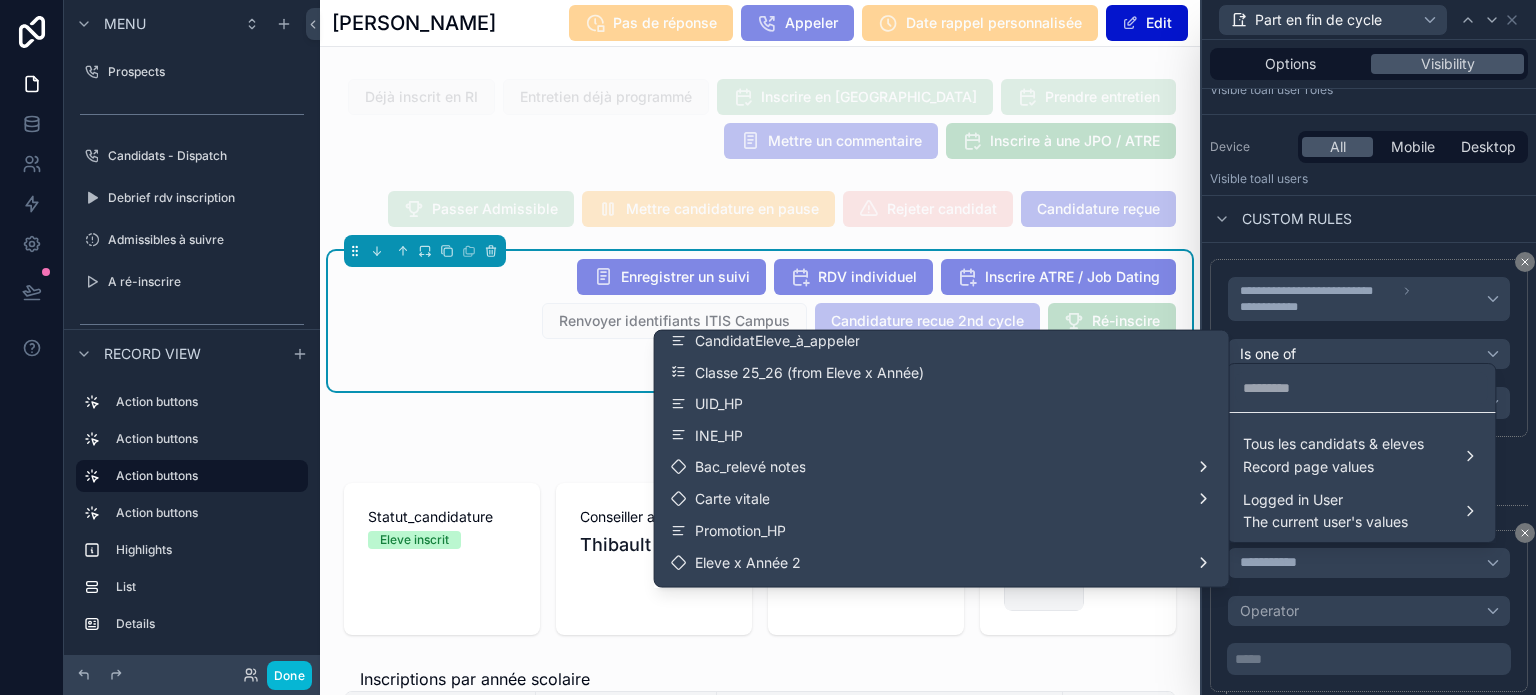 scroll, scrollTop: 4972, scrollLeft: 0, axis: vertical 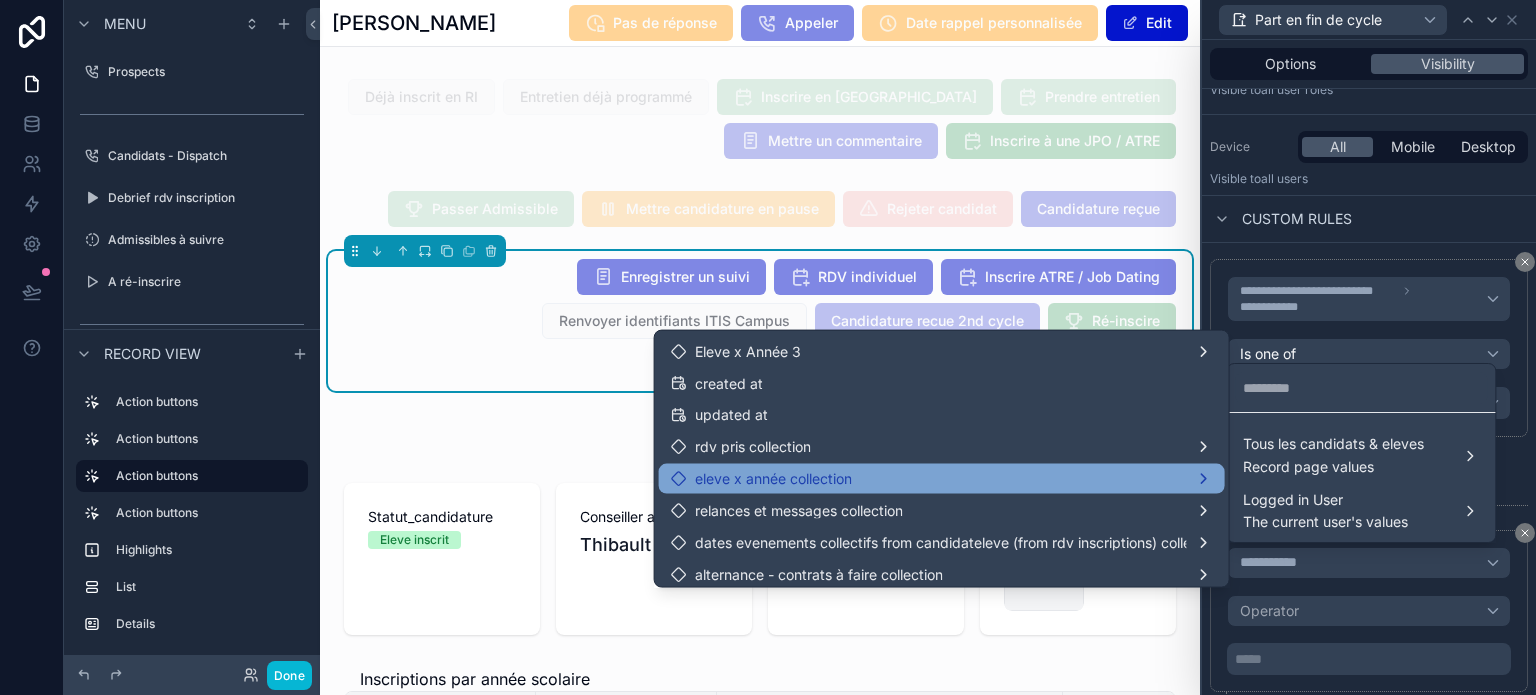 click on "eleve x année collection" at bounding box center (942, 478) 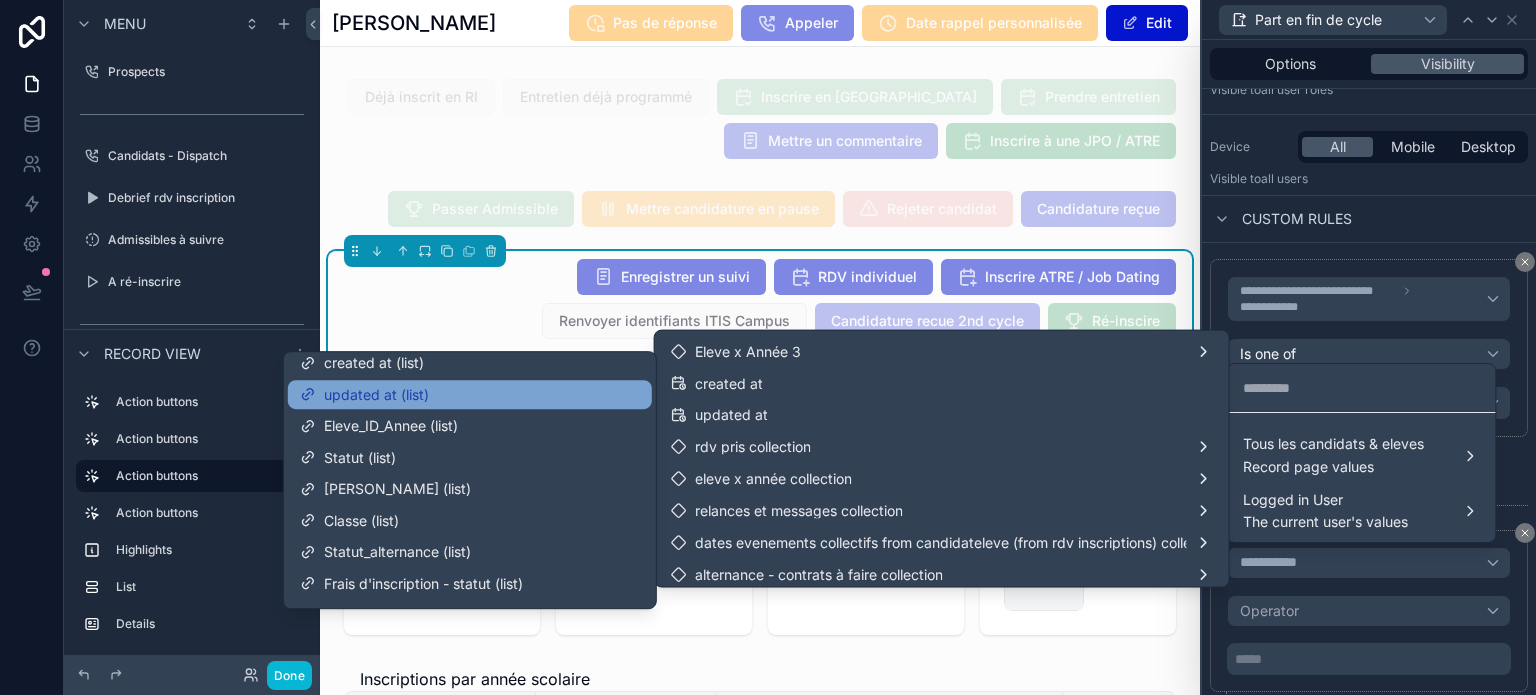 scroll, scrollTop: 100, scrollLeft: 0, axis: vertical 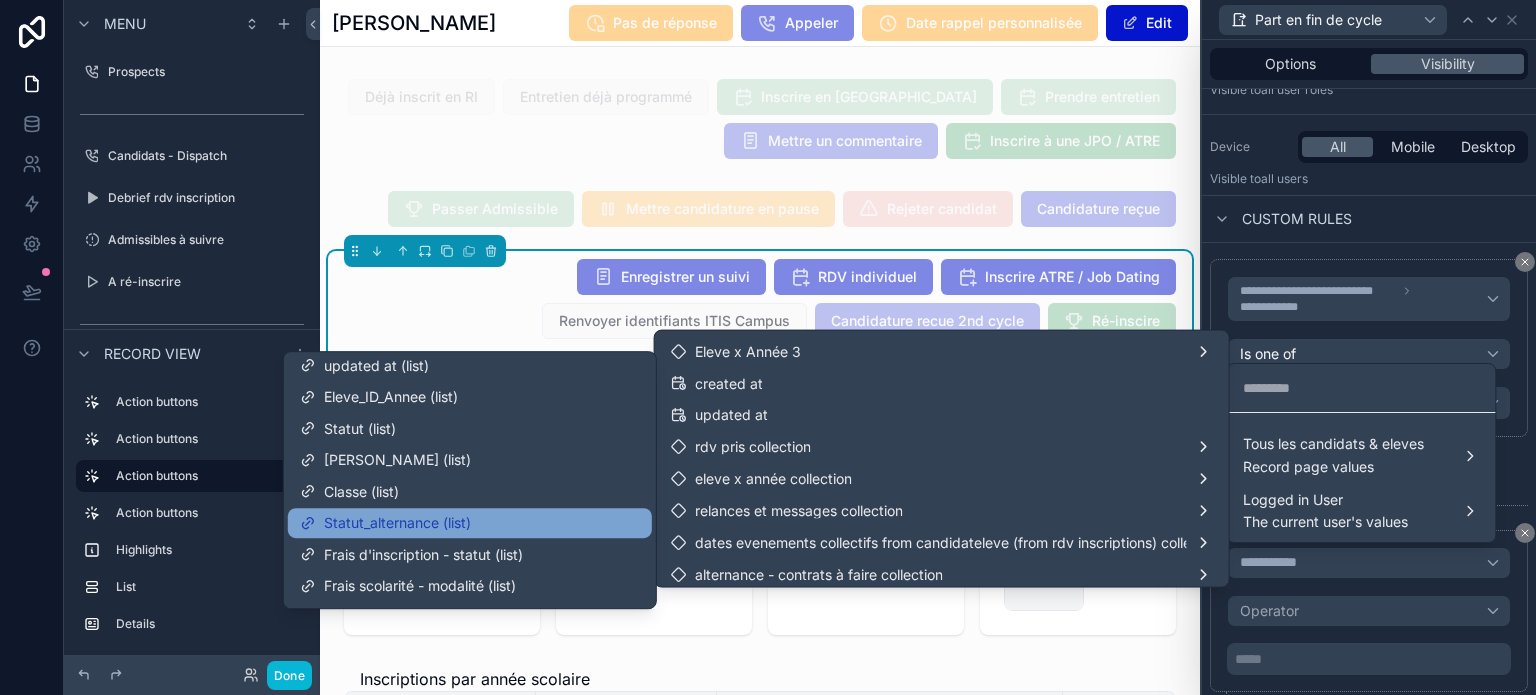 click on "Statut_alternance (list)" at bounding box center (397, 523) 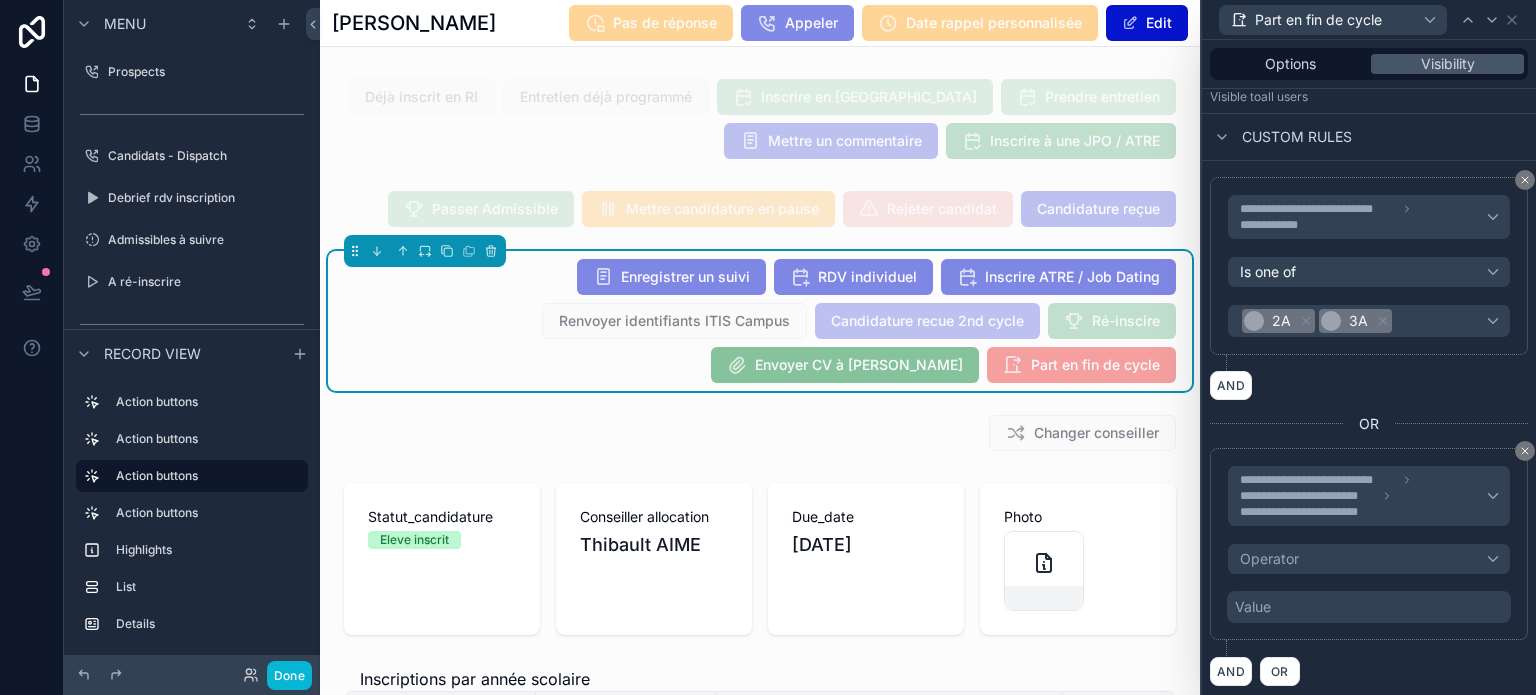 scroll, scrollTop: 285, scrollLeft: 0, axis: vertical 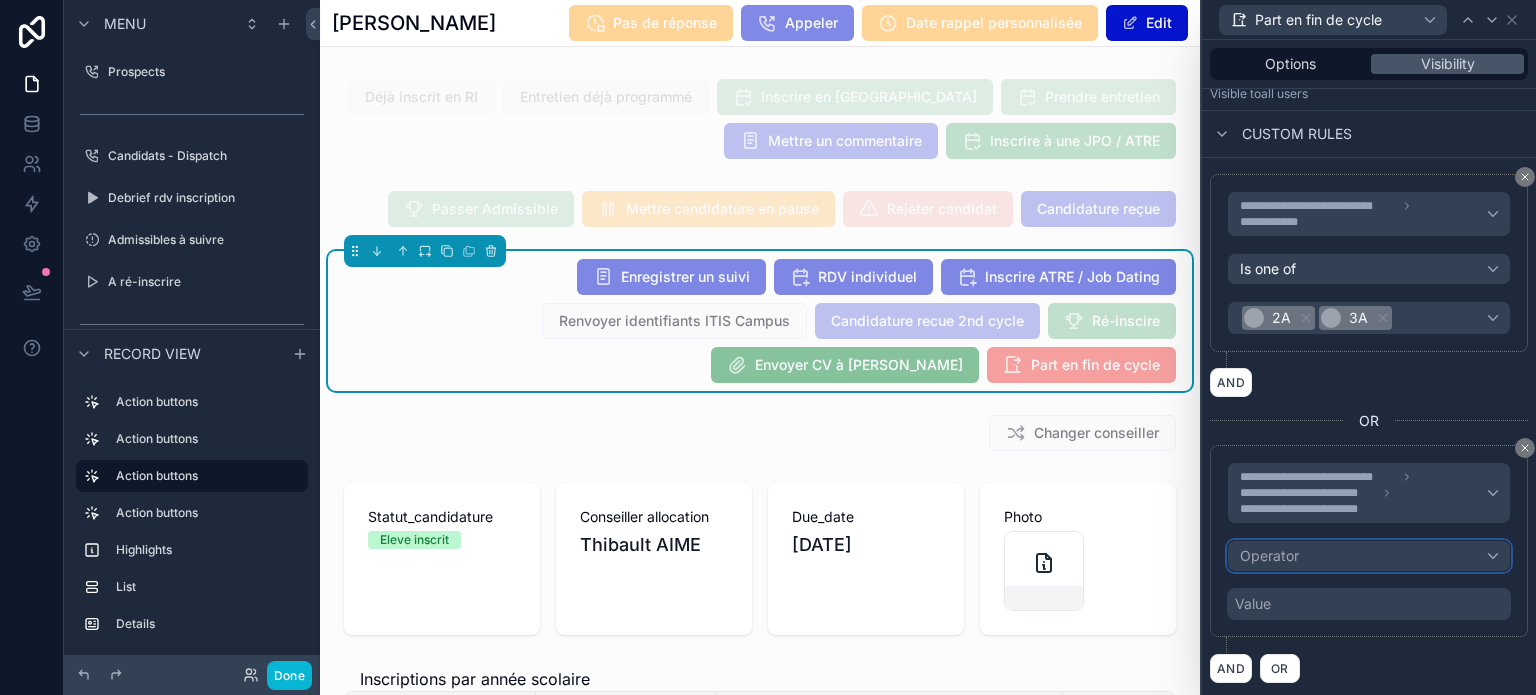 click on "Operator" at bounding box center [1369, 556] 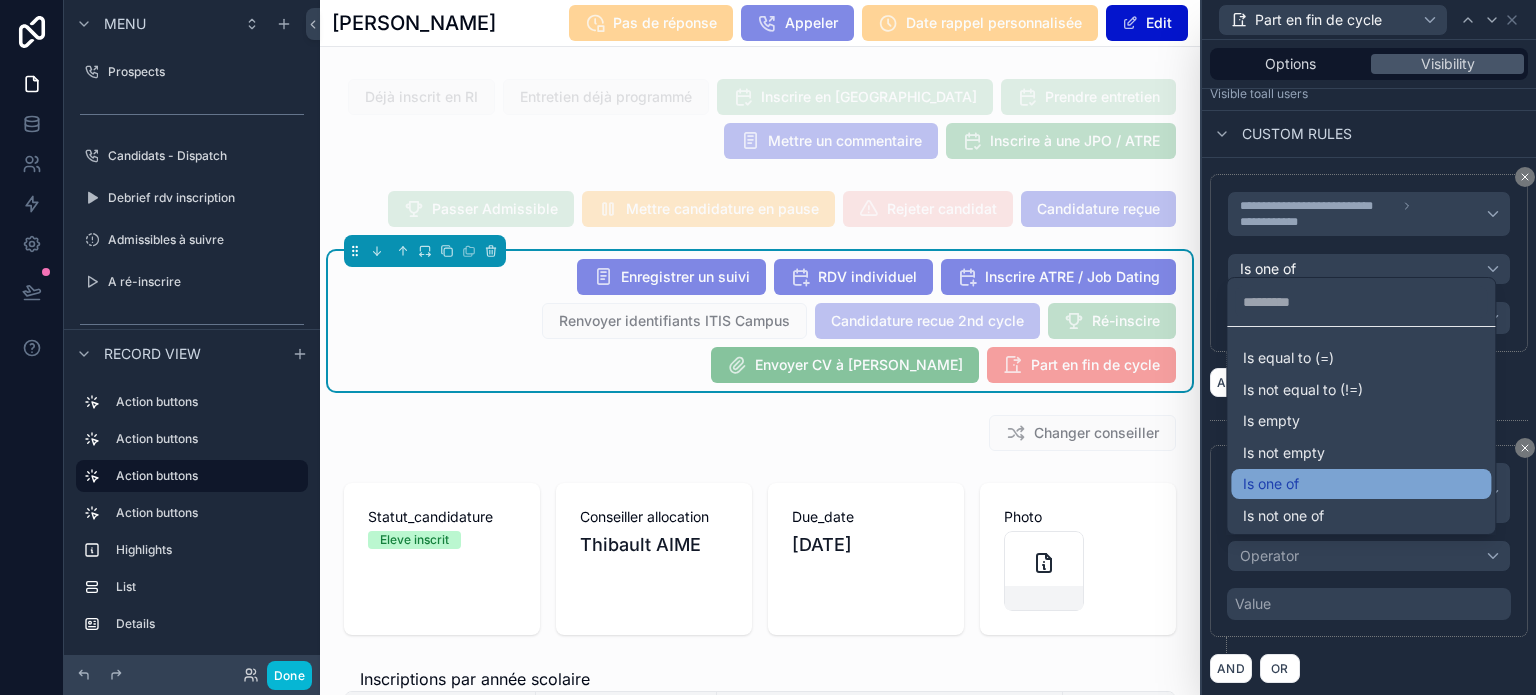 click on "Is one of" at bounding box center [1361, 484] 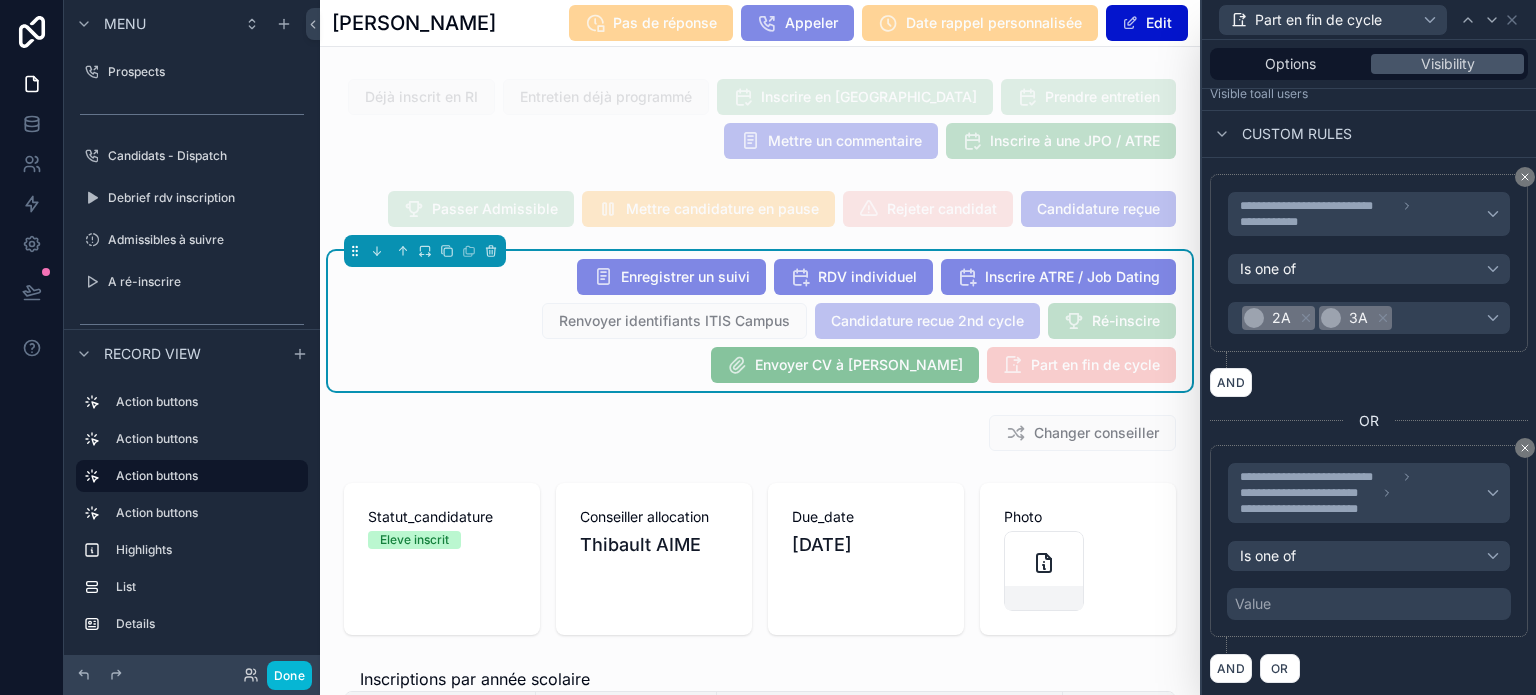 click on "Value" at bounding box center [1369, 604] 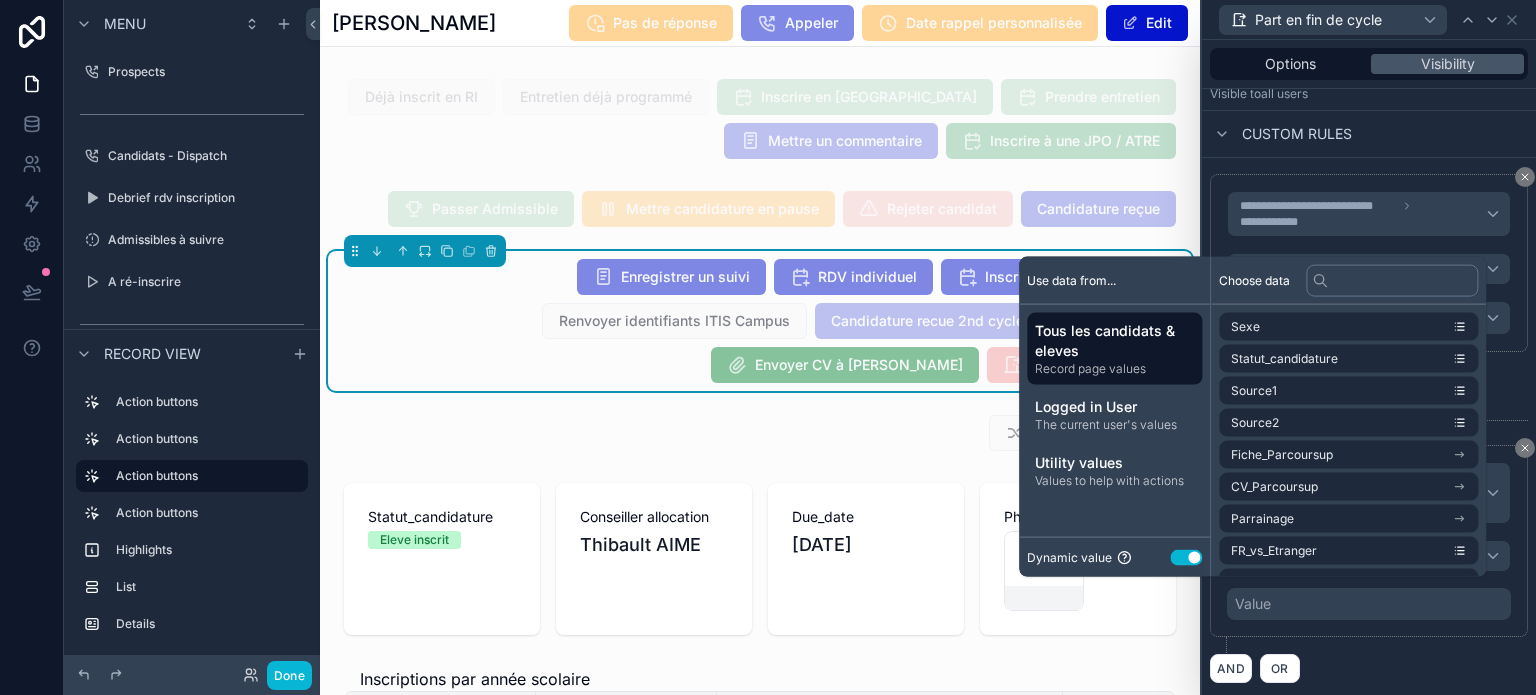 click on "Use setting" at bounding box center (1186, 557) 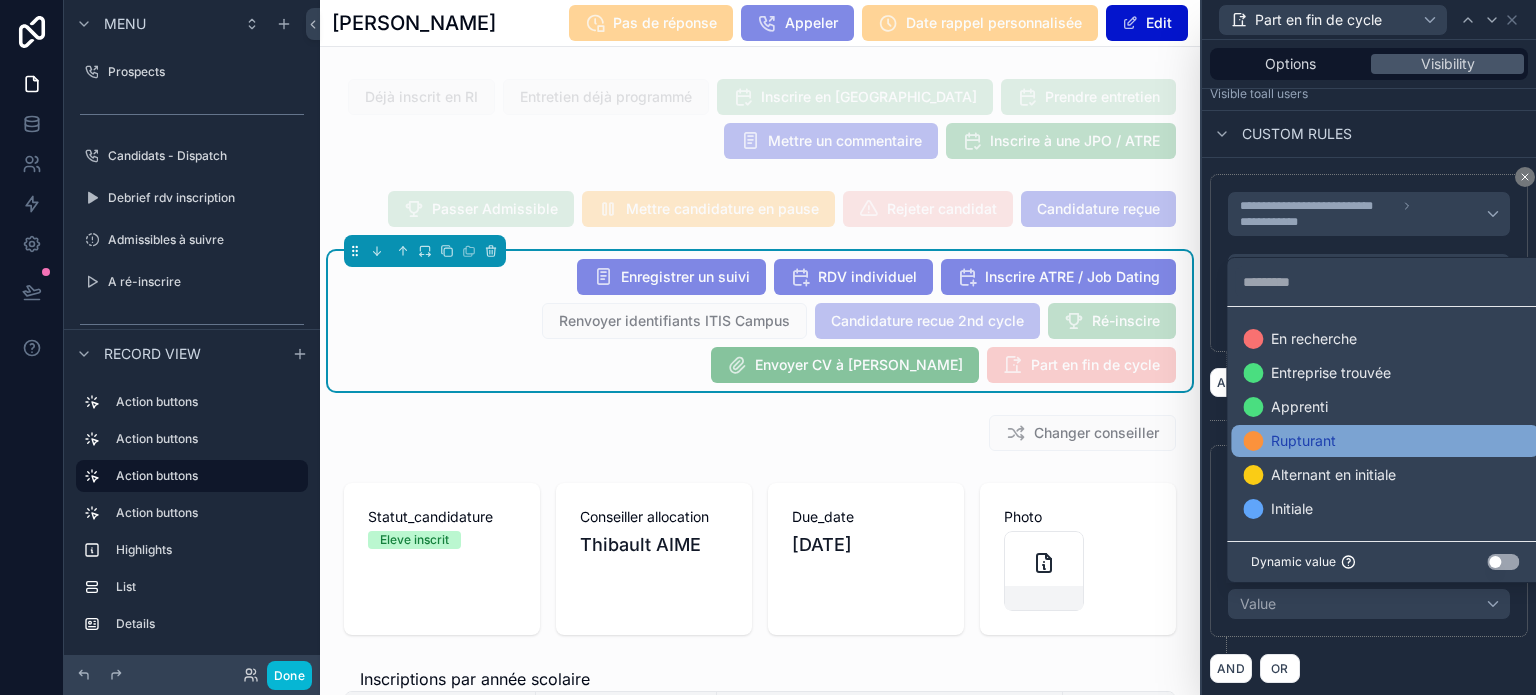 click on "Rupturant" at bounding box center [1385, 441] 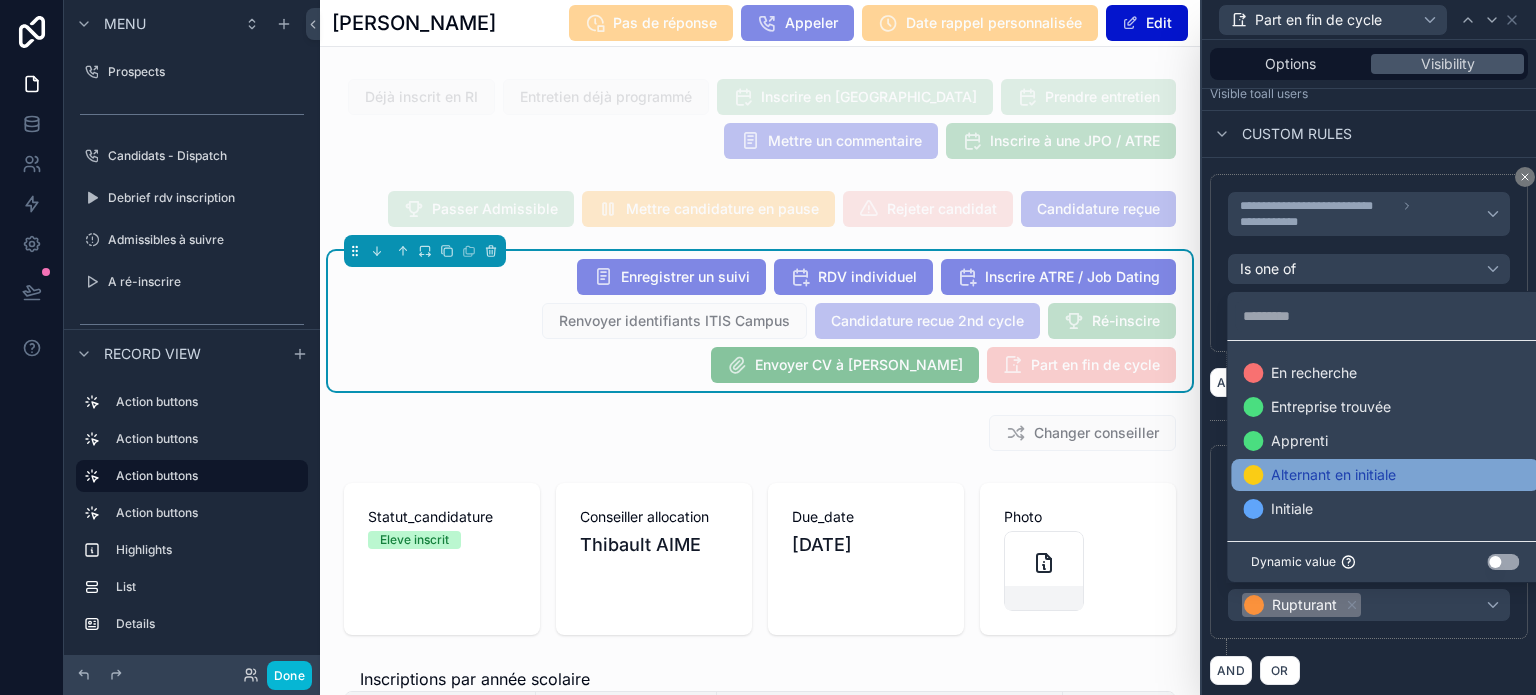 click on "Alternant en initiale" at bounding box center [1333, 475] 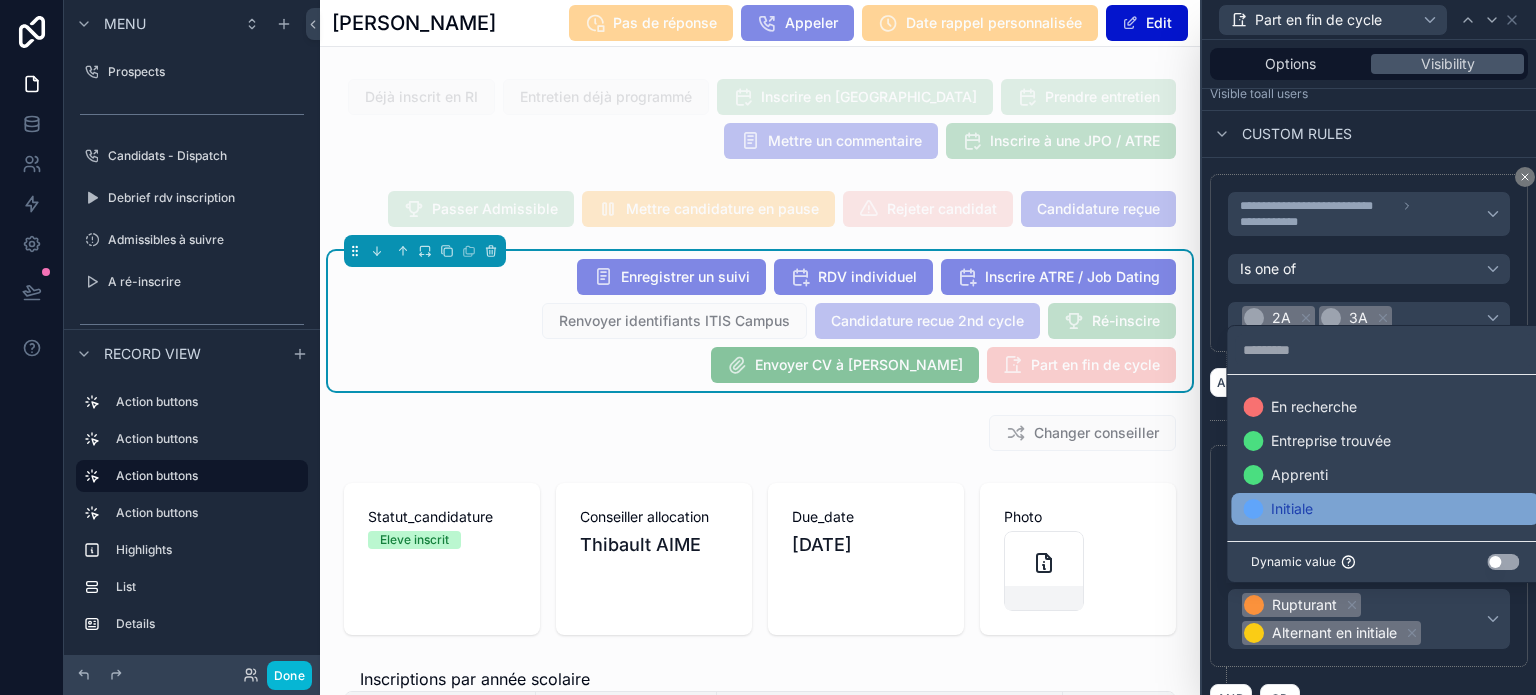 click on "Initiale" at bounding box center [1385, 509] 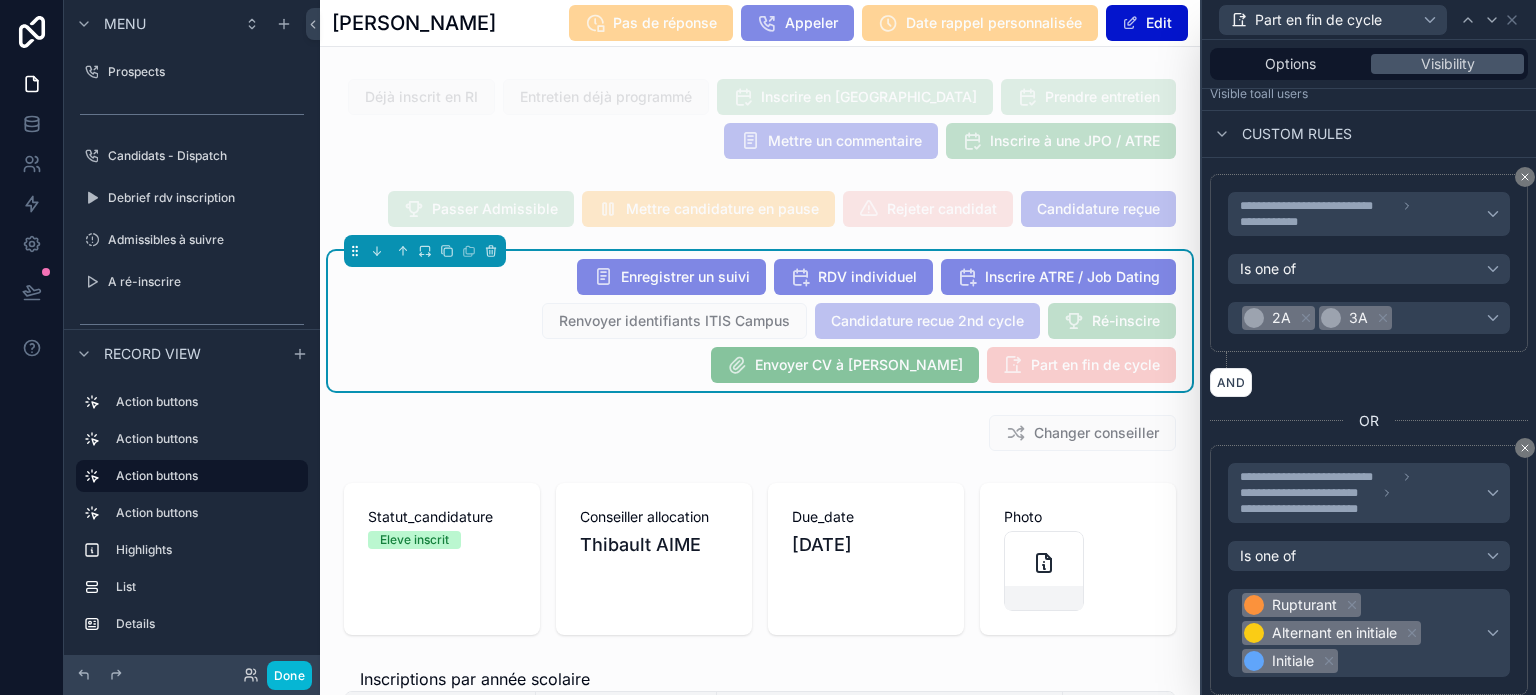 click on "**********" at bounding box center (1369, 457) 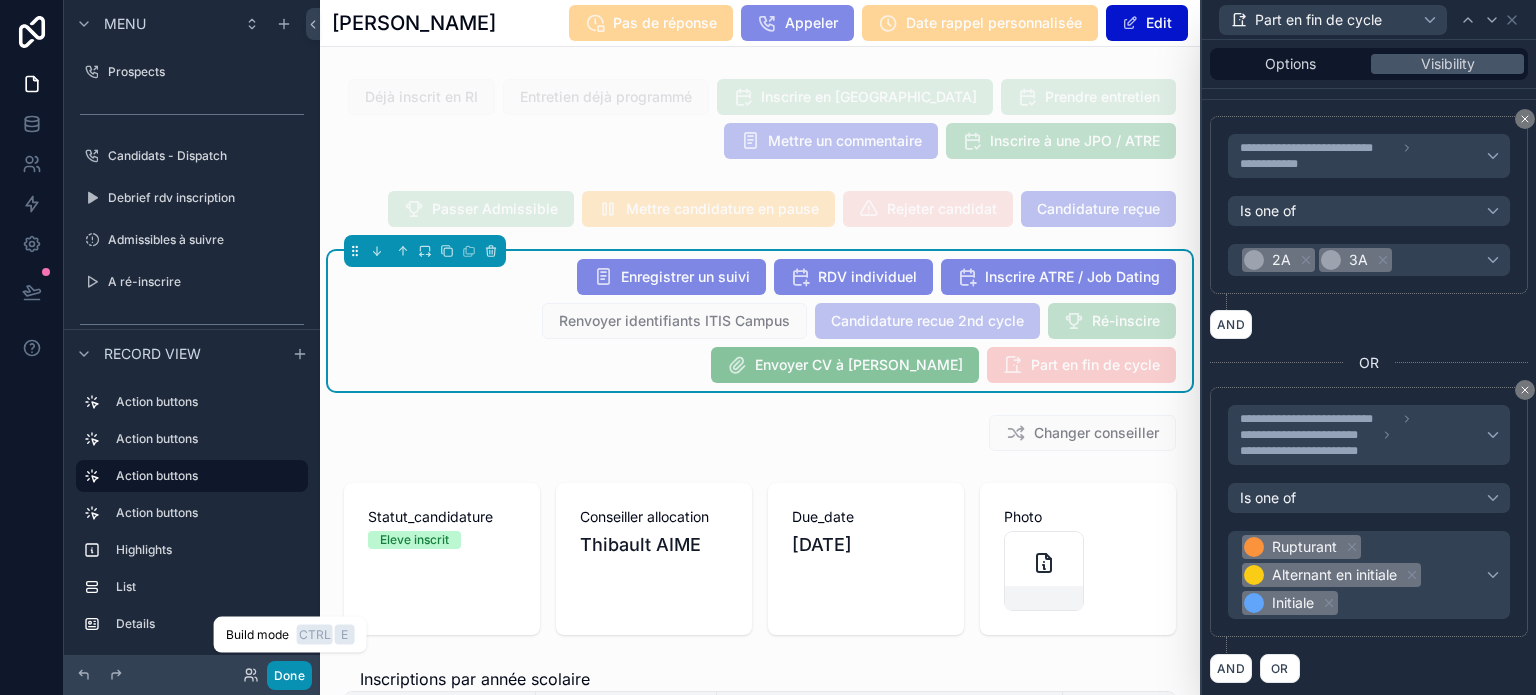 click on "Done" at bounding box center [289, 675] 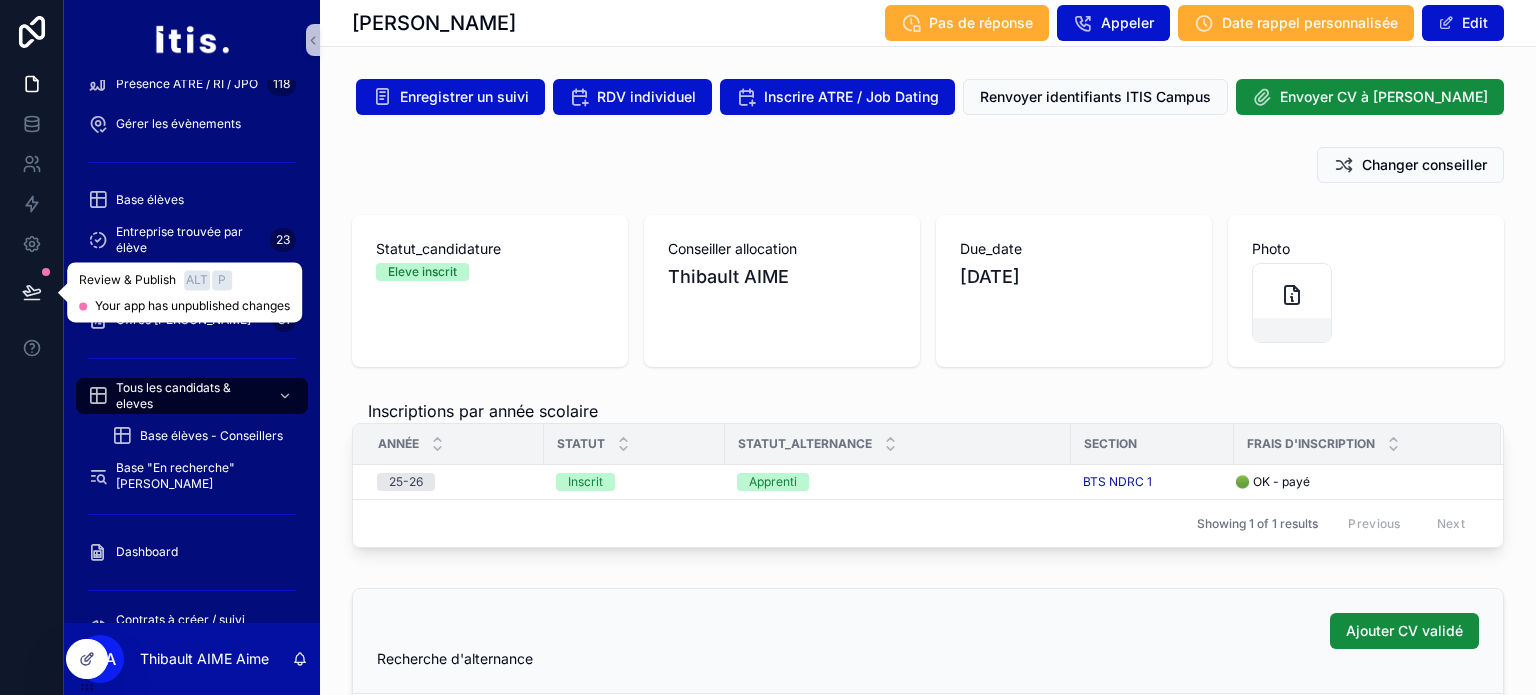 click 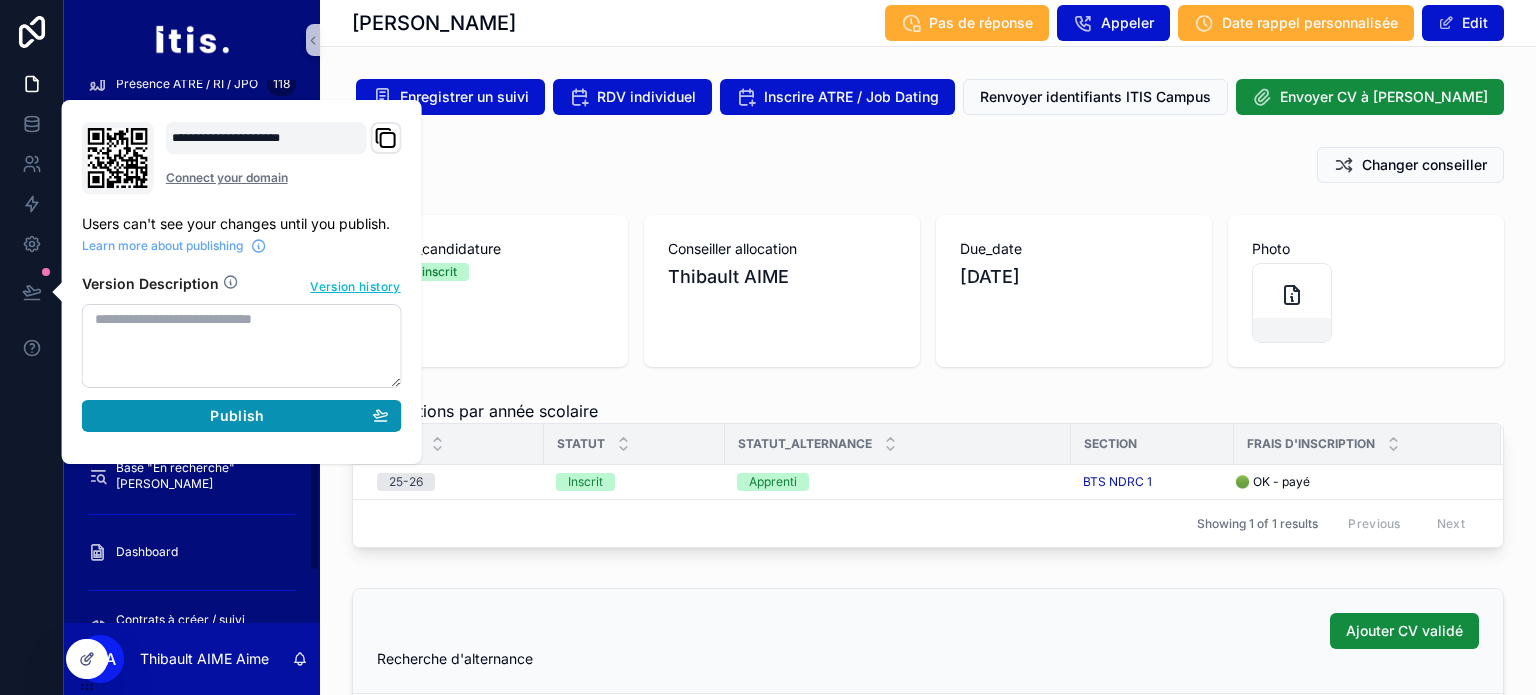 click on "Publish" at bounding box center (237, 416) 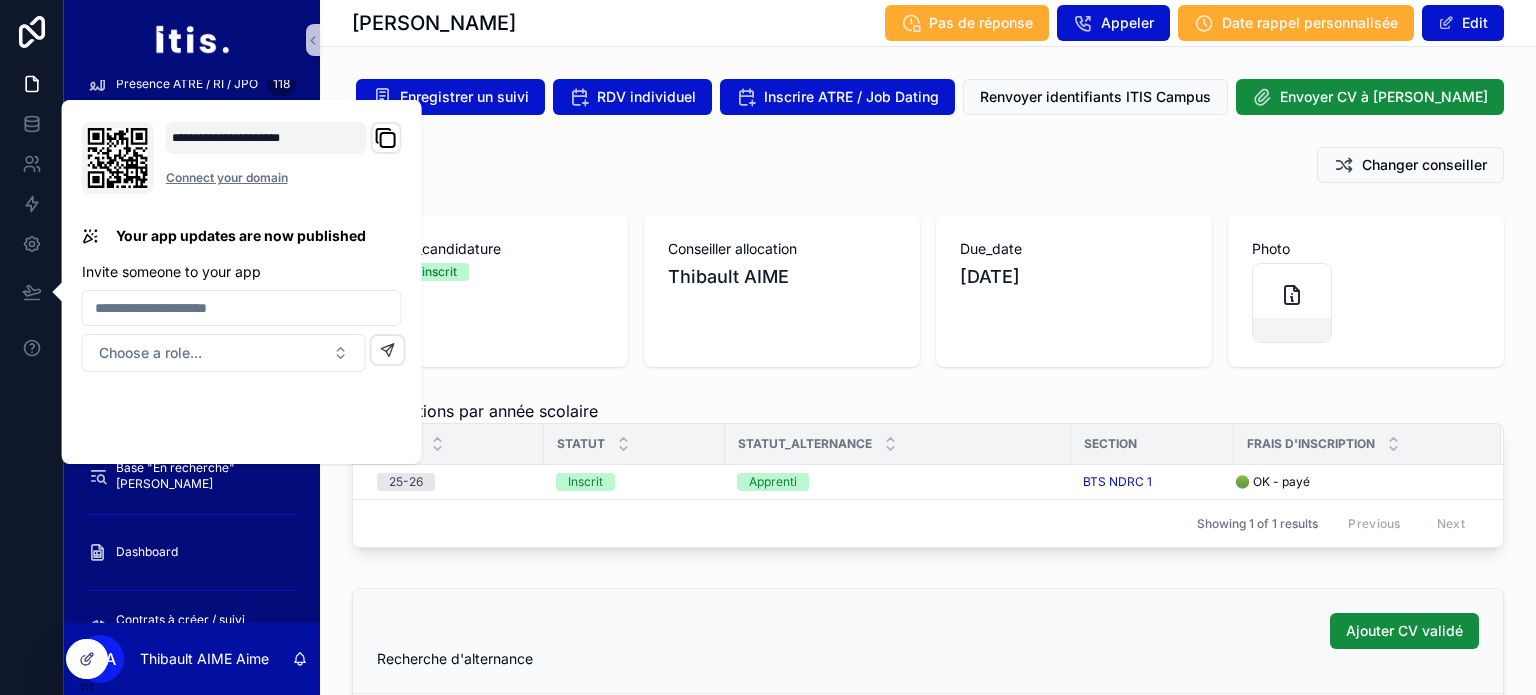 click on "Changer conseiller" at bounding box center [928, 165] 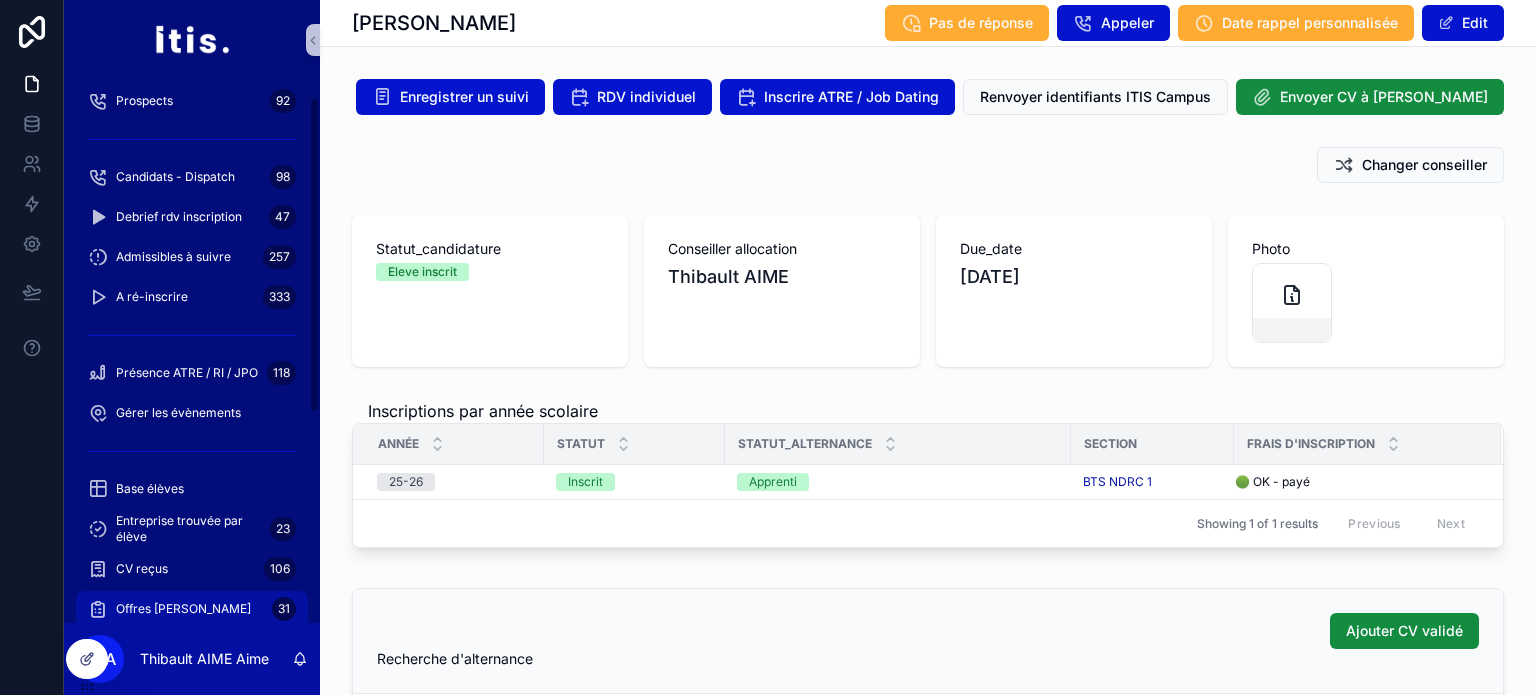 scroll, scrollTop: 0, scrollLeft: 0, axis: both 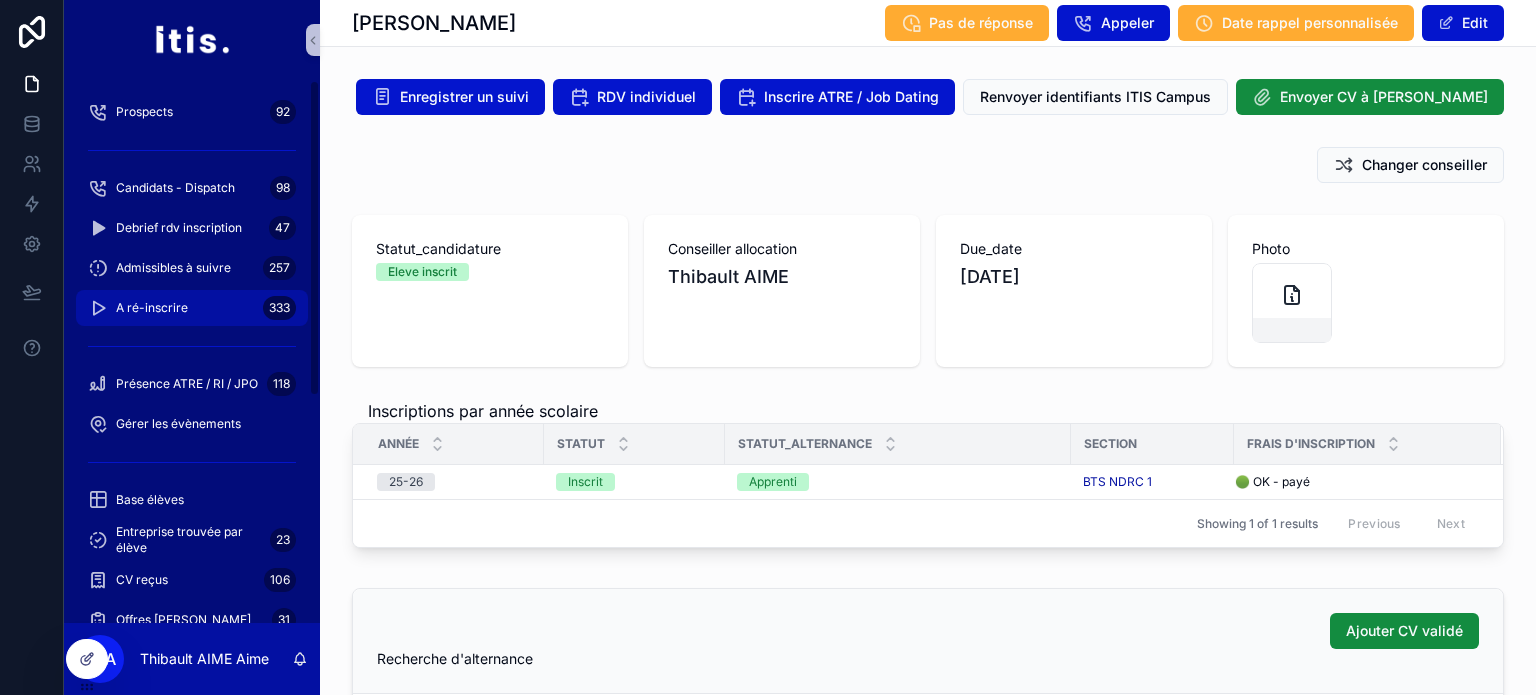 click on "A ré-inscrire 333" at bounding box center (192, 308) 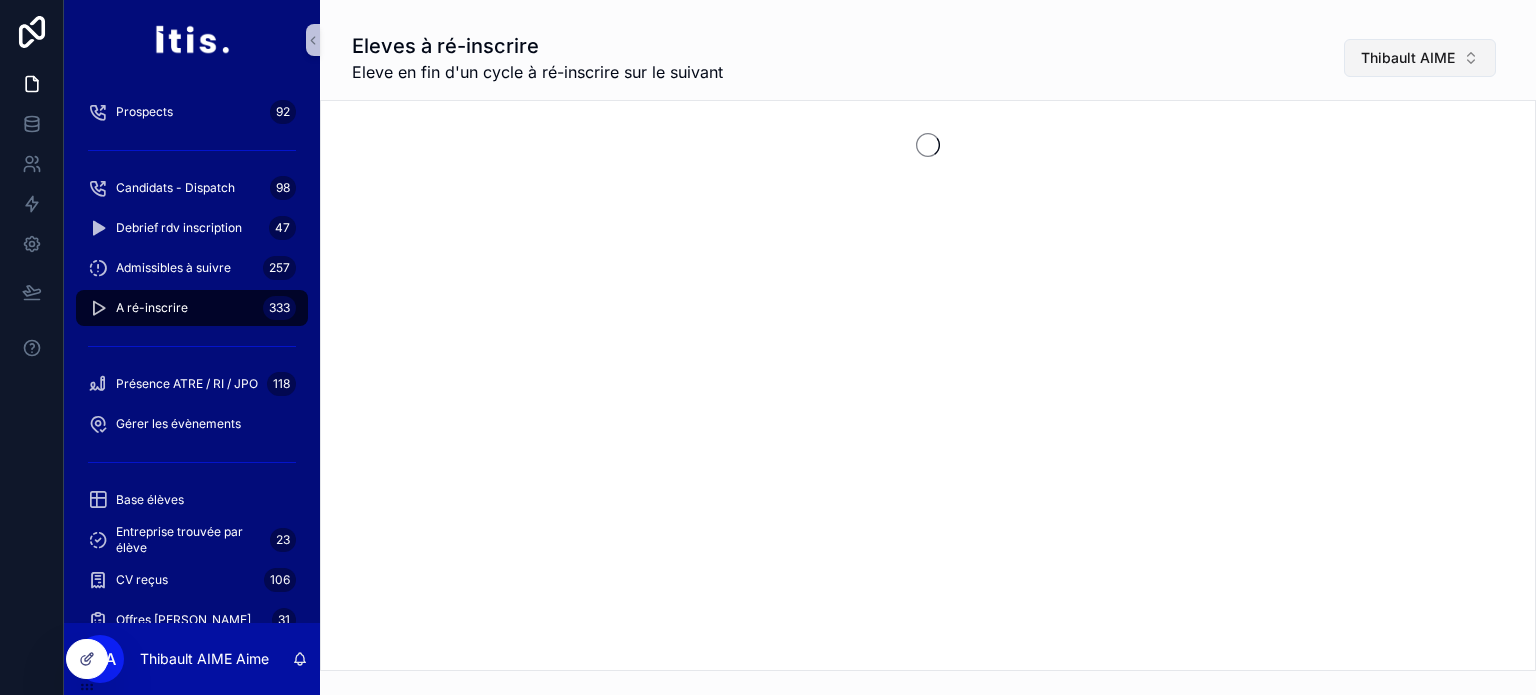 click on "Thibault AIME" at bounding box center (1408, 58) 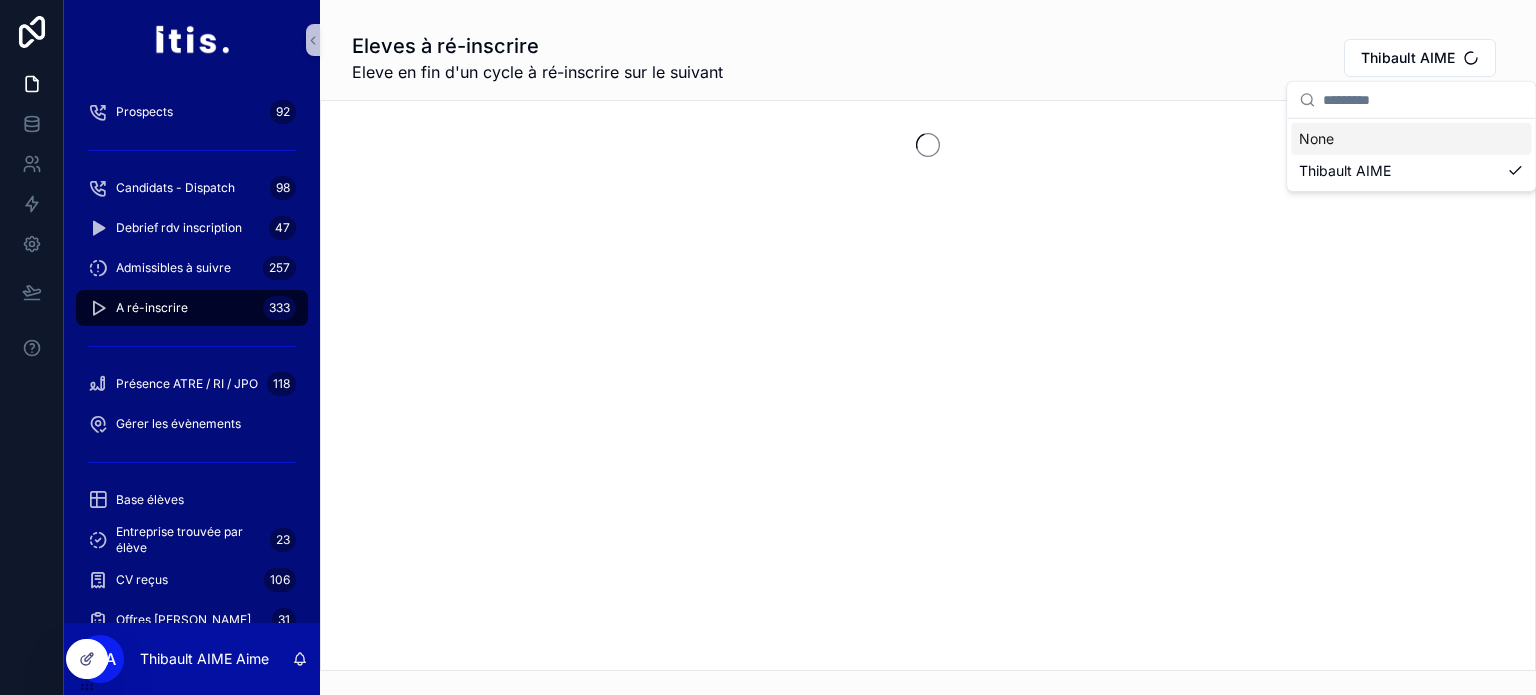 click on "None" at bounding box center [1411, 139] 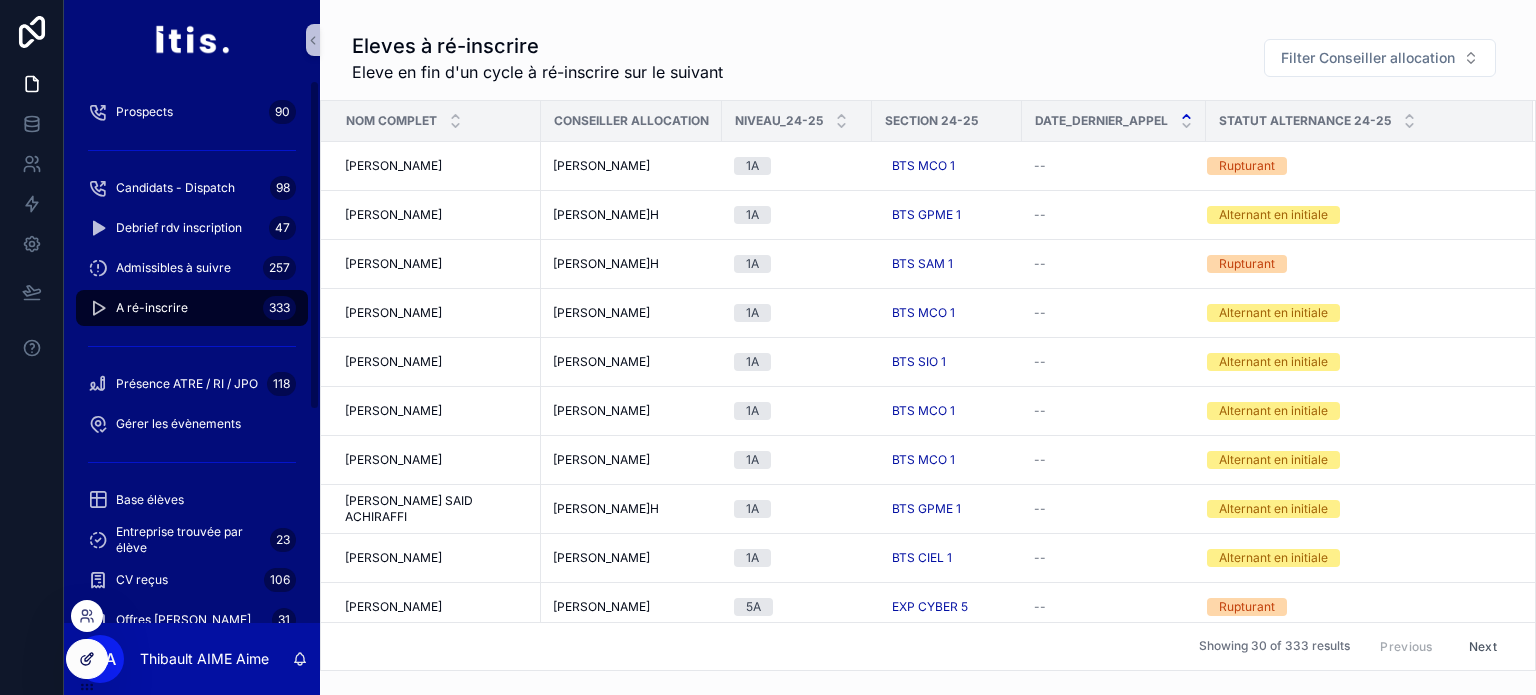 click at bounding box center (87, 659) 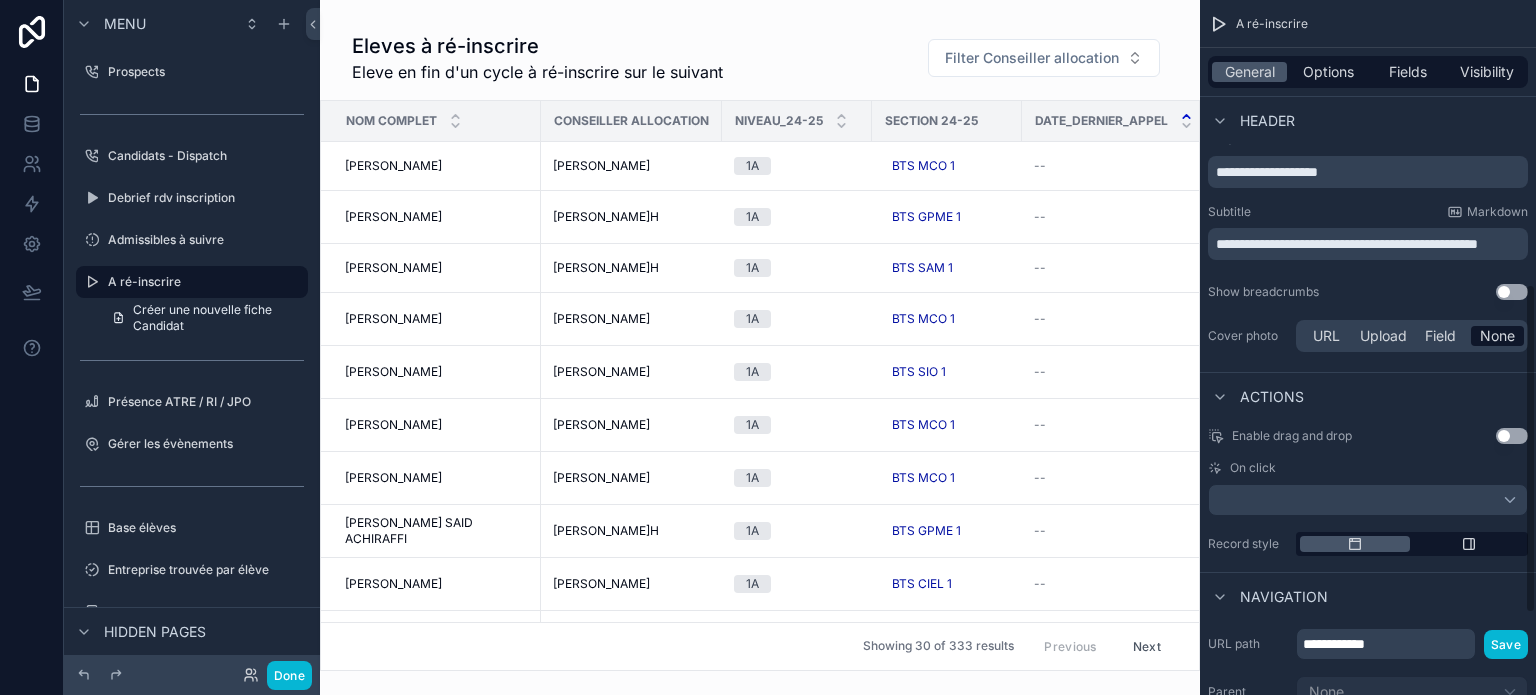 scroll, scrollTop: 600, scrollLeft: 0, axis: vertical 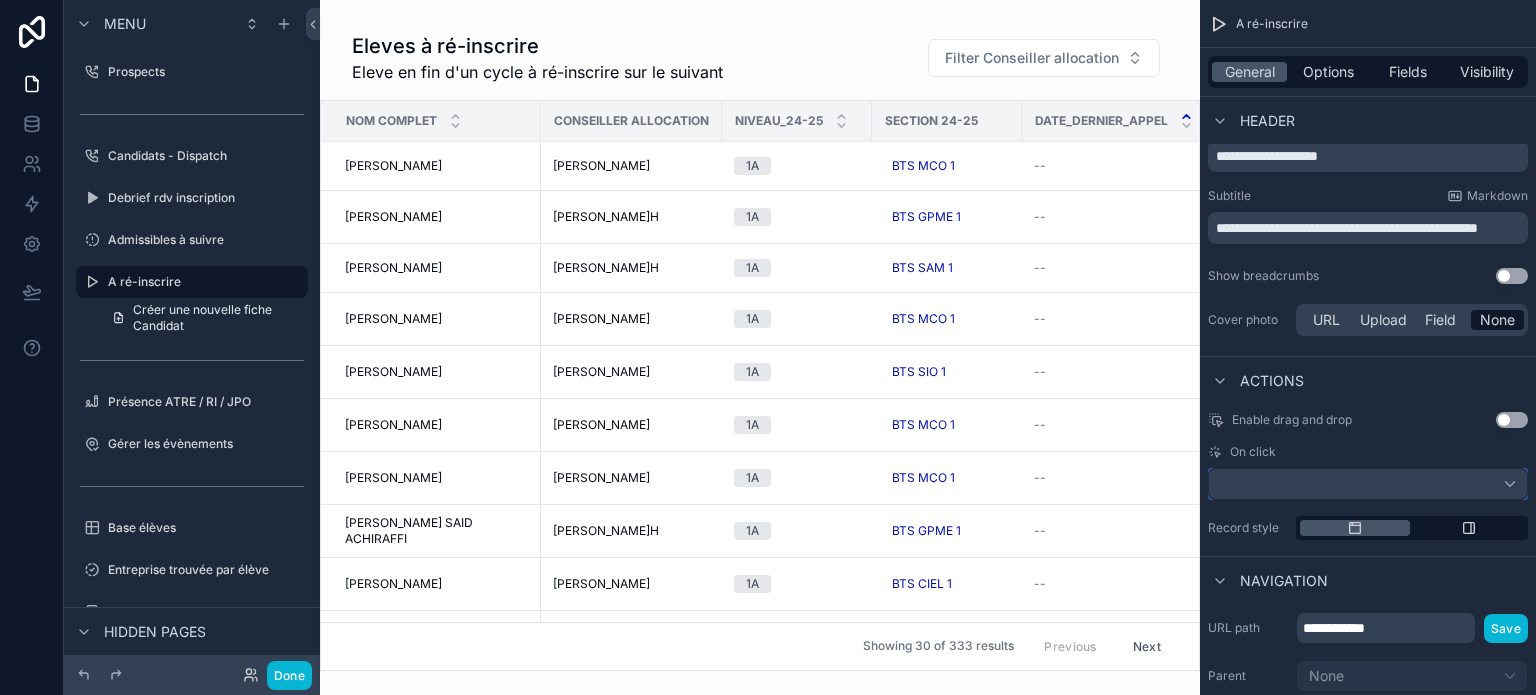 click at bounding box center (1368, 484) 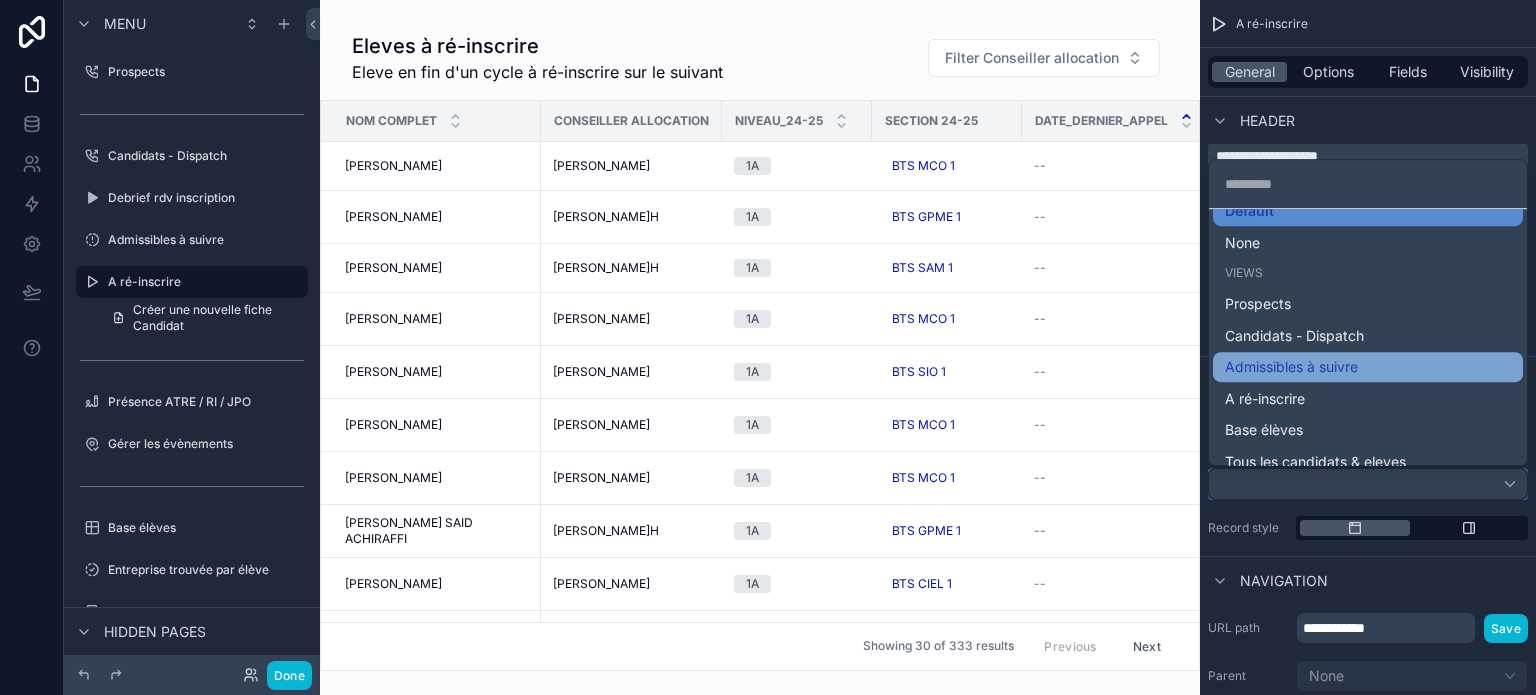 scroll, scrollTop: 75, scrollLeft: 0, axis: vertical 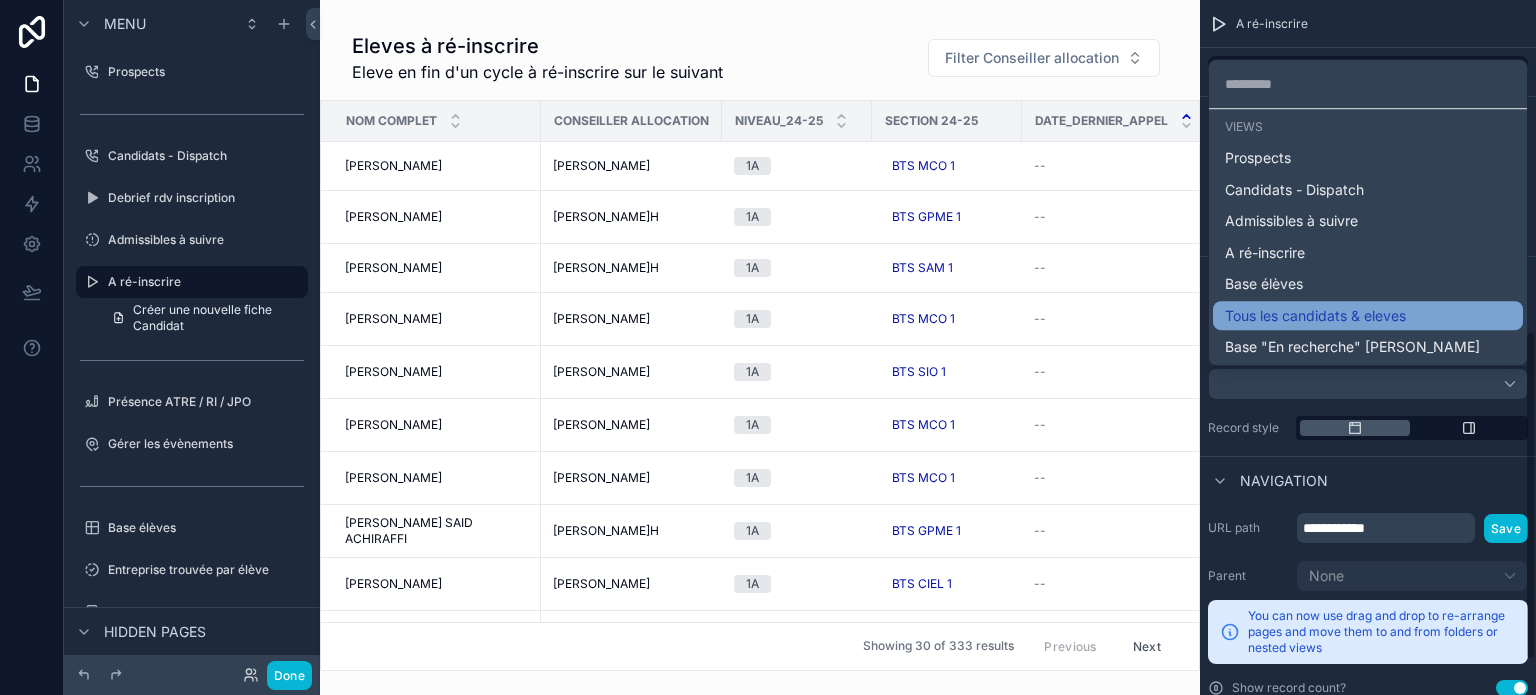 click on "Tous les candidats & eleves" at bounding box center (1368, 316) 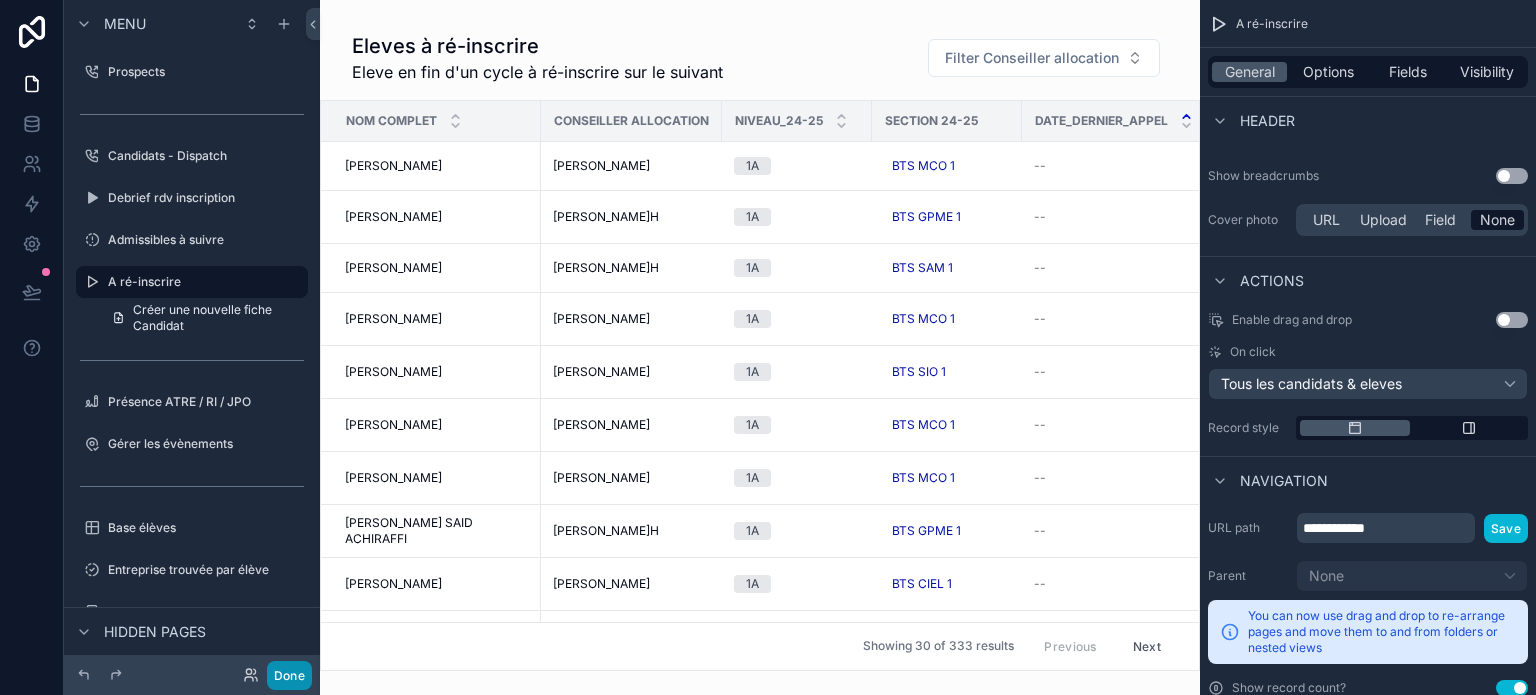 click on "Done" at bounding box center [289, 675] 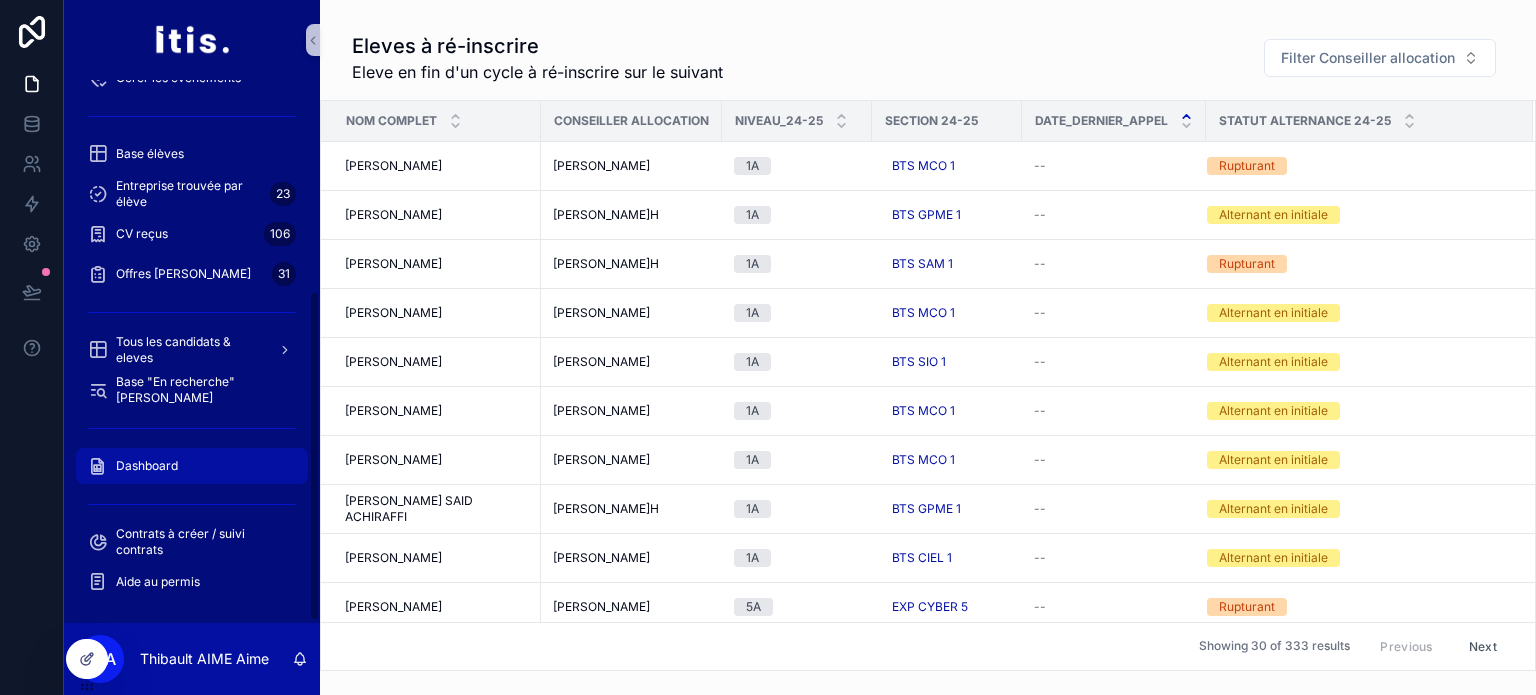 scroll, scrollTop: 348, scrollLeft: 0, axis: vertical 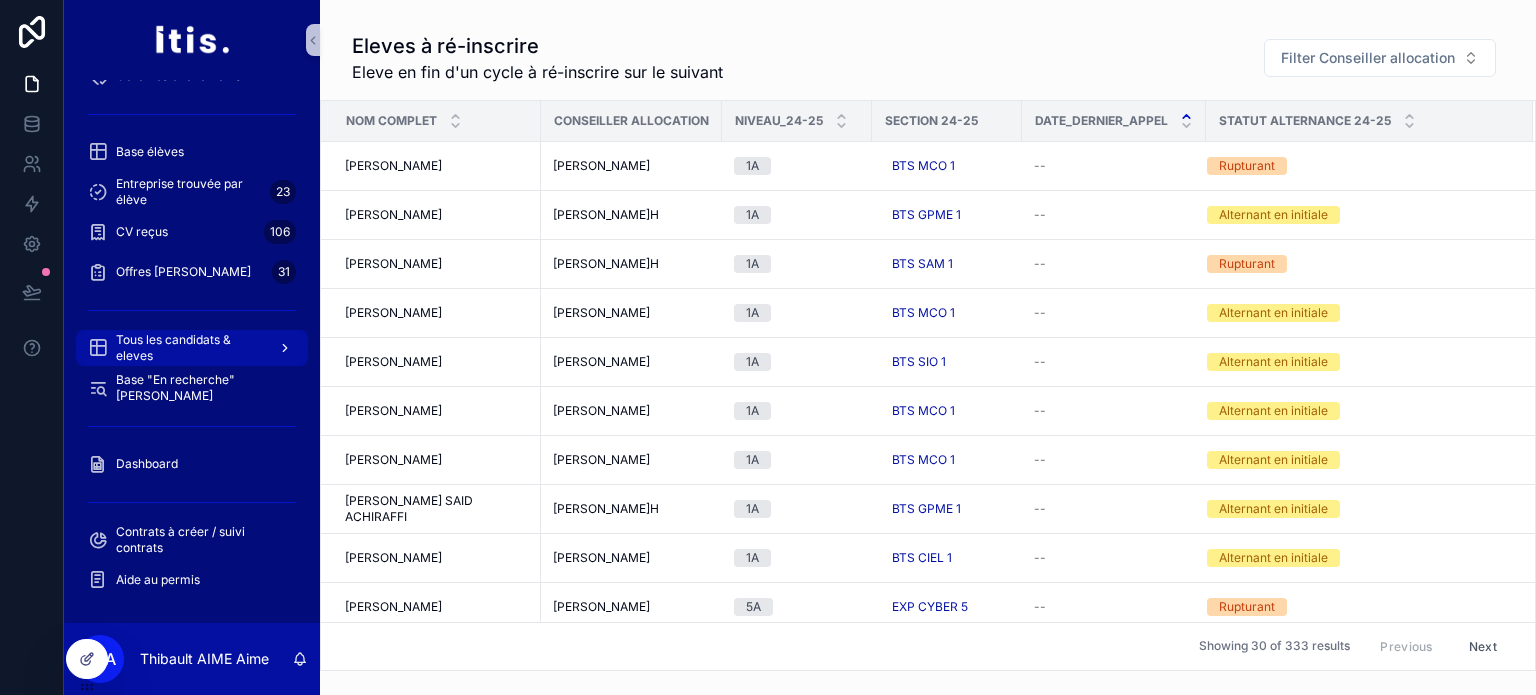 click on "Tous les candidats & eleves" at bounding box center (189, 348) 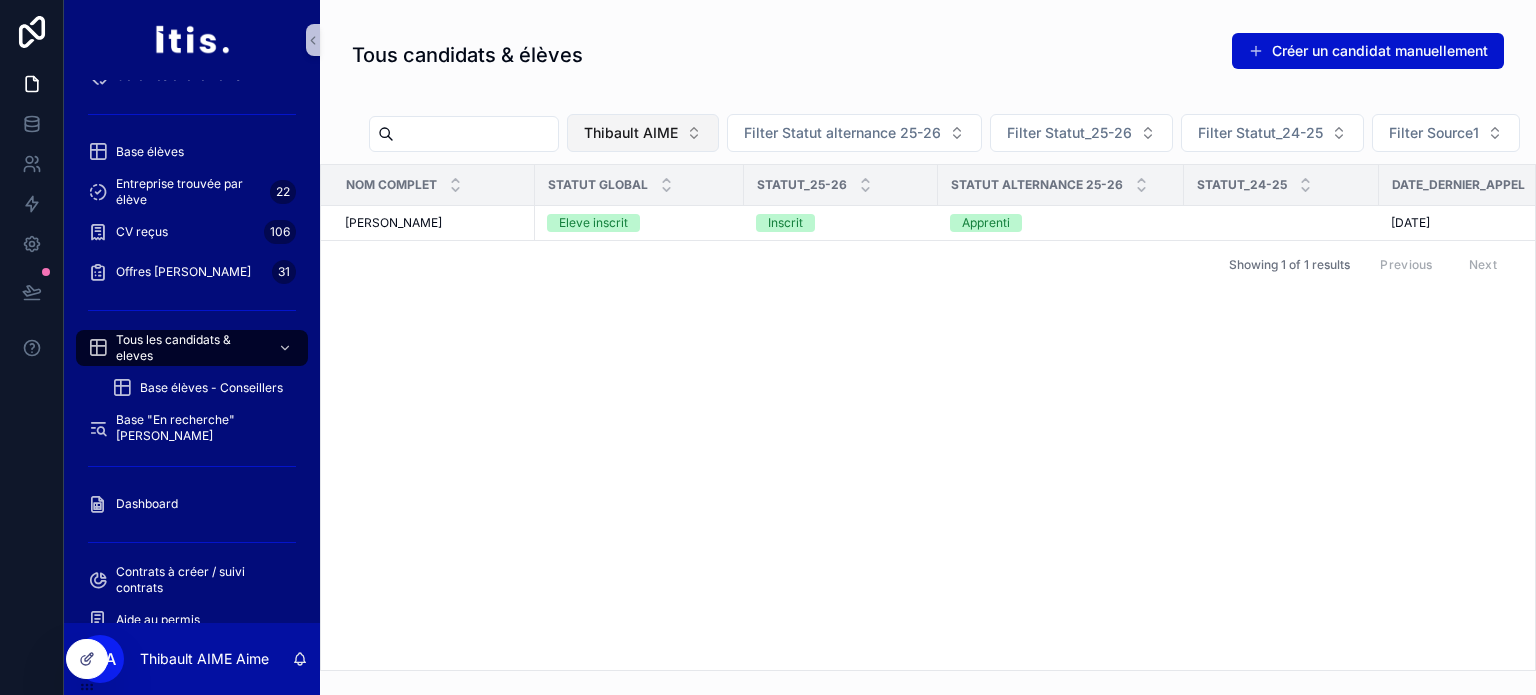 click on "Thibault AIME" at bounding box center [631, 133] 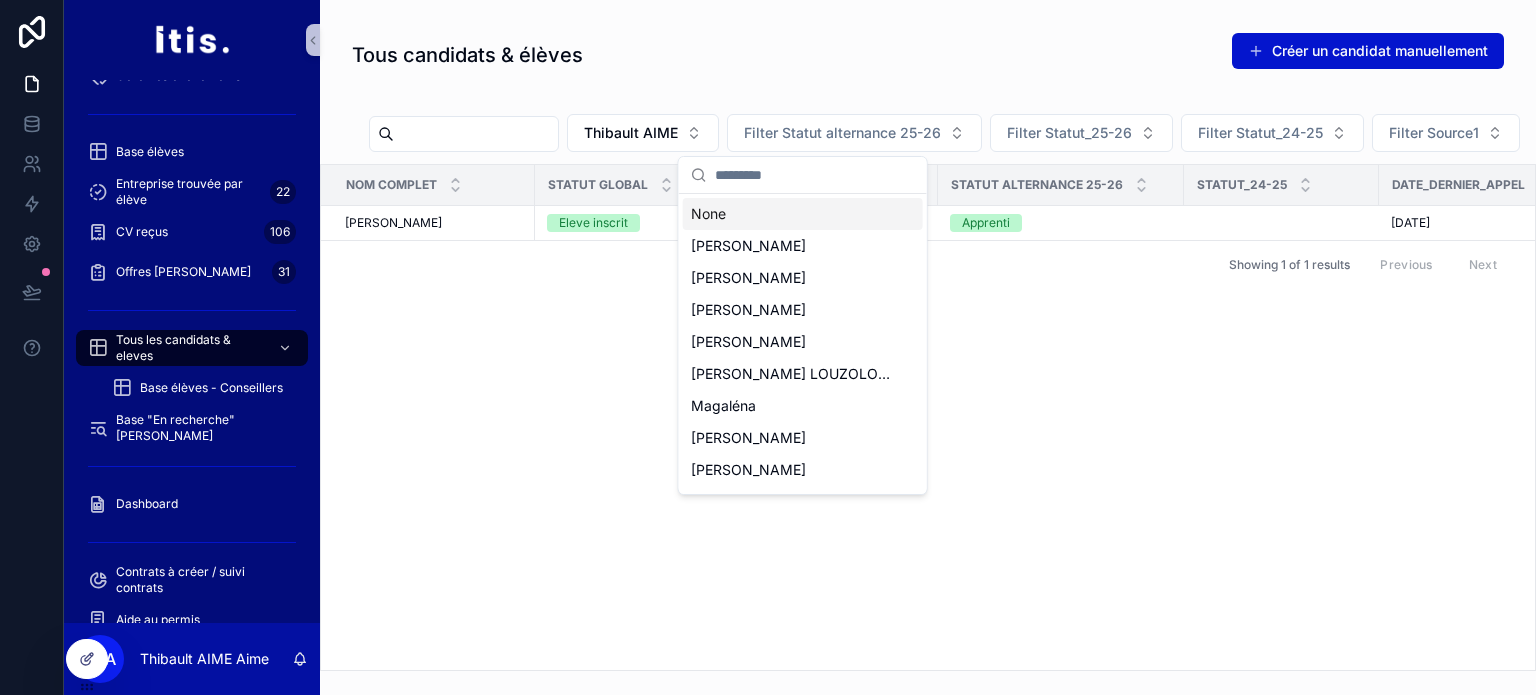 click on "None" at bounding box center (803, 214) 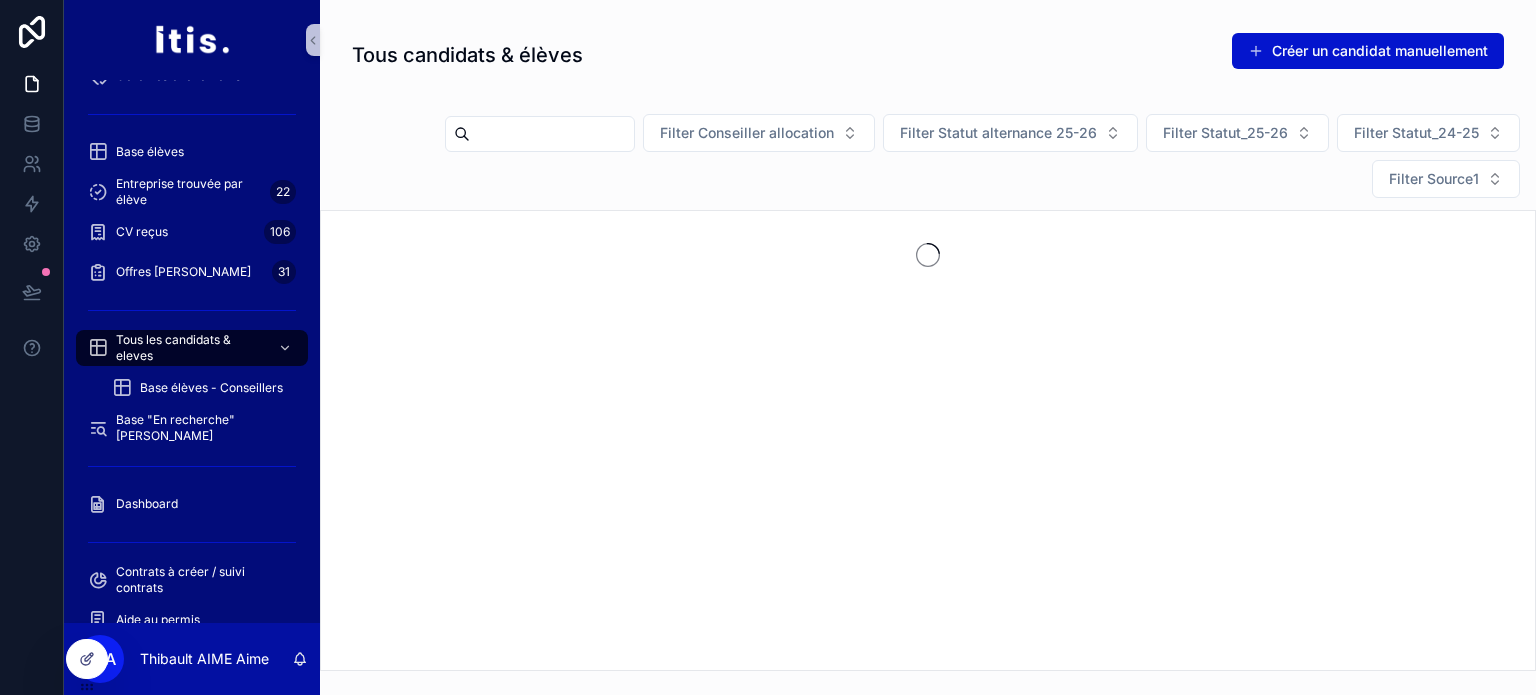 click at bounding box center [552, 134] 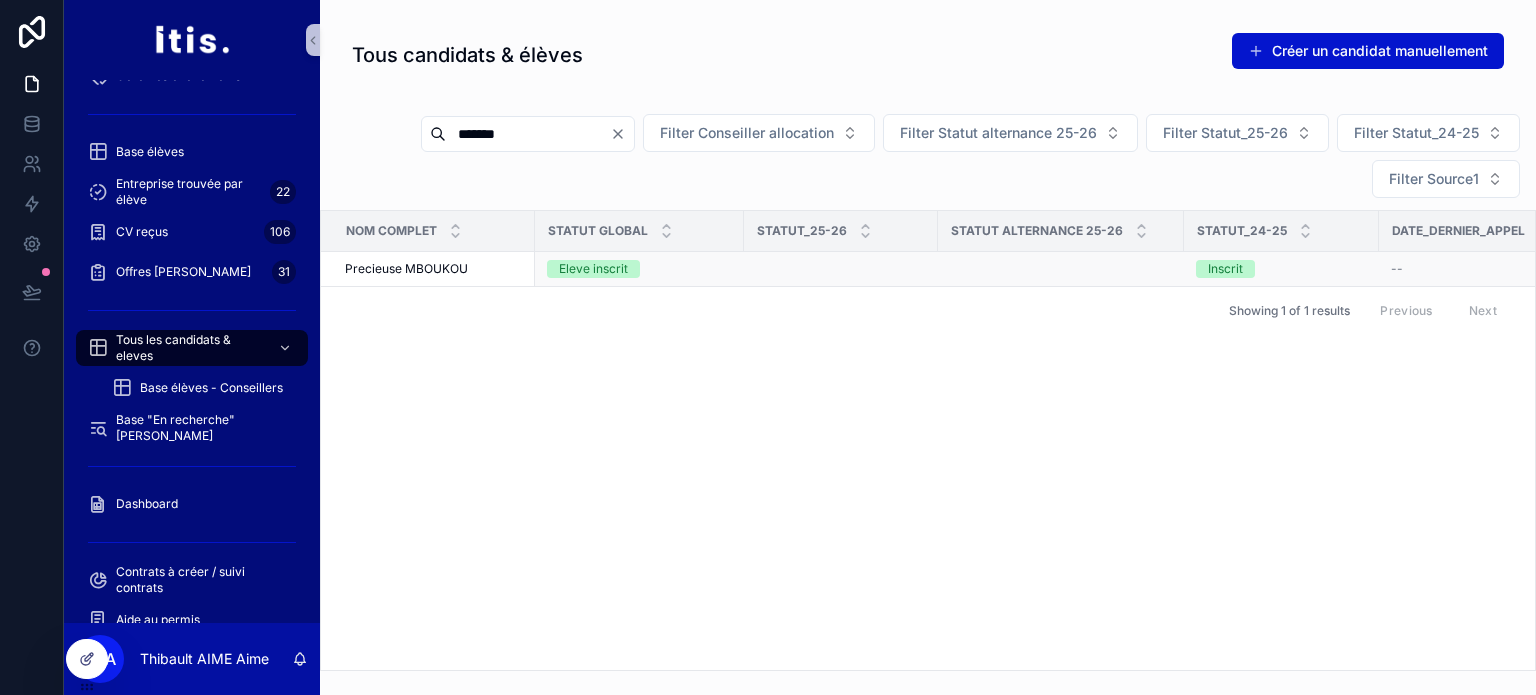 type on "*******" 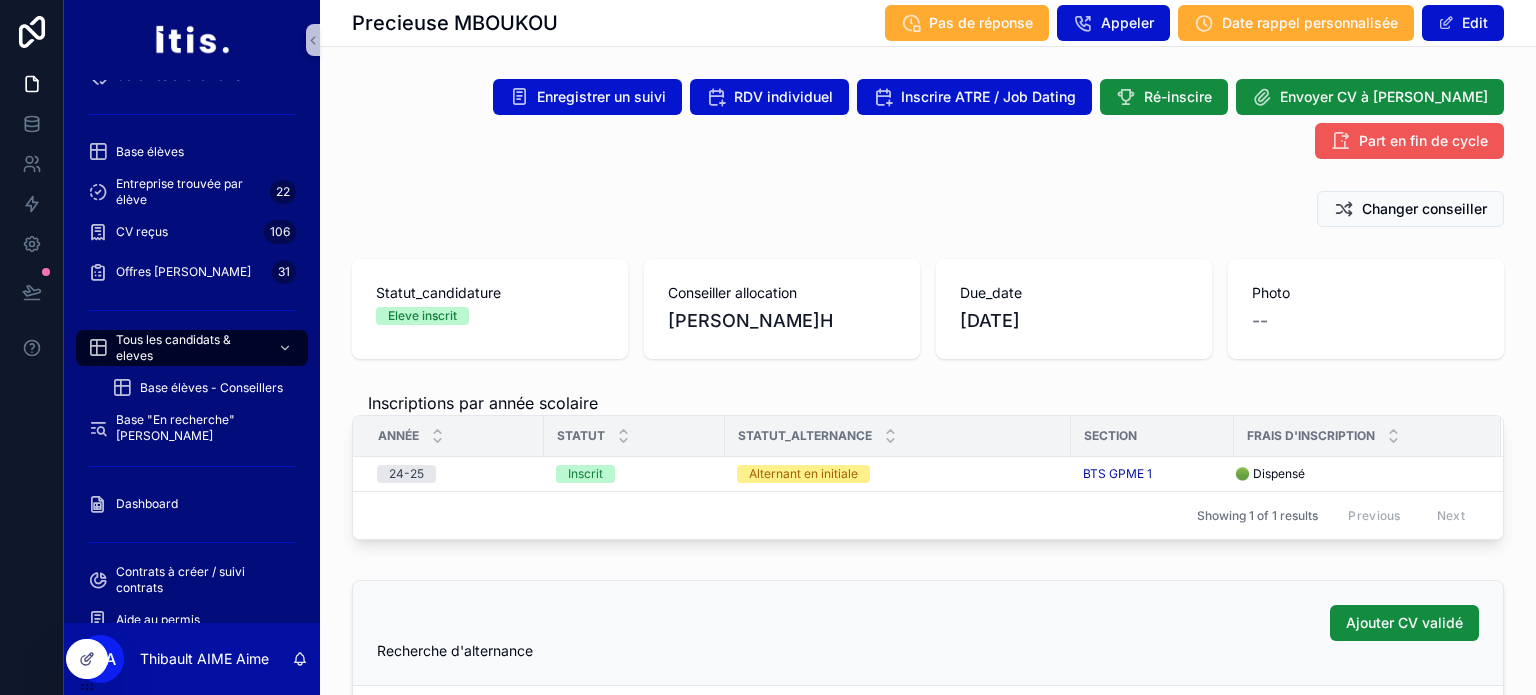 click on "Part en fin de cycle" at bounding box center (1423, 141) 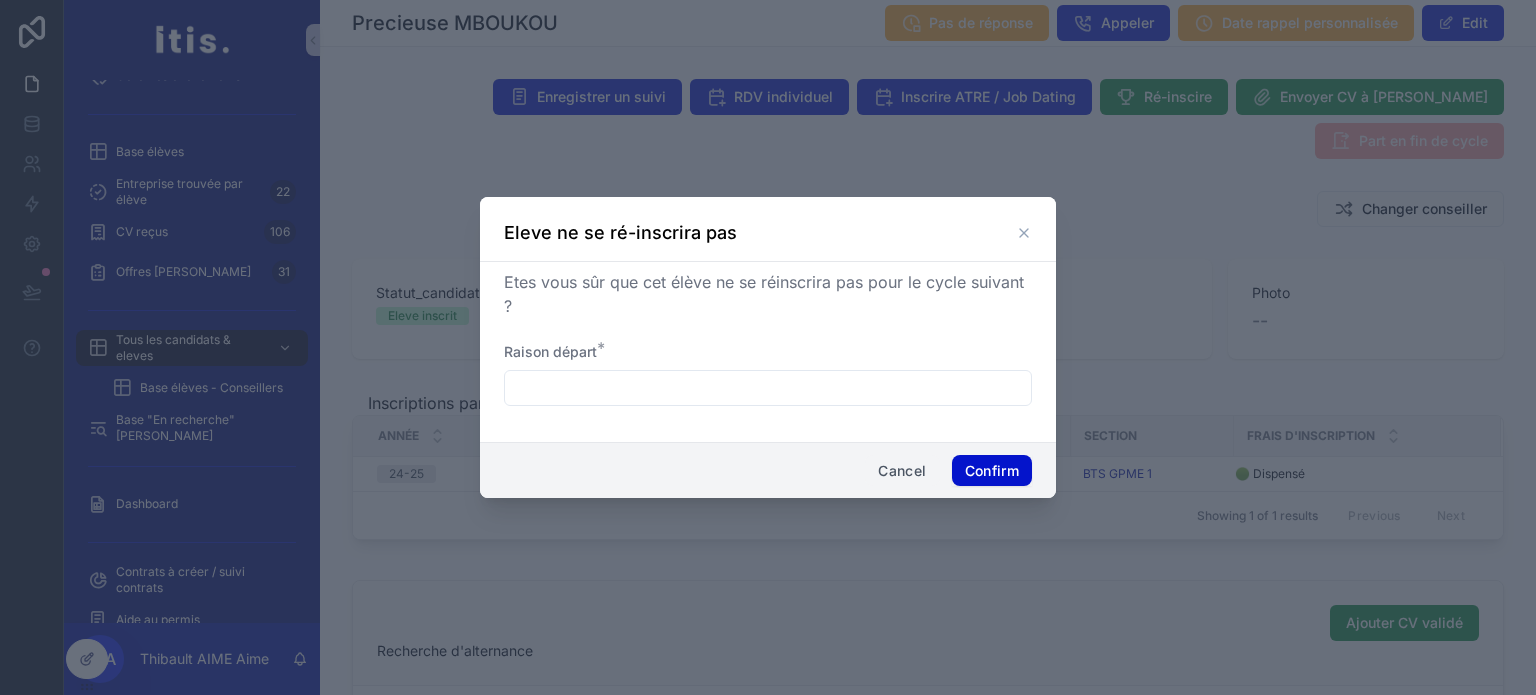 click on "Cancel" at bounding box center (902, 471) 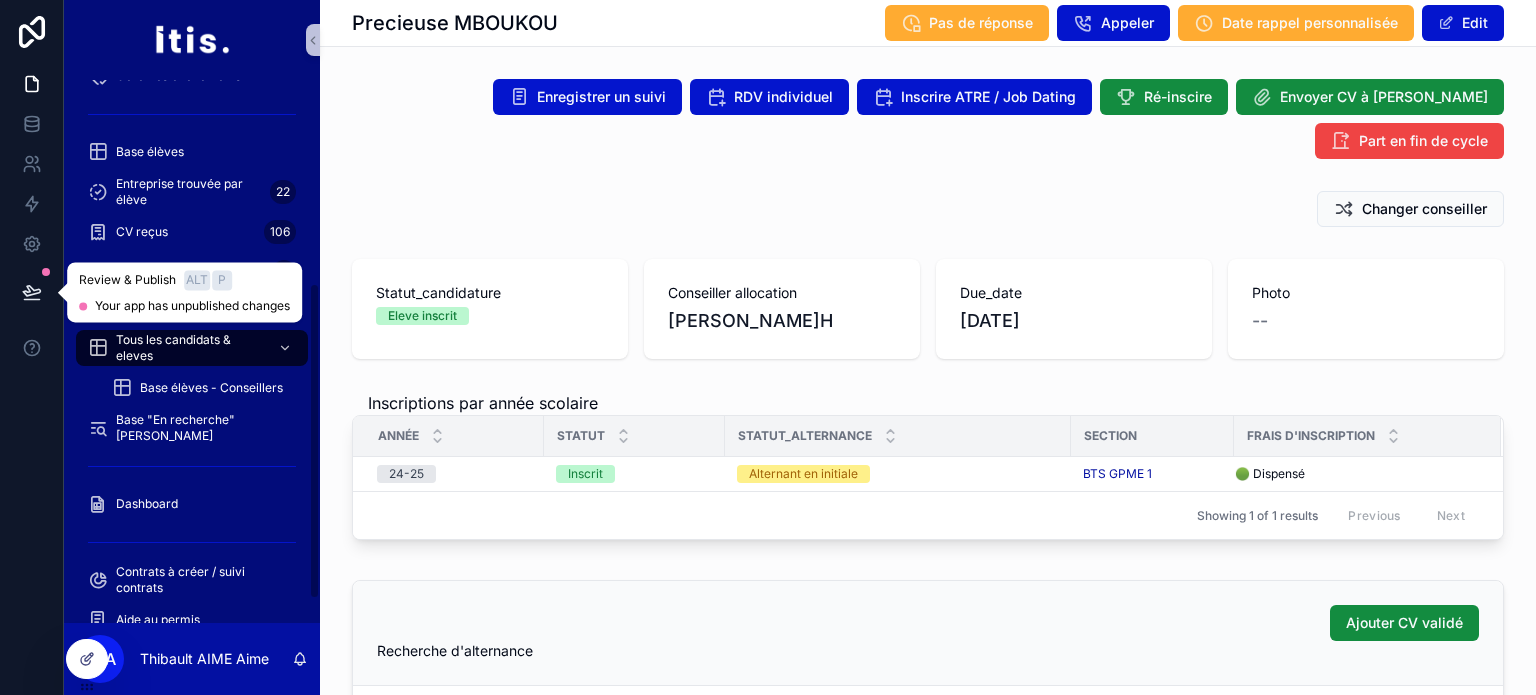 click 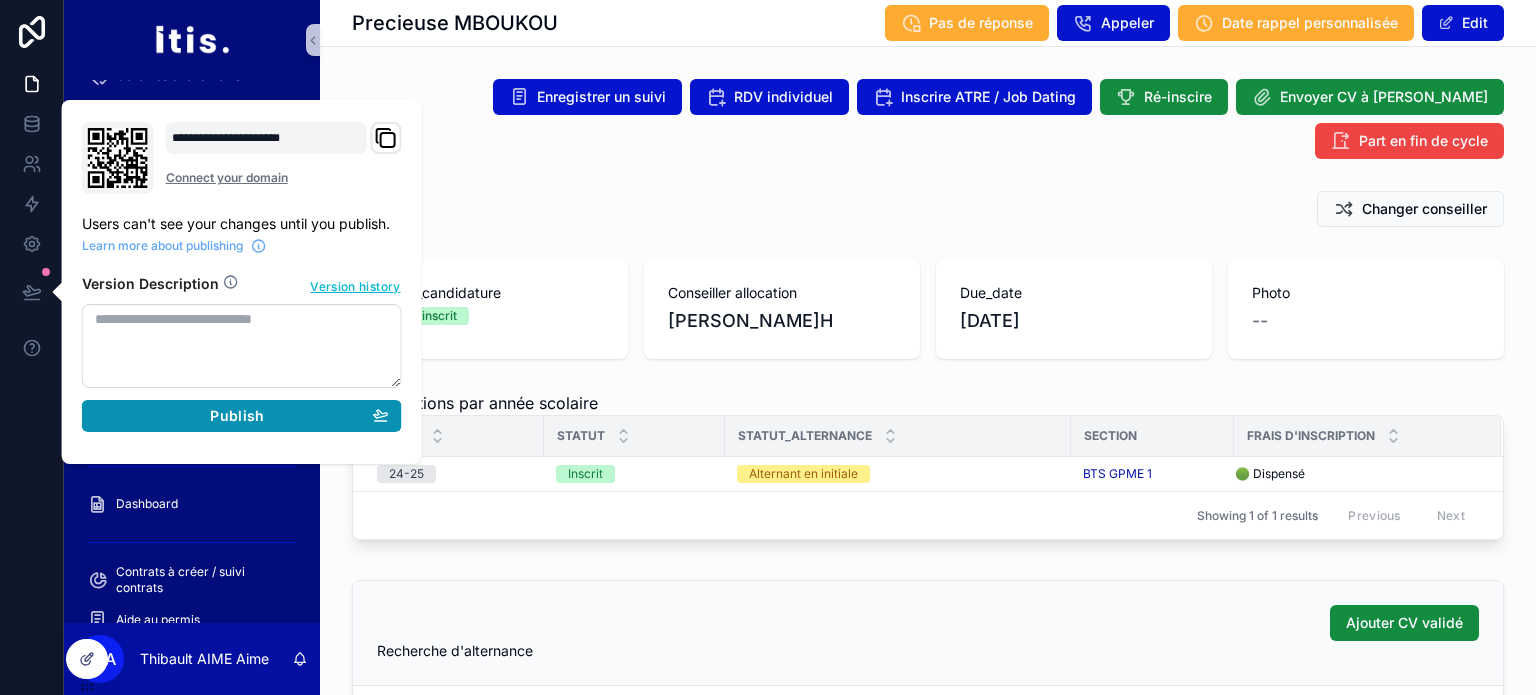 click on "Publish" at bounding box center [242, 416] 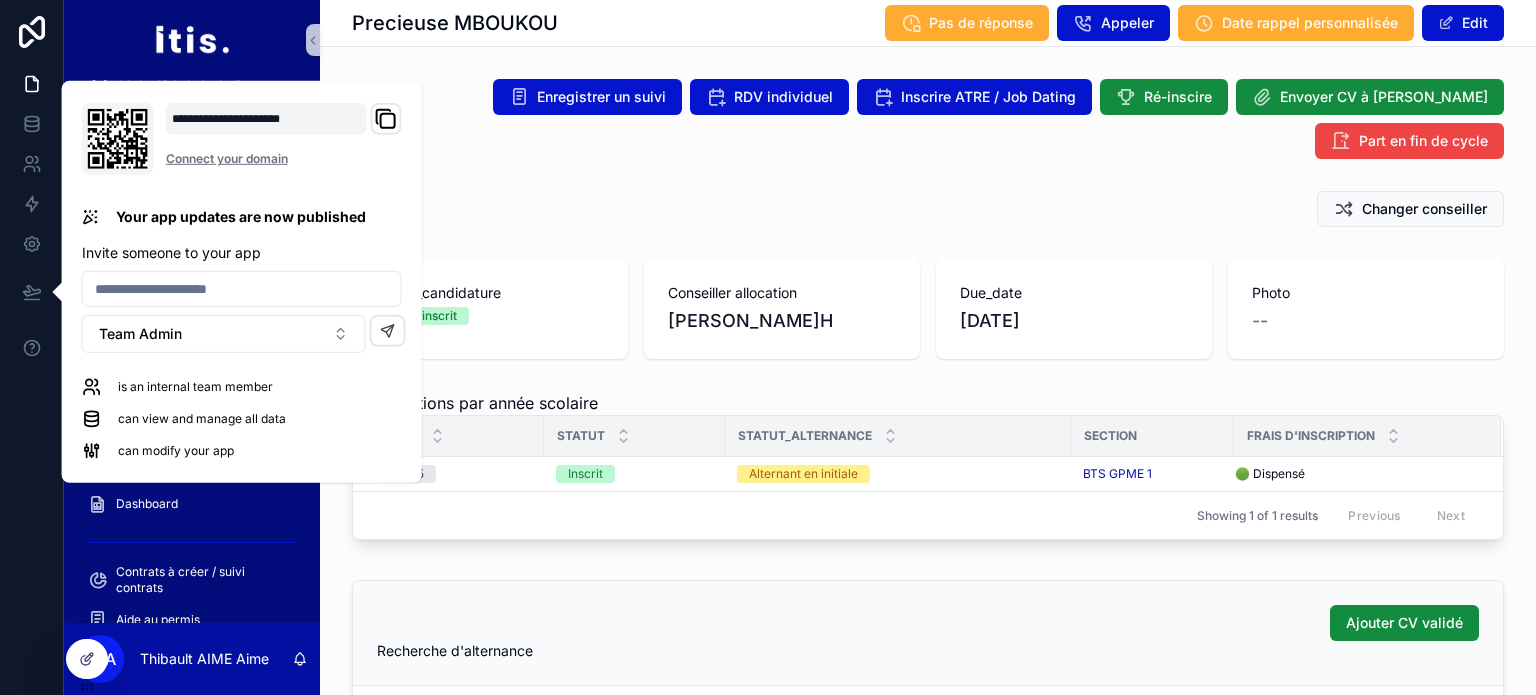 click on "Precieuse MBOUKOU Pas de réponse Appeler Date rappel personnalisée Edit Enregistrer un suivi RDV individuel Inscrire ATRE / Job Dating Ré-inscire Envoyer CV à [PERSON_NAME] Part en fin de cycle Changer conseiller Statut_candidature Eleve inscrit Conseiller allocation [PERSON_NAME]H Due_date [DATE] Photo -- Inscriptions par année scolaire Année Statut Statut_alternance Section Frais d'inscription 24-25 Inscrit Alternant en initiale BTS GPME 1 🟢 Dispensé 🟢 Dispensé Alternance trouvée Enregistrer cheque / espèces Abandon Changer filière Passer Initiale Showing 1 of 1 results Previous Next Ajouter CV validé Recherche d'alternance CV -- Etat CV CV validé ATRE 1 -- ATRE 2 -- Profil_anglais -- Profil_PermisB -- Profil_Motorisé -- Coordonnées Prenom Precieuse Nom MBOUKOU Email1 [EMAIL_ADDRESS][DOMAIN_NAME] Tel1 [PHONE_NUMBER] Adresse_postale -- Code_postal -- Ville -- Code_INE -- Pays_naissance -- Nationalite -- Liste des intéractions No items could be found Liste des RDV Date RDV Type Nom_evenement" at bounding box center [928, 1660] 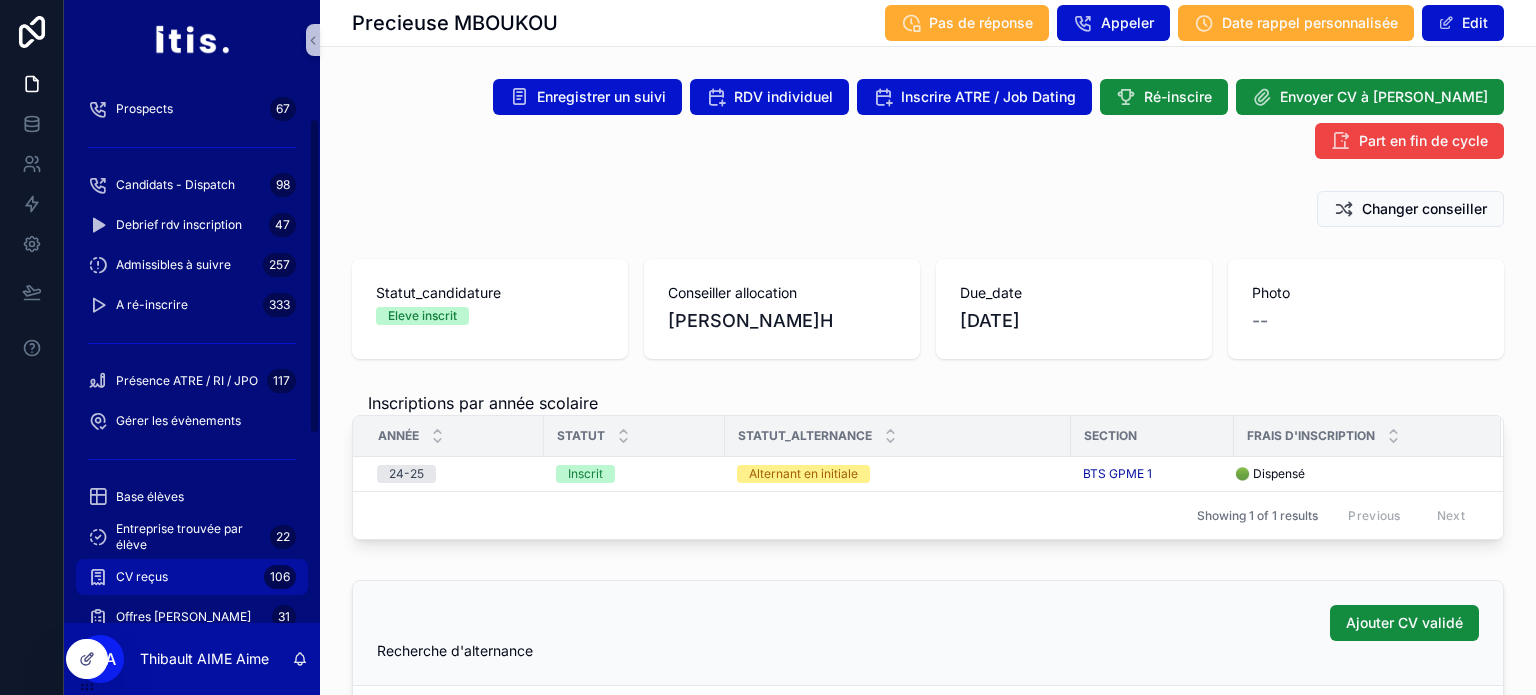 scroll, scrollTop: 0, scrollLeft: 0, axis: both 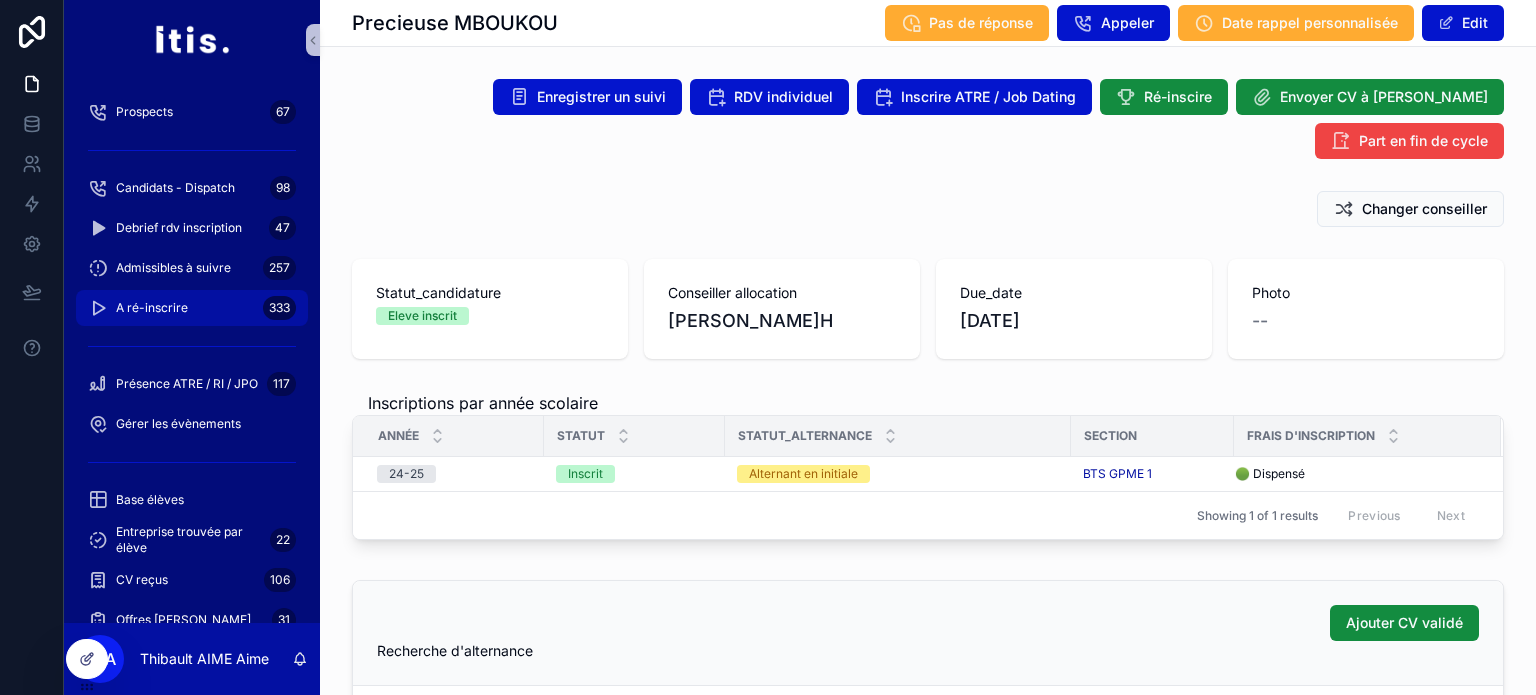 click on "A ré-inscrire 333" at bounding box center [192, 308] 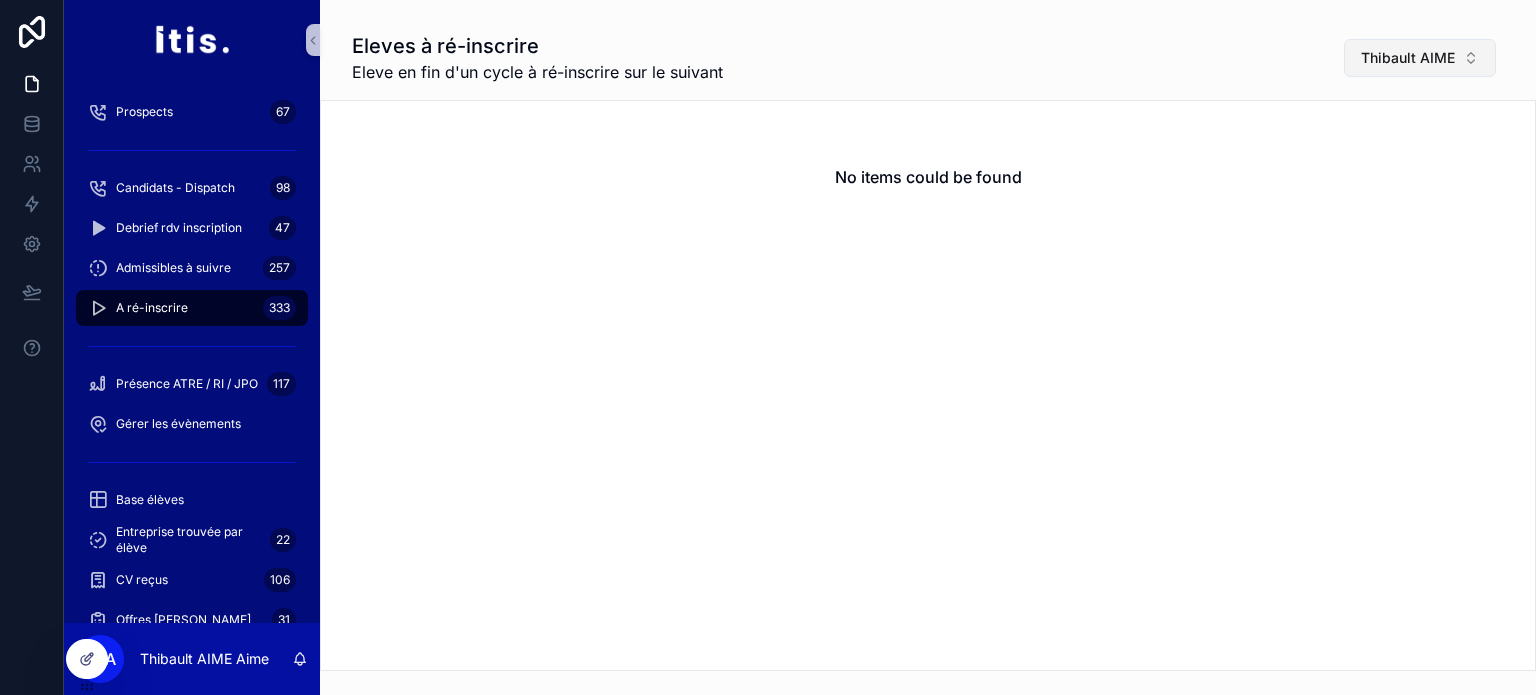 click on "Thibault AIME" at bounding box center (1420, 58) 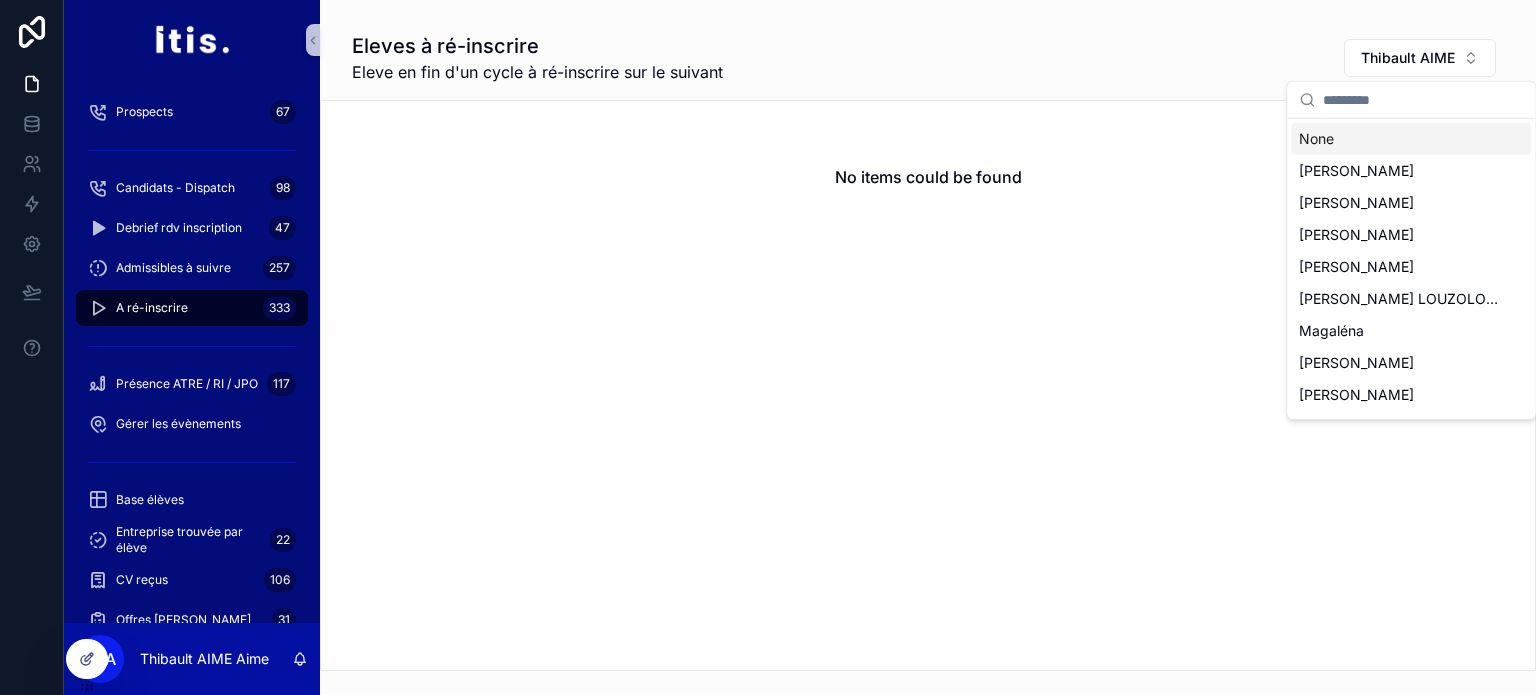 click on "None" at bounding box center [1411, 139] 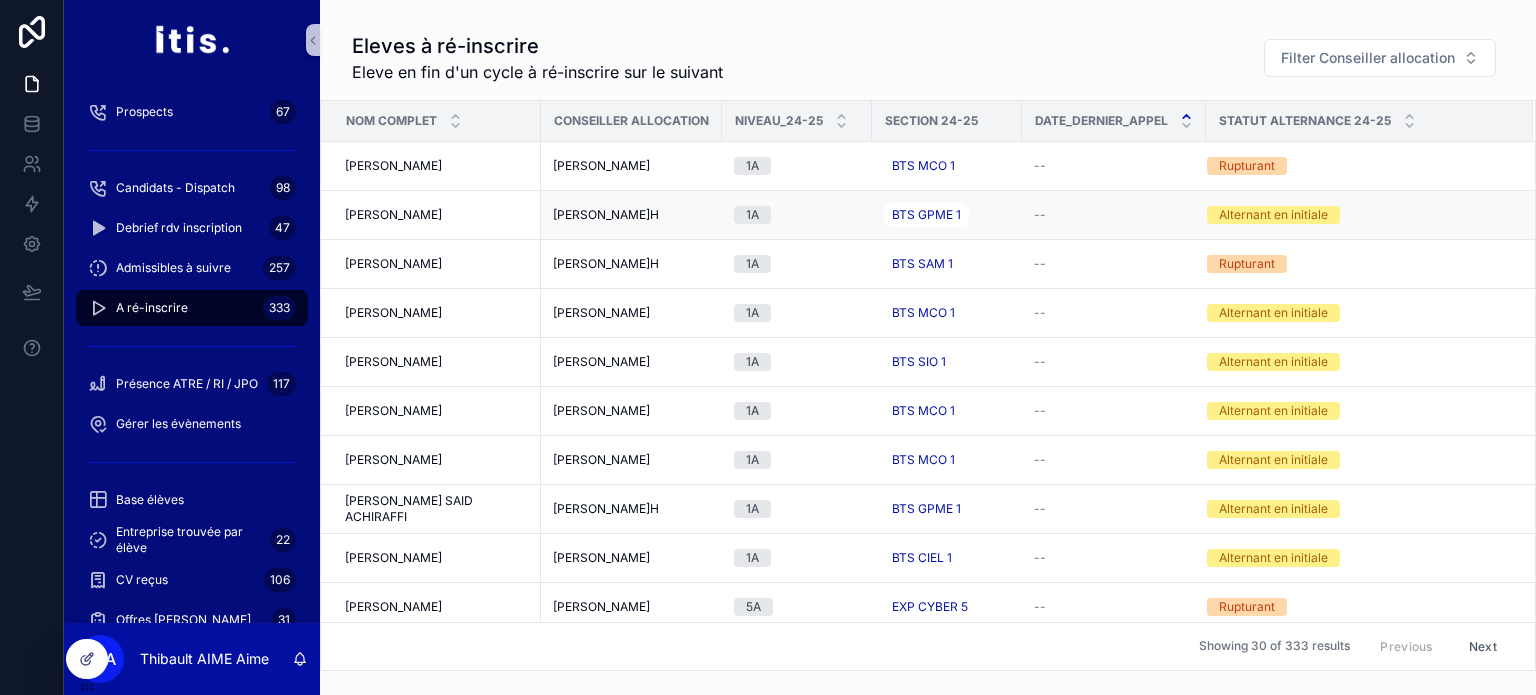click on "1A" at bounding box center [797, 215] 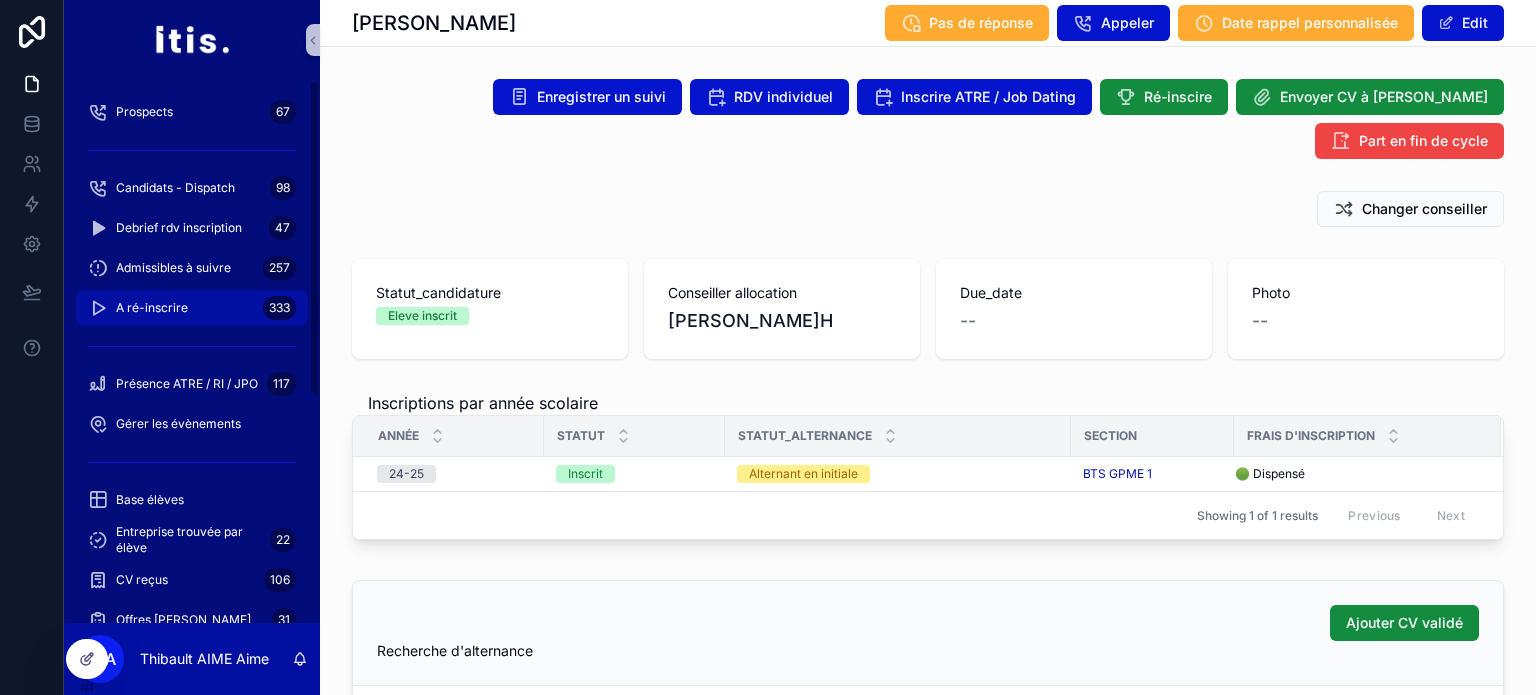 click on "A ré-inscrire 333" at bounding box center [192, 308] 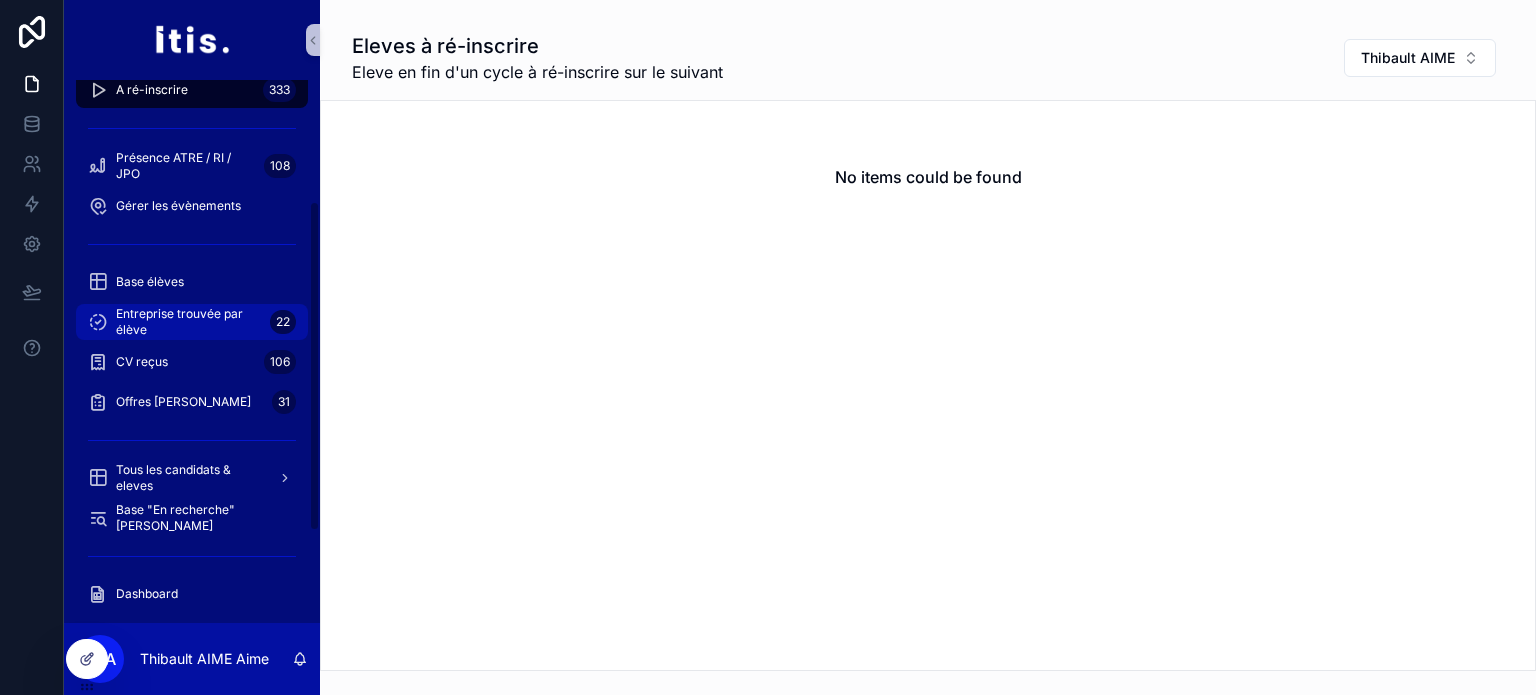 scroll, scrollTop: 231, scrollLeft: 0, axis: vertical 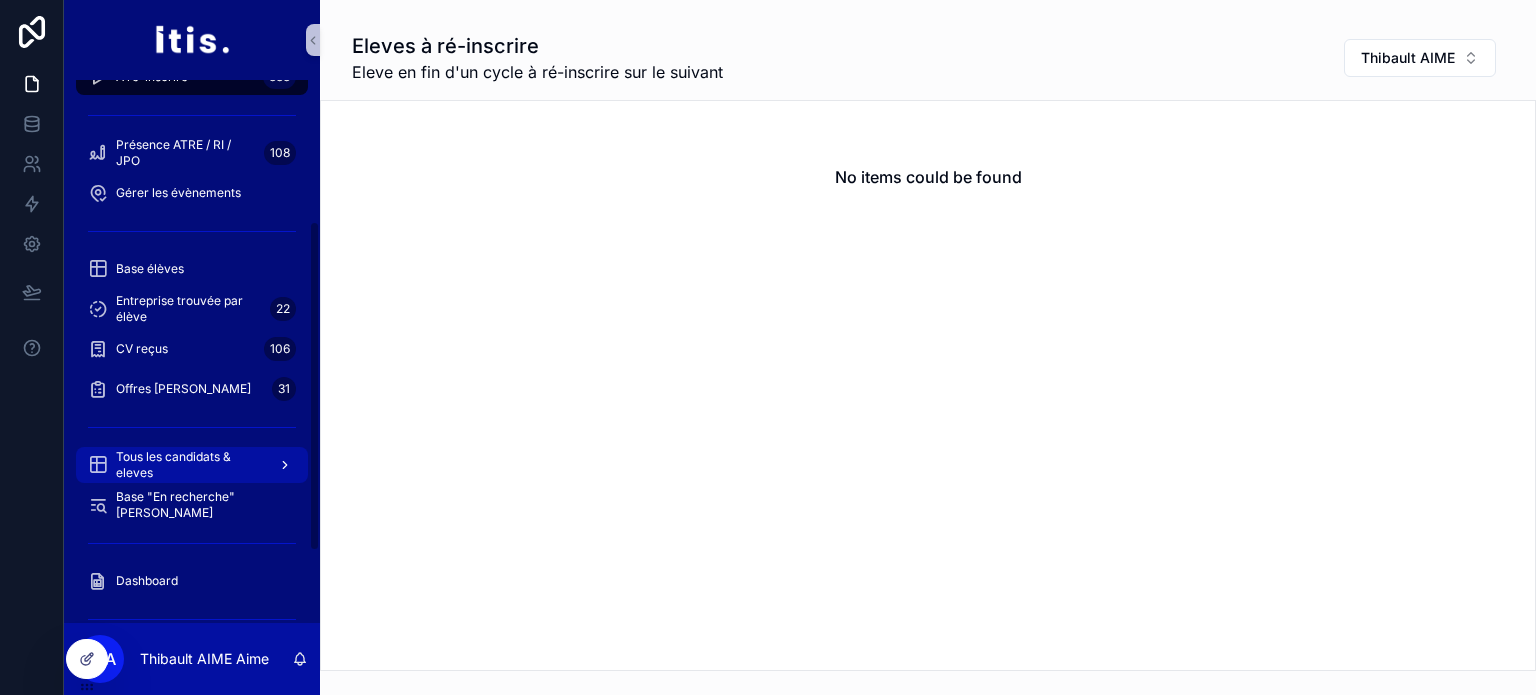 click on "Tous les candidats & eleves" at bounding box center (189, 465) 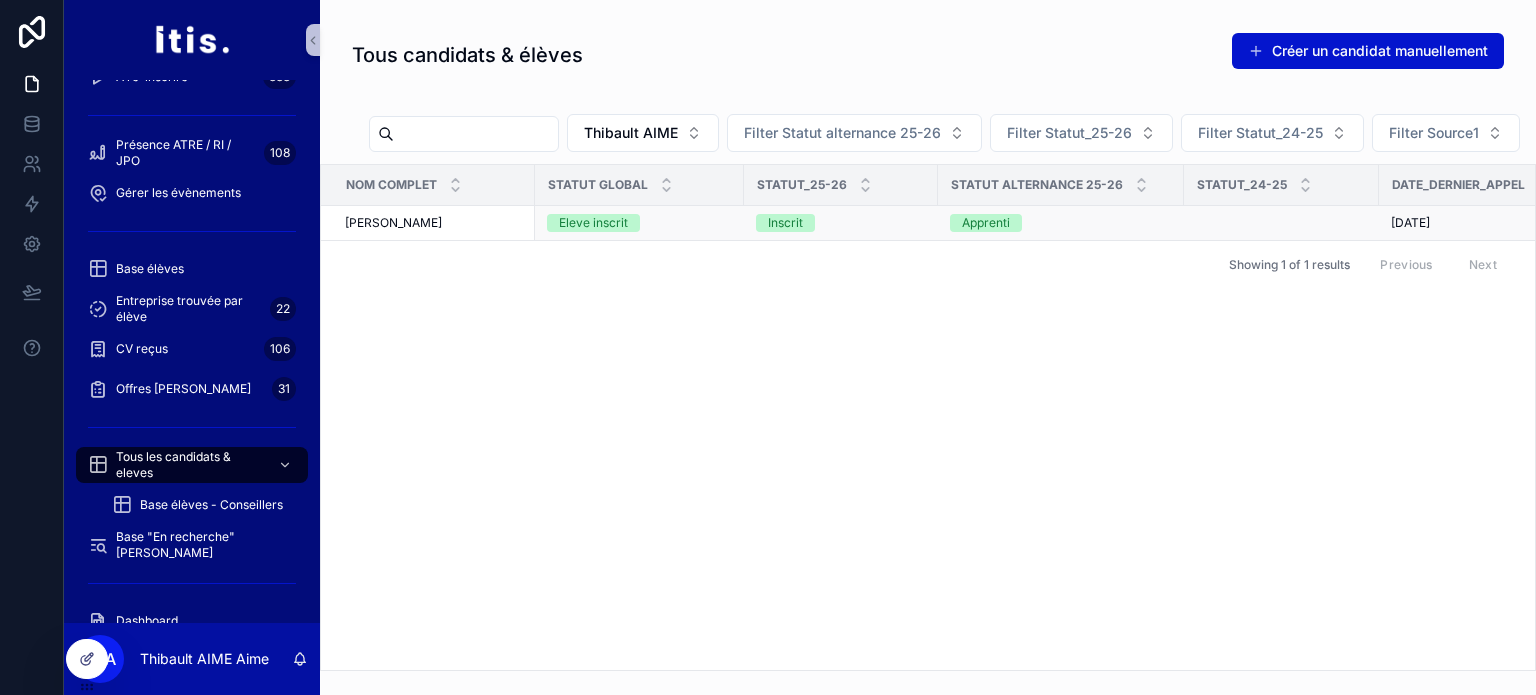 click on "[PERSON_NAME]" at bounding box center (434, 223) 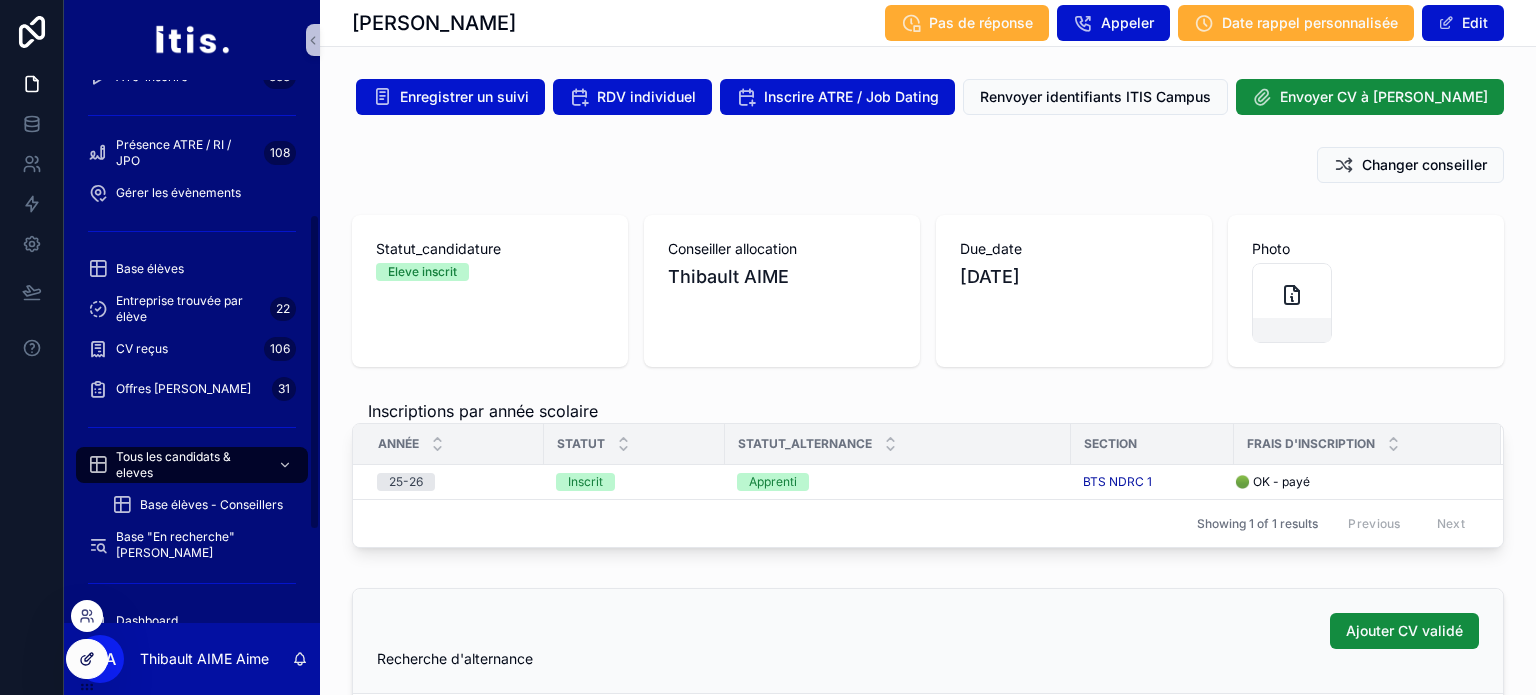 click at bounding box center (87, 659) 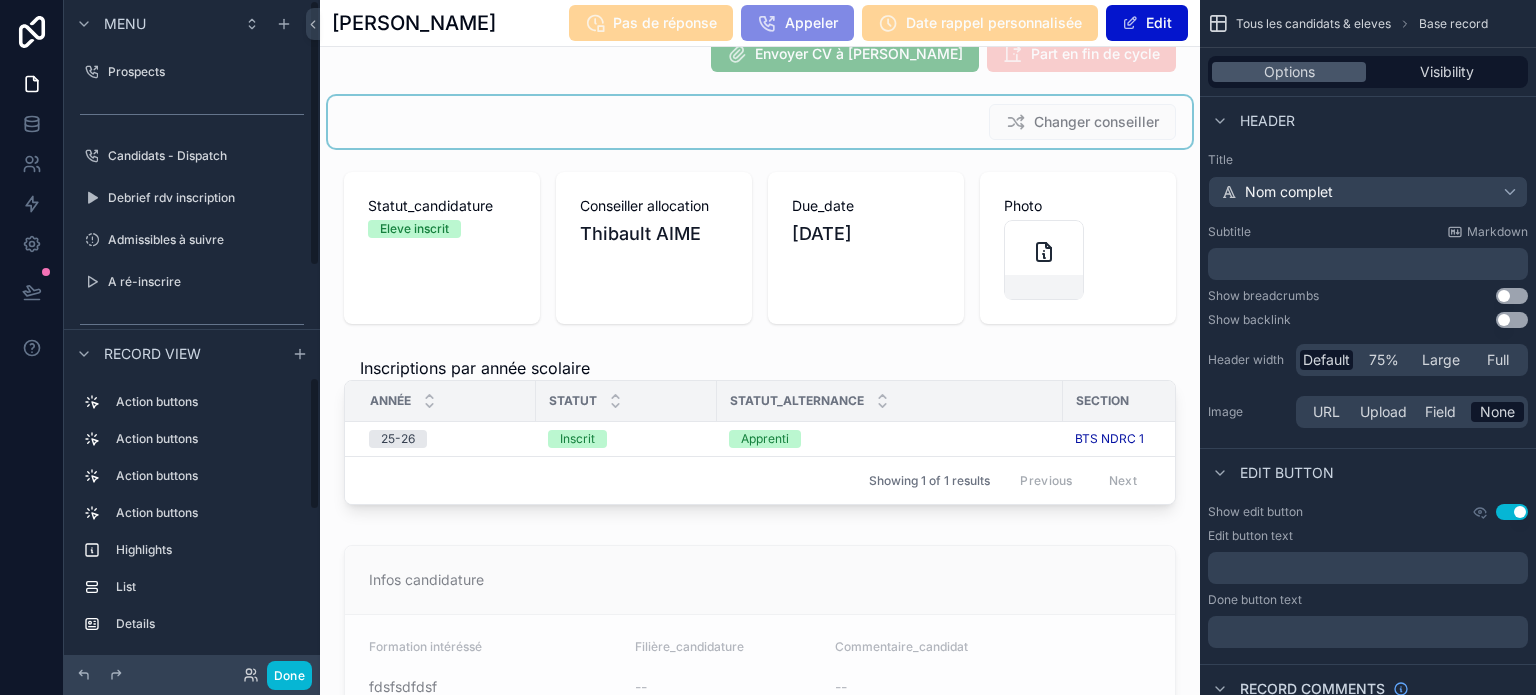 scroll, scrollTop: 323, scrollLeft: 0, axis: vertical 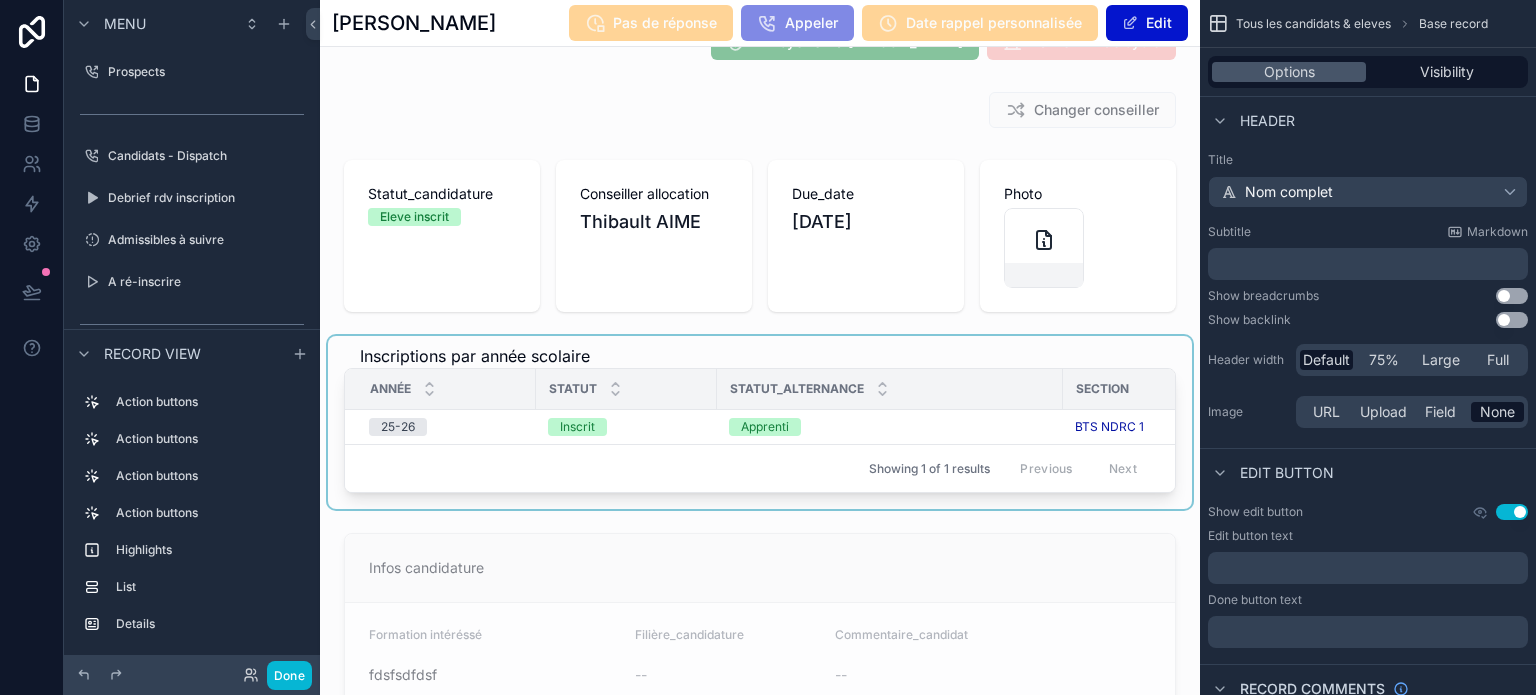 click at bounding box center [760, 422] 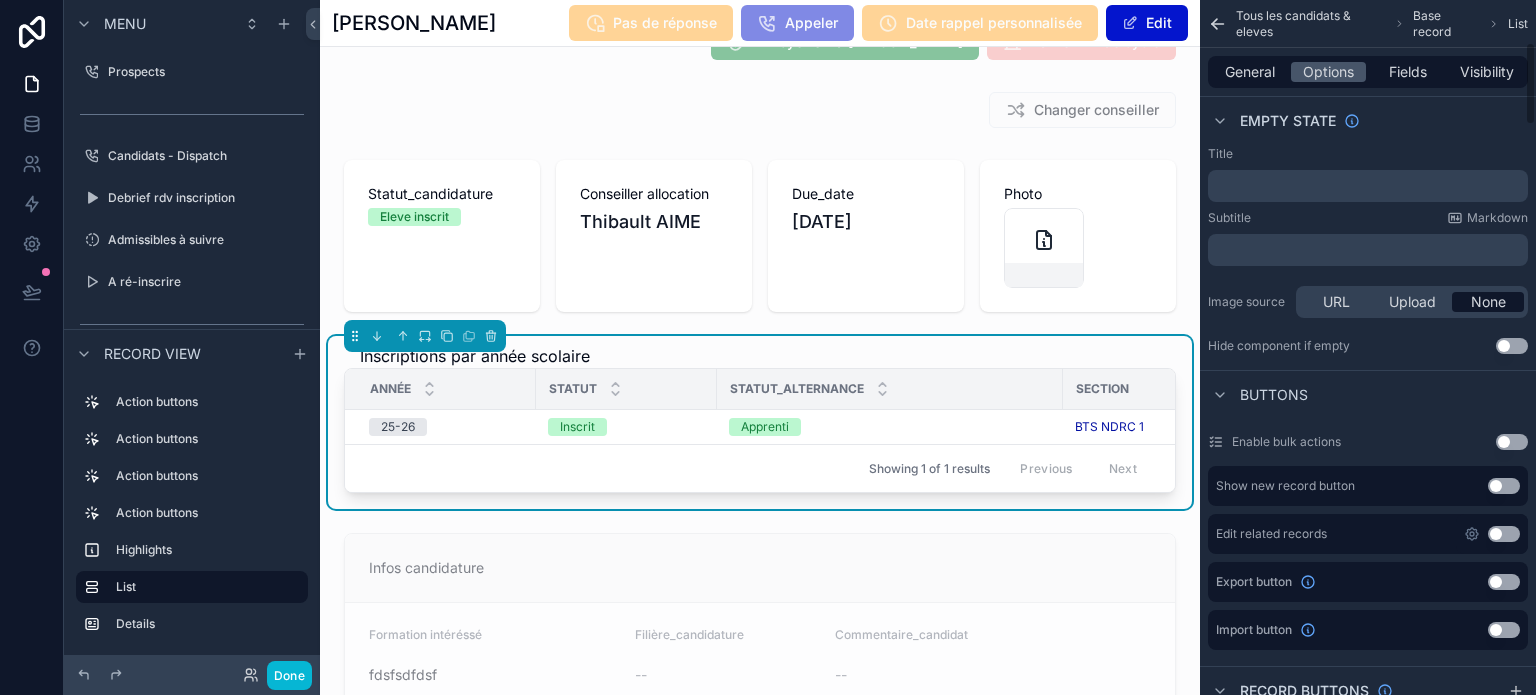 scroll, scrollTop: 360, scrollLeft: 0, axis: vertical 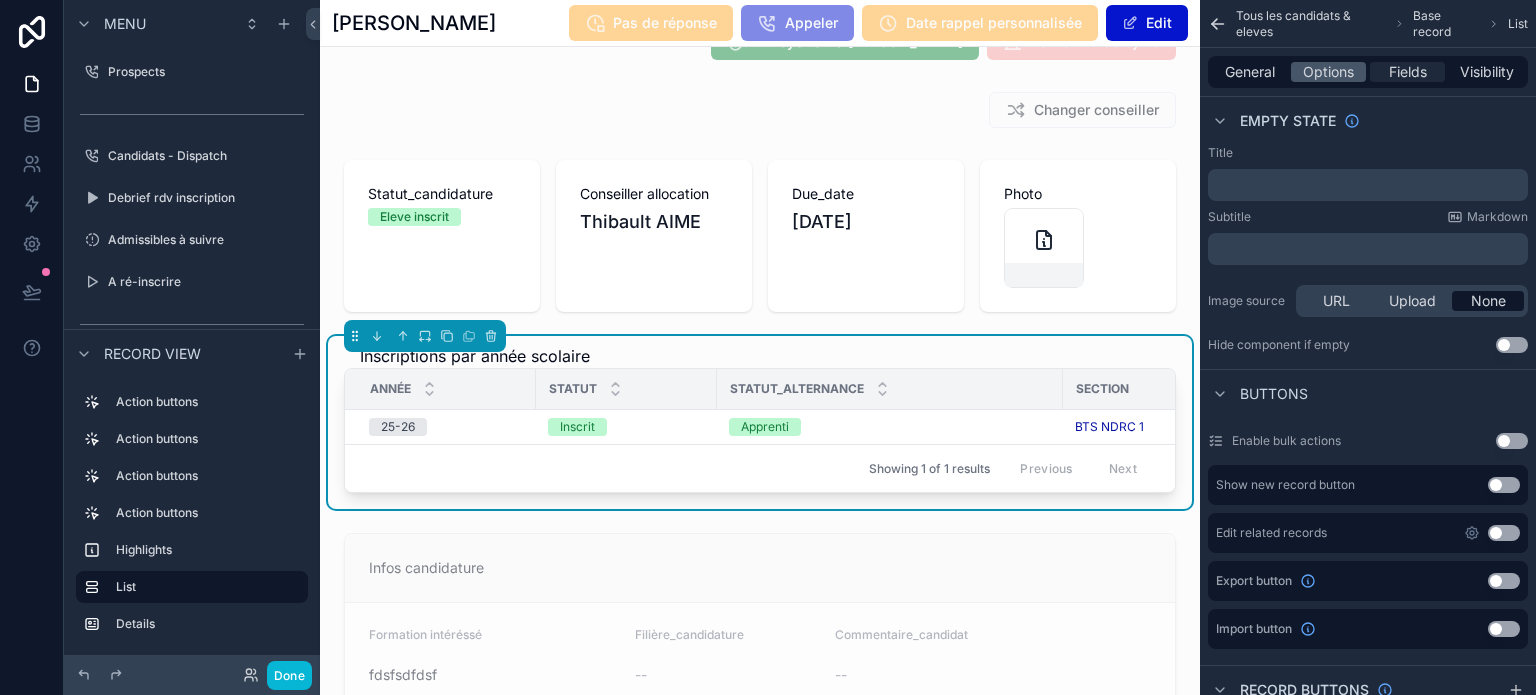 click on "Fields" at bounding box center (1408, 72) 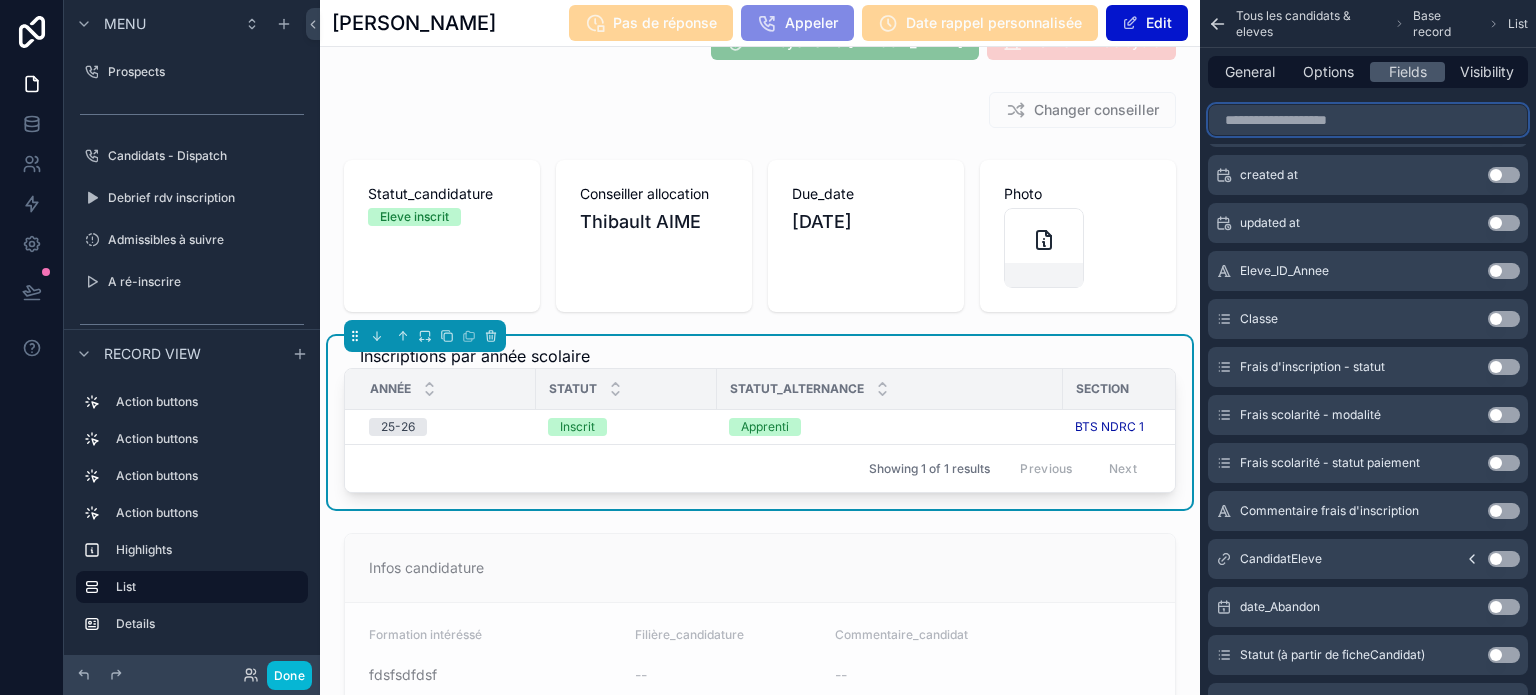 click at bounding box center [1368, 120] 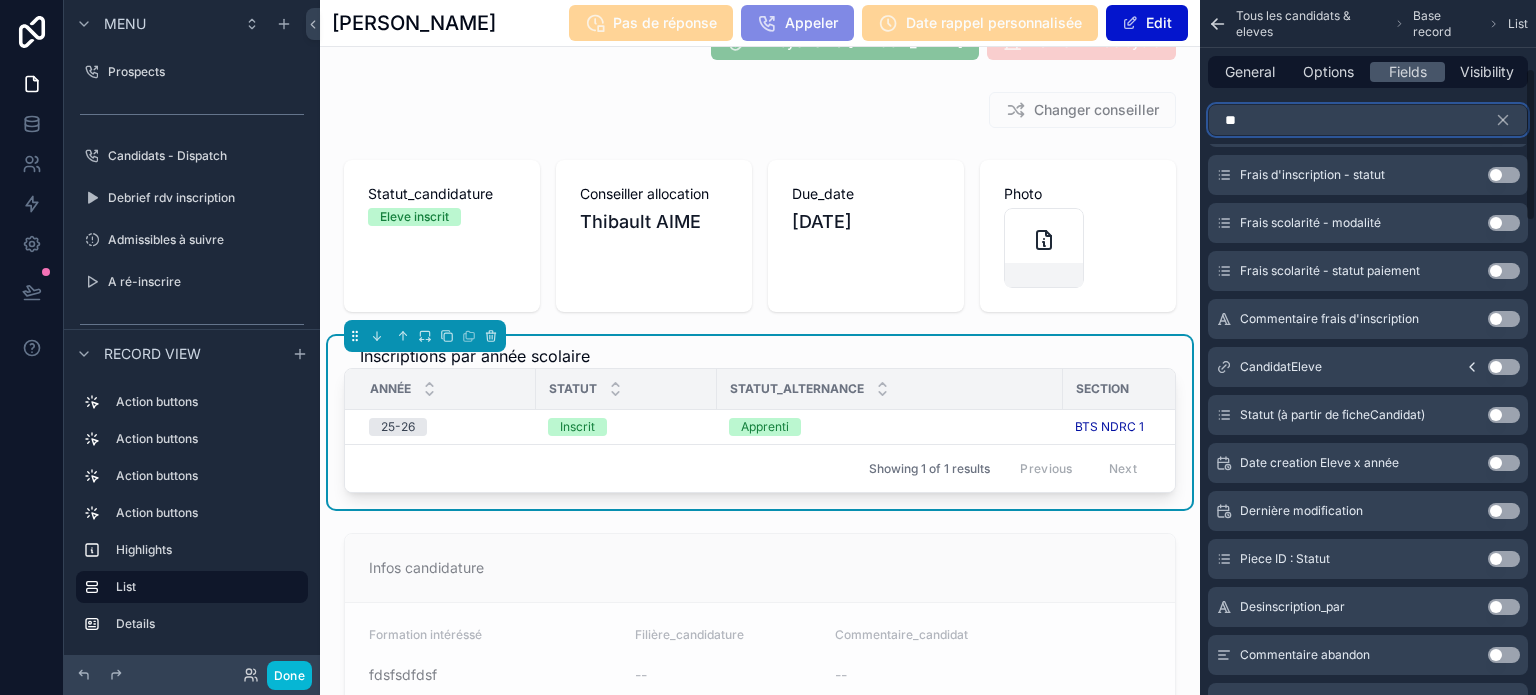 scroll, scrollTop: 0, scrollLeft: 0, axis: both 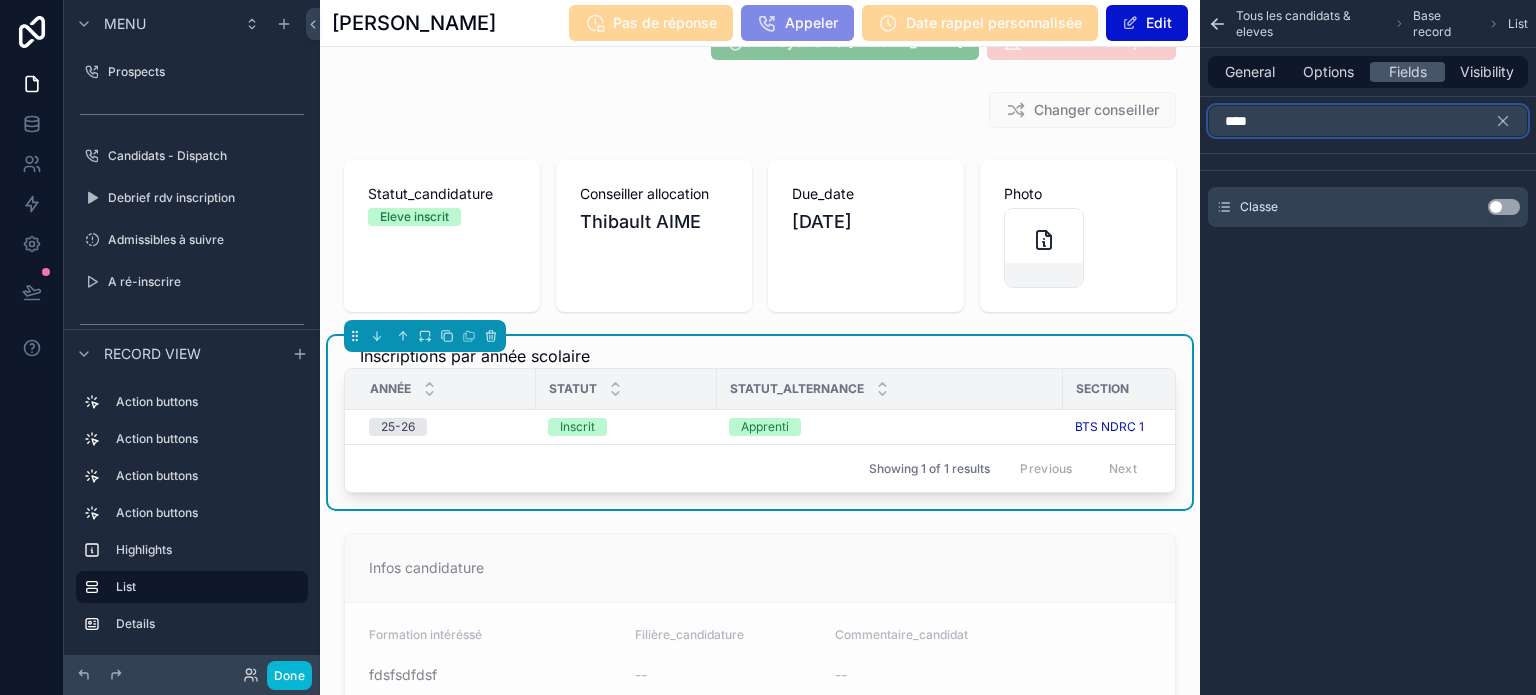 type on "****" 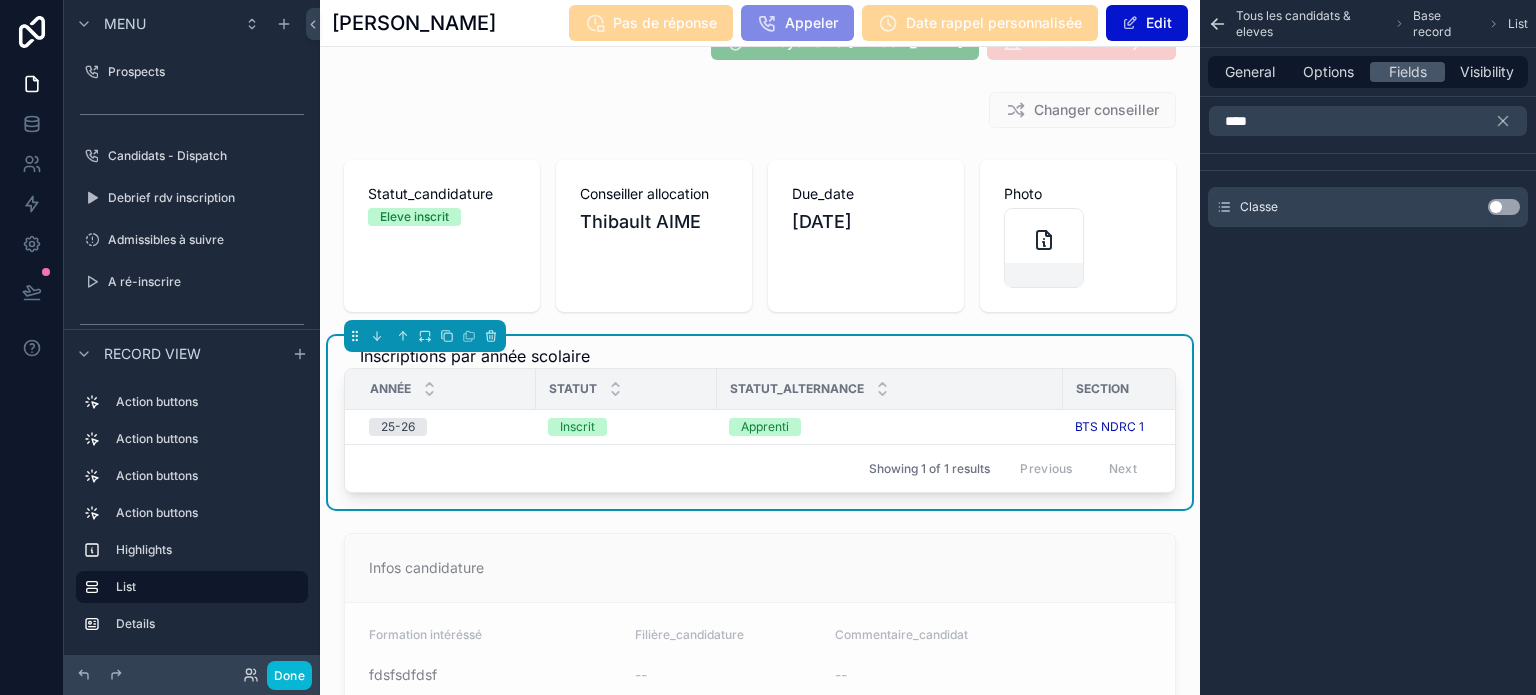 click on "Use setting" at bounding box center [1504, 207] 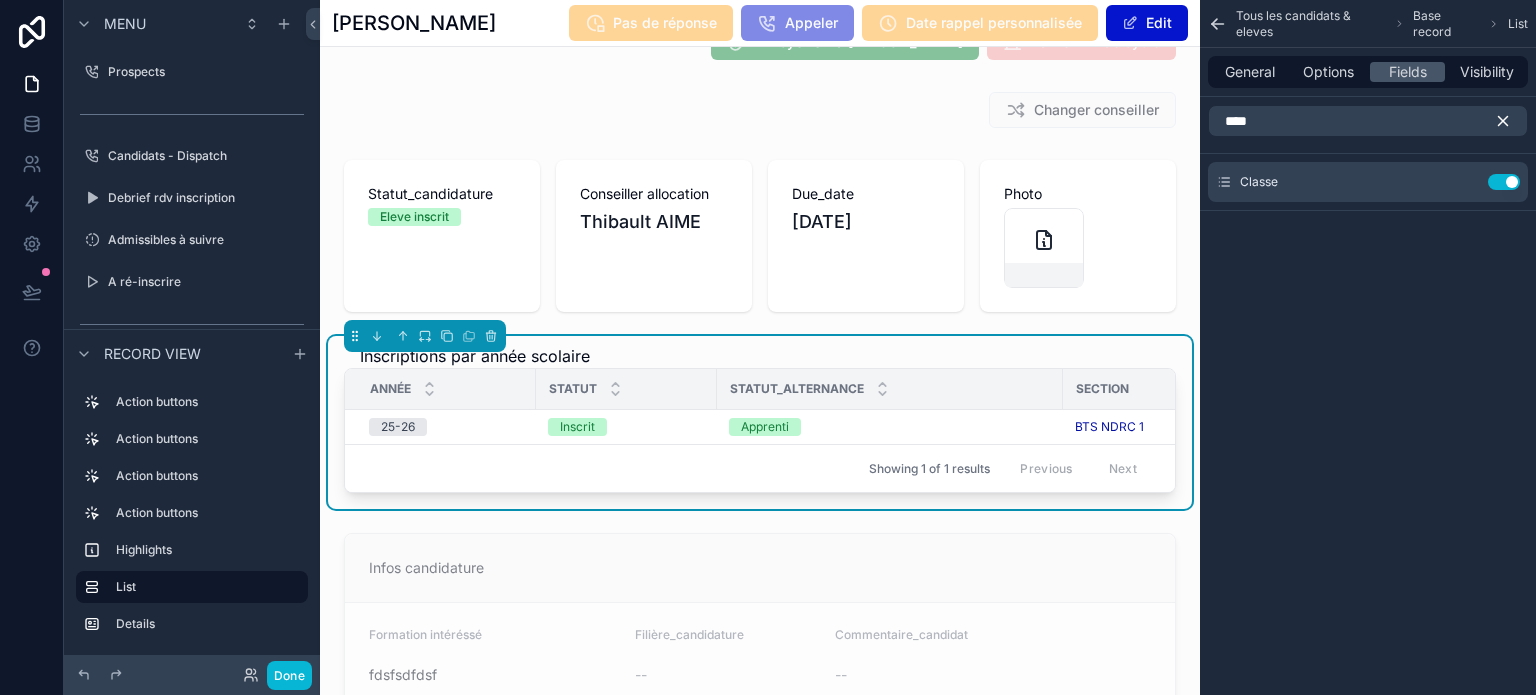 click 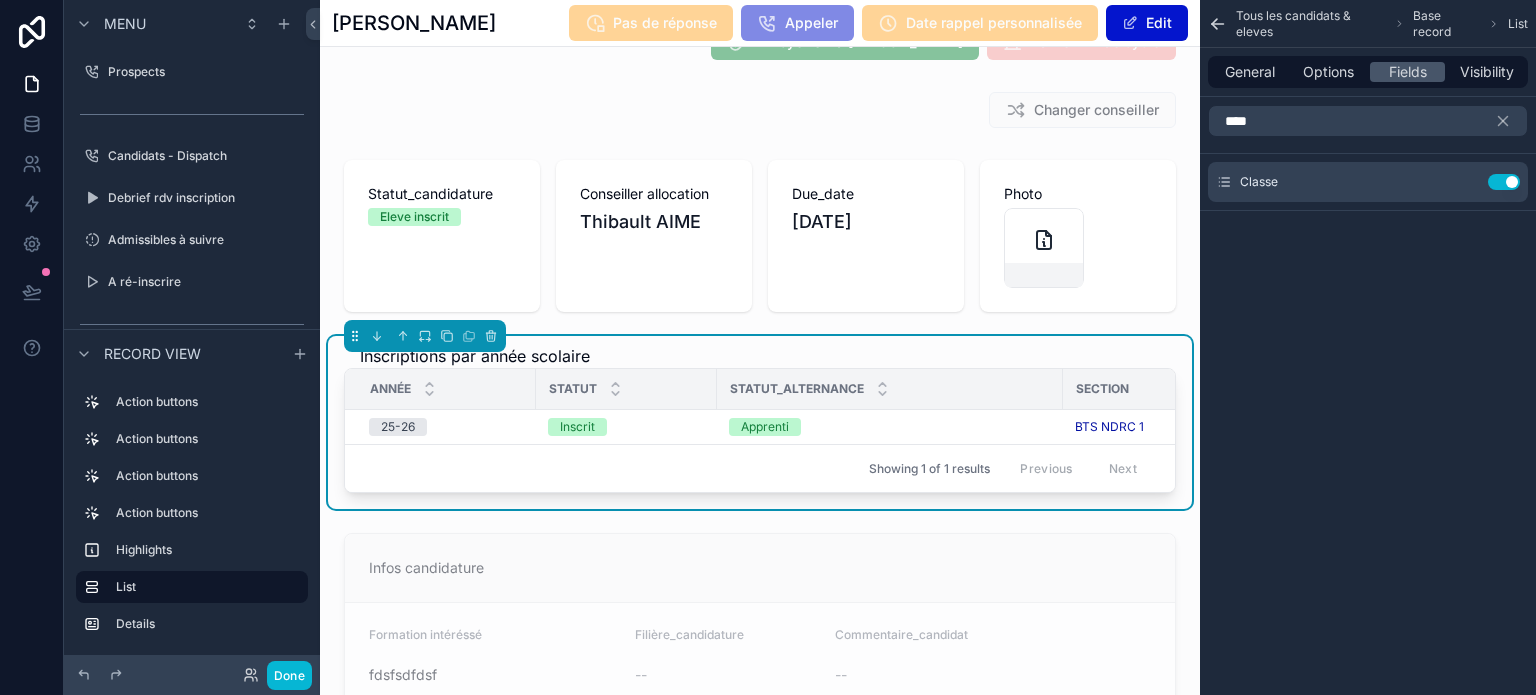 type 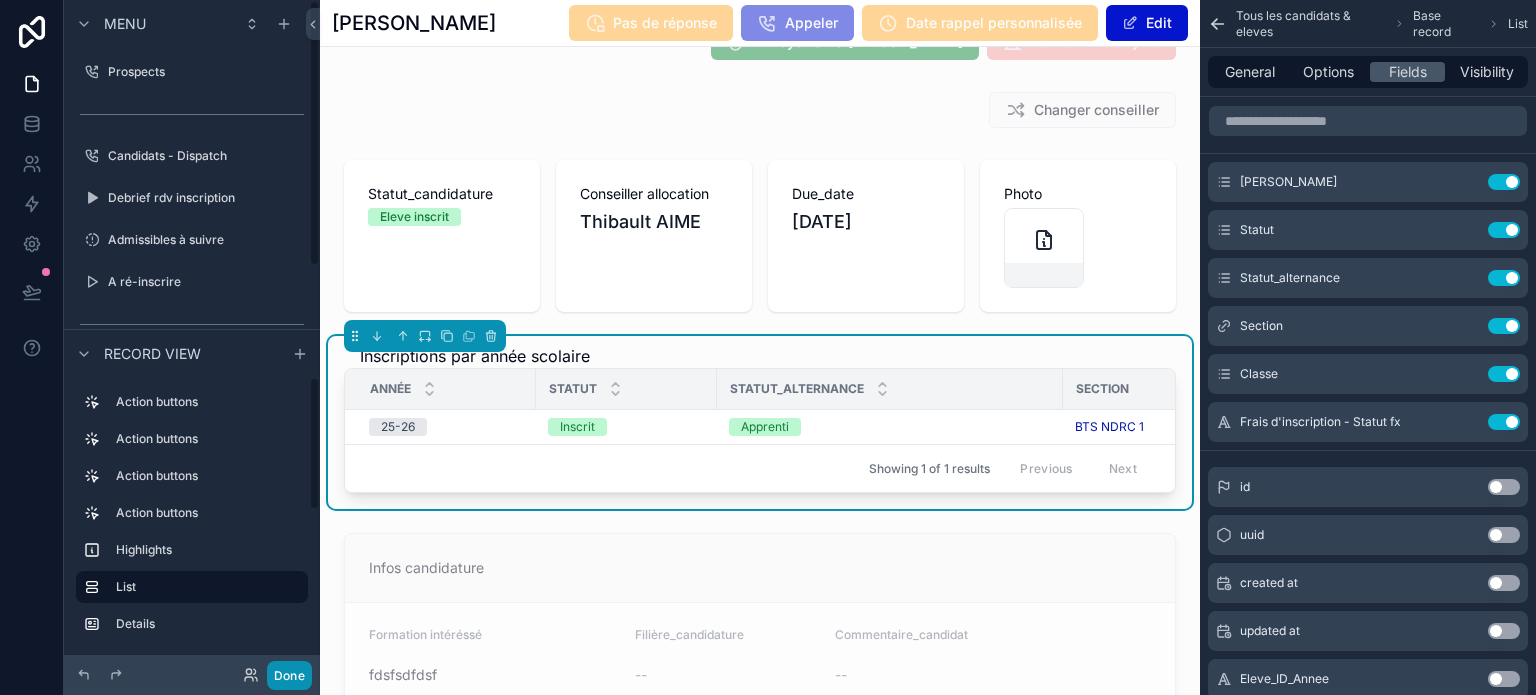 click on "Done" at bounding box center (289, 675) 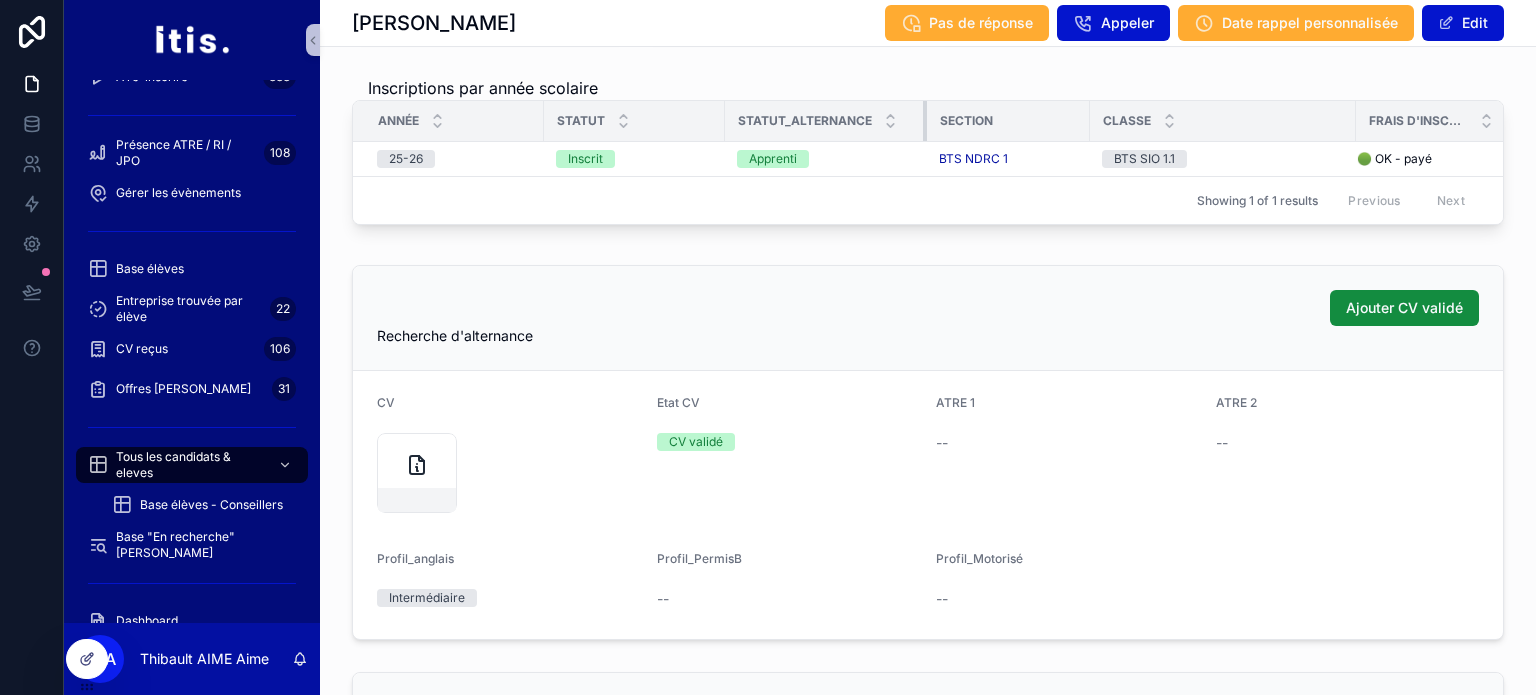 drag, startPoint x: 1060, startPoint y: 115, endPoint x: 916, endPoint y: 137, distance: 145.67087 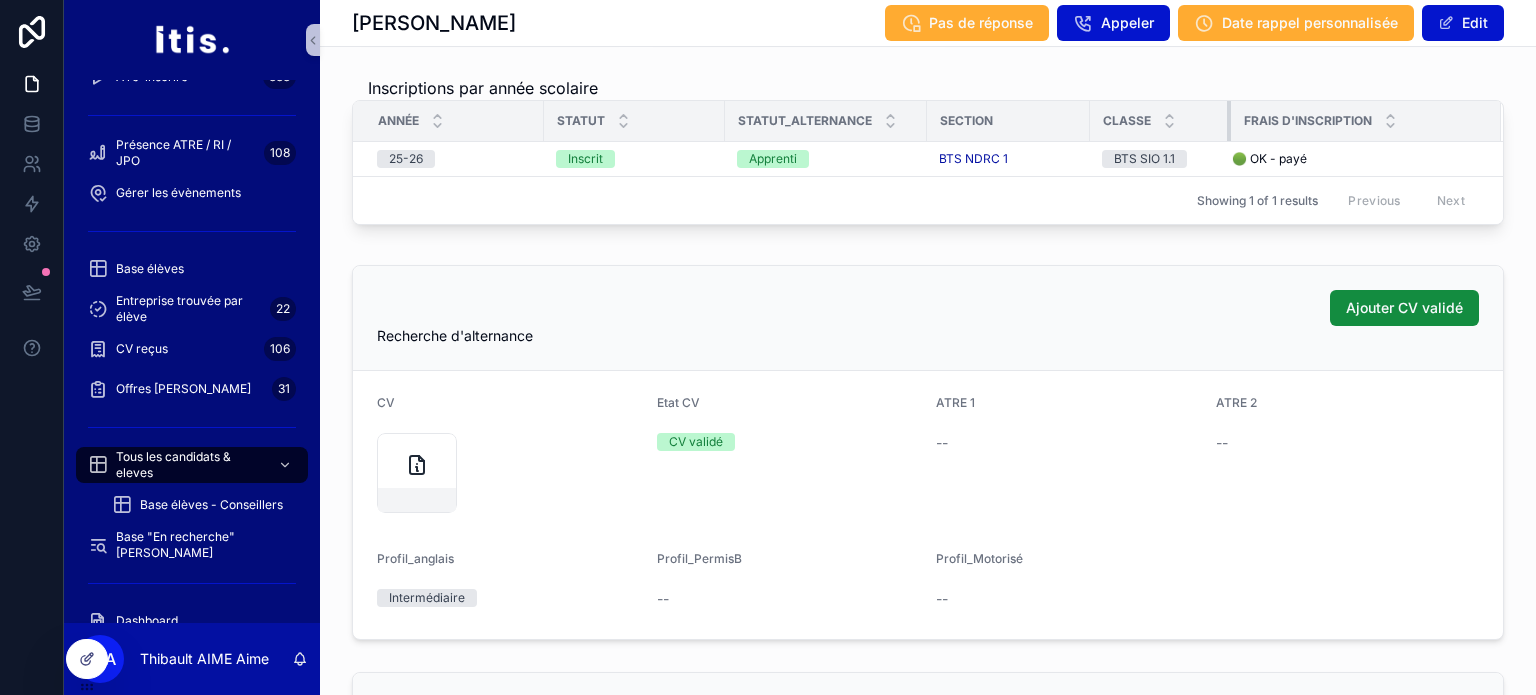 drag, startPoint x: 1345, startPoint y: 106, endPoint x: 1216, endPoint y: 127, distance: 130.69812 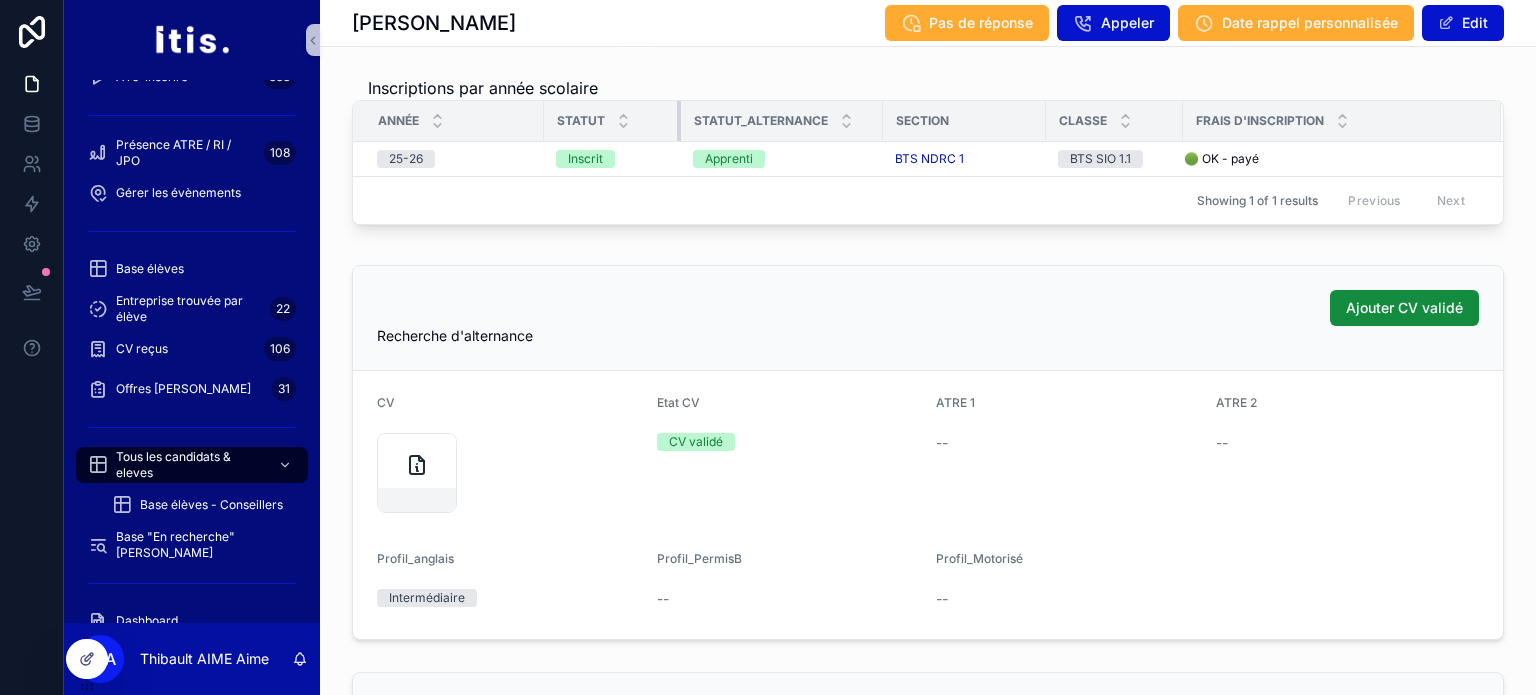 drag, startPoint x: 713, startPoint y: 113, endPoint x: 668, endPoint y: 118, distance: 45.276924 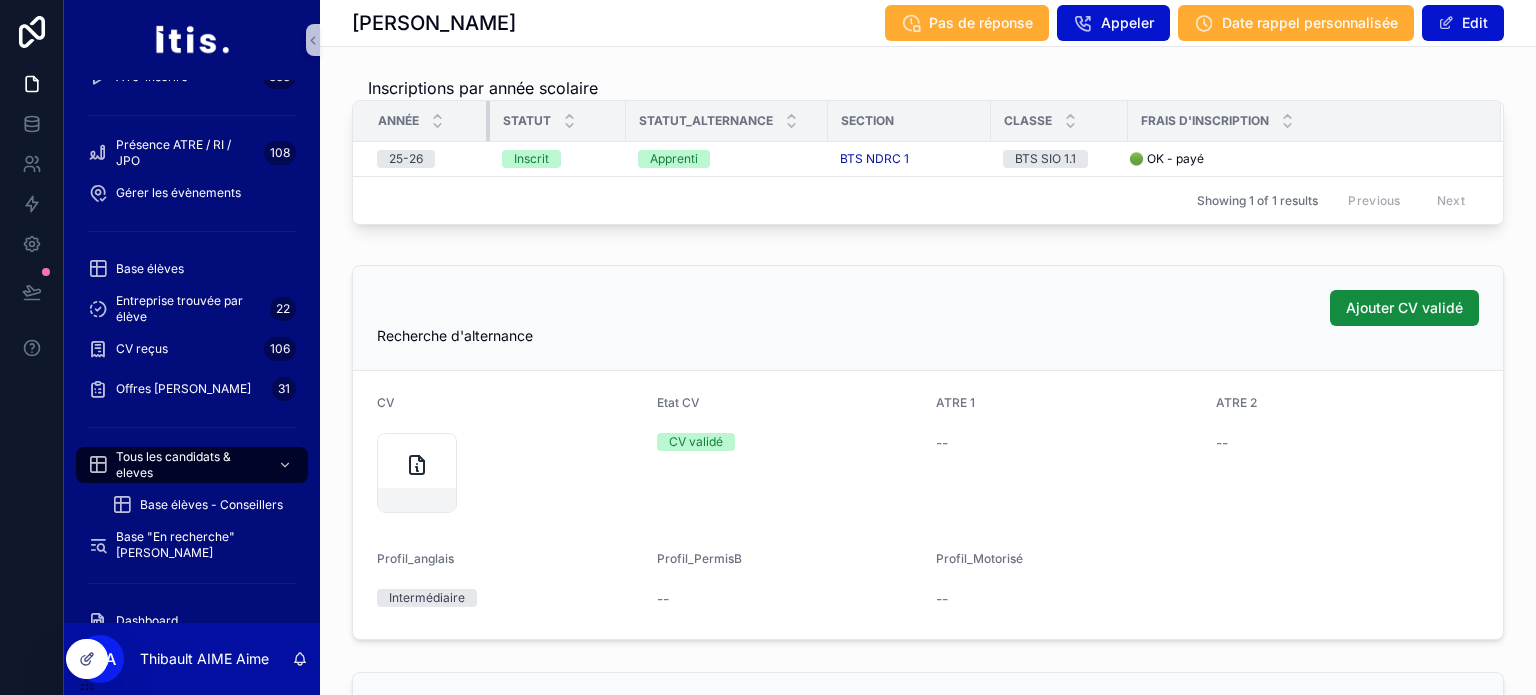 drag, startPoint x: 535, startPoint y: 116, endPoint x: 481, endPoint y: 120, distance: 54.147945 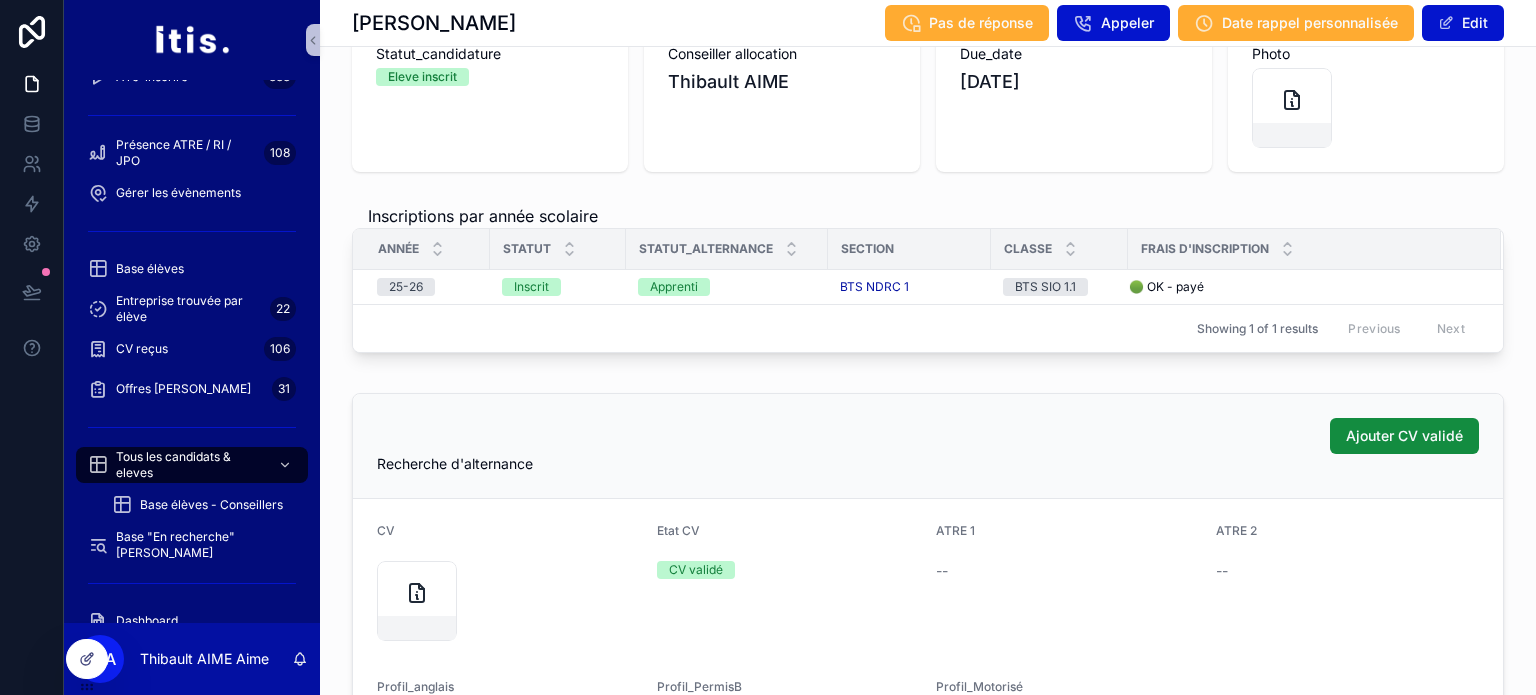 scroll, scrollTop: 188, scrollLeft: 0, axis: vertical 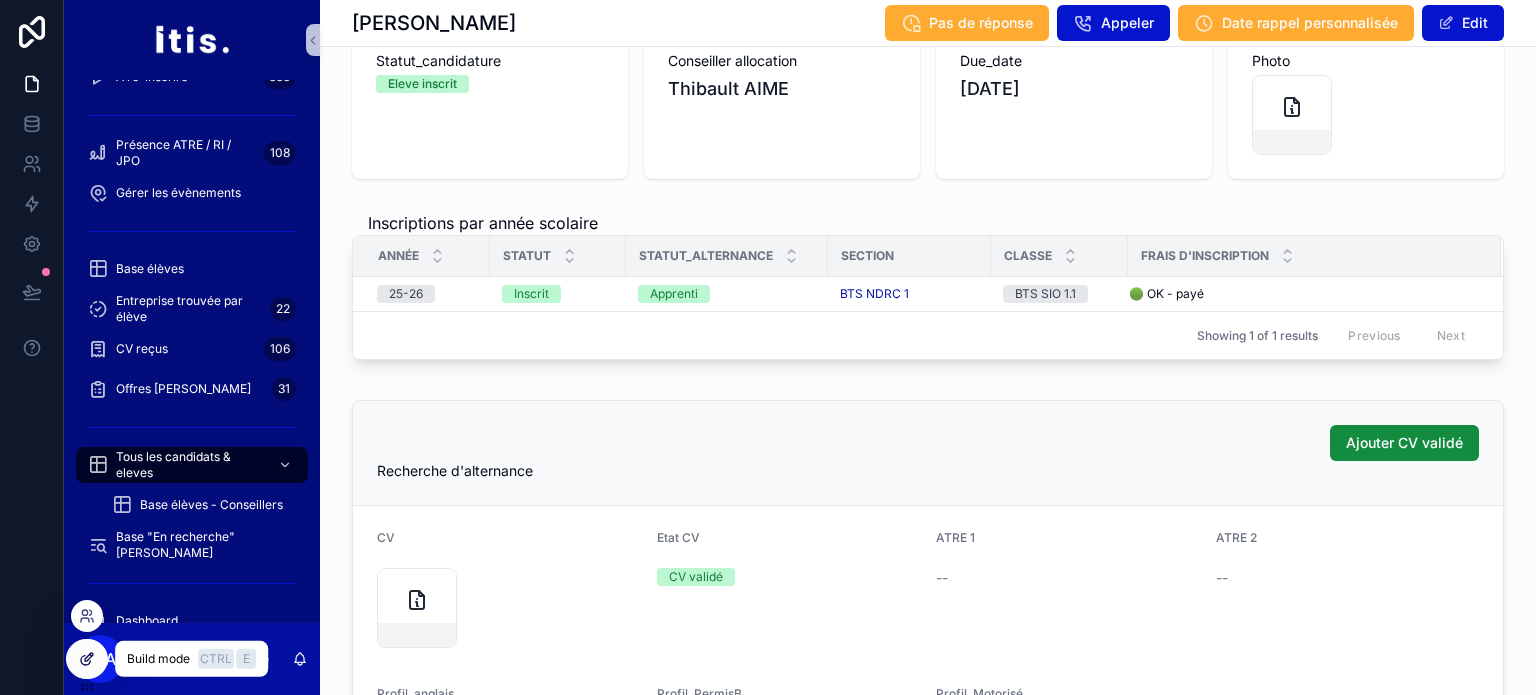 click 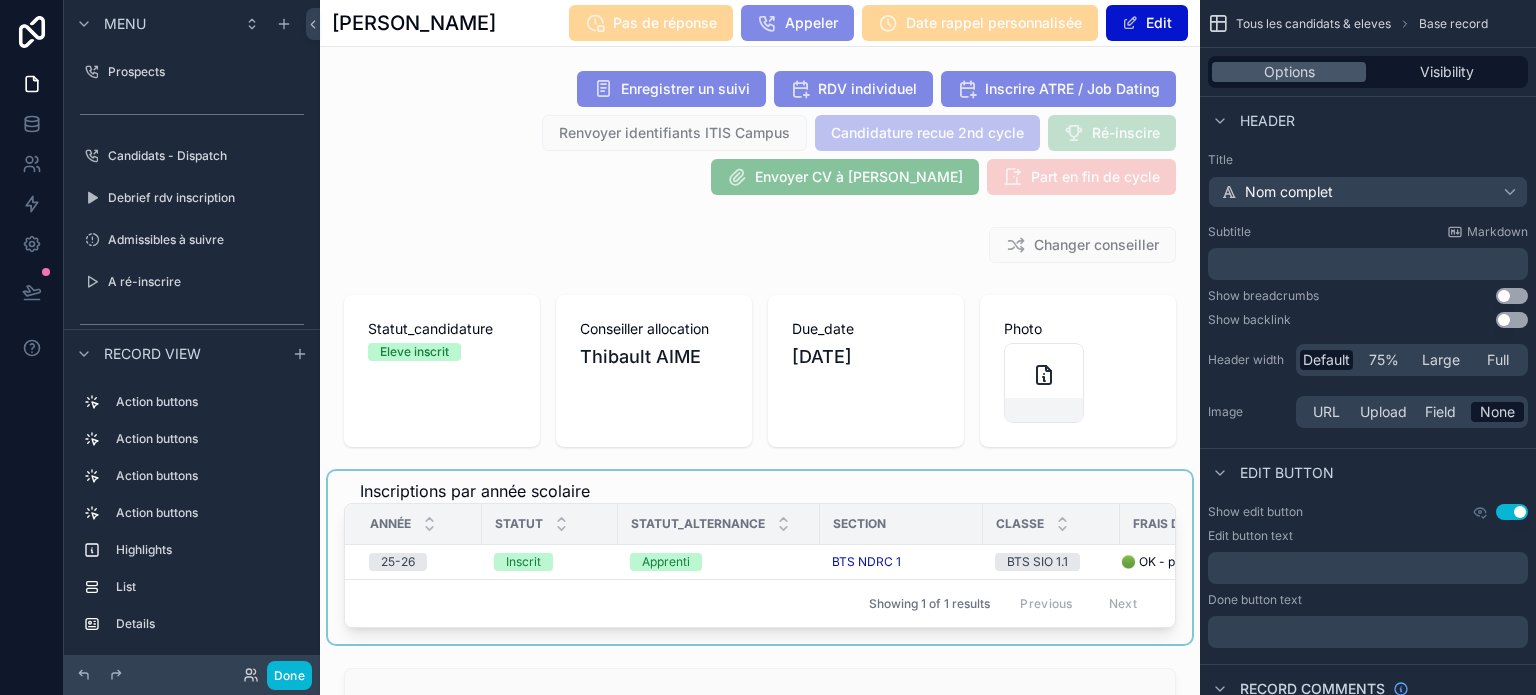 click at bounding box center (760, 557) 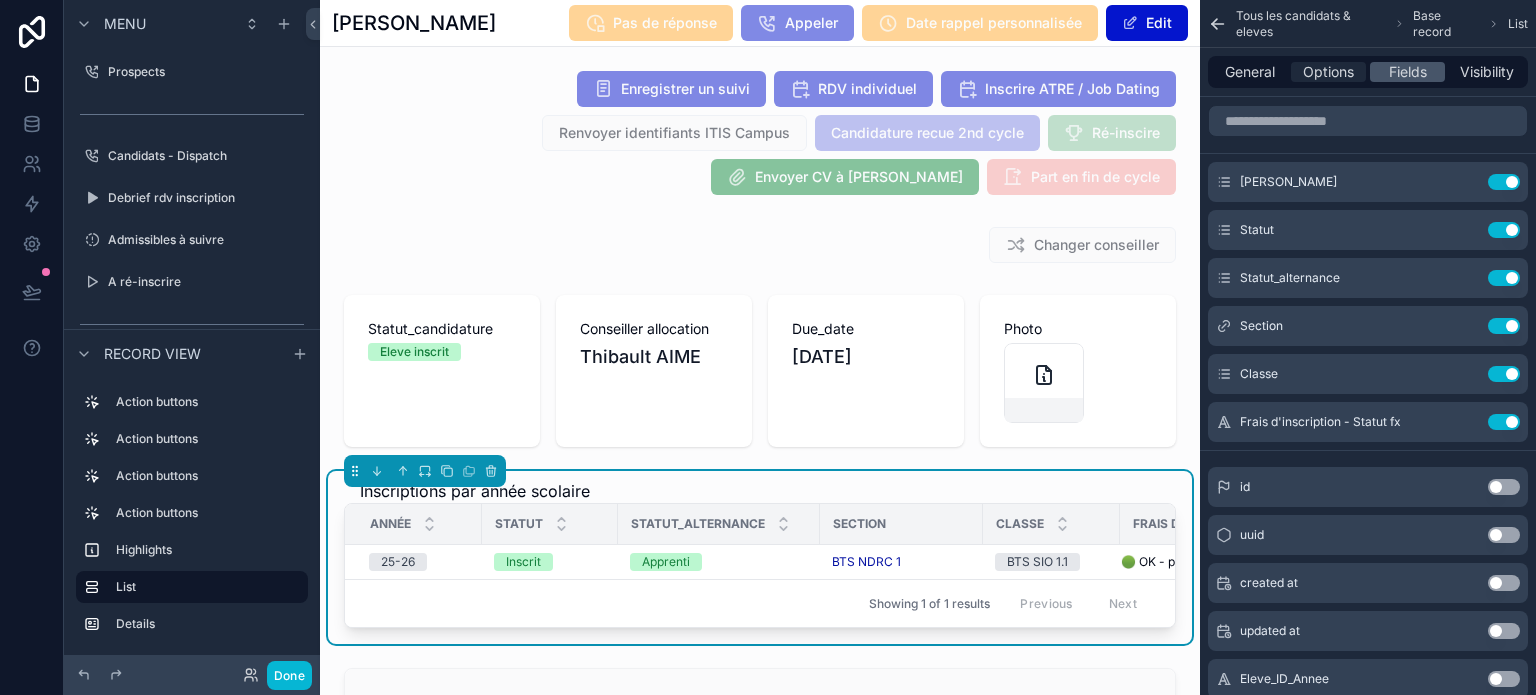 click on "Options" at bounding box center [1328, 72] 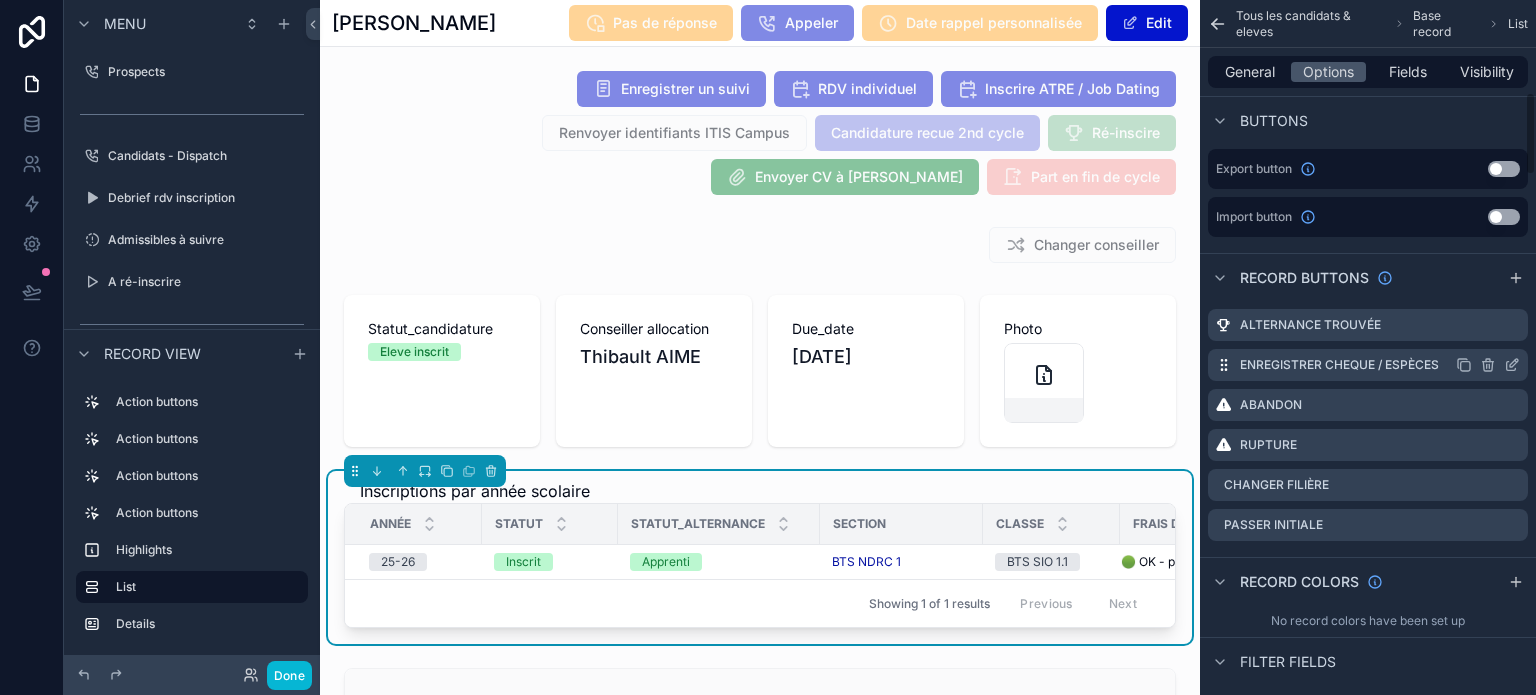 scroll, scrollTop: 771, scrollLeft: 0, axis: vertical 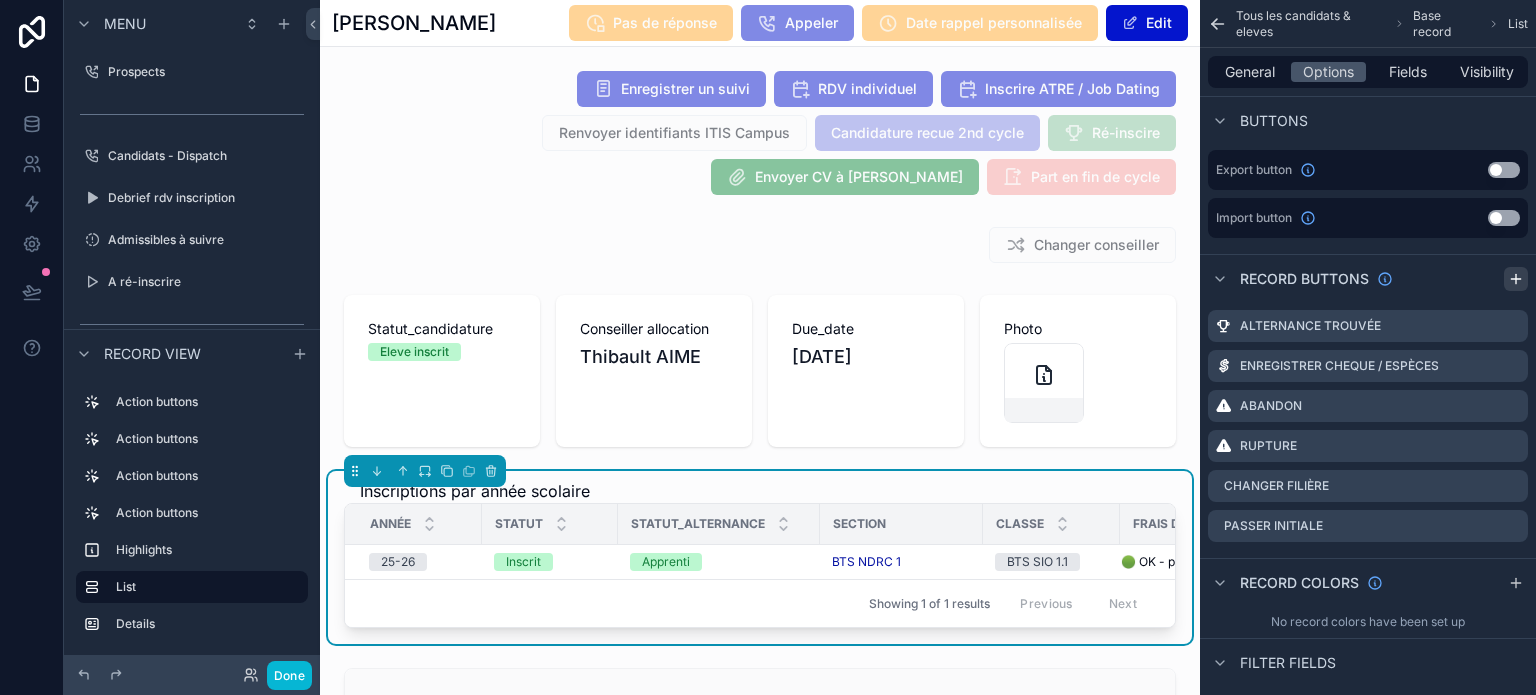 click 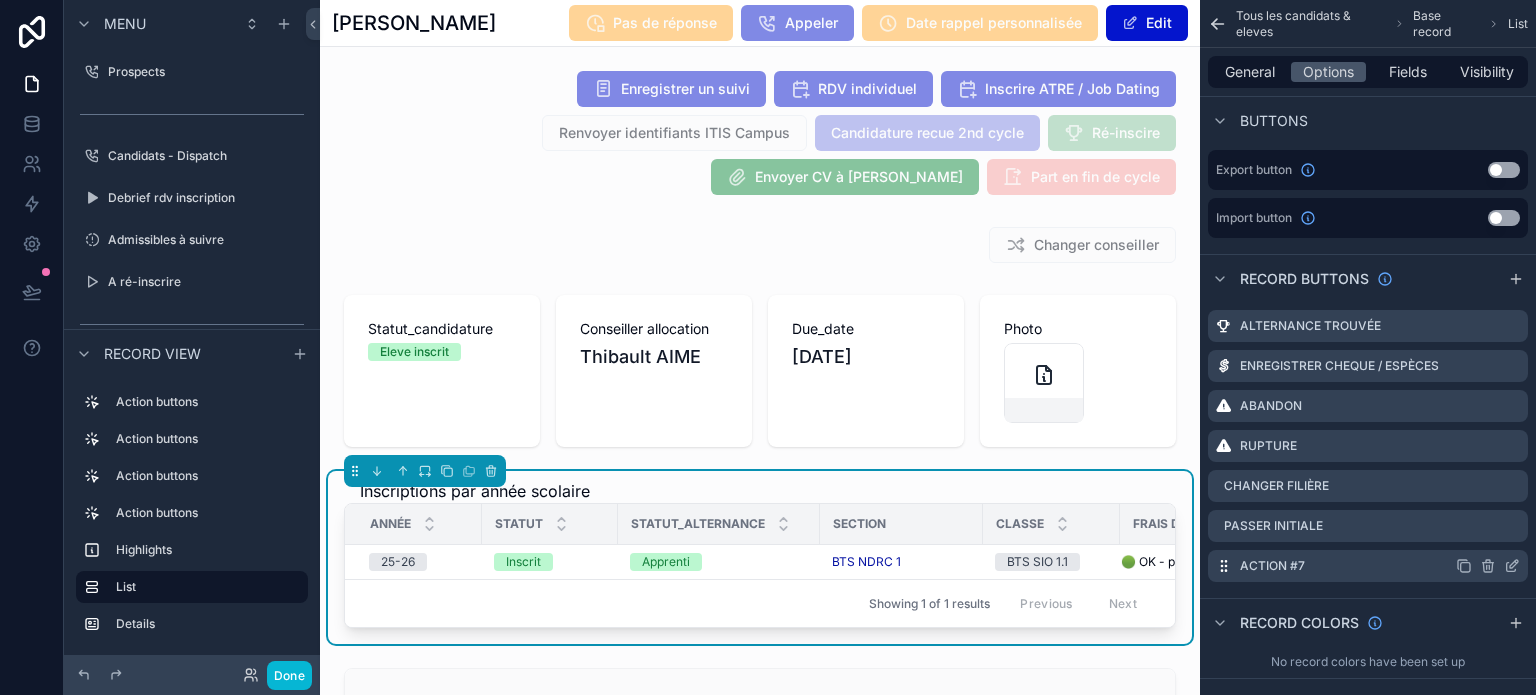 click 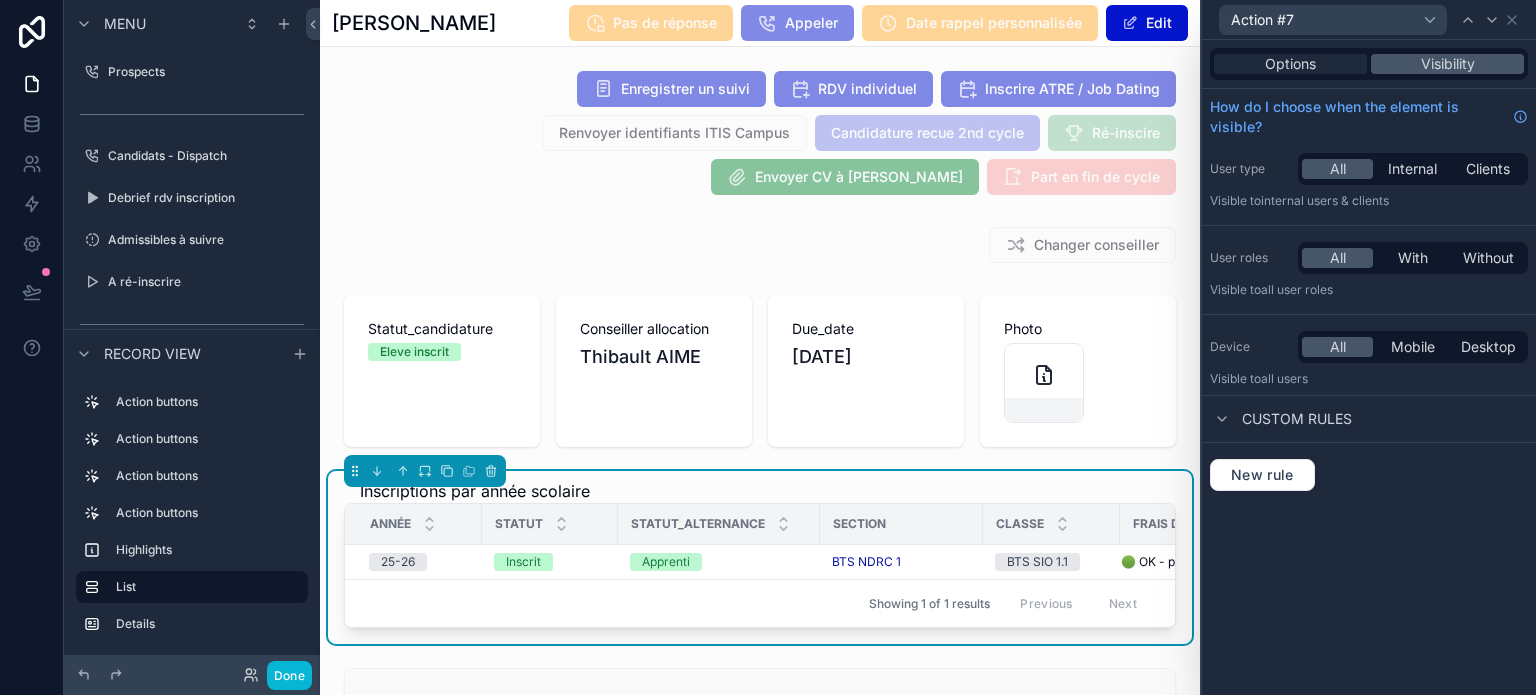 click on "Options" at bounding box center (1290, 64) 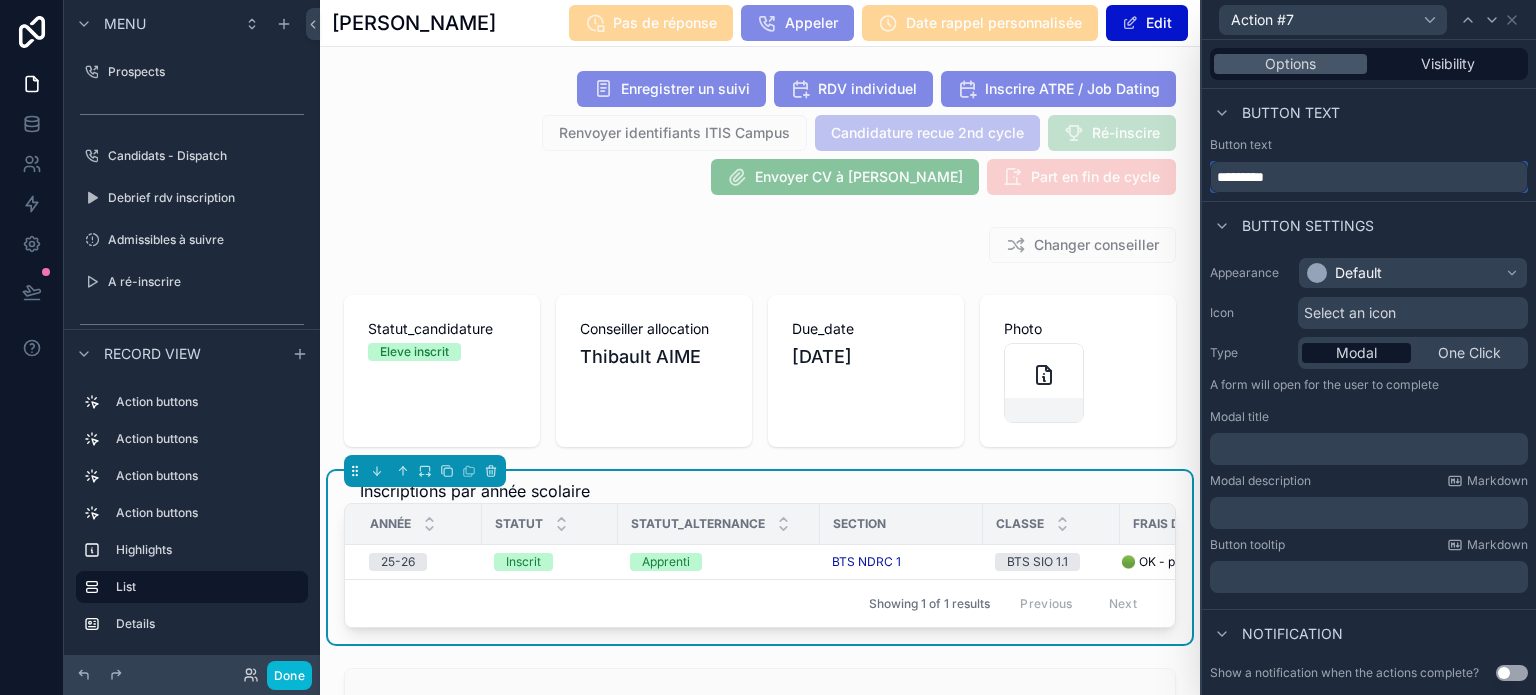 drag, startPoint x: 1292, startPoint y: 171, endPoint x: 1194, endPoint y: 175, distance: 98.0816 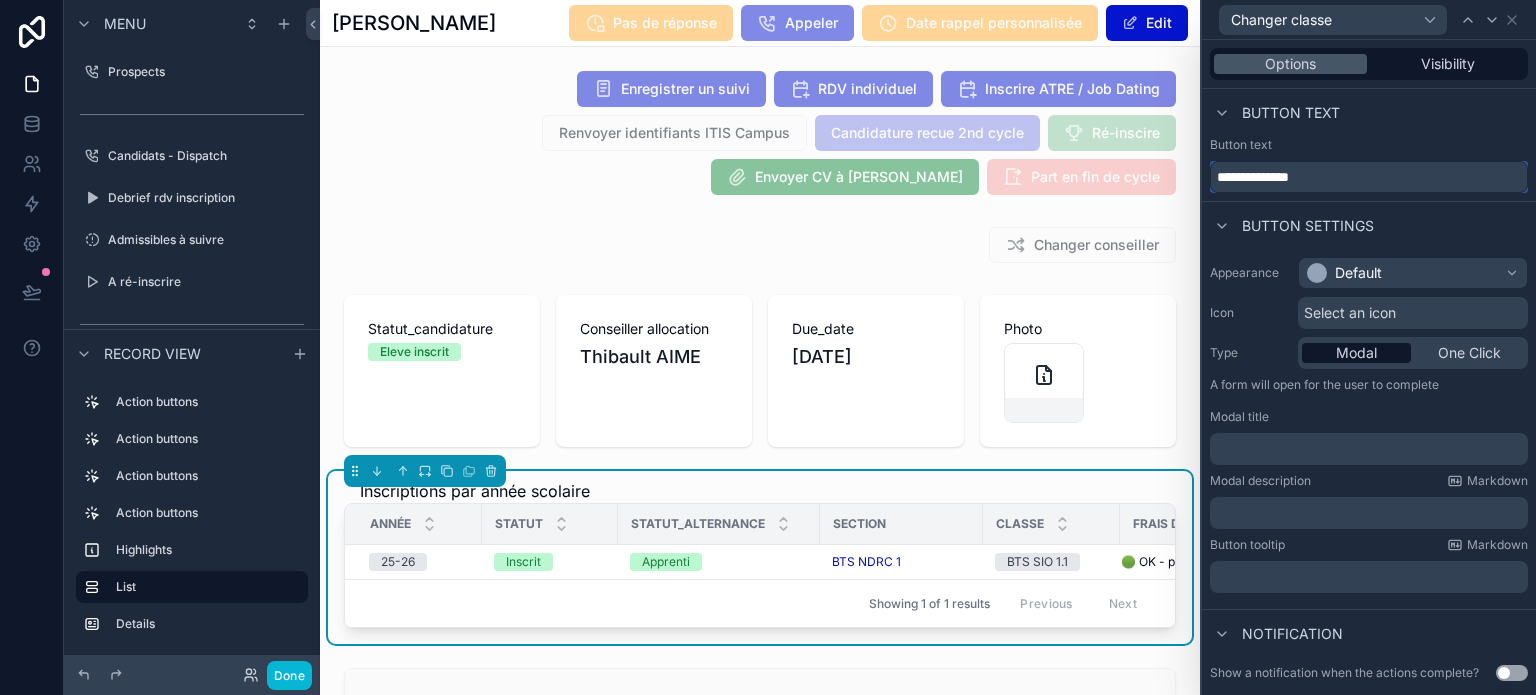 type on "**********" 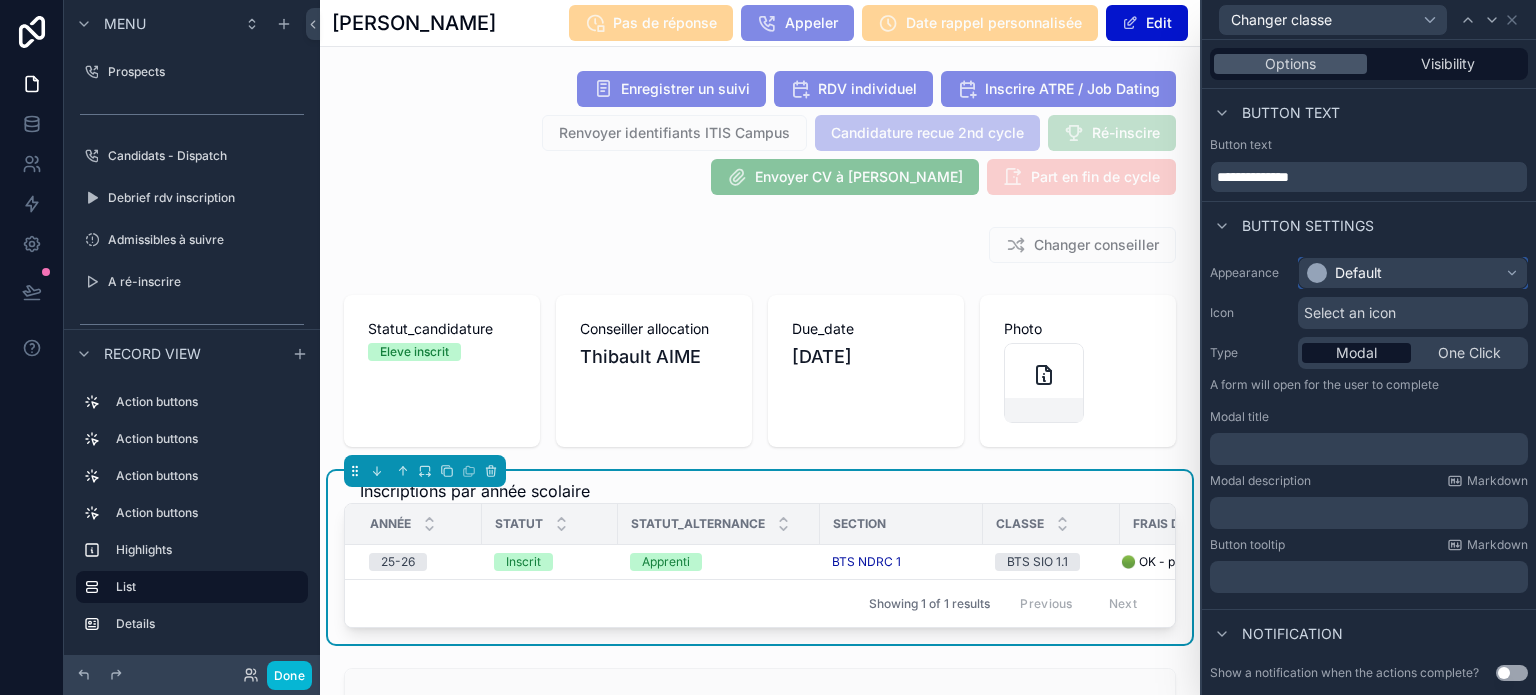 click on "Default" at bounding box center [1344, 273] 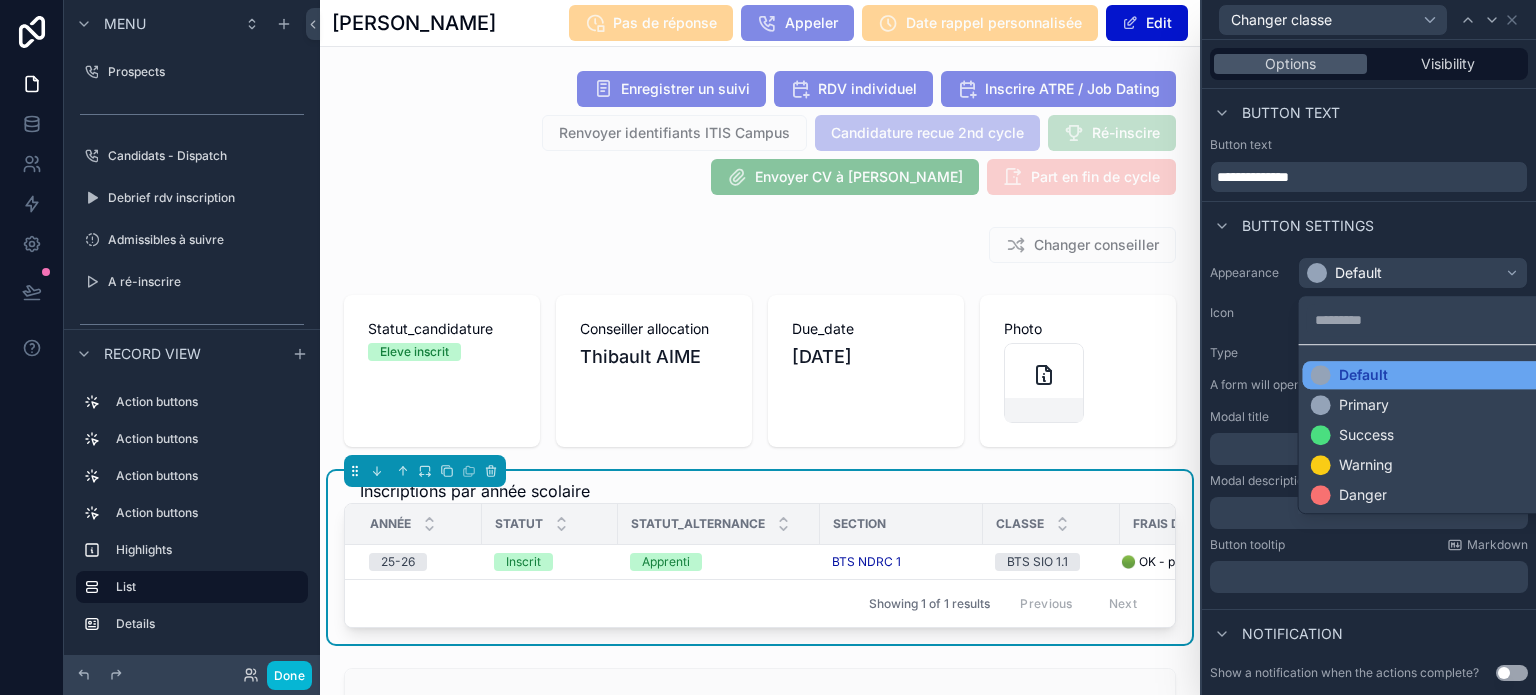 click on "Default" at bounding box center (1363, 375) 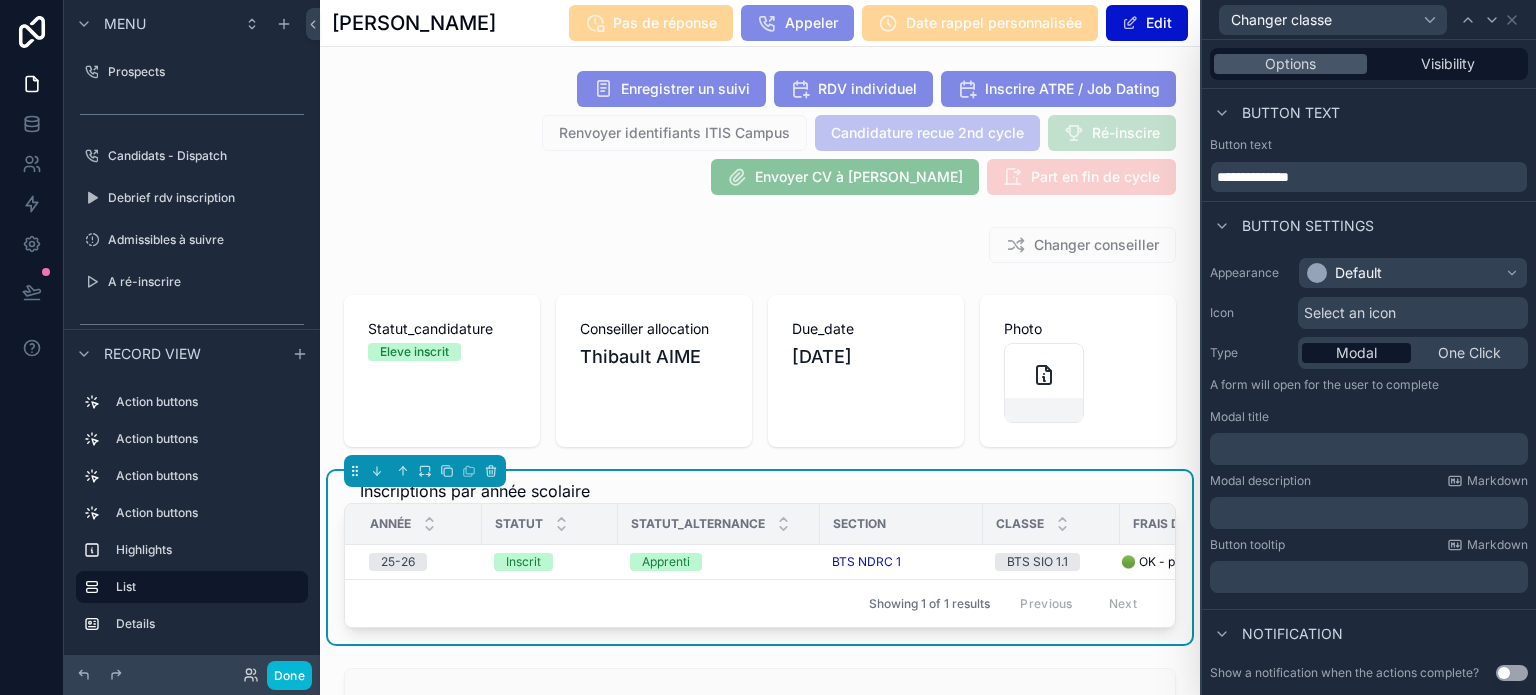 click on "Select an icon" at bounding box center [1350, 313] 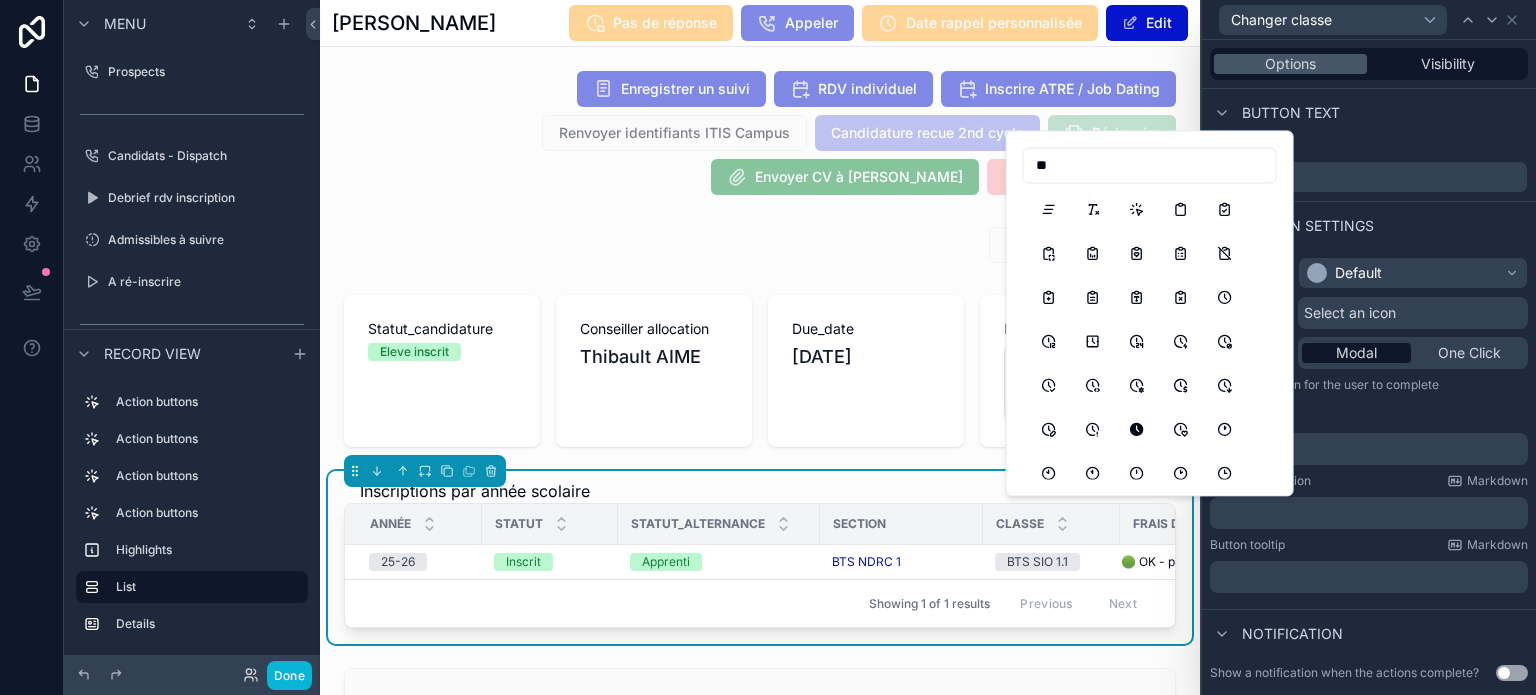 type on "*" 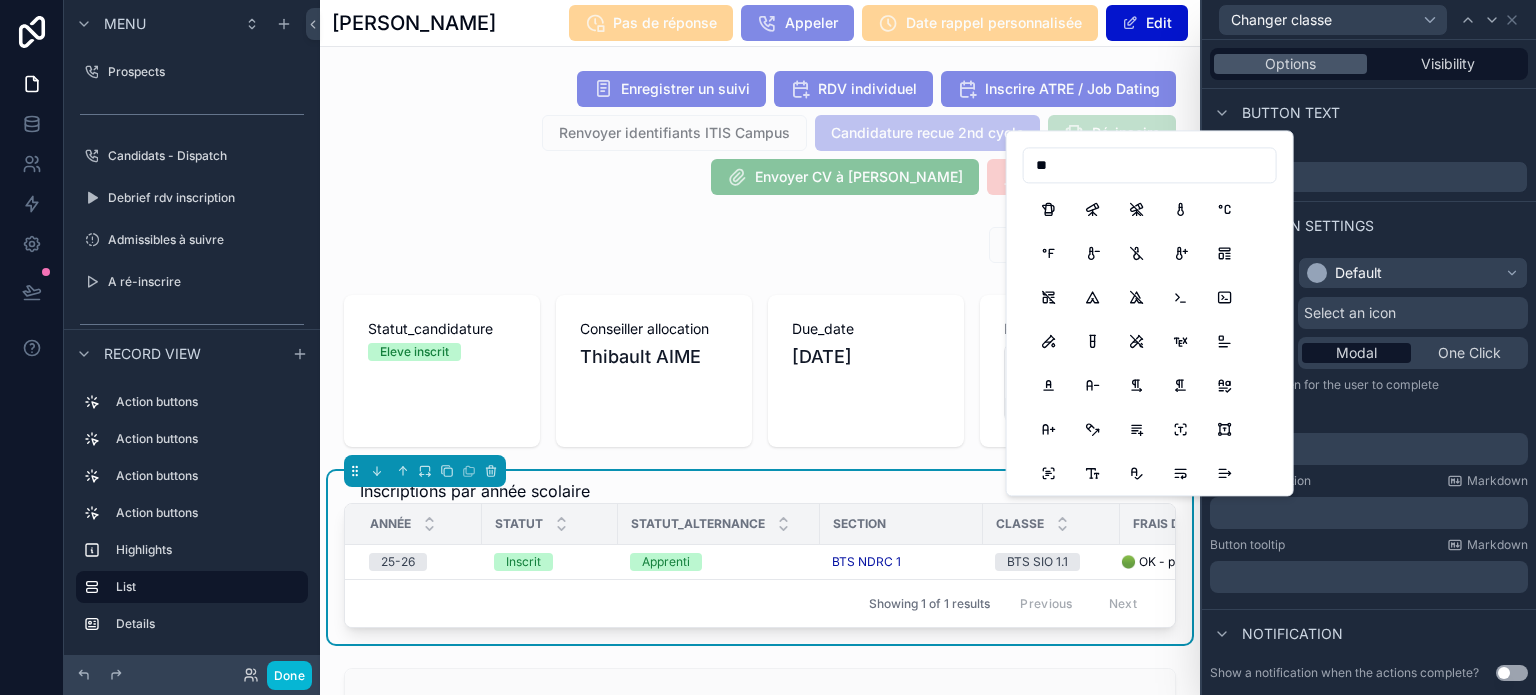 type on "*" 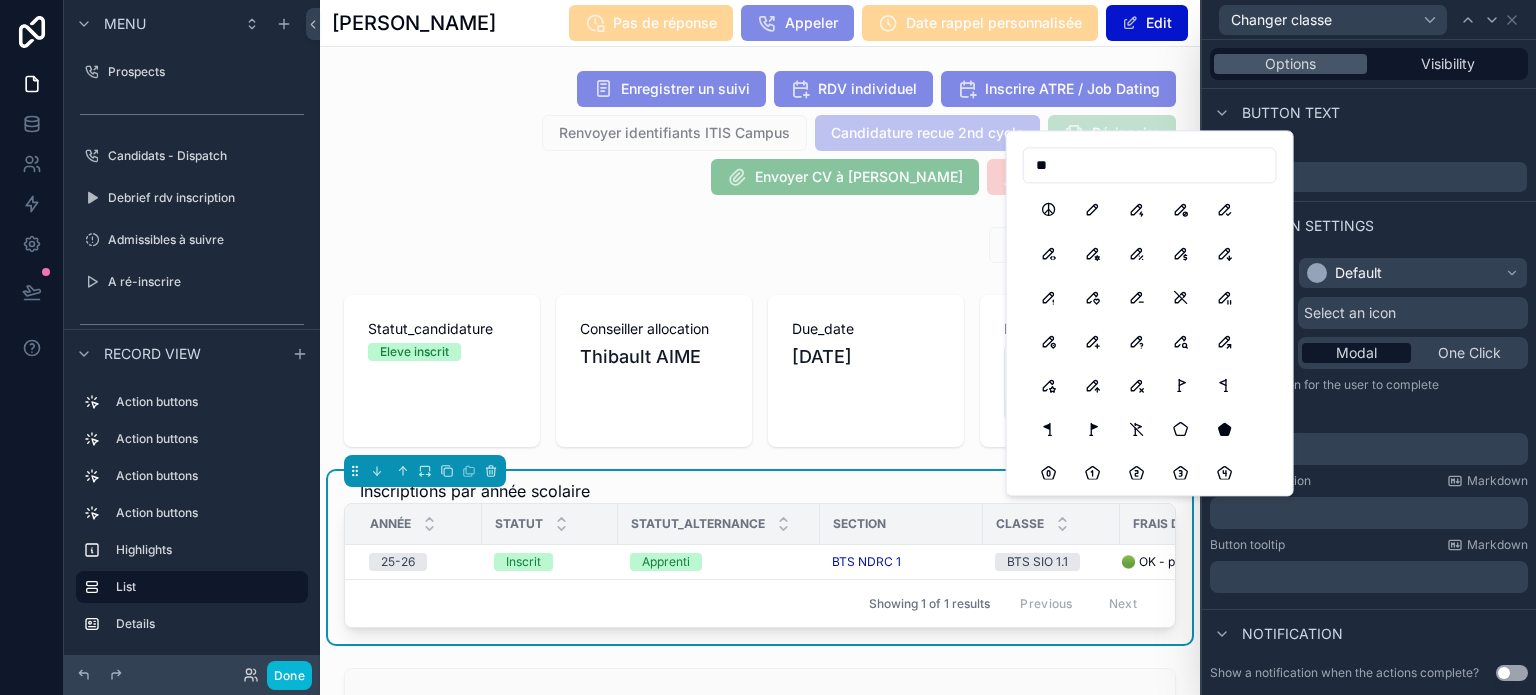 type on "*" 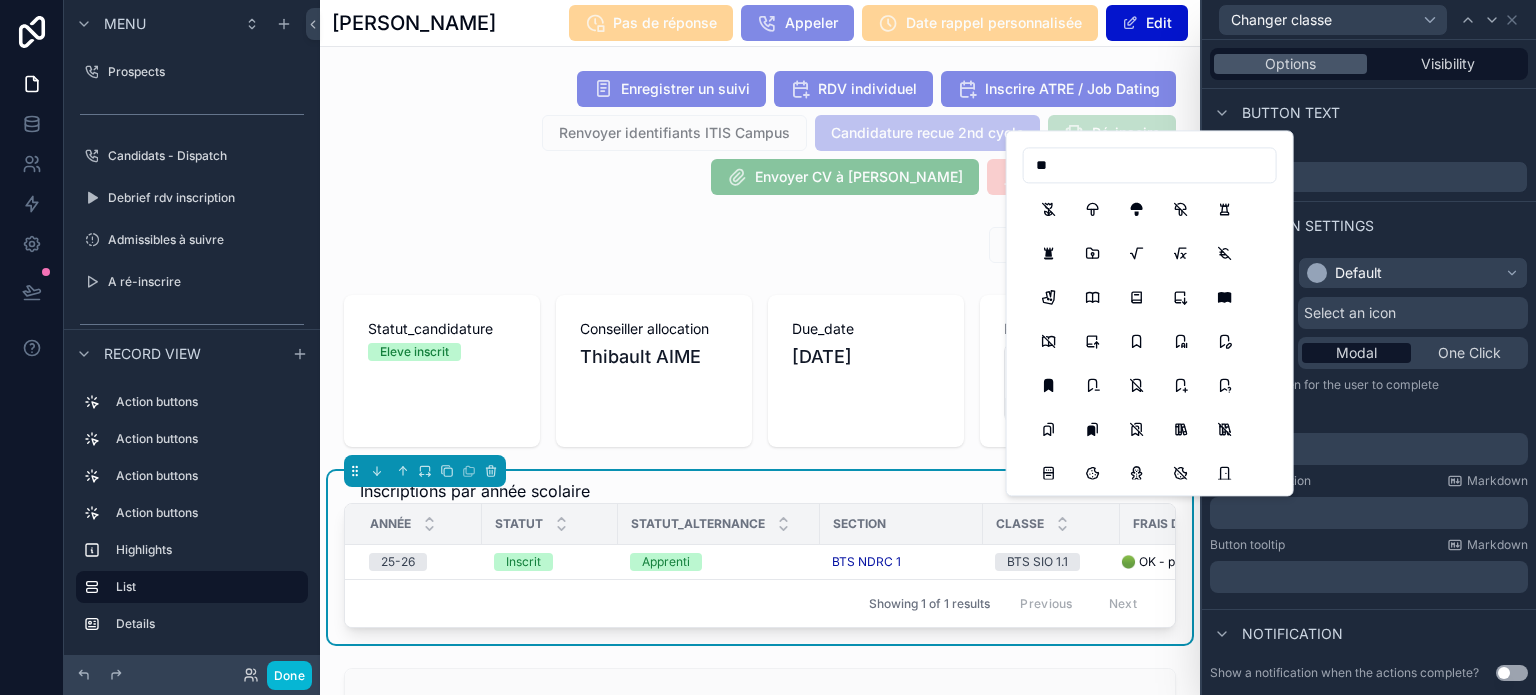 type on "*" 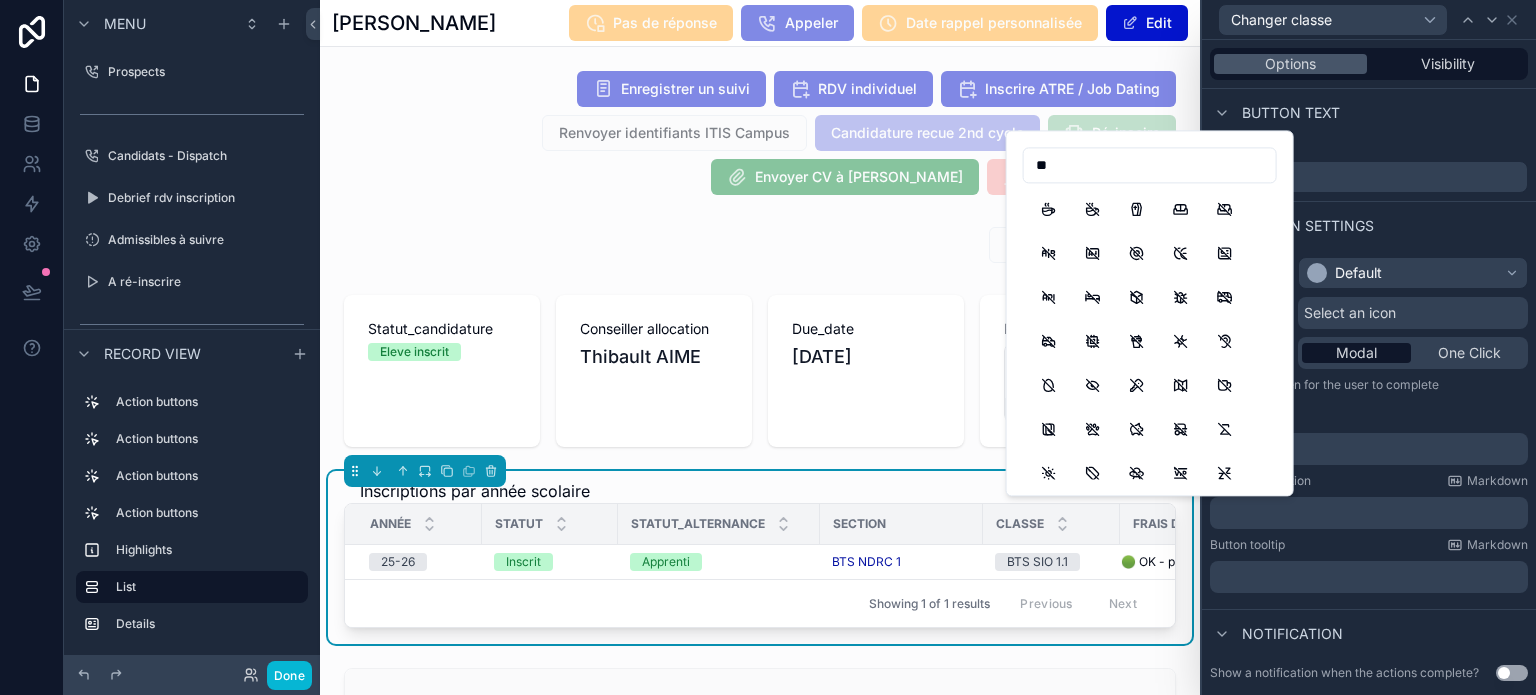 type on "*" 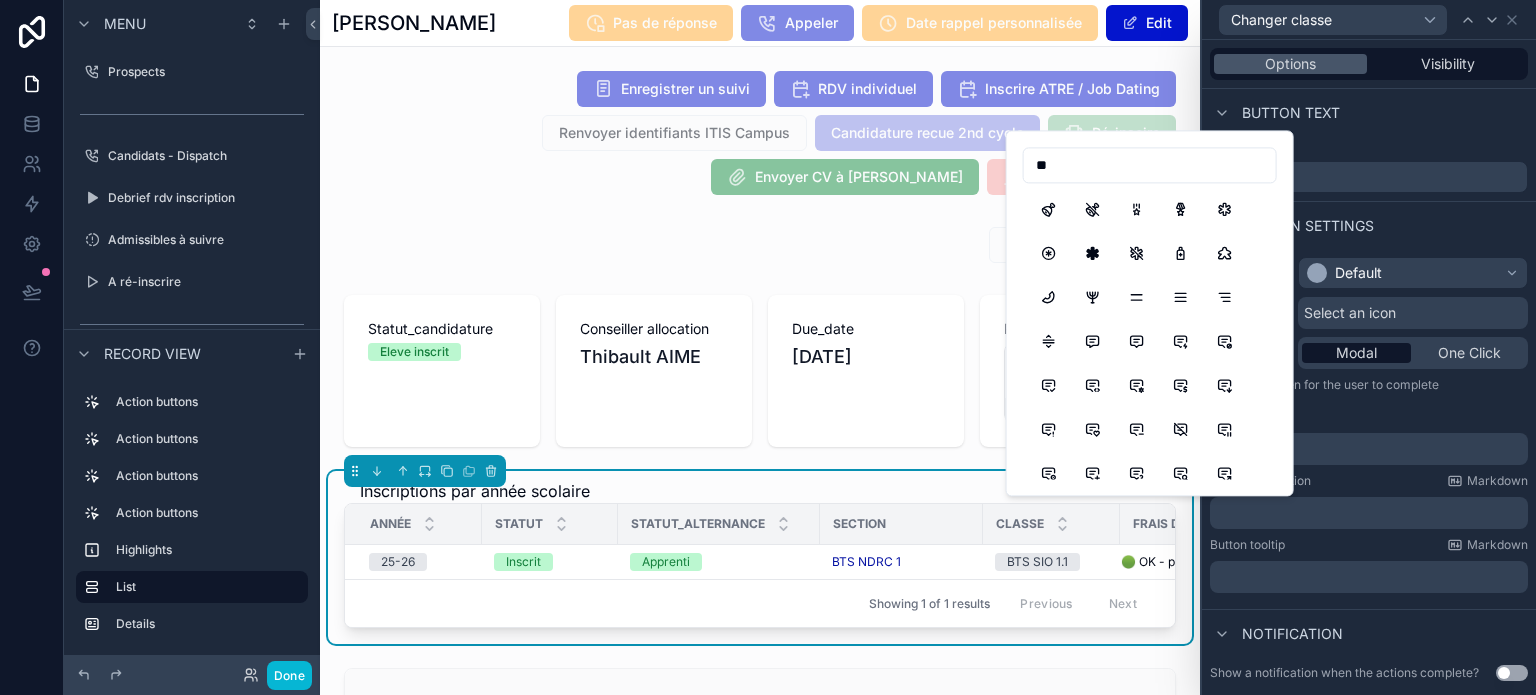 type on "*" 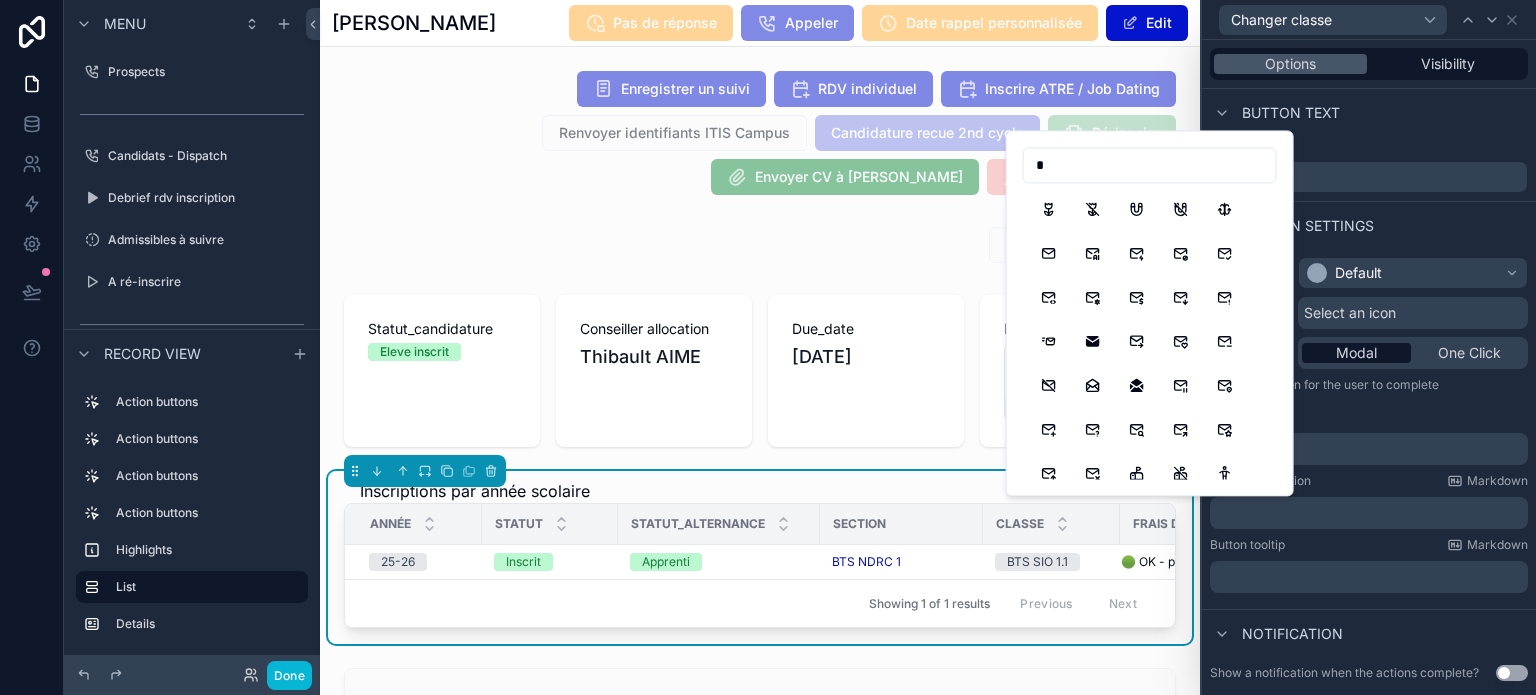 type 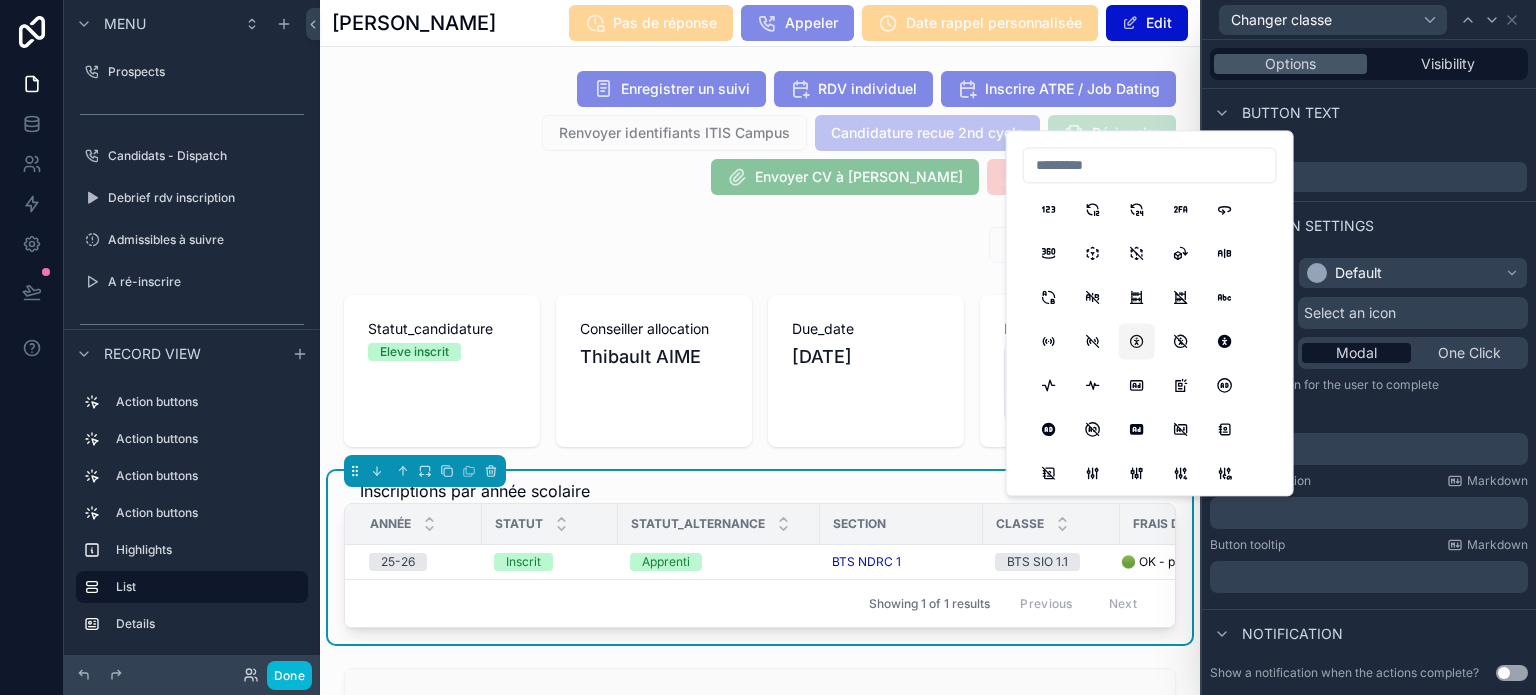 click at bounding box center [1137, 341] 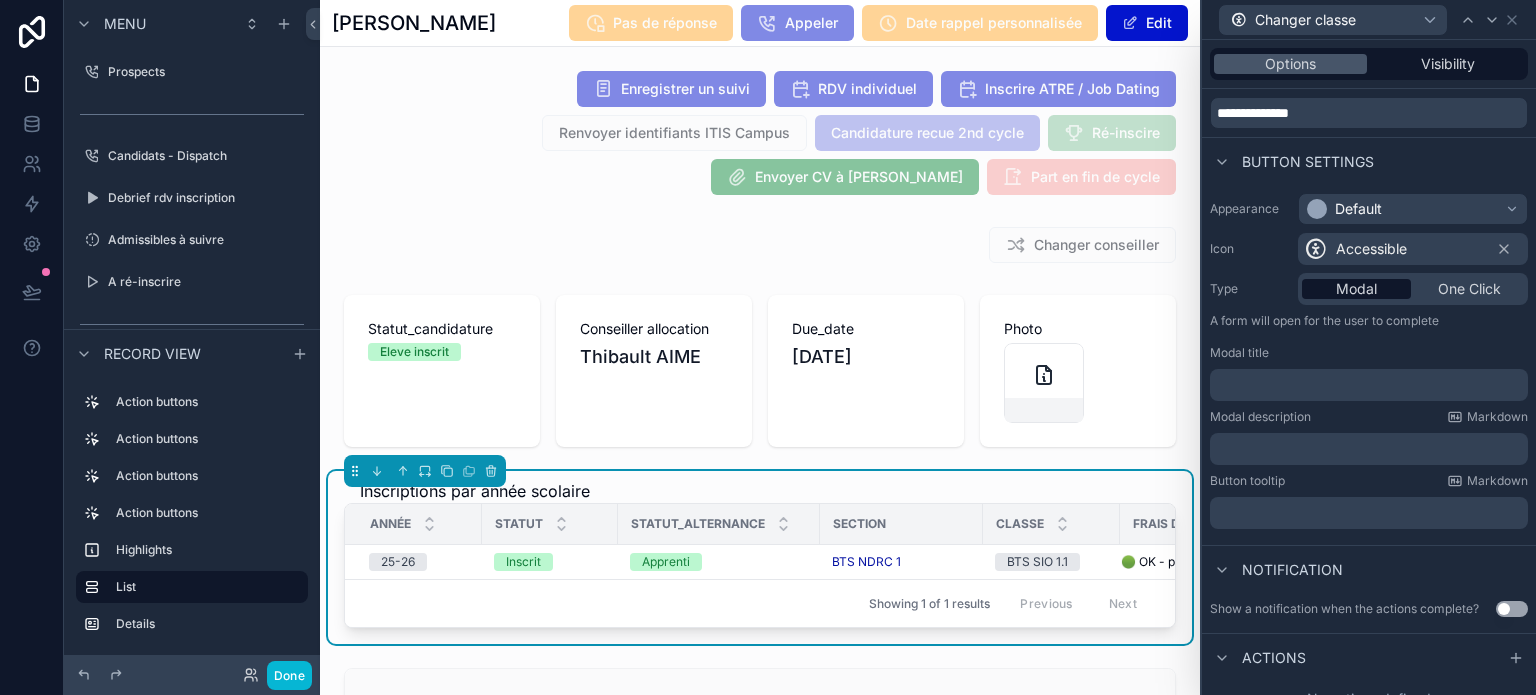 scroll, scrollTop: 72, scrollLeft: 0, axis: vertical 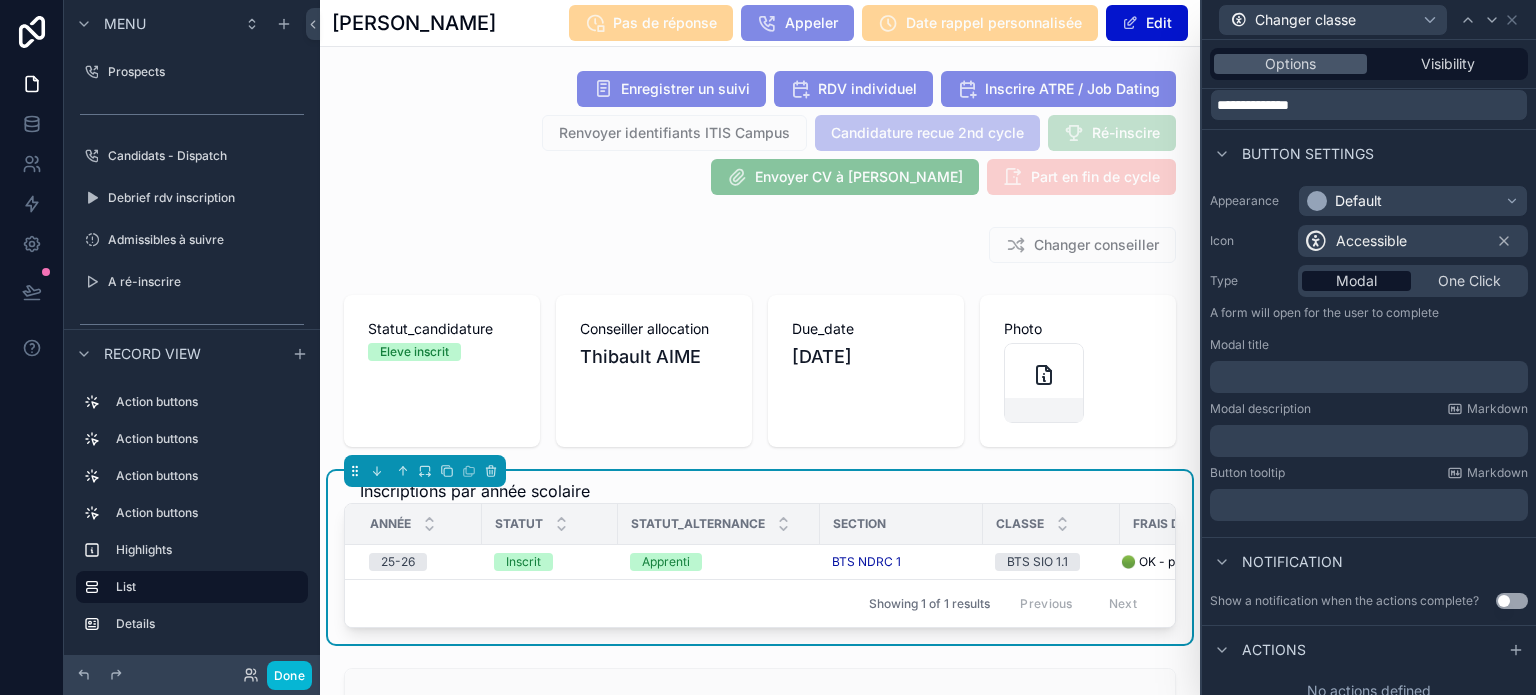 click on "﻿" at bounding box center [1371, 377] 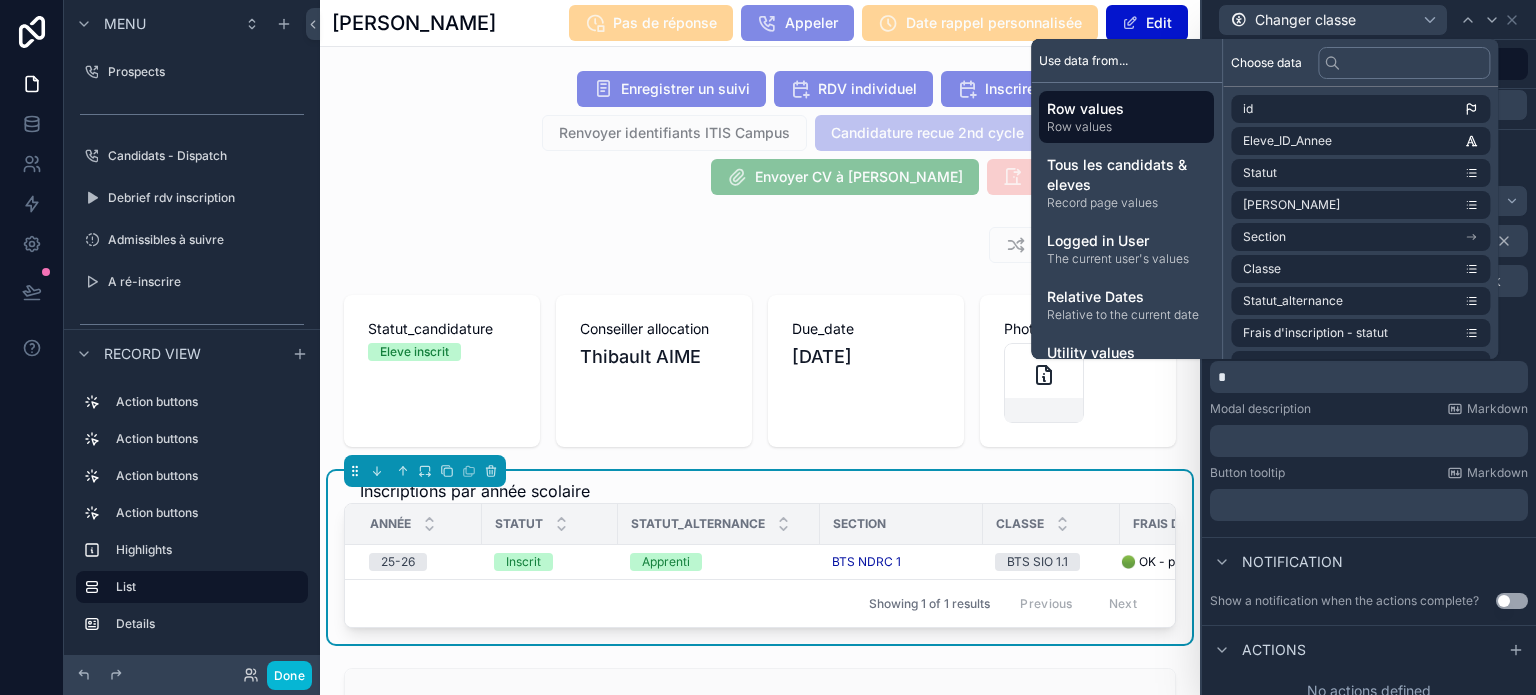 type 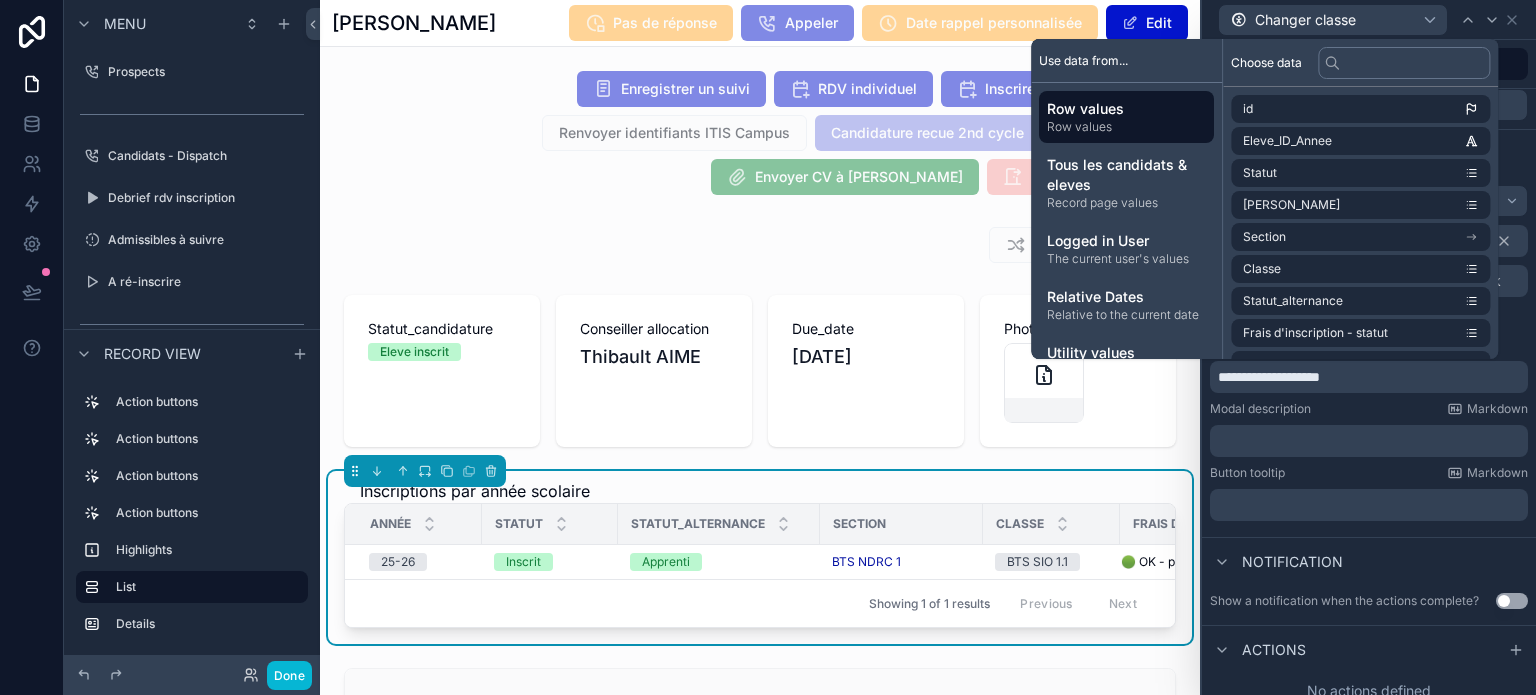 click on "﻿" at bounding box center [1371, 441] 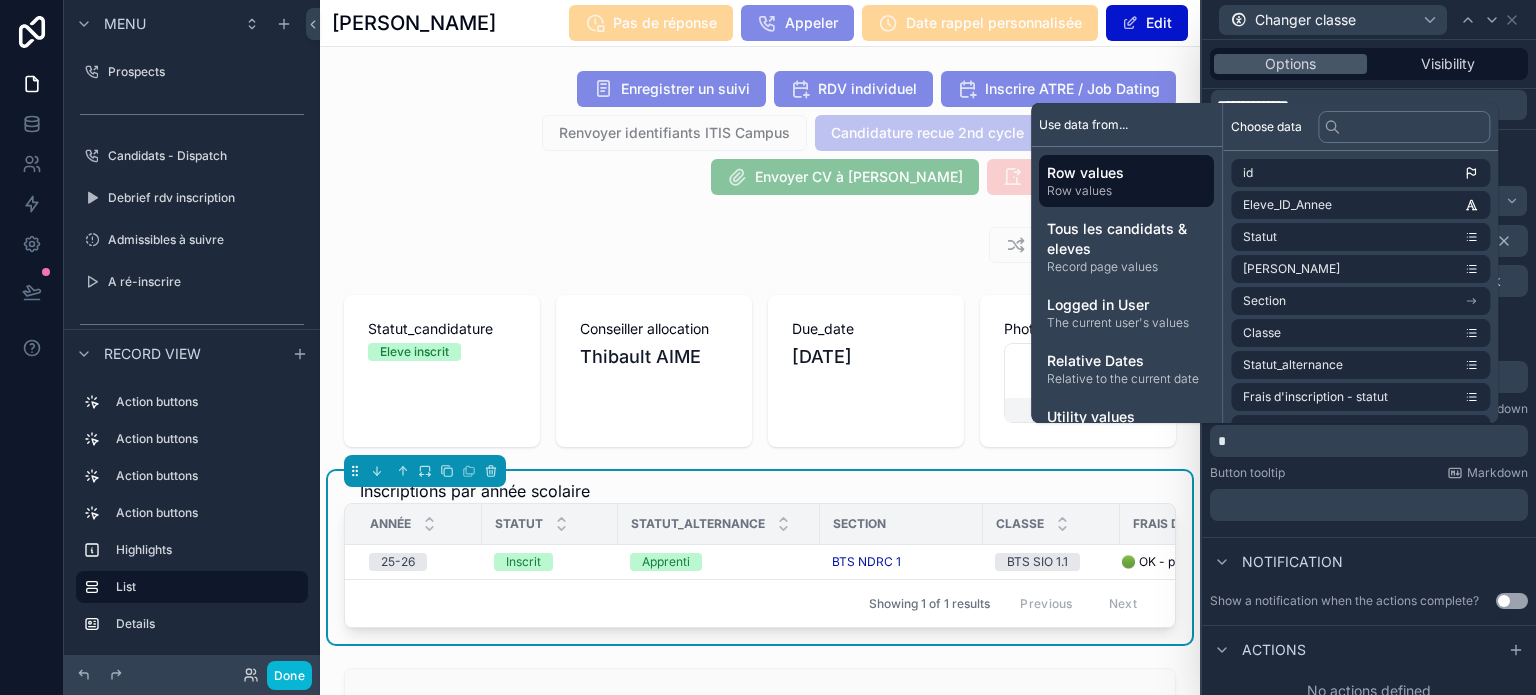 type 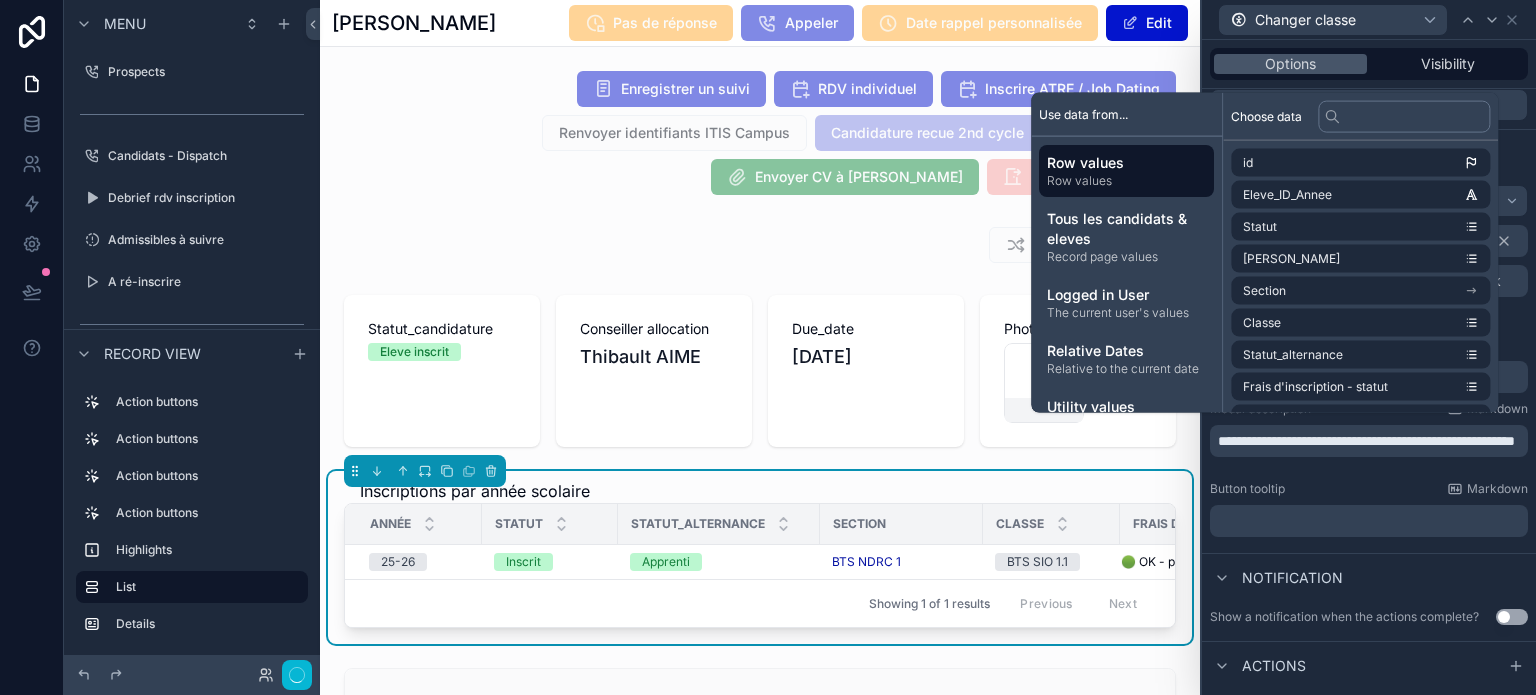scroll, scrollTop: 0, scrollLeft: 0, axis: both 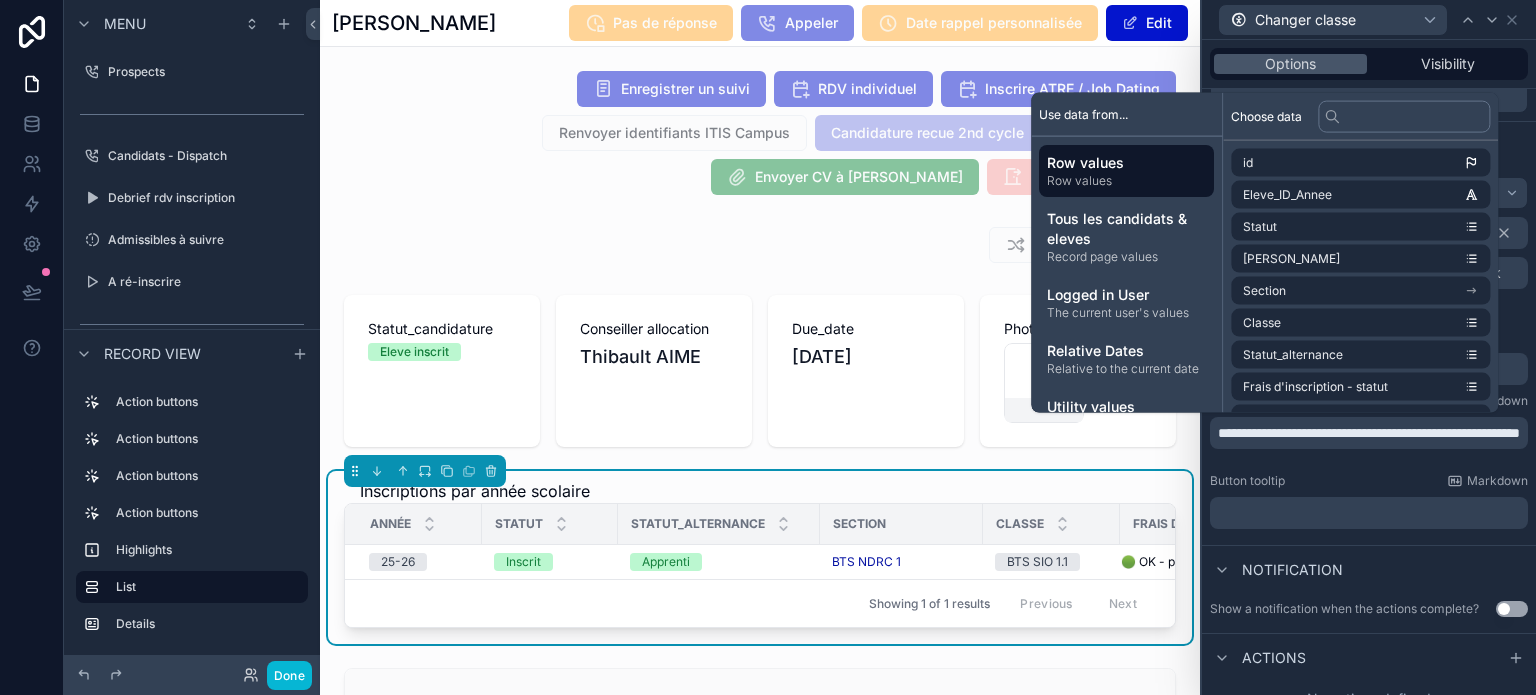 click on "Button tooltip Markdown" at bounding box center [1369, 481] 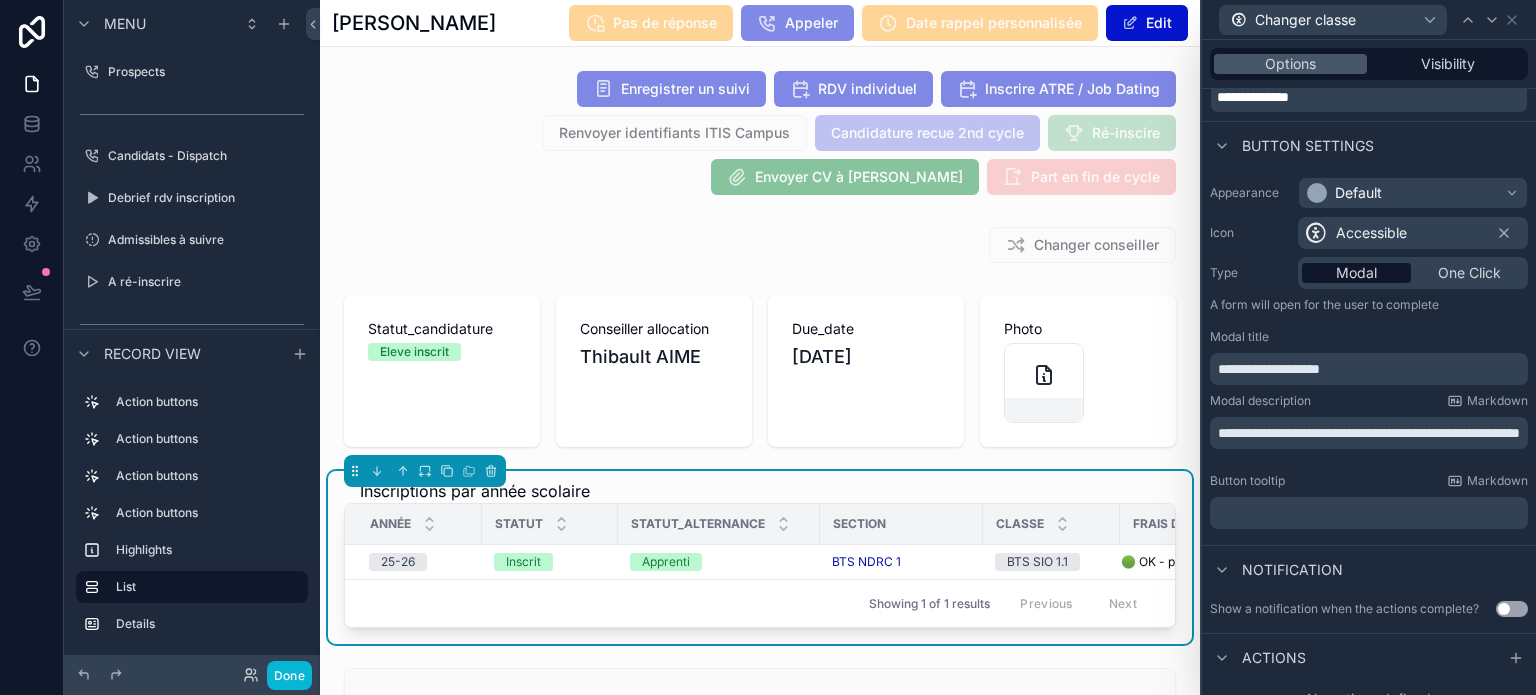 scroll, scrollTop: 101, scrollLeft: 0, axis: vertical 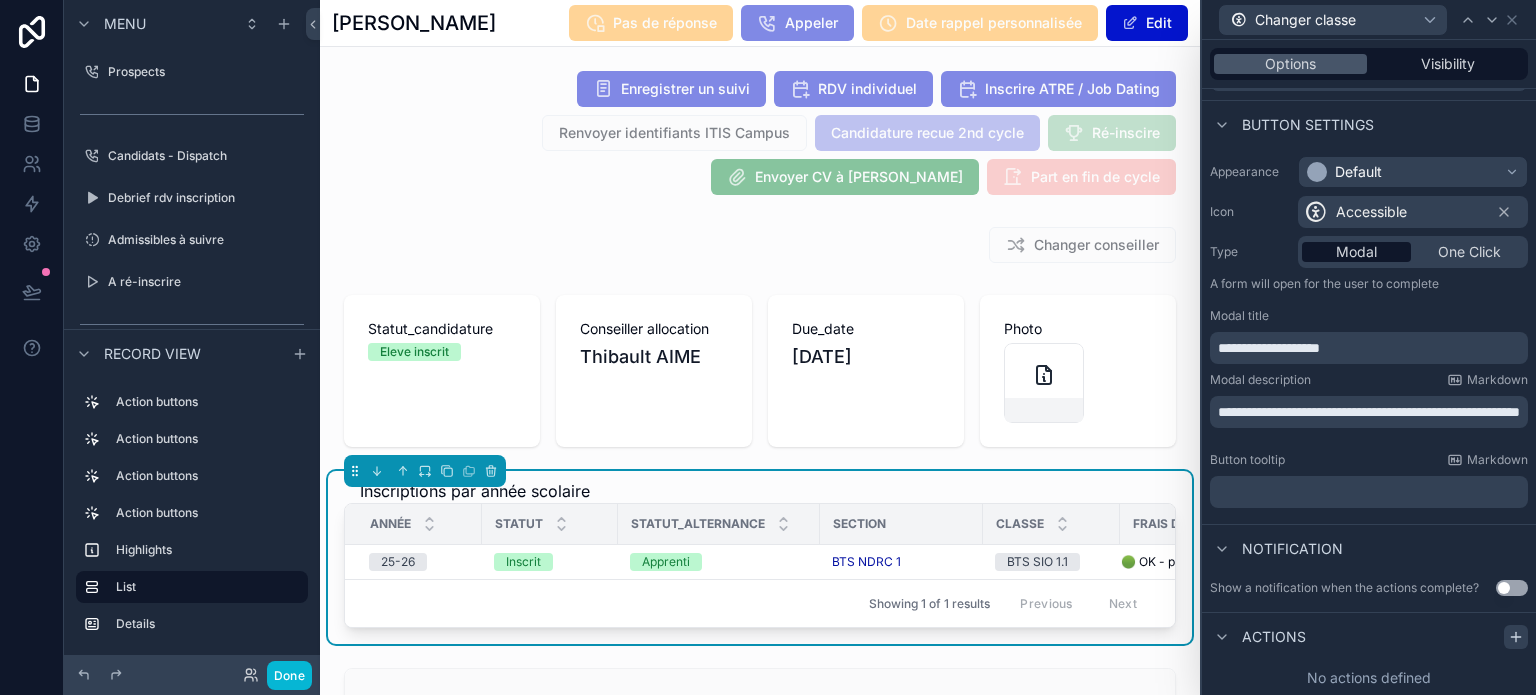 click 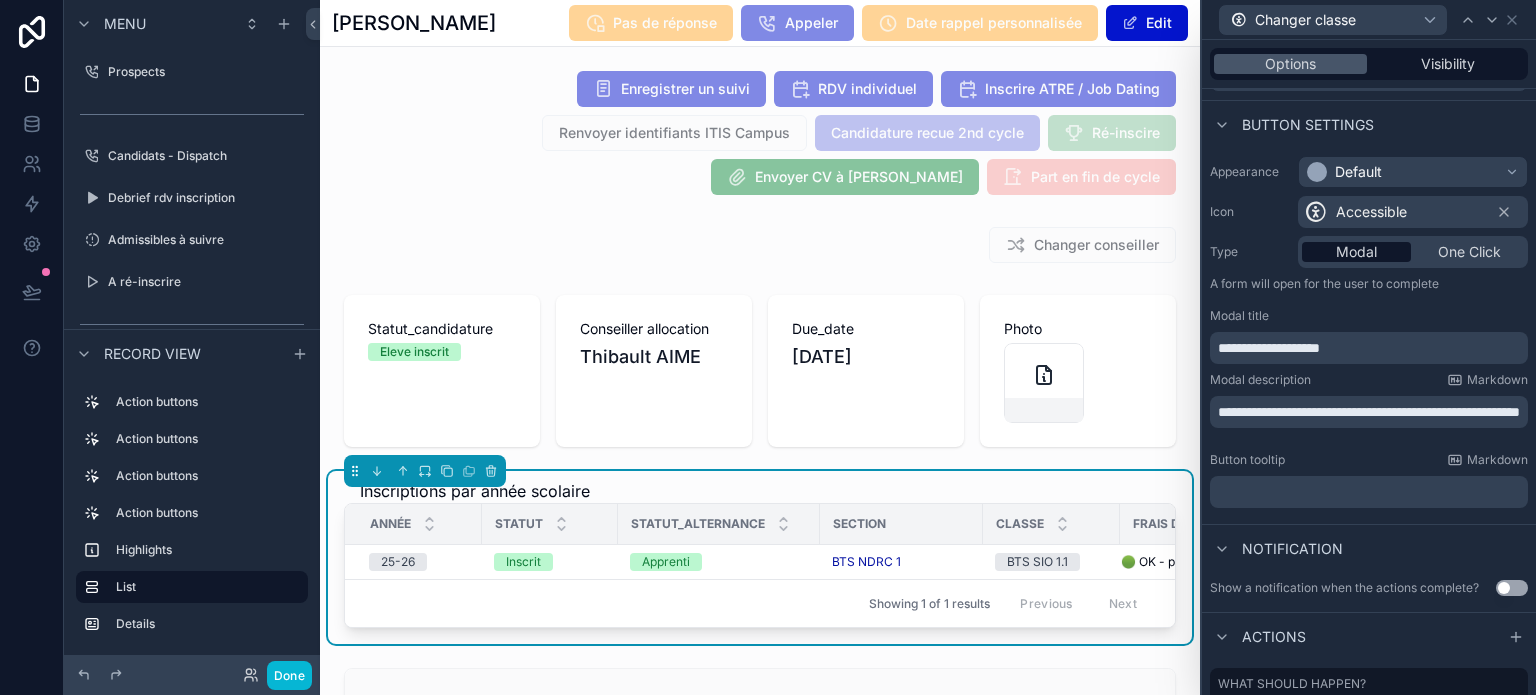 scroll, scrollTop: 204, scrollLeft: 0, axis: vertical 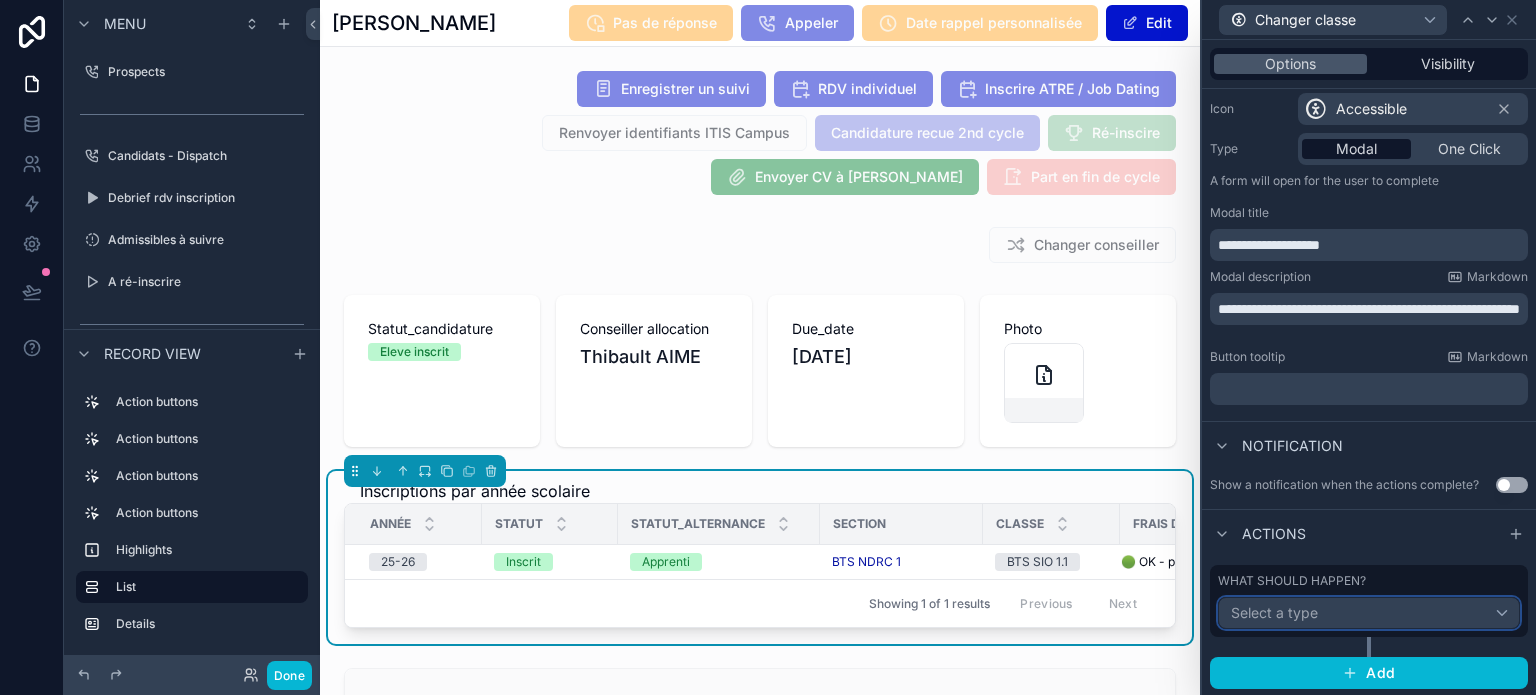 click on "Select a type" at bounding box center (1369, 613) 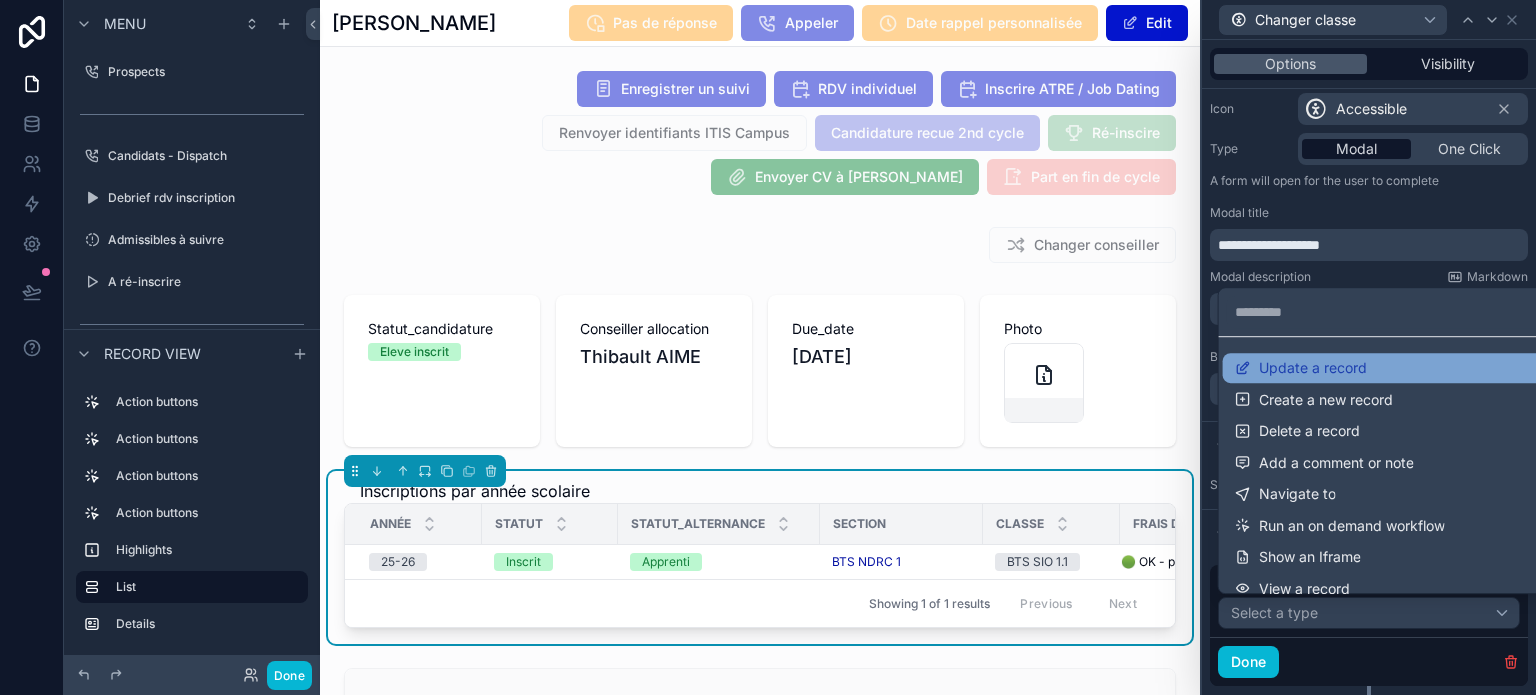click on "Update a record" at bounding box center [1313, 368] 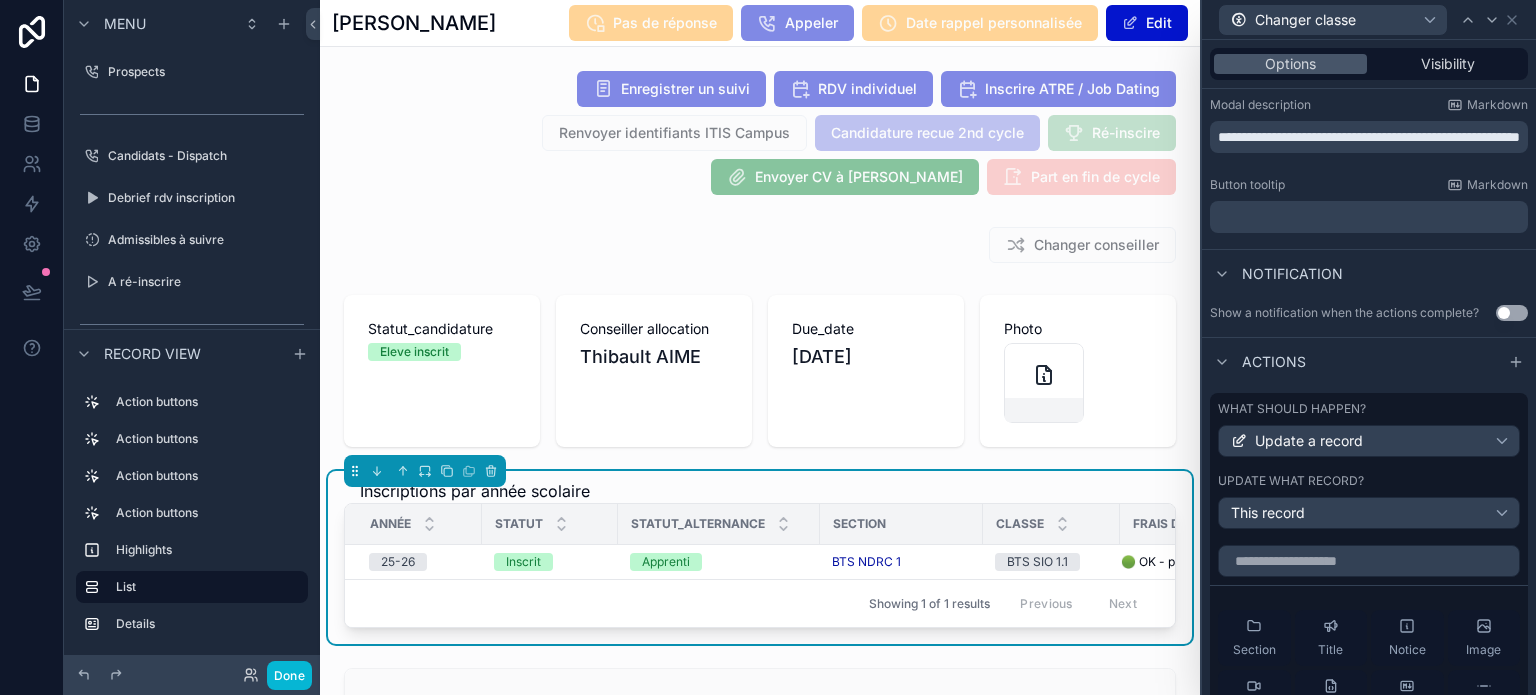 scroll, scrollTop: 384, scrollLeft: 0, axis: vertical 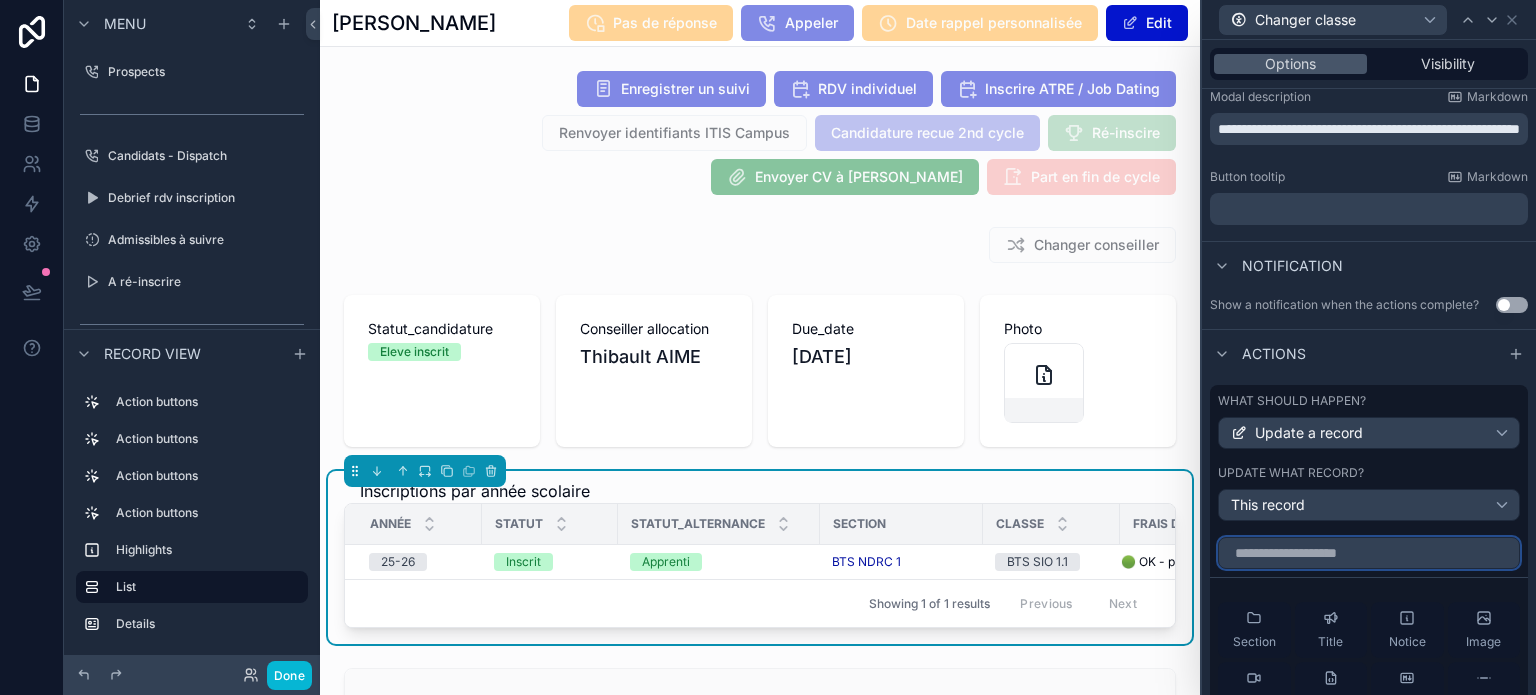 click at bounding box center [1369, 553] 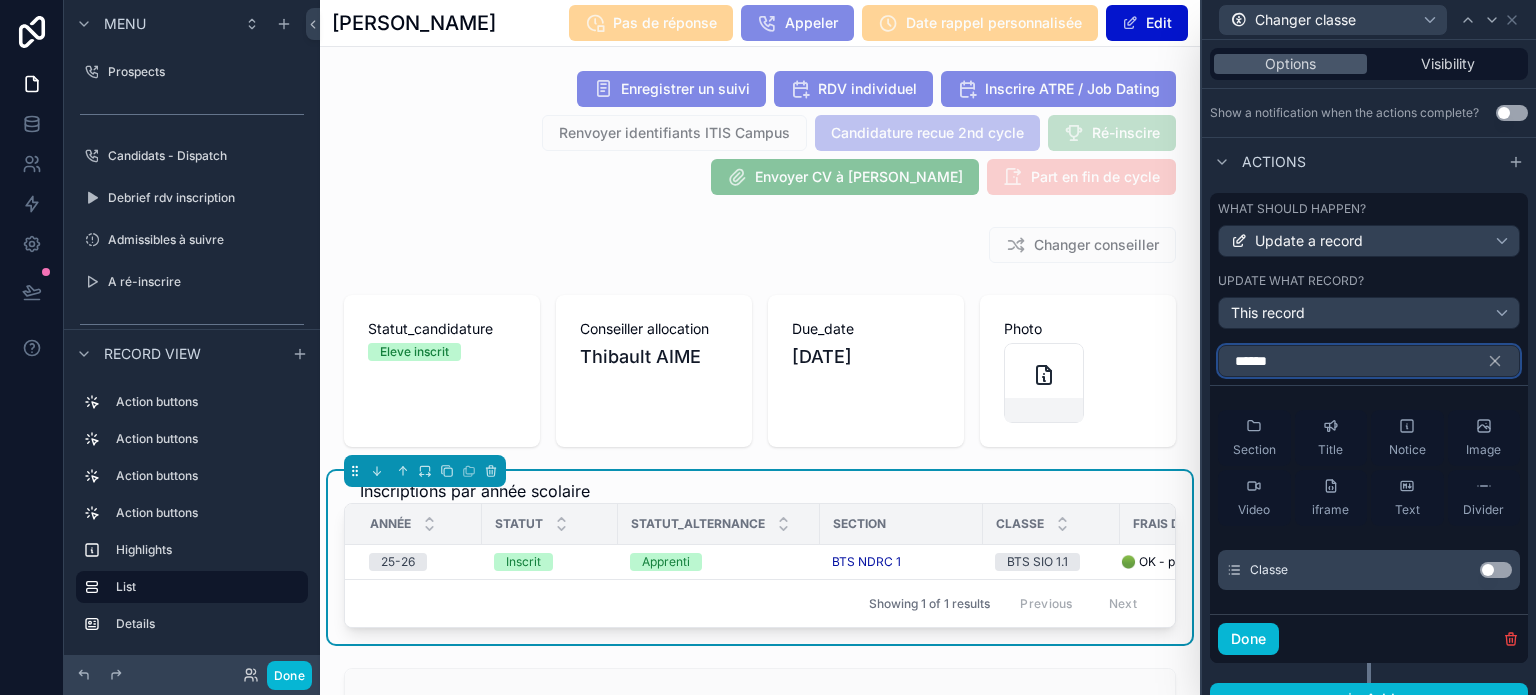 scroll, scrollTop: 601, scrollLeft: 0, axis: vertical 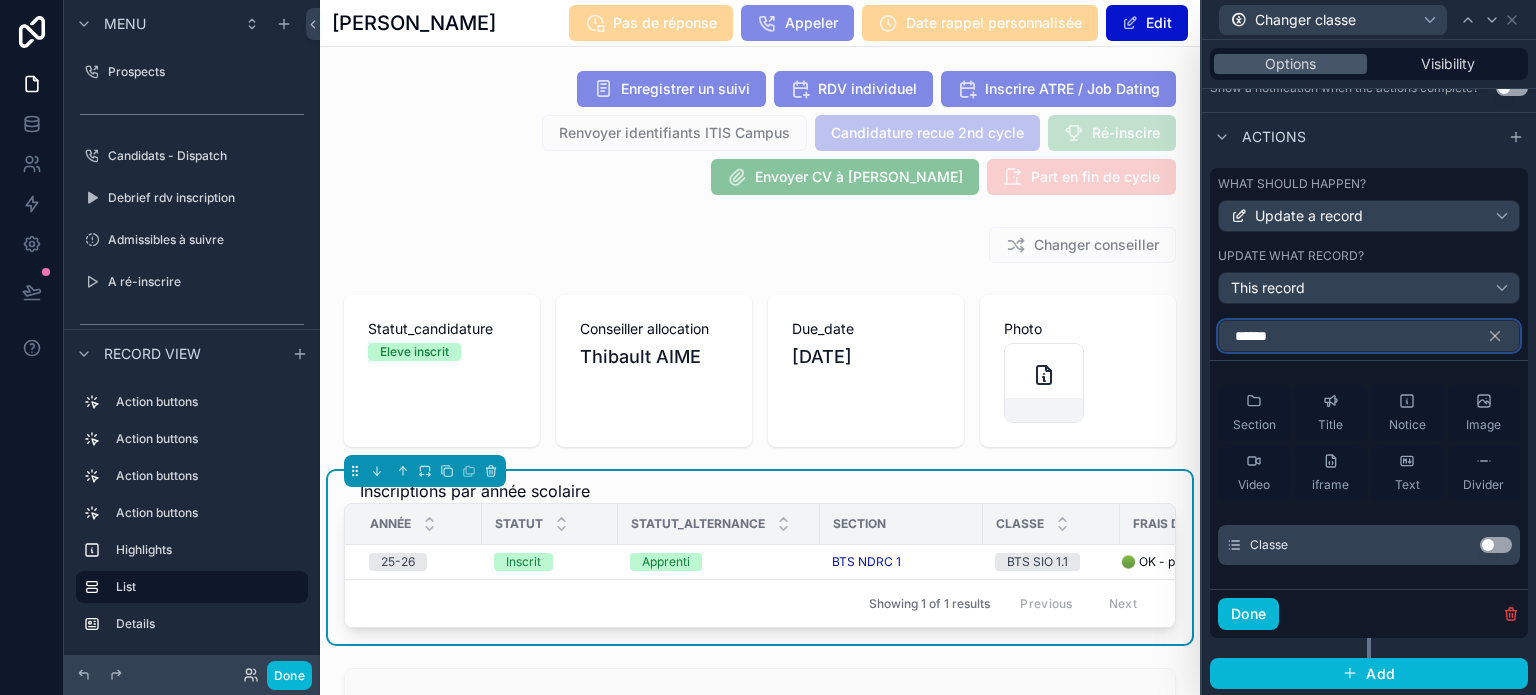type on "******" 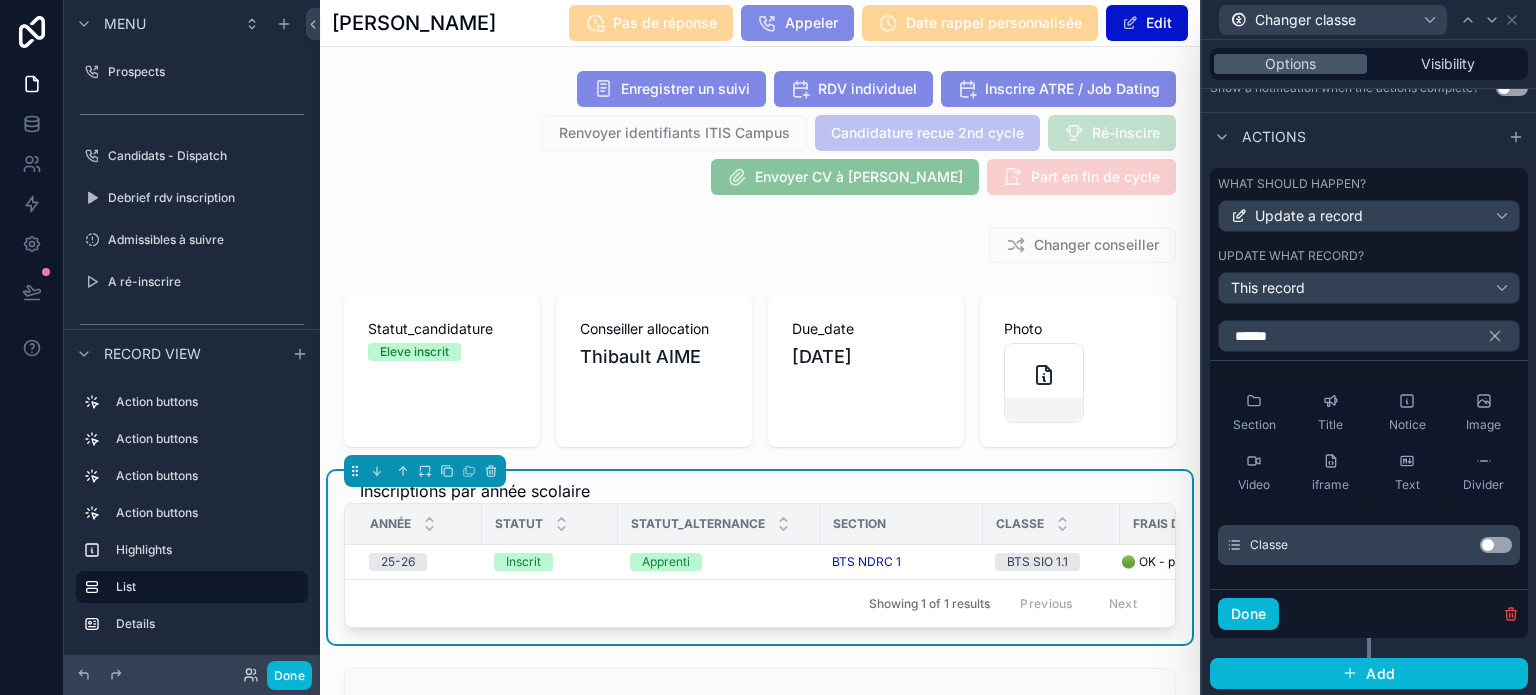 click on "Use setting" at bounding box center [1496, 545] 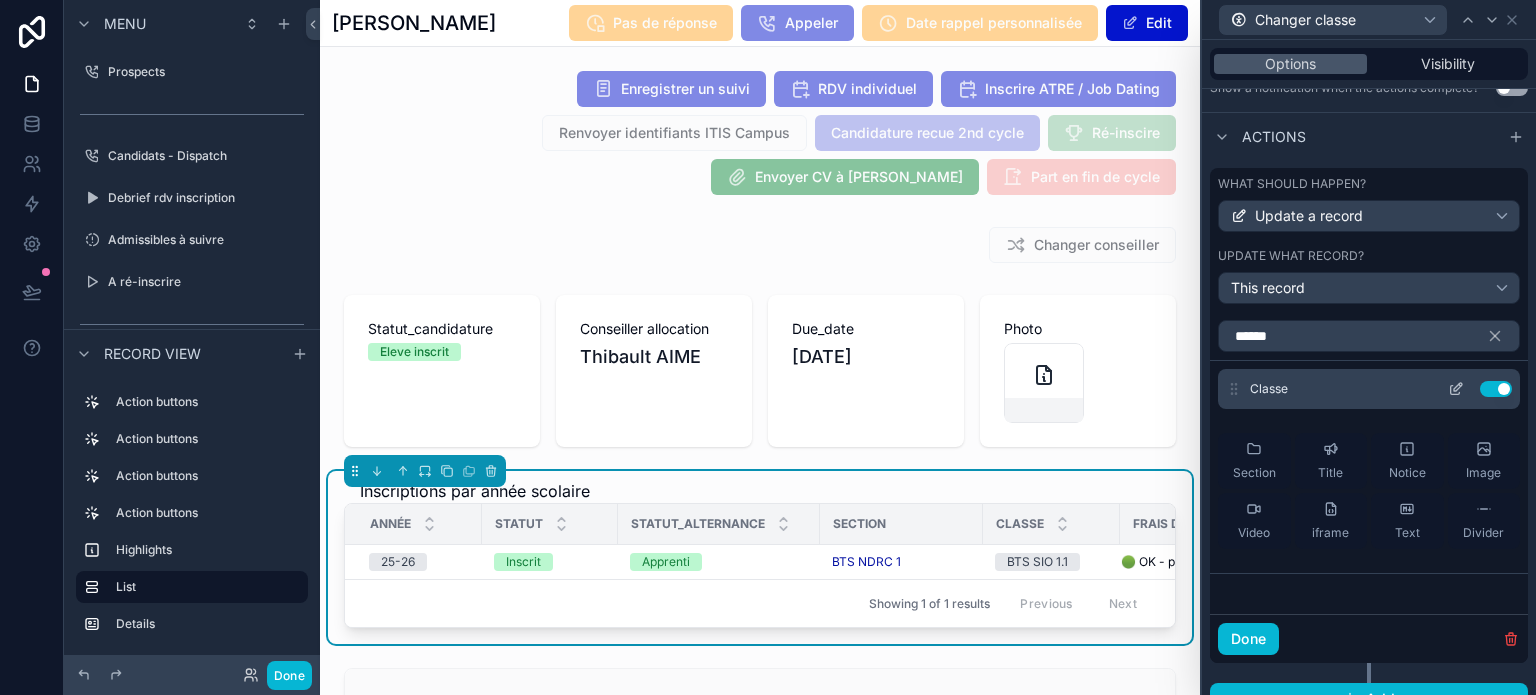 click 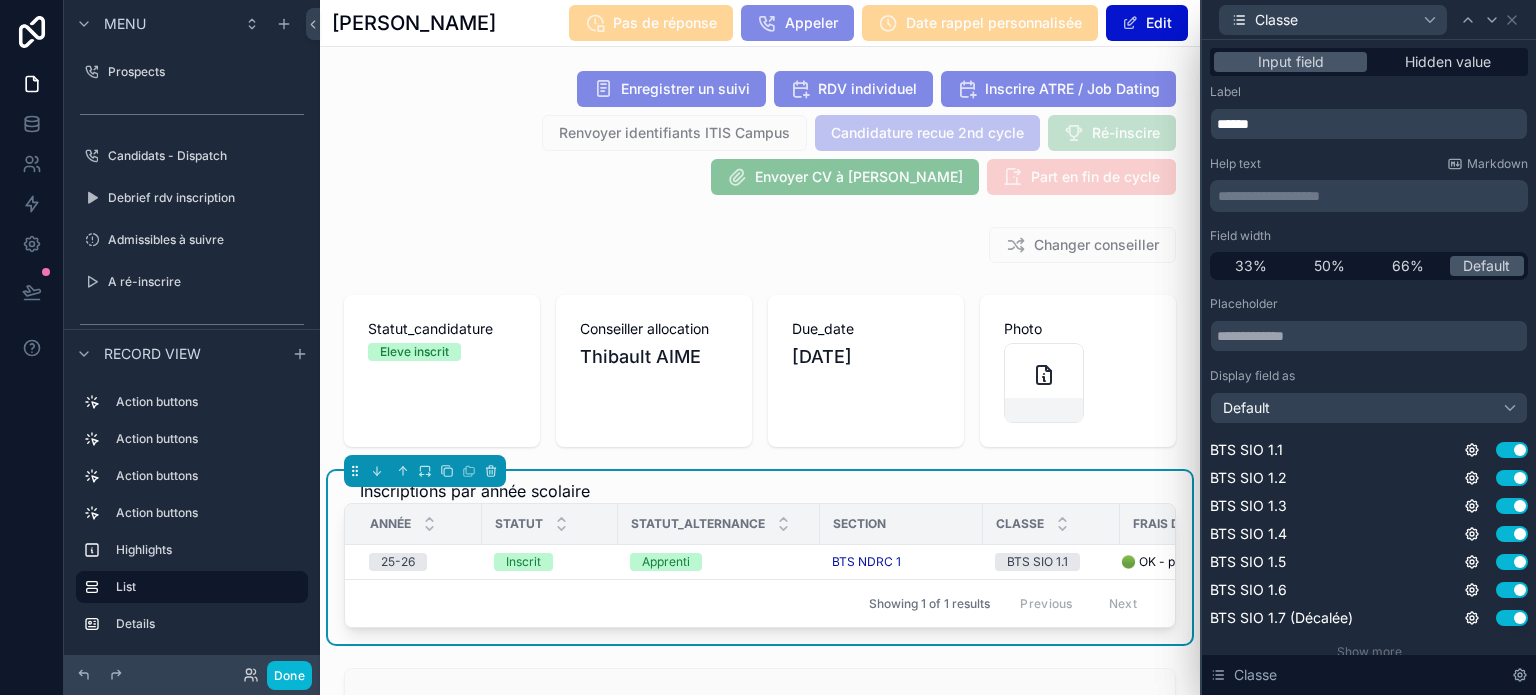 scroll, scrollTop: 196, scrollLeft: 0, axis: vertical 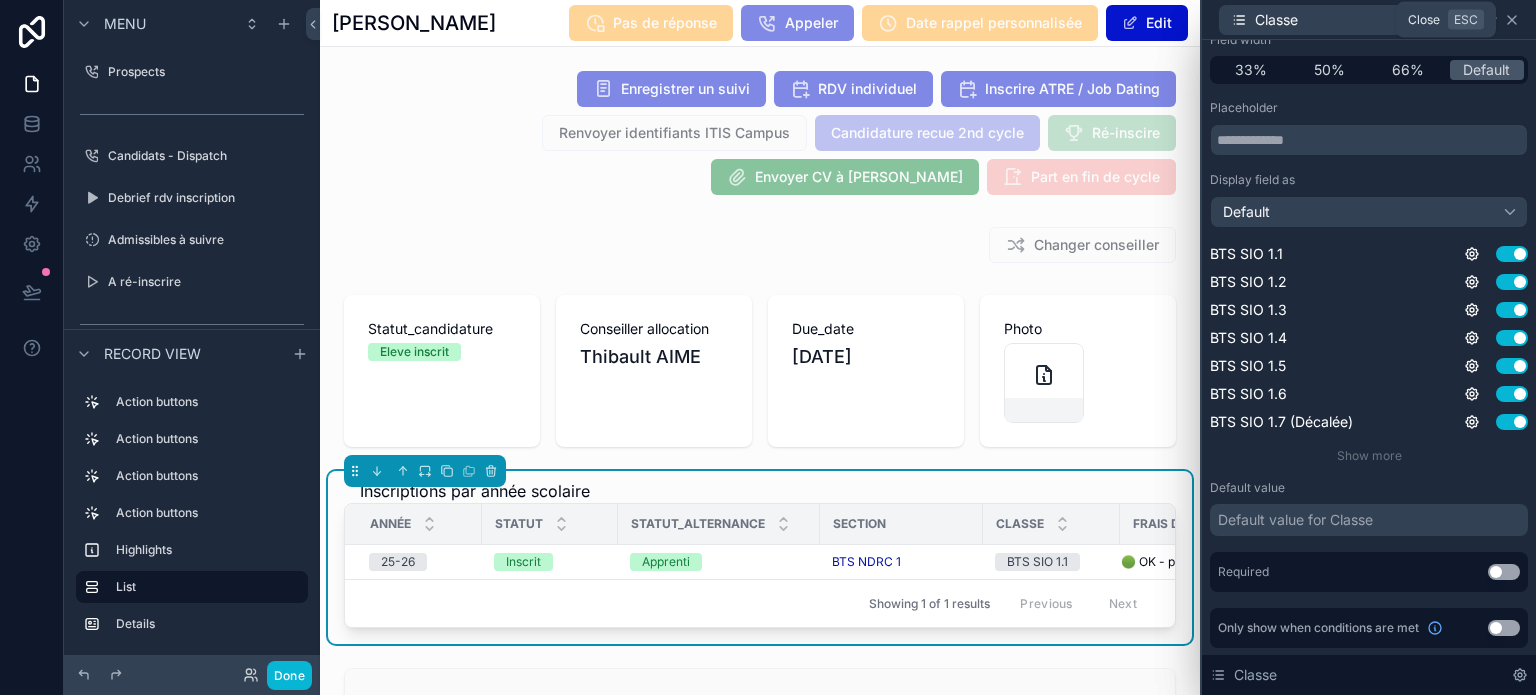 click 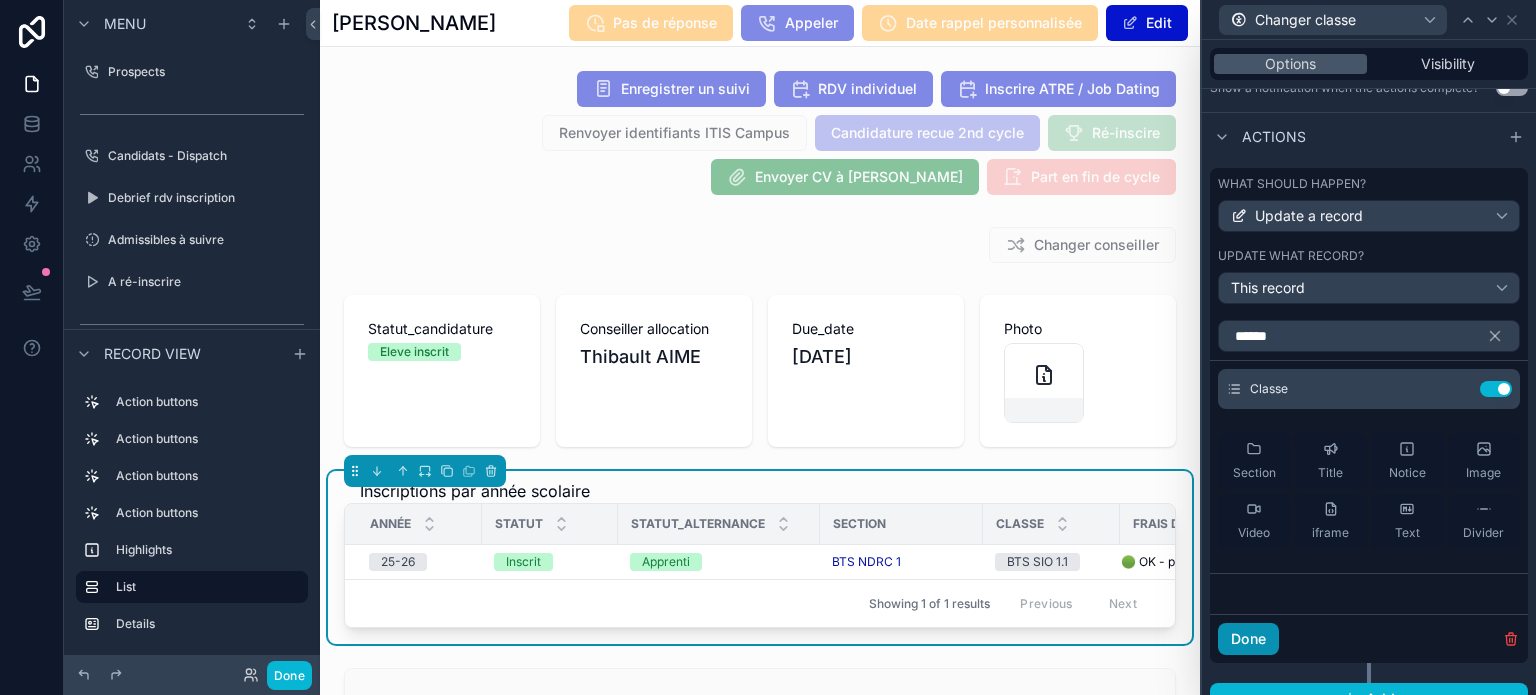 click on "Done" at bounding box center [1248, 639] 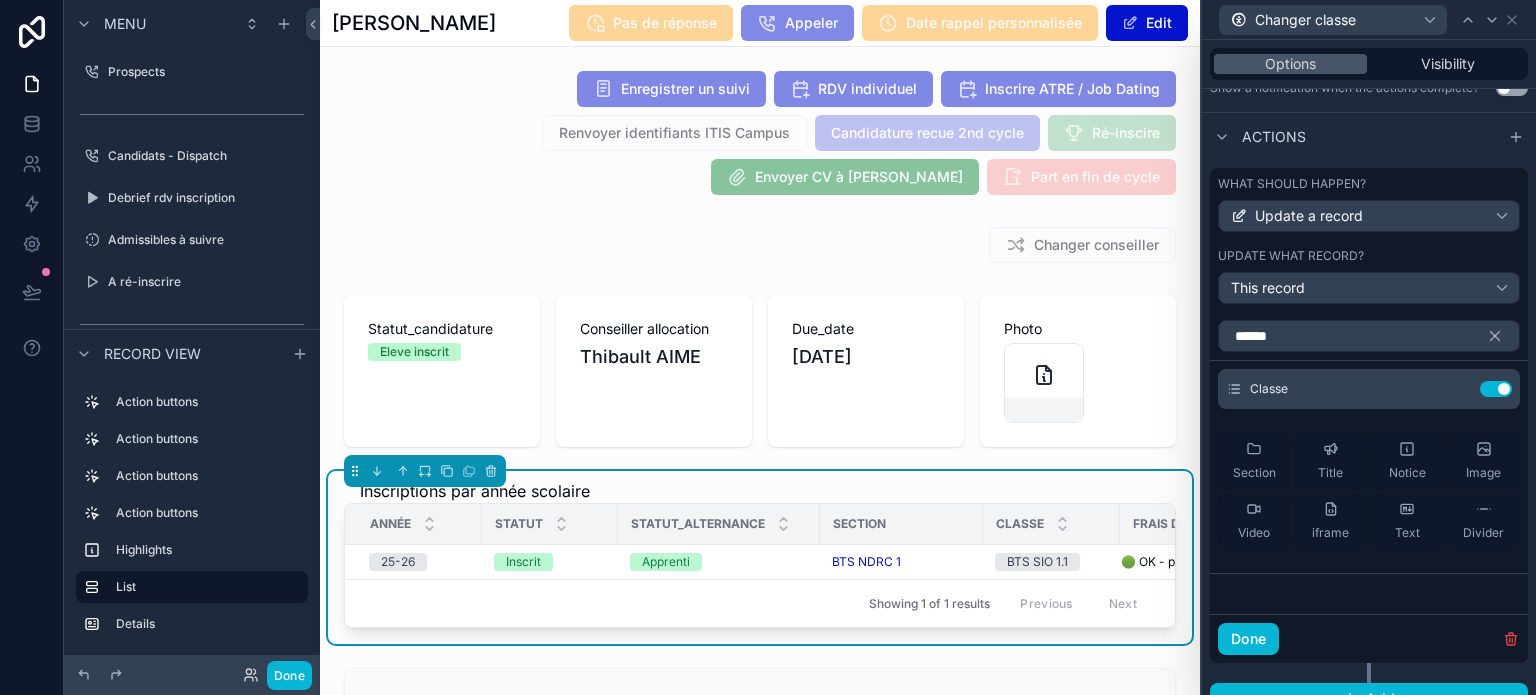 scroll, scrollTop: 276, scrollLeft: 0, axis: vertical 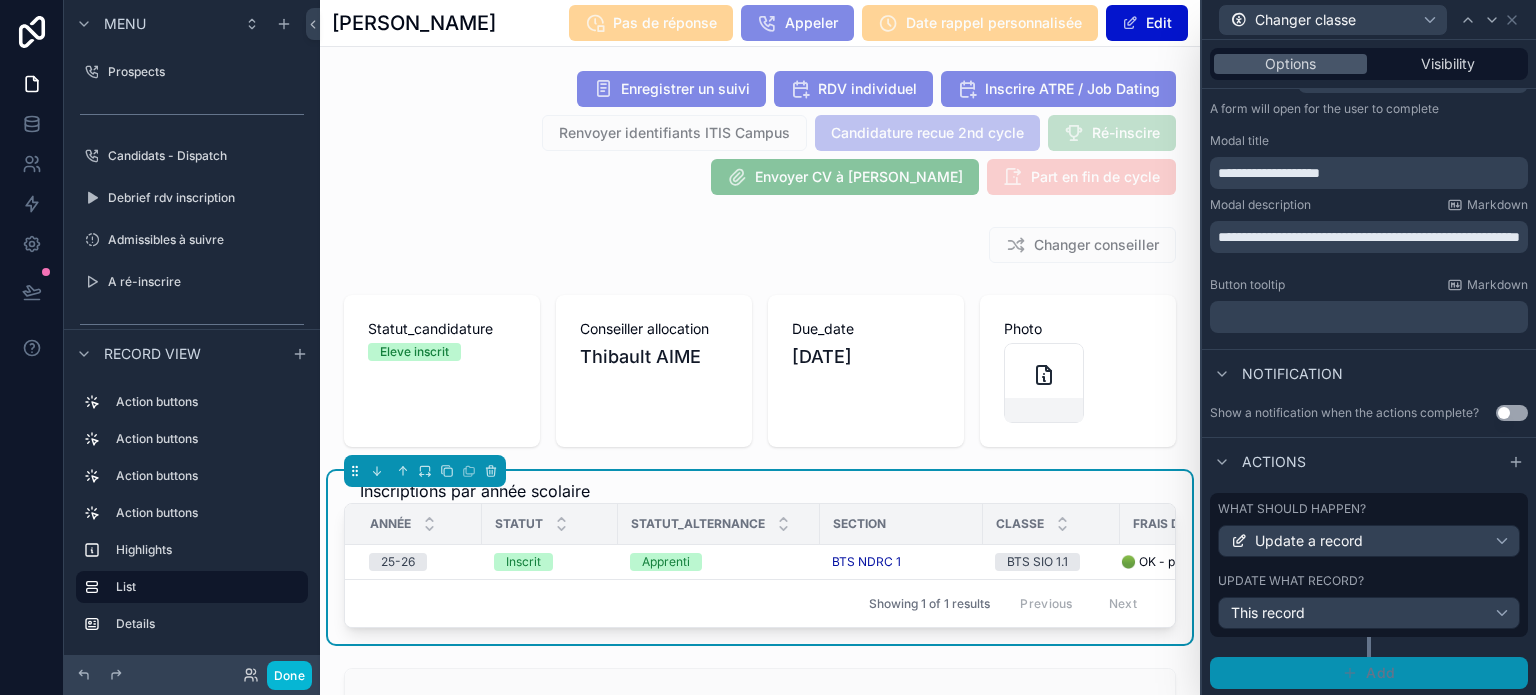 click on "Add" at bounding box center [1369, 673] 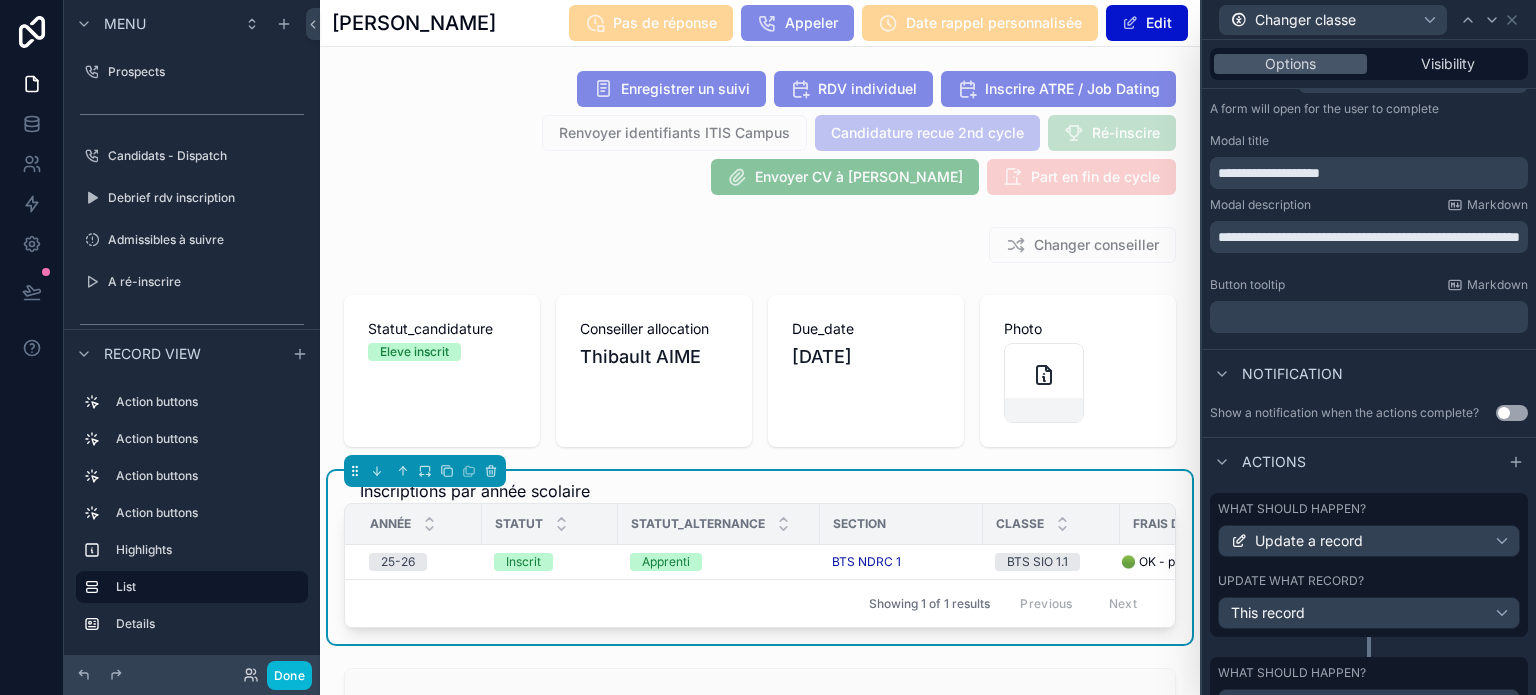 scroll, scrollTop: 368, scrollLeft: 0, axis: vertical 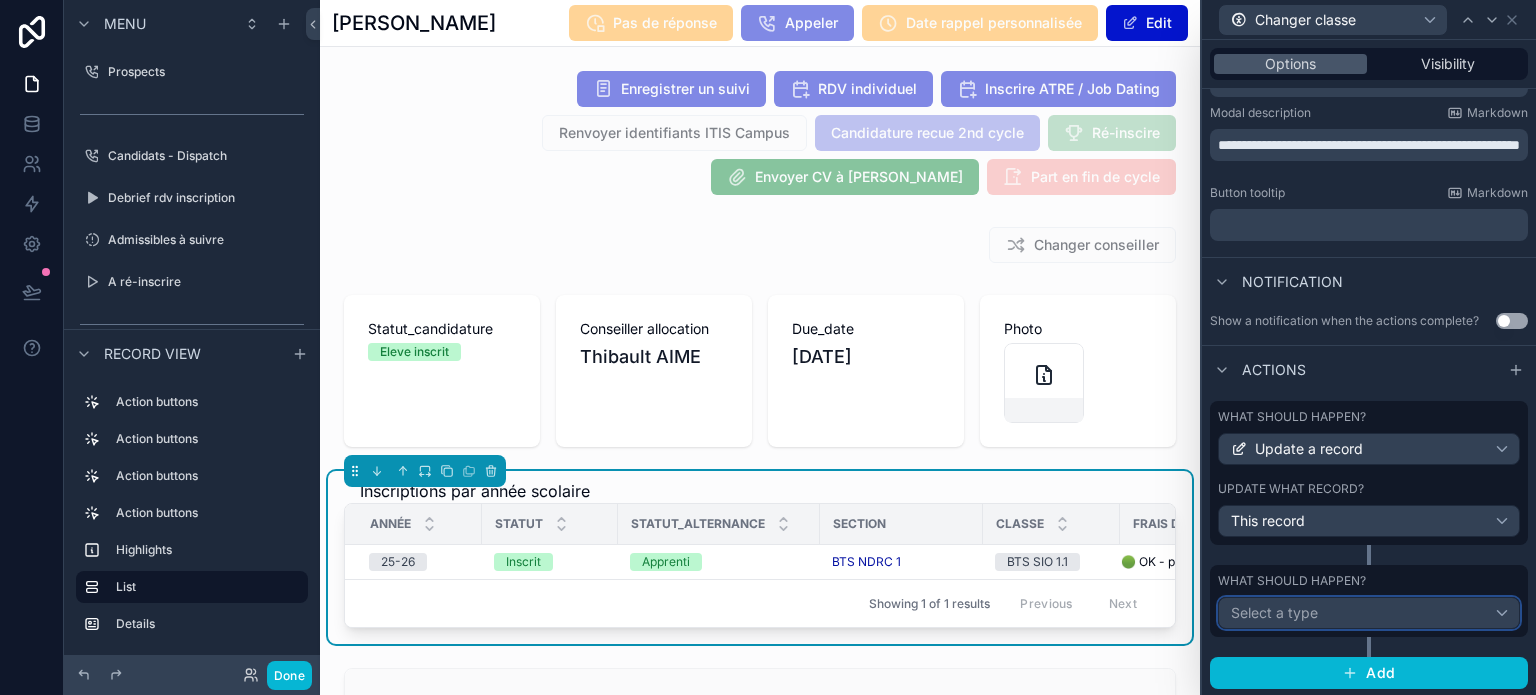 click on "Select a type" at bounding box center (1369, 613) 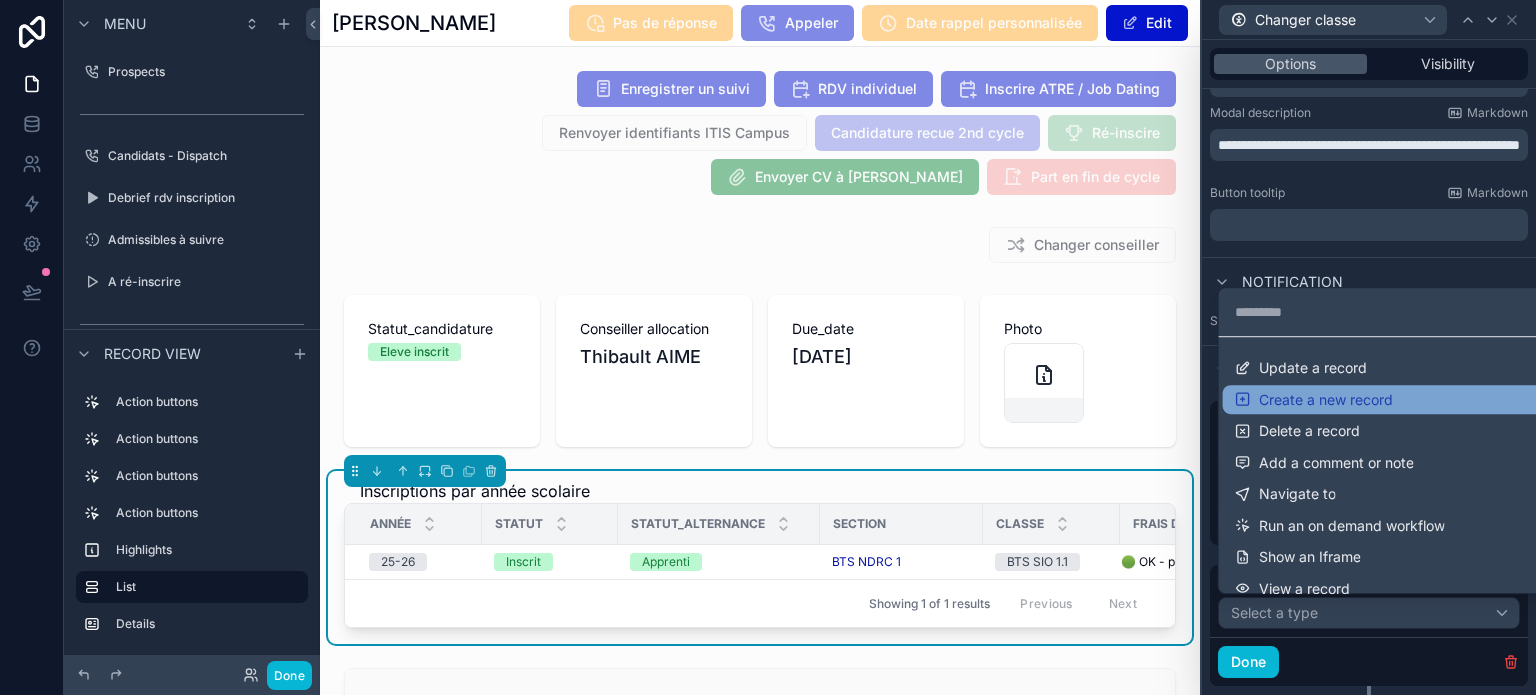 click on "Create a new record" at bounding box center [1385, 400] 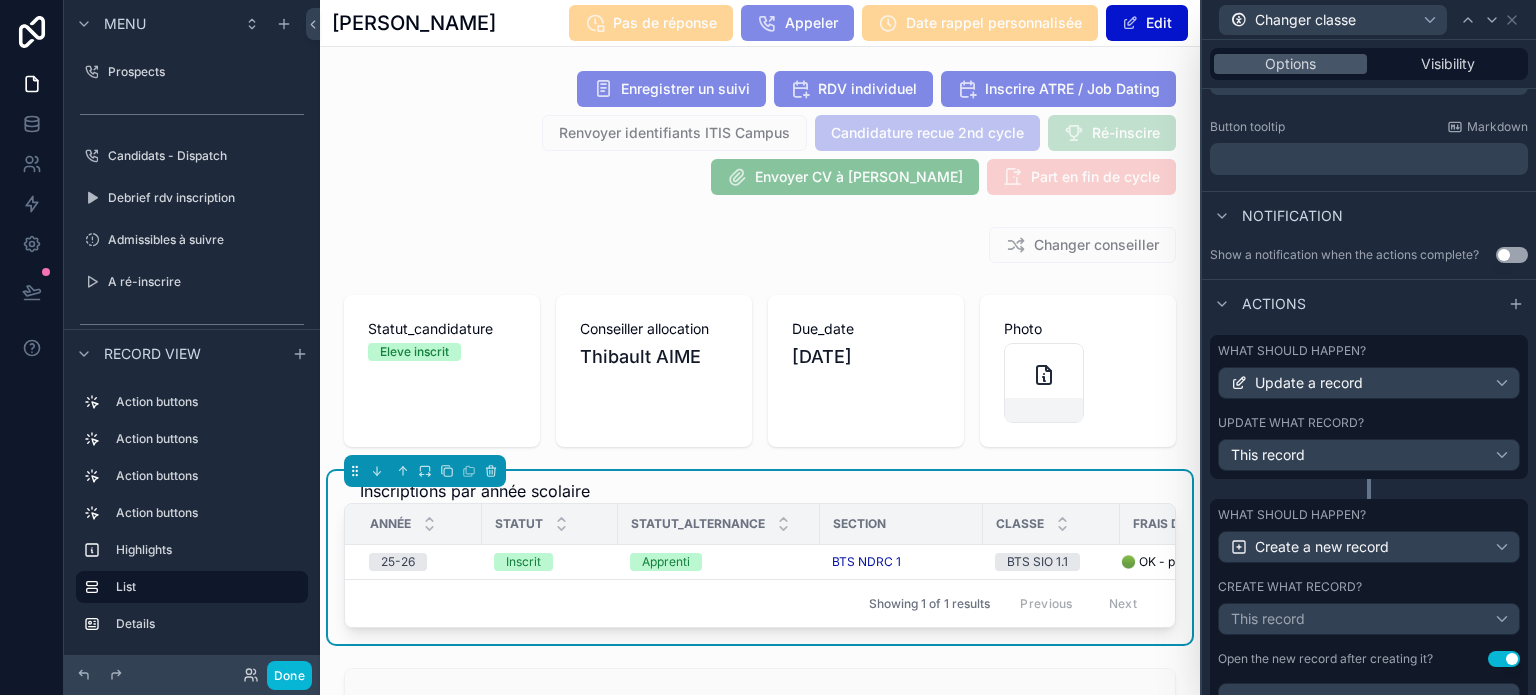 scroll, scrollTop: 468, scrollLeft: 0, axis: vertical 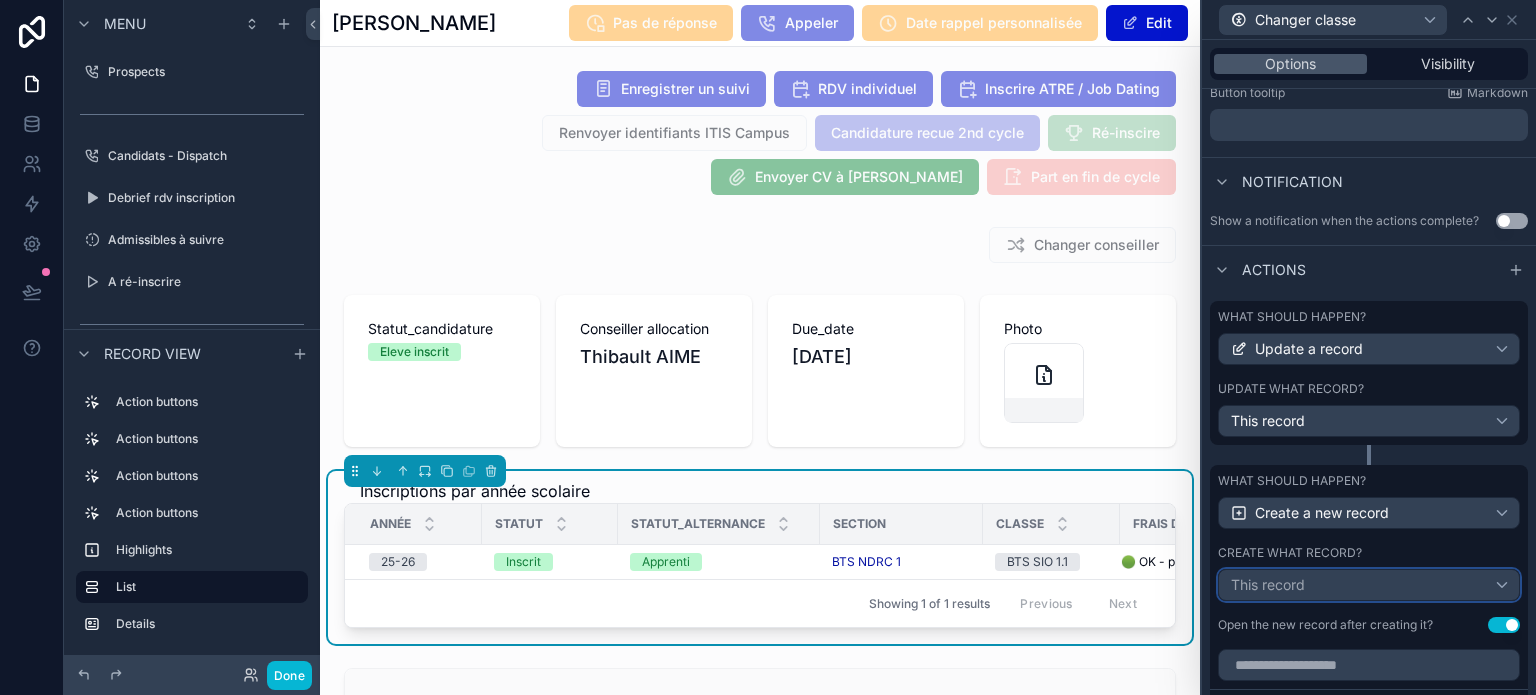 click on "This record" at bounding box center [1369, 585] 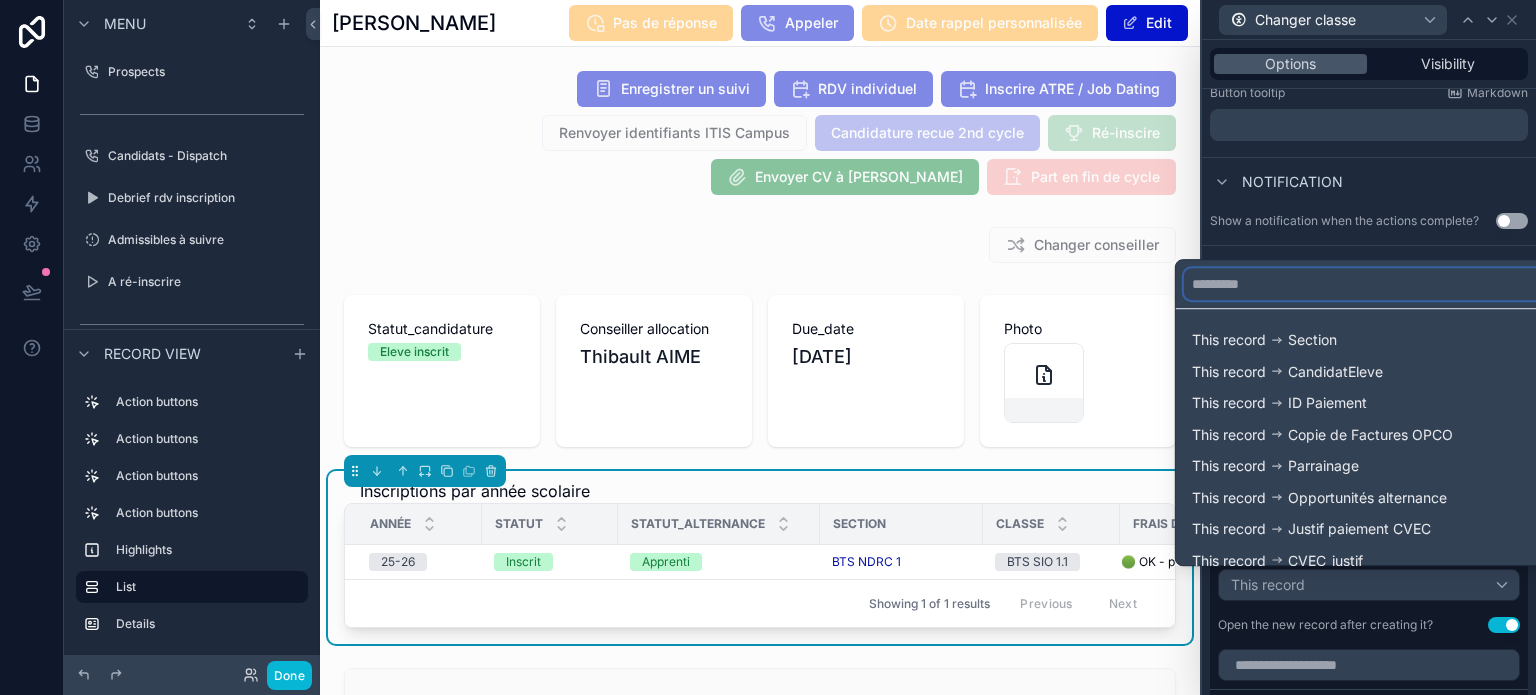 click at bounding box center [1364, 284] 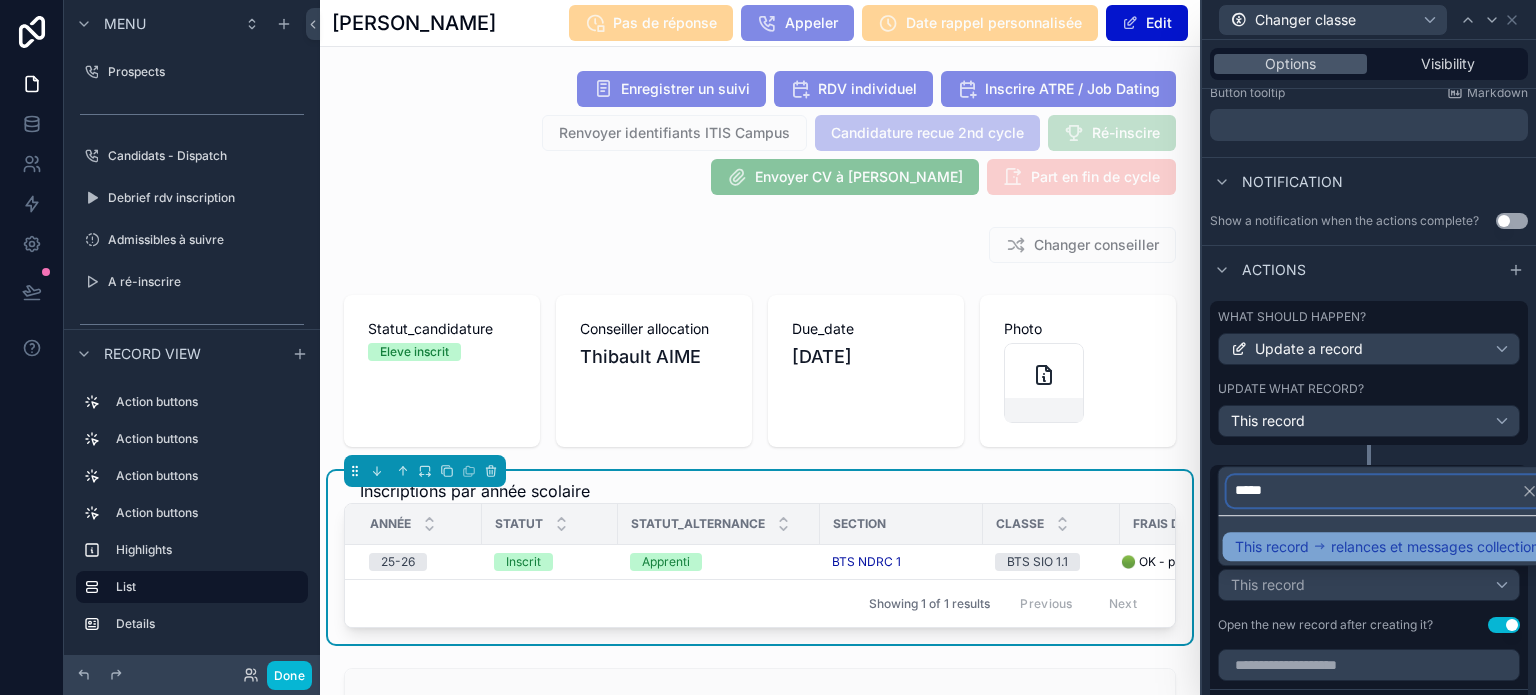 type on "*****" 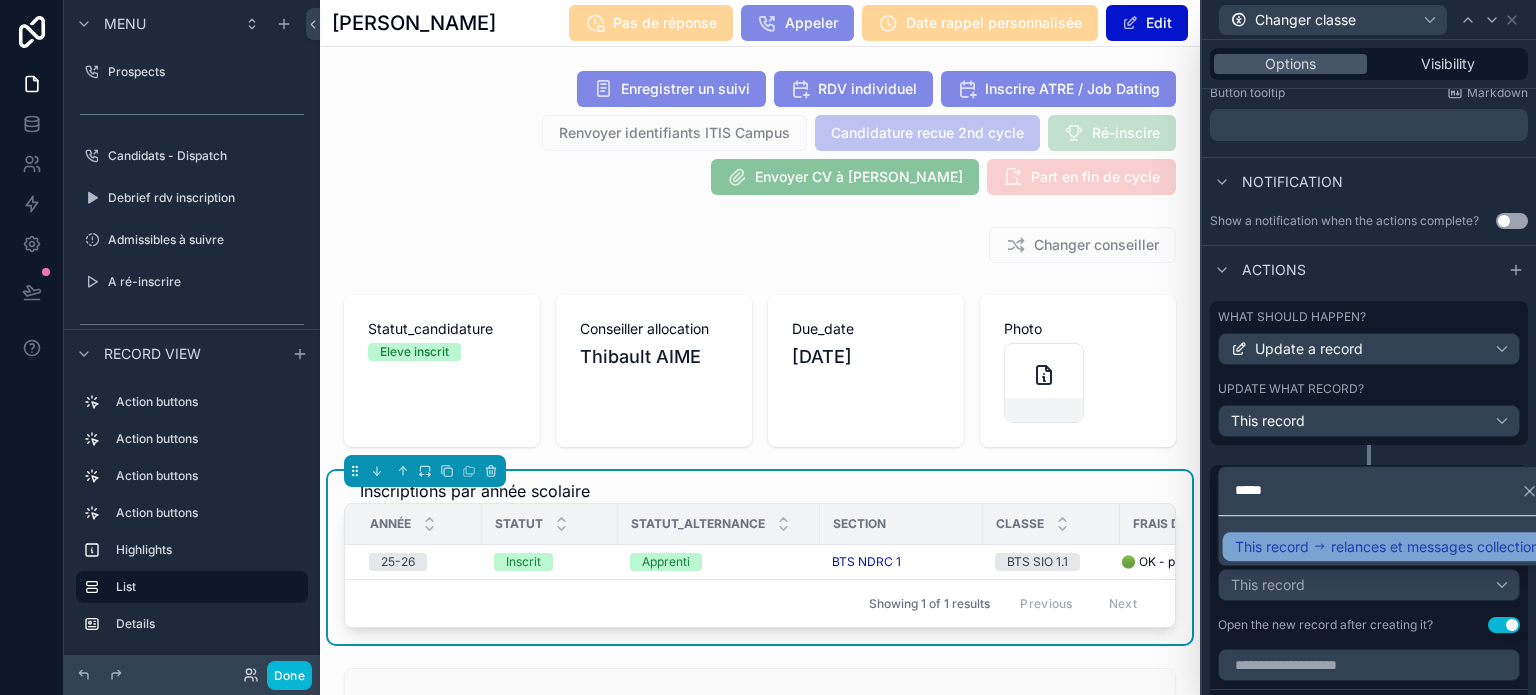 click on "relances et messages collection" at bounding box center [1435, 547] 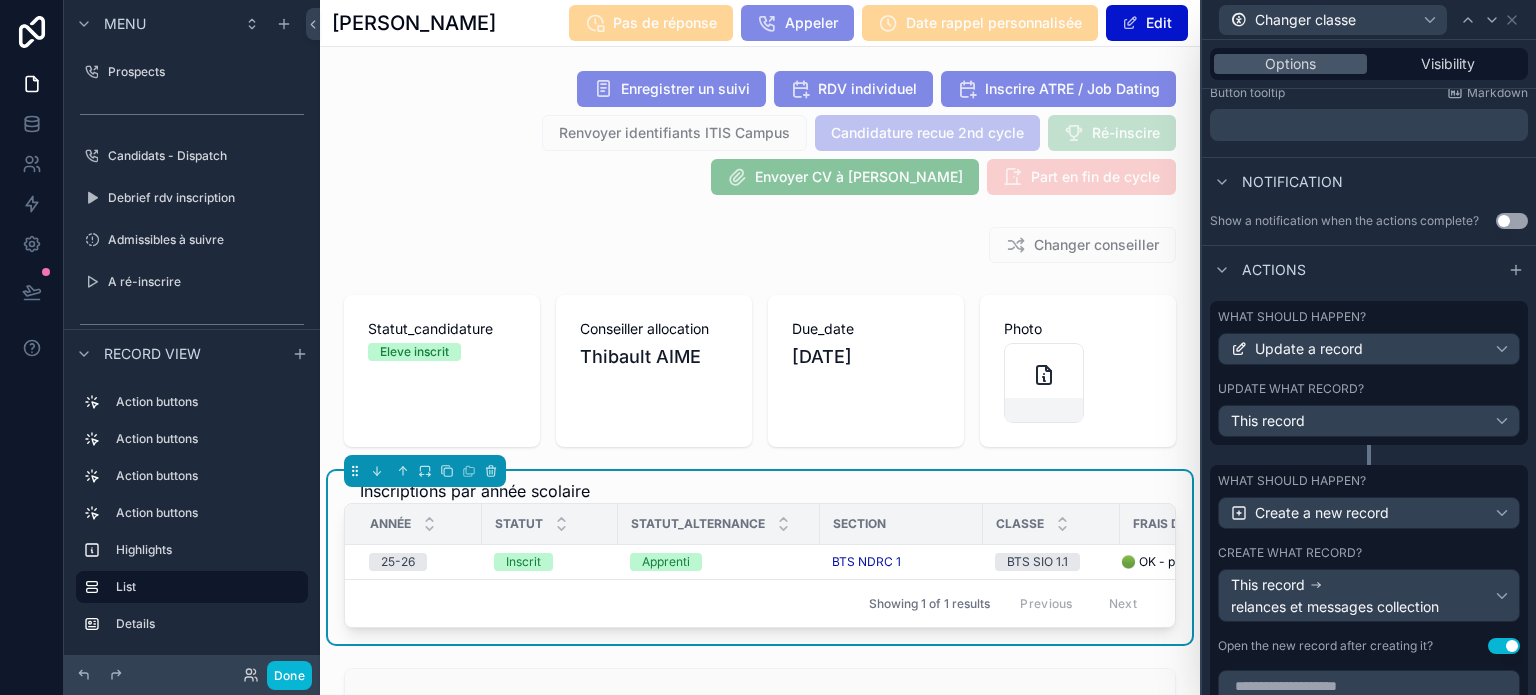 click on "Use setting" at bounding box center [1504, 646] 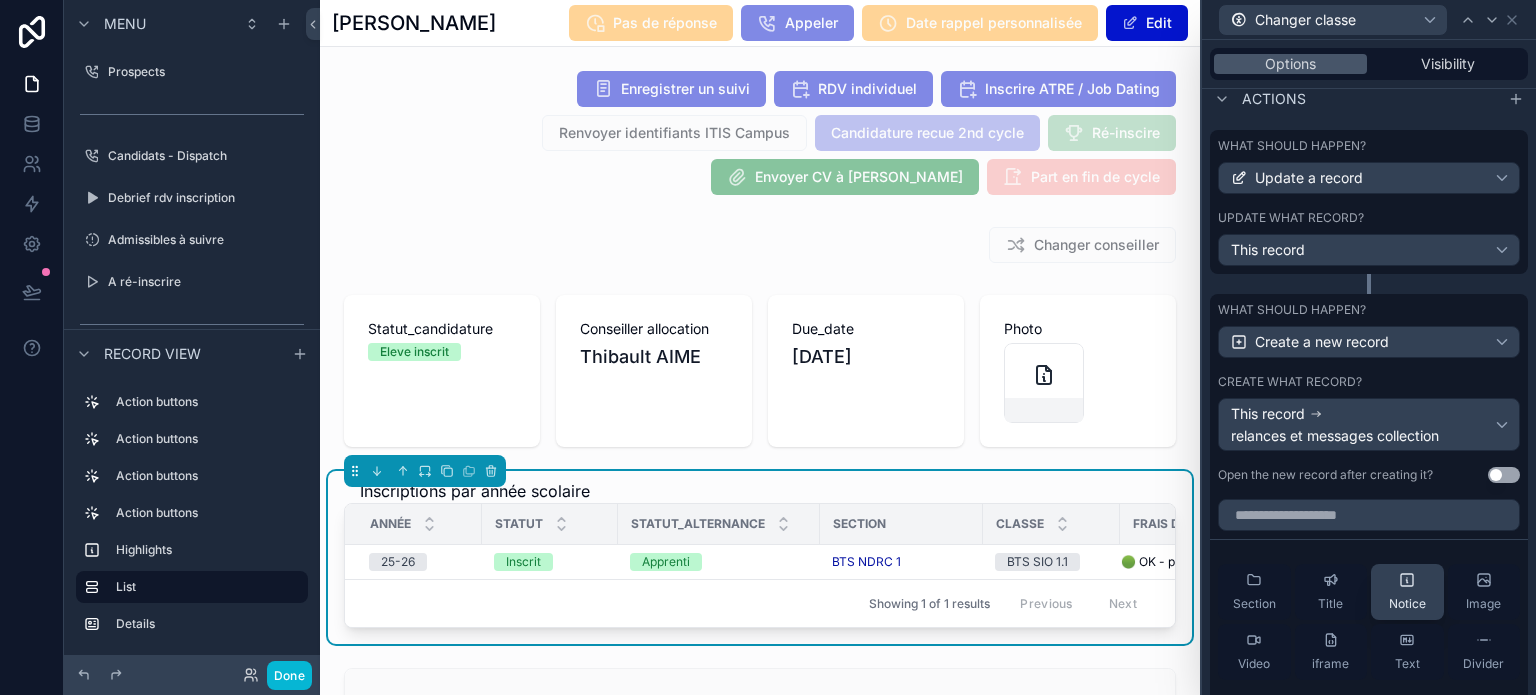 scroll, scrollTop: 668, scrollLeft: 0, axis: vertical 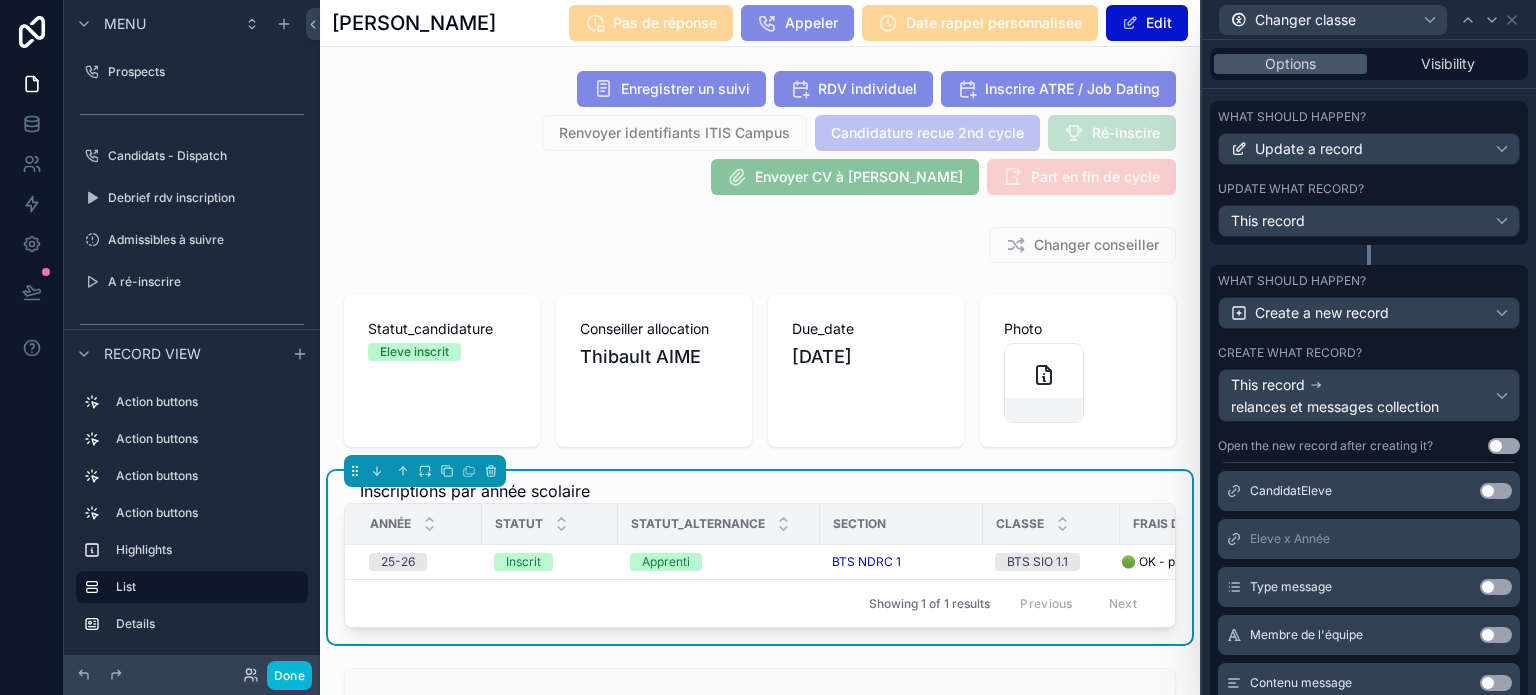 click on "Use setting" at bounding box center [1496, 491] 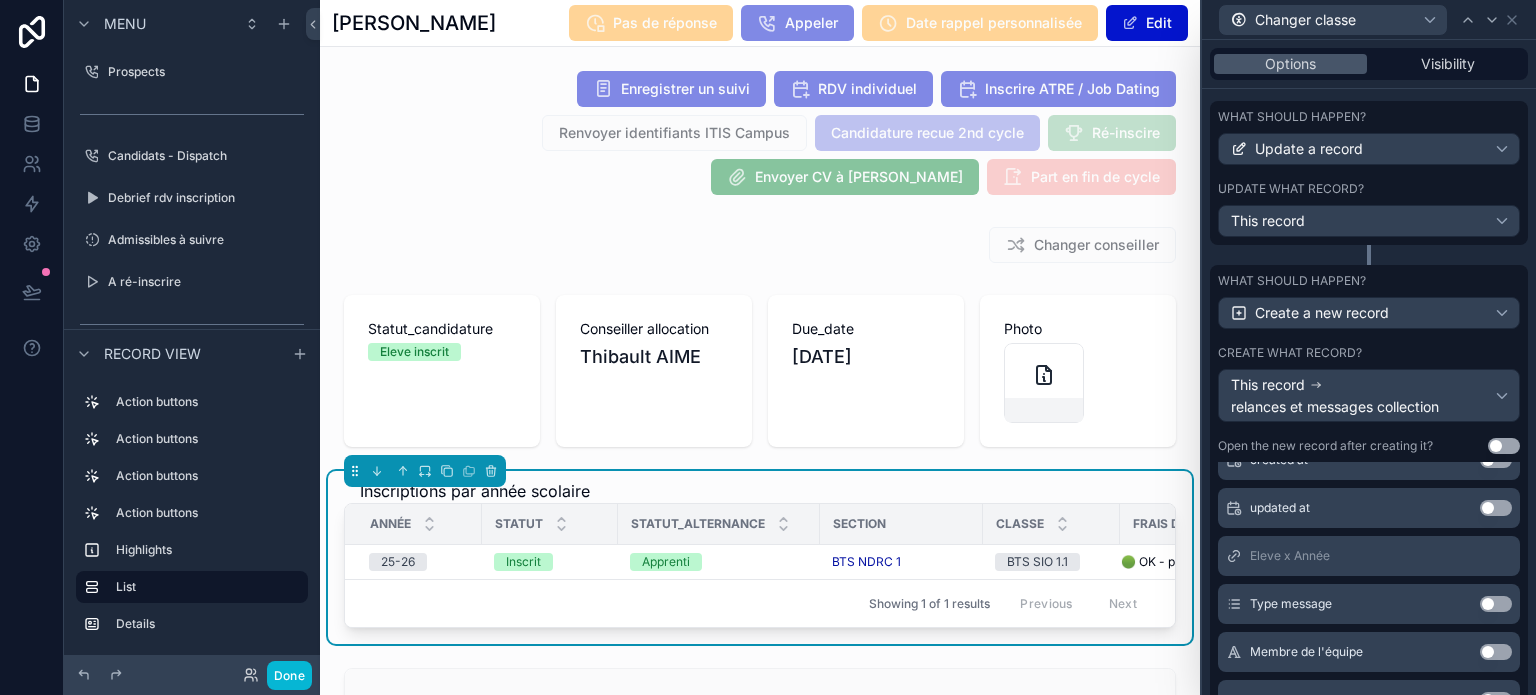 scroll, scrollTop: 329, scrollLeft: 0, axis: vertical 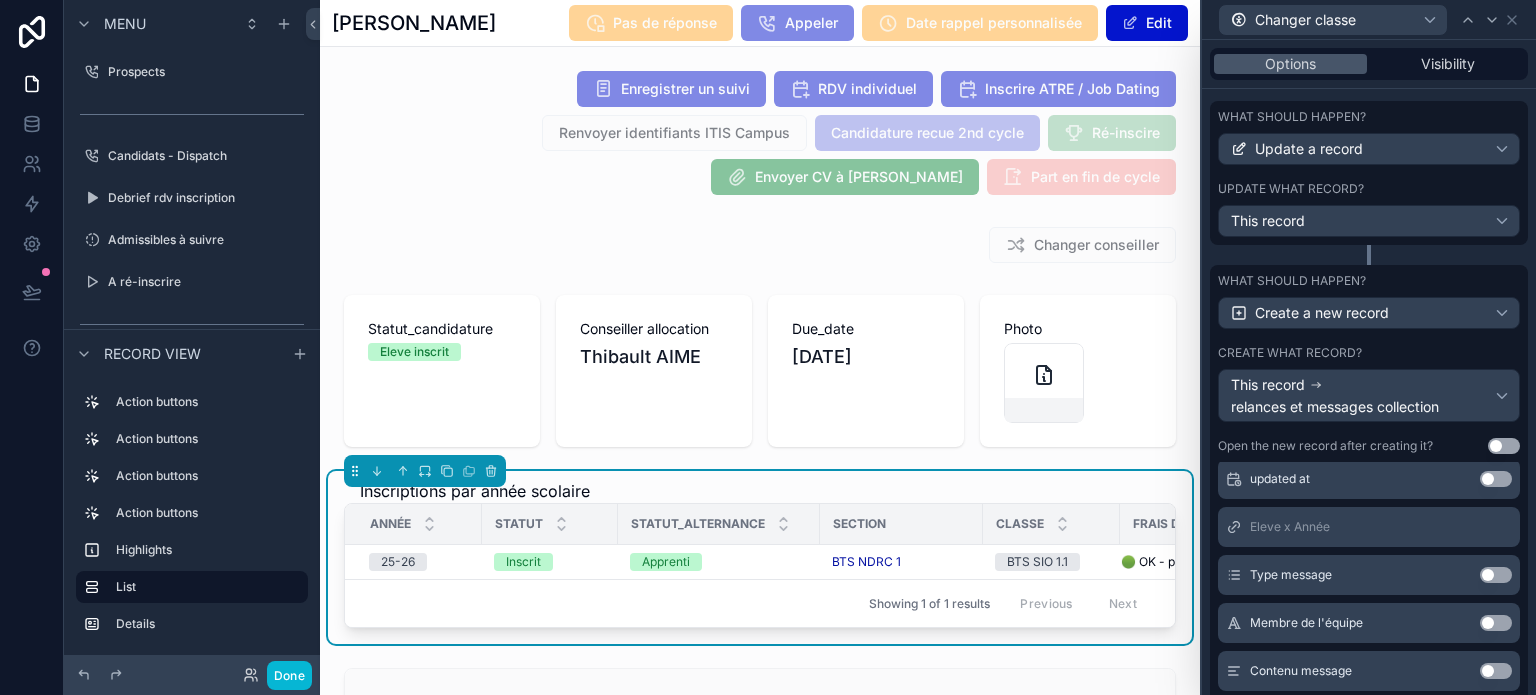 click on "Use setting" at bounding box center (1496, 575) 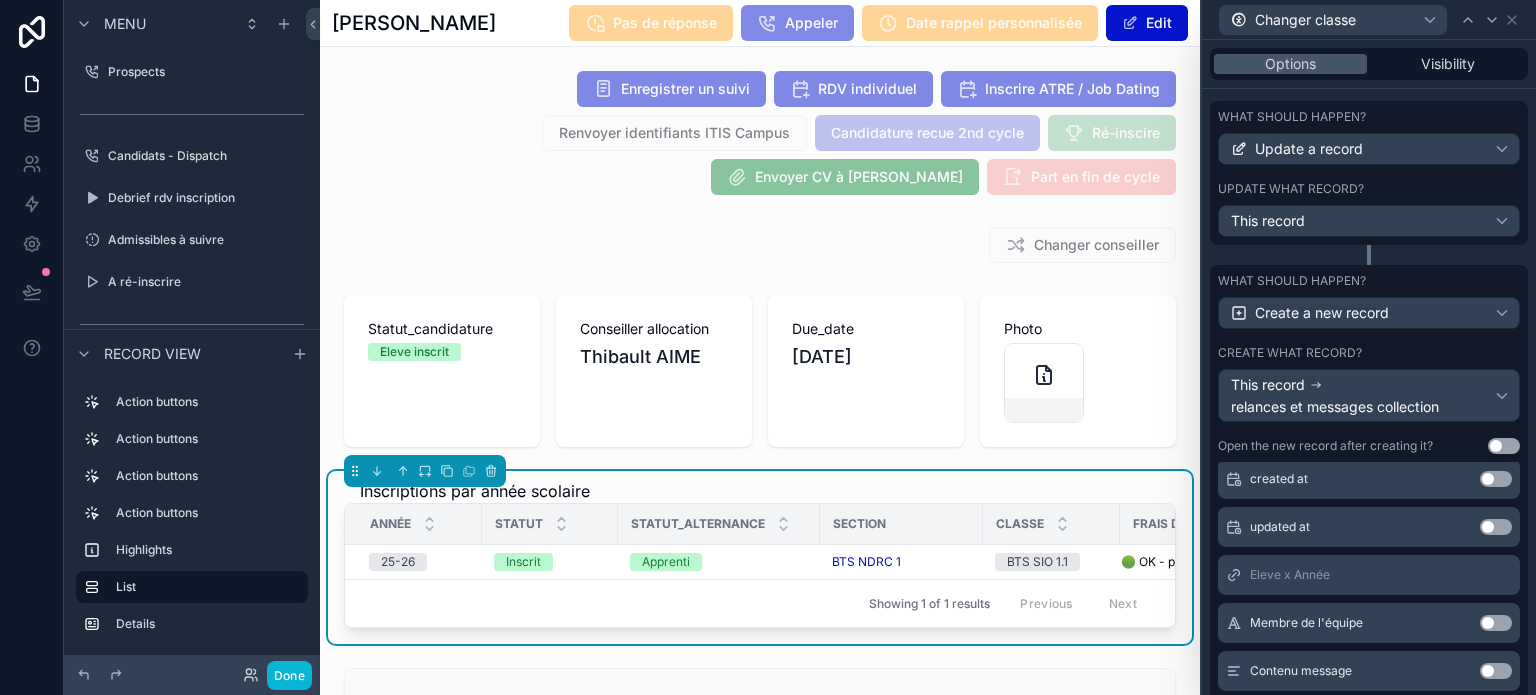 click on "Use setting" at bounding box center (1496, 623) 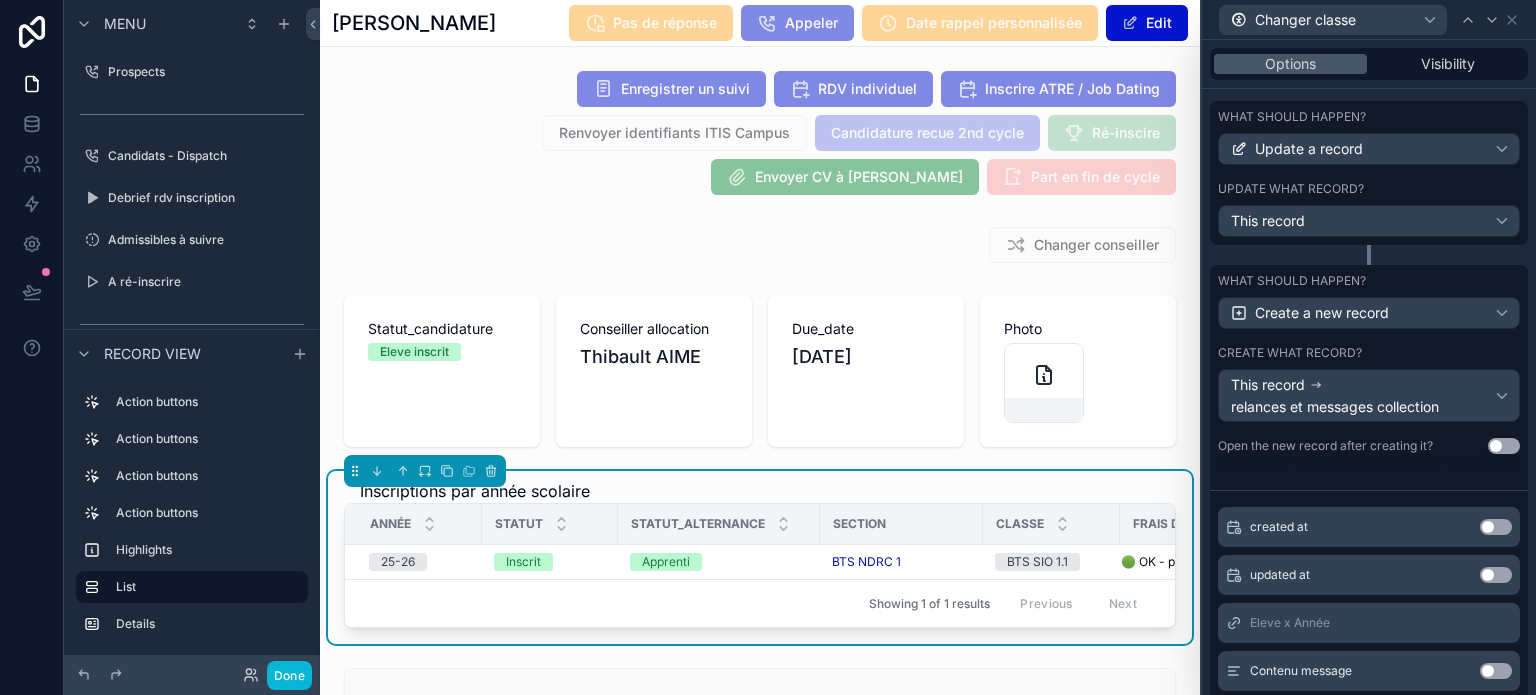 click on "Use setting" at bounding box center [1496, 671] 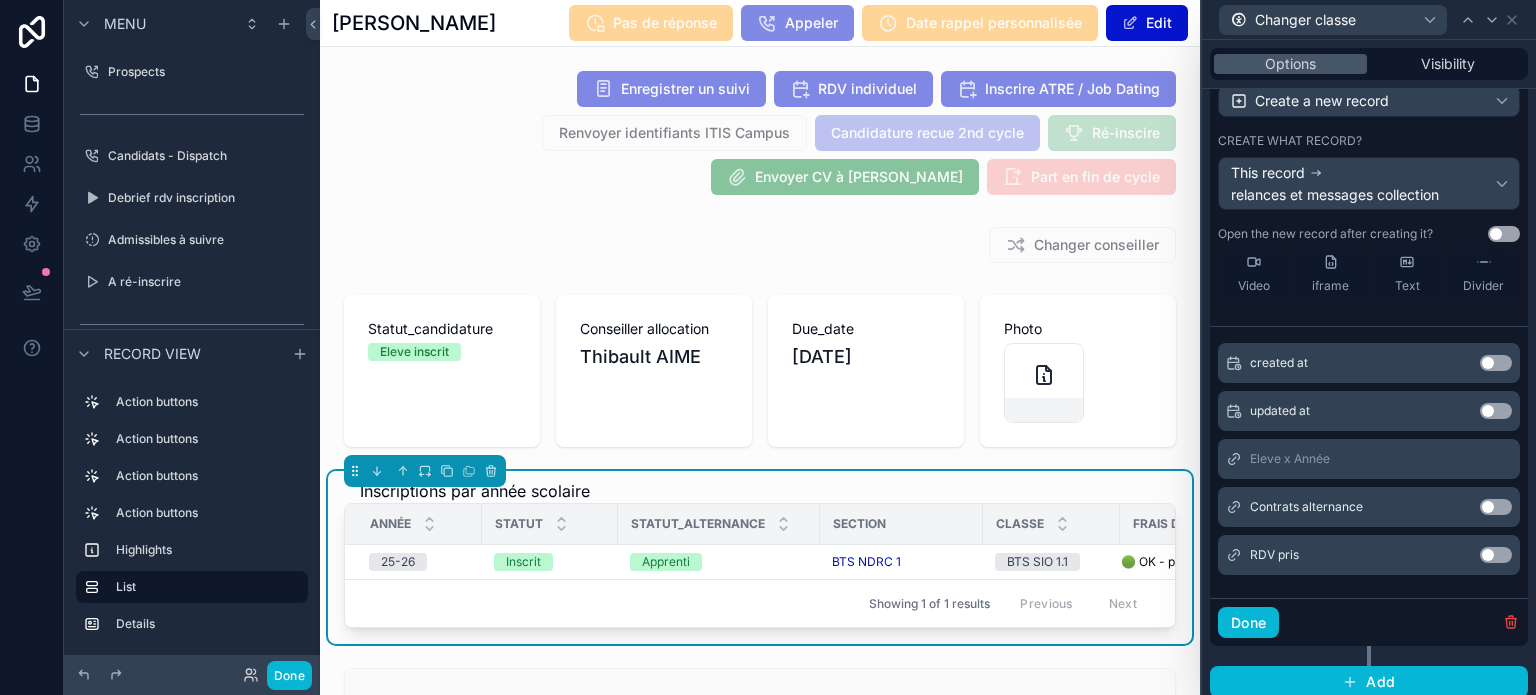 scroll, scrollTop: 888, scrollLeft: 0, axis: vertical 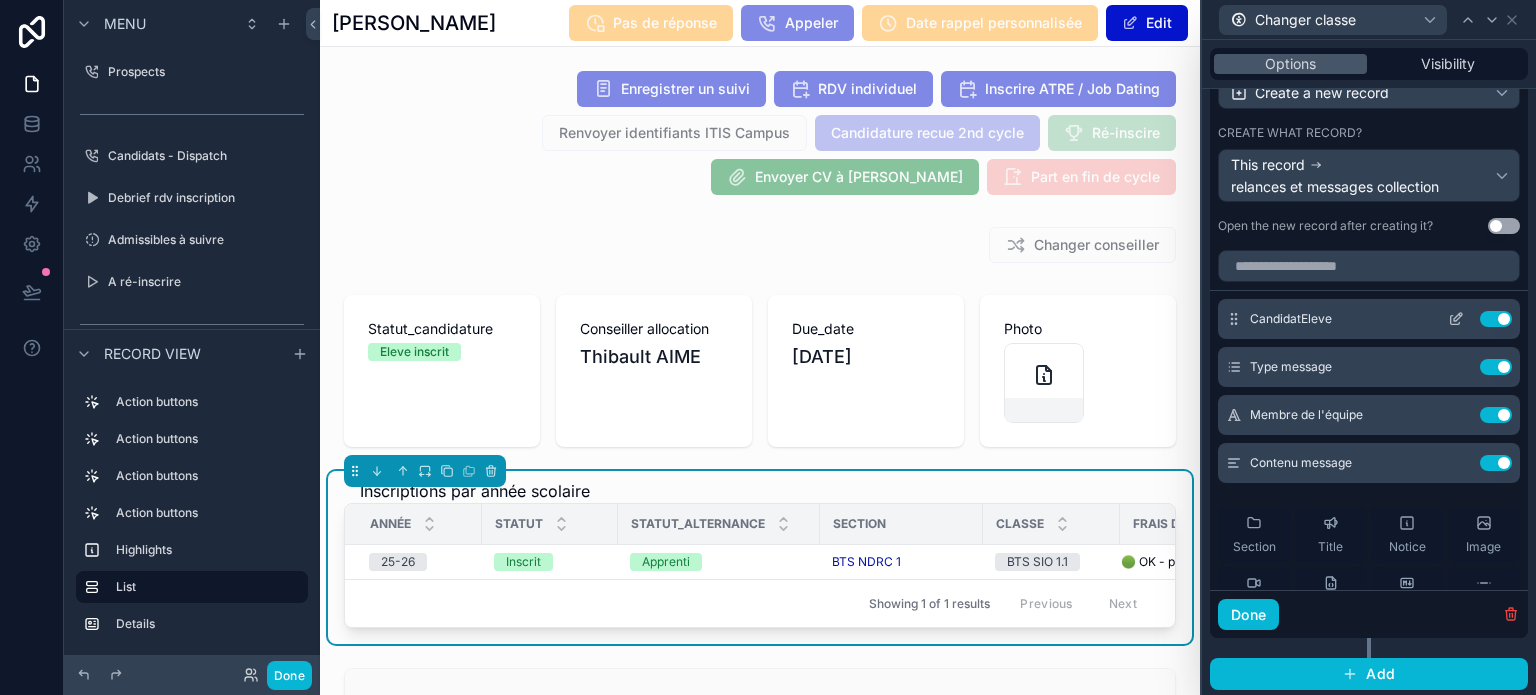 click 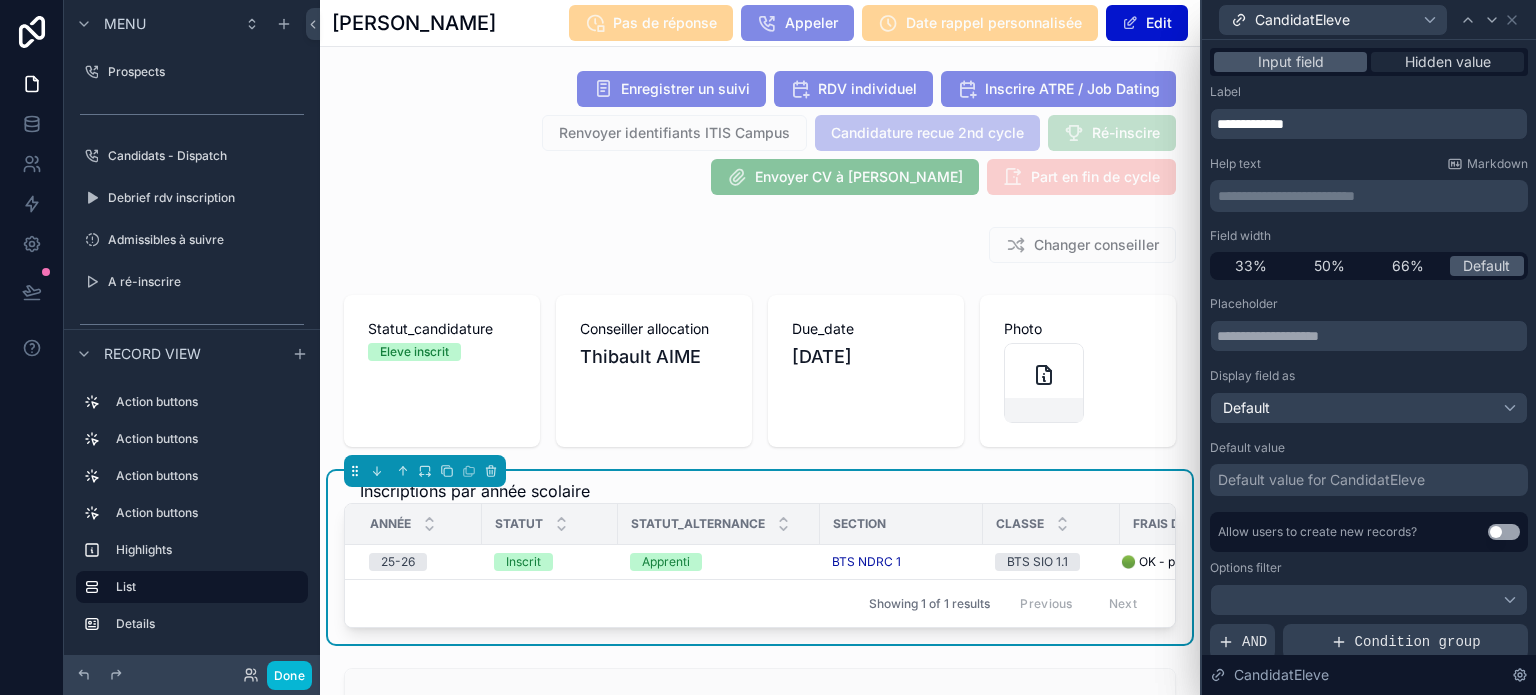 click on "Hidden value" at bounding box center [1448, 62] 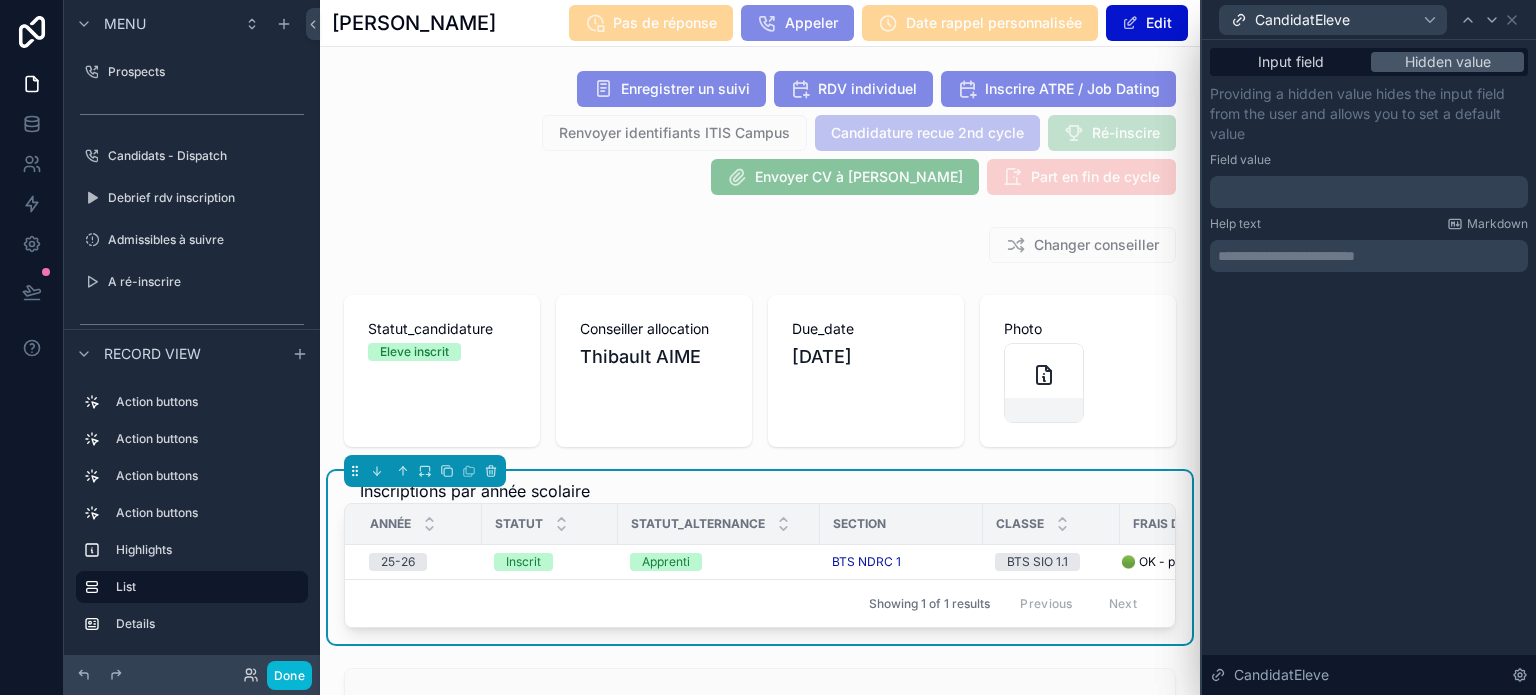 click at bounding box center (1369, 192) 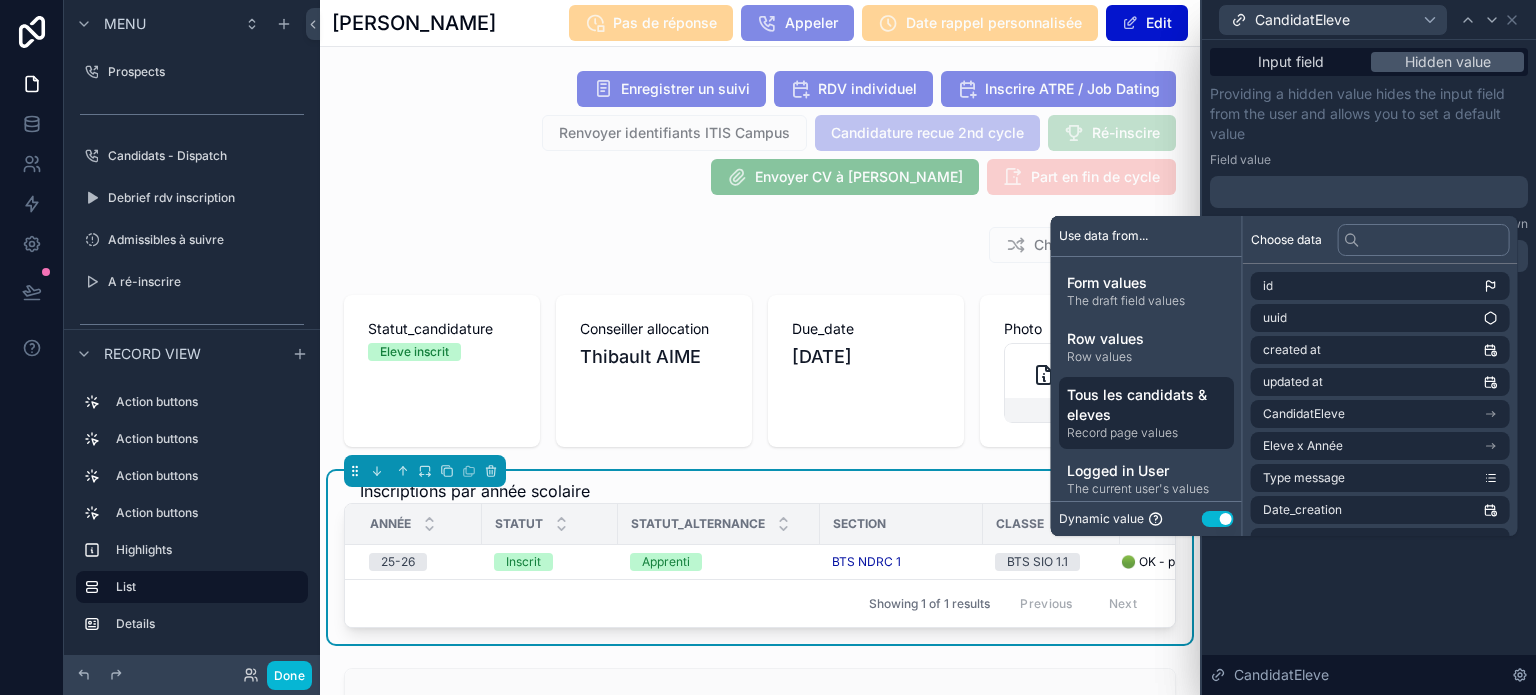 click on "Tous les candidats & eleves" at bounding box center (1146, 405) 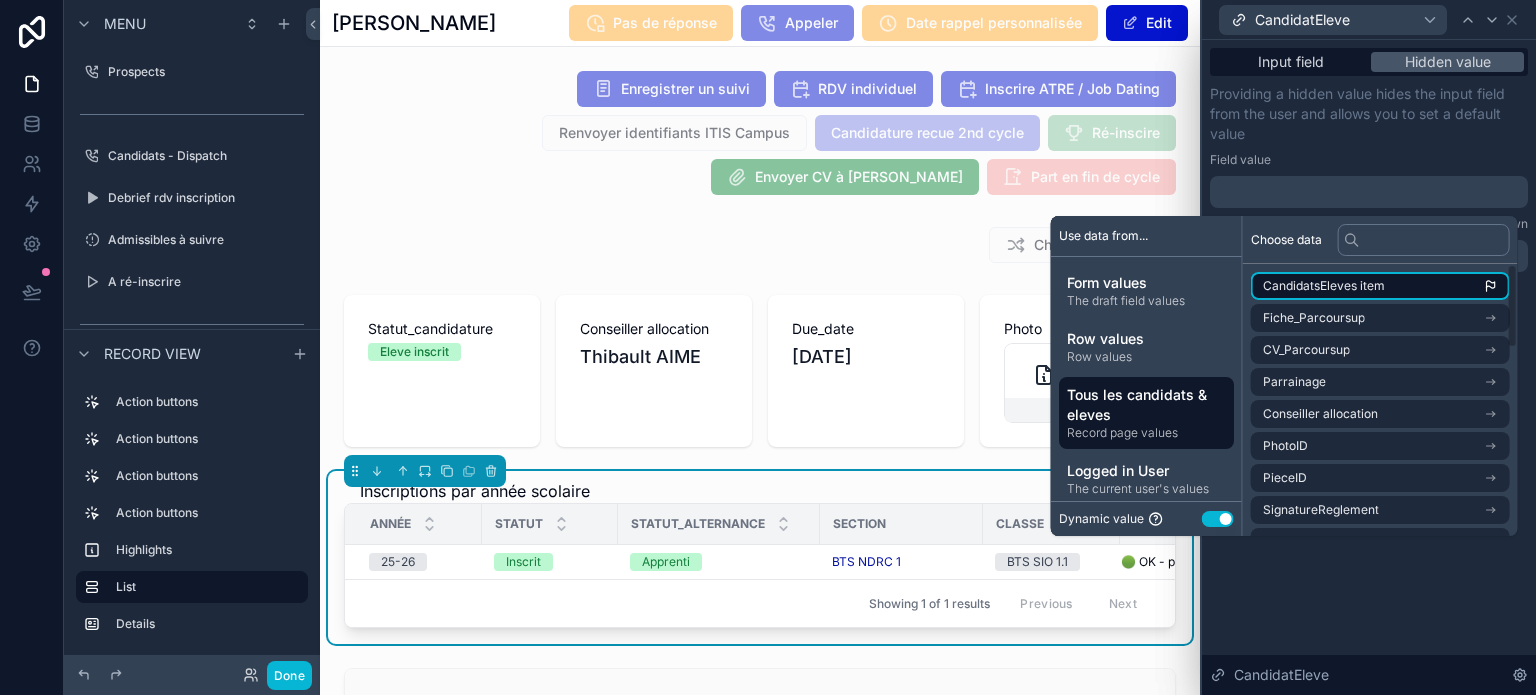click on "CandidatsEleves item" at bounding box center (1380, 286) 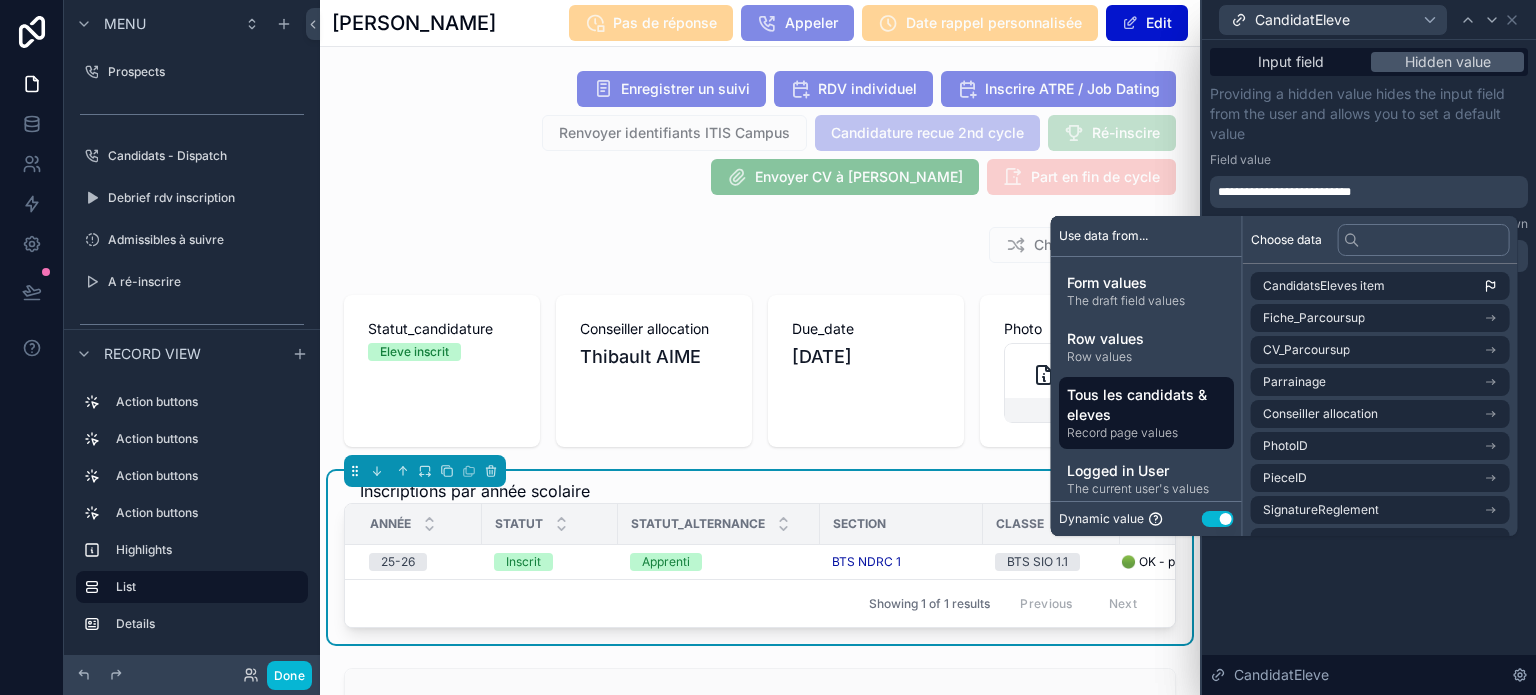 click on "Providing a hidden value hides the input field from the user and allows you to set a default value" at bounding box center (1369, 114) 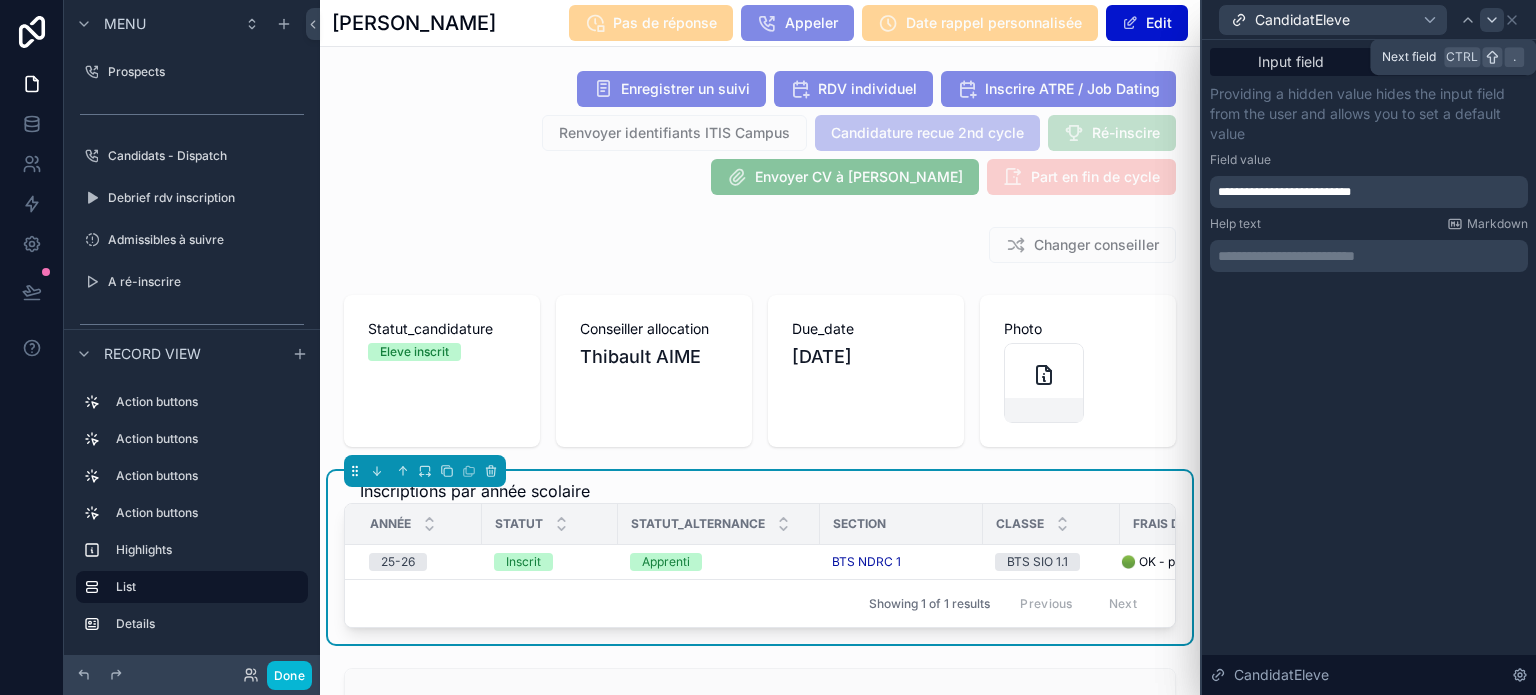click 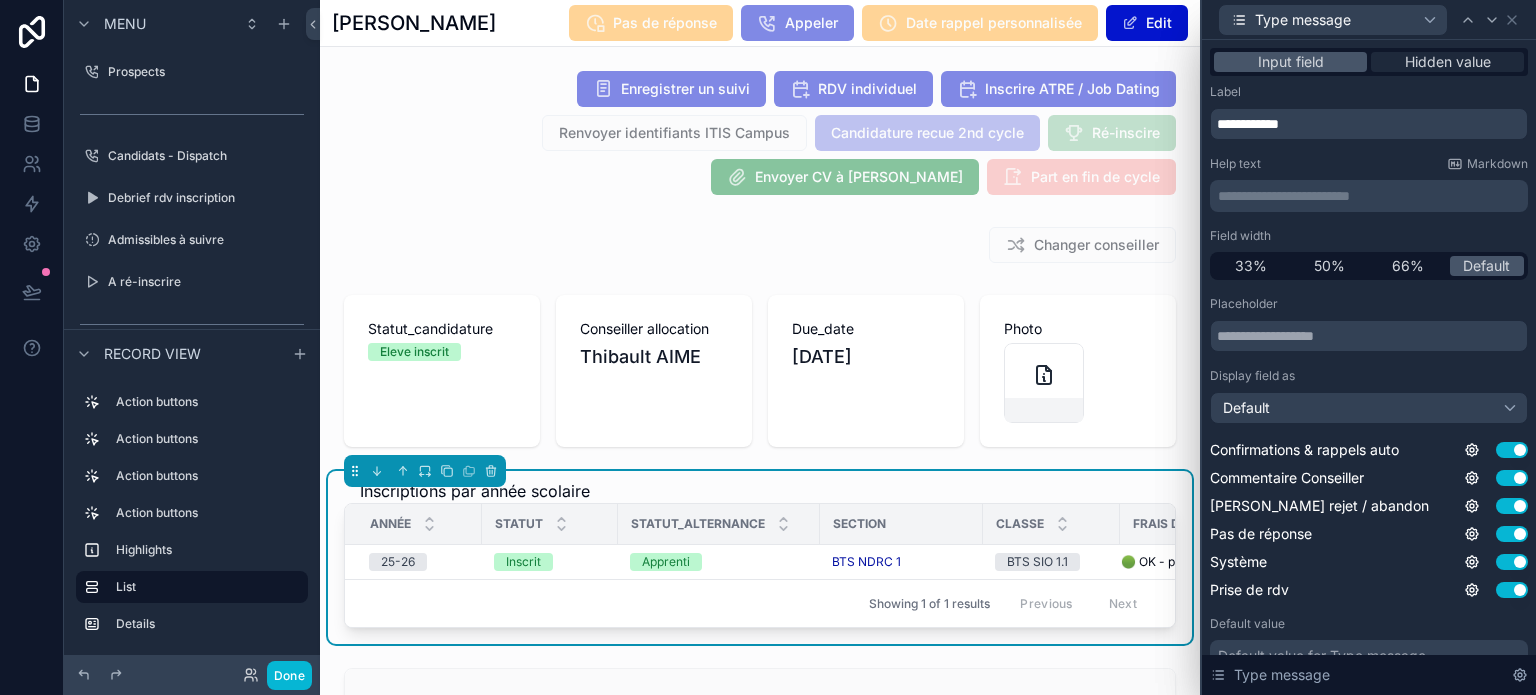click on "Hidden value" at bounding box center (1448, 62) 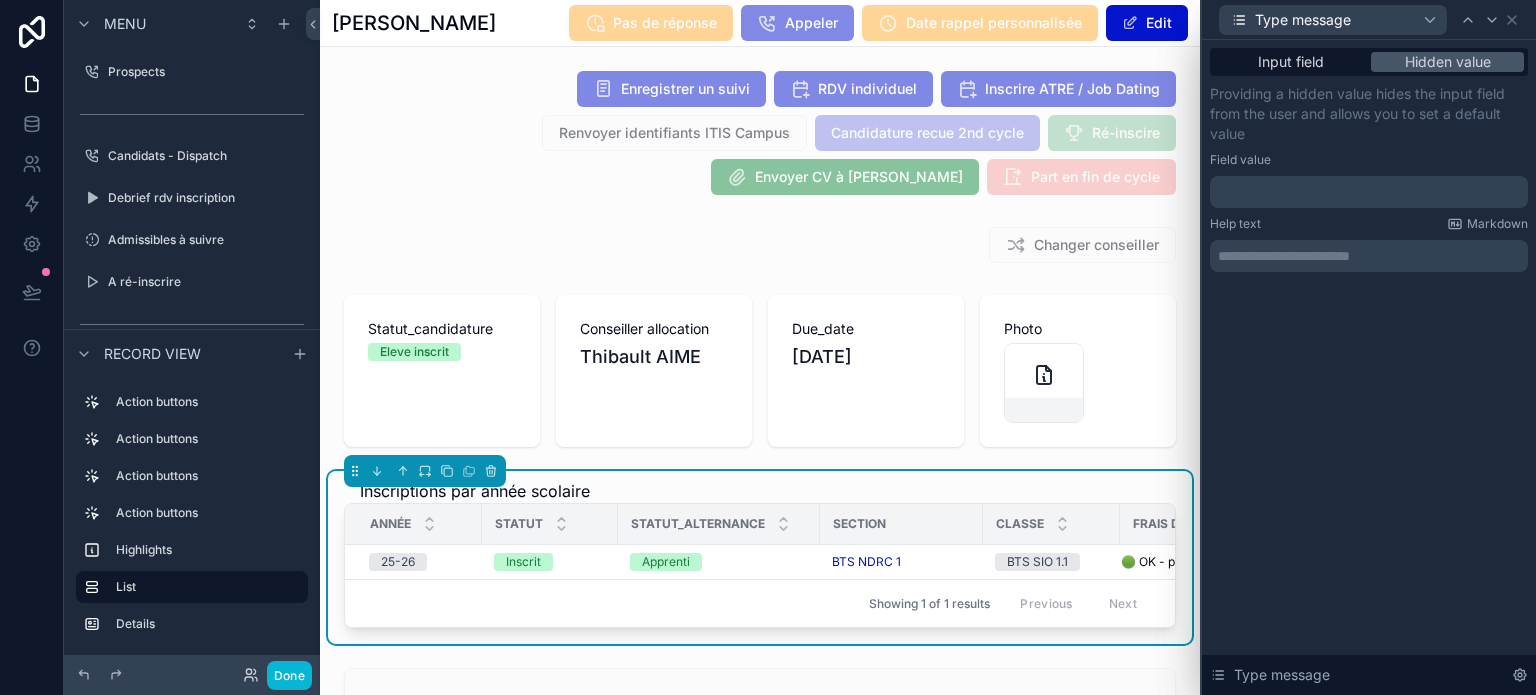 click at bounding box center (1369, 192) 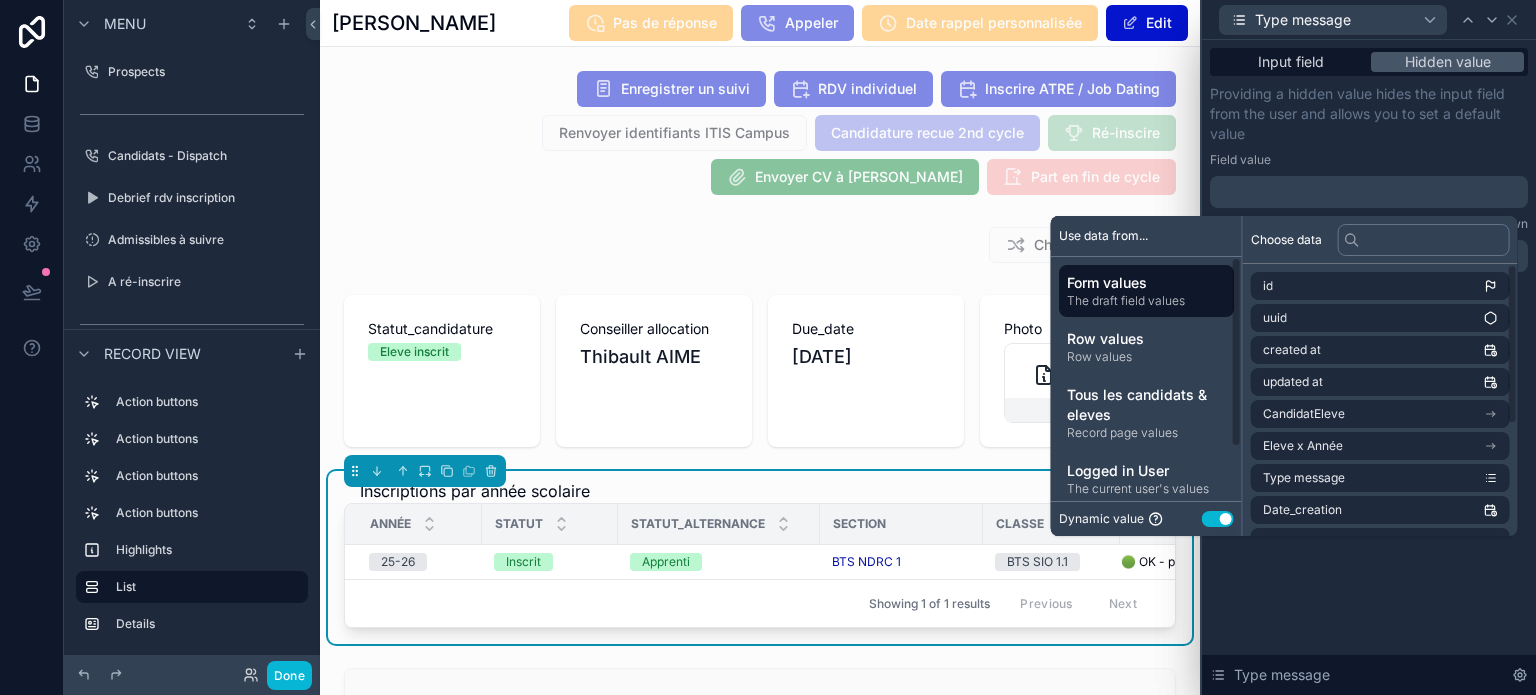 click on "Use setting" at bounding box center [1218, 519] 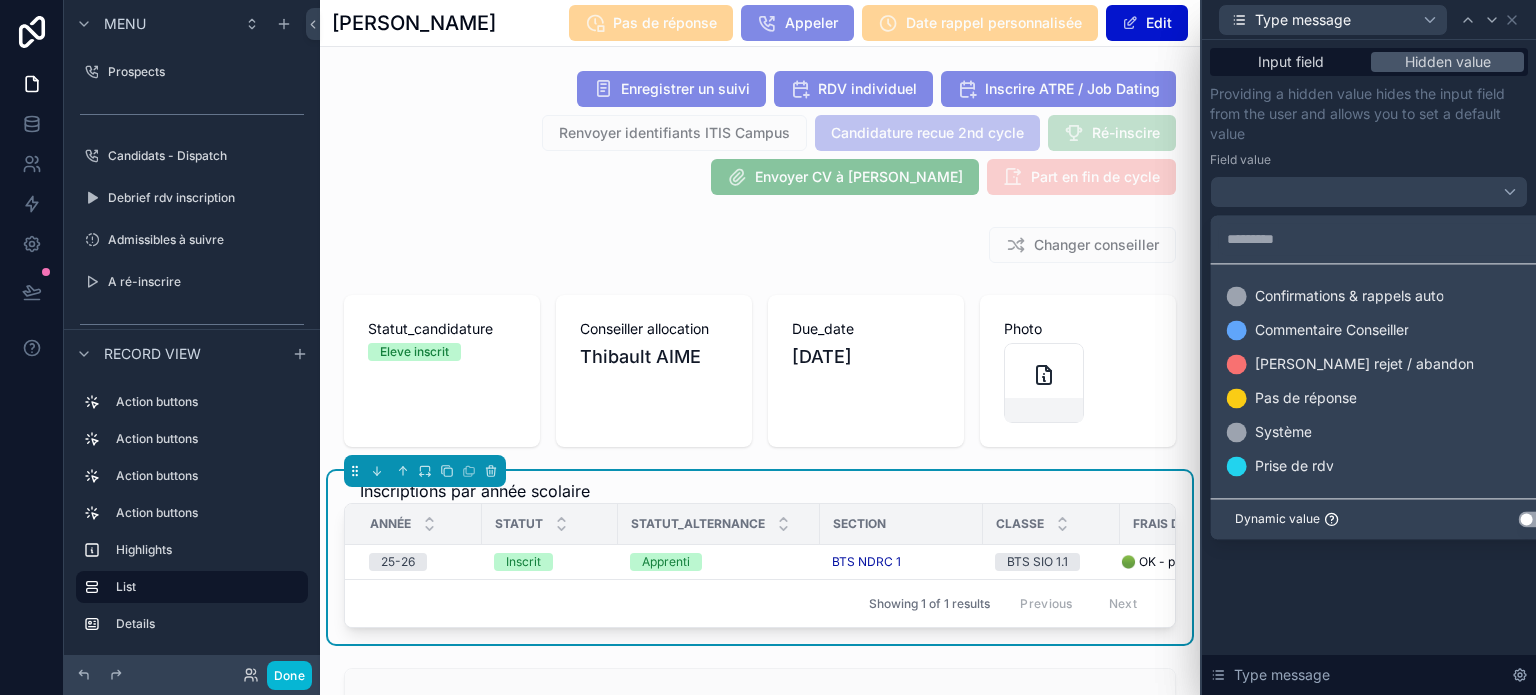 click on "Système" at bounding box center [1283, 433] 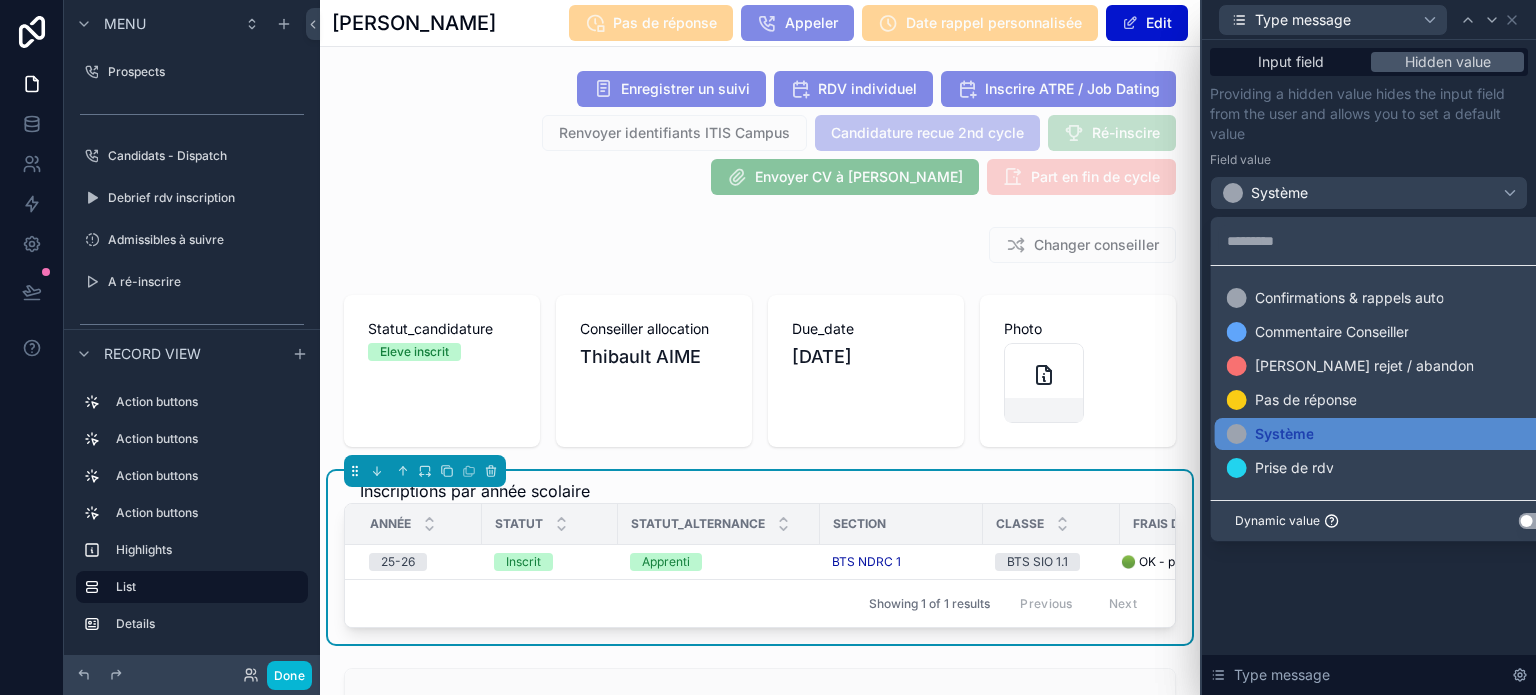click on "Providing a hidden value hides the input field from the user and allows you to set a default value" at bounding box center (1369, 114) 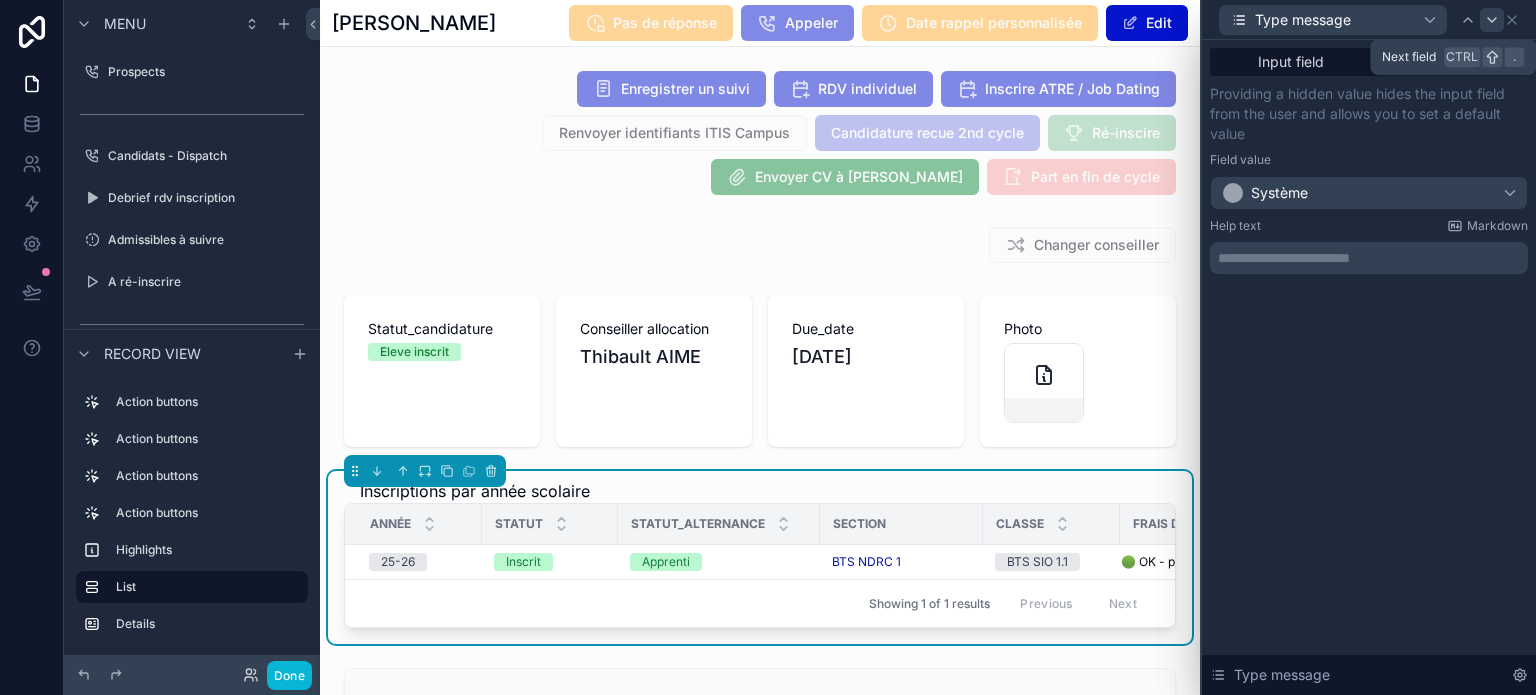 click 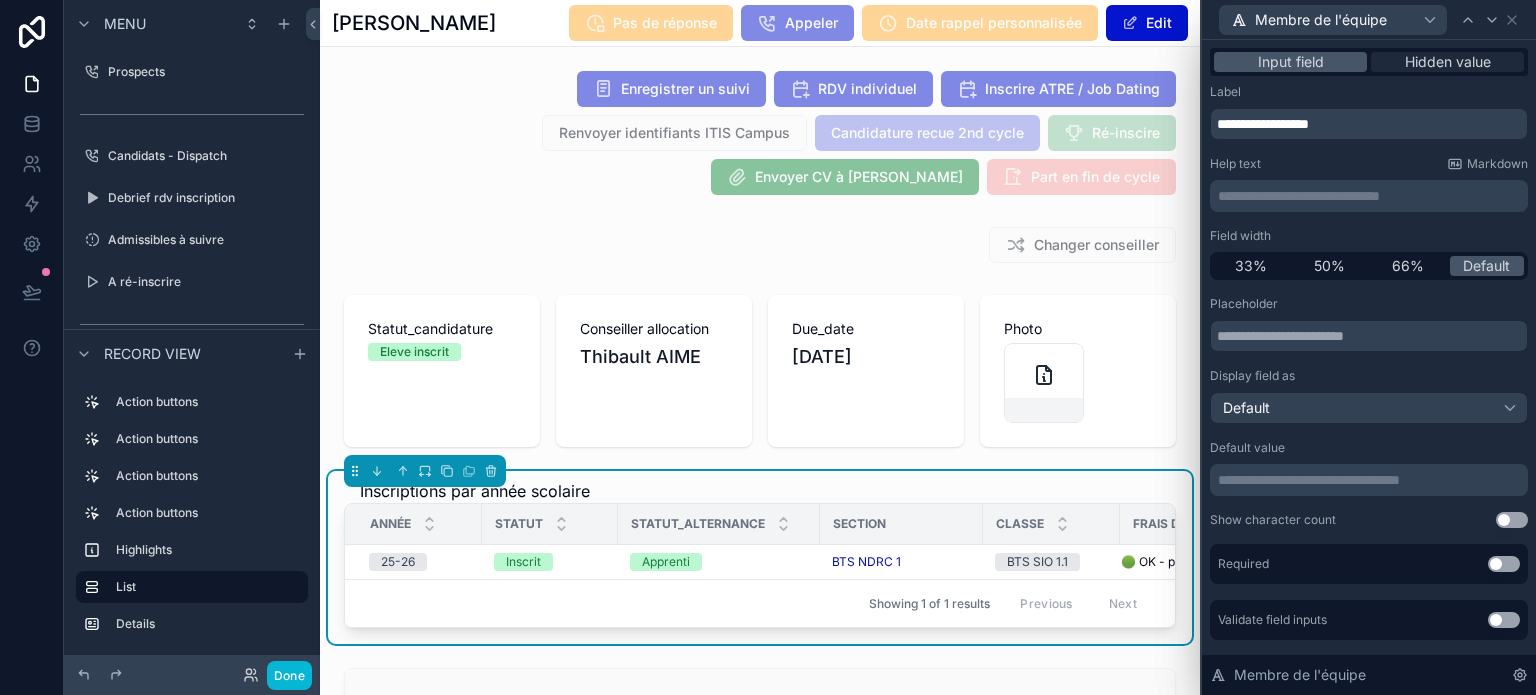 click on "Hidden value" at bounding box center (1448, 62) 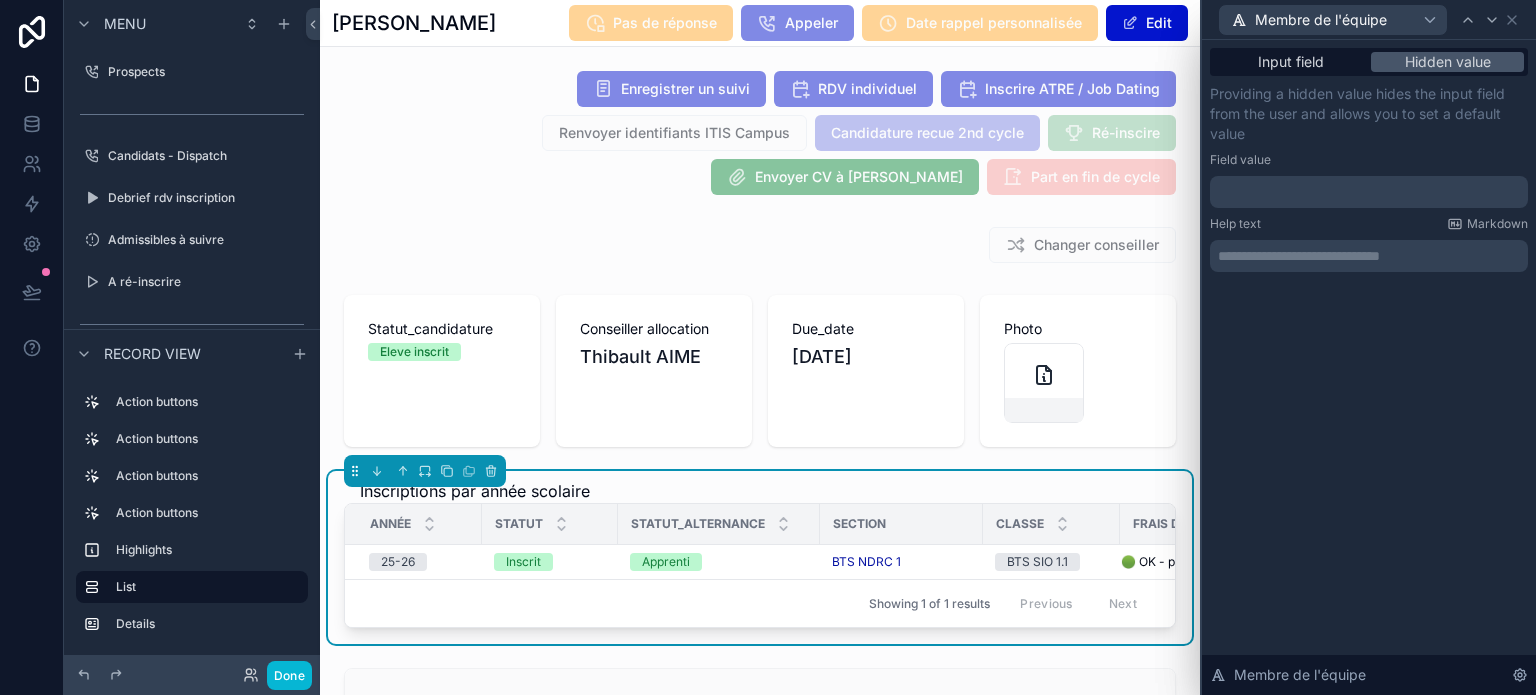 click on "**********" at bounding box center [1369, 178] 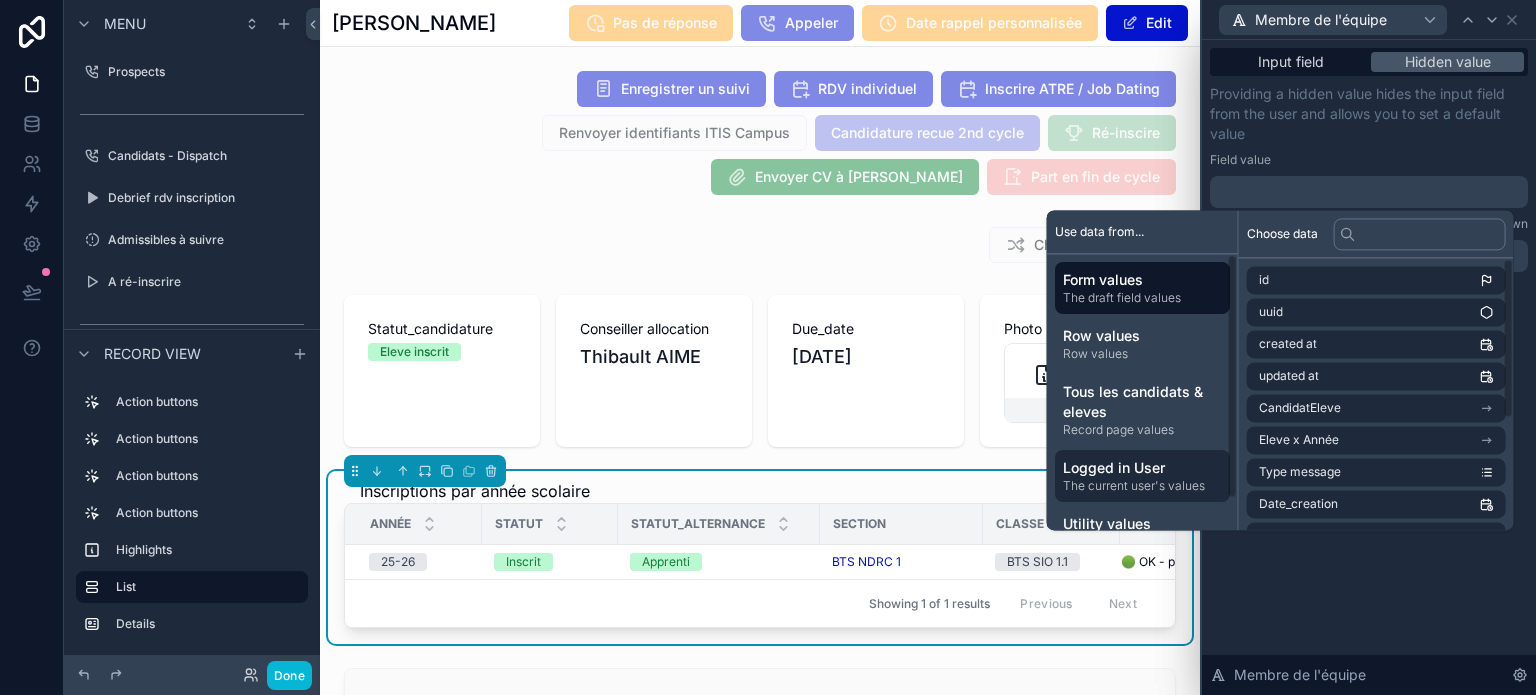 click on "Logged in User" at bounding box center (1142, 469) 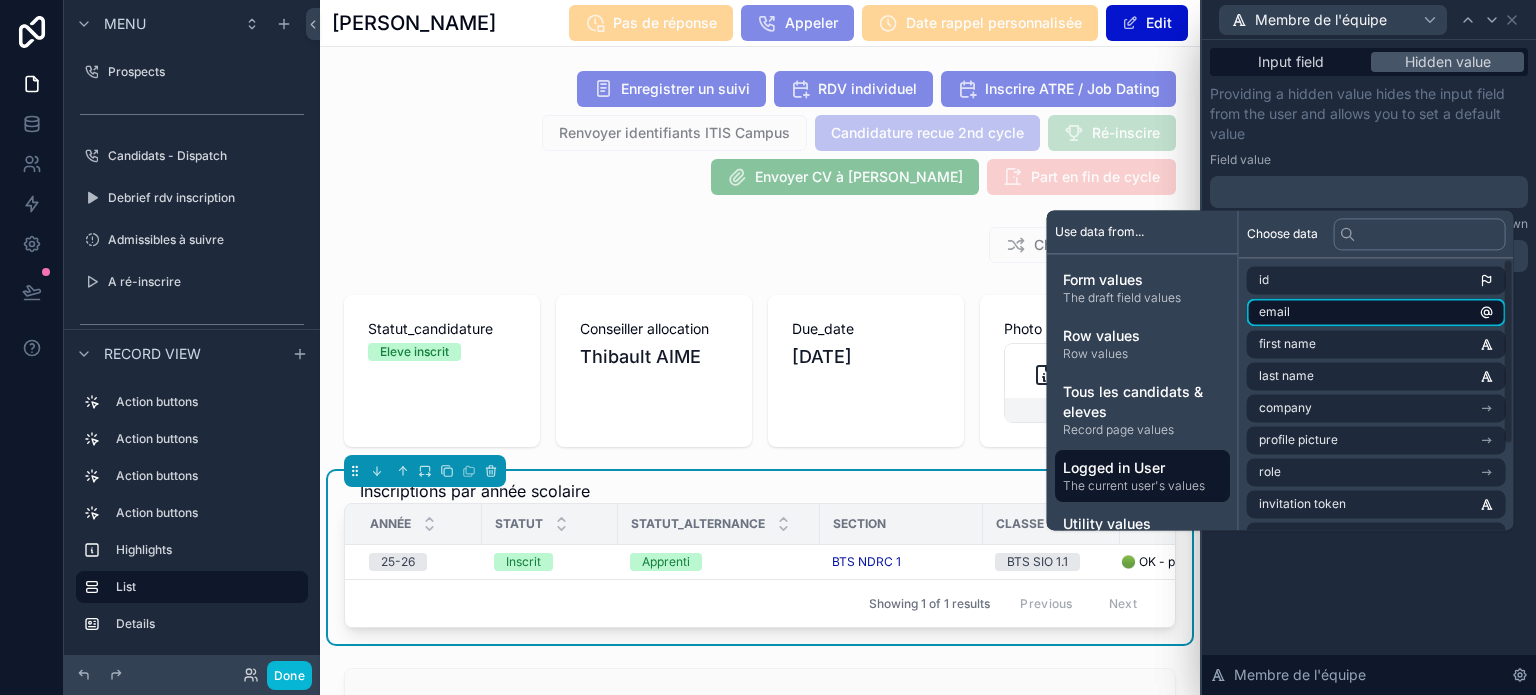 click on "email" at bounding box center [1376, 312] 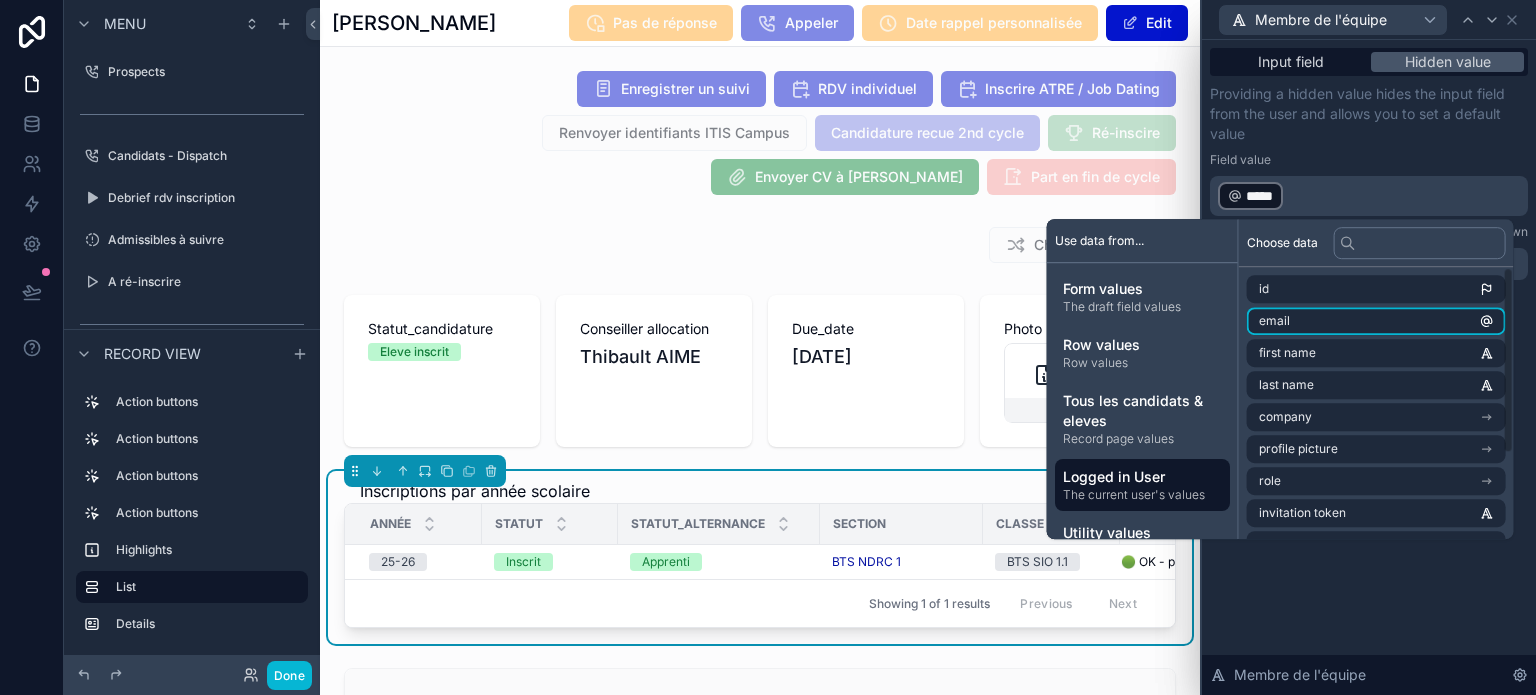 click on "Providing a hidden value hides the input field from the user and allows you to set a default value" at bounding box center [1369, 114] 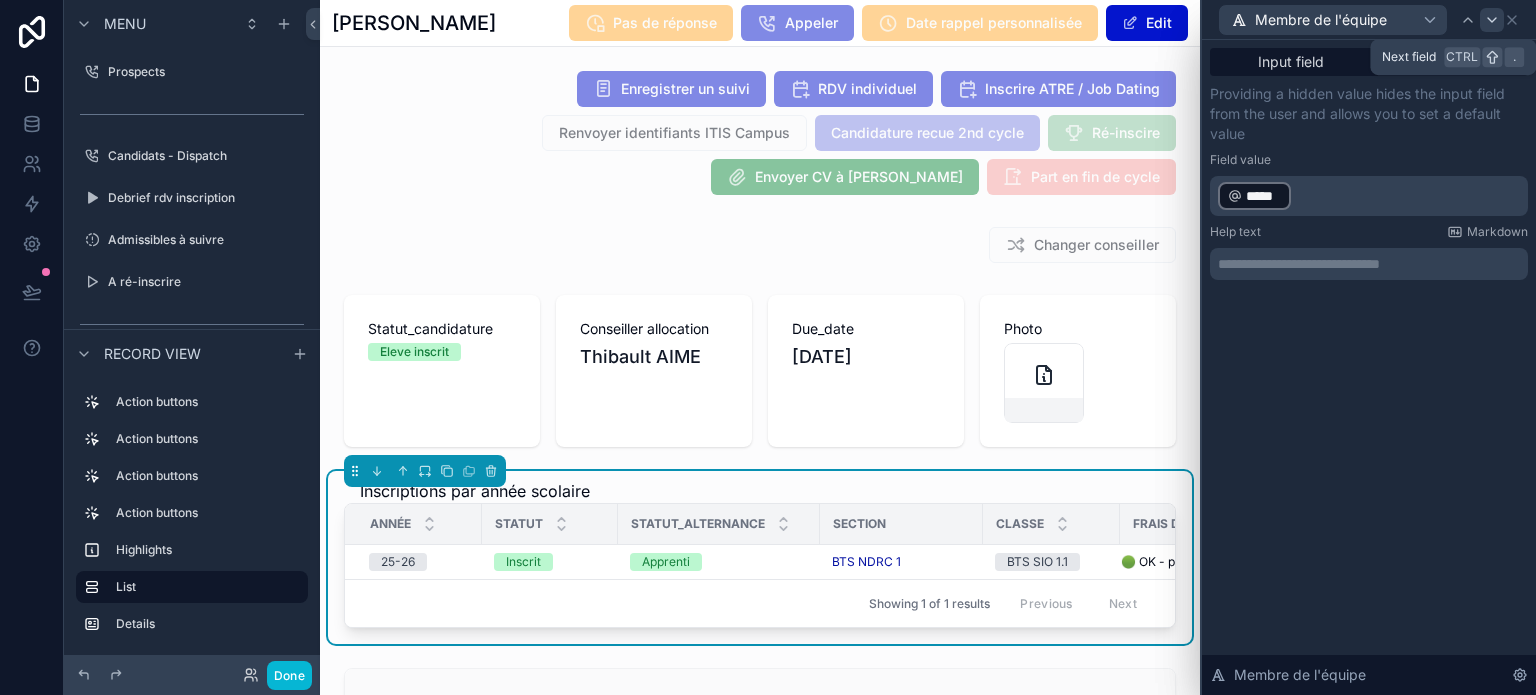 click 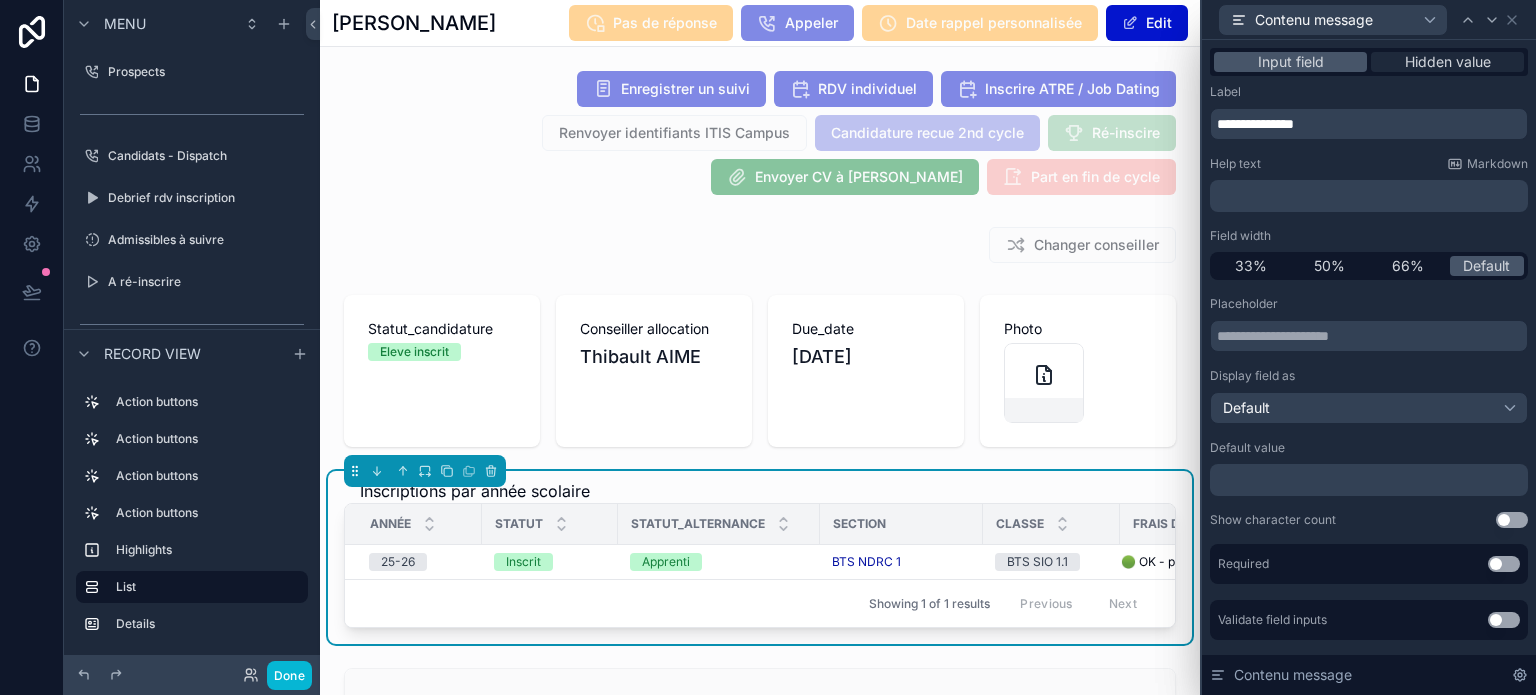 click on "Hidden value" at bounding box center (1448, 62) 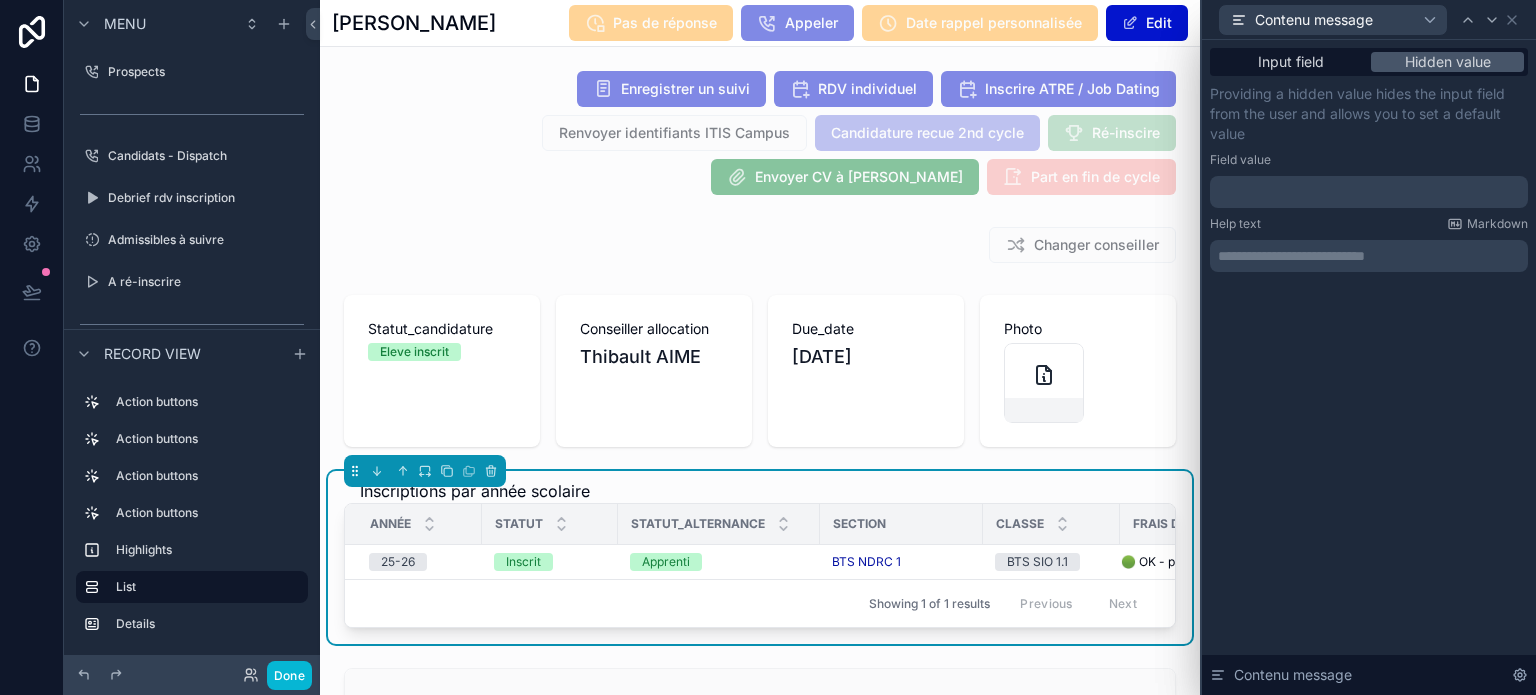 click on "﻿" at bounding box center (1371, 192) 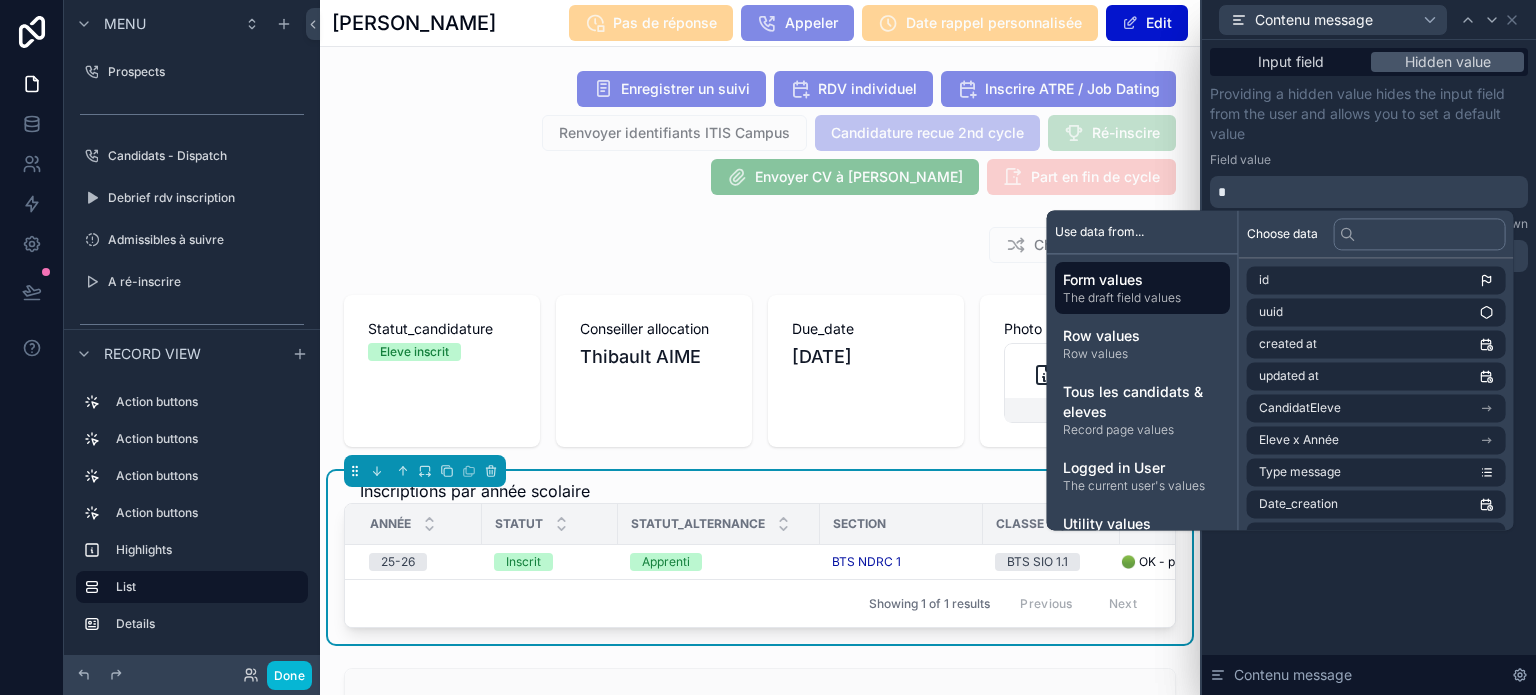 type 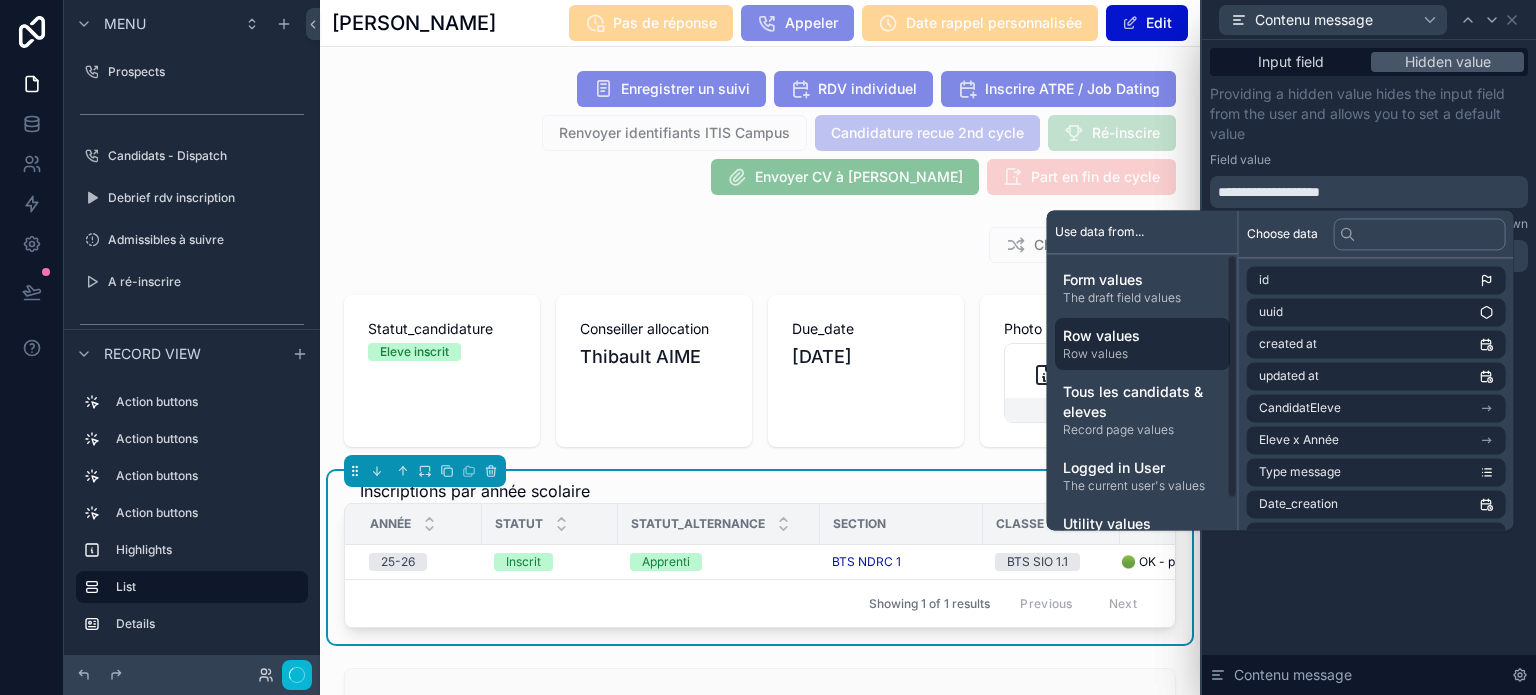 click on "Row values" at bounding box center [1142, 355] 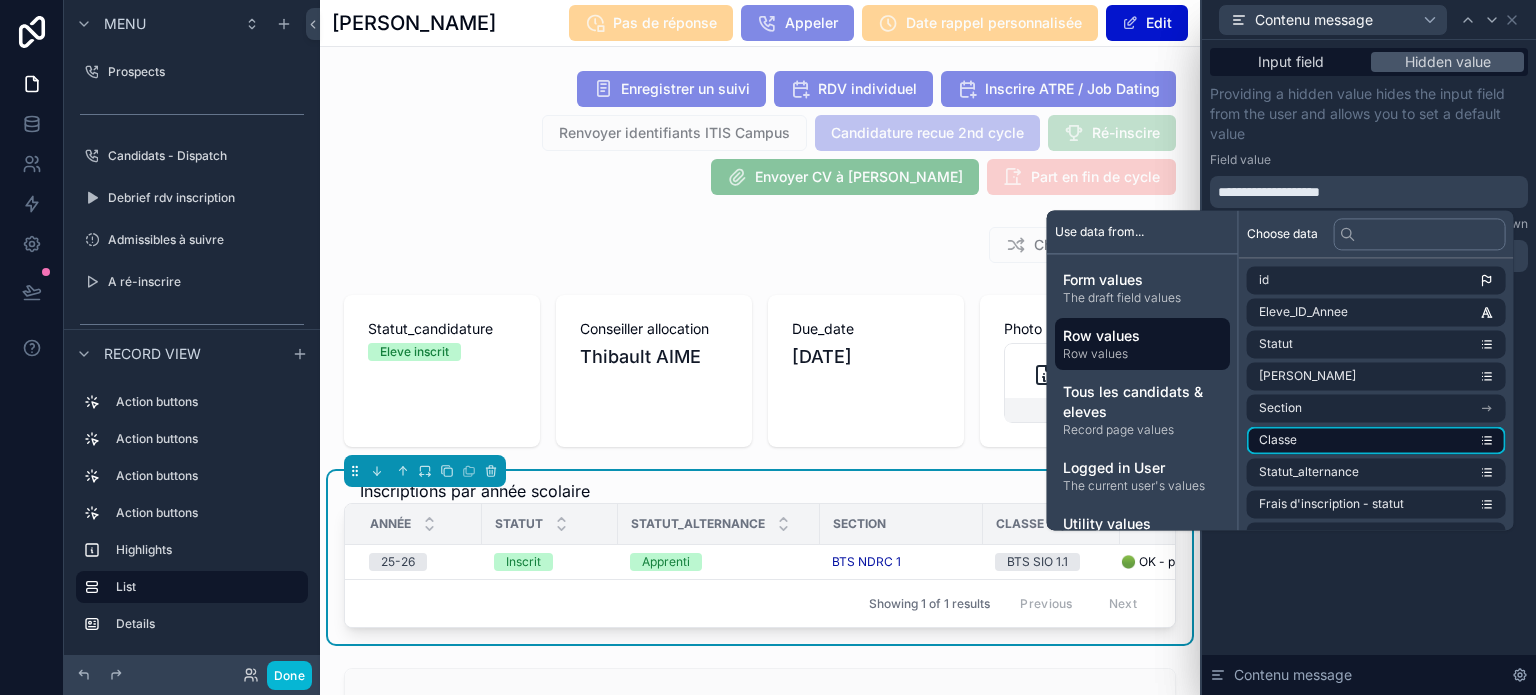 click on "Classe" at bounding box center (1376, 440) 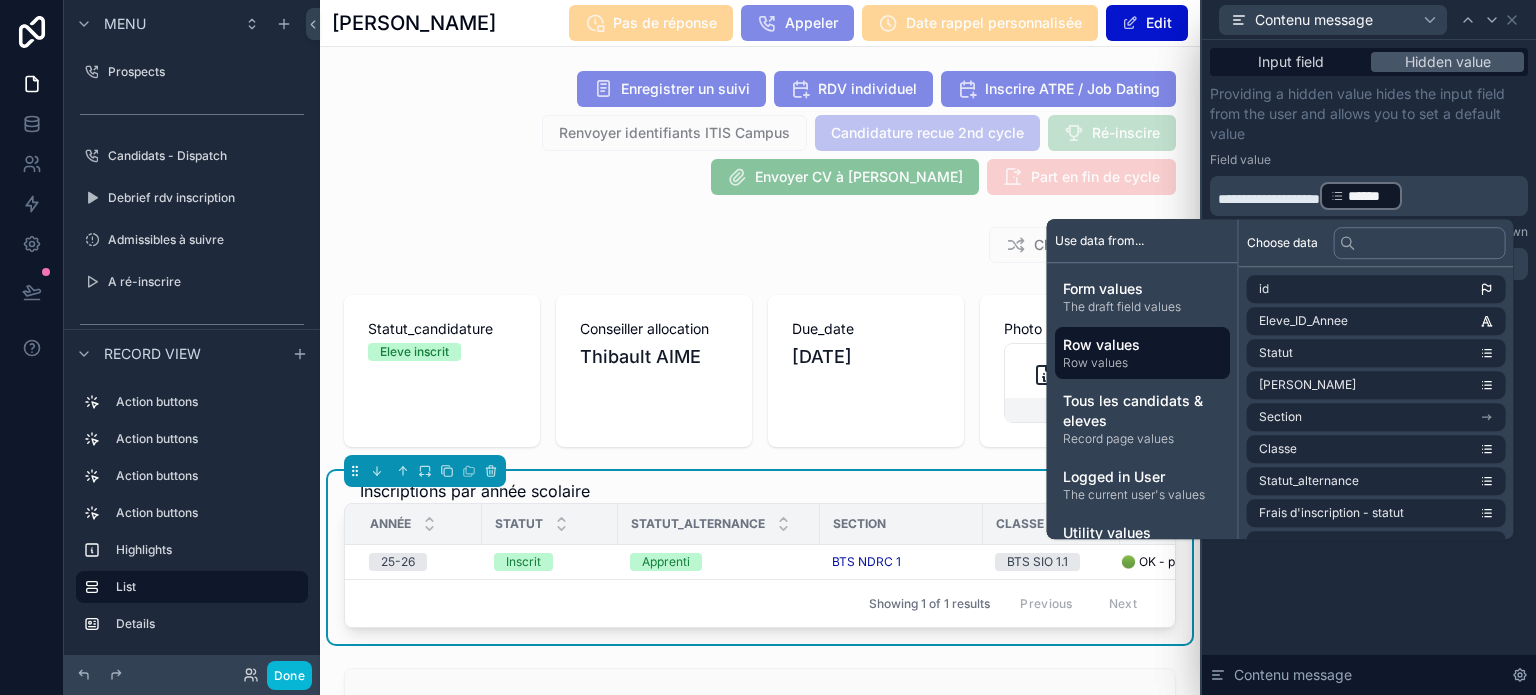 click on "Providing a hidden value hides the input field from the user and allows you to set a default value" at bounding box center [1369, 114] 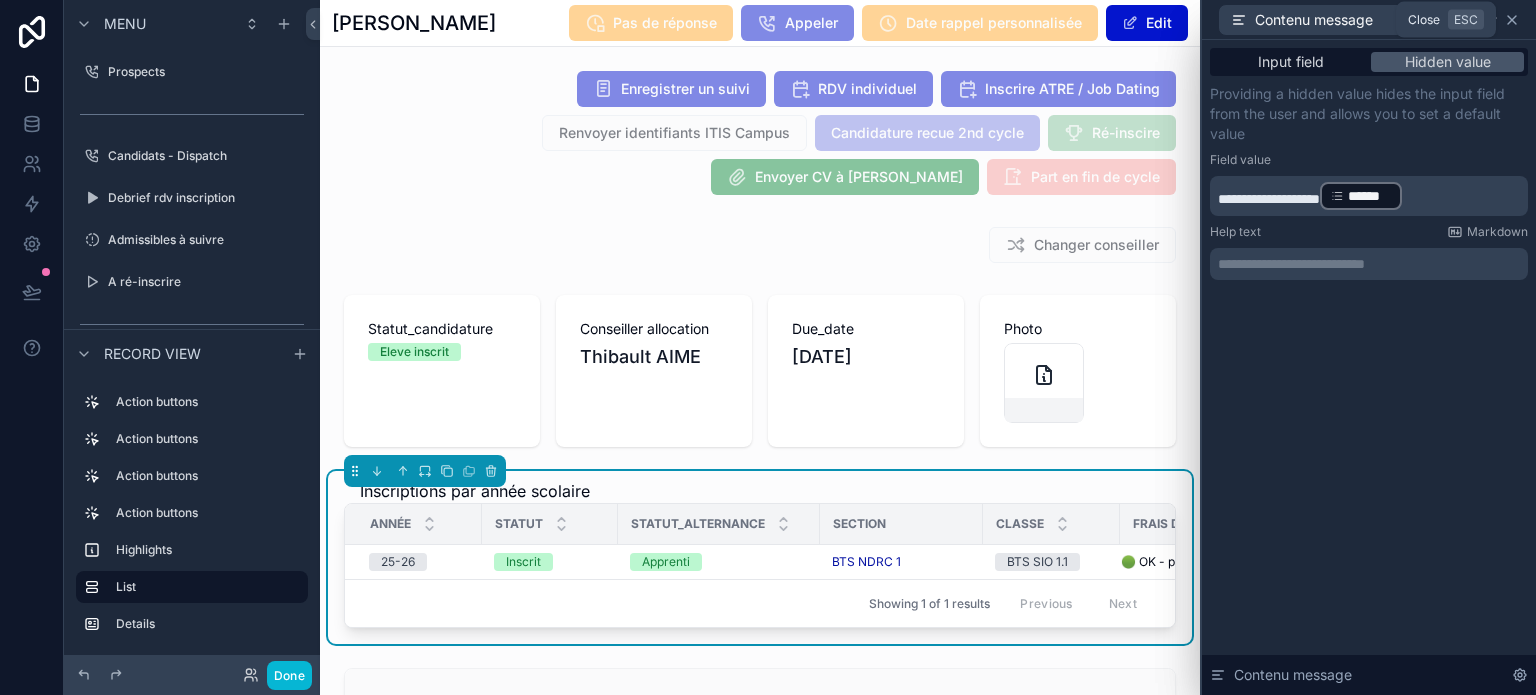 click 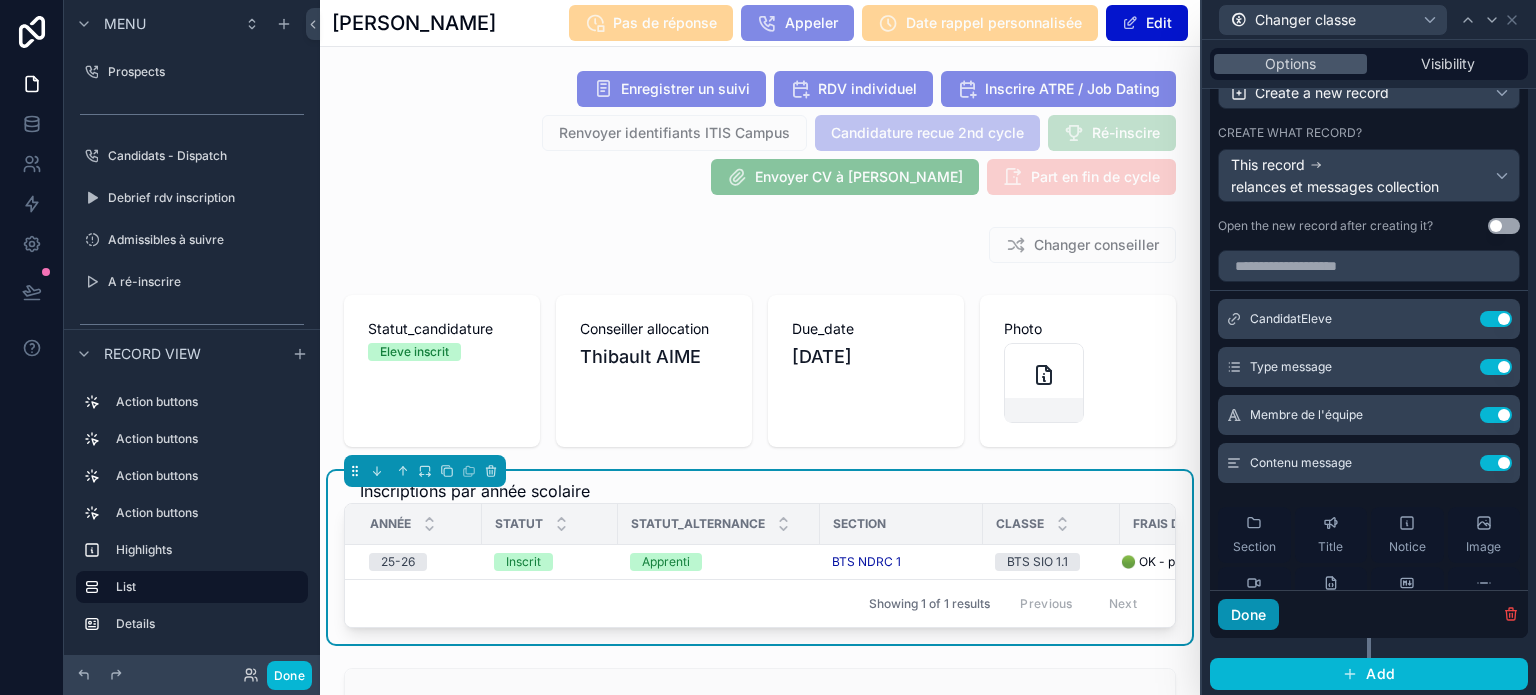 click on "Done" at bounding box center (1248, 615) 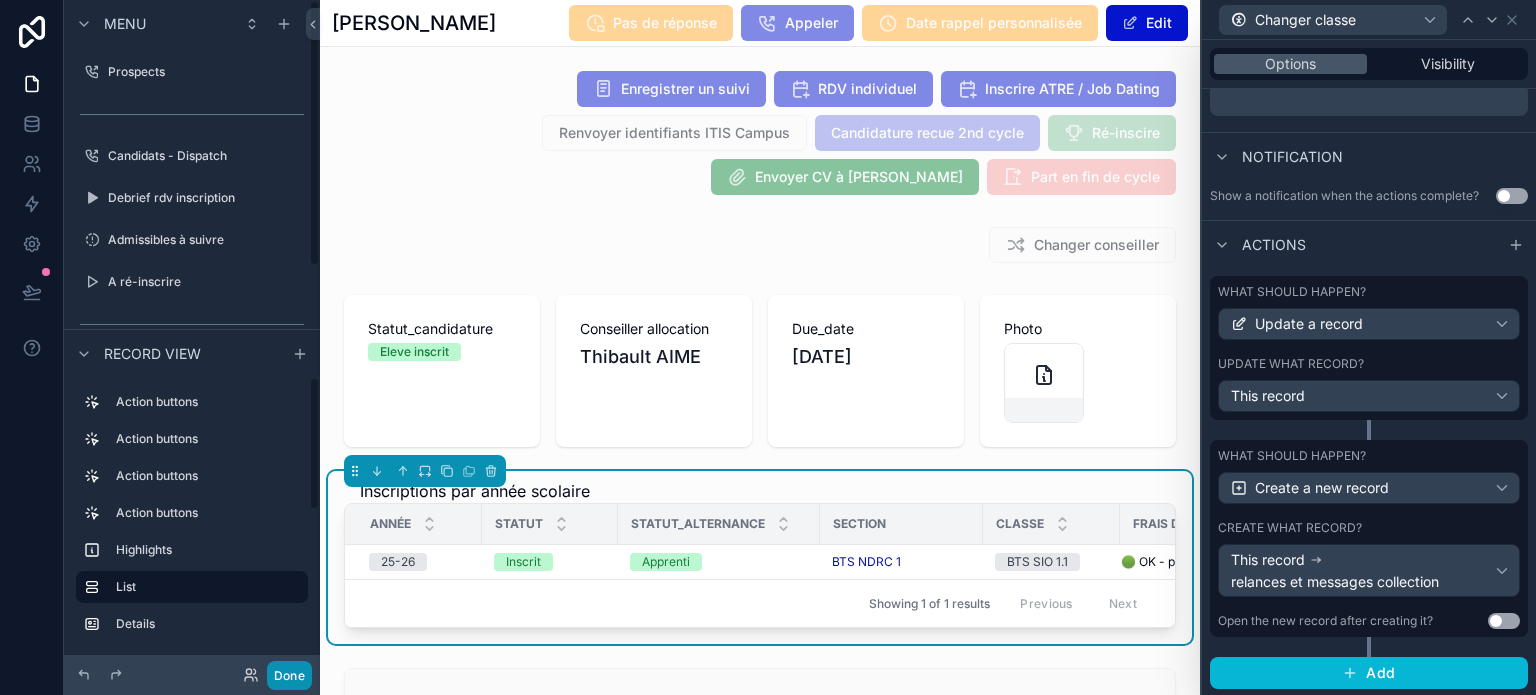 click on "Done" at bounding box center [289, 675] 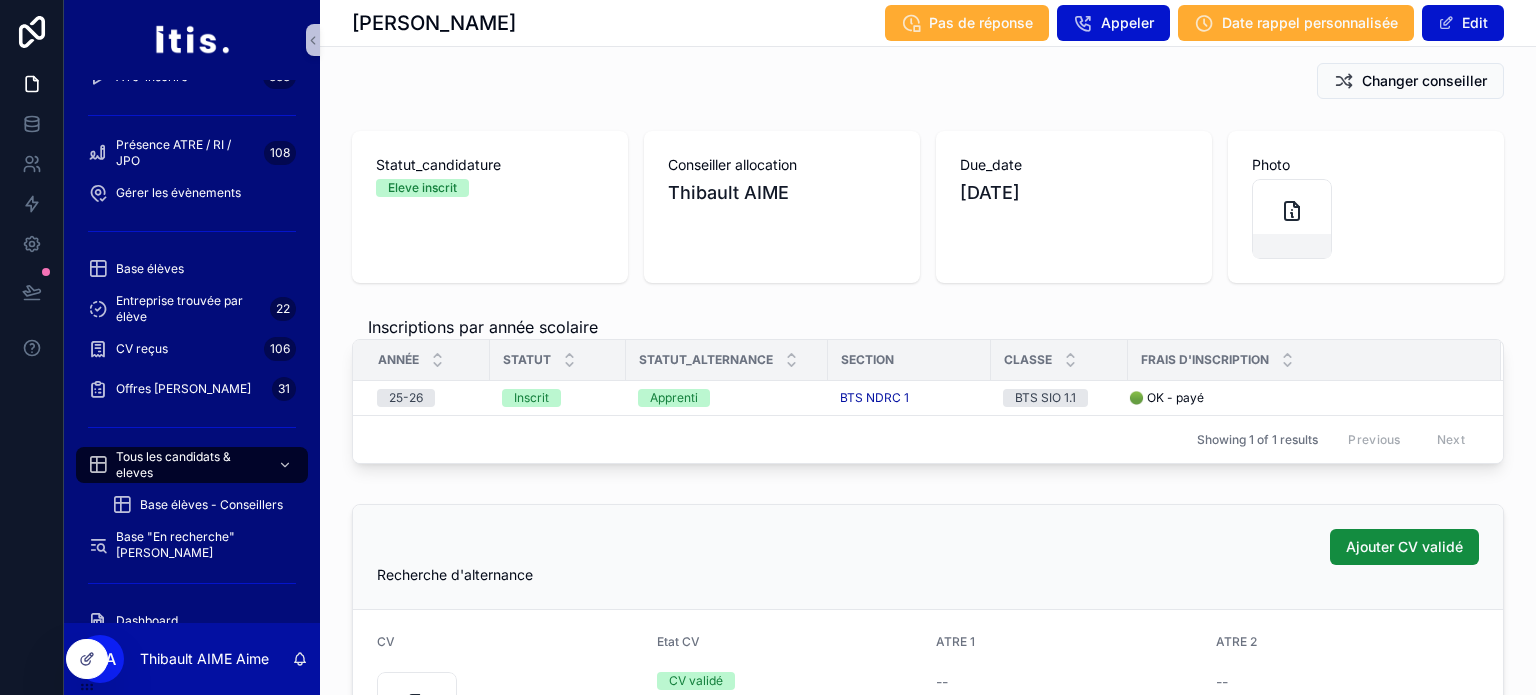 scroll, scrollTop: 0, scrollLeft: 0, axis: both 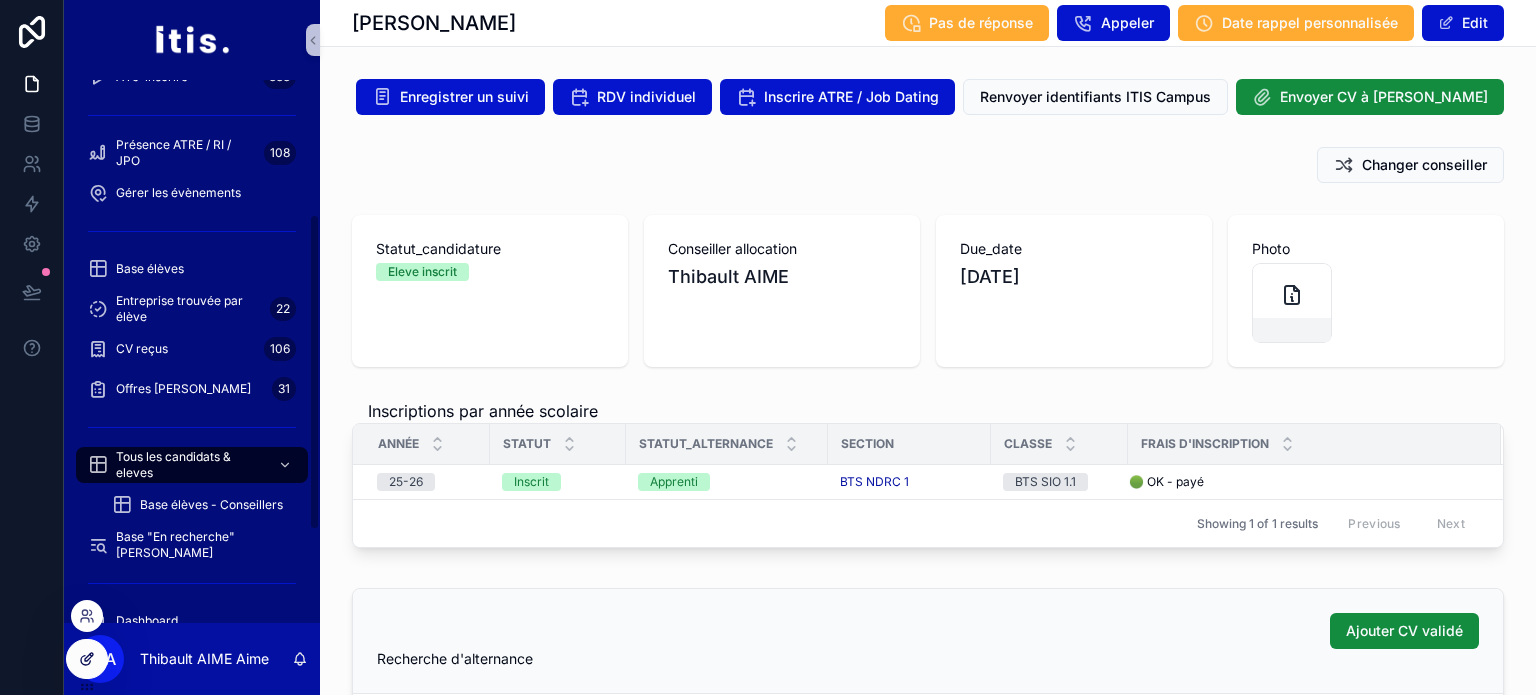 click at bounding box center (87, 659) 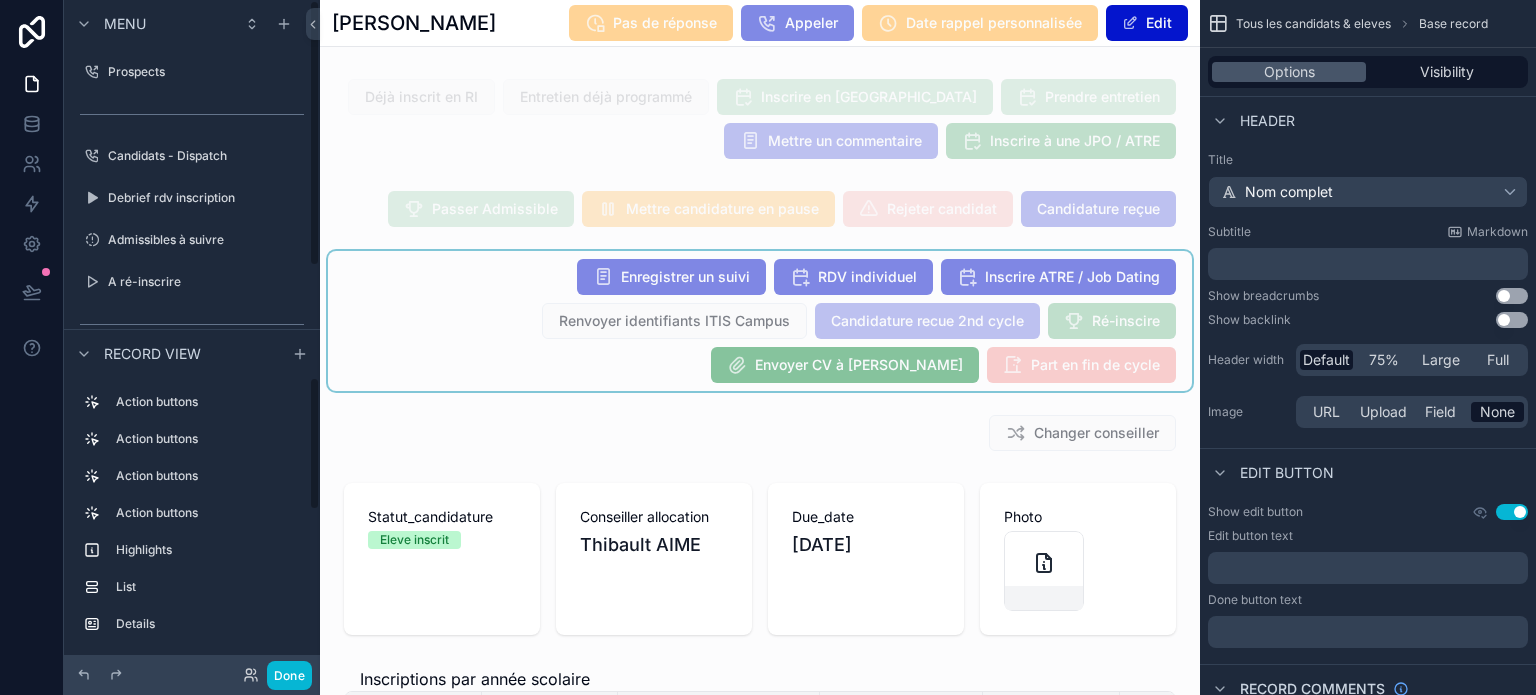click at bounding box center [760, 321] 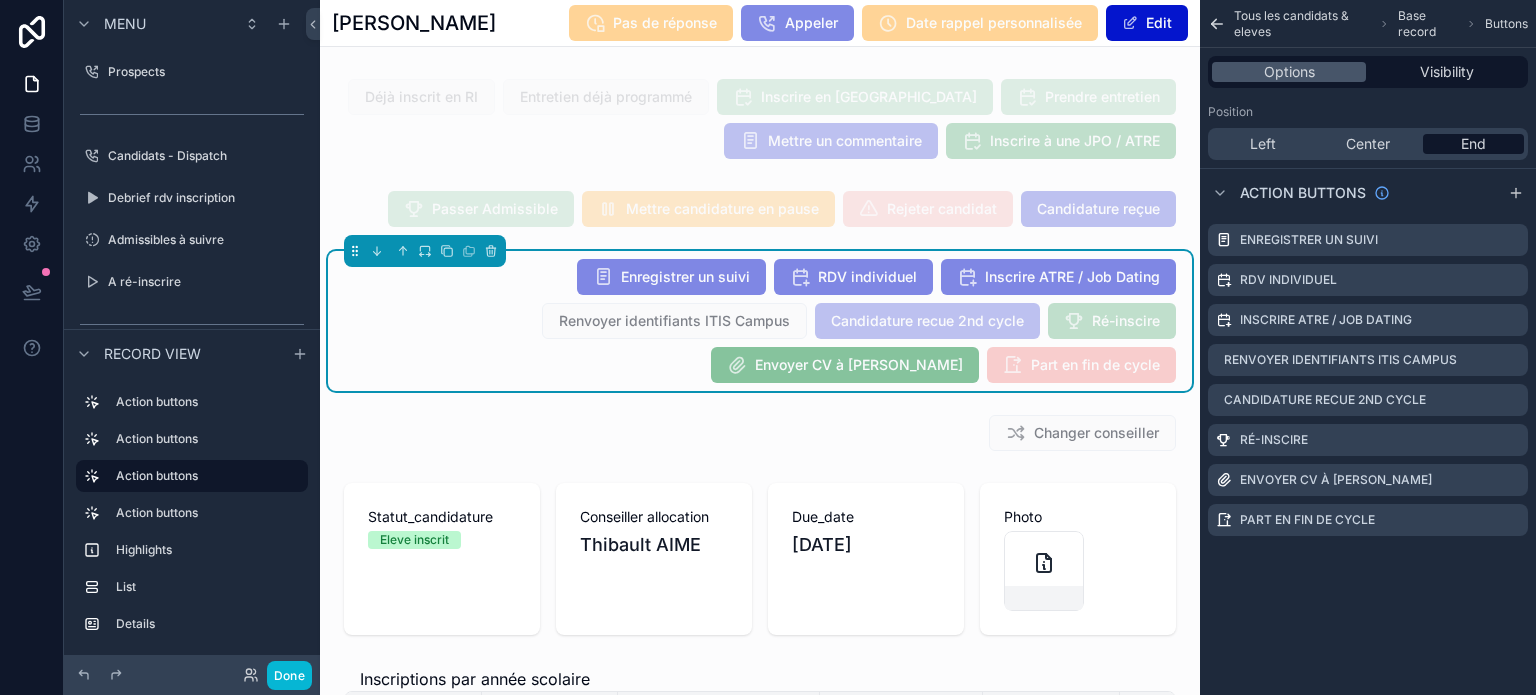 scroll, scrollTop: 0, scrollLeft: 0, axis: both 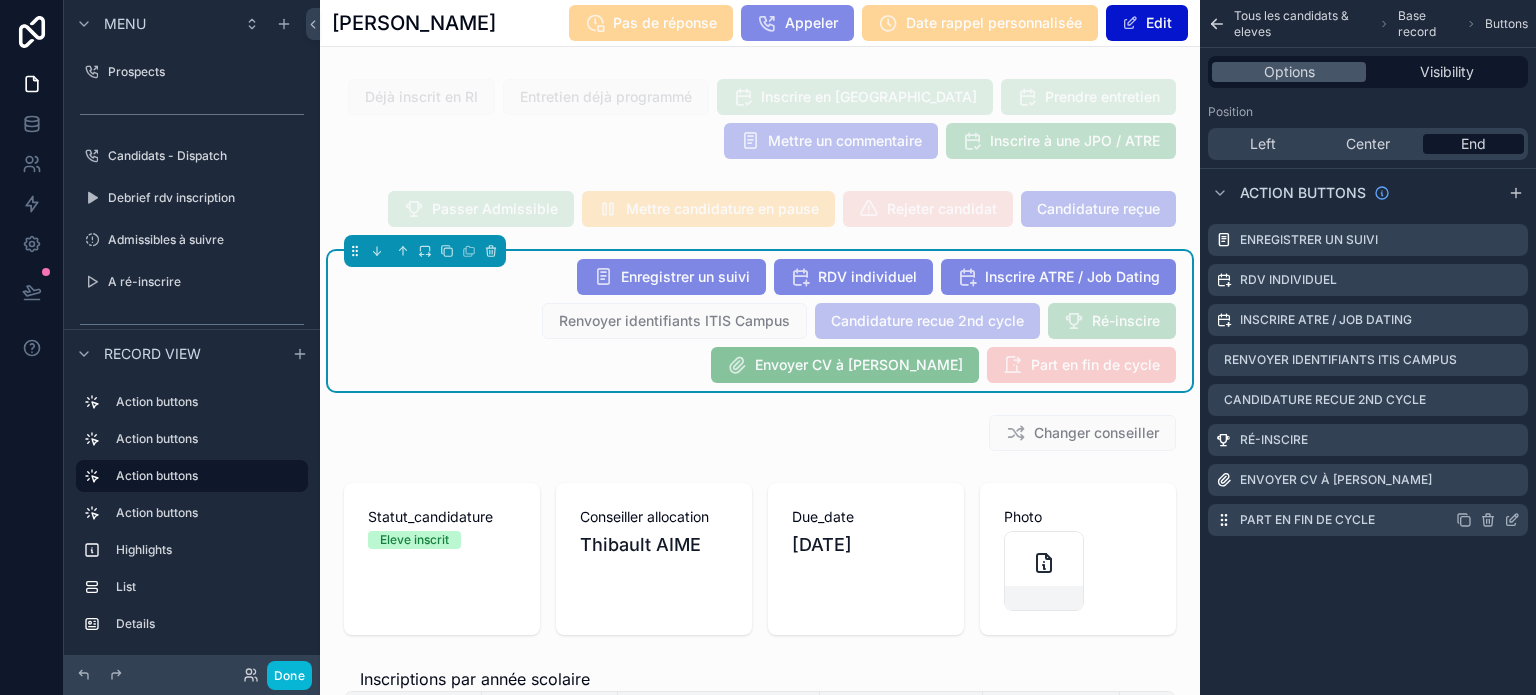 click 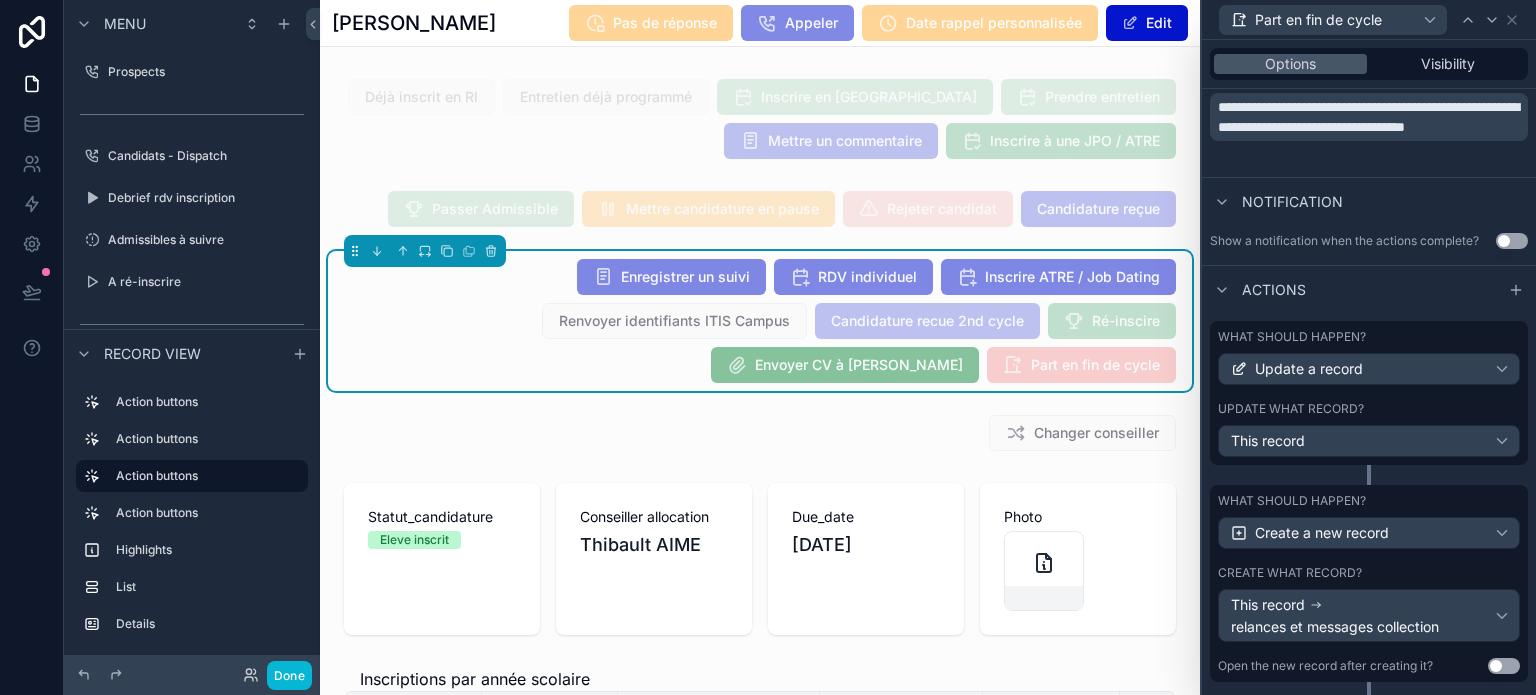 scroll, scrollTop: 529, scrollLeft: 0, axis: vertical 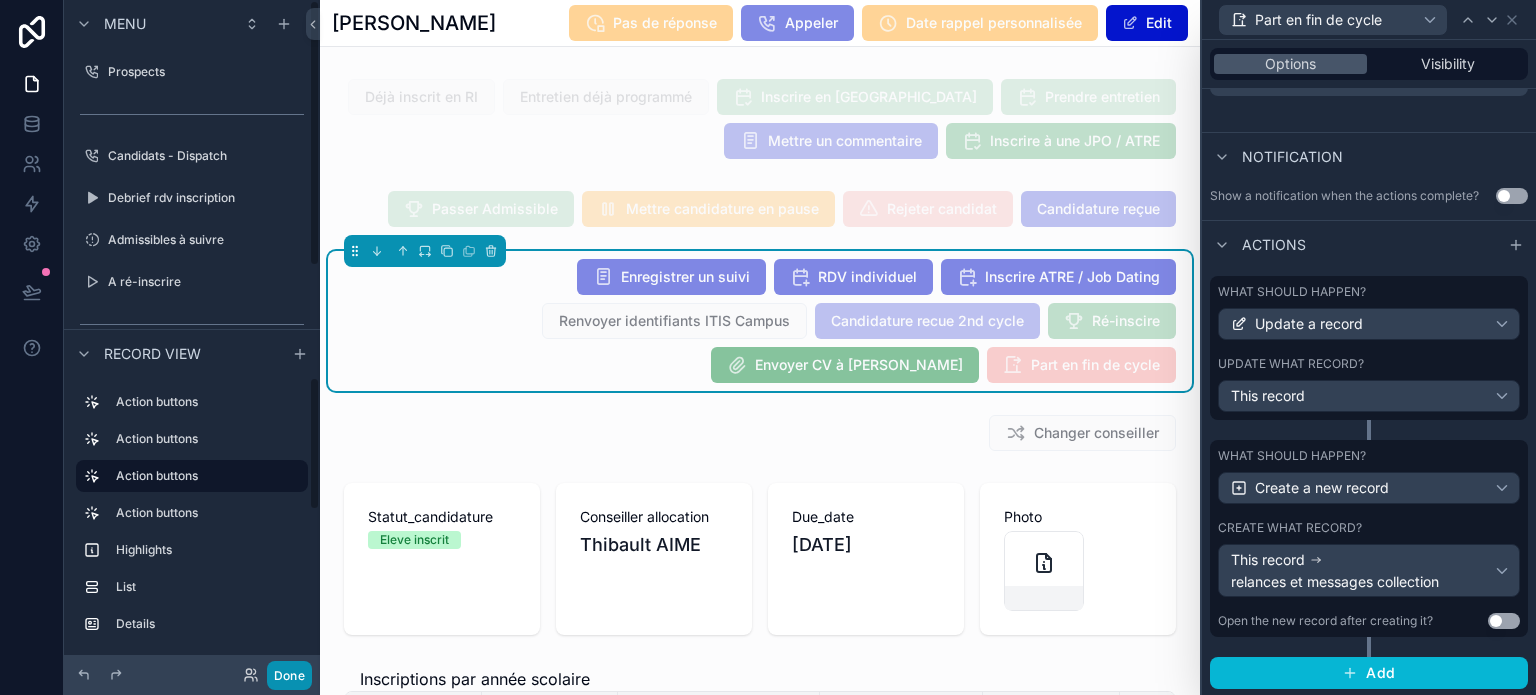 click on "Done" at bounding box center [289, 675] 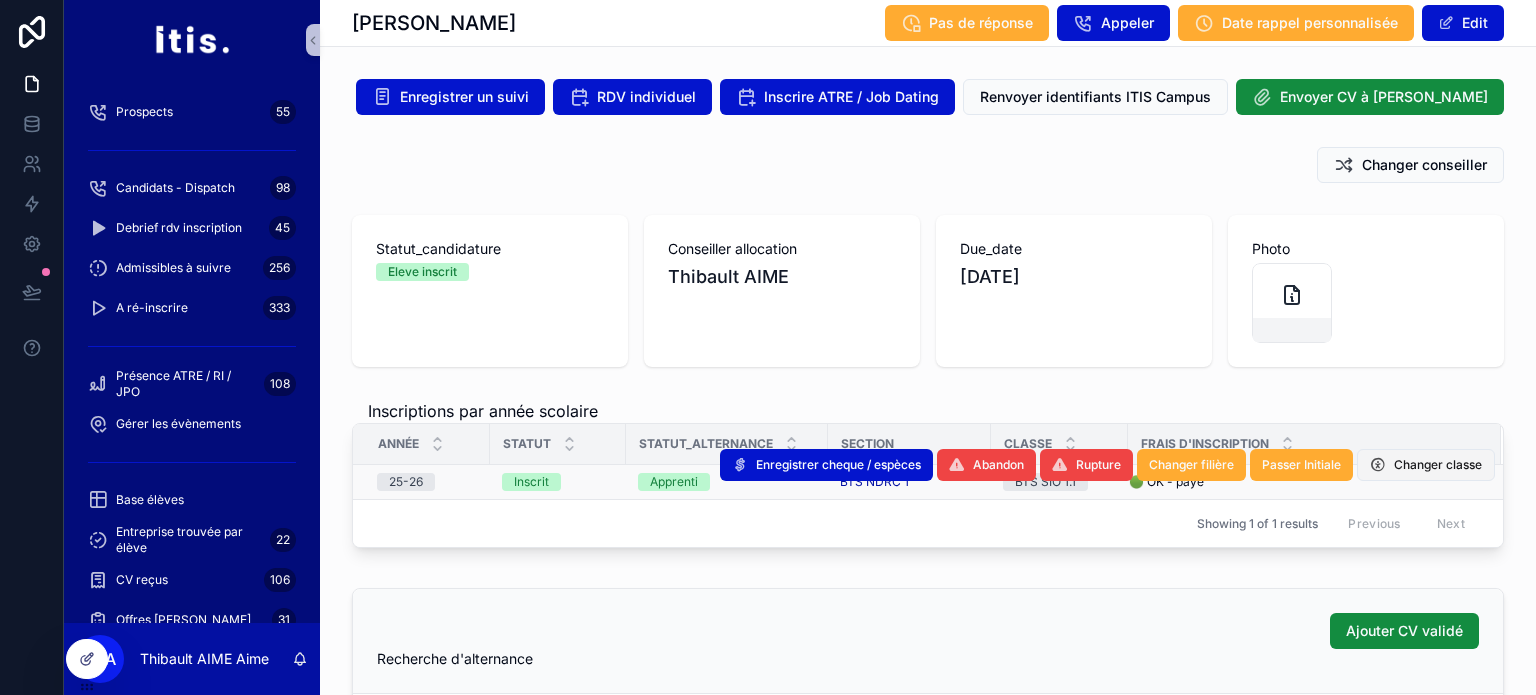 click on "Changer classe" at bounding box center [1438, 465] 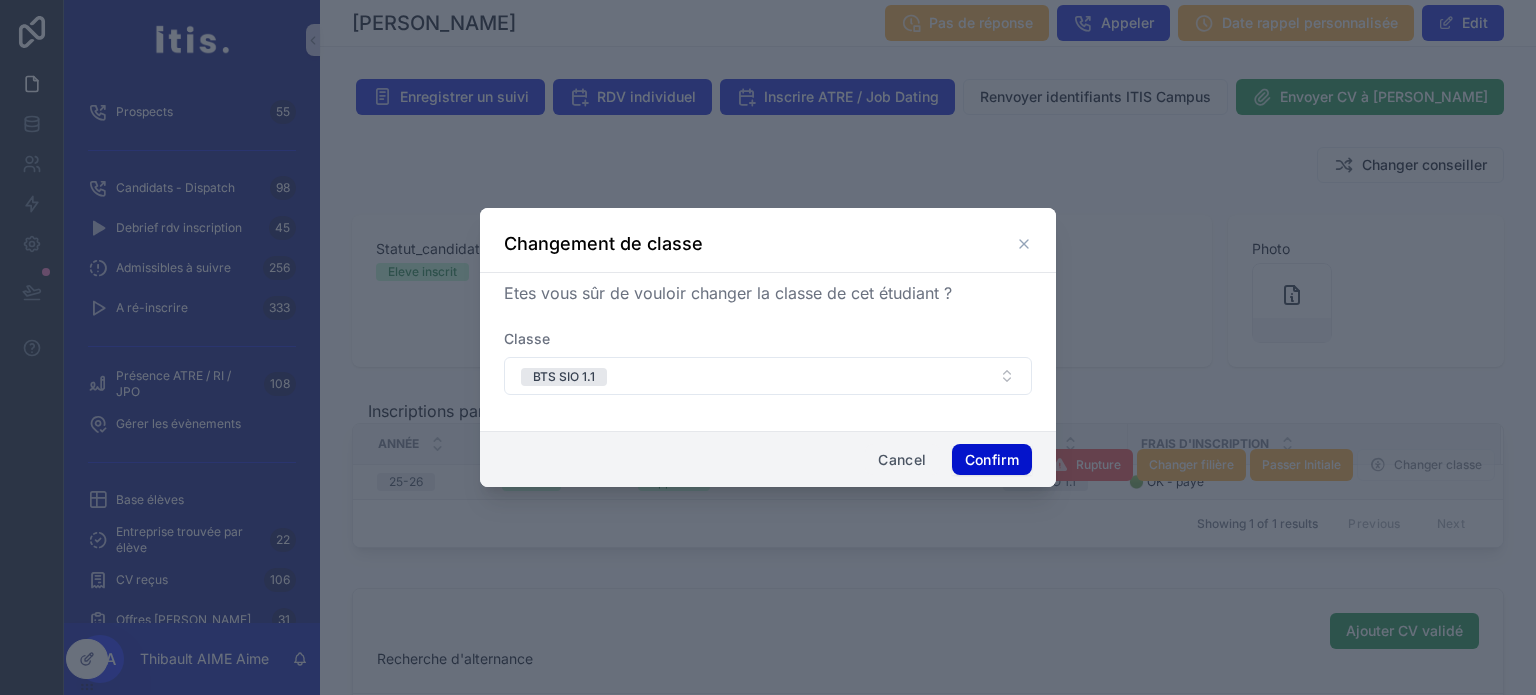 click on "Cancel" at bounding box center (902, 460) 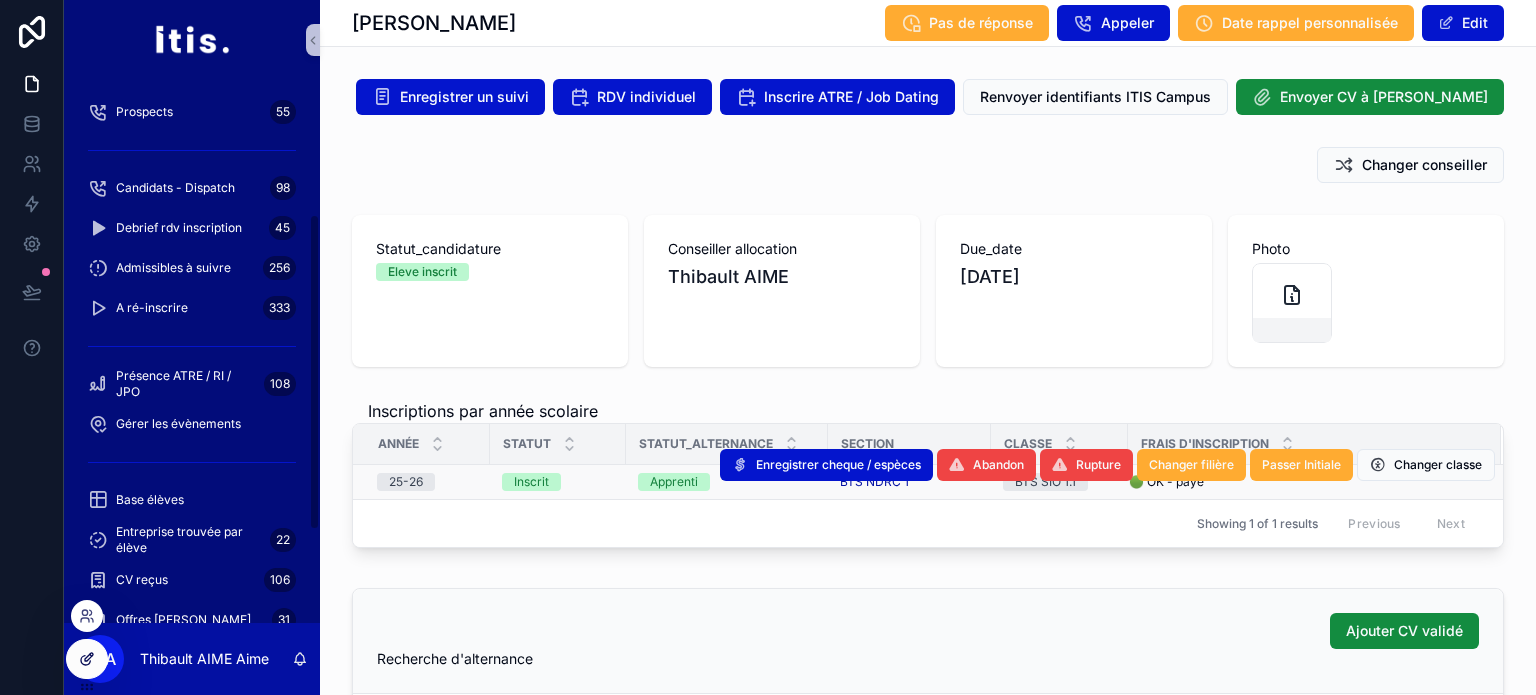click at bounding box center [87, 659] 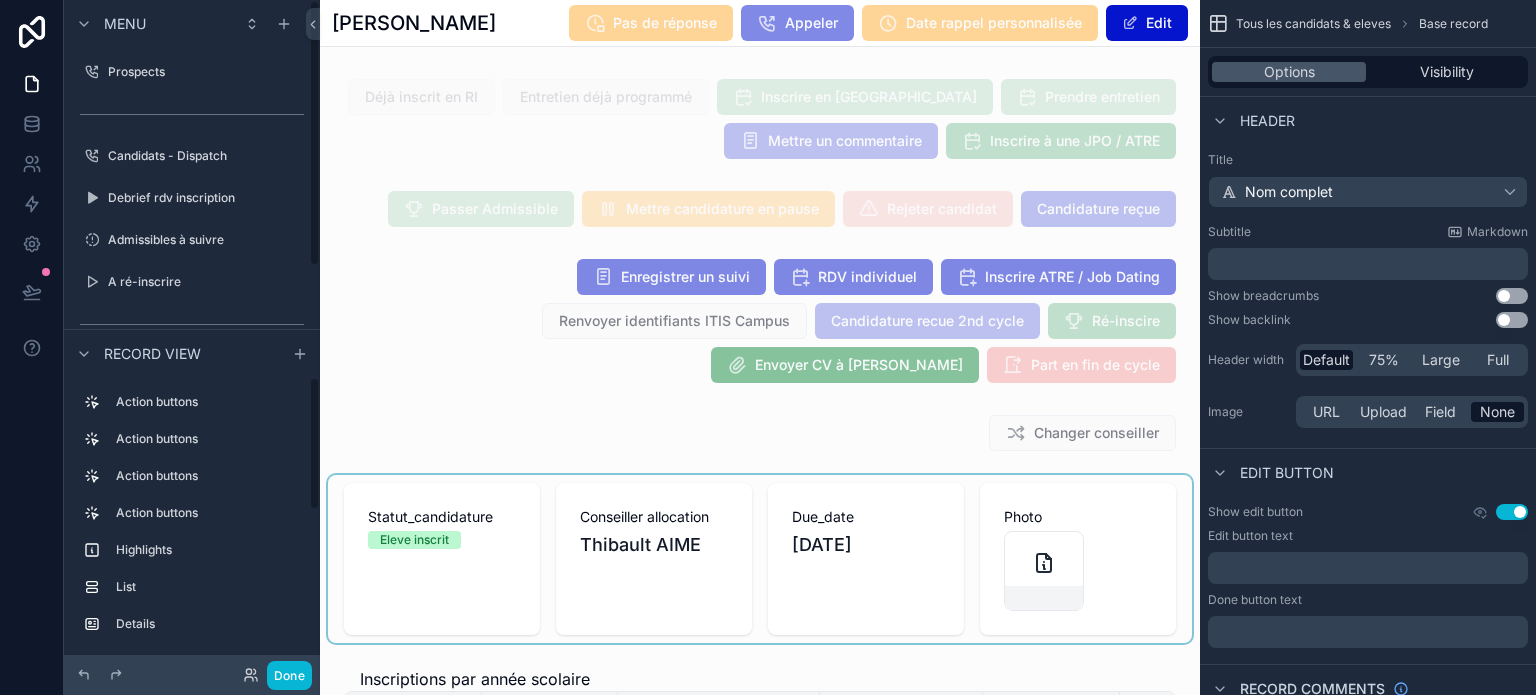 scroll, scrollTop: 300, scrollLeft: 0, axis: vertical 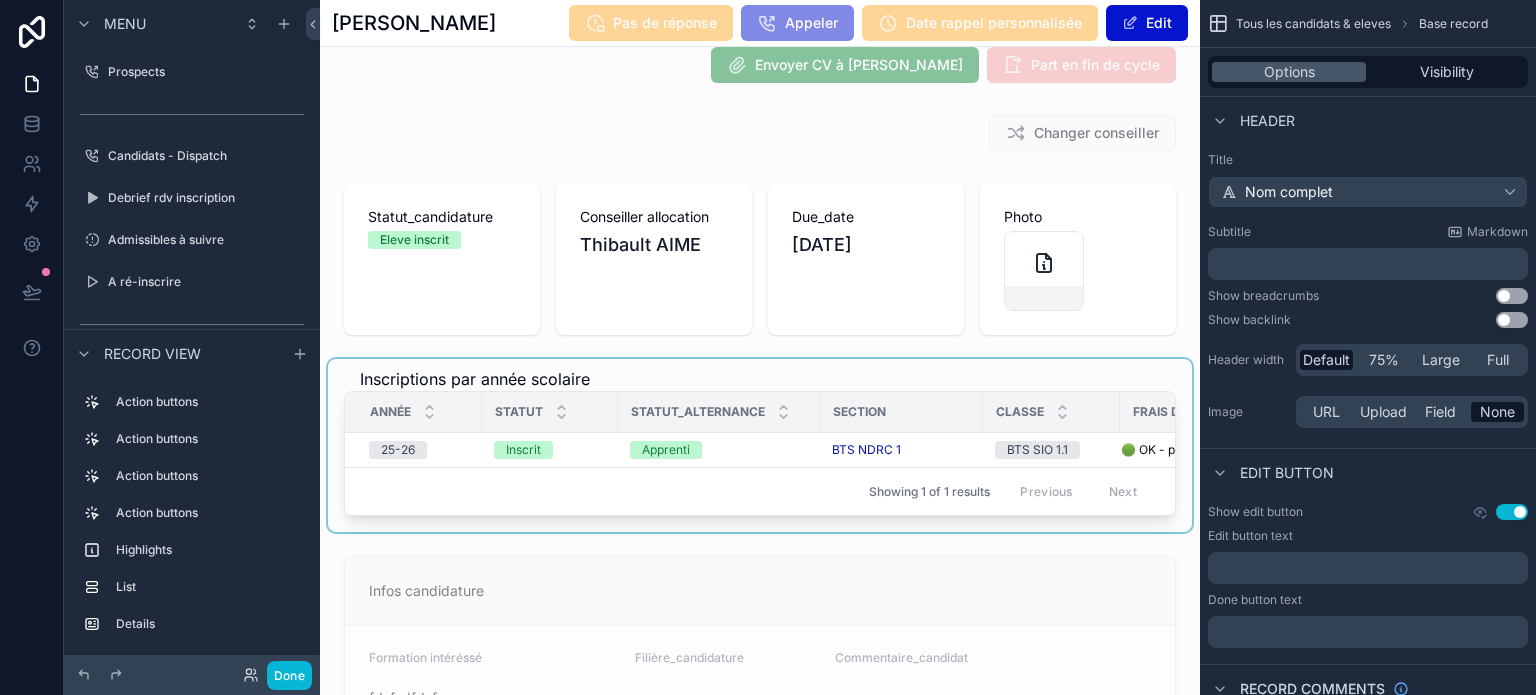 click on "Showing 1 of 1 results Previous Next" at bounding box center (760, 491) 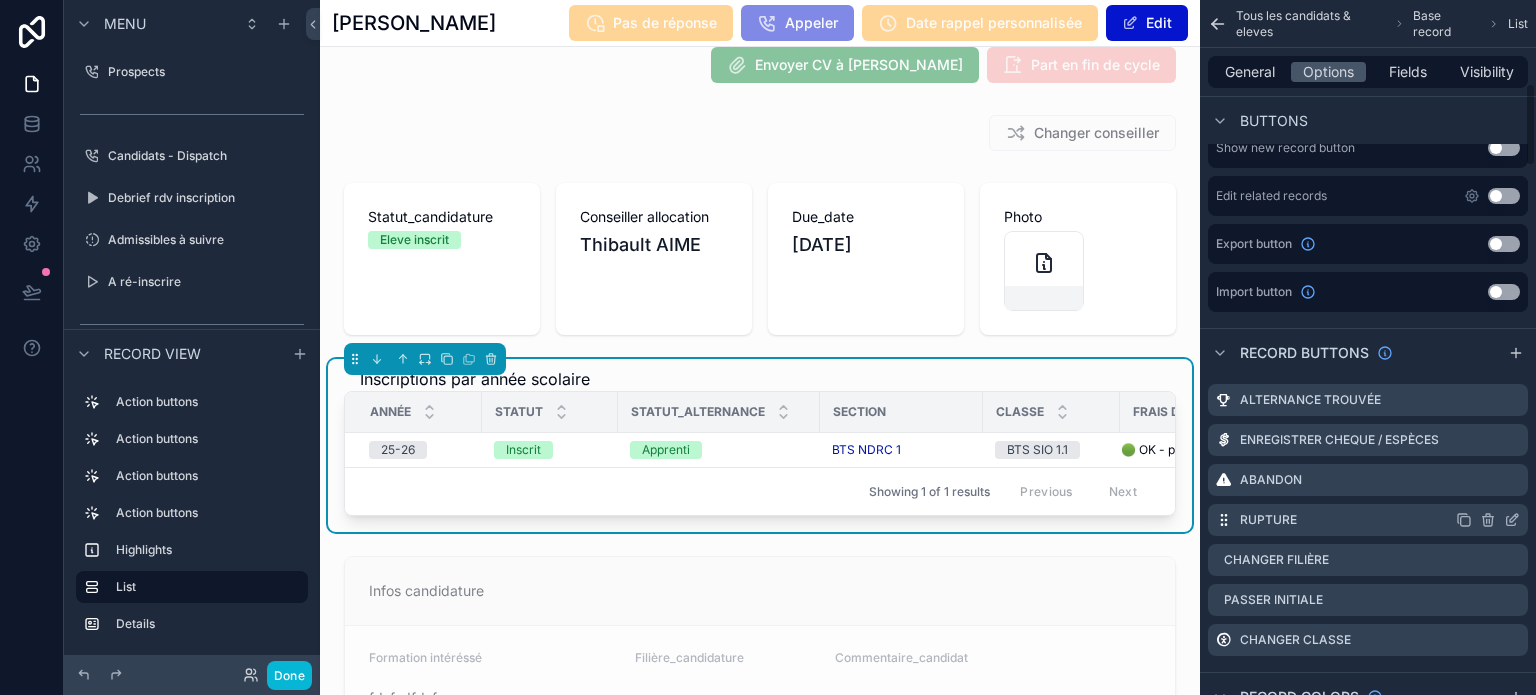 scroll, scrollTop: 700, scrollLeft: 0, axis: vertical 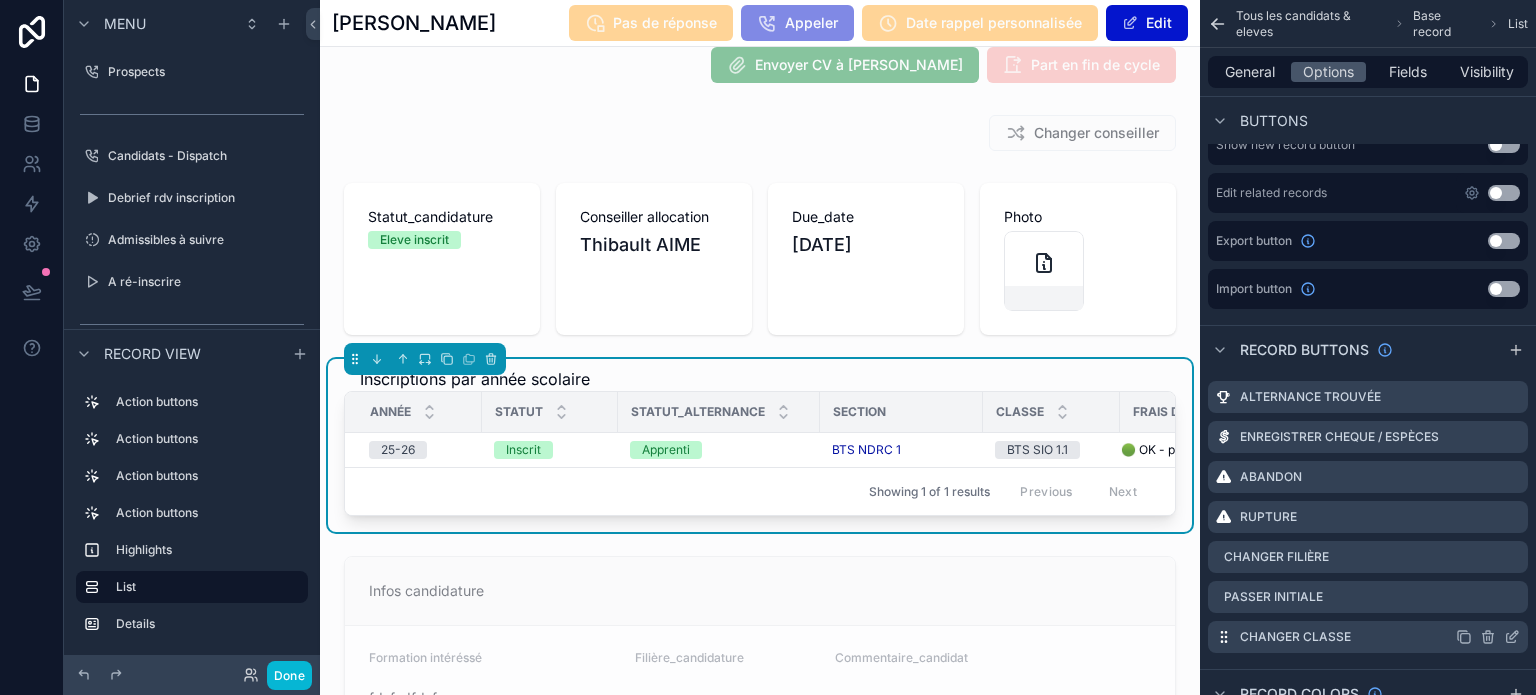 click 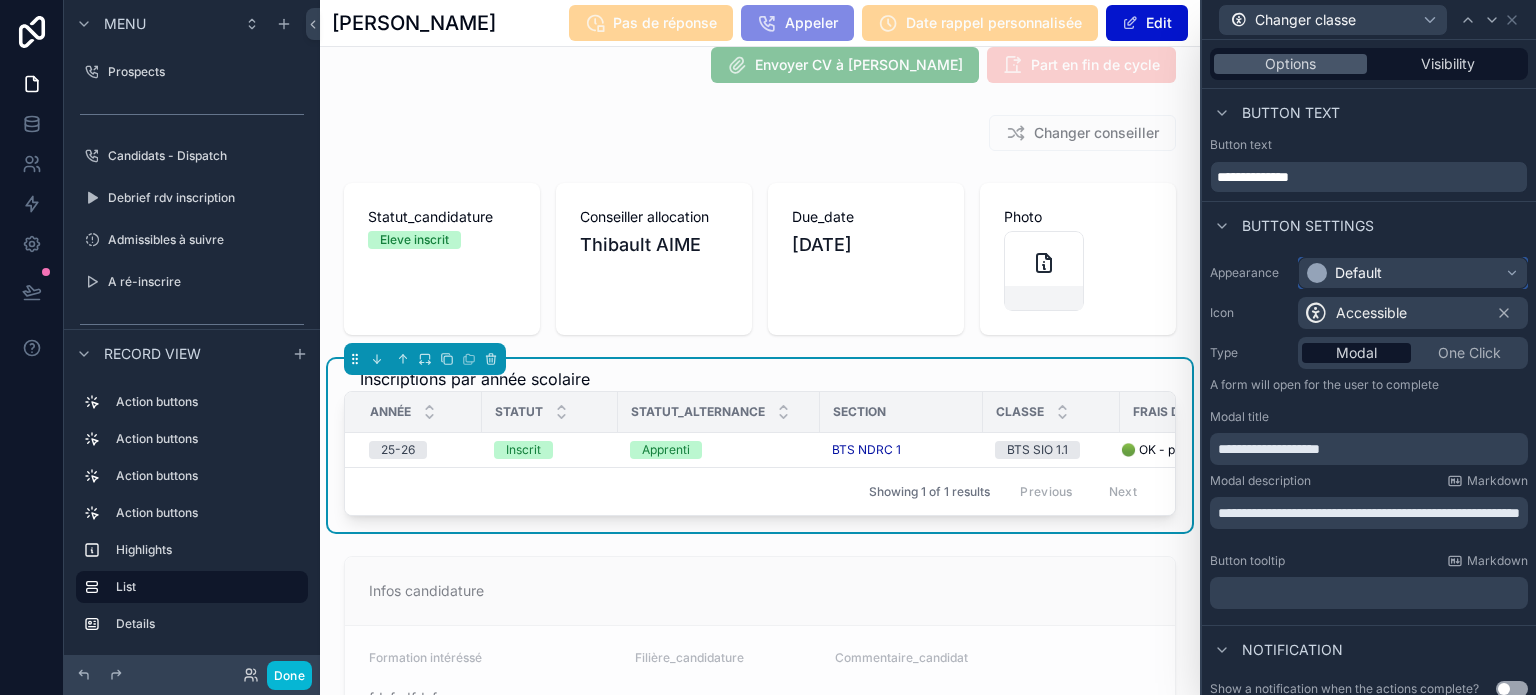 click on "Default" at bounding box center (1358, 273) 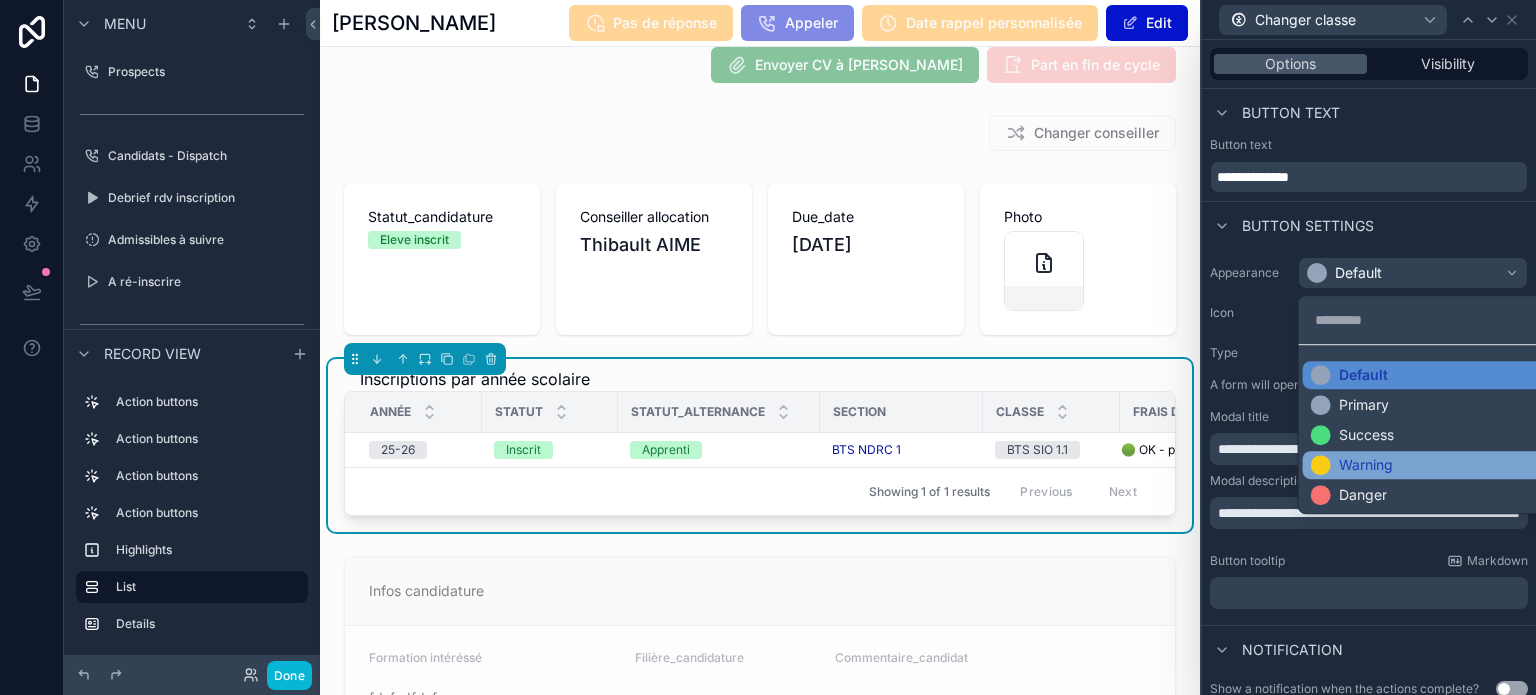 click on "Warning" at bounding box center (1366, 465) 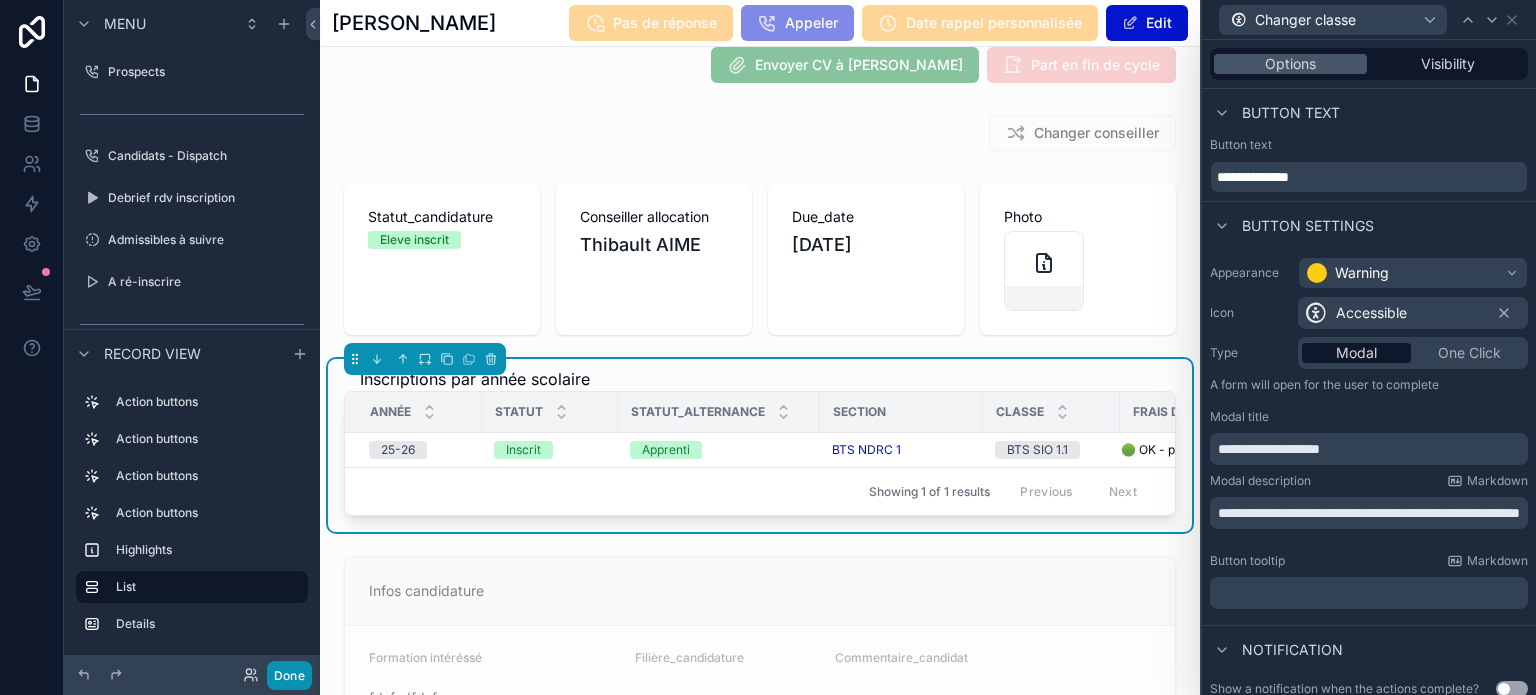 click on "Done" at bounding box center (289, 675) 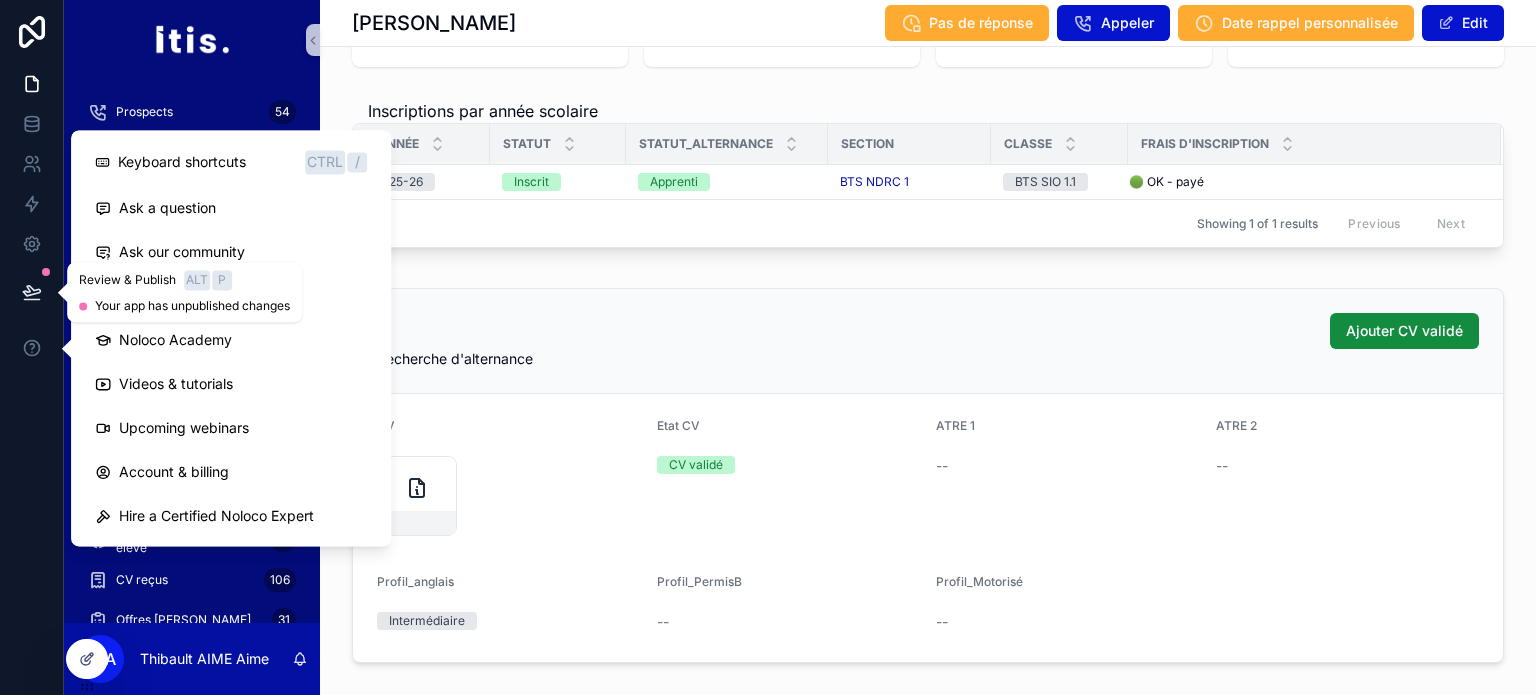 click 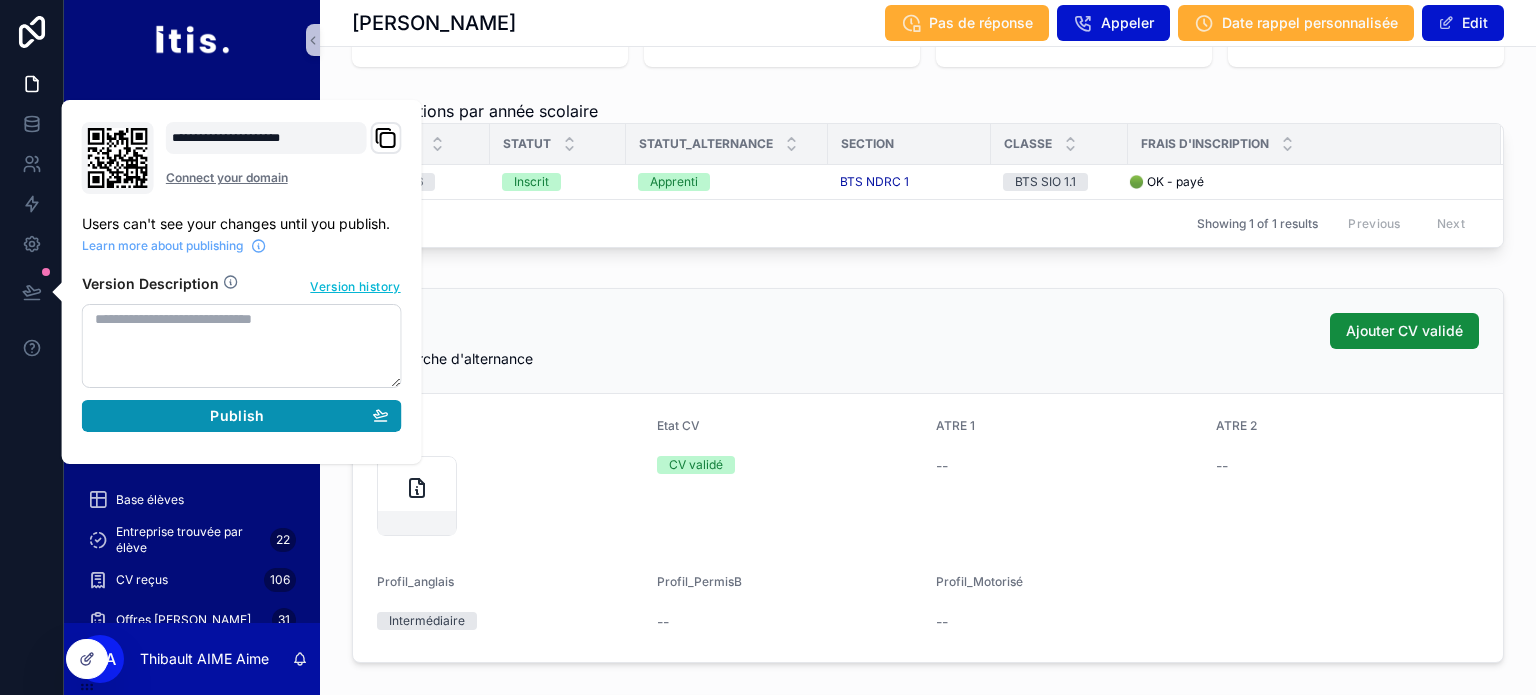click on "Publish" at bounding box center (242, 416) 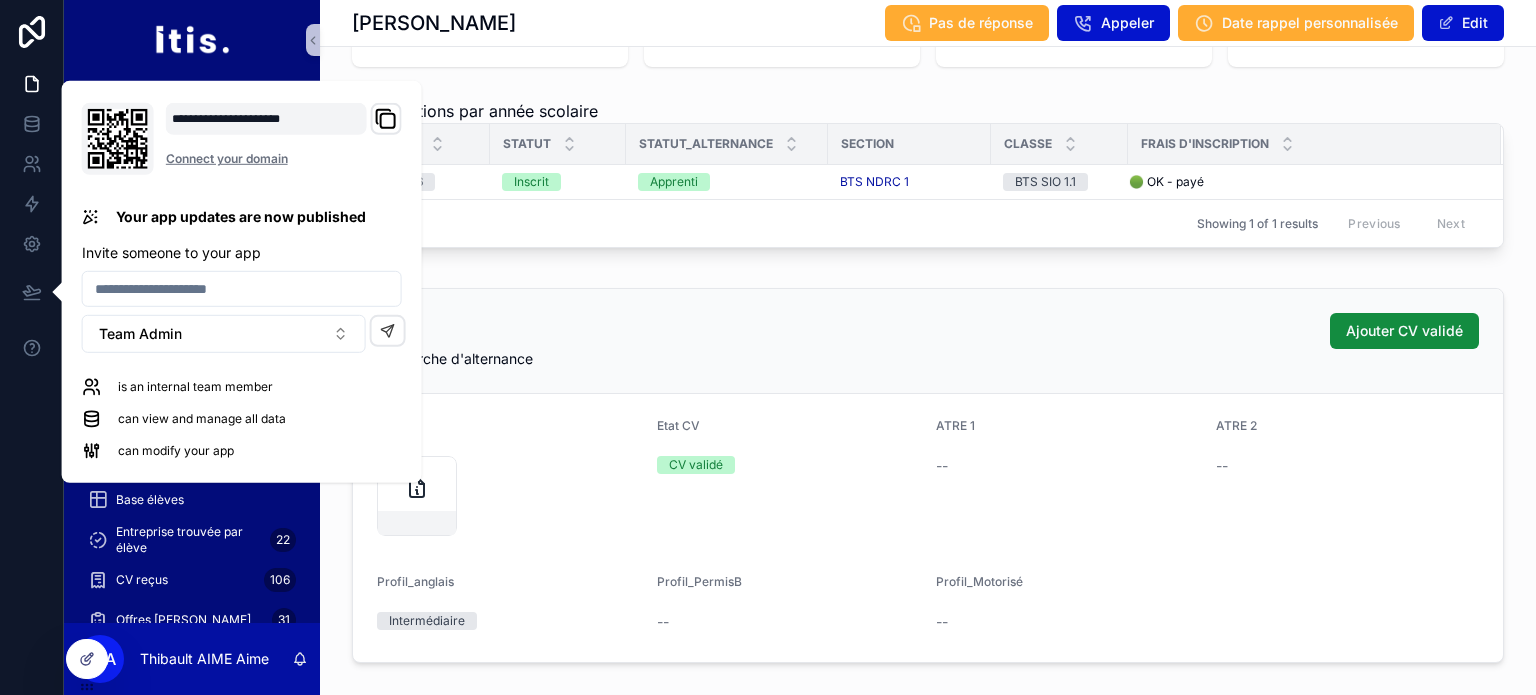 click on "Enregistrer un suivi RDV individuel Inscrire ATRE / Job Dating Renvoyer identifiants ITIS Campus Envoyer CV à Cédric Changer conseiller Statut_candidature Eleve inscrit Conseiller allocation Thibault AIME Due_date 2025-05-22 Photo Inscriptions par année scolaire Année Statut Statut_alternance Section Classe Frais d'inscription 25-26 Inscrit Apprenti BTS NDRC 1 BTS SIO 1.1 🟢 OK - payé 🟢 OK - payé Enregistrer cheque / espèces Abandon Rupture Changer filière Passer Initiale Changer classe Showing 1 of 1 results Previous Next Ajouter CV validé Recherche d'alternance CV Etat CV CV validé ATRE 1 -- ATRE 2 -- Profil_anglais Intermédiaire Profil_PermisB -- Profil_Motorisé -- Coordonnées Prenom thibault Nom Aime Email1 thibo.a@gmail.com Tel1 +33686216710 Adresse_postale fdsfdsf Code_postal 524254 Ville fdsfs Code_INE -- Pays_naissance France Nationalite France Liste des intéractions Type message Appelant Contenu message Date Commentaire Conseiller t.aime@ingetis.com t.aime@ingetis.com Système --" at bounding box center (928, 1810) 